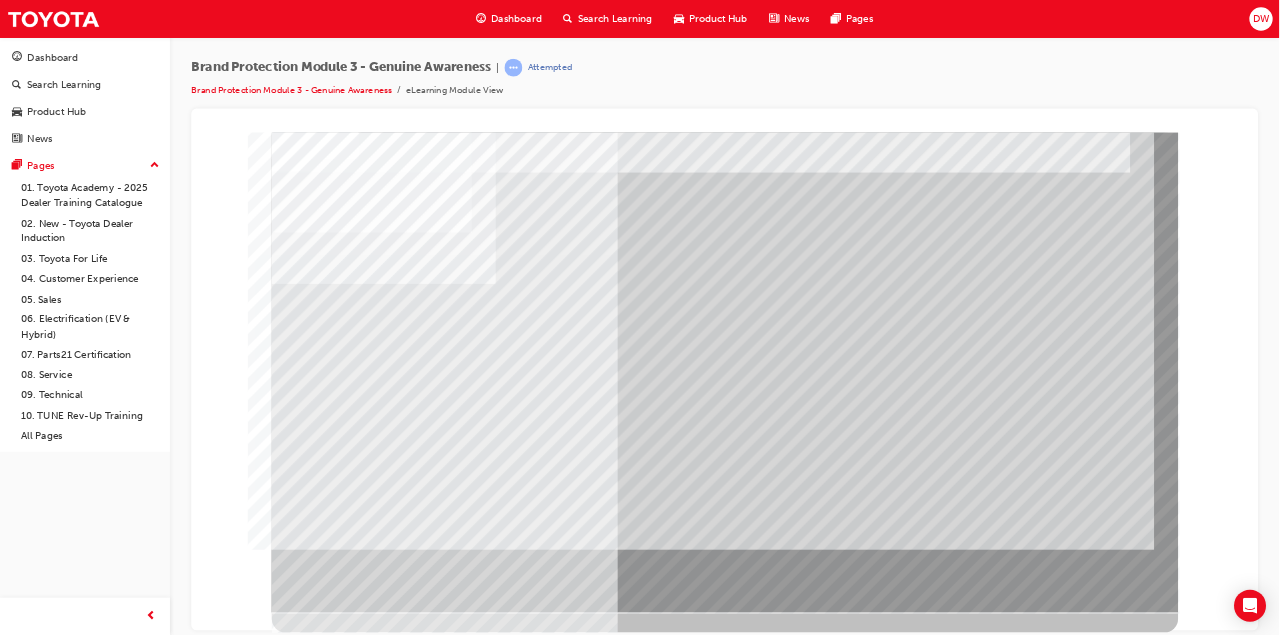 scroll, scrollTop: 0, scrollLeft: 0, axis: both 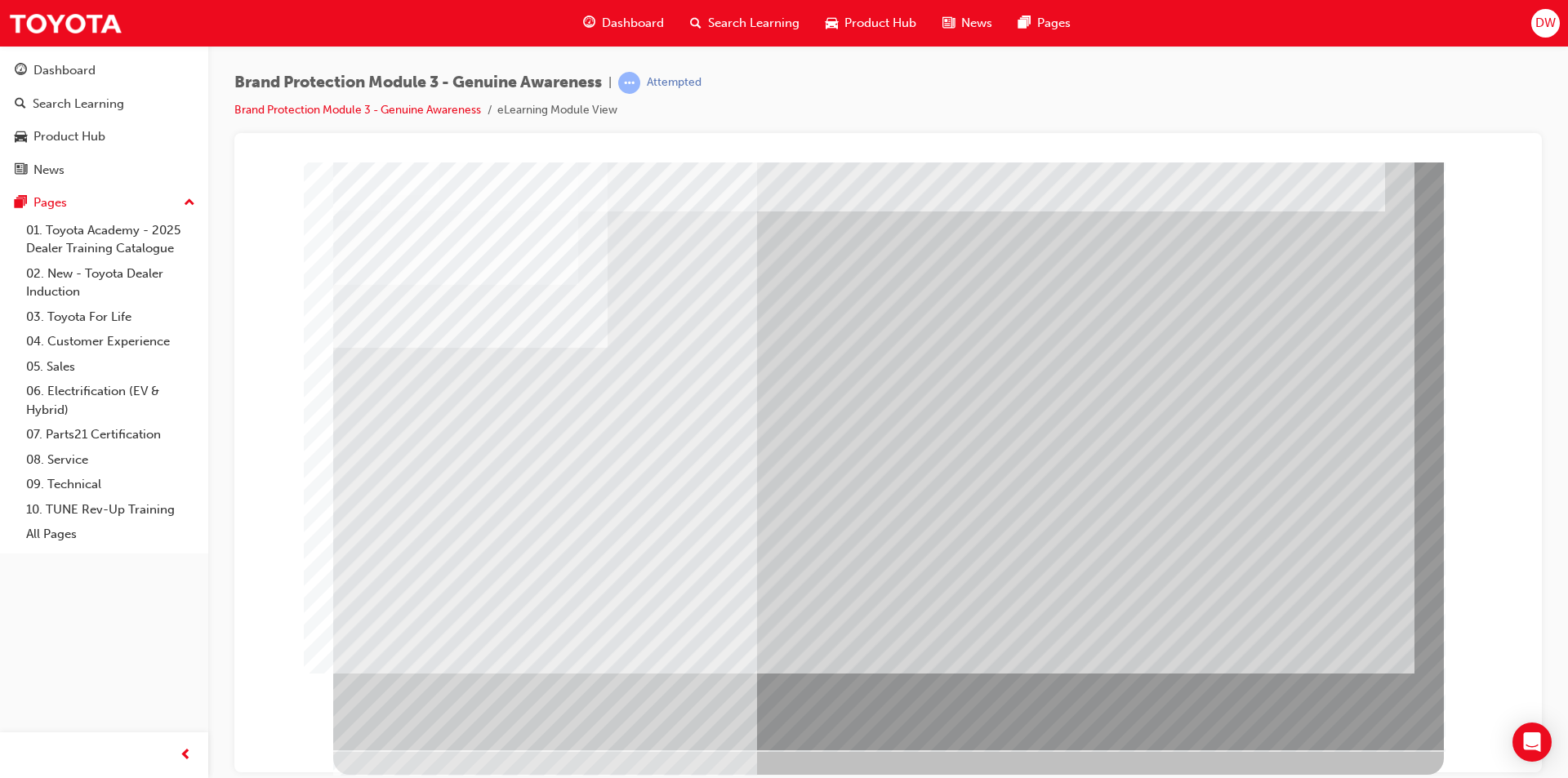 click at bounding box center (385, 1442) 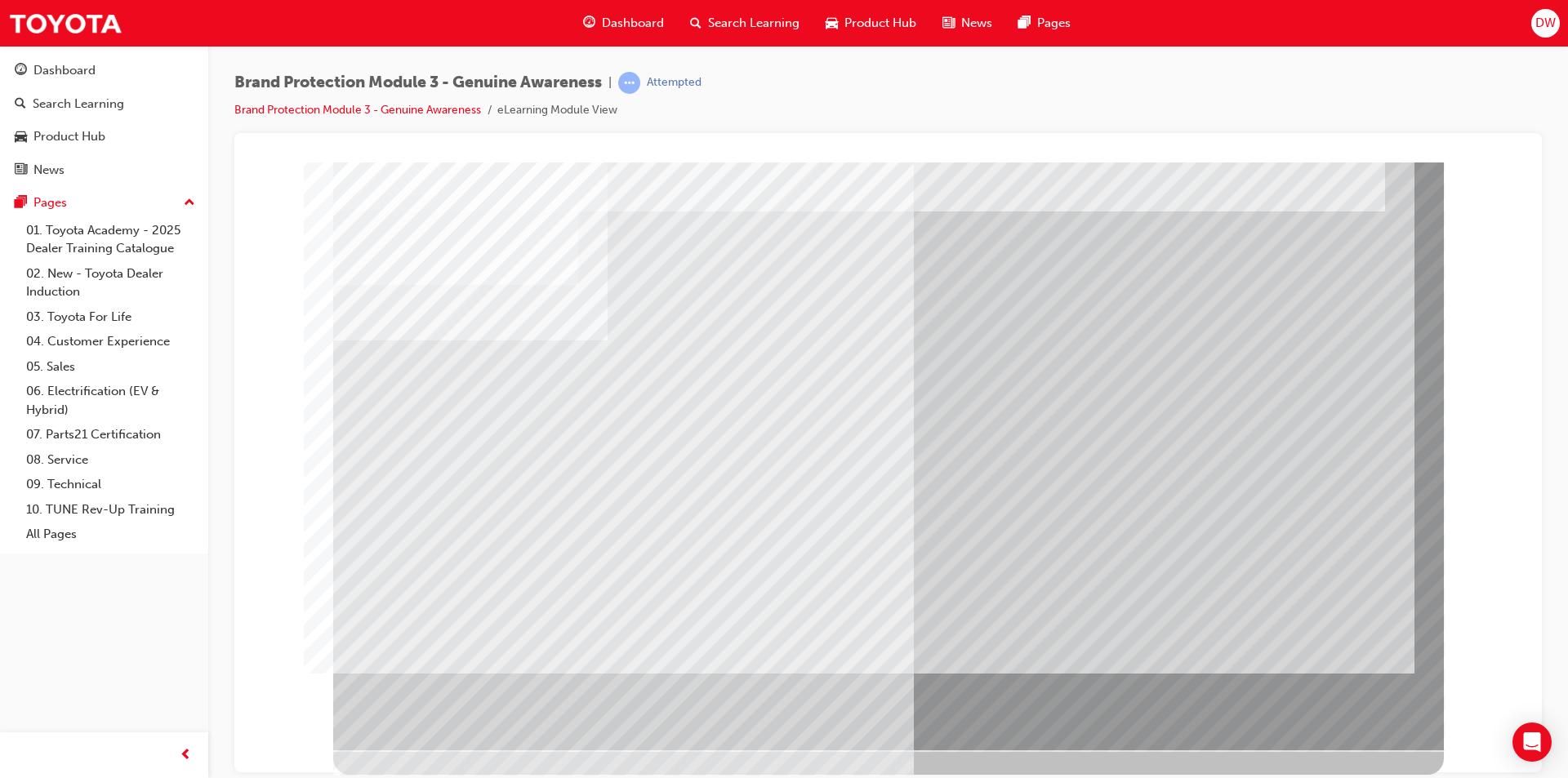 click at bounding box center (385, 1442) 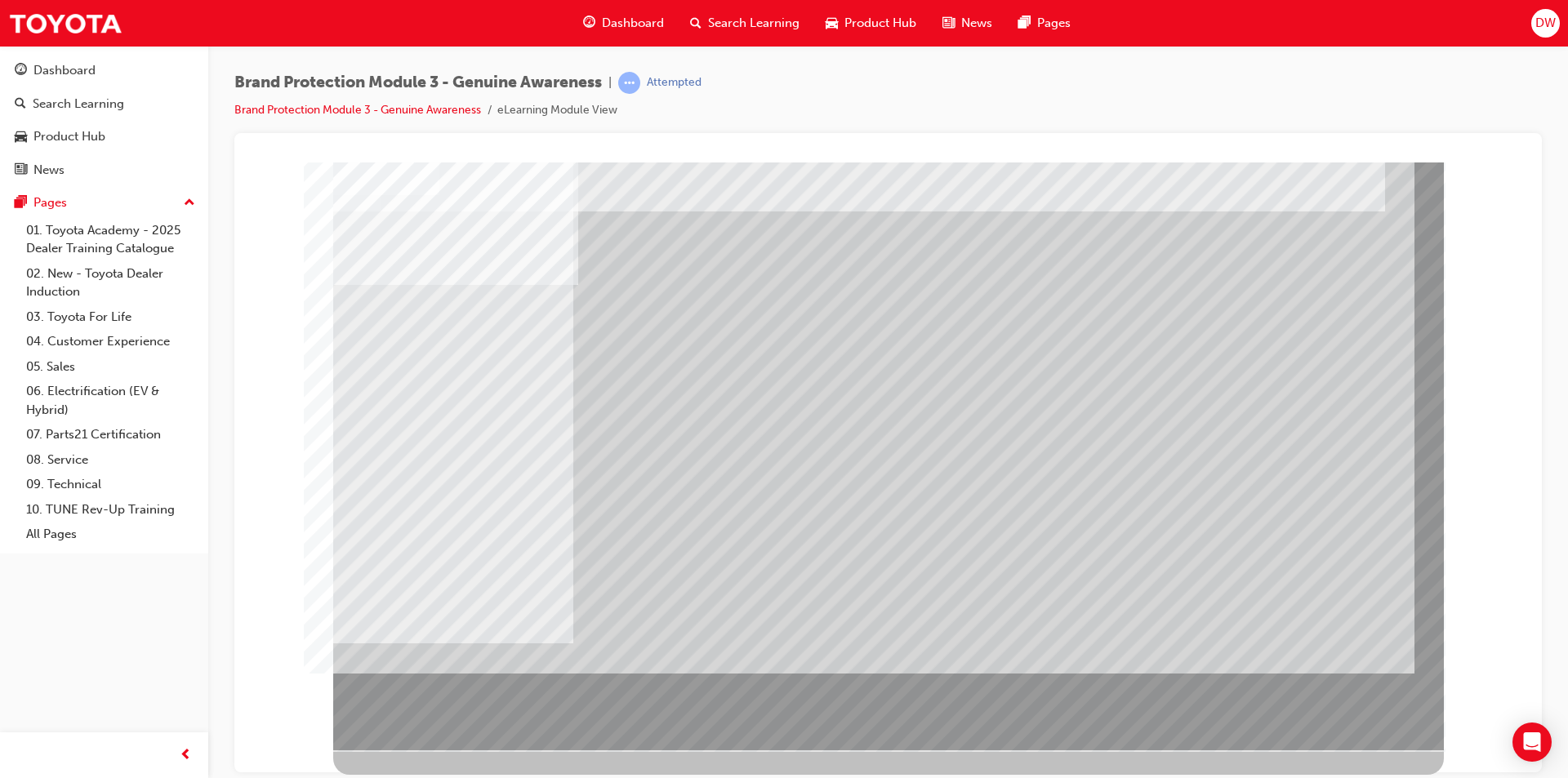 click at bounding box center (385, 1442) 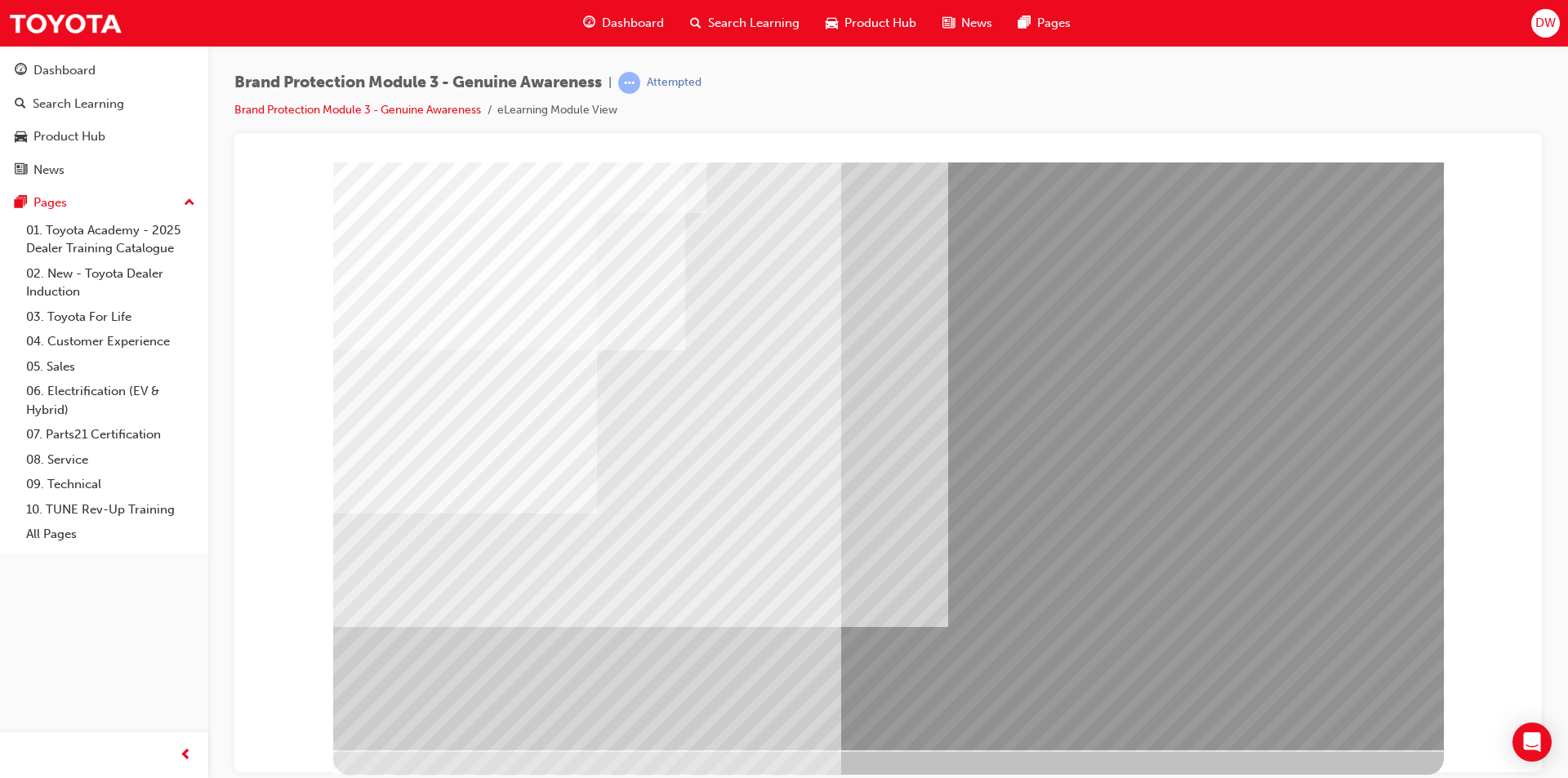 click at bounding box center (385, 1442) 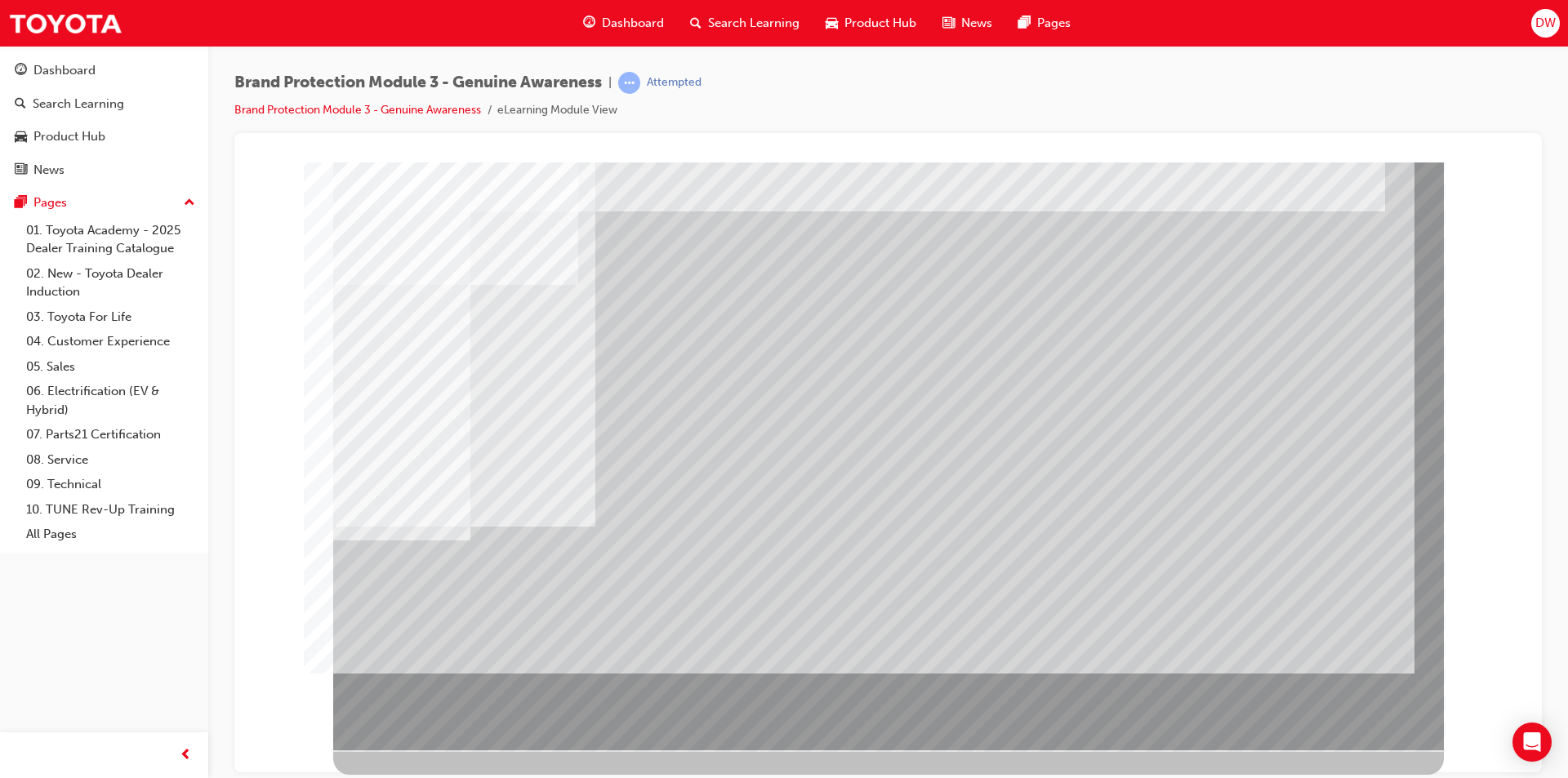 click at bounding box center [385, 1442] 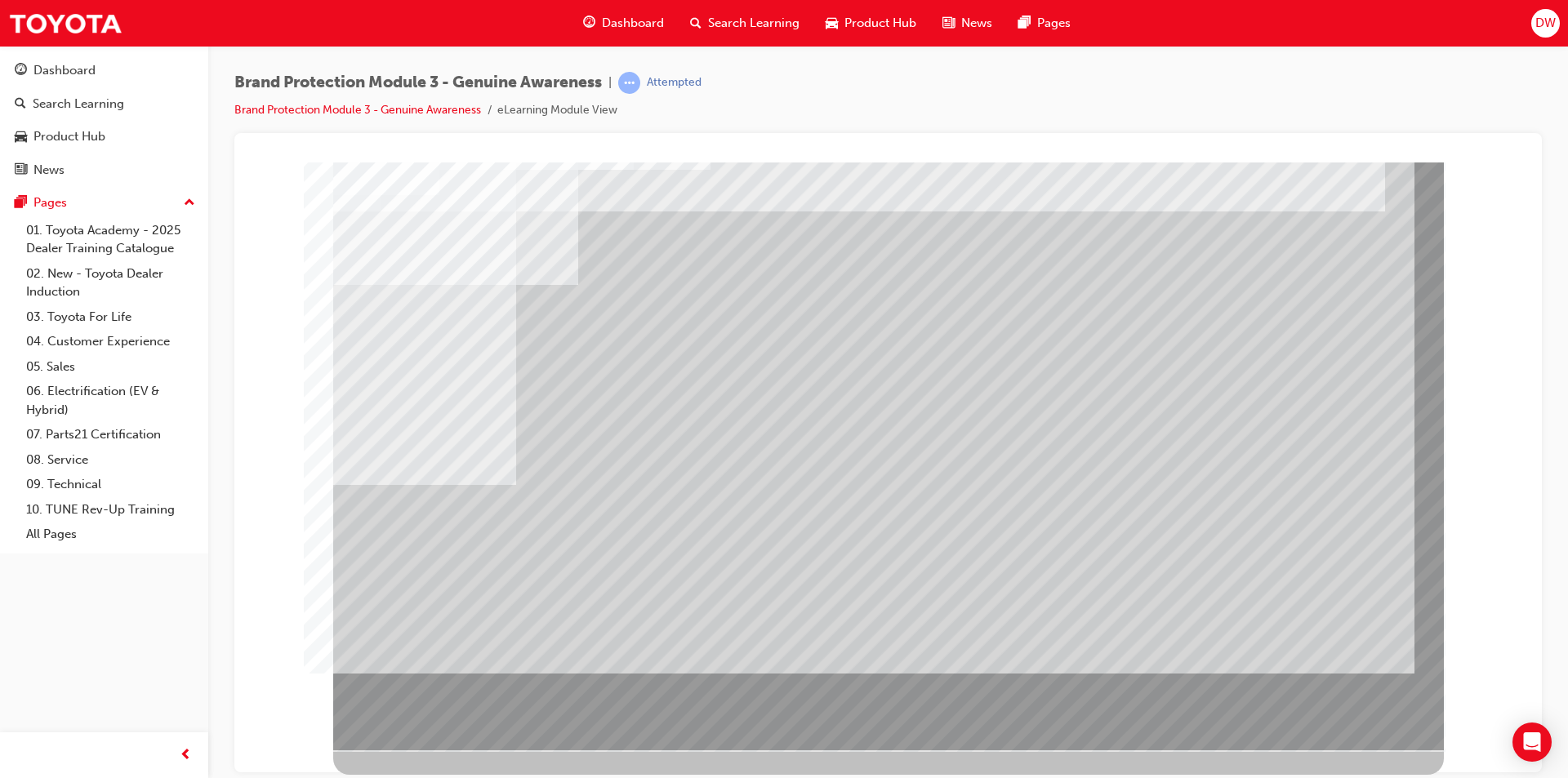 click at bounding box center [385, 1442] 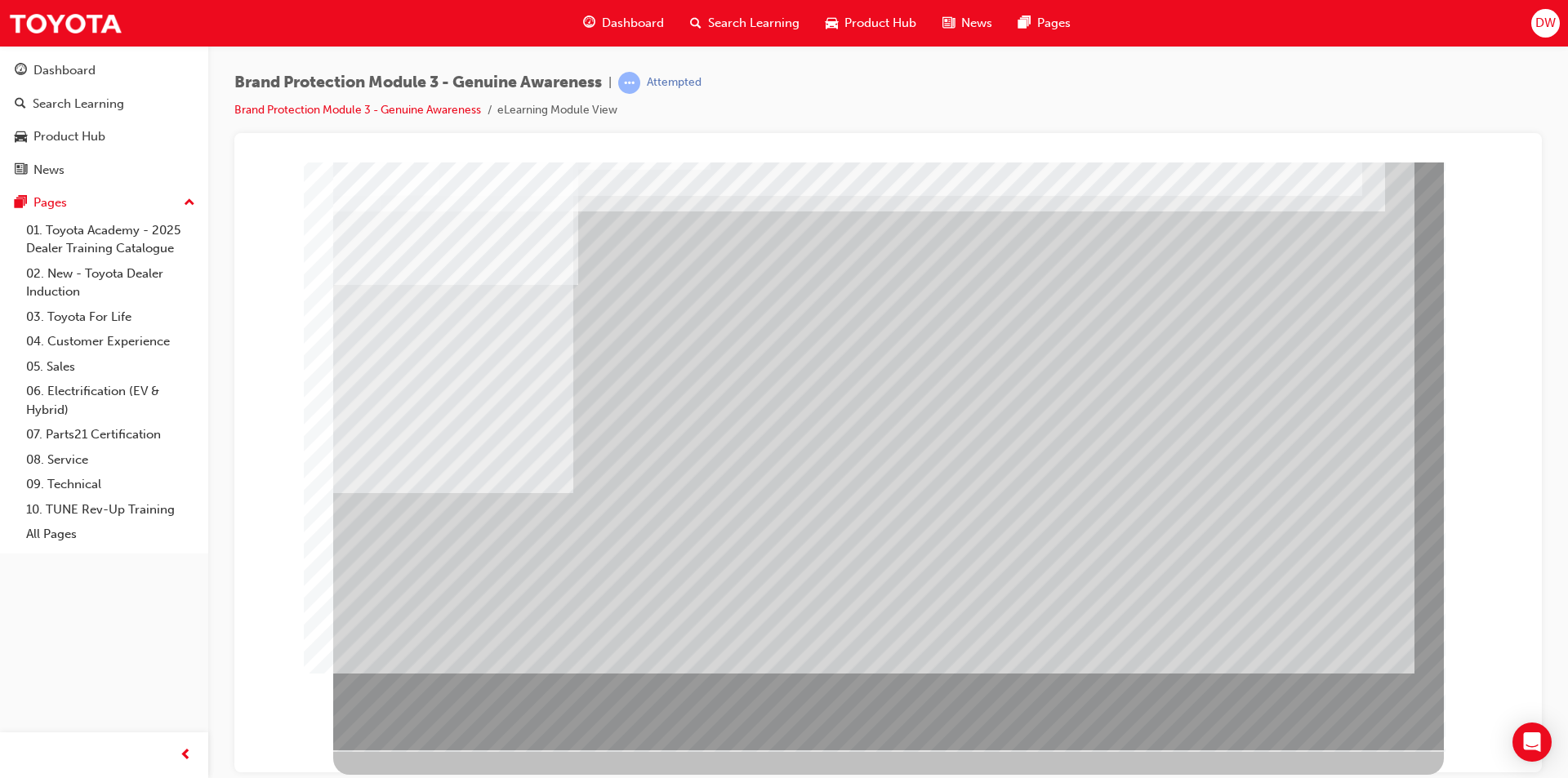click at bounding box center [385, 1442] 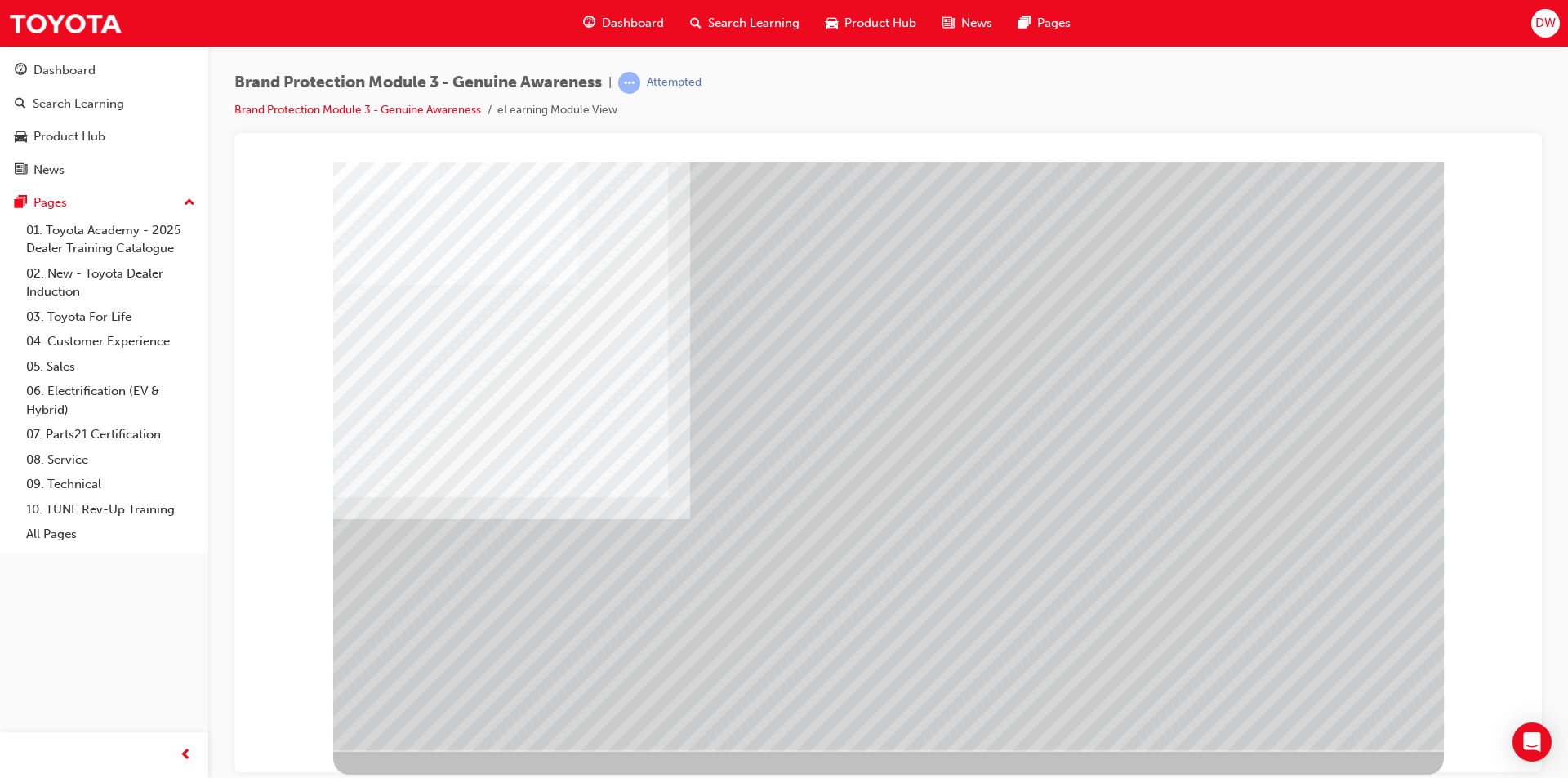 click at bounding box center [385, 2416] 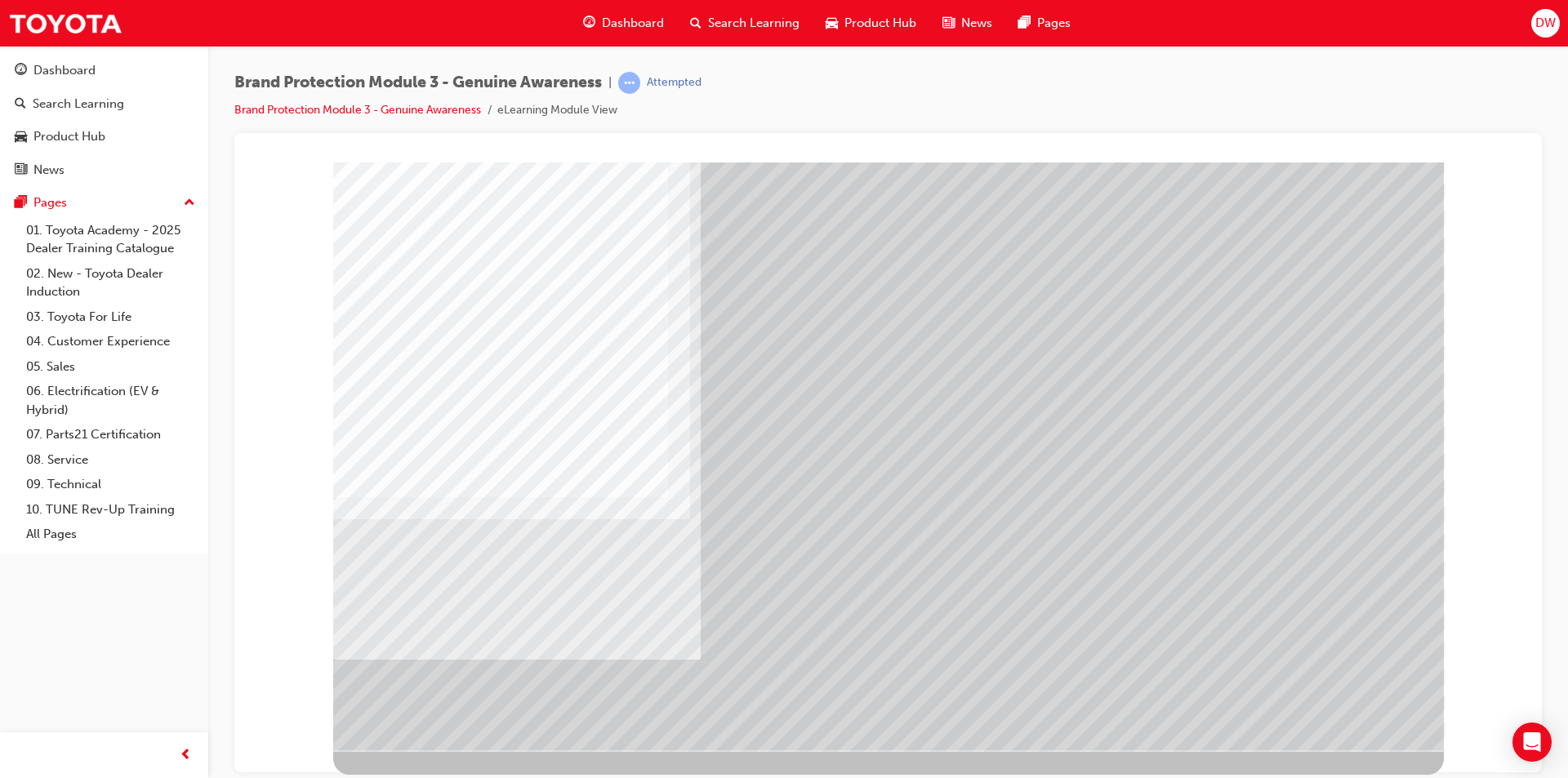click at bounding box center [385, 2913] 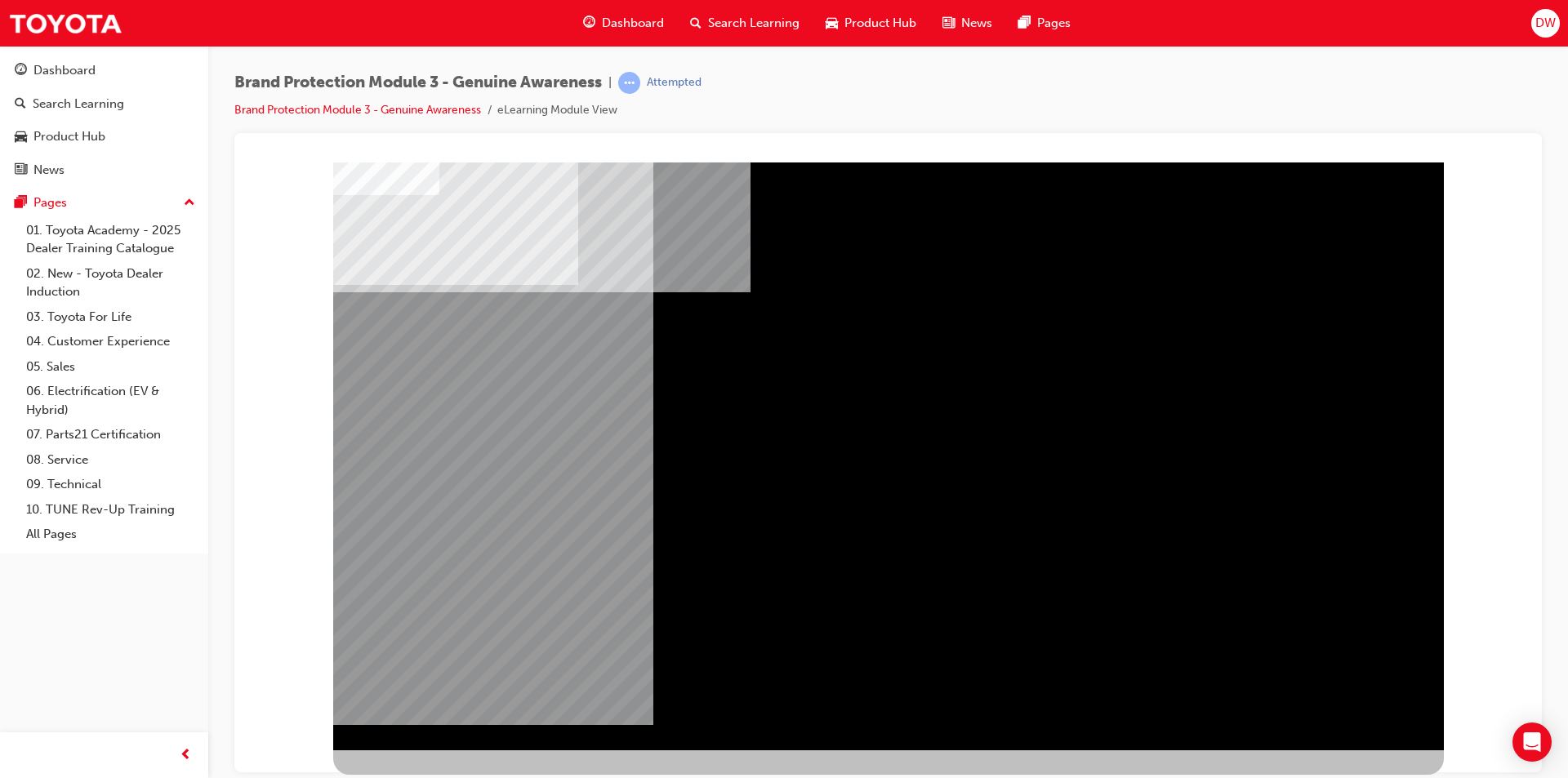 click at bounding box center (385, 794) 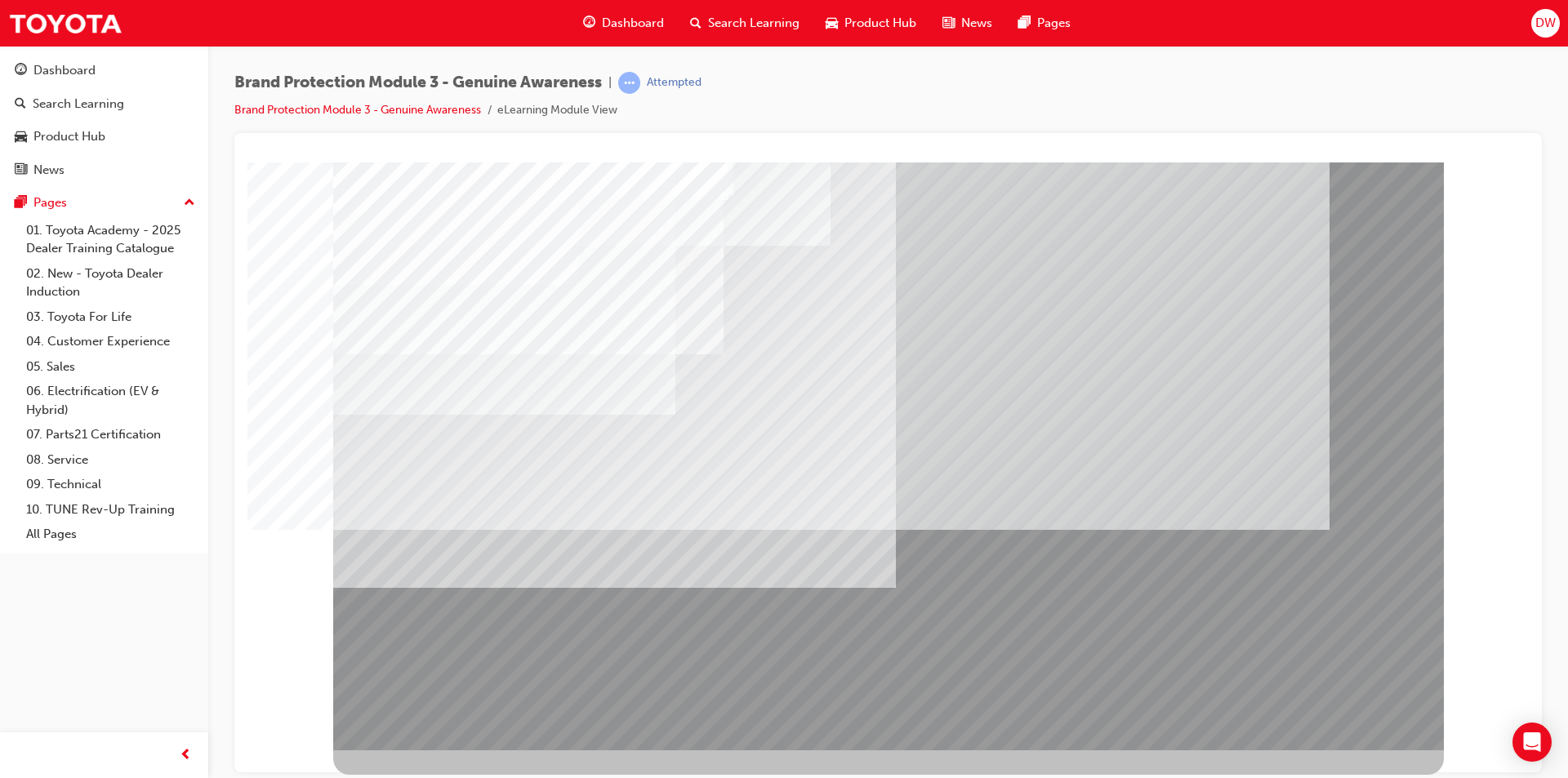 click at bounding box center [385, 1776] 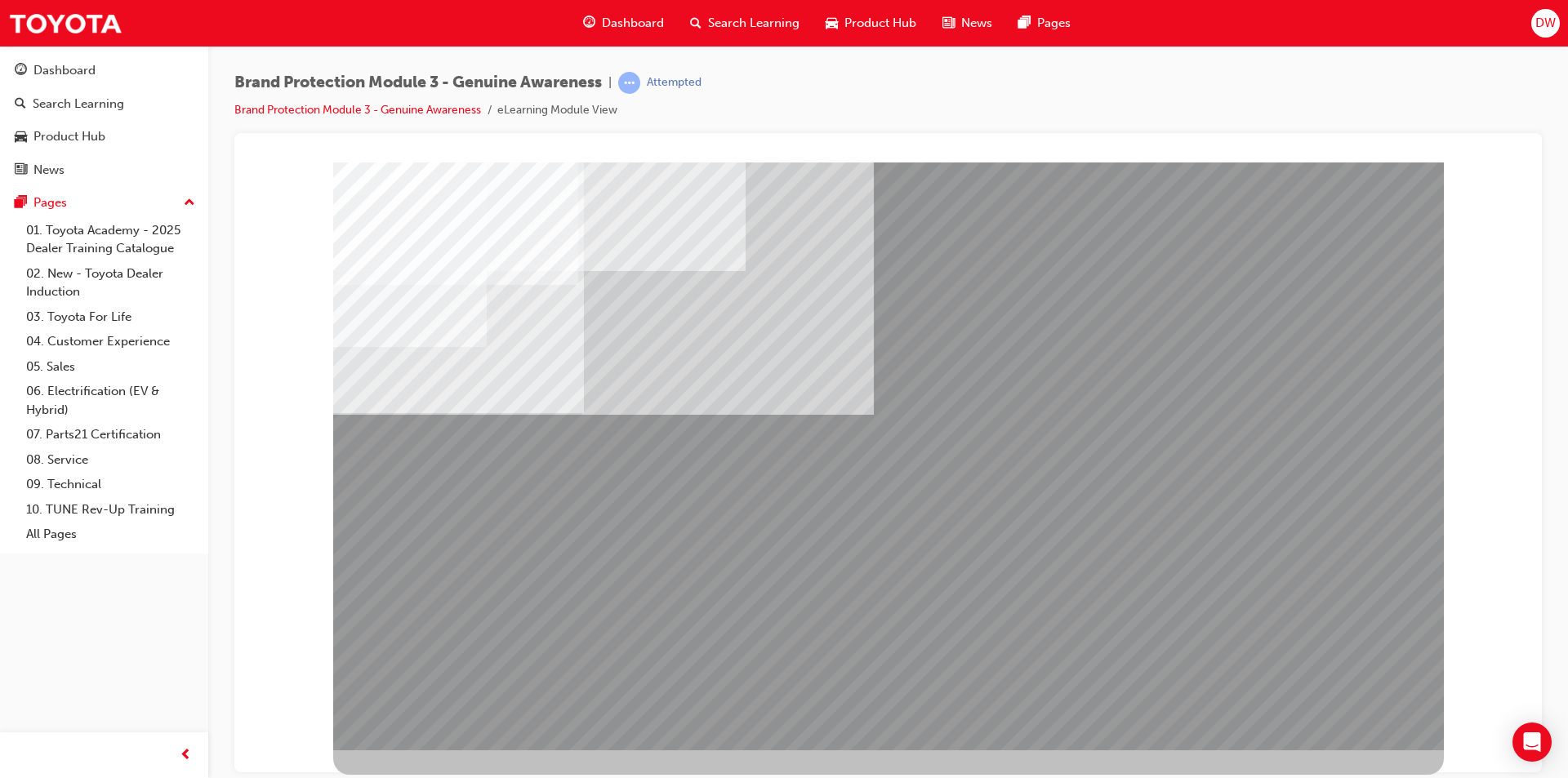 click at bounding box center (385, 2230) 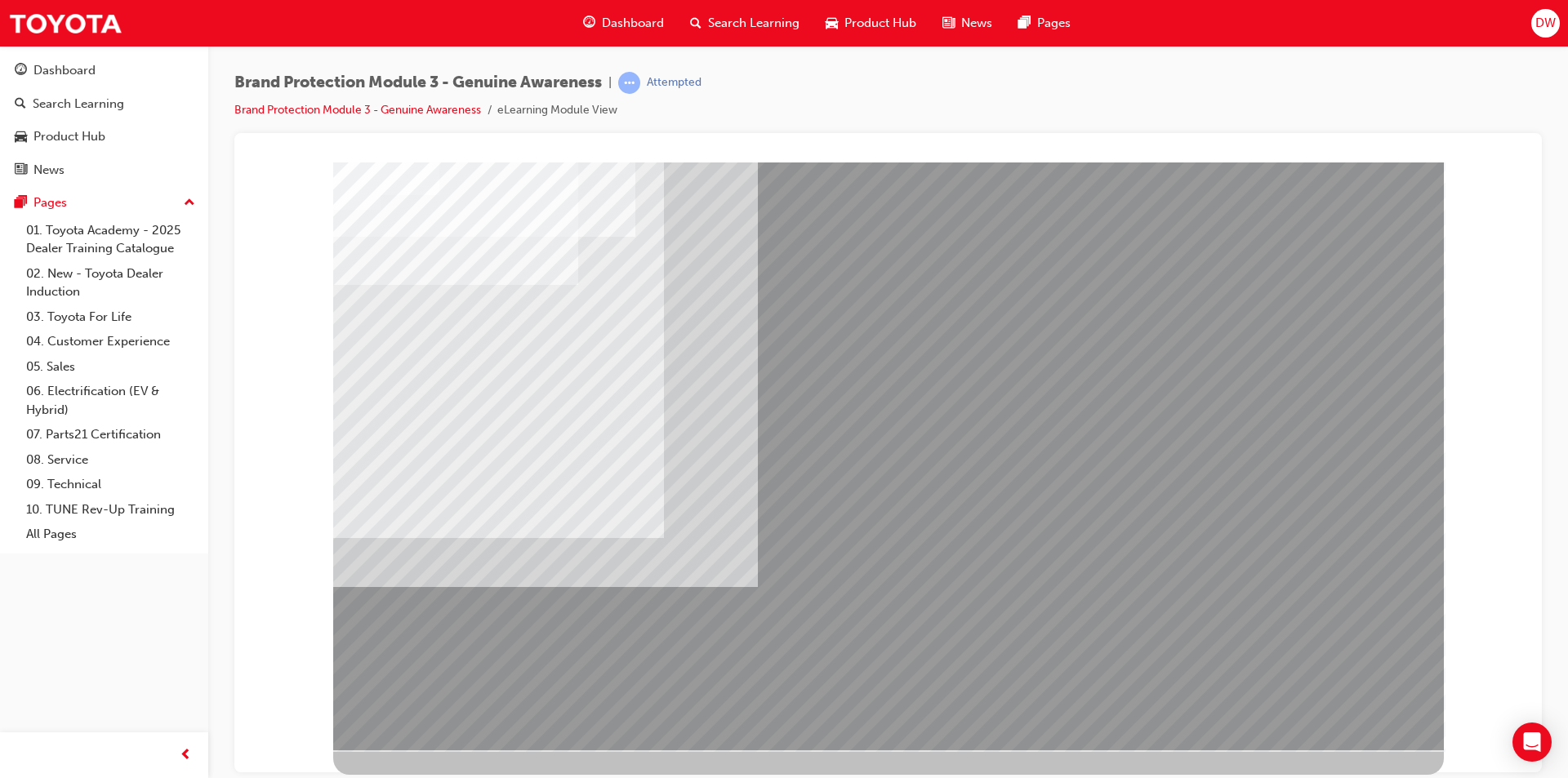 click at bounding box center [354, 2479] 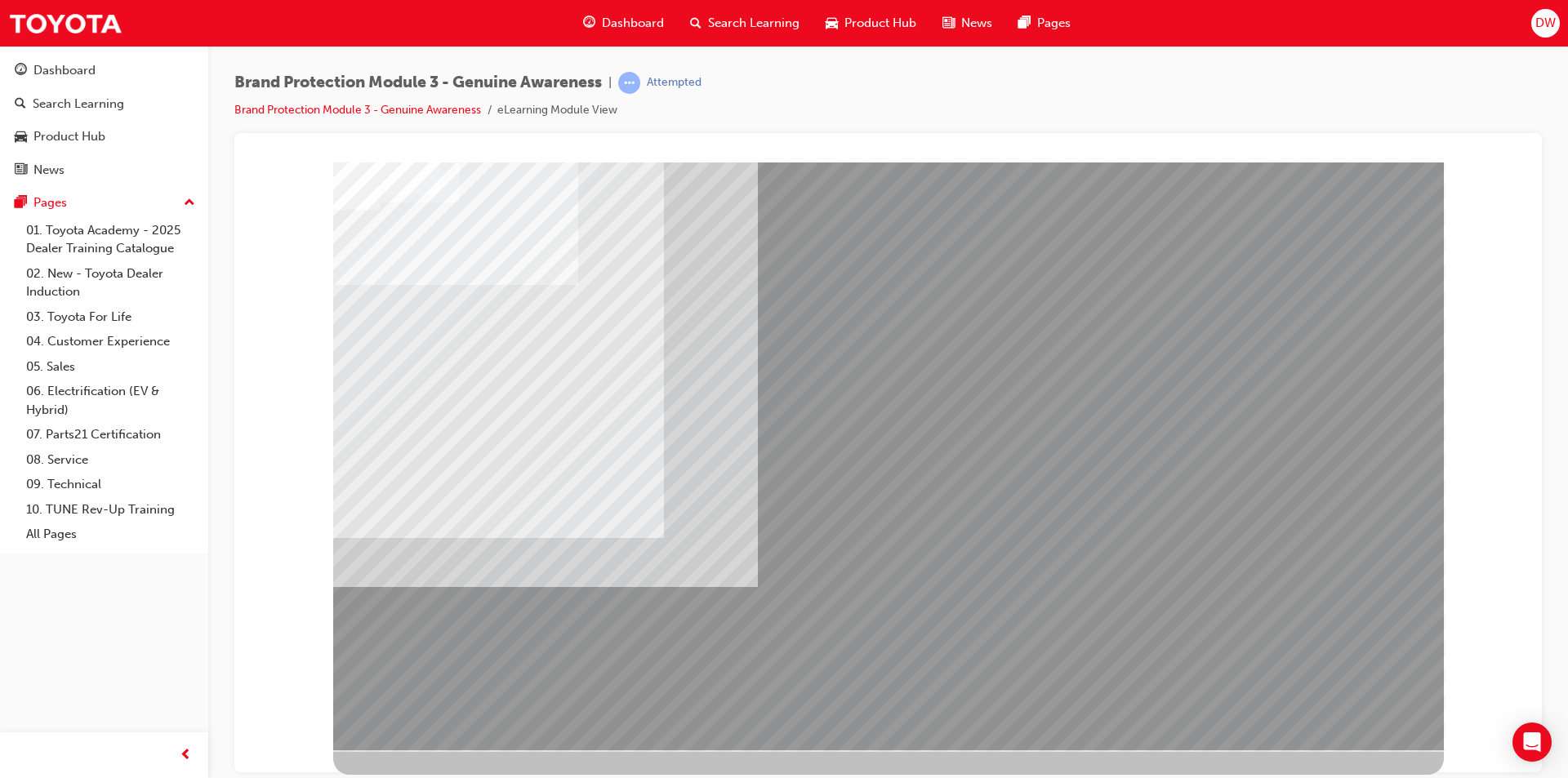 click at bounding box center [354, 2556] 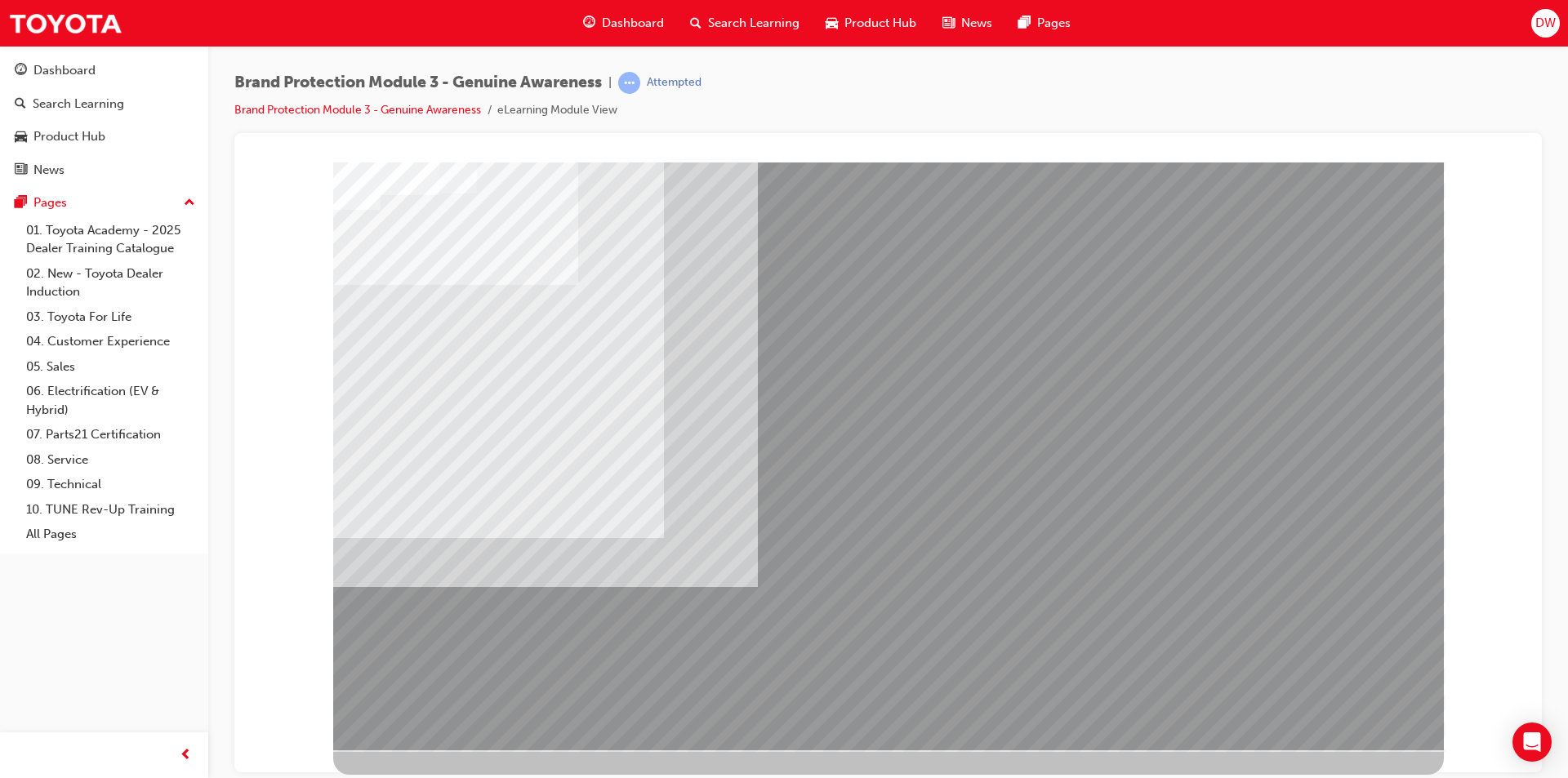 click at bounding box center [354, 2597] 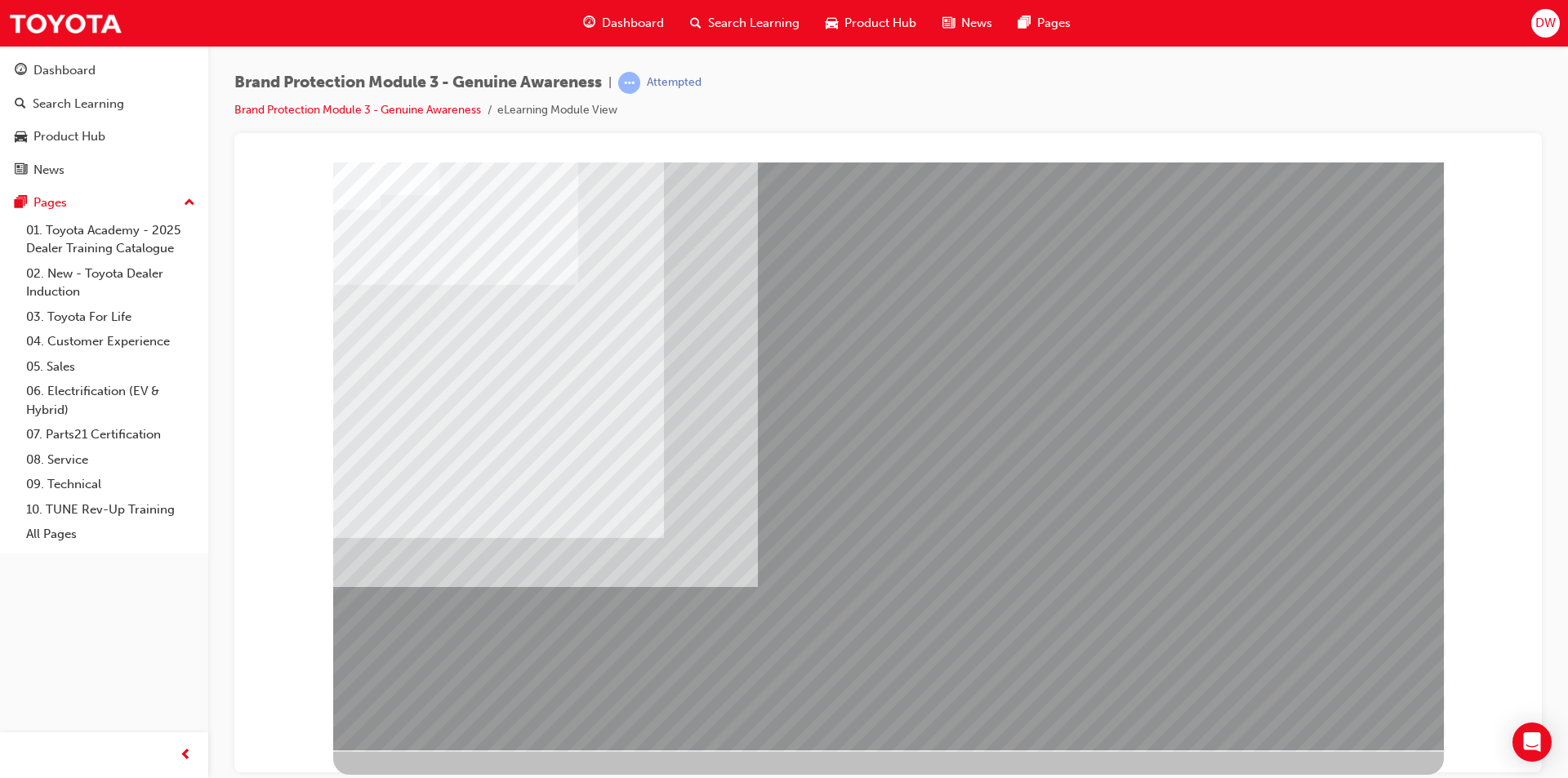 click at bounding box center (354, 2638) 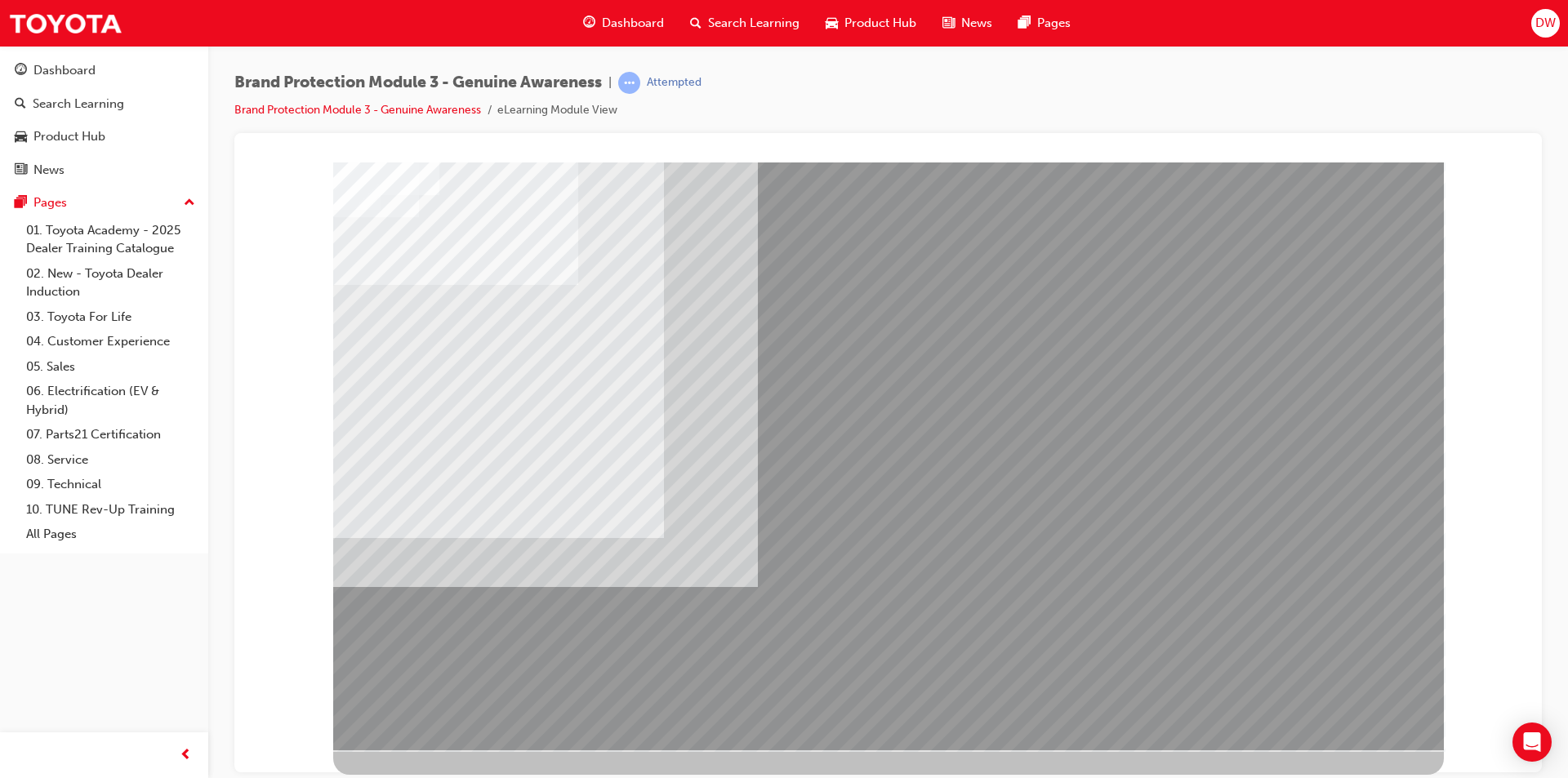 click at bounding box center (354, 2679) 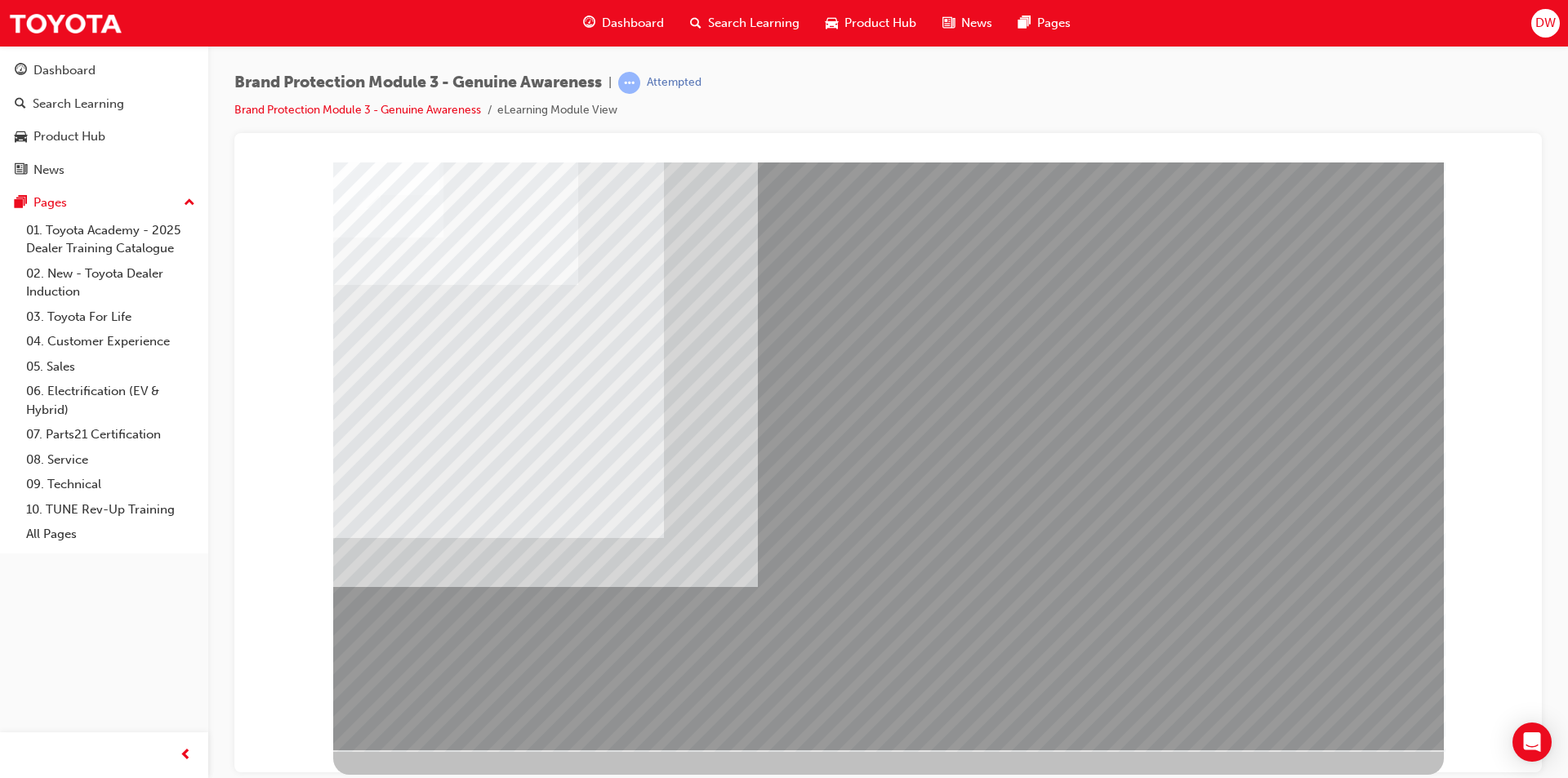 click at bounding box center [354, 2719] 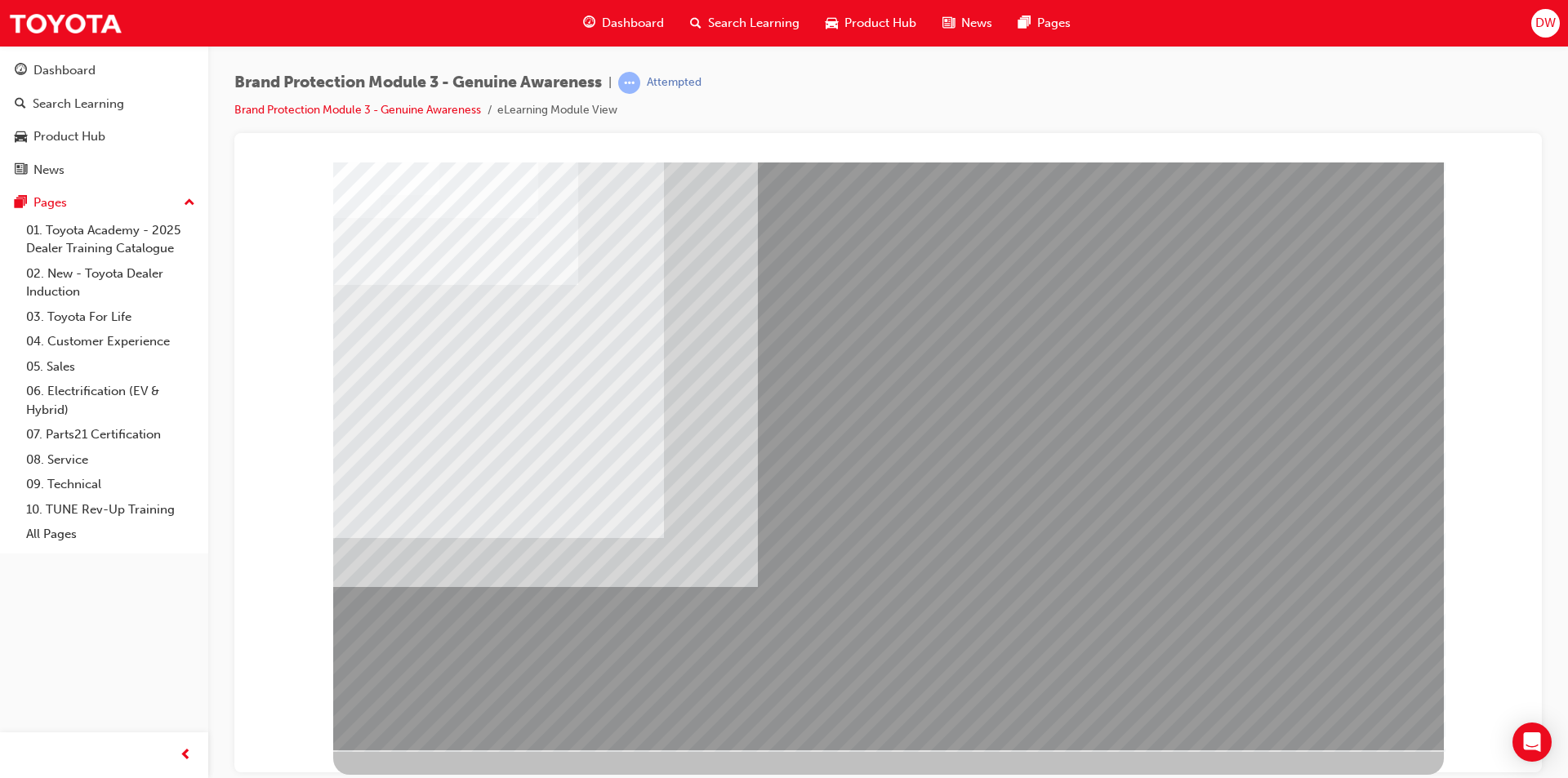click at bounding box center (354, 2531) 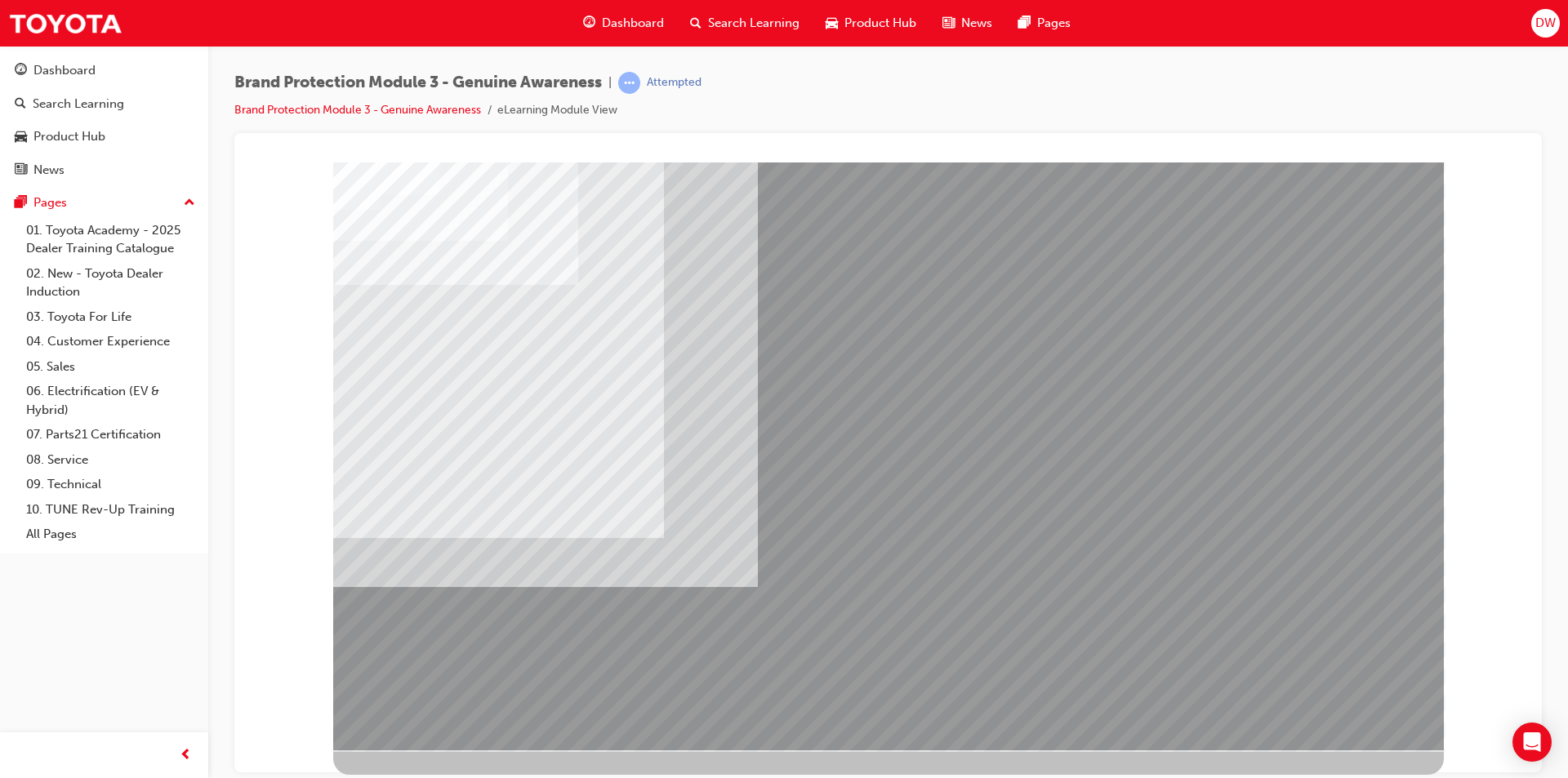 drag, startPoint x: 1188, startPoint y: 526, endPoint x: 1196, endPoint y: 530, distance: 8.94427 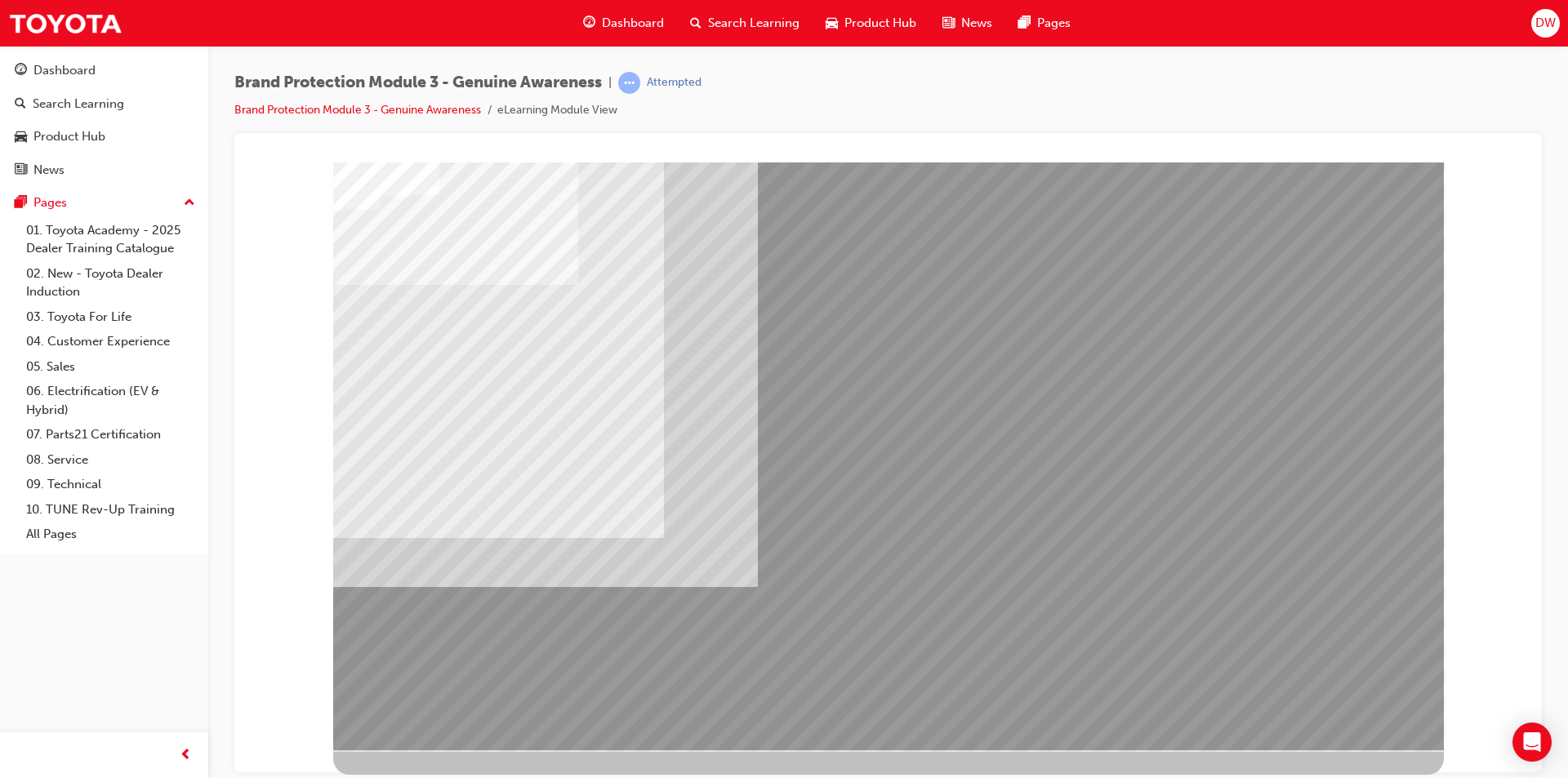 click at bounding box center (889, 1074) 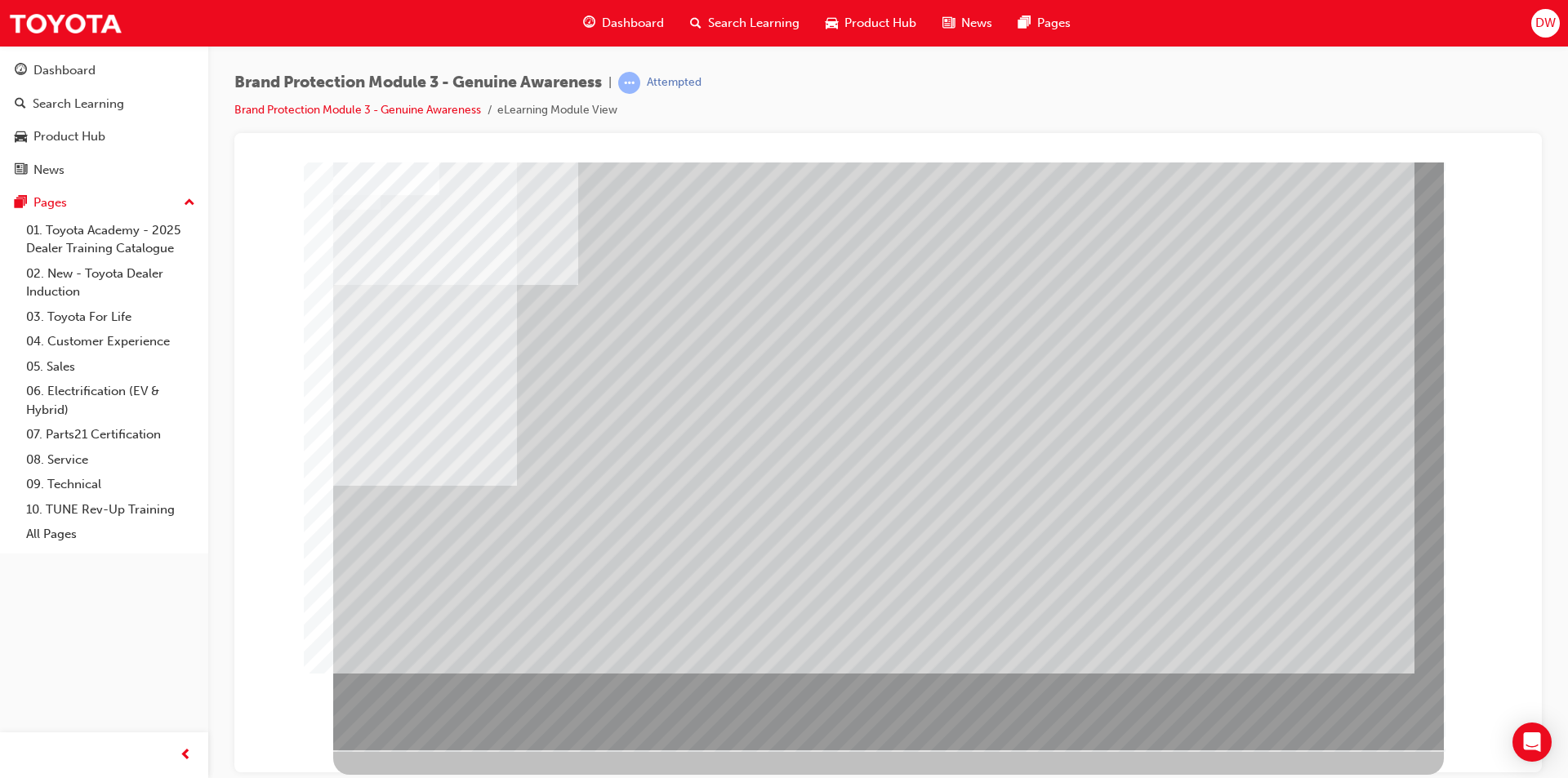 click at bounding box center [385, 1442] 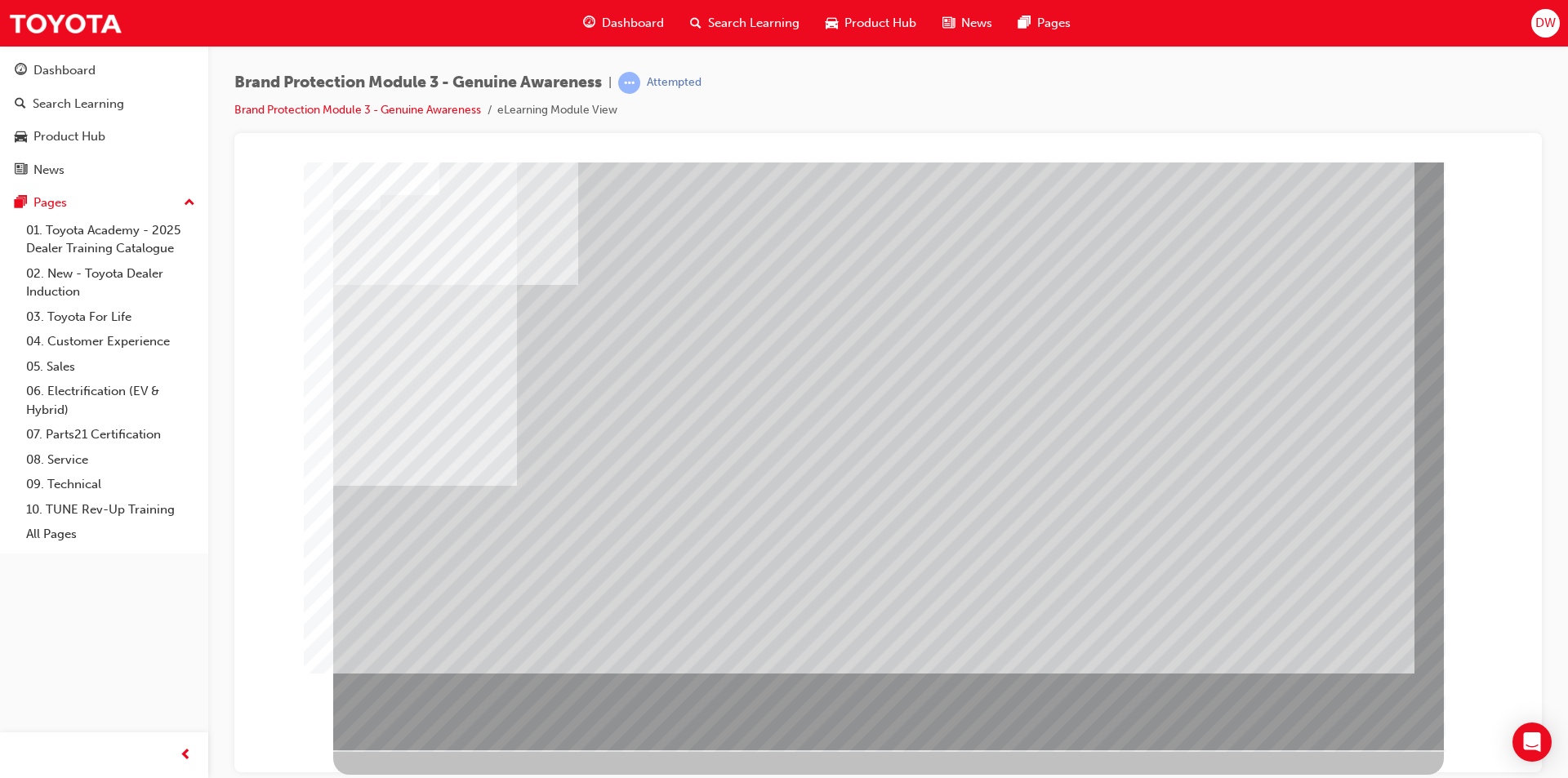 click at bounding box center [385, 1442] 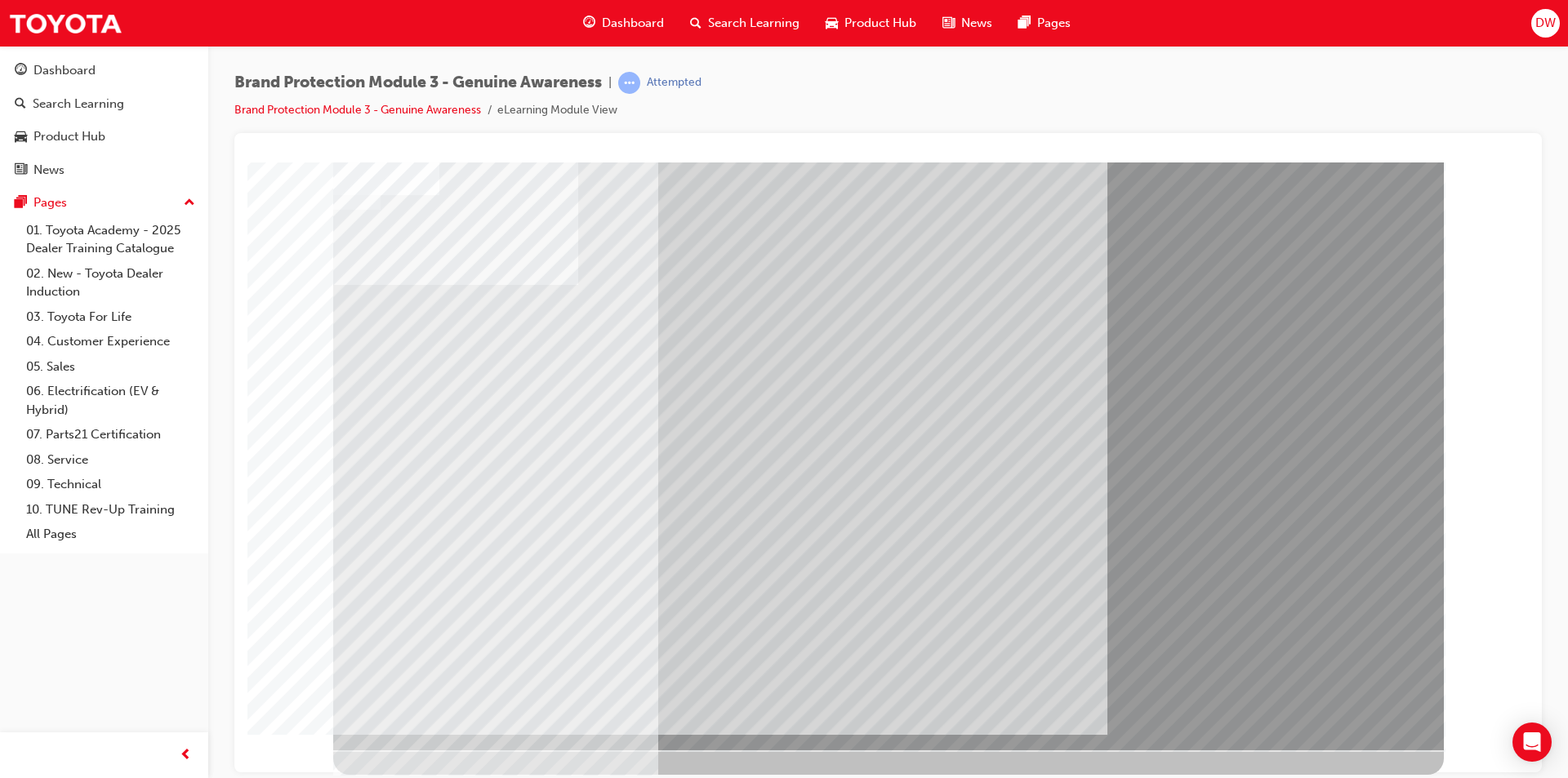 click at bounding box center (385, 1442) 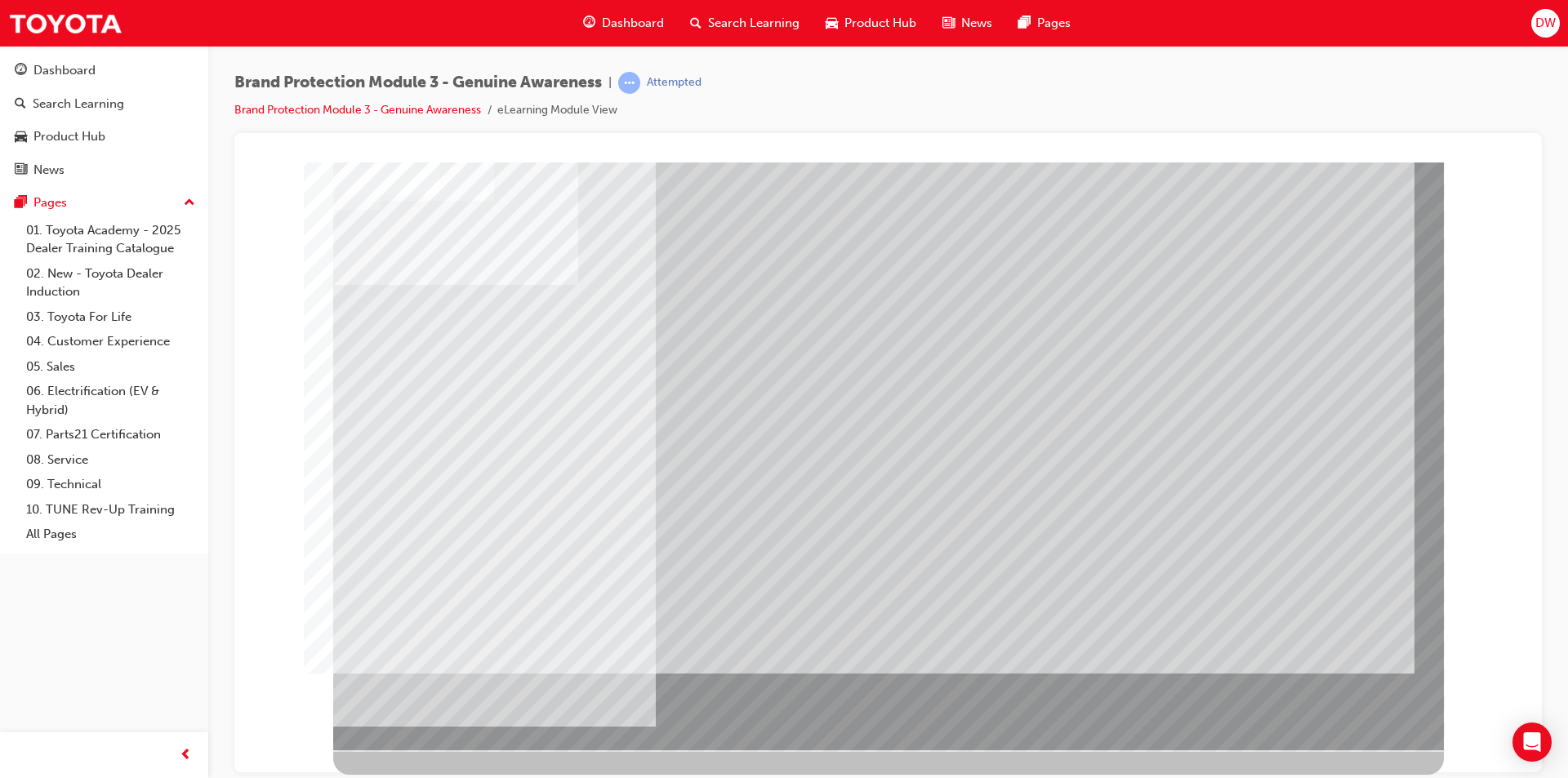 click at bounding box center [385, 1442] 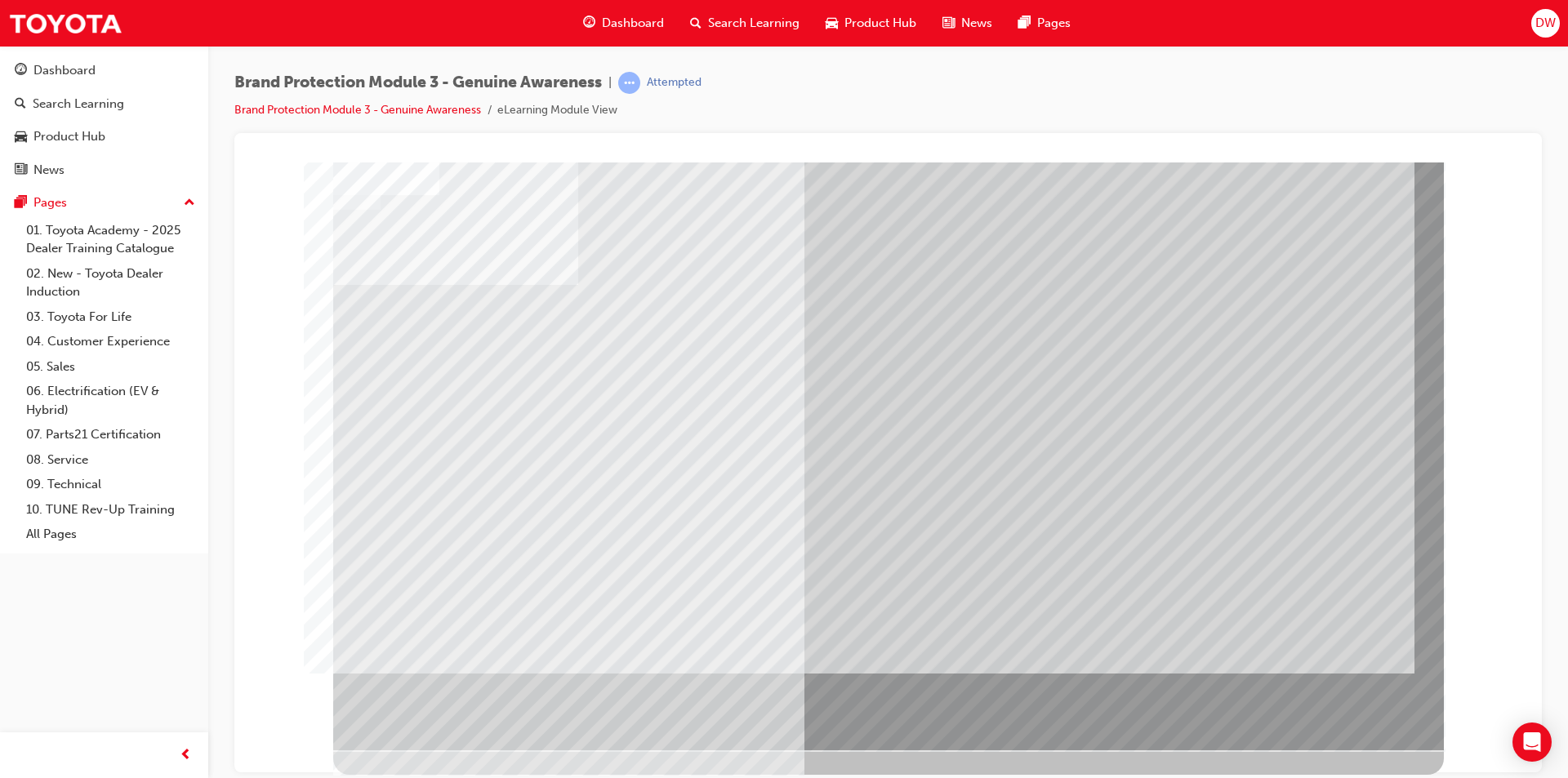 click at bounding box center [385, 1442] 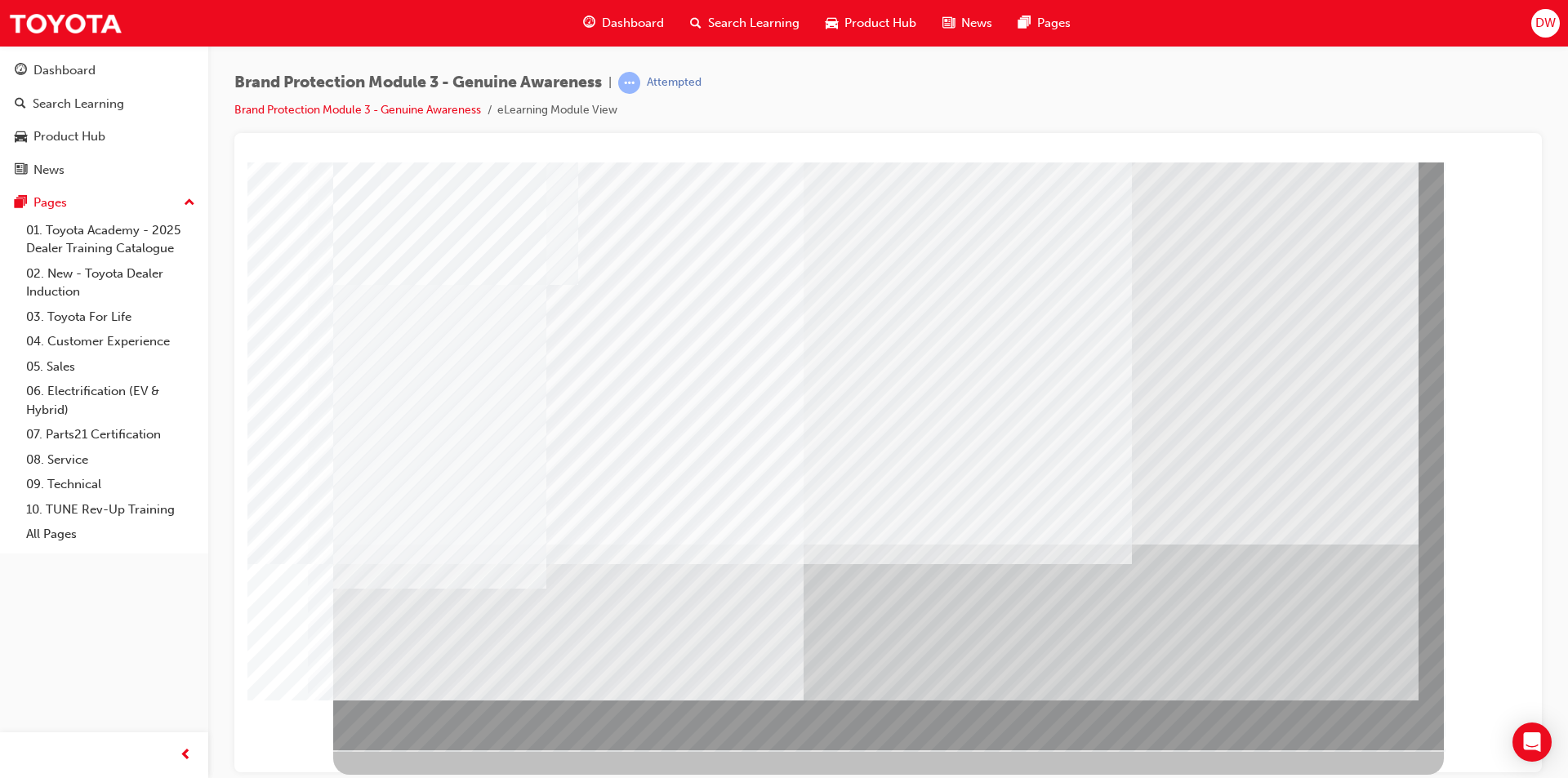 click at bounding box center (385, 2369) 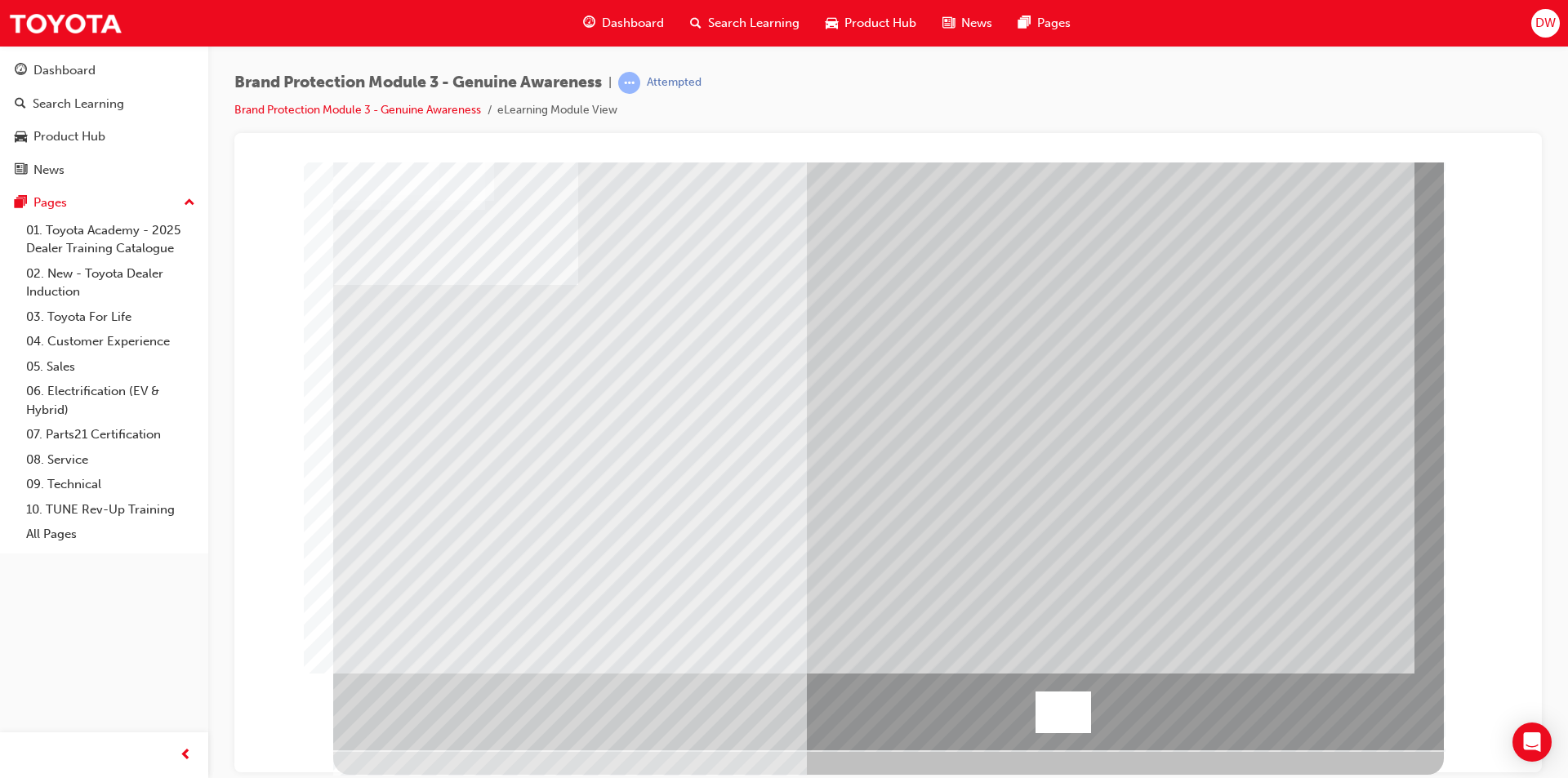 click at bounding box center (385, 1442) 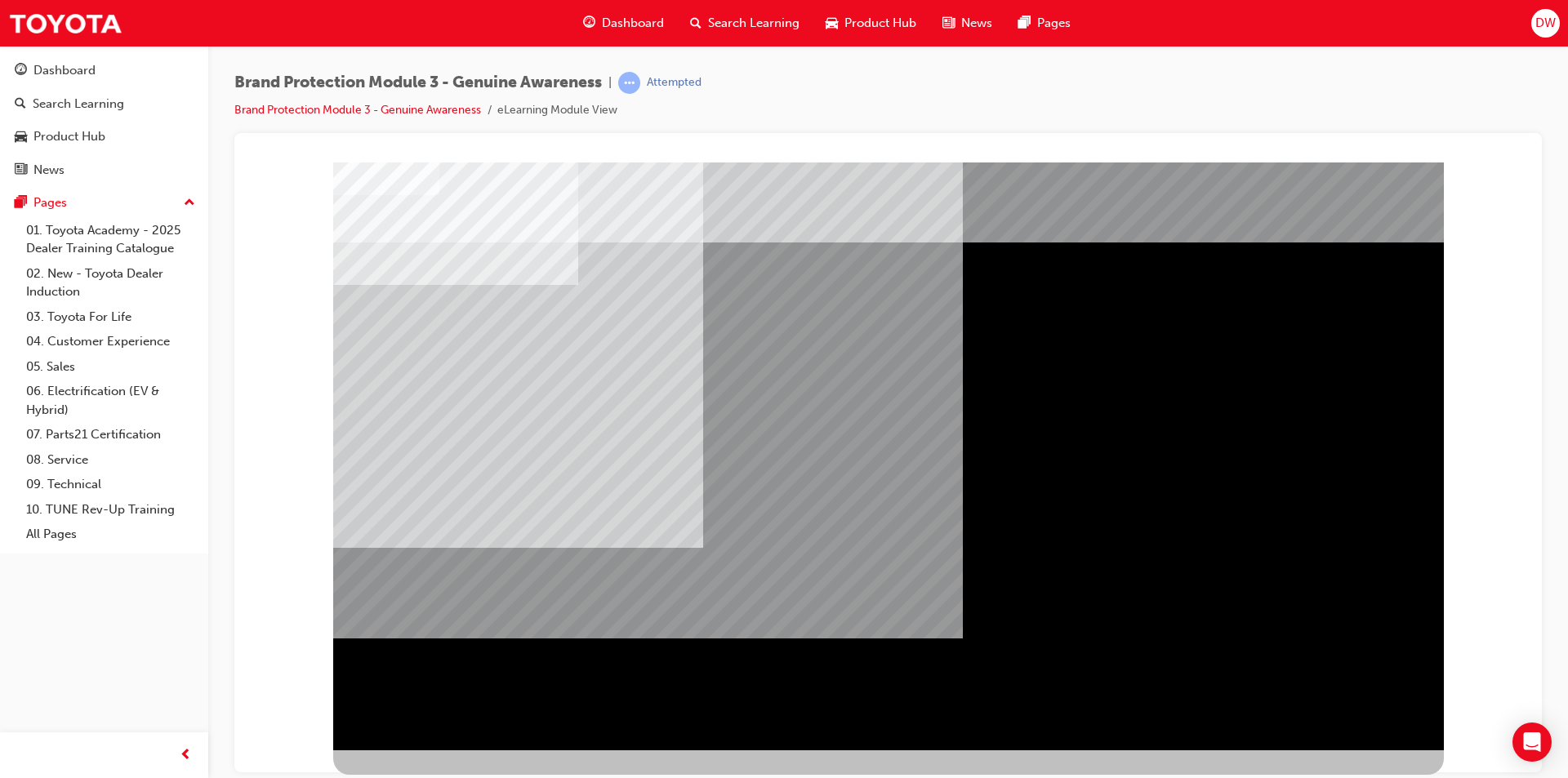 click at bounding box center (889, 456) 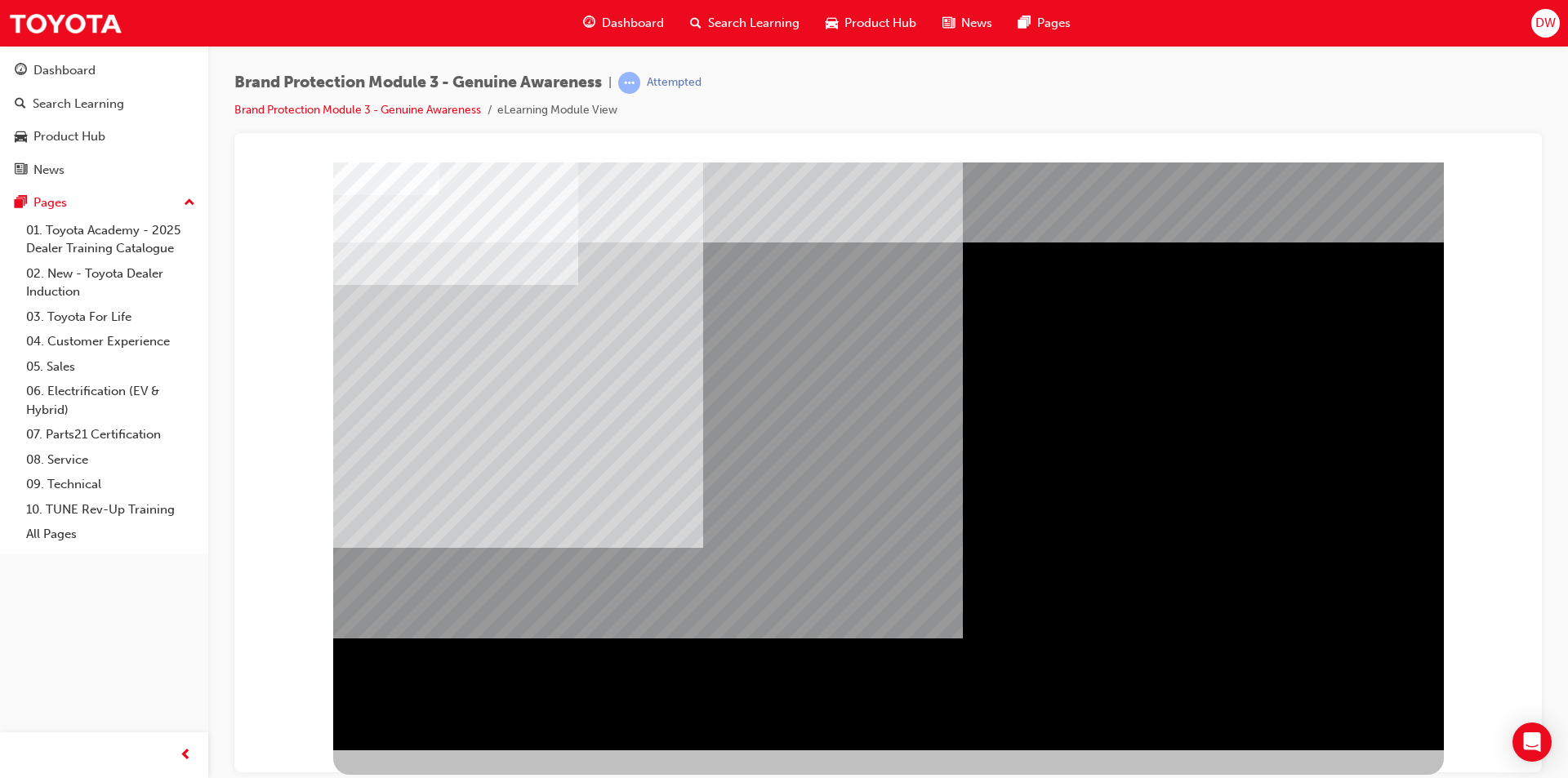 click at bounding box center [385, 1965] 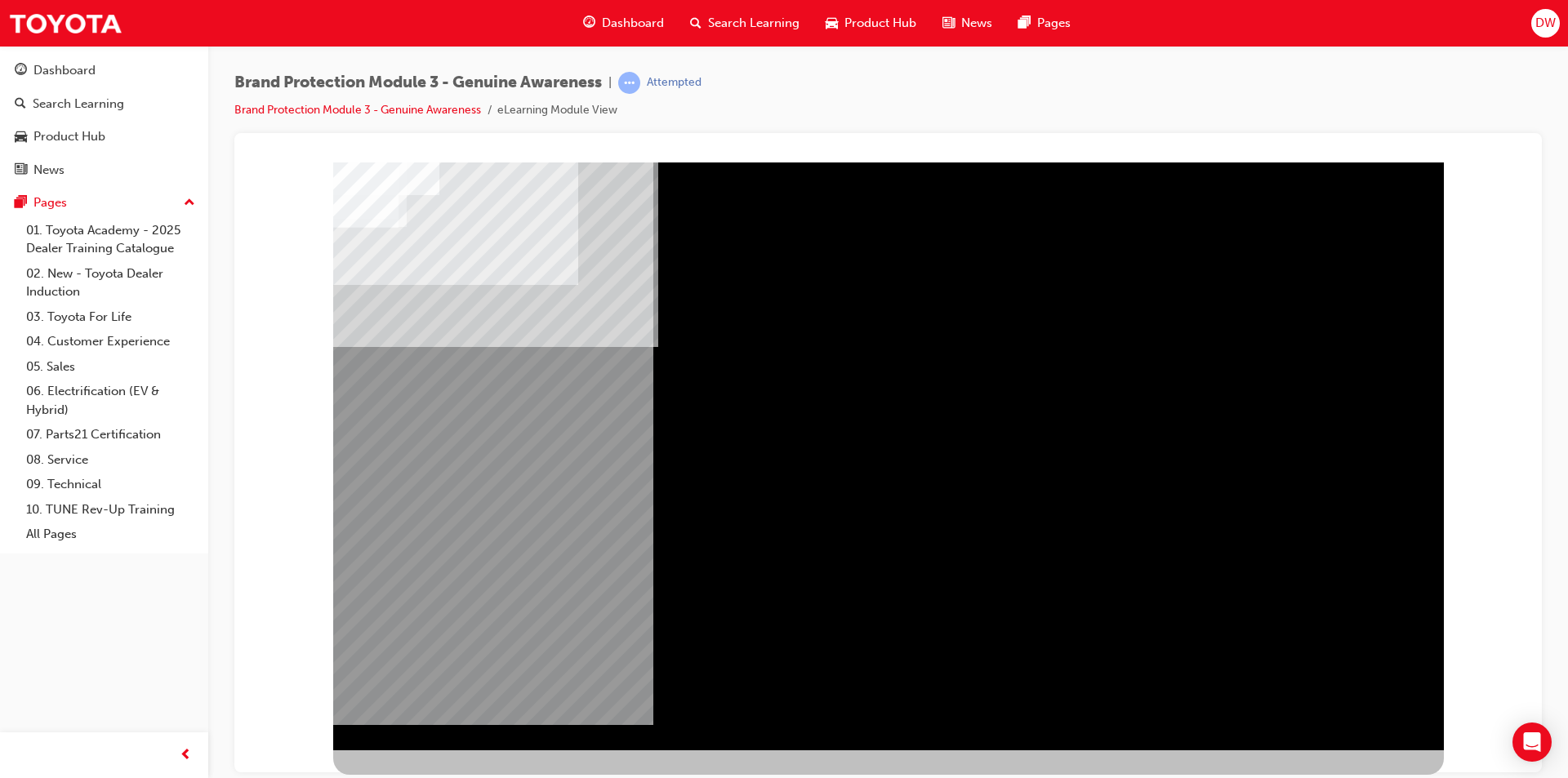 click at bounding box center (366, 1546) 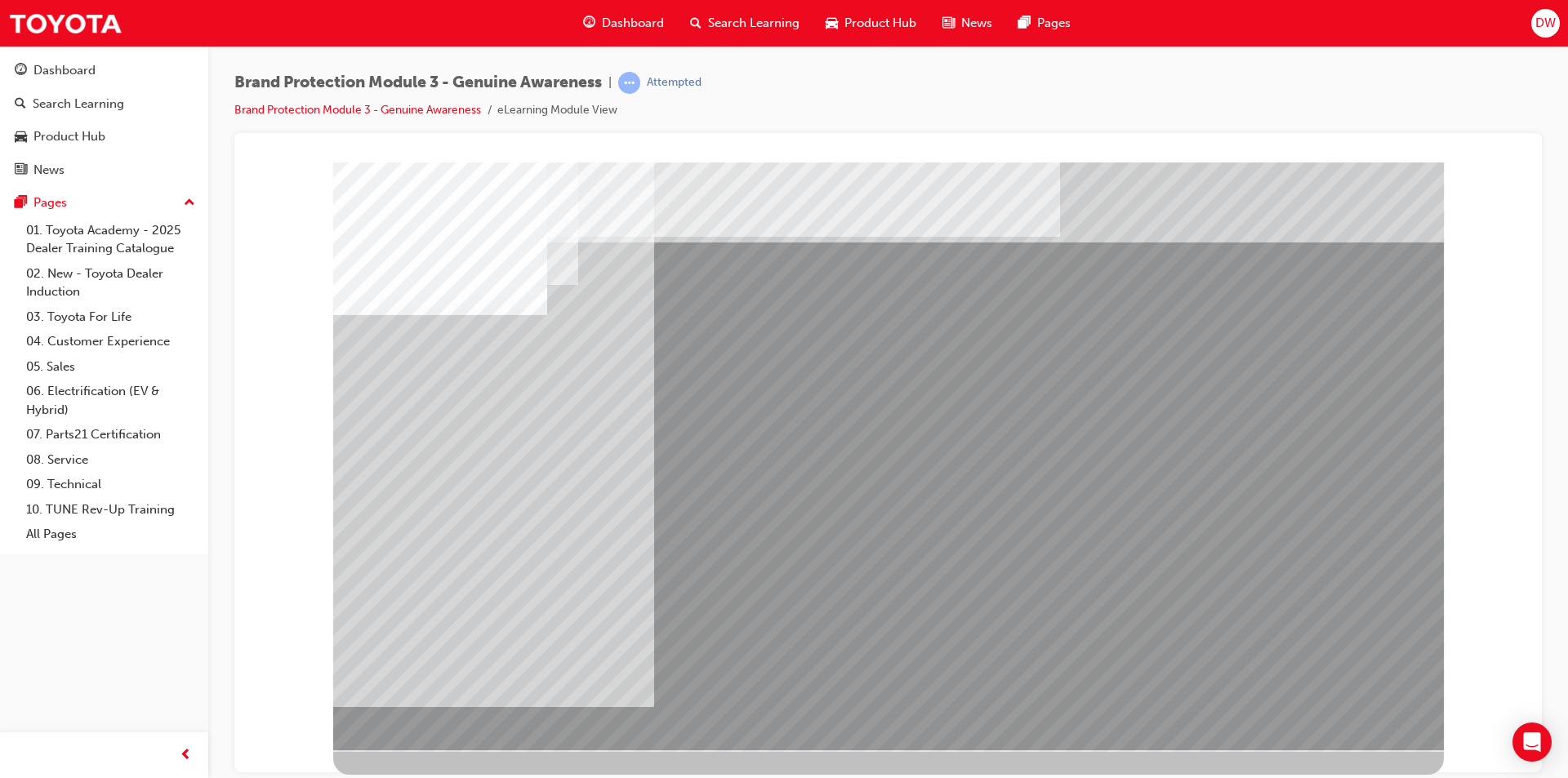 click at bounding box center [437, 2181] 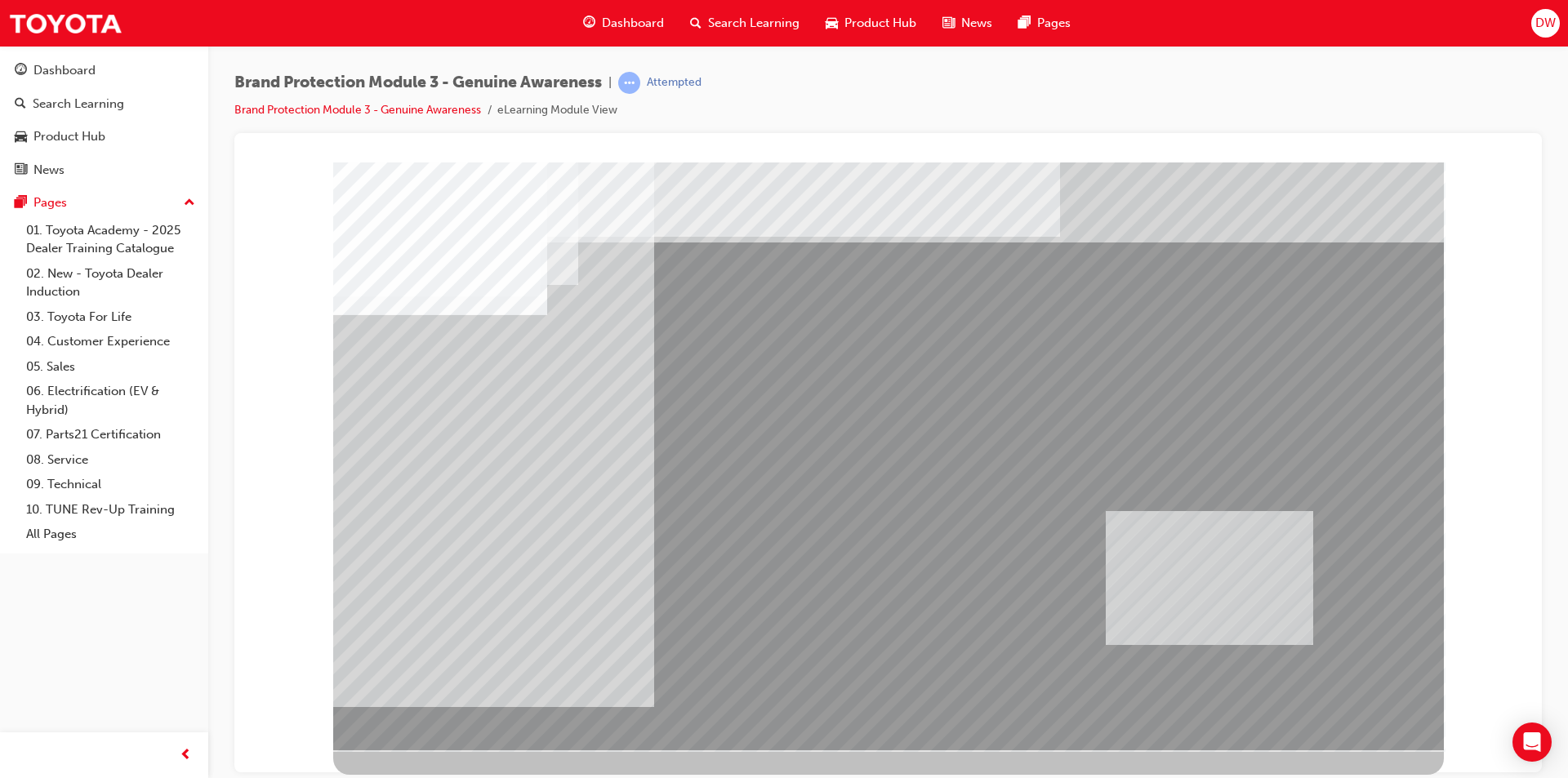 drag, startPoint x: 493, startPoint y: 580, endPoint x: 996, endPoint y: 600, distance: 503.39746 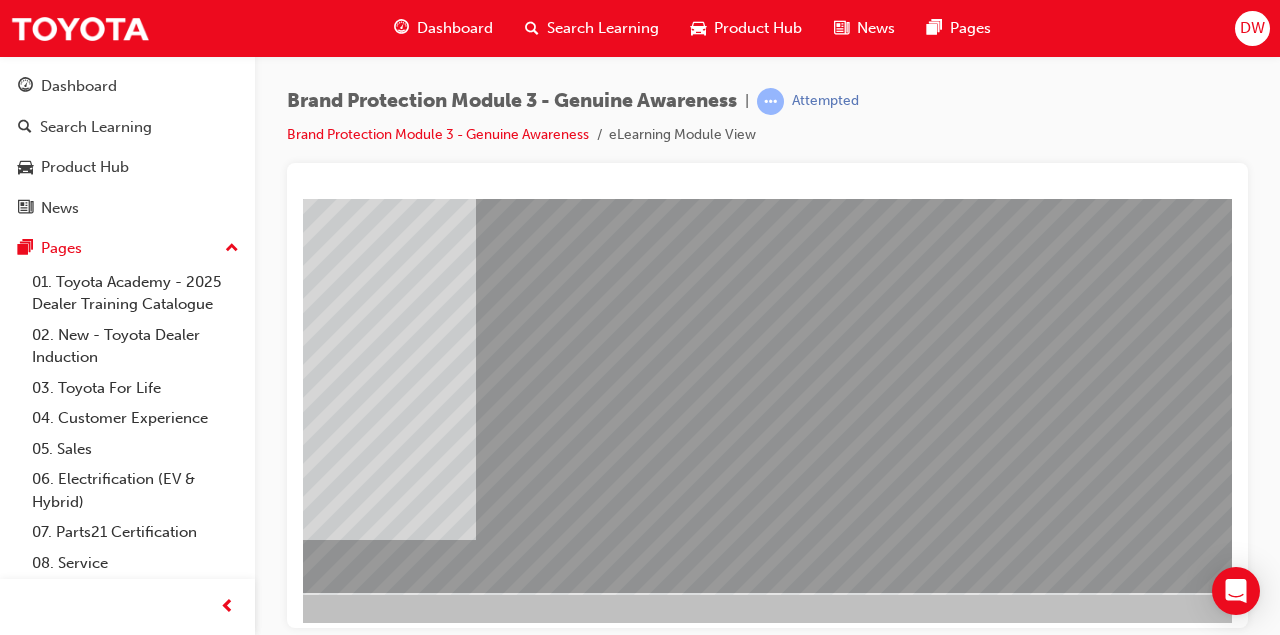 scroll, scrollTop: 326, scrollLeft: 393, axis: both 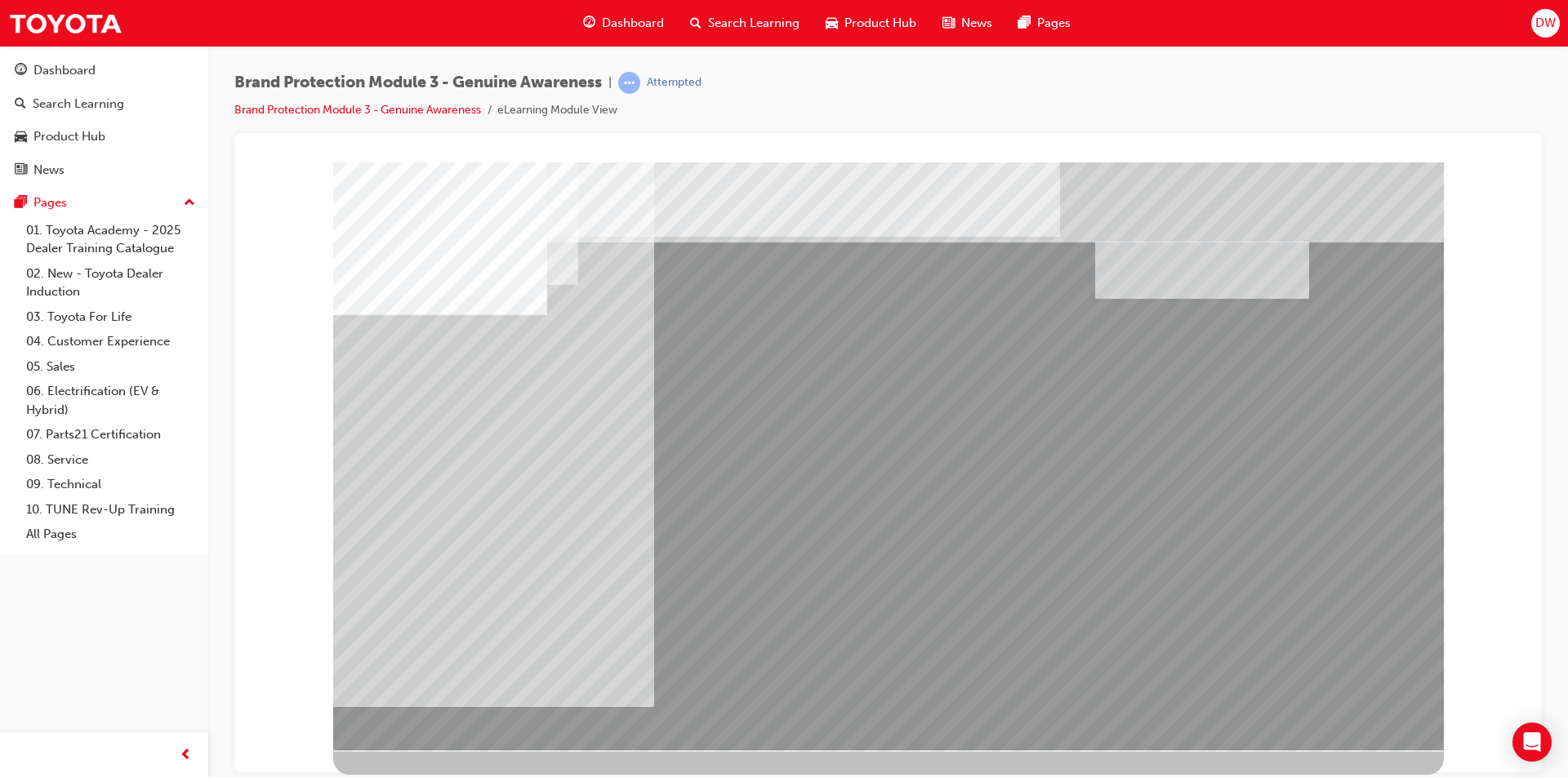 drag, startPoint x: 725, startPoint y: 653, endPoint x: 1226, endPoint y: 245, distance: 646.1153 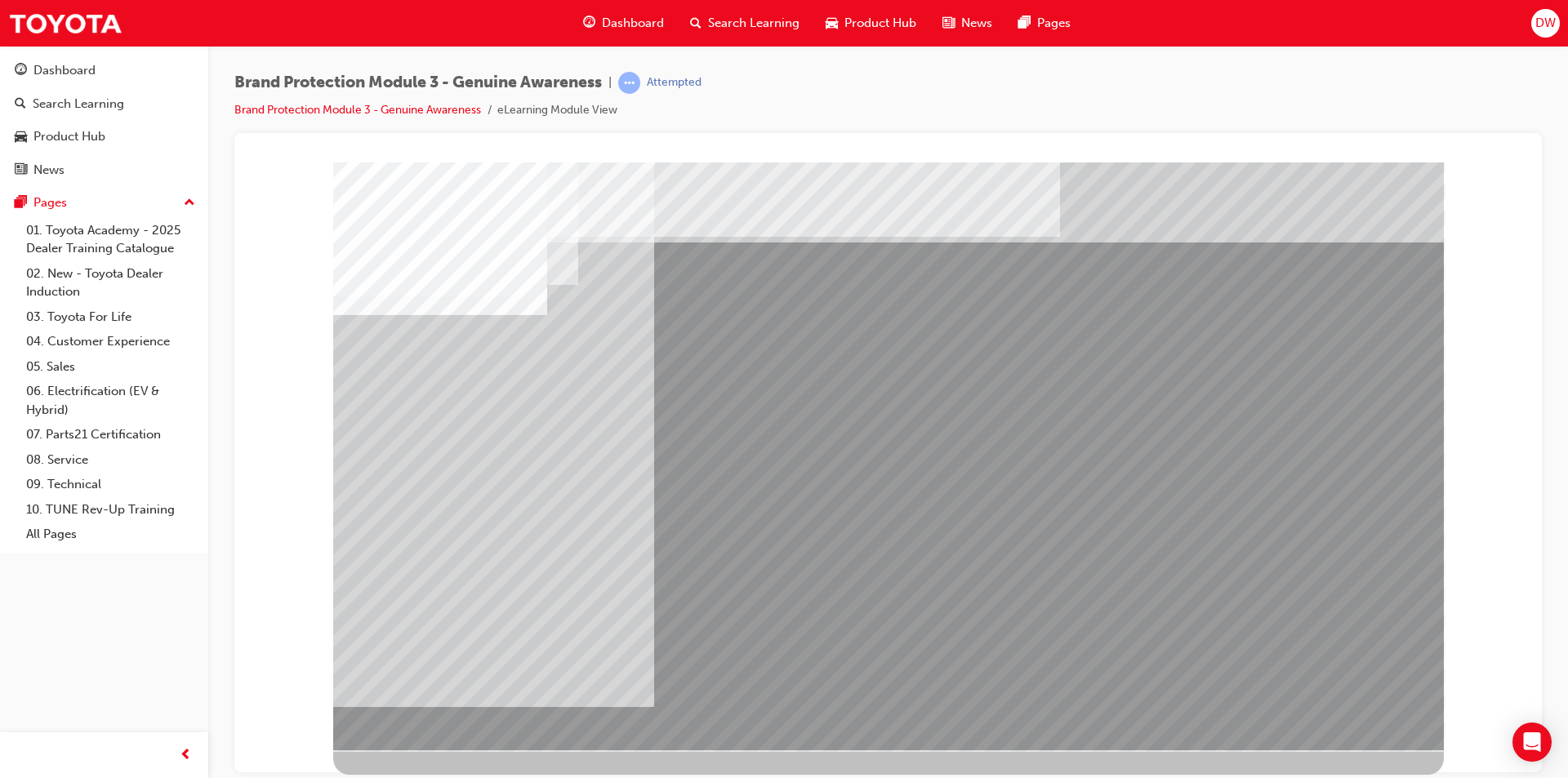 click at bounding box center (399, 3550) 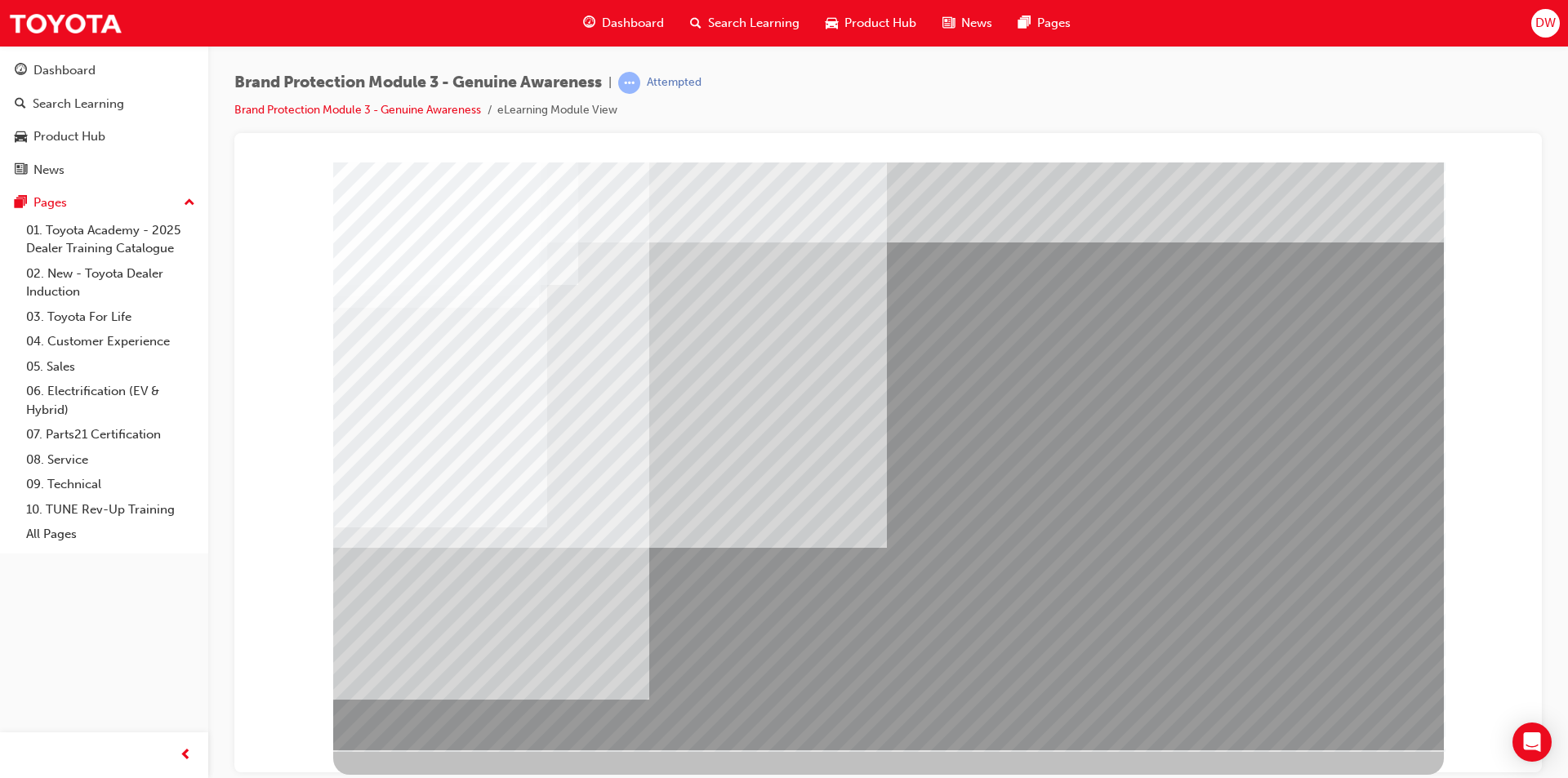 click at bounding box center (385, 2265) 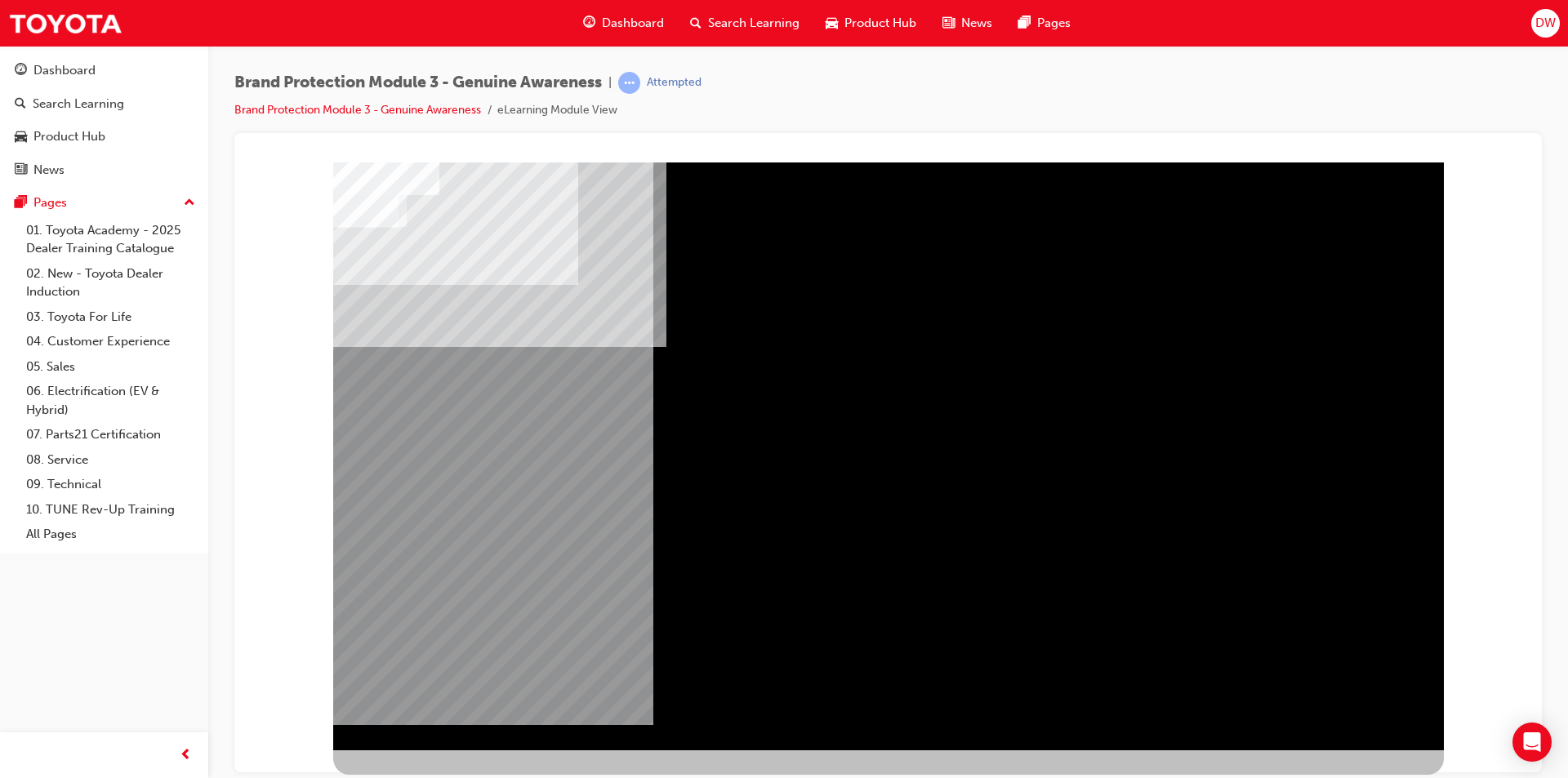 click at bounding box center (385, 794) 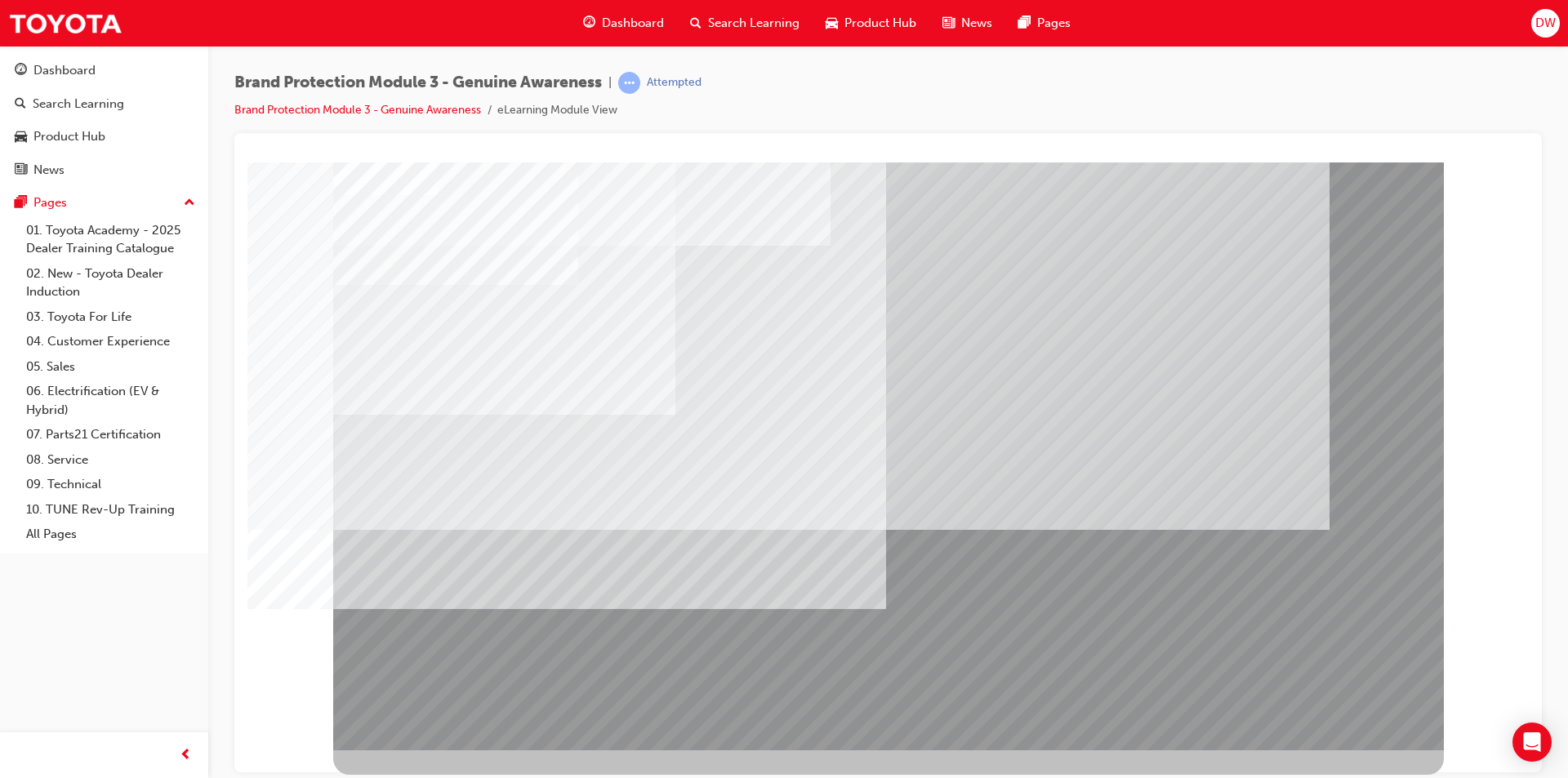 click at bounding box center (385, 1776) 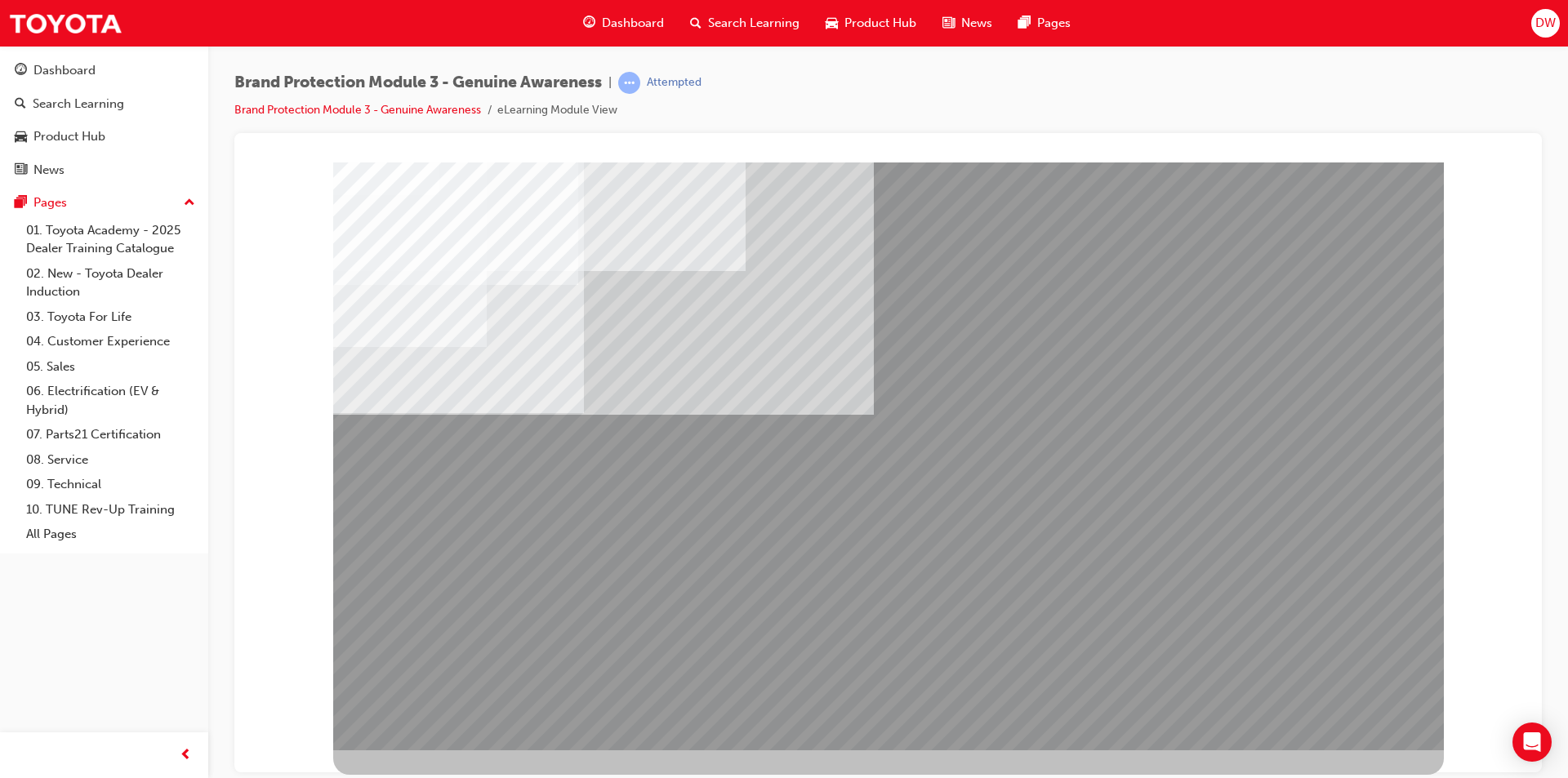 click at bounding box center (385, 2230) 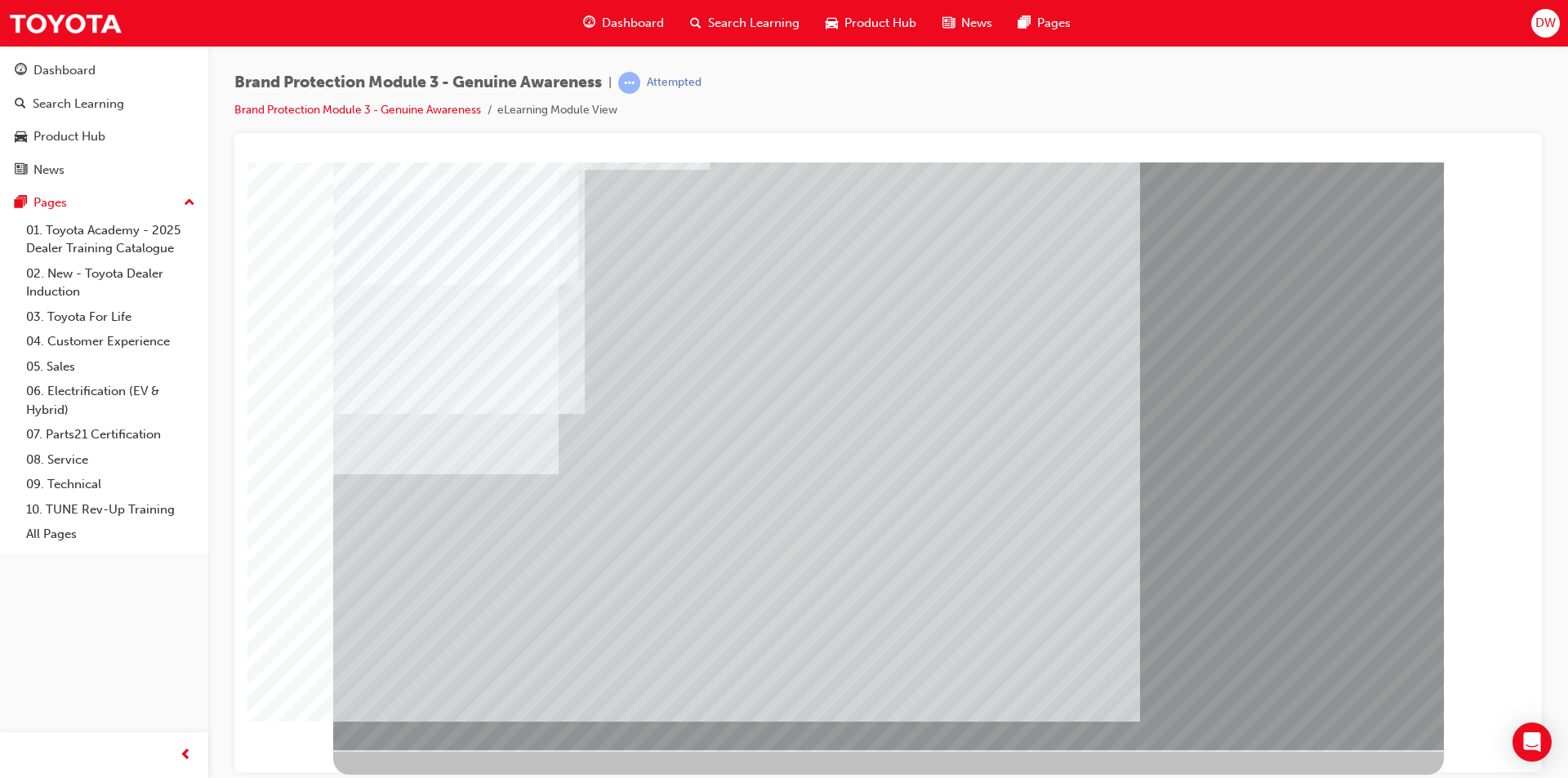 click at bounding box center [385, 1442] 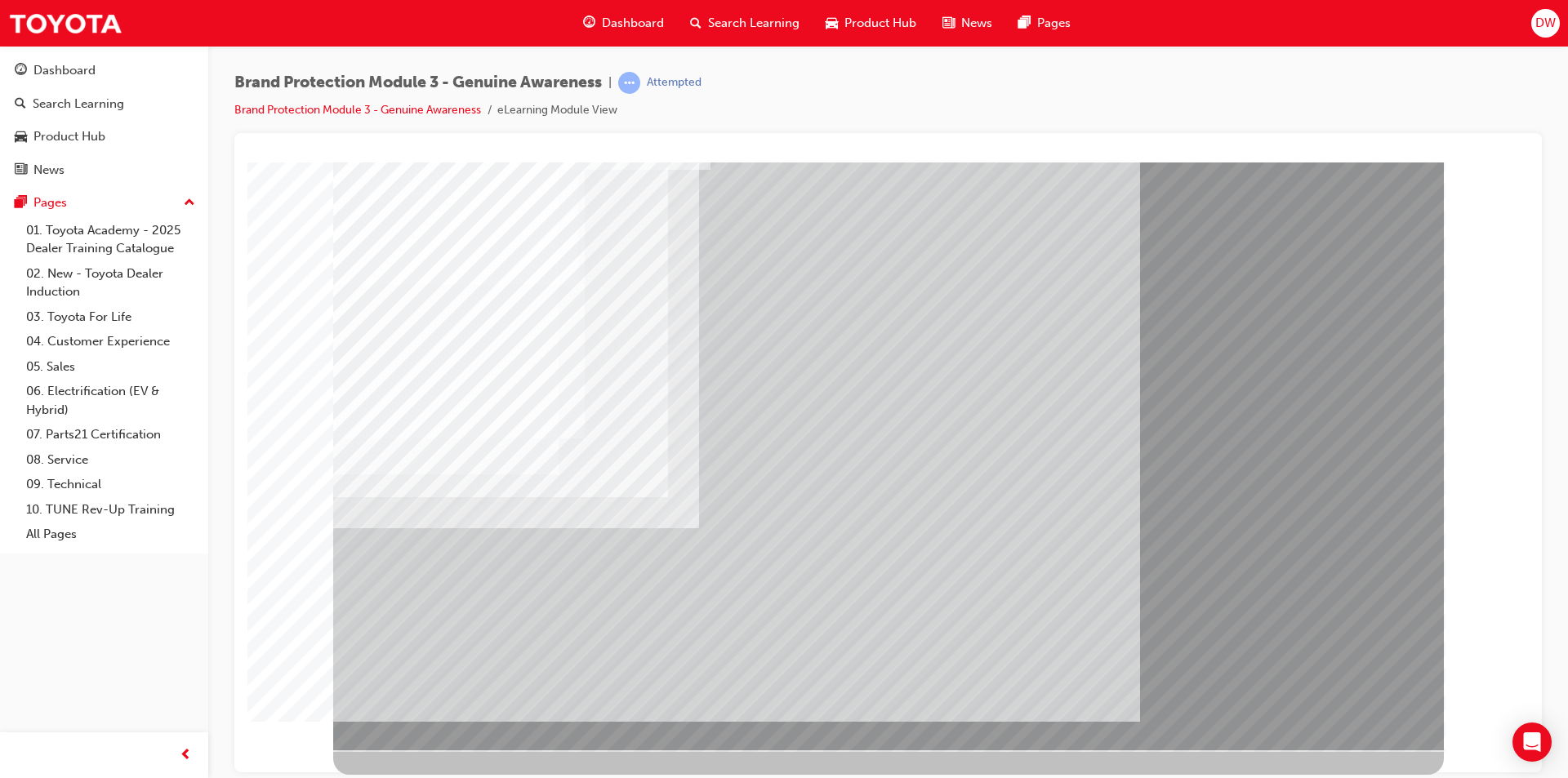 click at bounding box center (385, 1442) 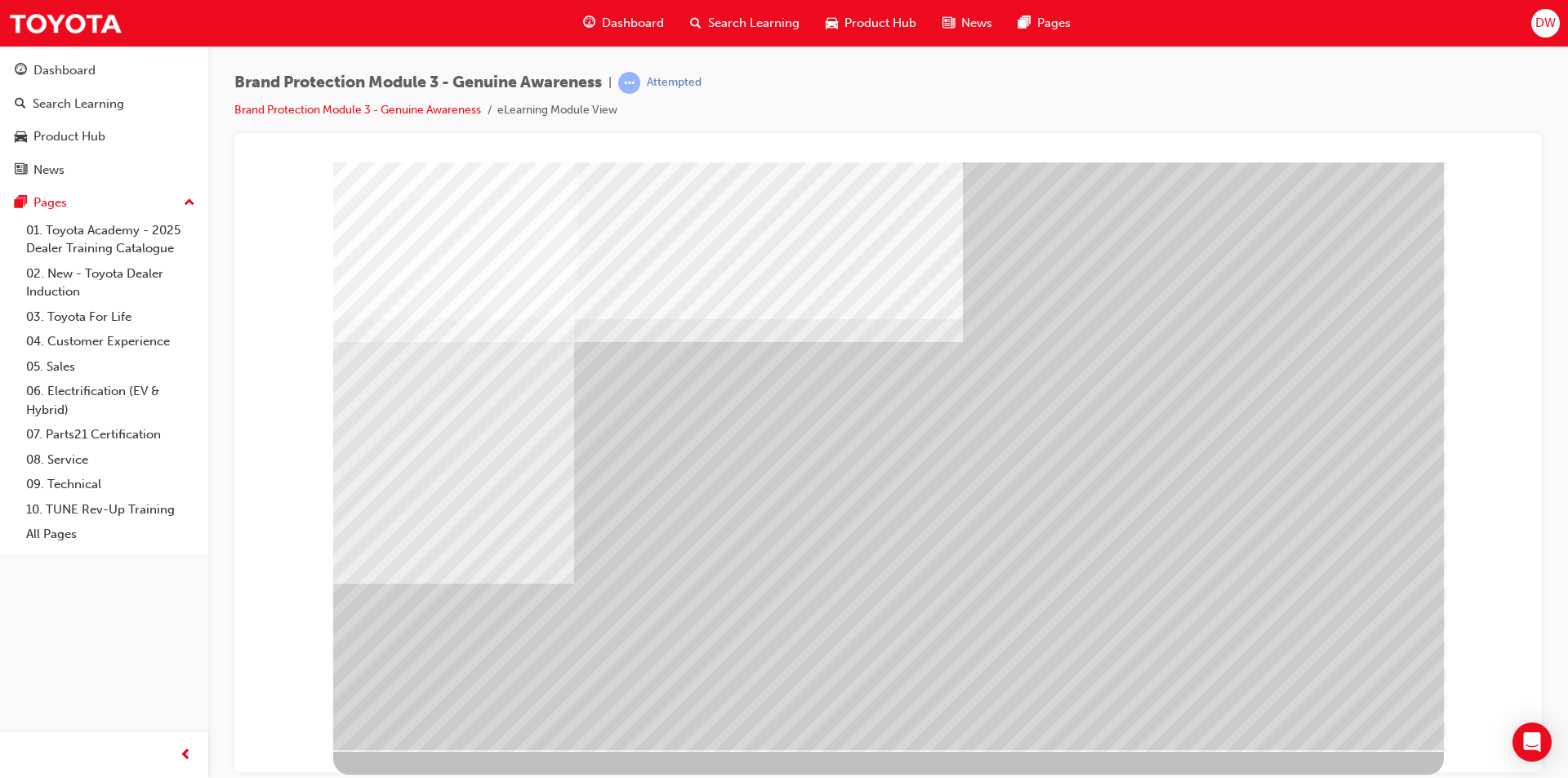 click at bounding box center [385, 2847] 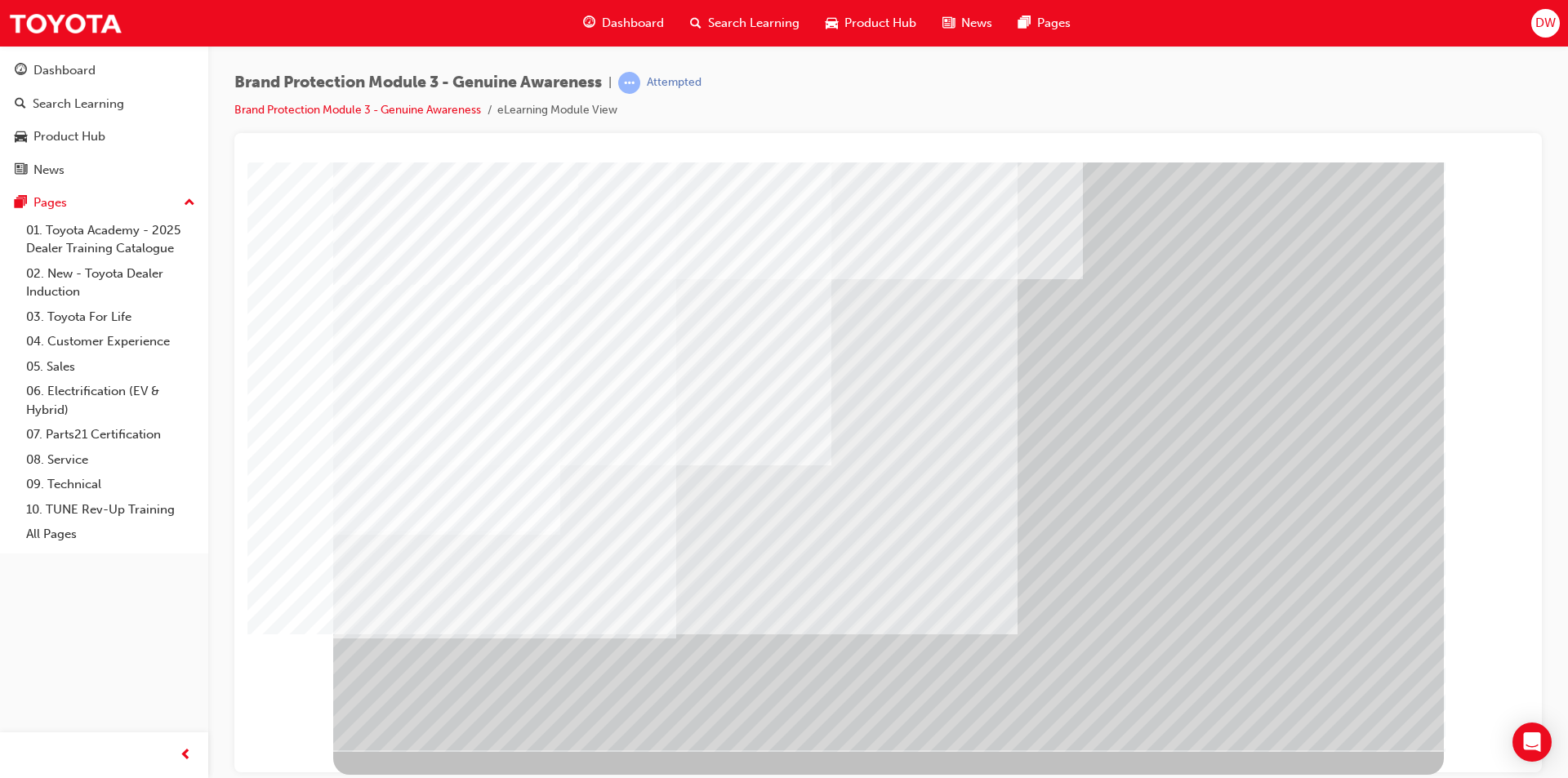 click at bounding box center (385, 2088) 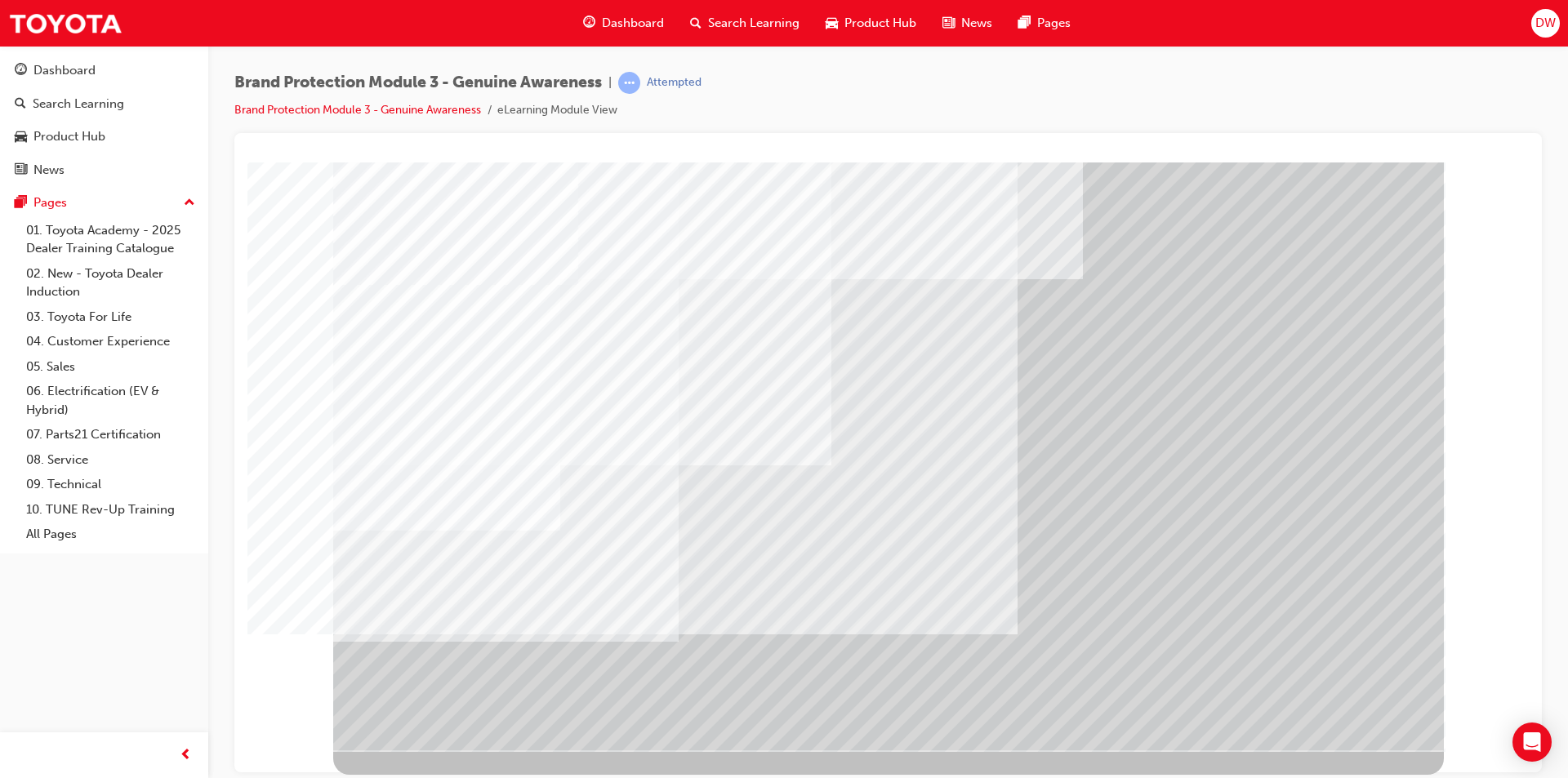 click at bounding box center (385, 2088) 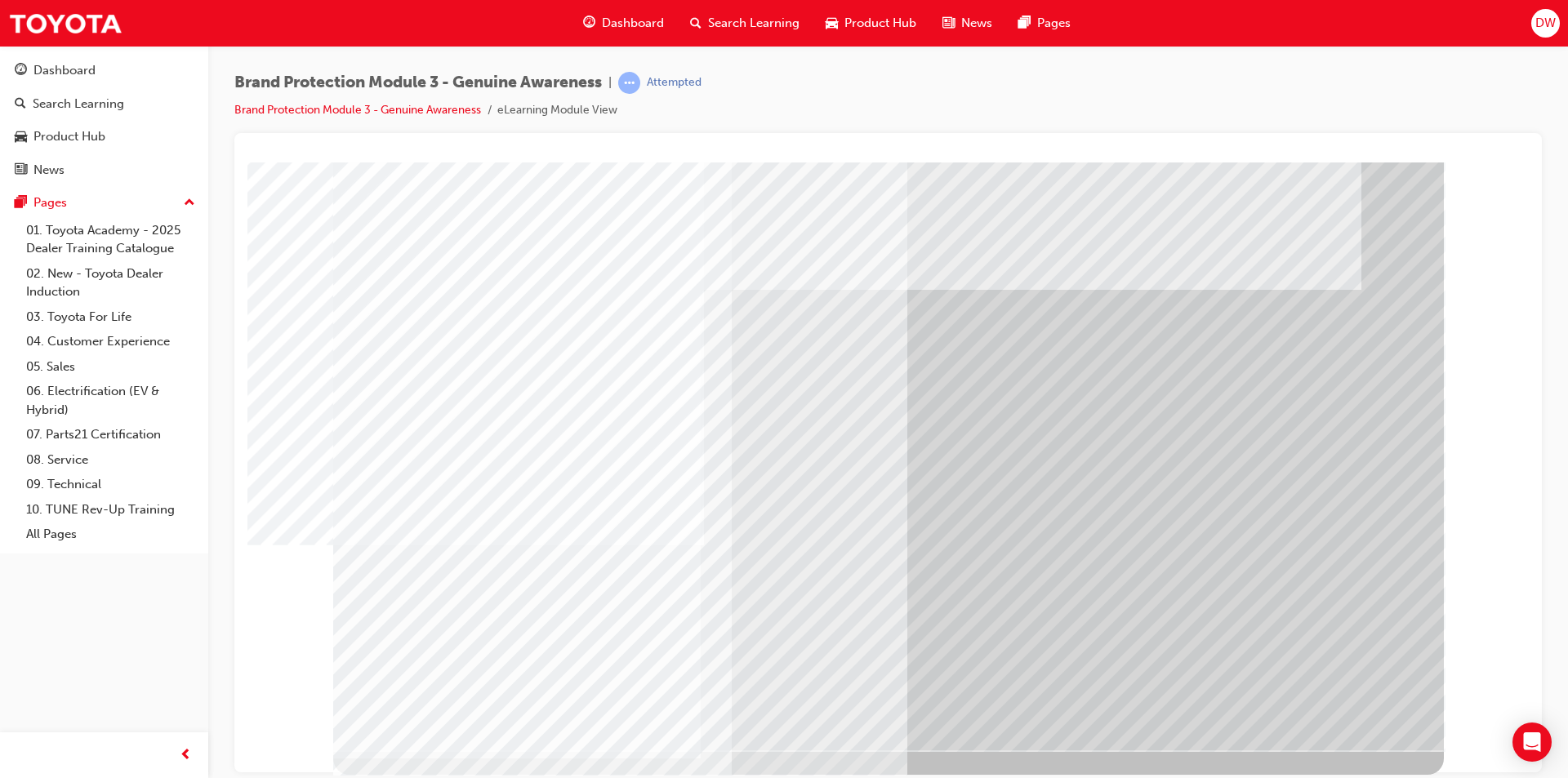 click at bounding box center (385, 2088) 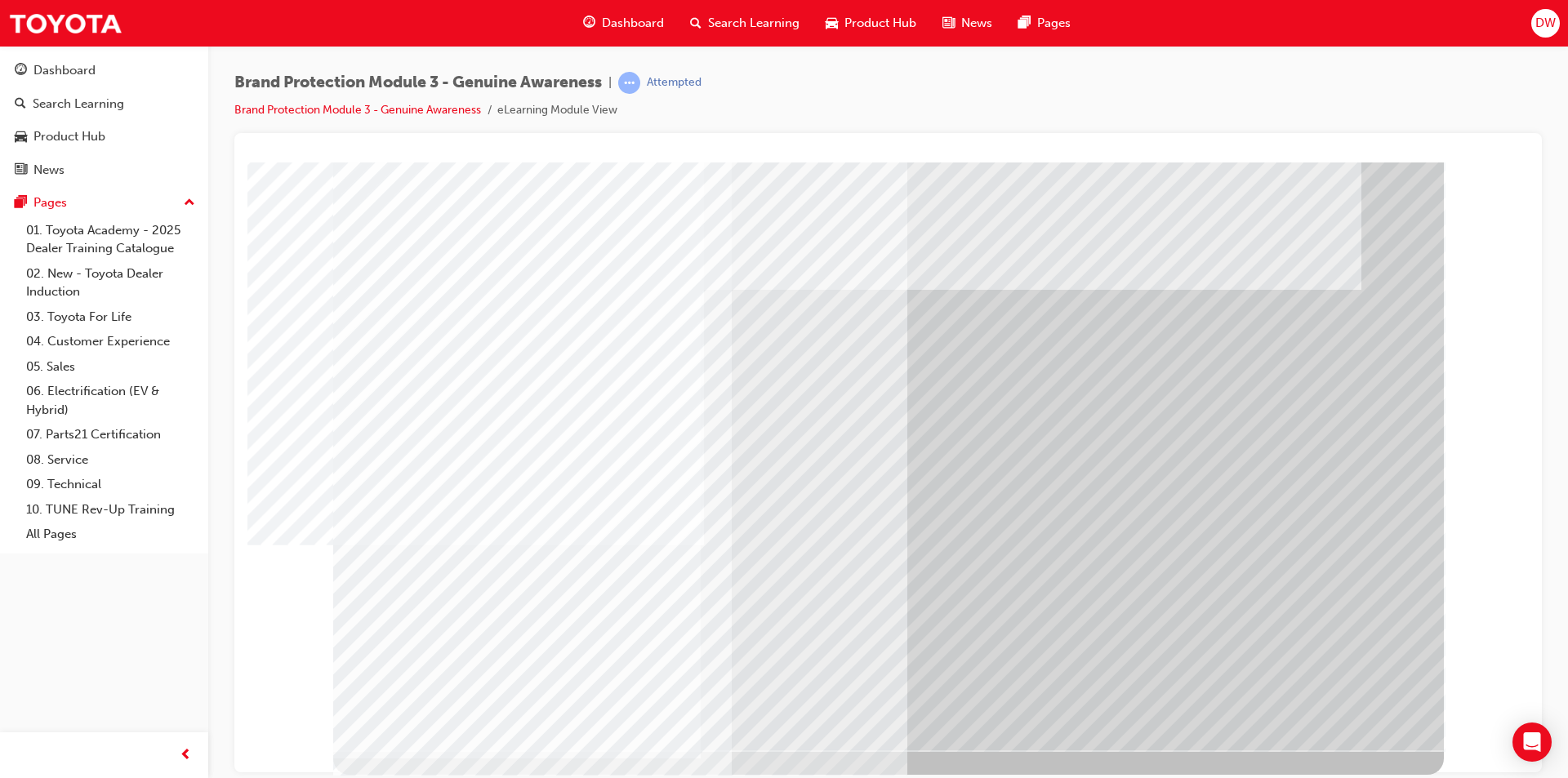 click at bounding box center (385, 2088) 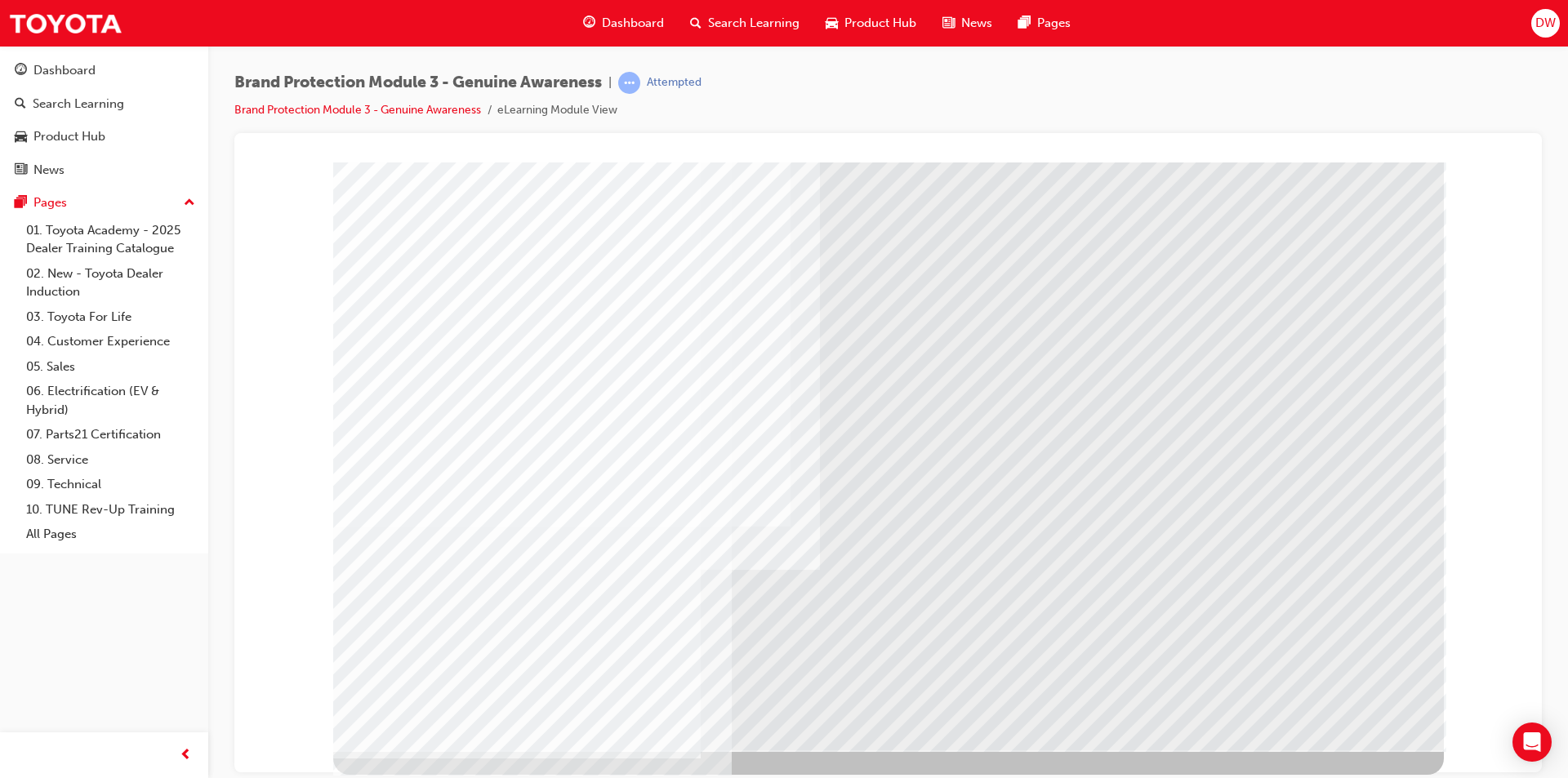 click at bounding box center [385, 2678] 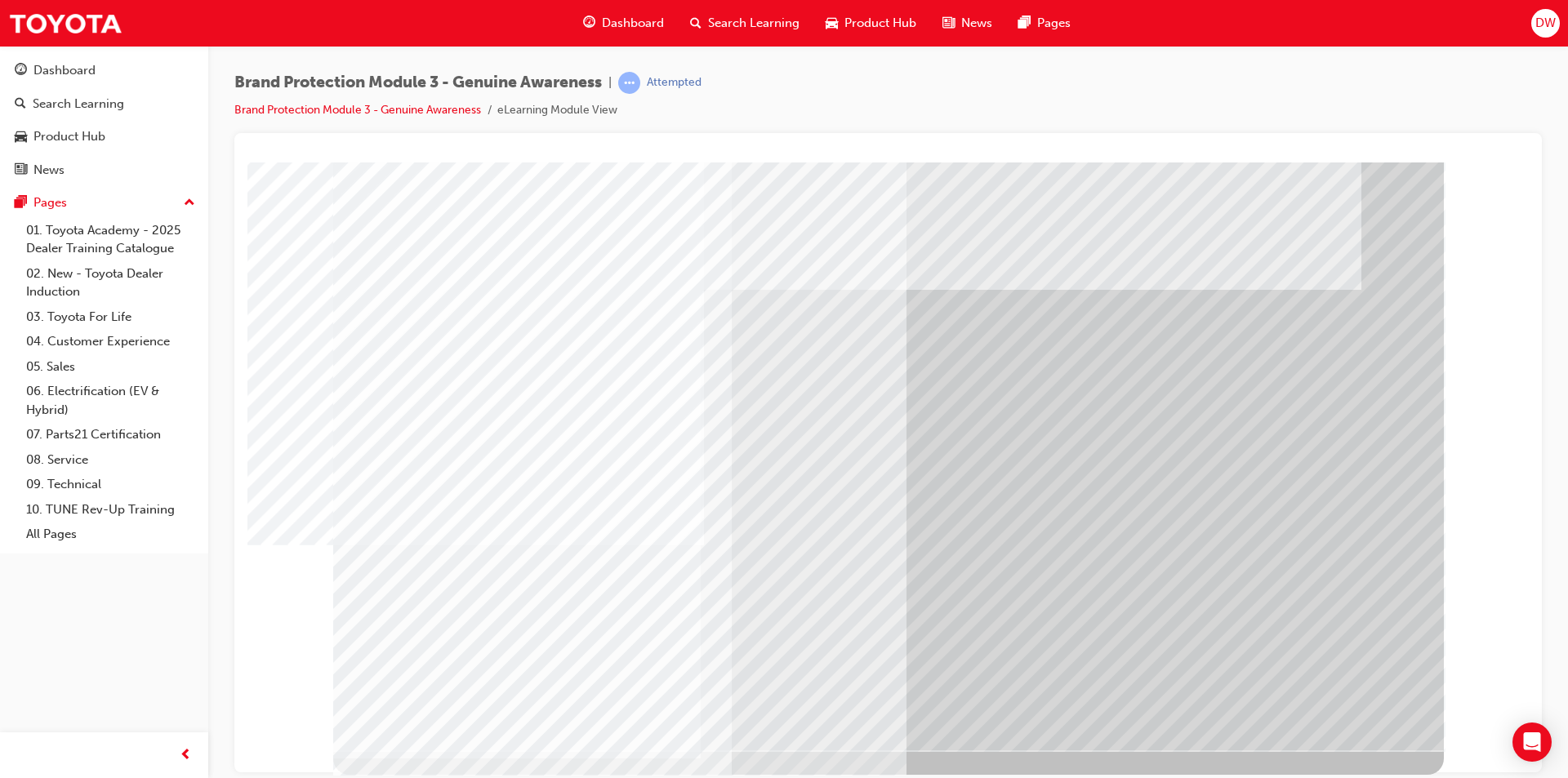 click at bounding box center (385, 2088) 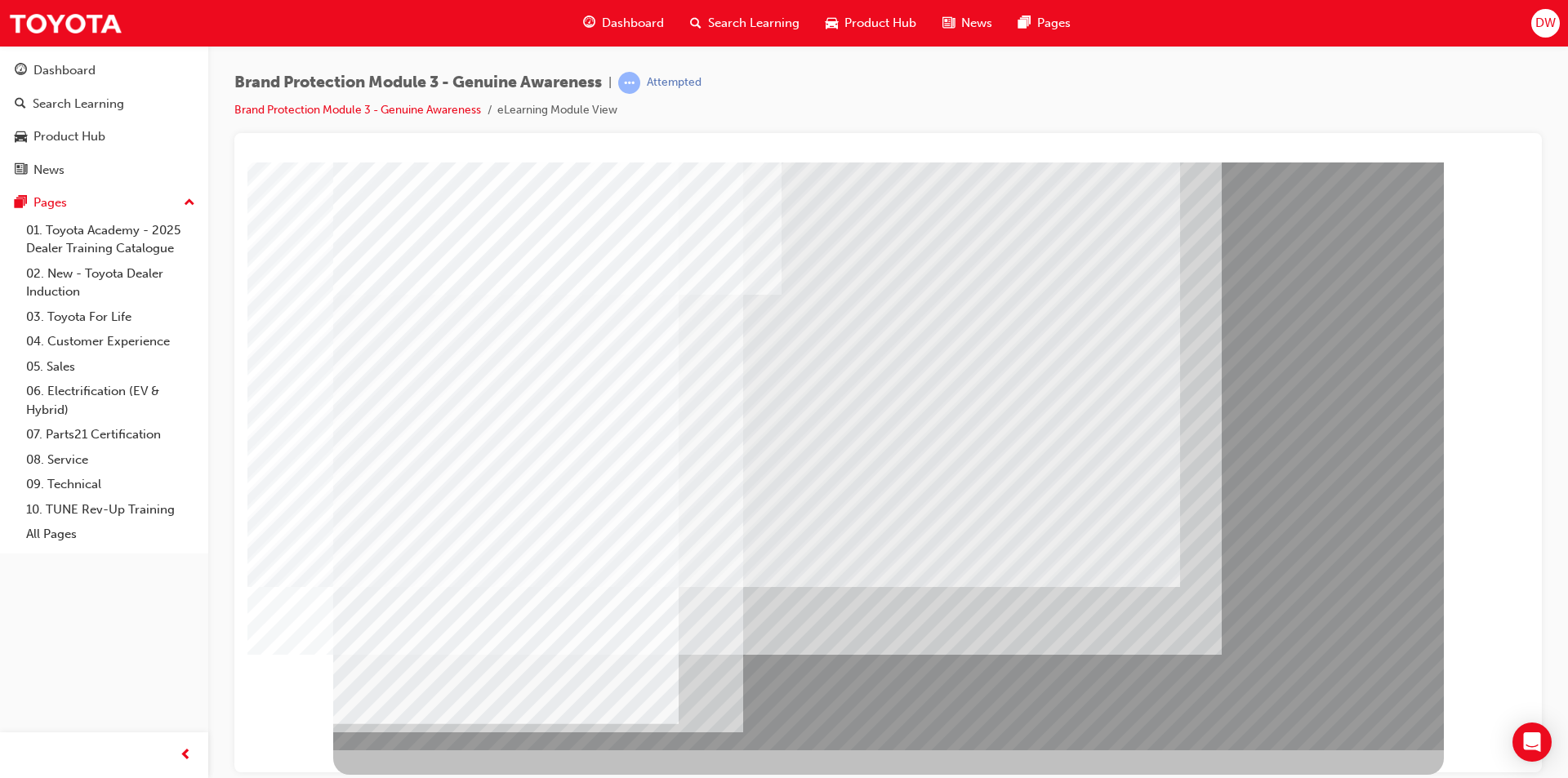 click at bounding box center [506, 2203] 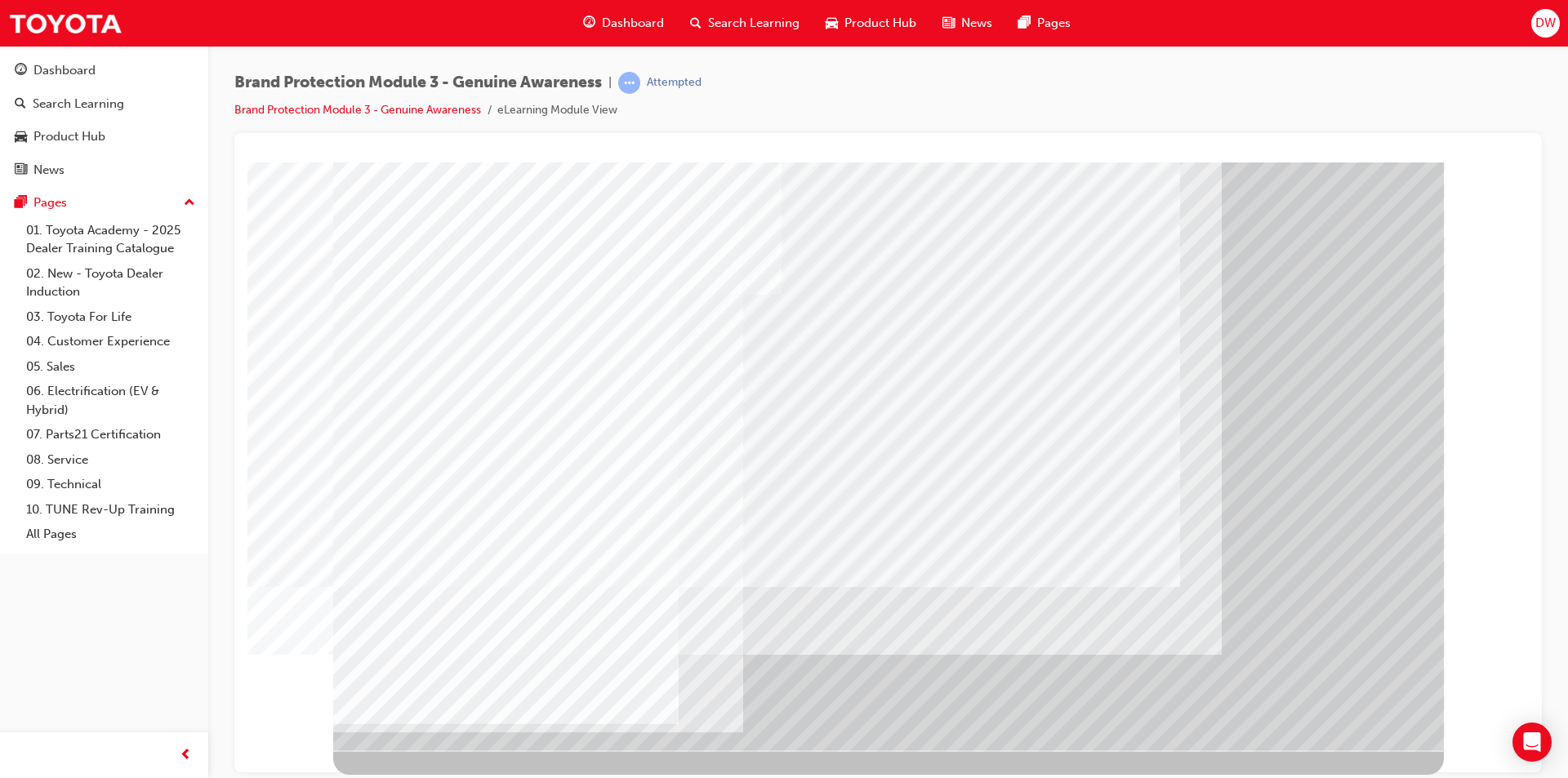 click at bounding box center (385, 2088) 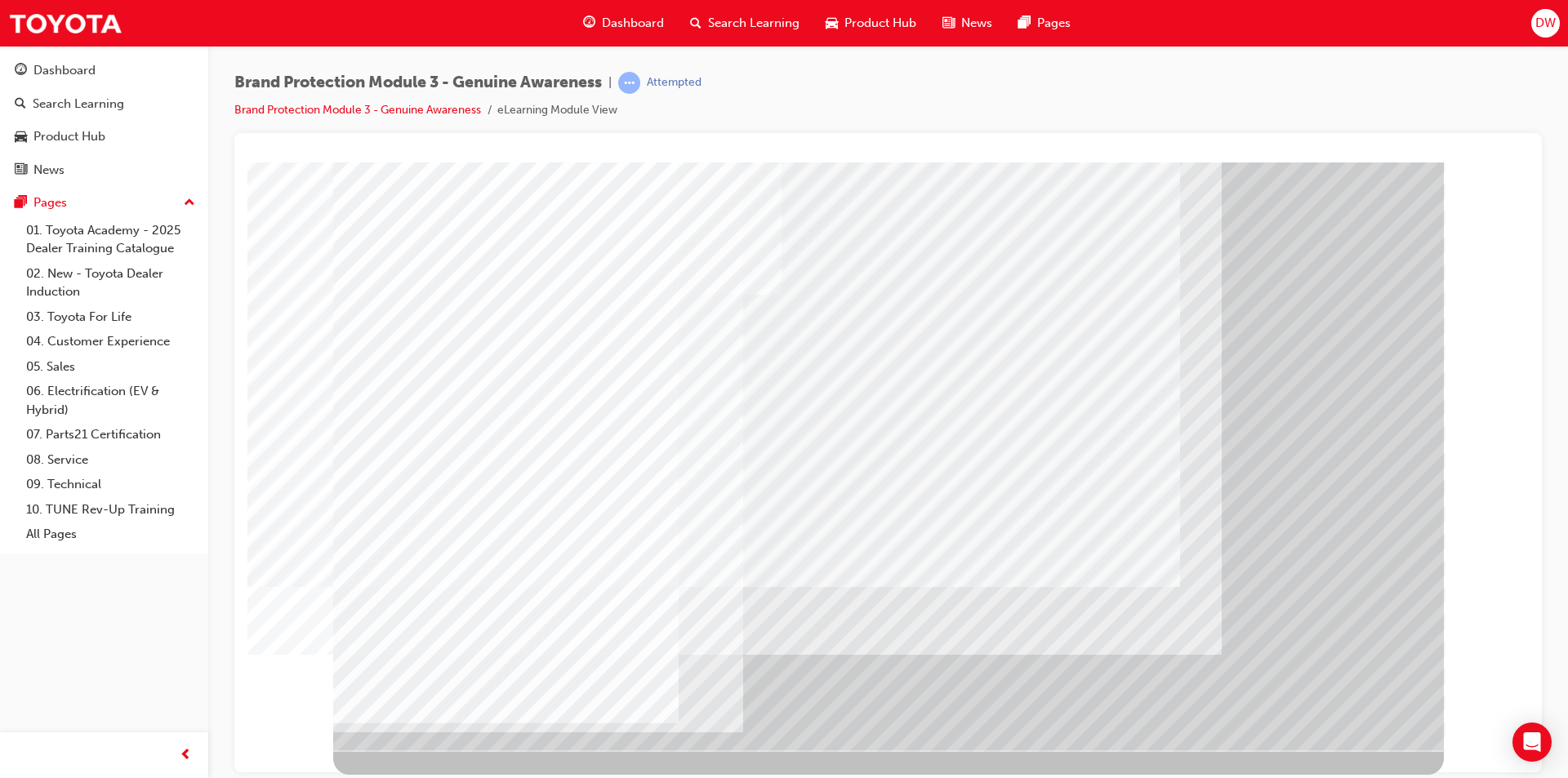 click at bounding box center (385, 2088) 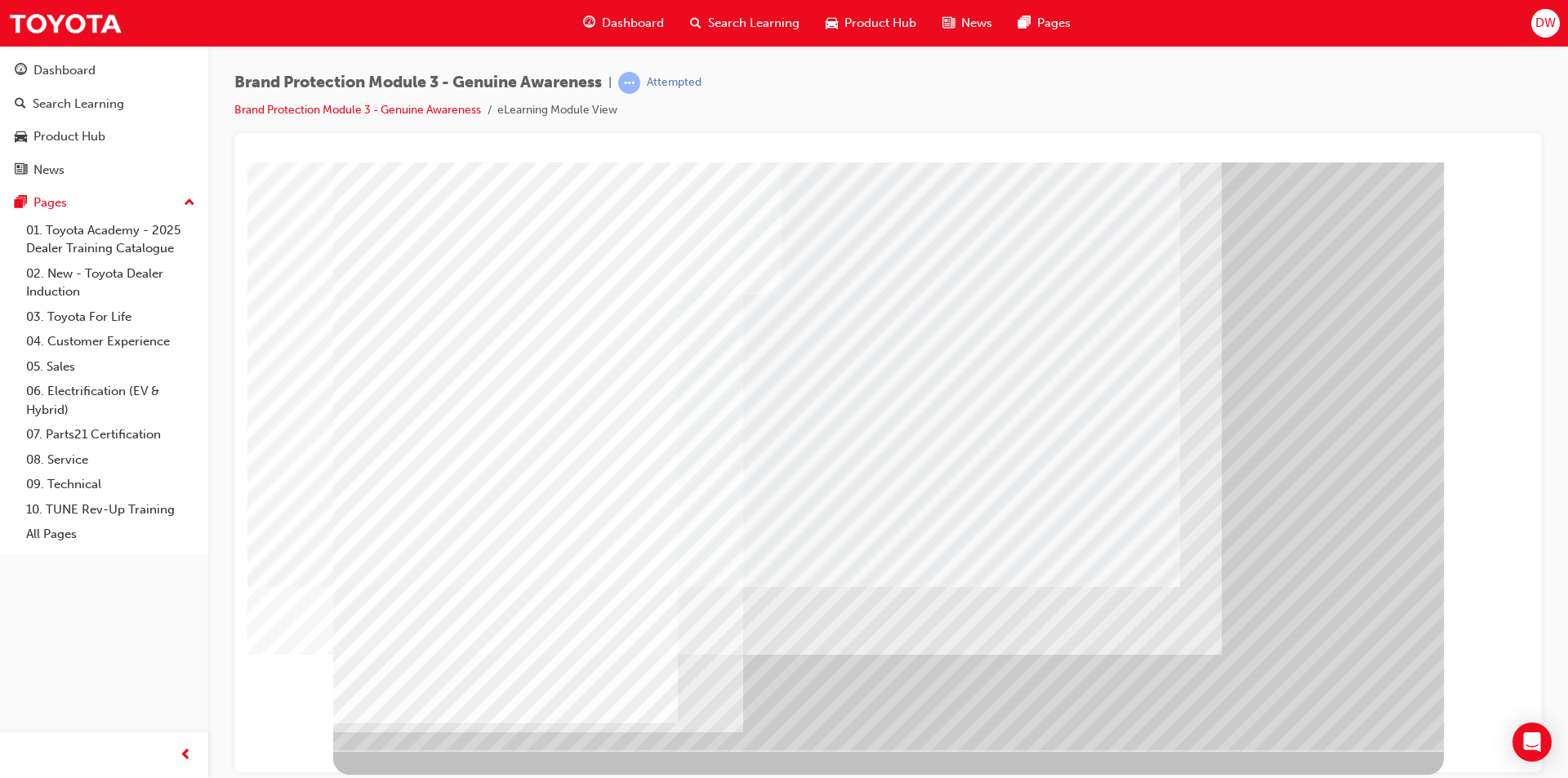 click at bounding box center [506, 2851] 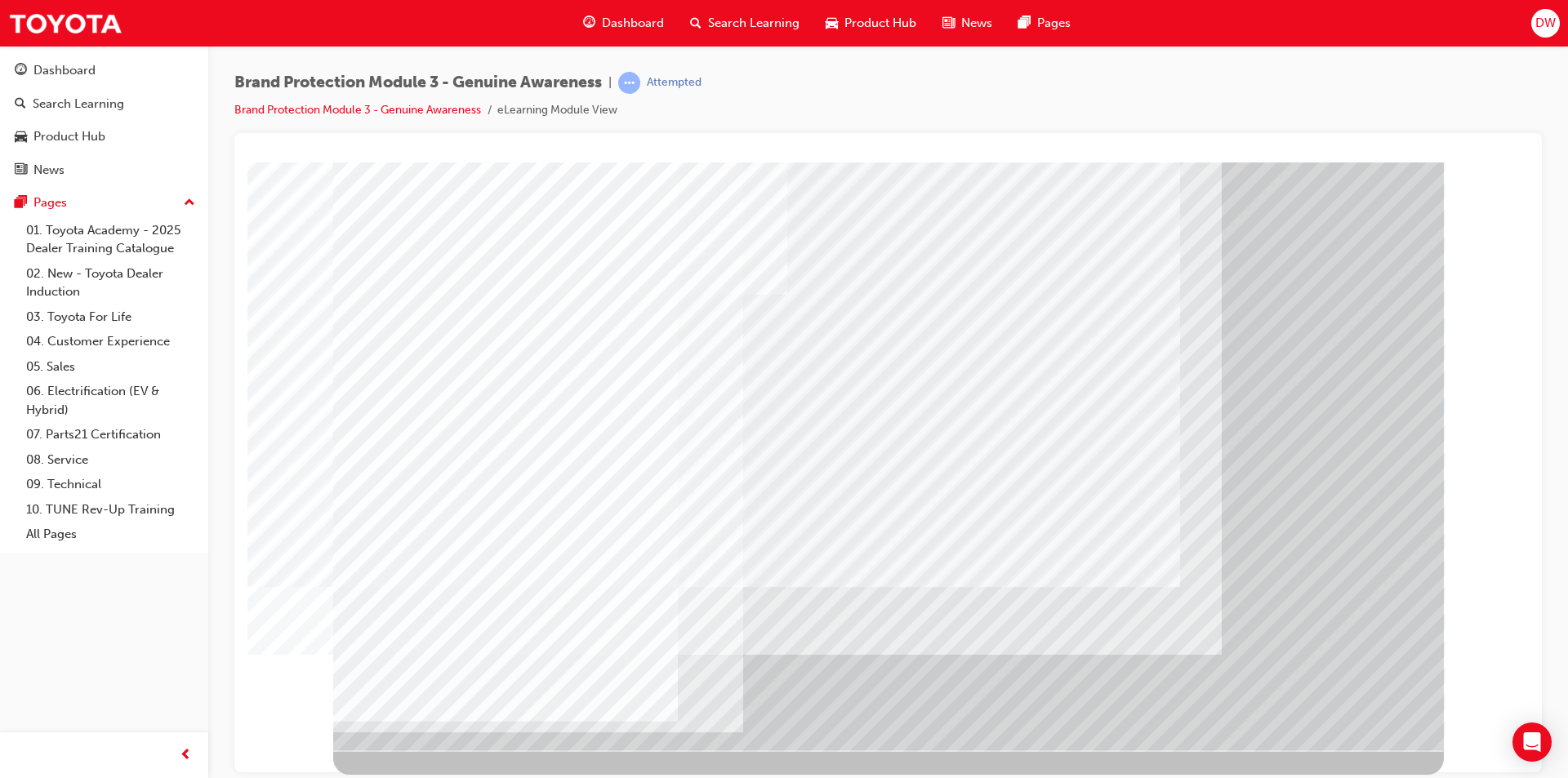 click at bounding box center [385, 2088] 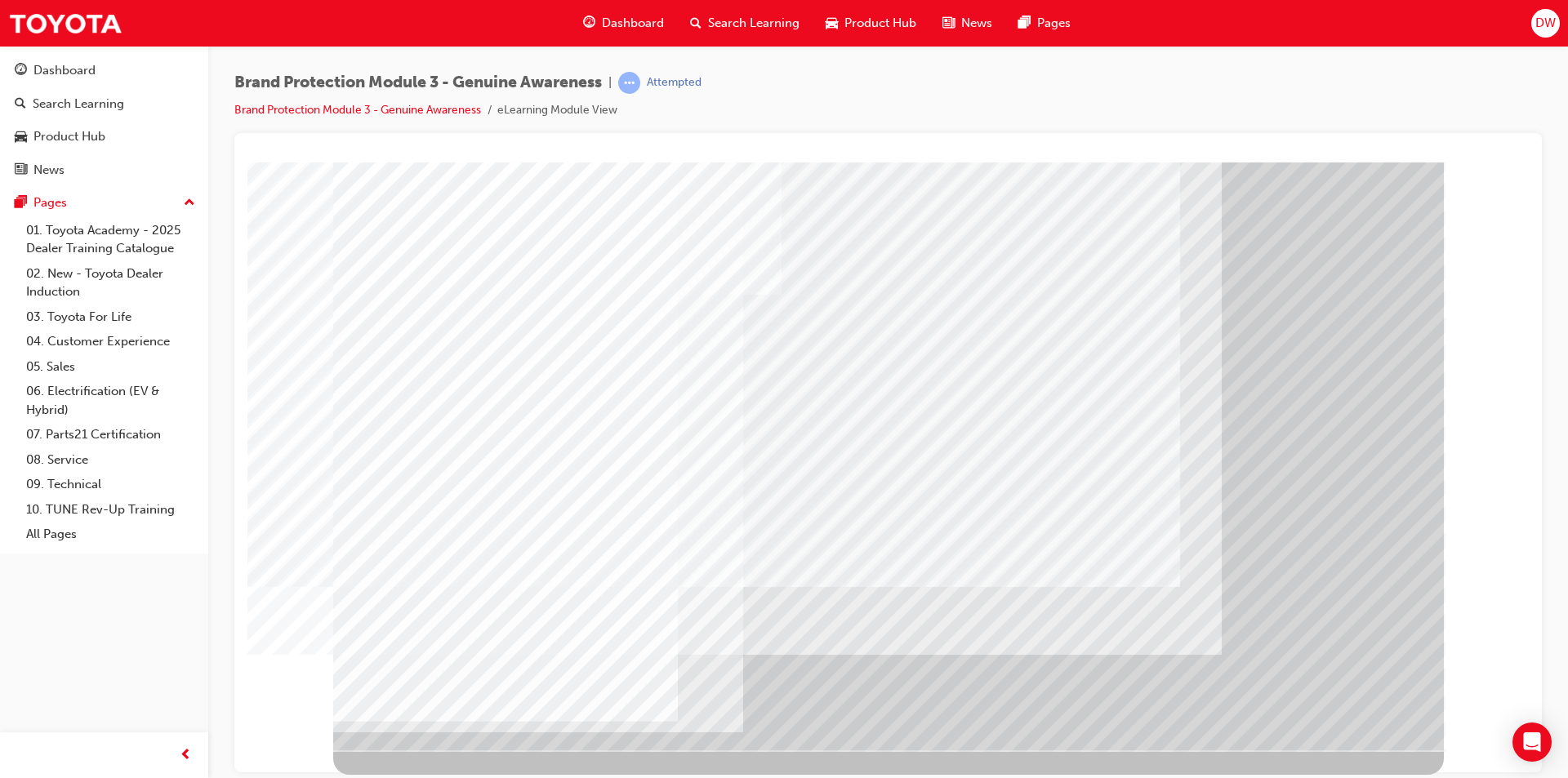 click at bounding box center (385, 2088) 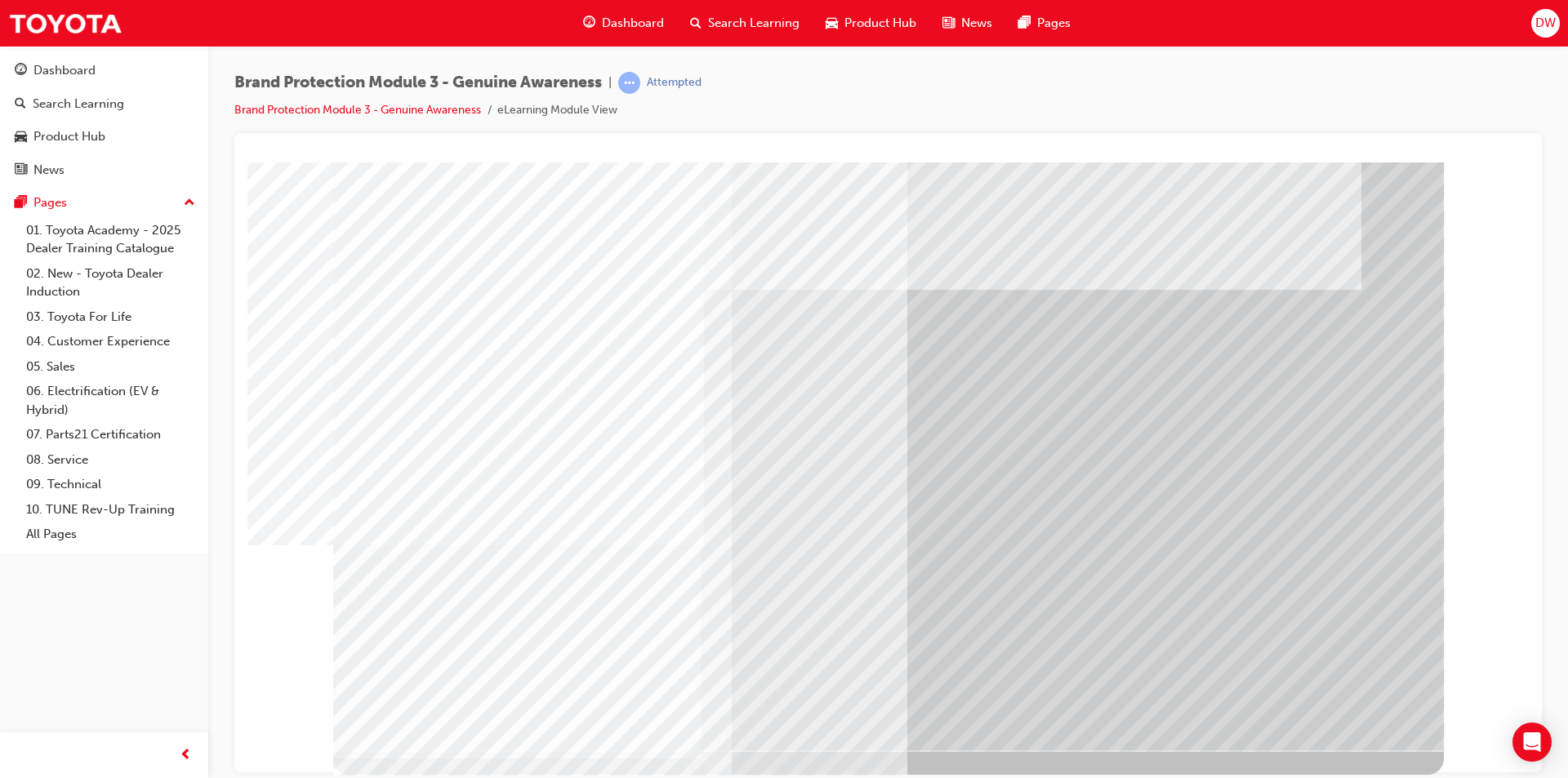 click at bounding box center [385, 2088] 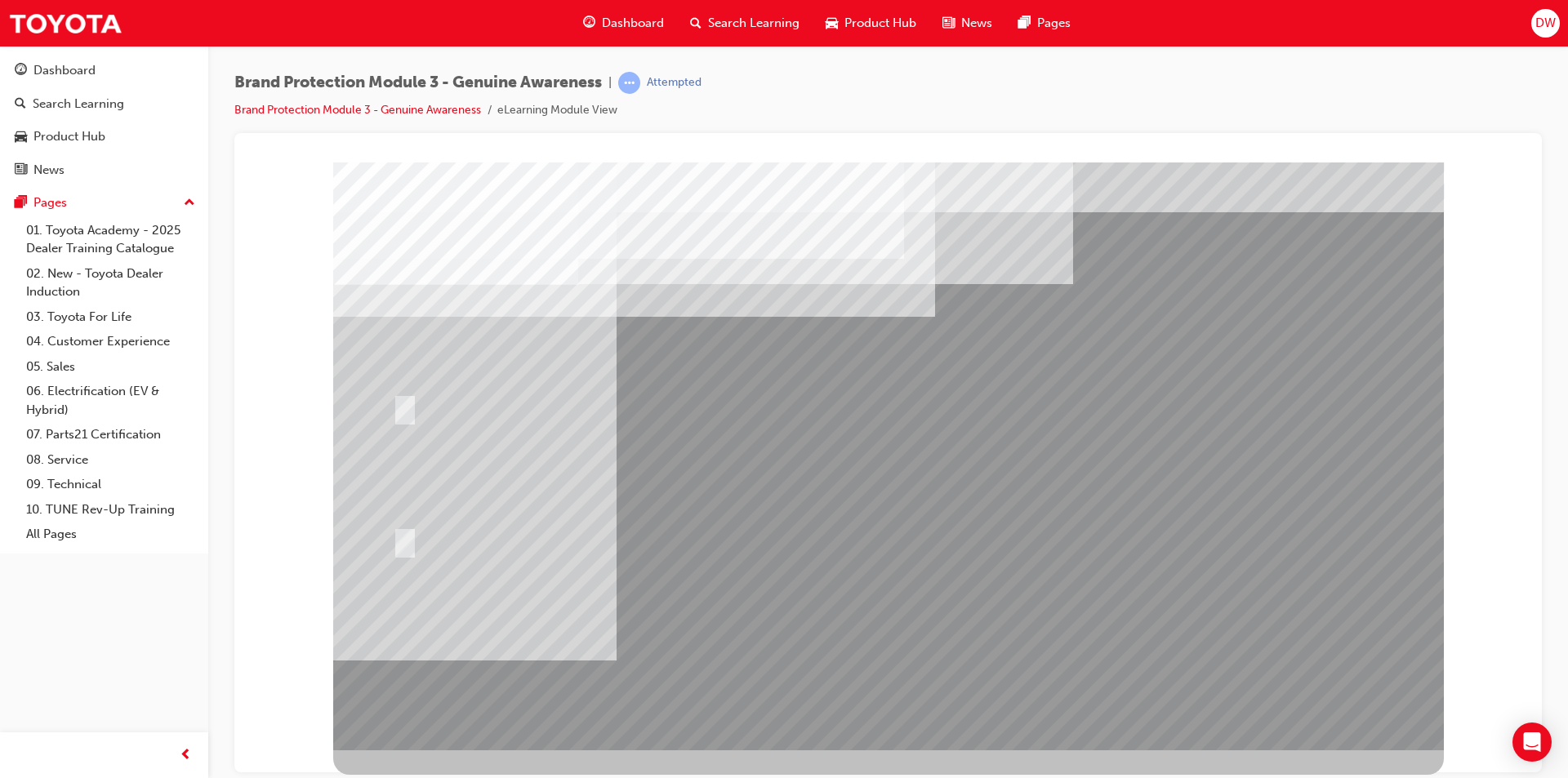 click at bounding box center [402, 407] 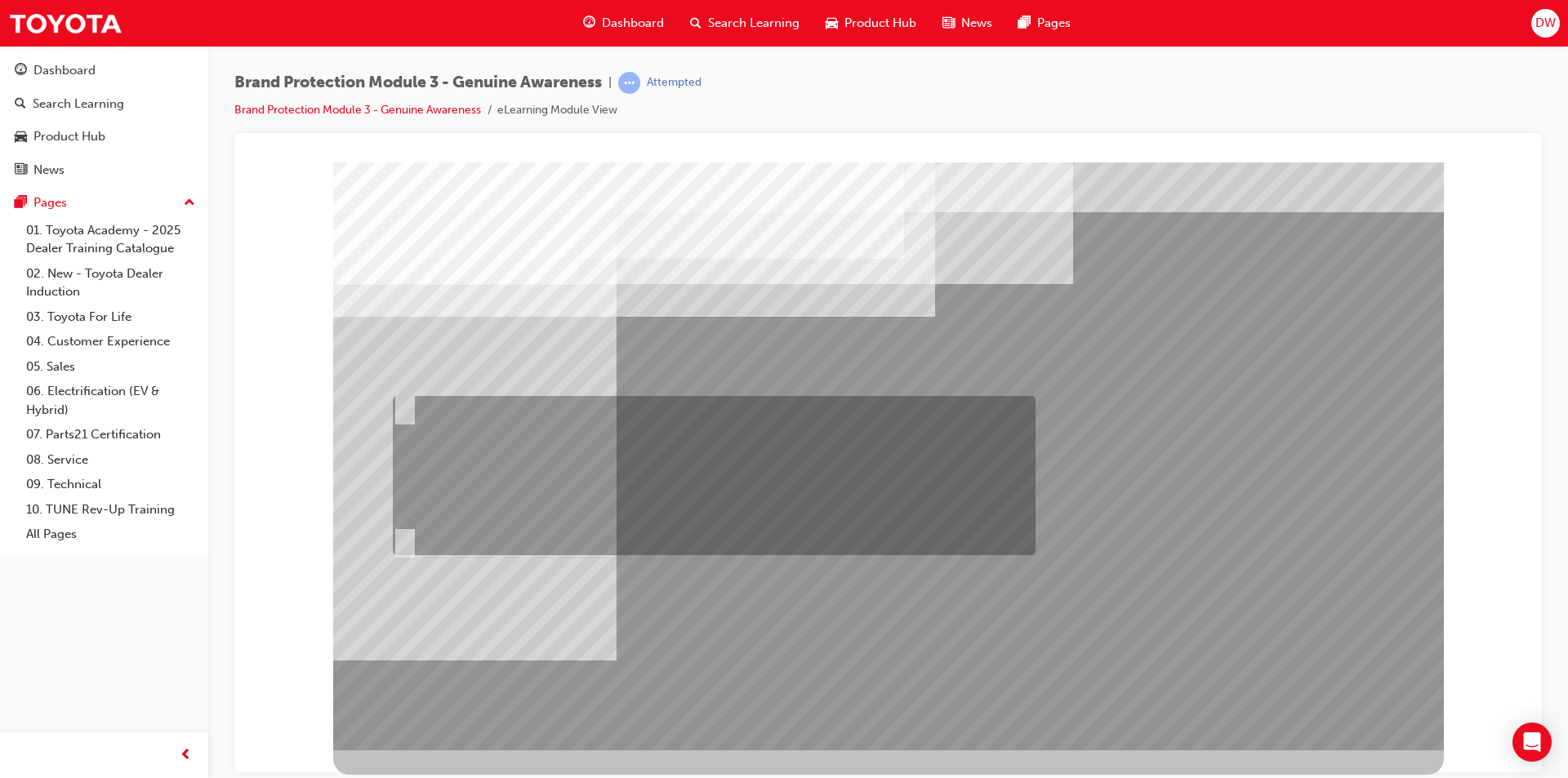 click at bounding box center (710, 475) 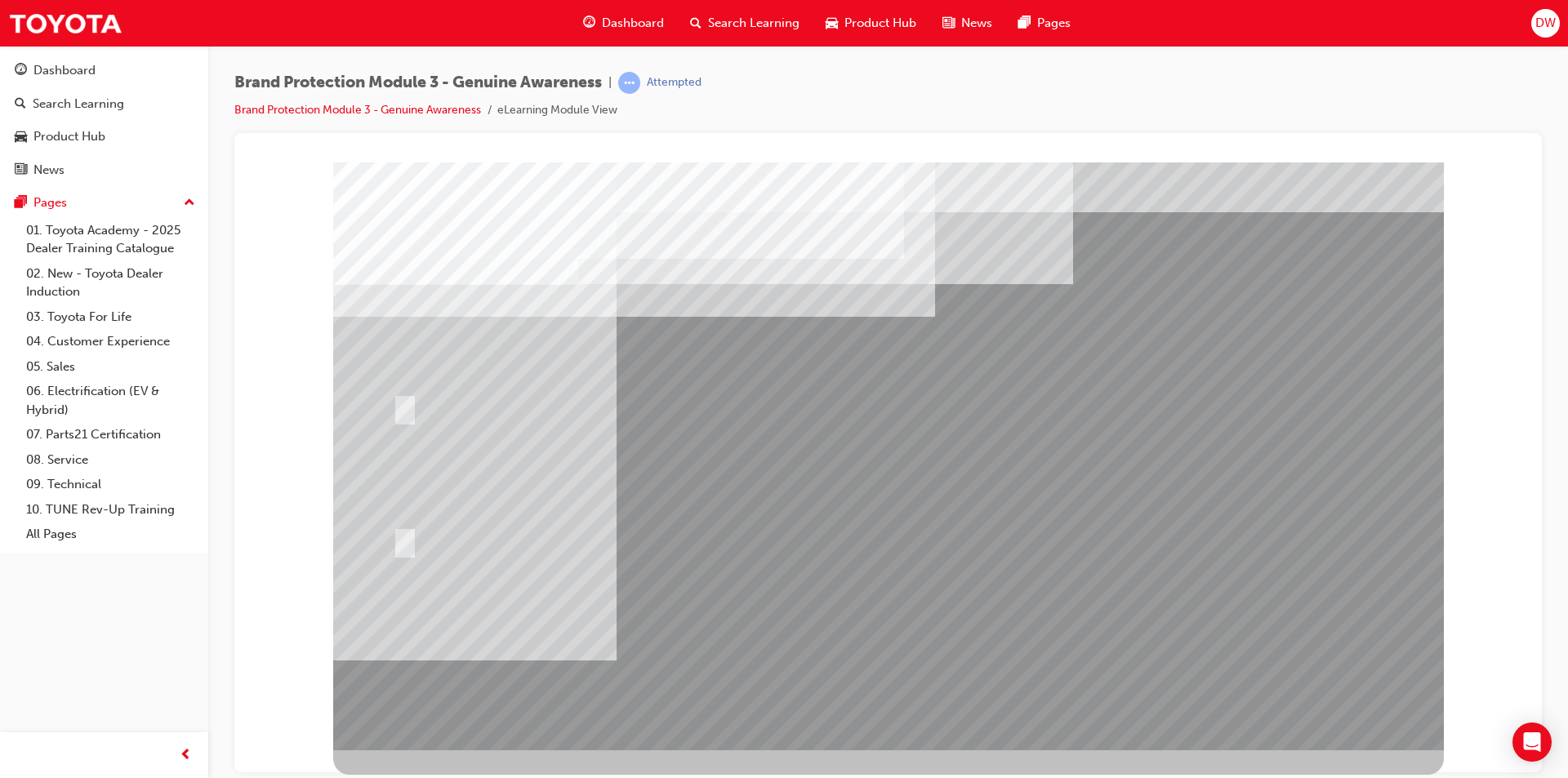 click at bounding box center (392, 2072) 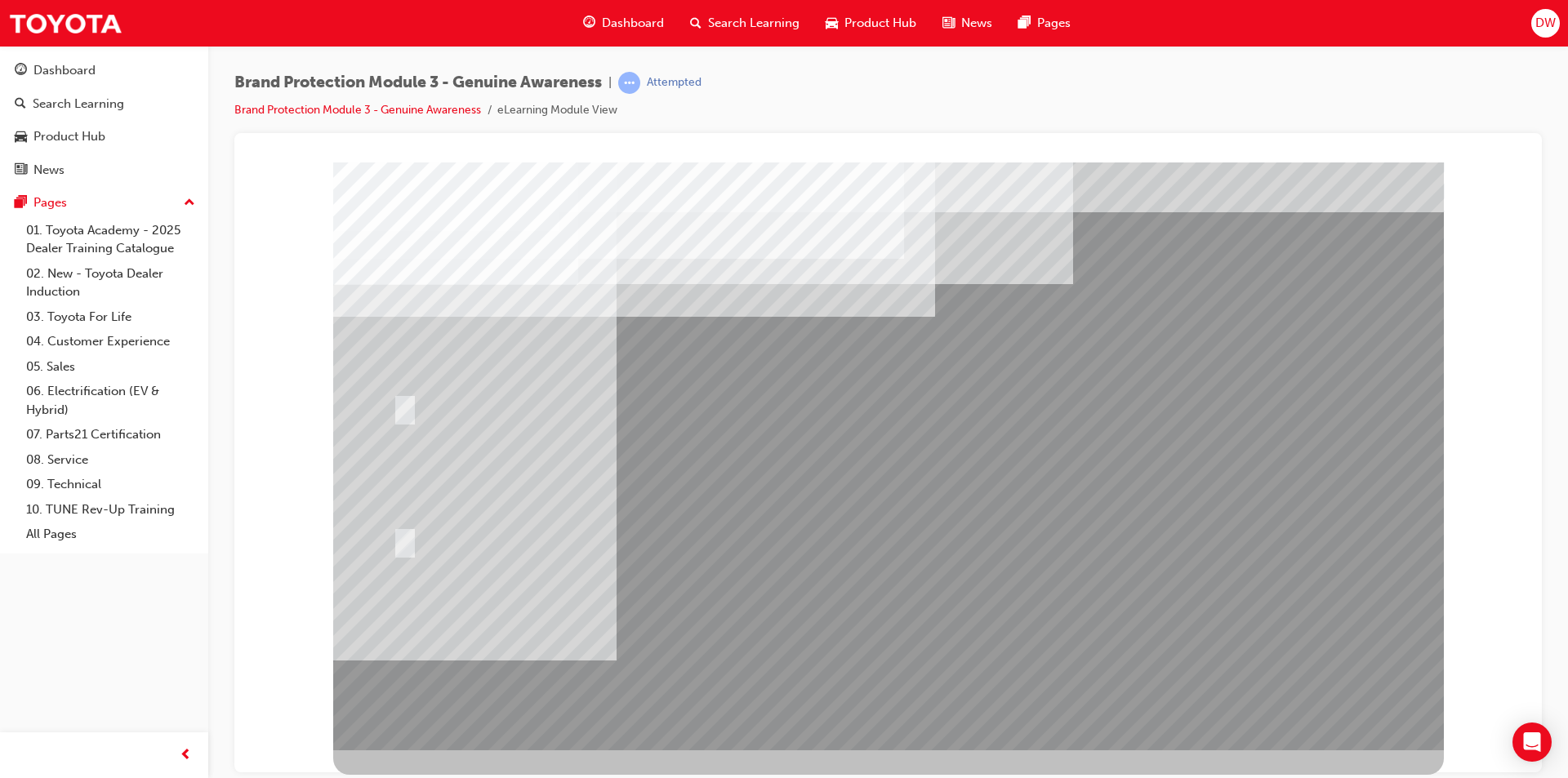 click at bounding box center [889, 456] 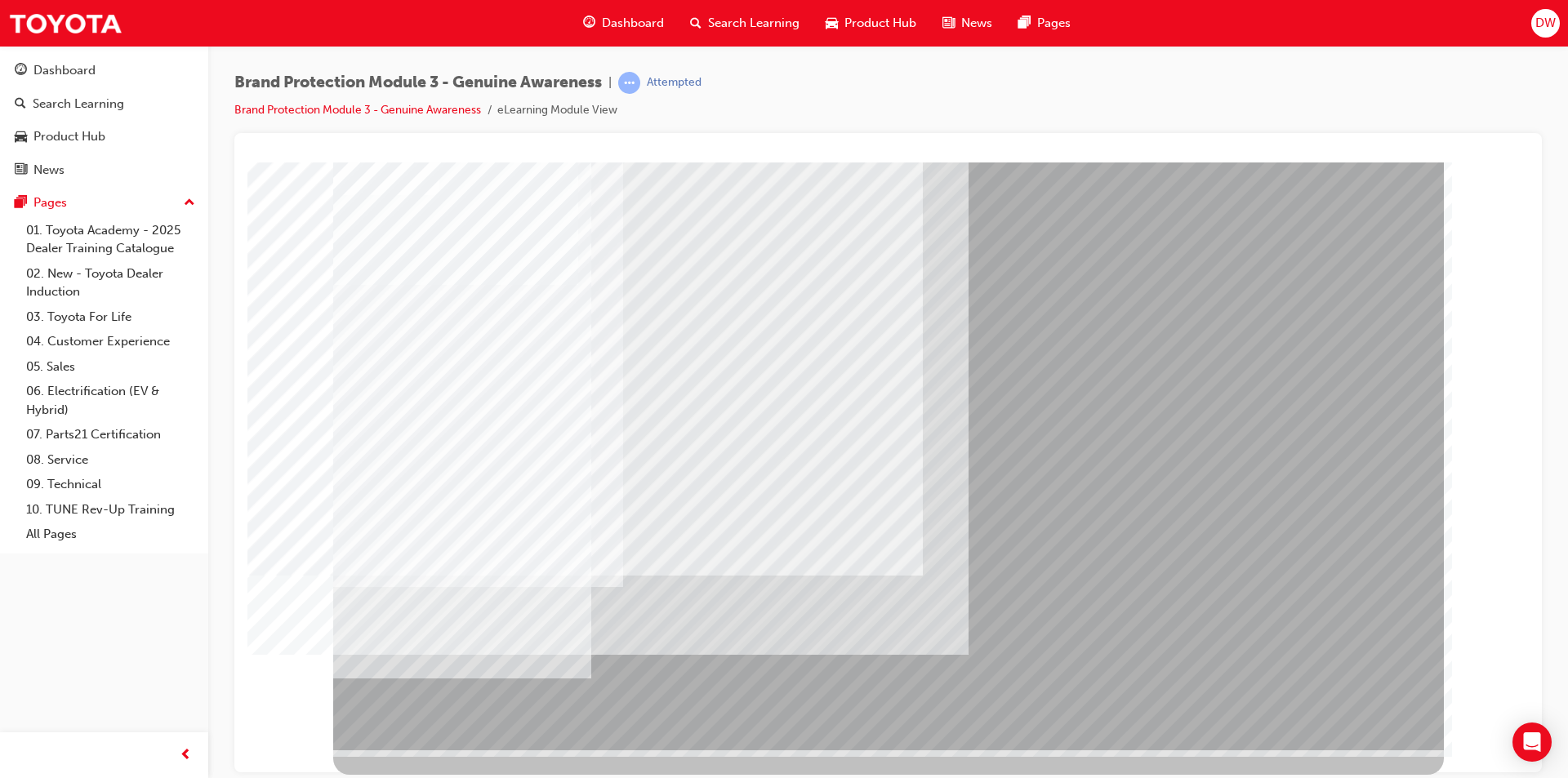 click at bounding box center (607, 2002) 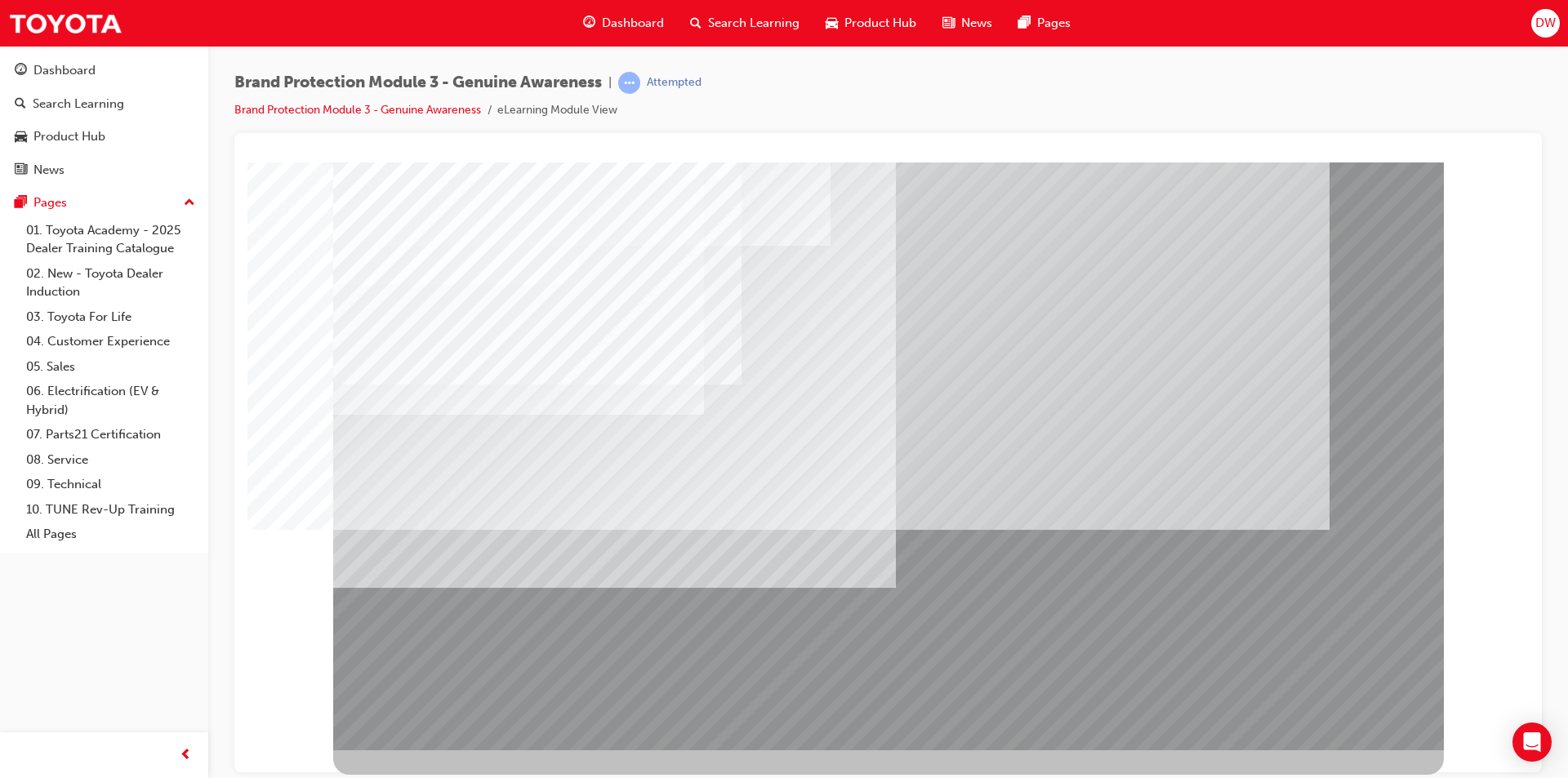 click at bounding box center [385, 1776] 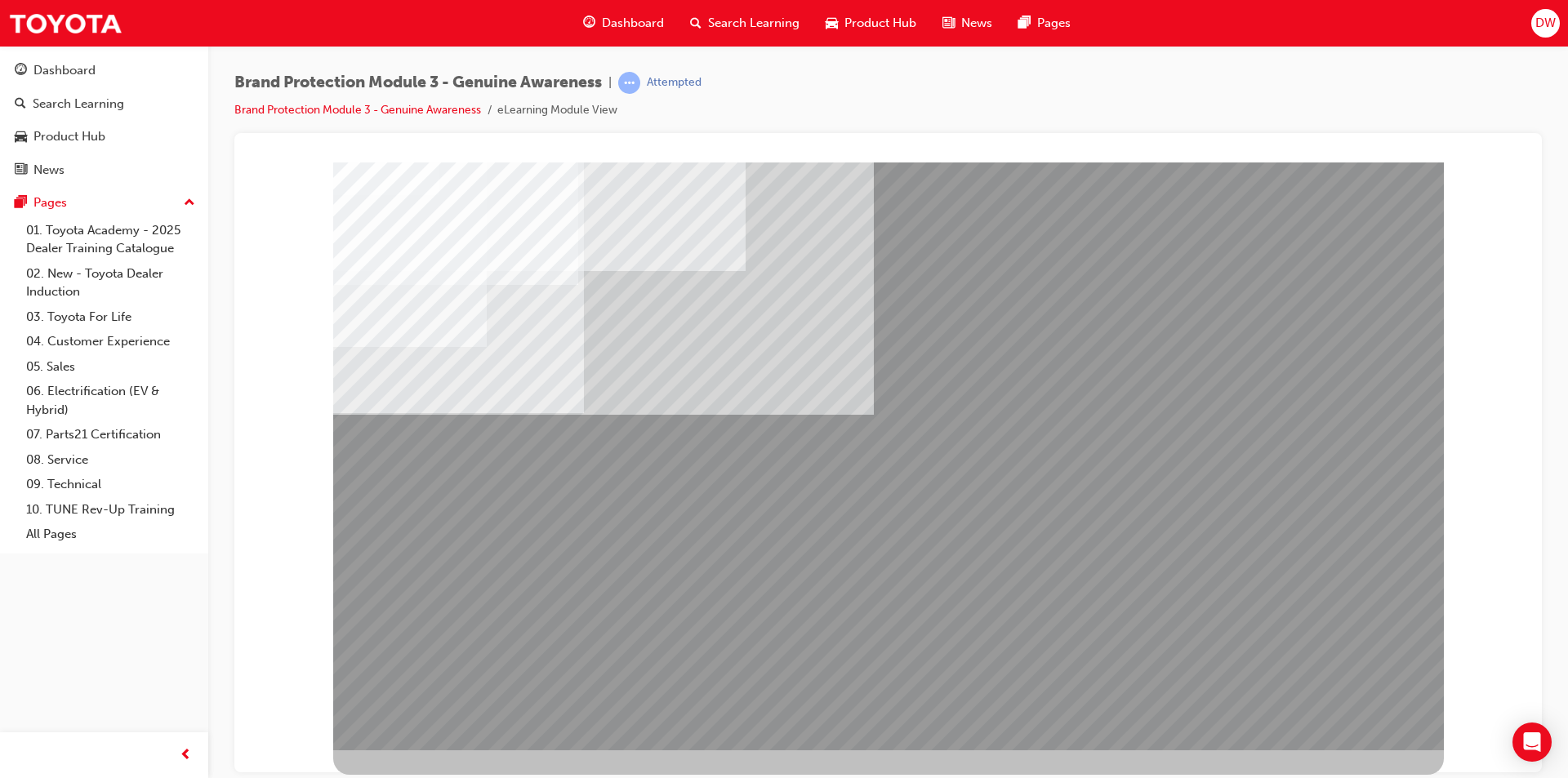click at bounding box center [385, 2230] 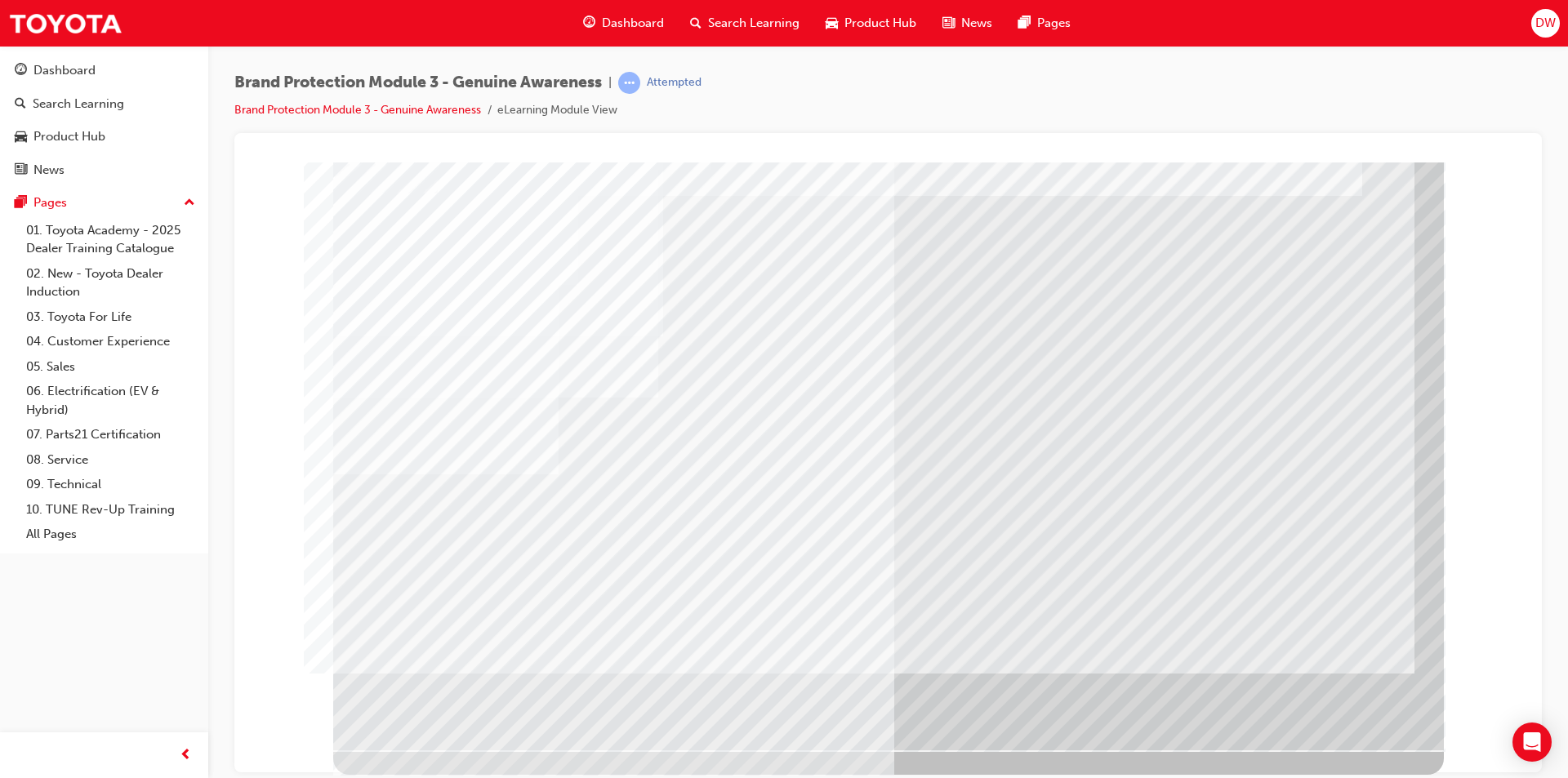 click at bounding box center (385, 4377) 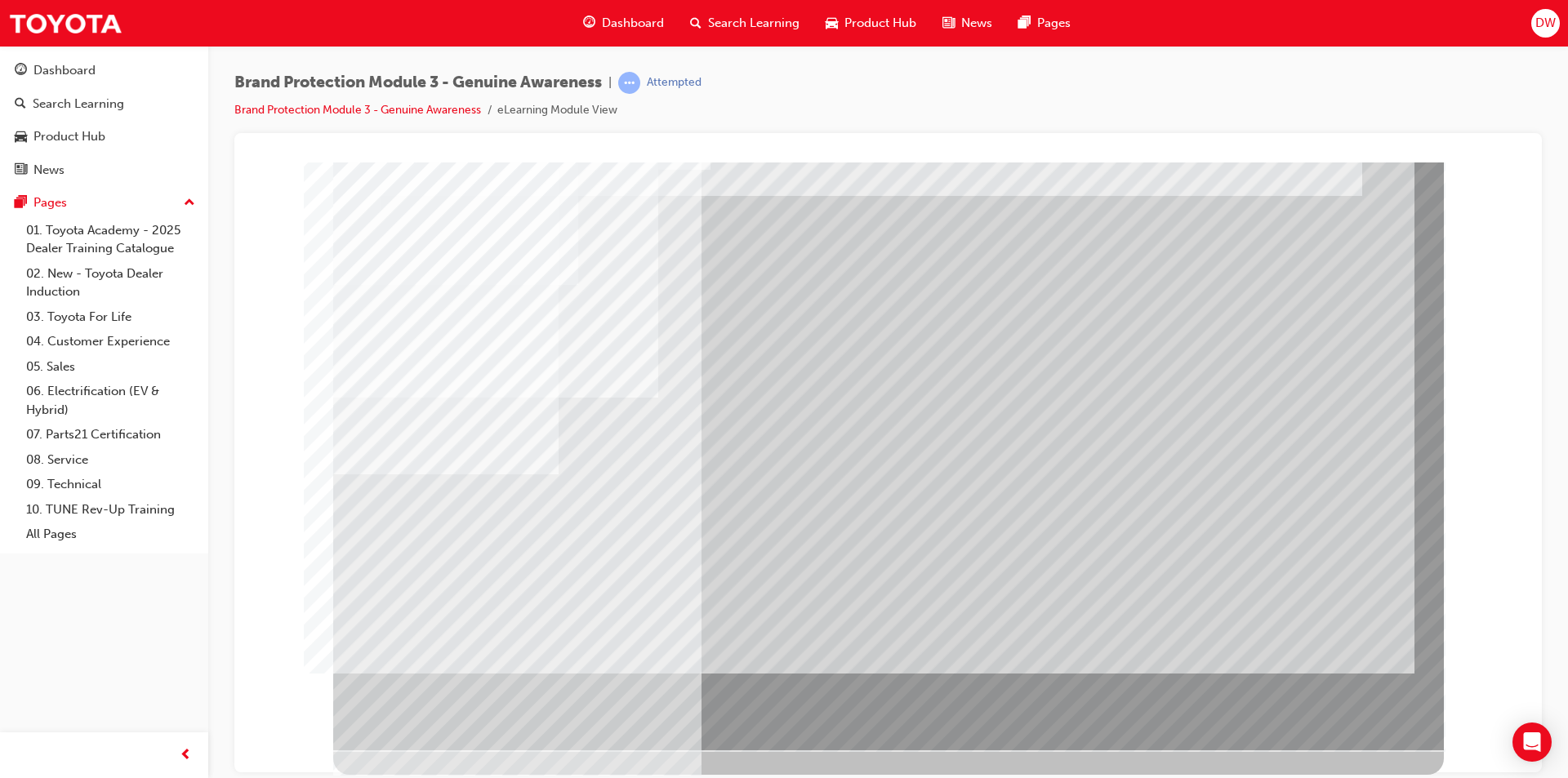 click at bounding box center (385, 3145) 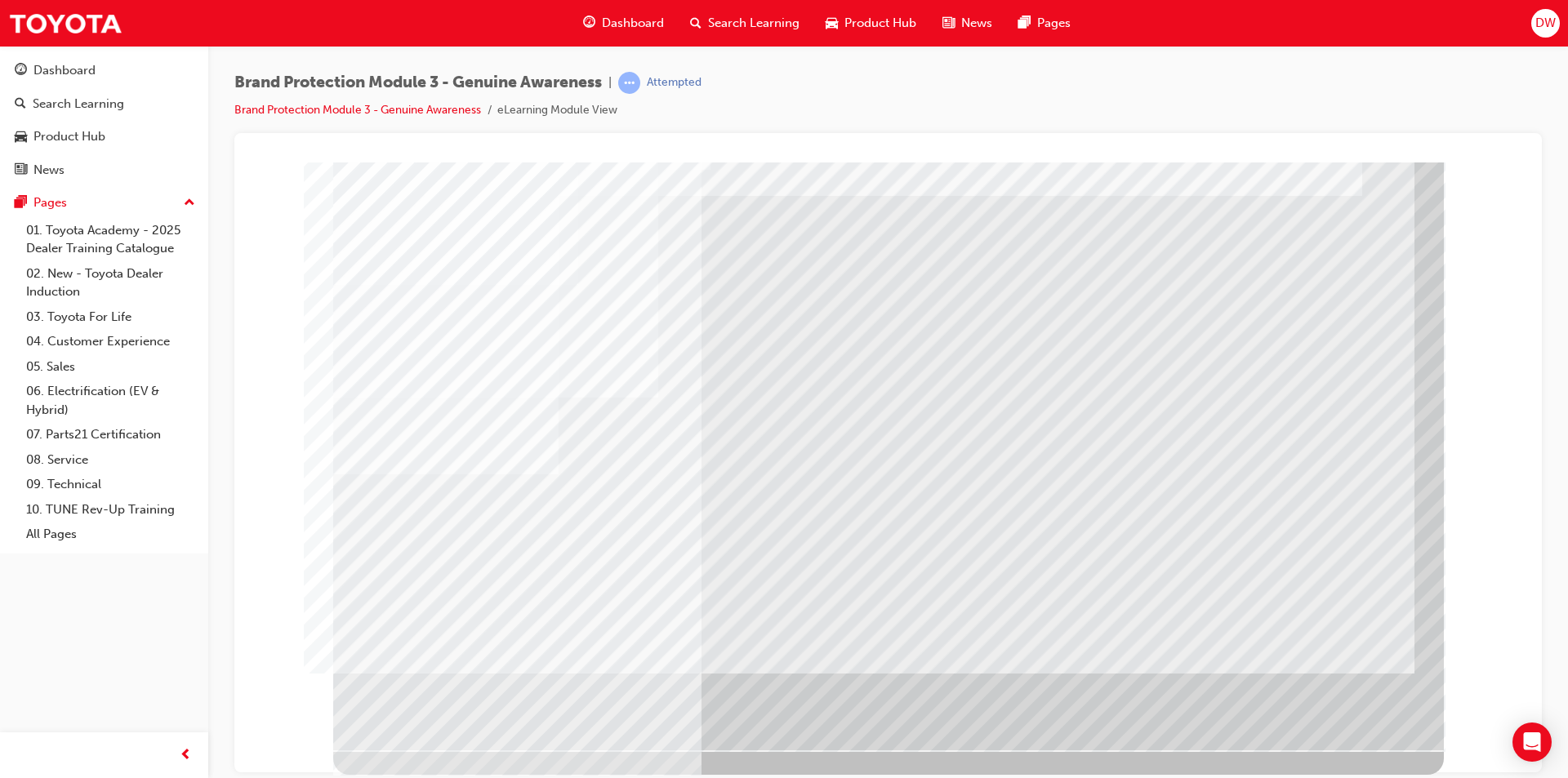 click at bounding box center [385, 3033] 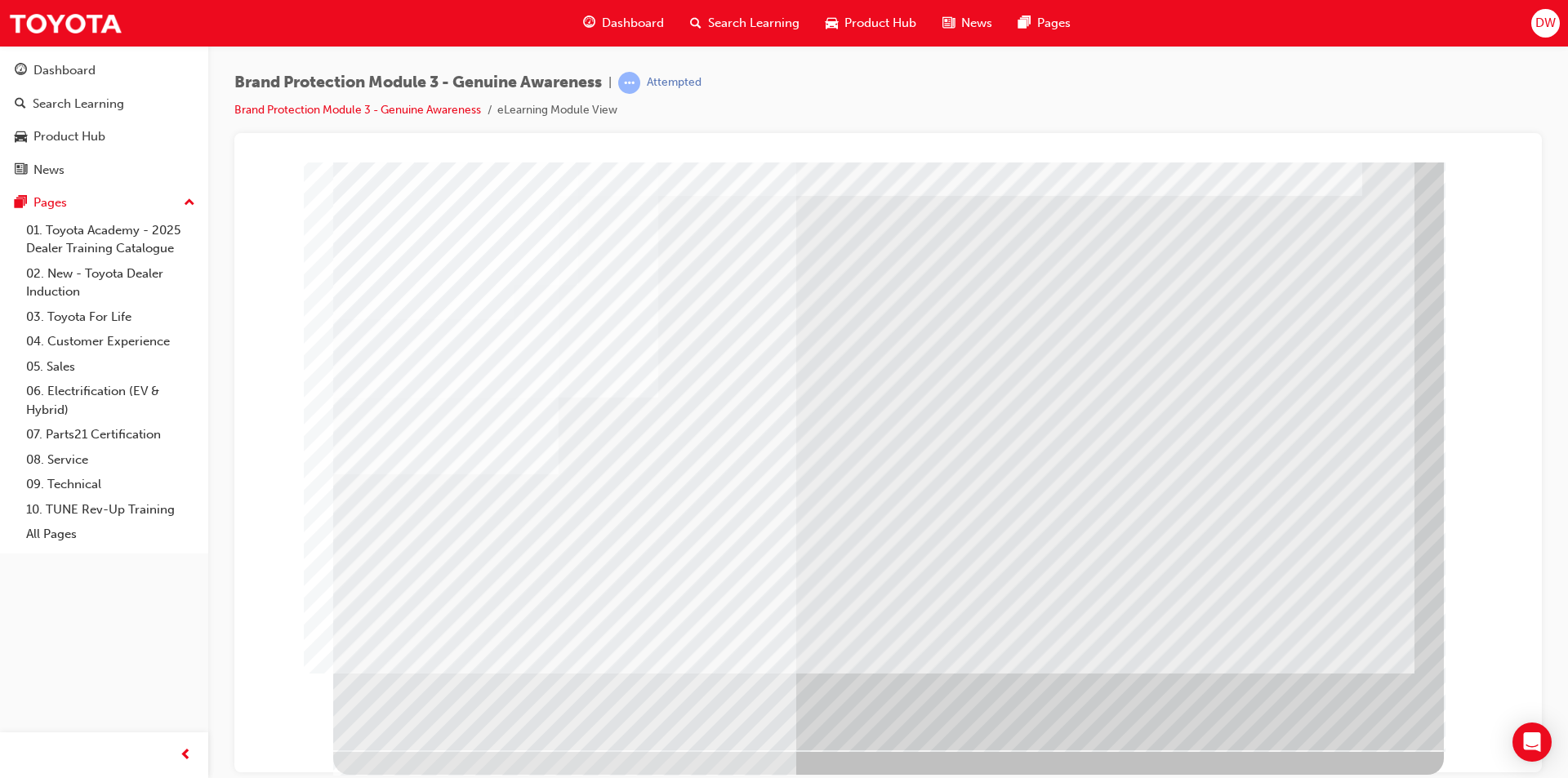click at bounding box center (385, 3062) 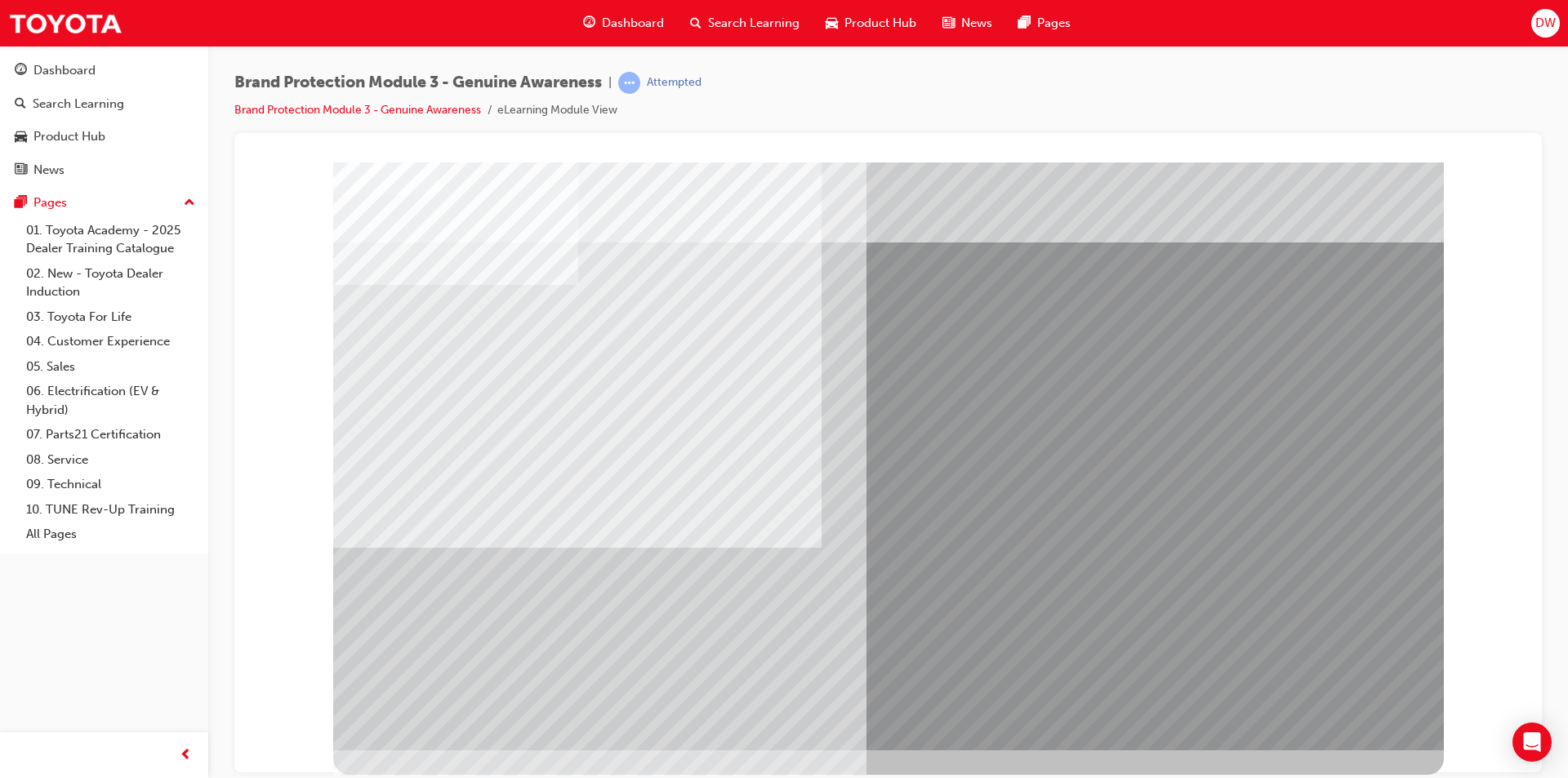click at bounding box center [385, 2968] 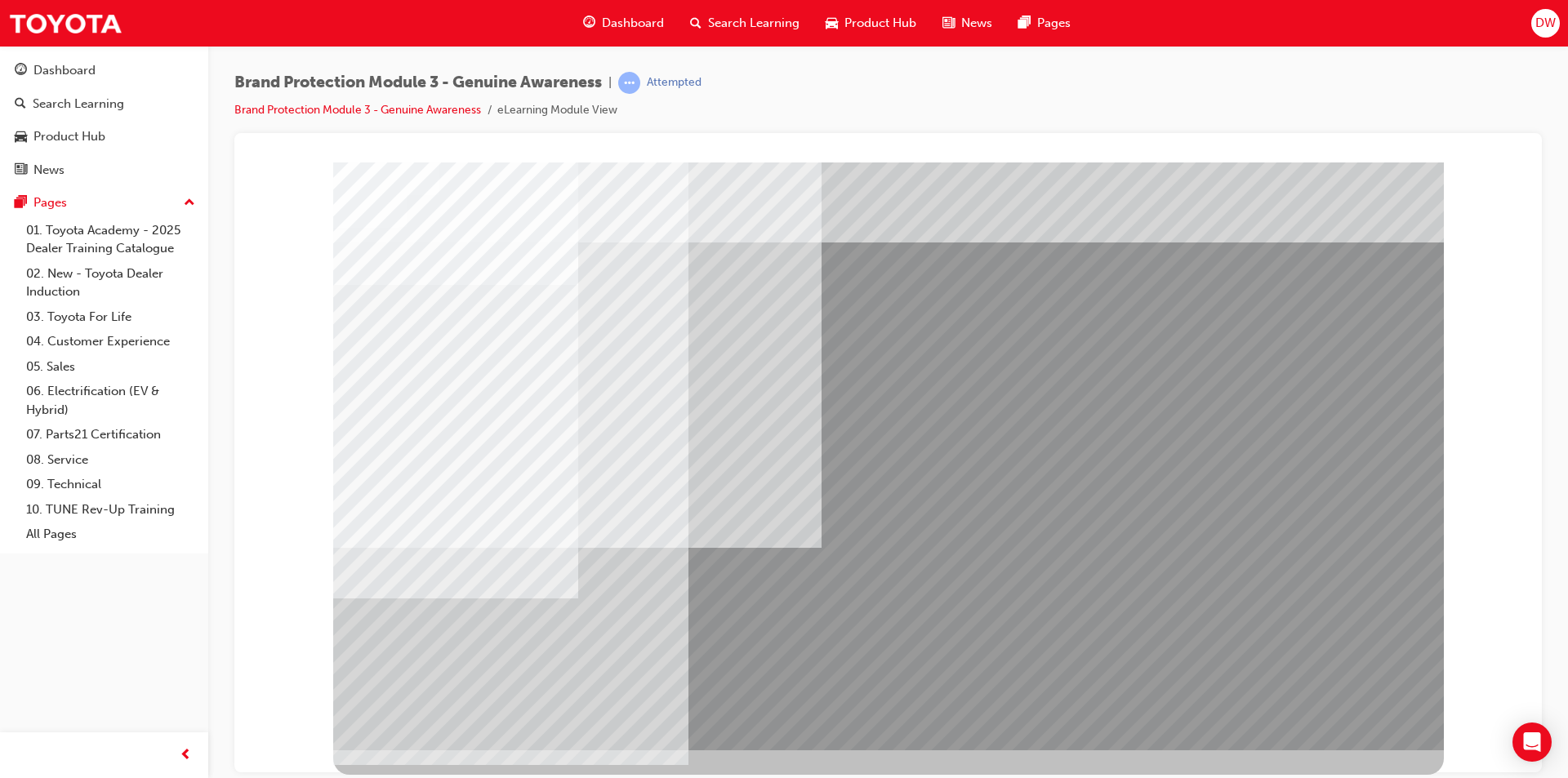 click at bounding box center (385, 1905) 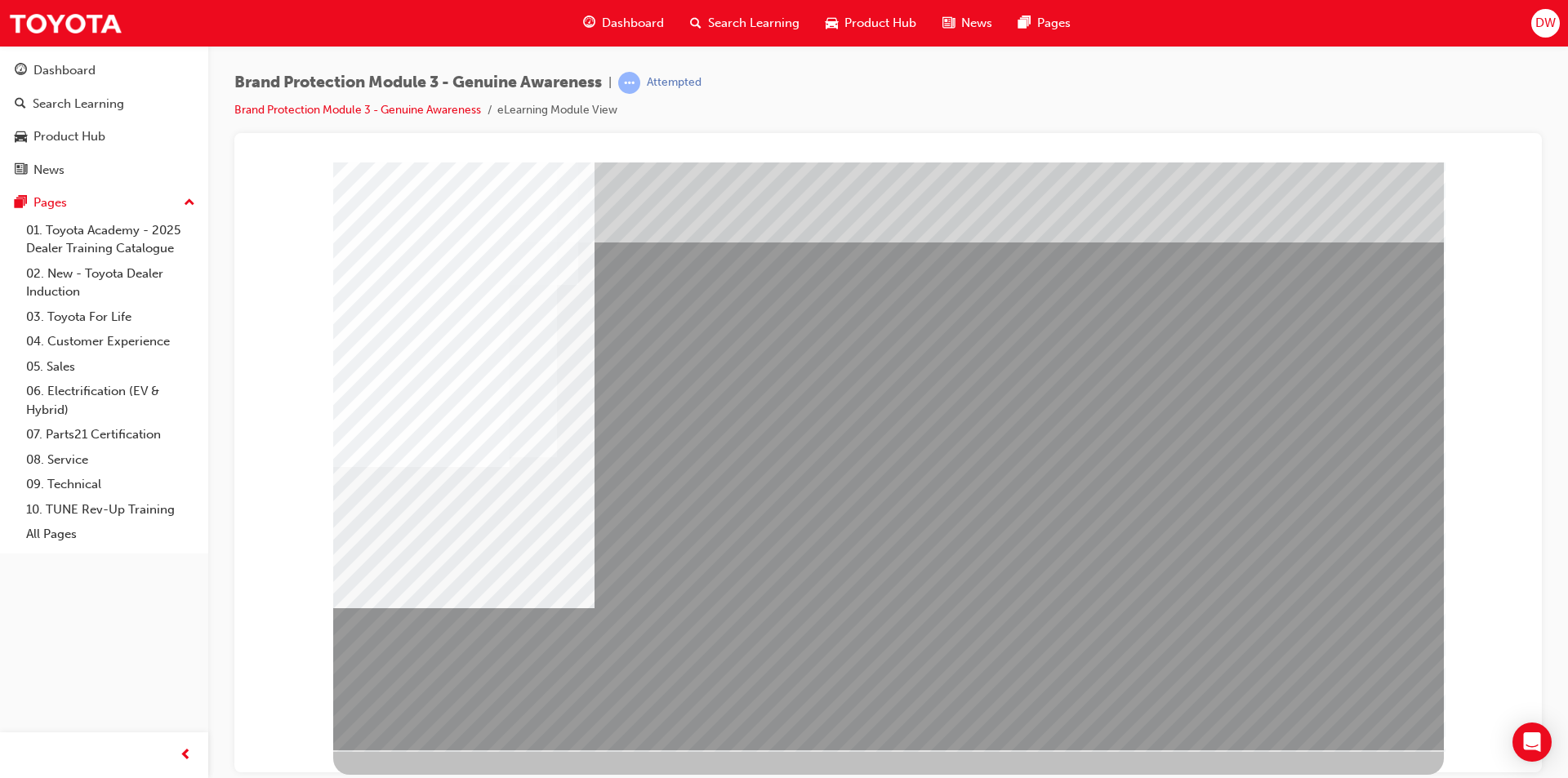 click at bounding box center [464, 3415] 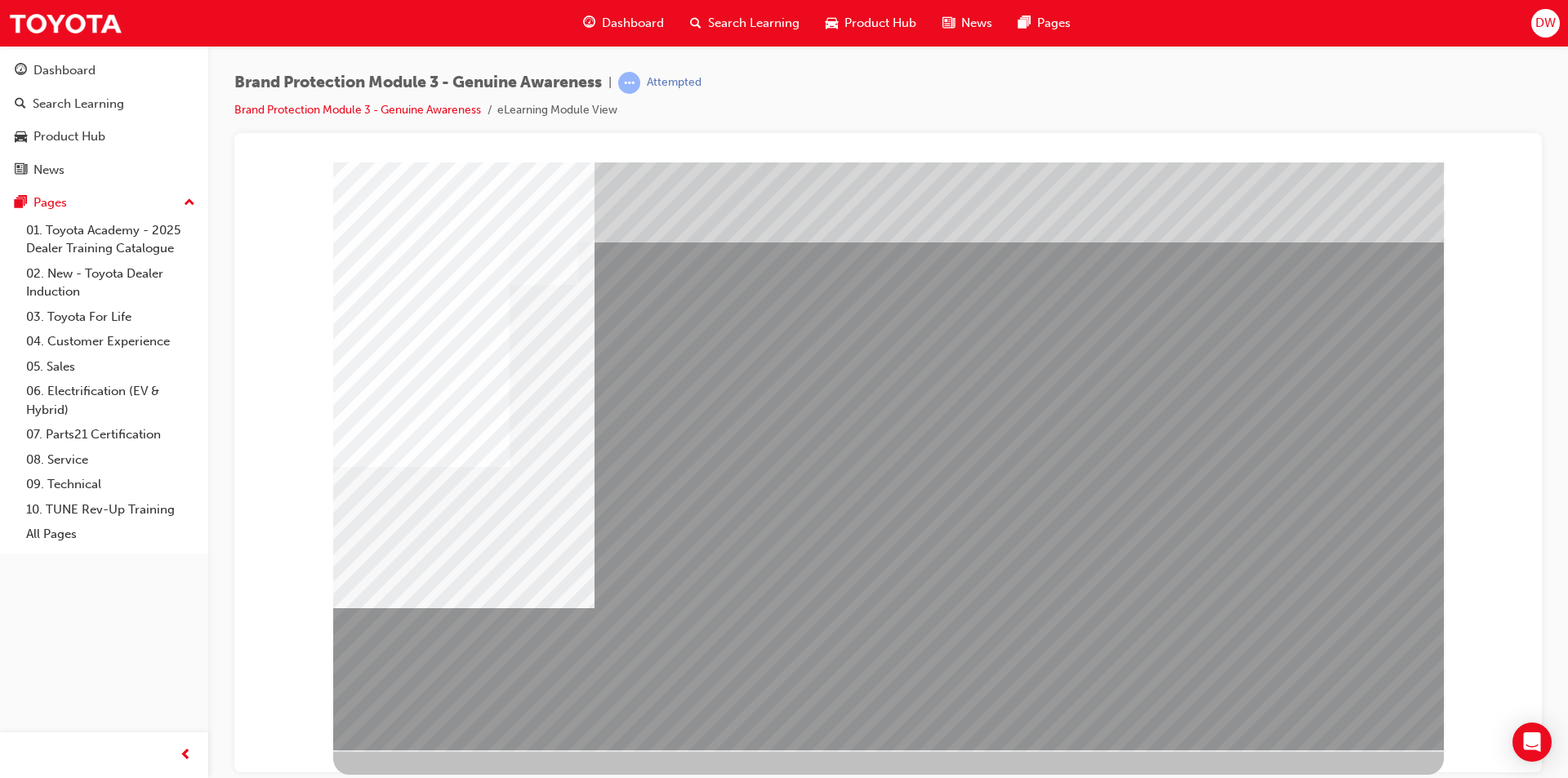 click at bounding box center [388, 4946] 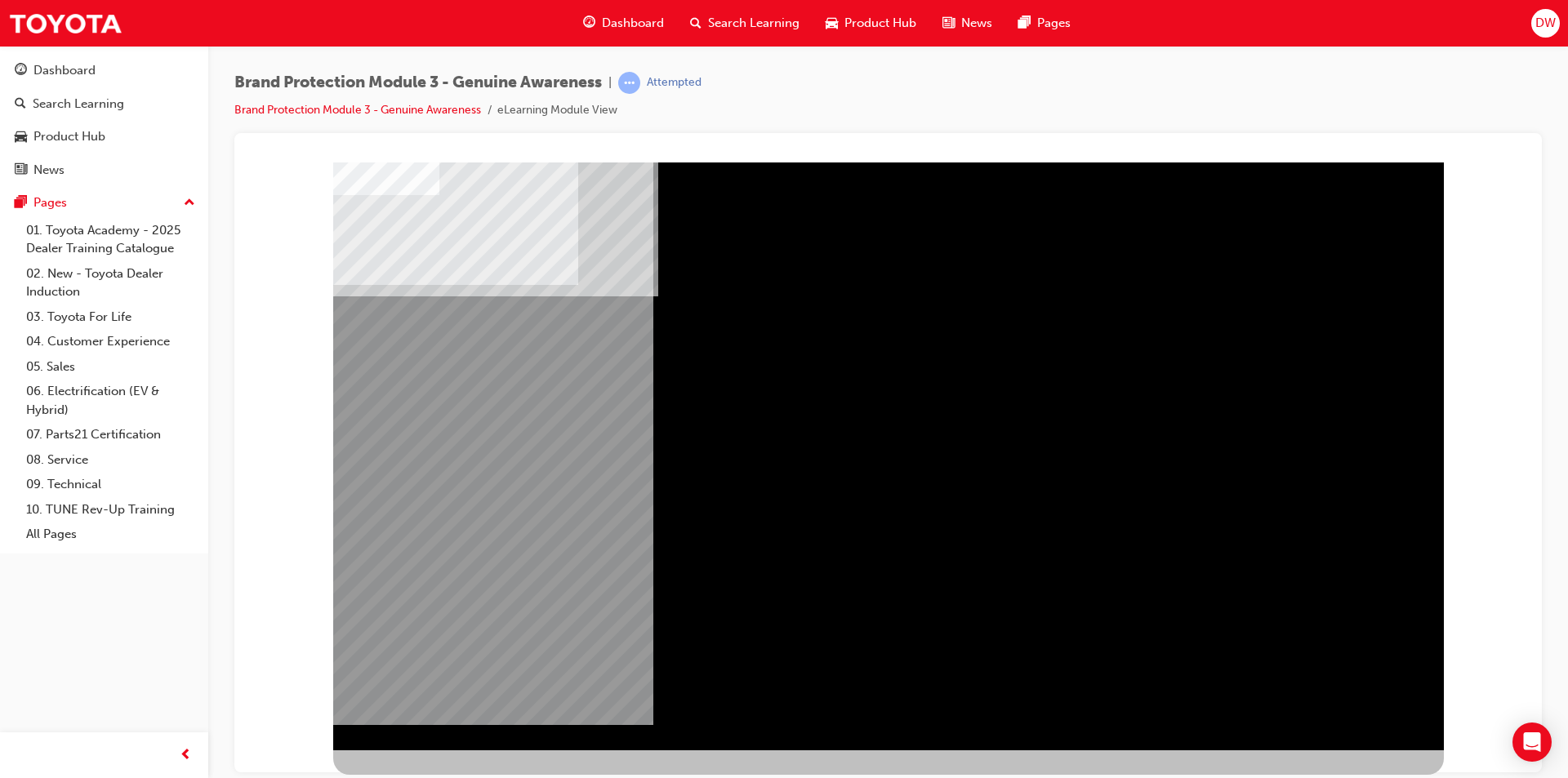 click at bounding box center (385, 794) 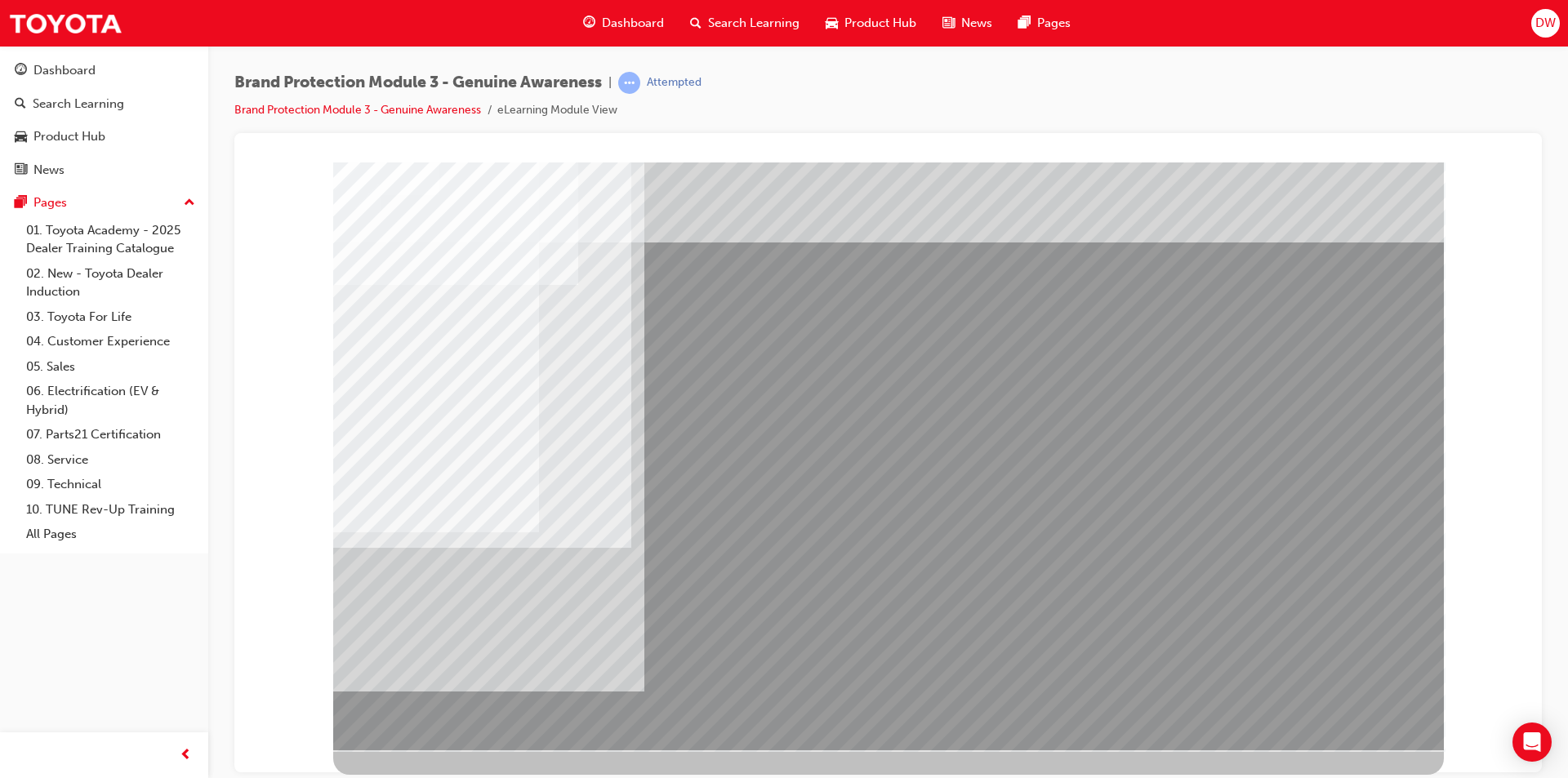 click at bounding box center (354, 2910) 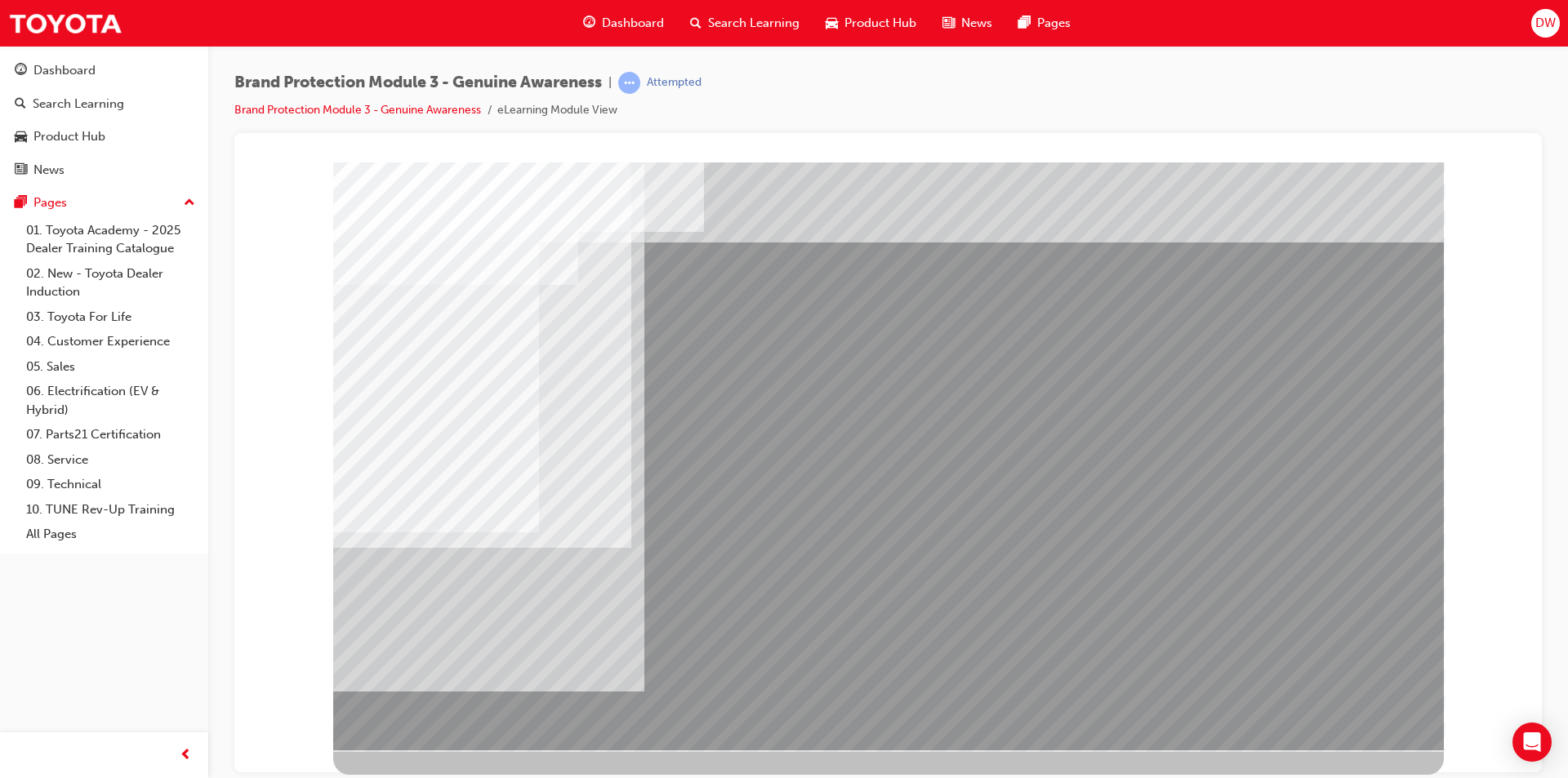click at bounding box center (354, 2951) 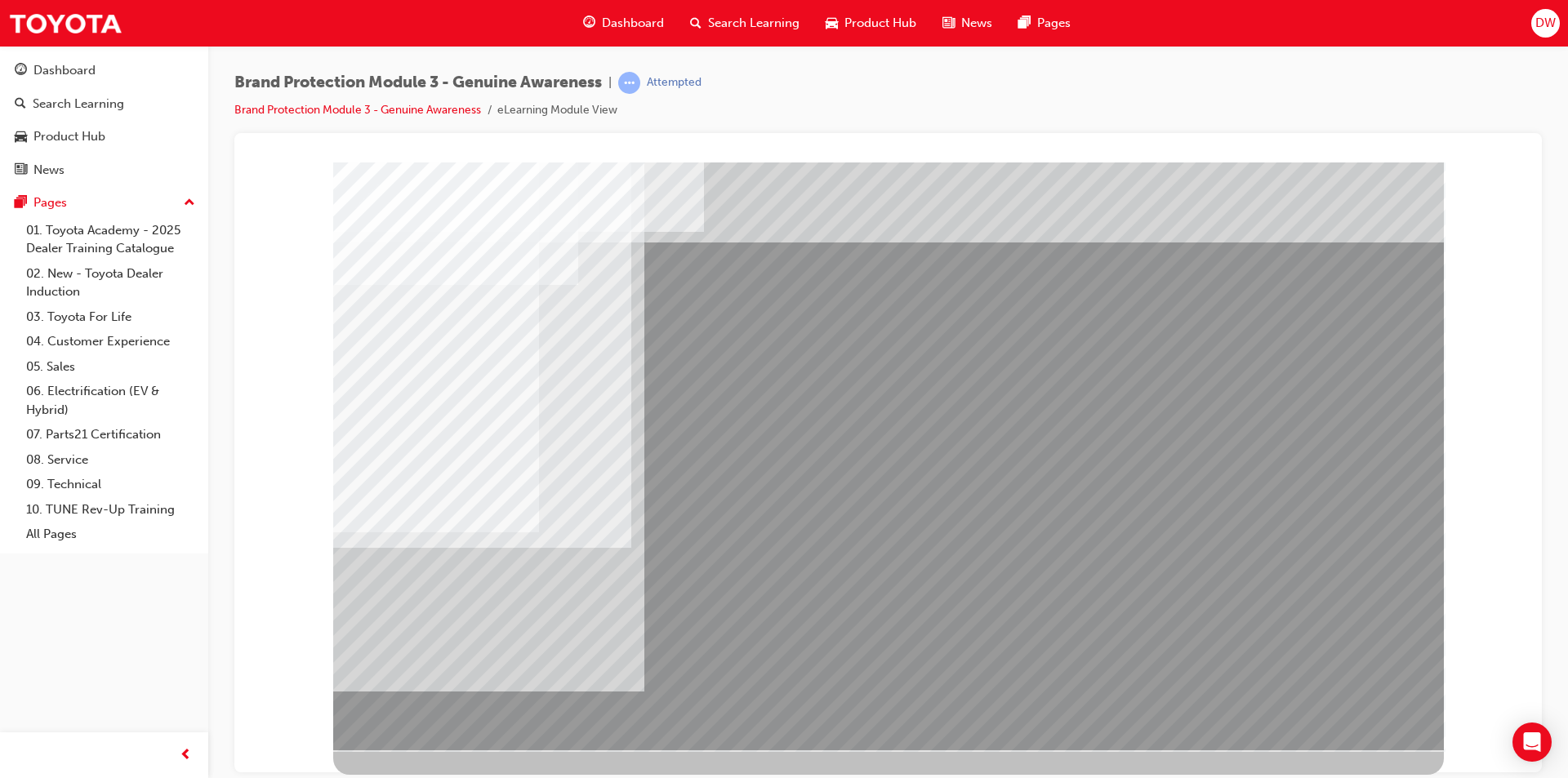 click at bounding box center [354, 3033] 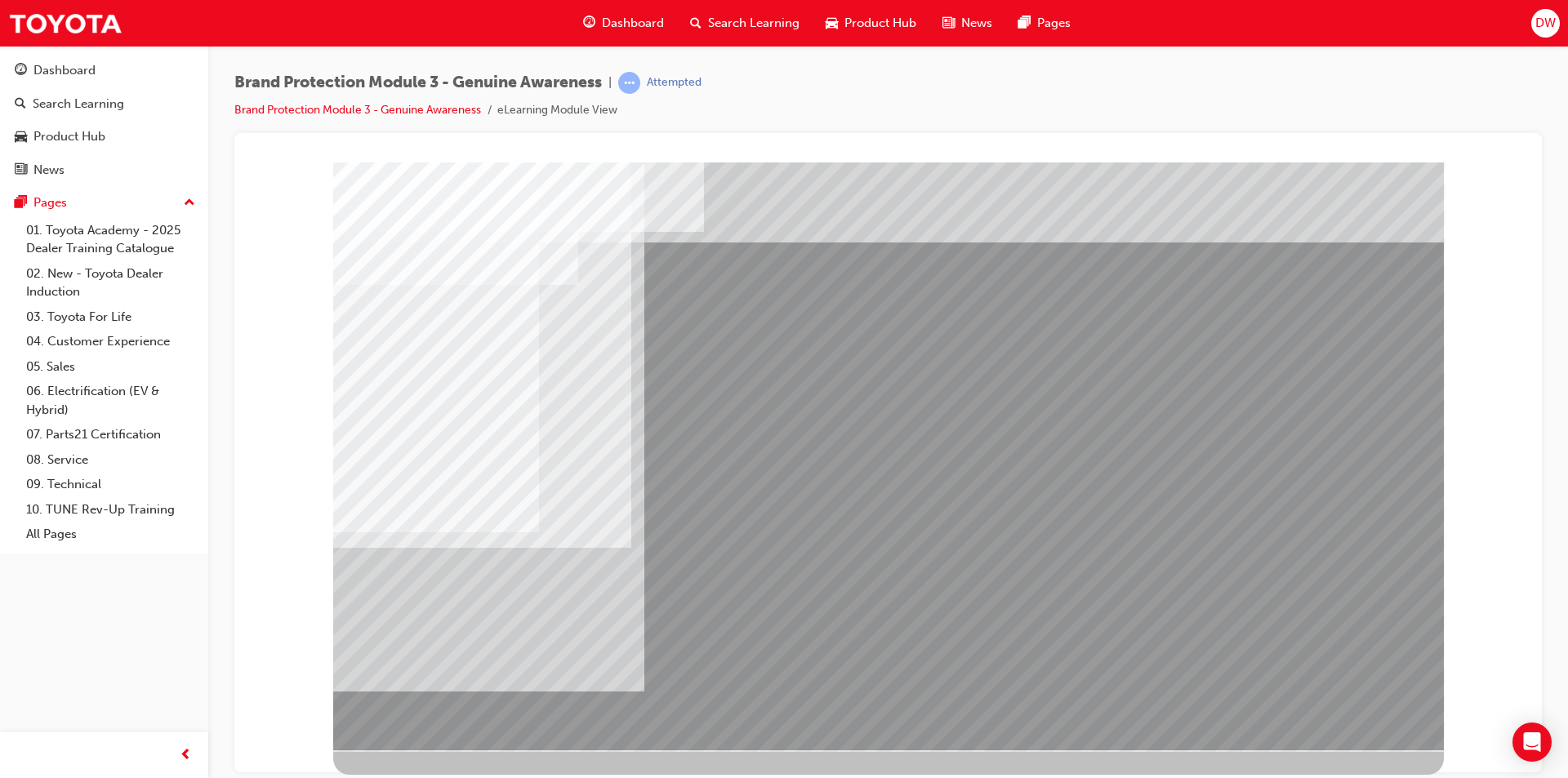 click at bounding box center (354, 3074) 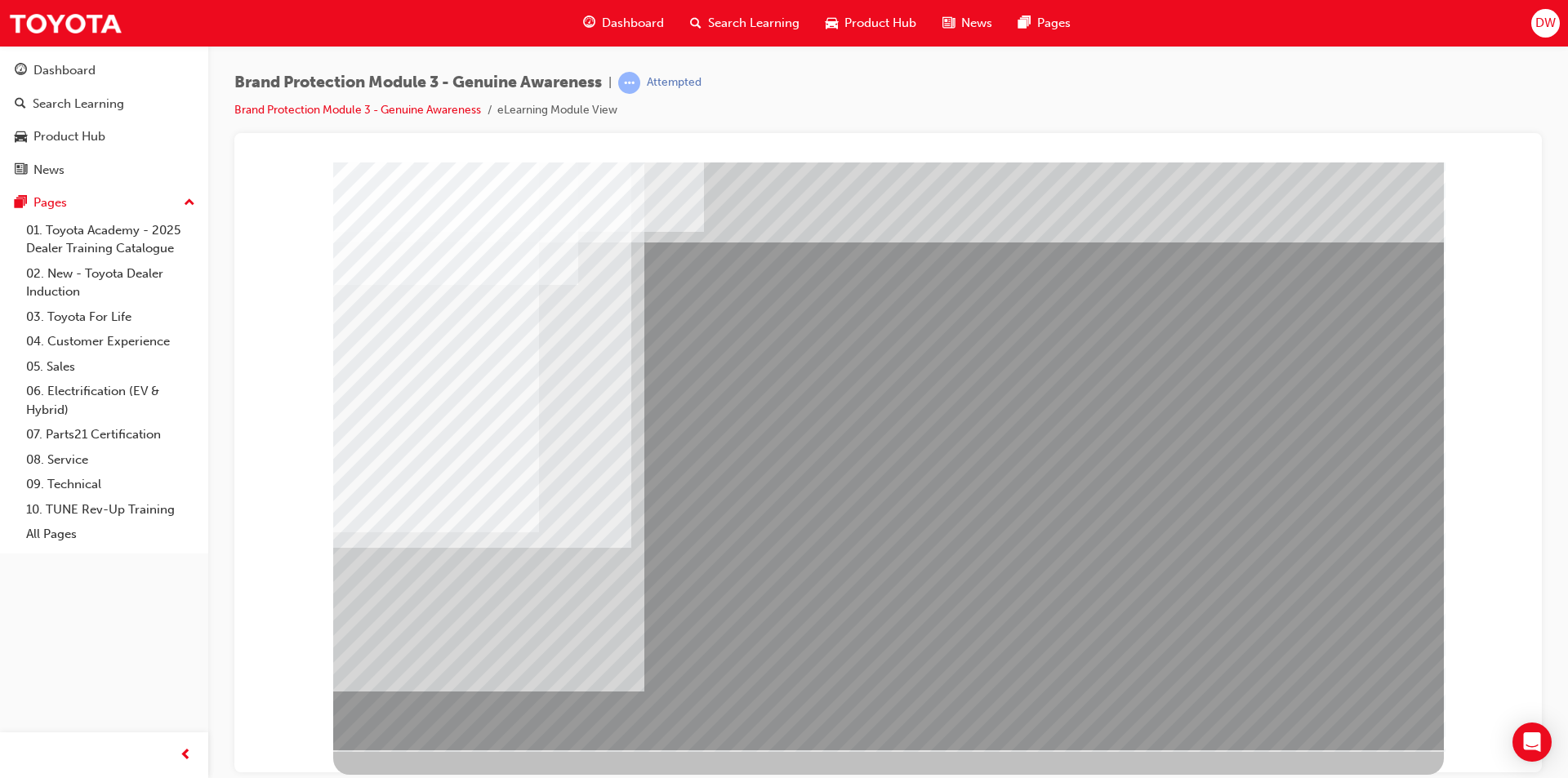 click at bounding box center (385, 2875) 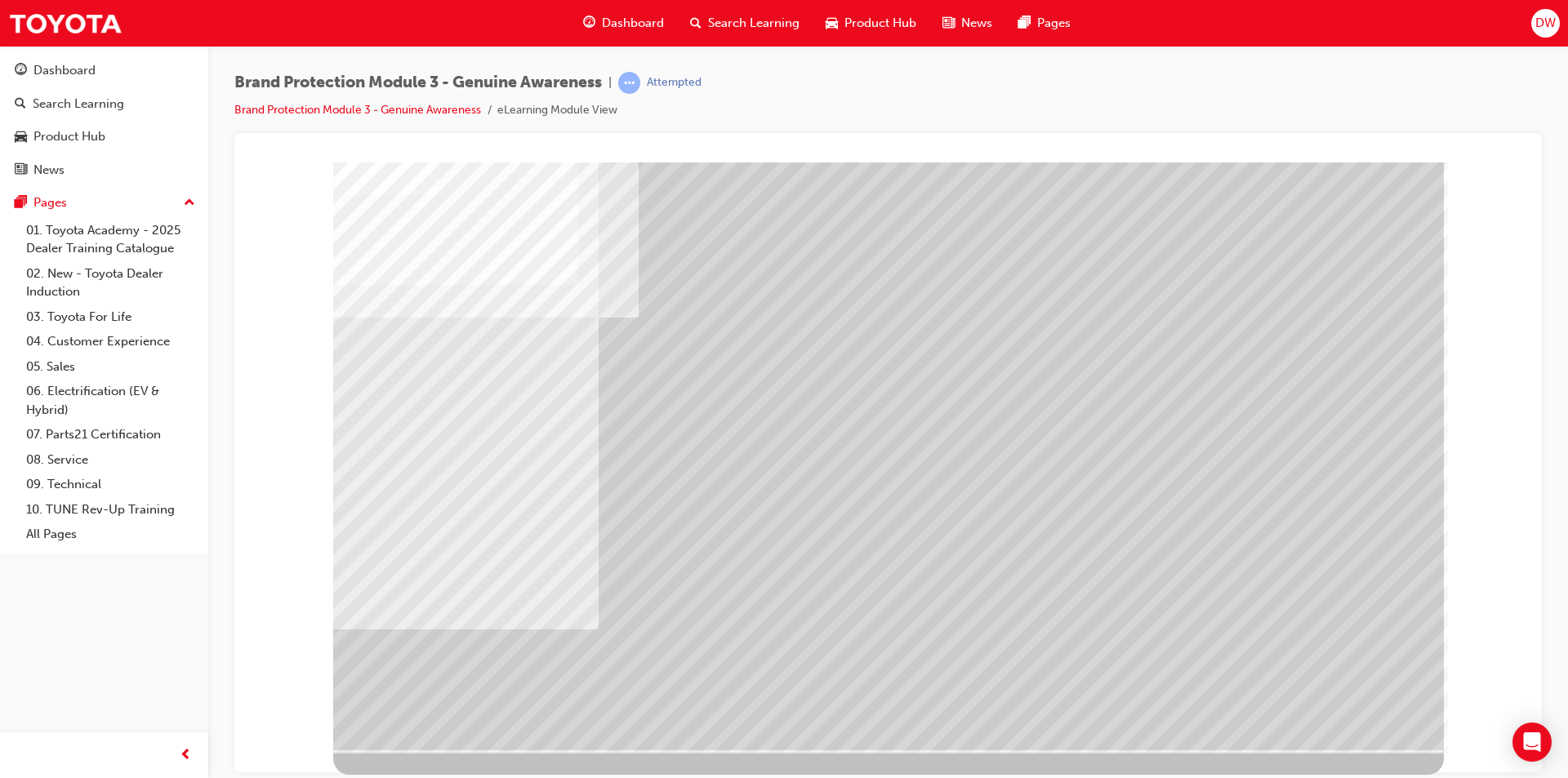 click at bounding box center (890, 1752) 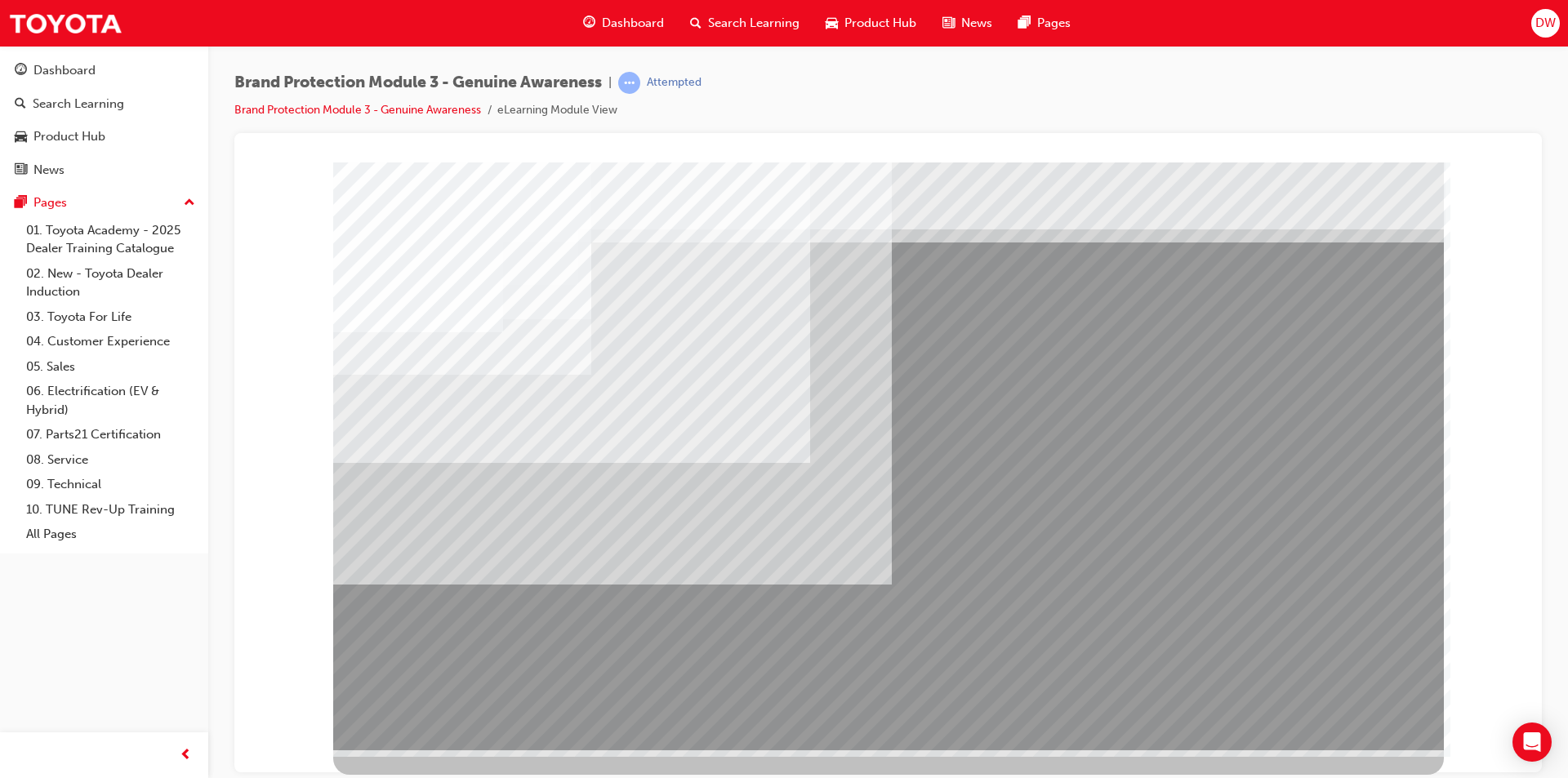 click at bounding box center [415, 4060] 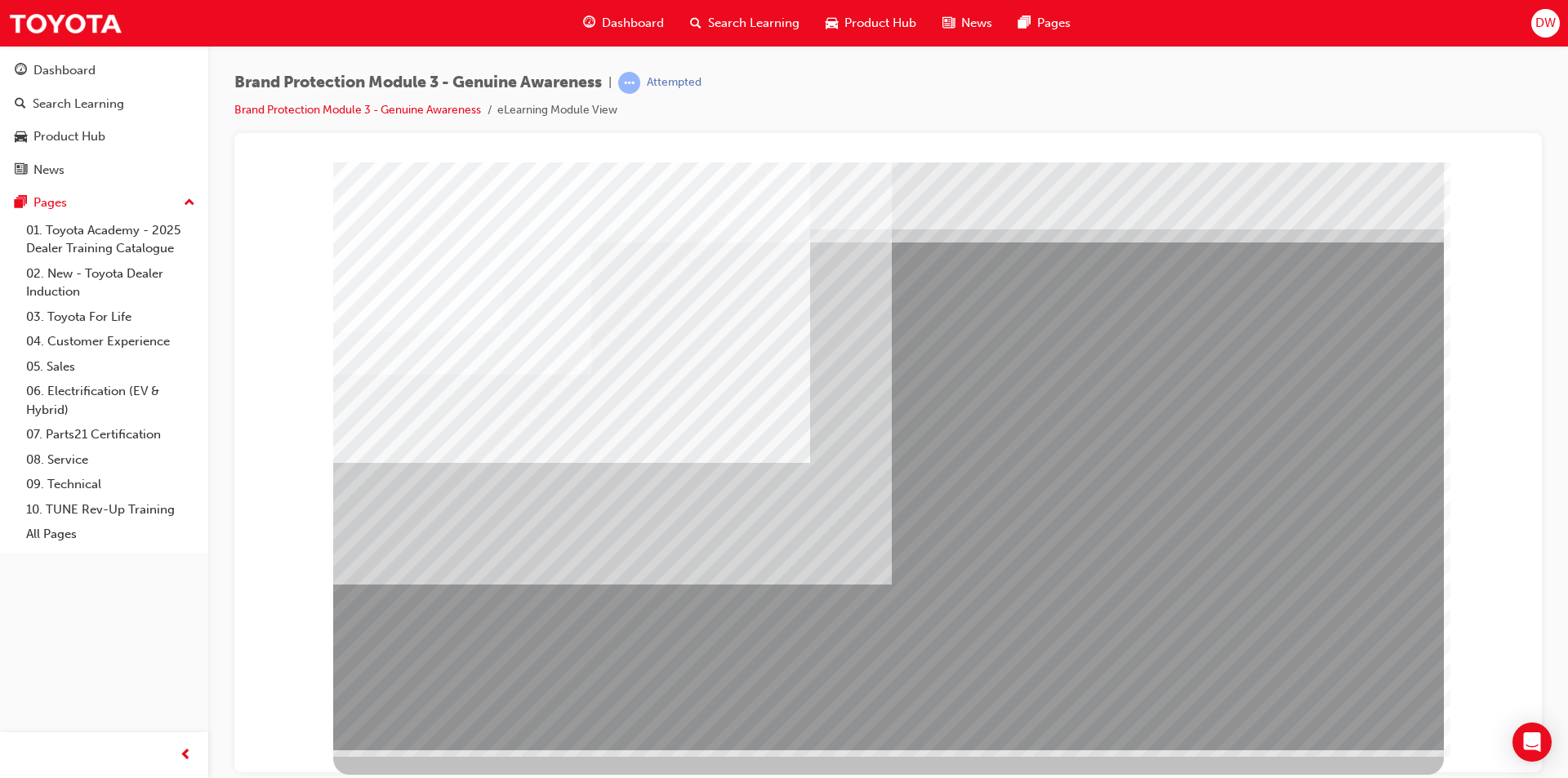 click at bounding box center (374, 5423) 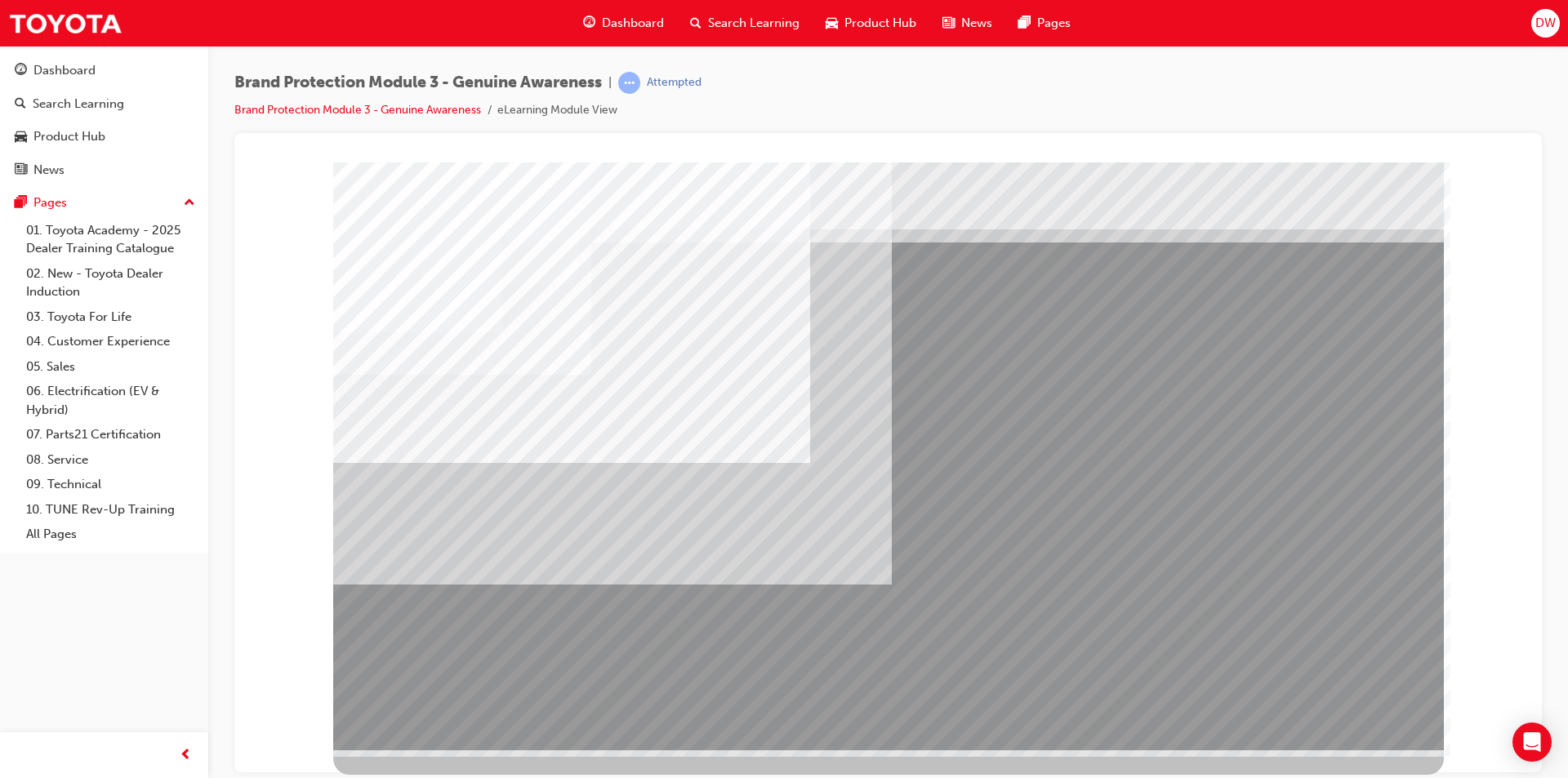 click at bounding box center [380, 5330] 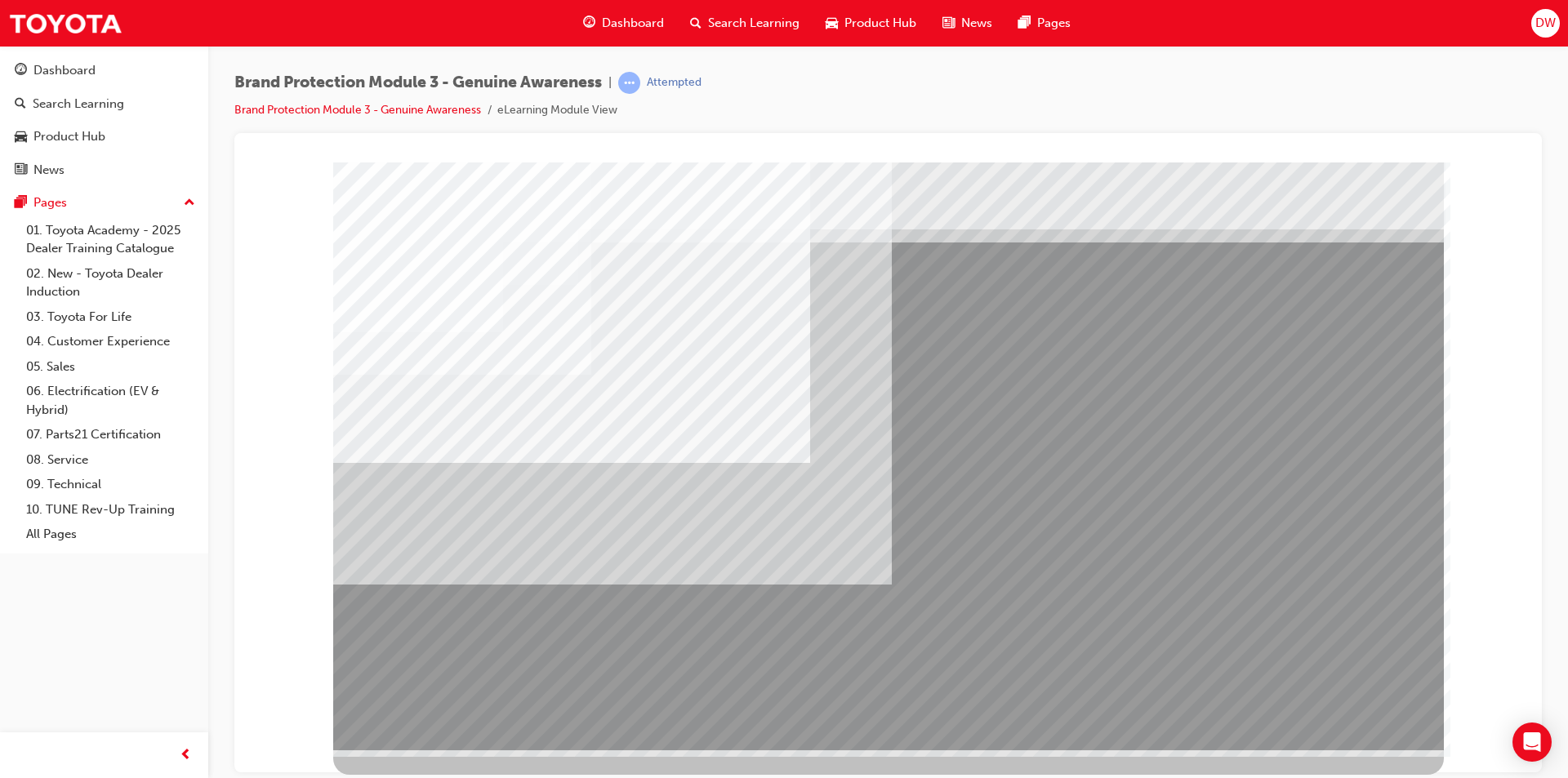click at bounding box center (415, 4223) 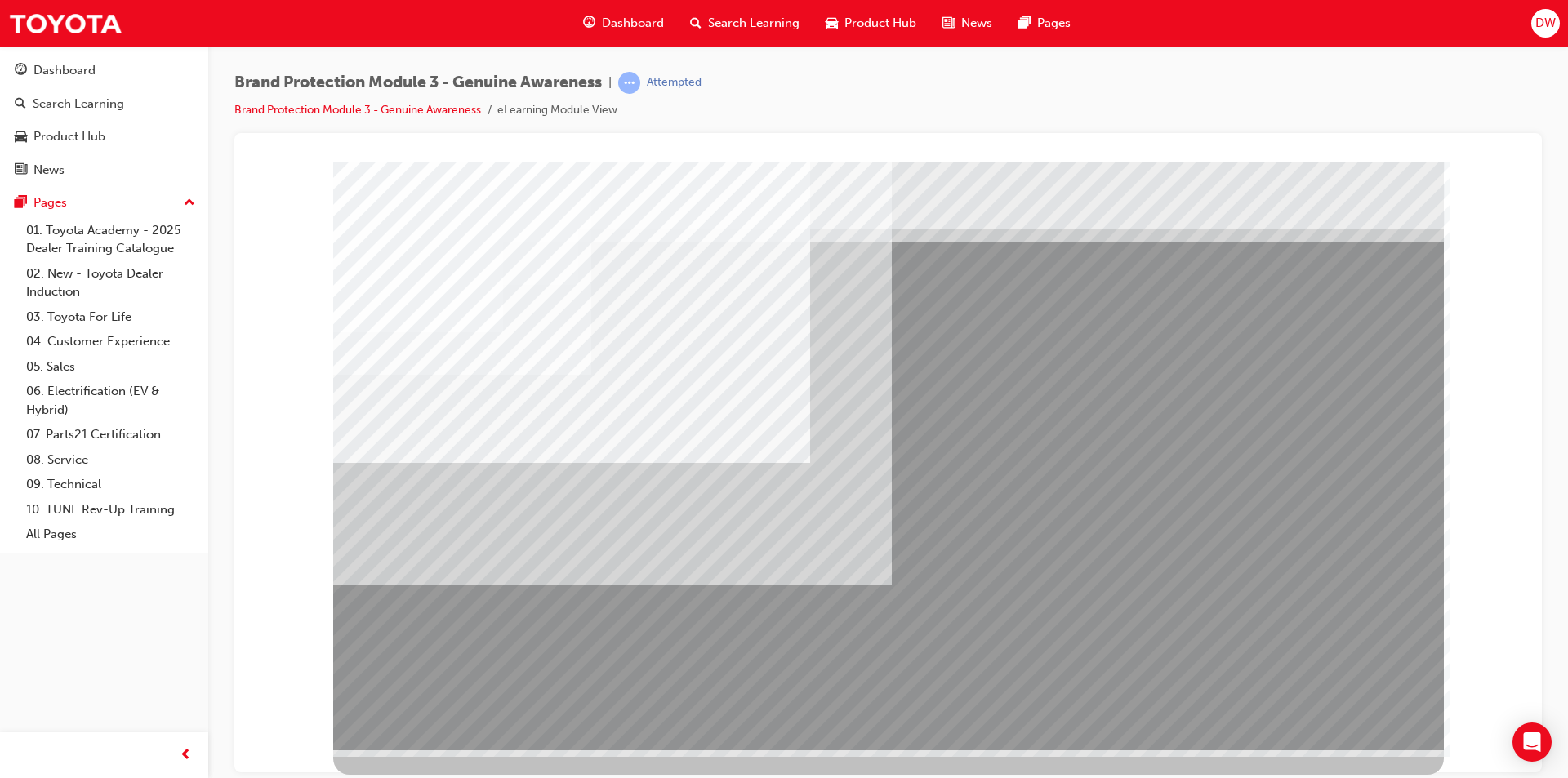 click at bounding box center [385, 3934] 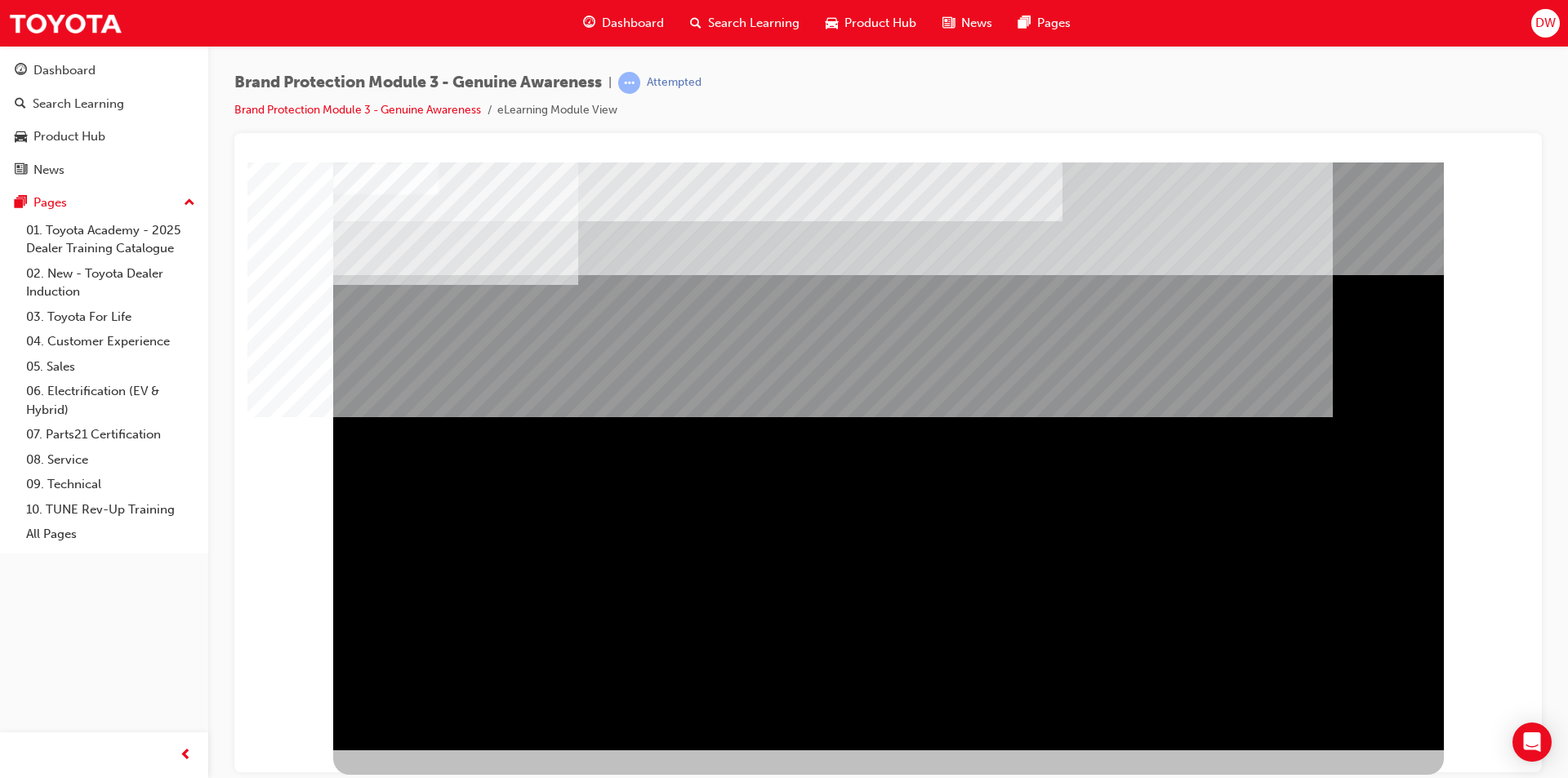 click at bounding box center (385, 794) 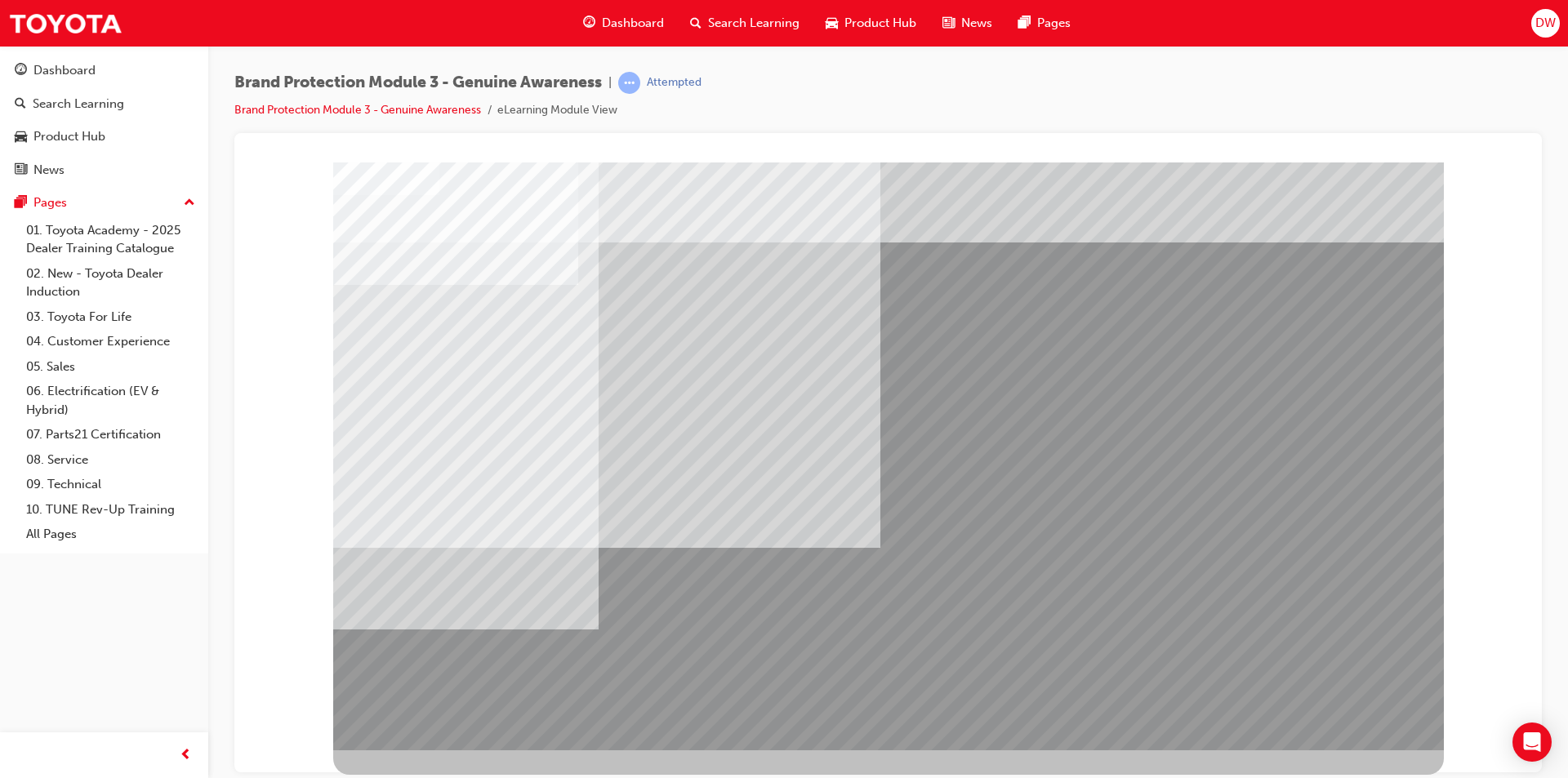 click at bounding box center (385, 2343) 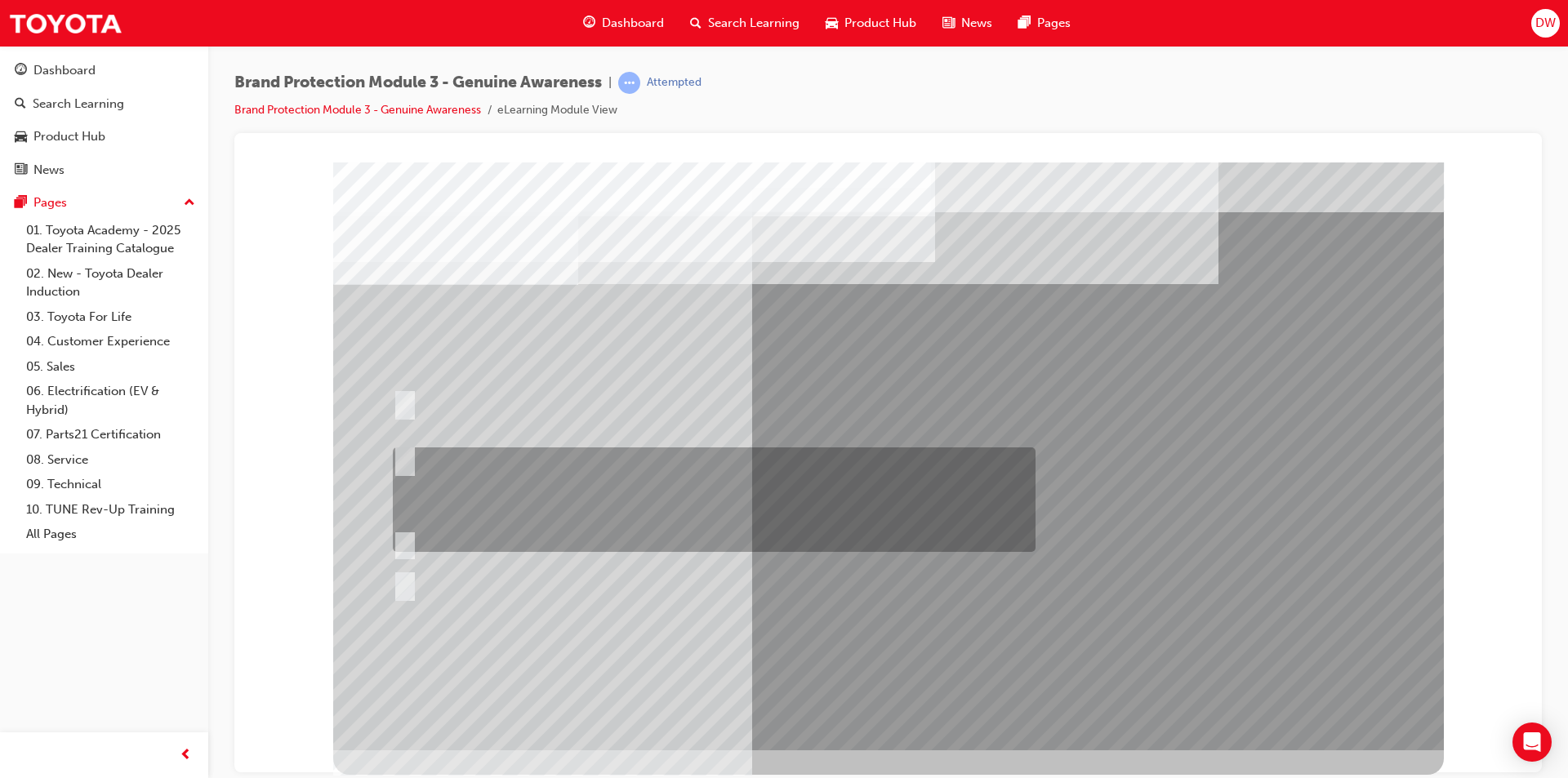 click at bounding box center [710, 500] 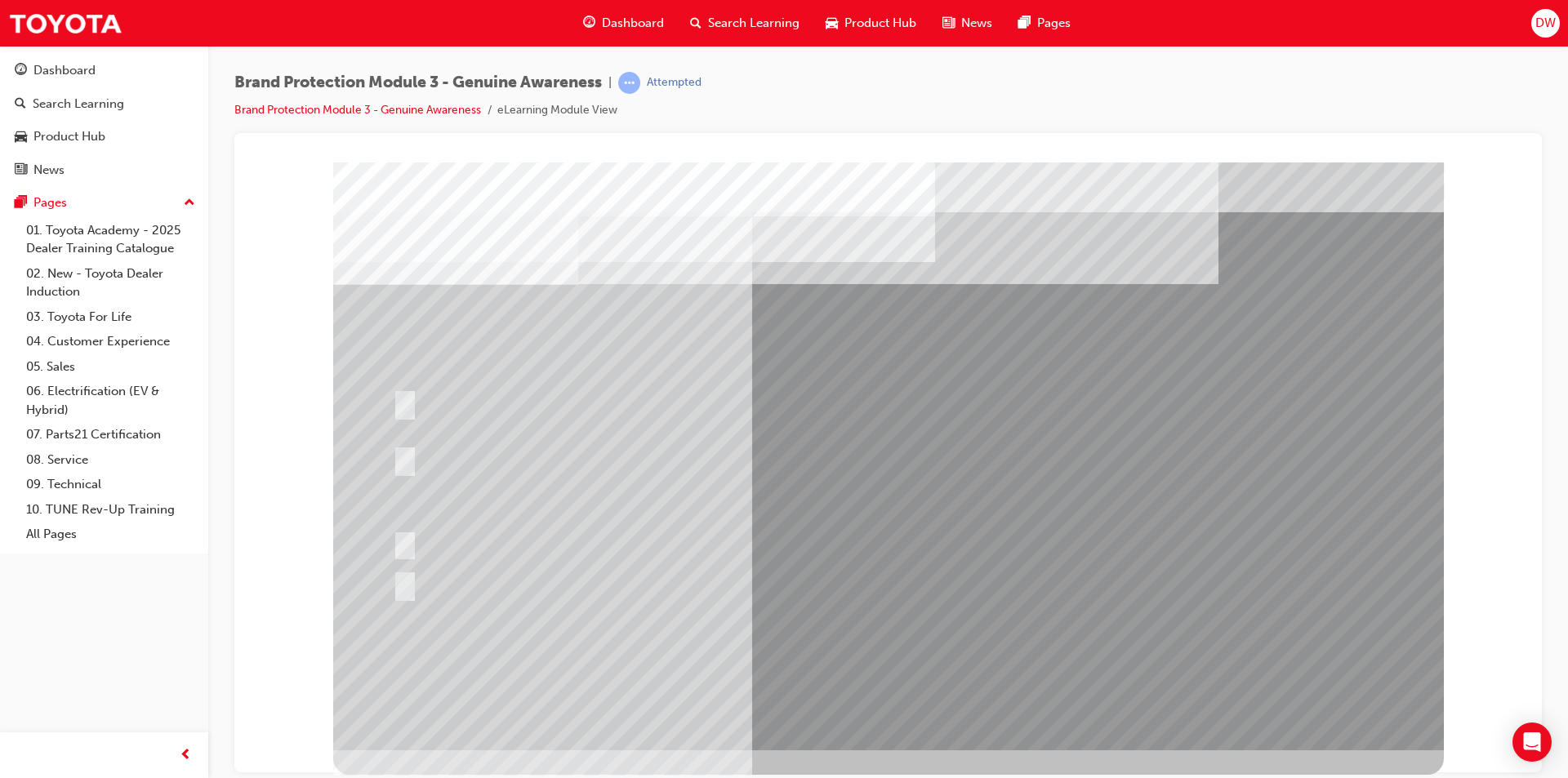 click at bounding box center (392, 2466) 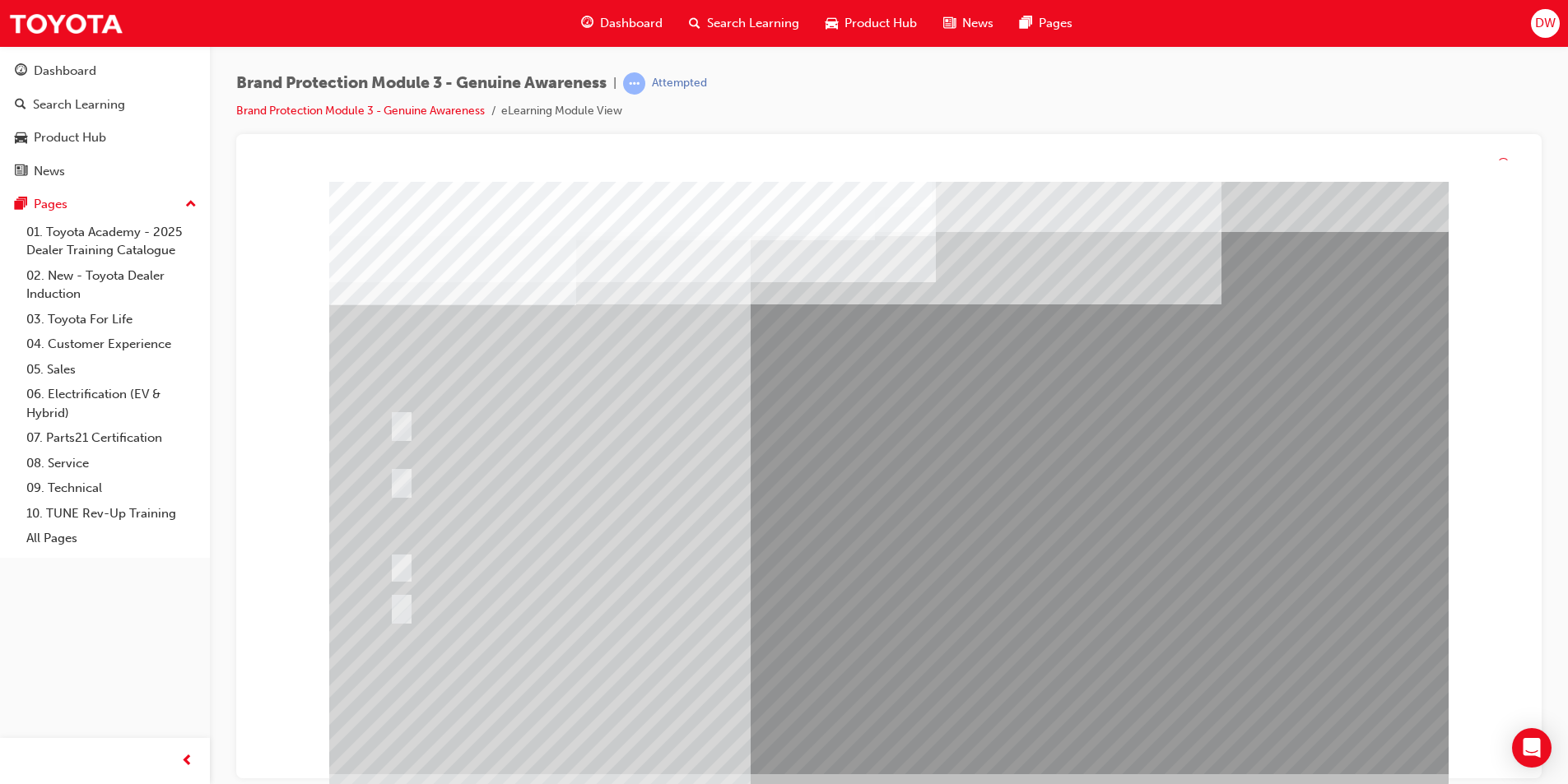 click at bounding box center [603, 2235] 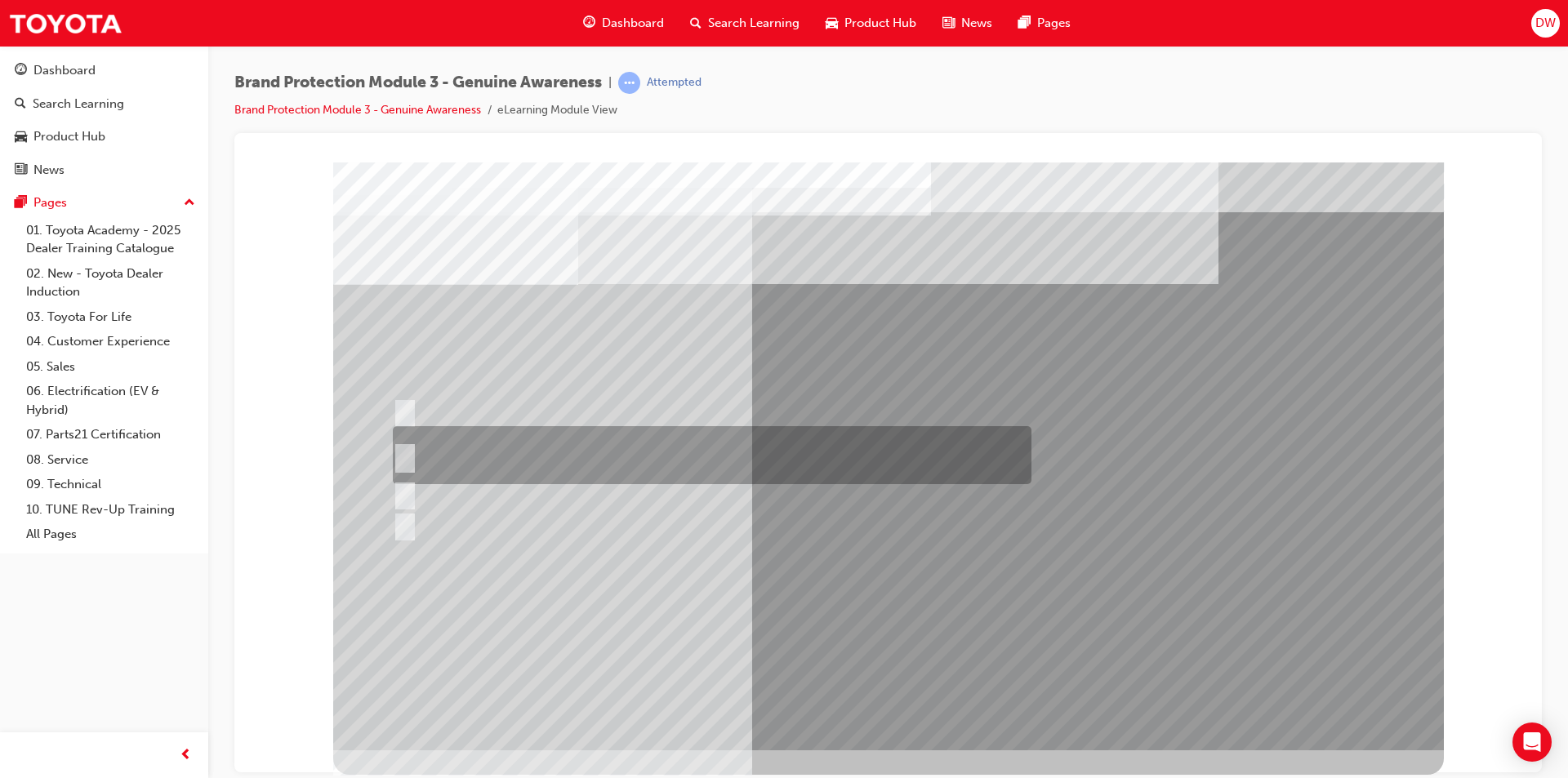 click at bounding box center (708, 455) 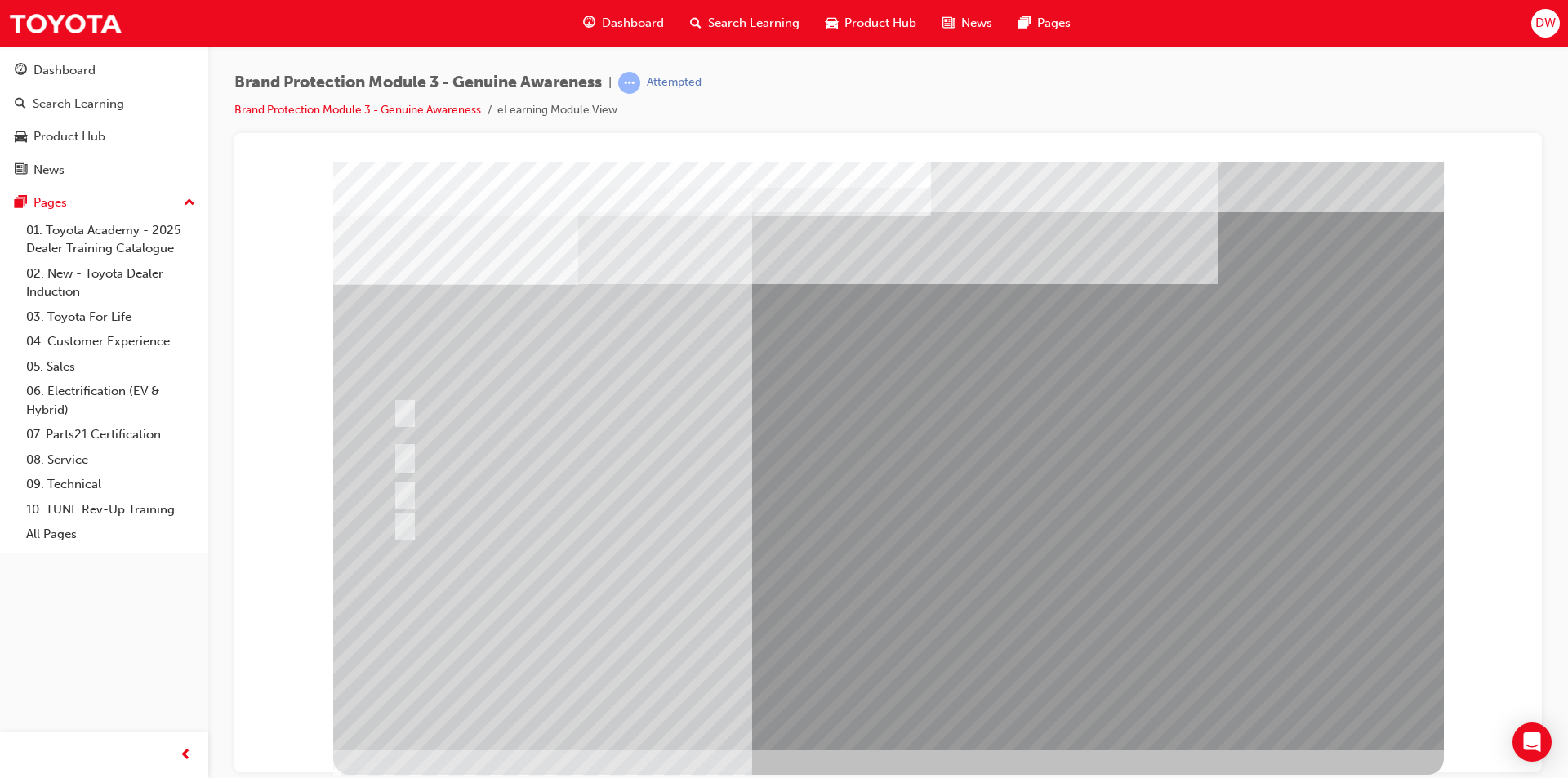 click at bounding box center (392, 2463) 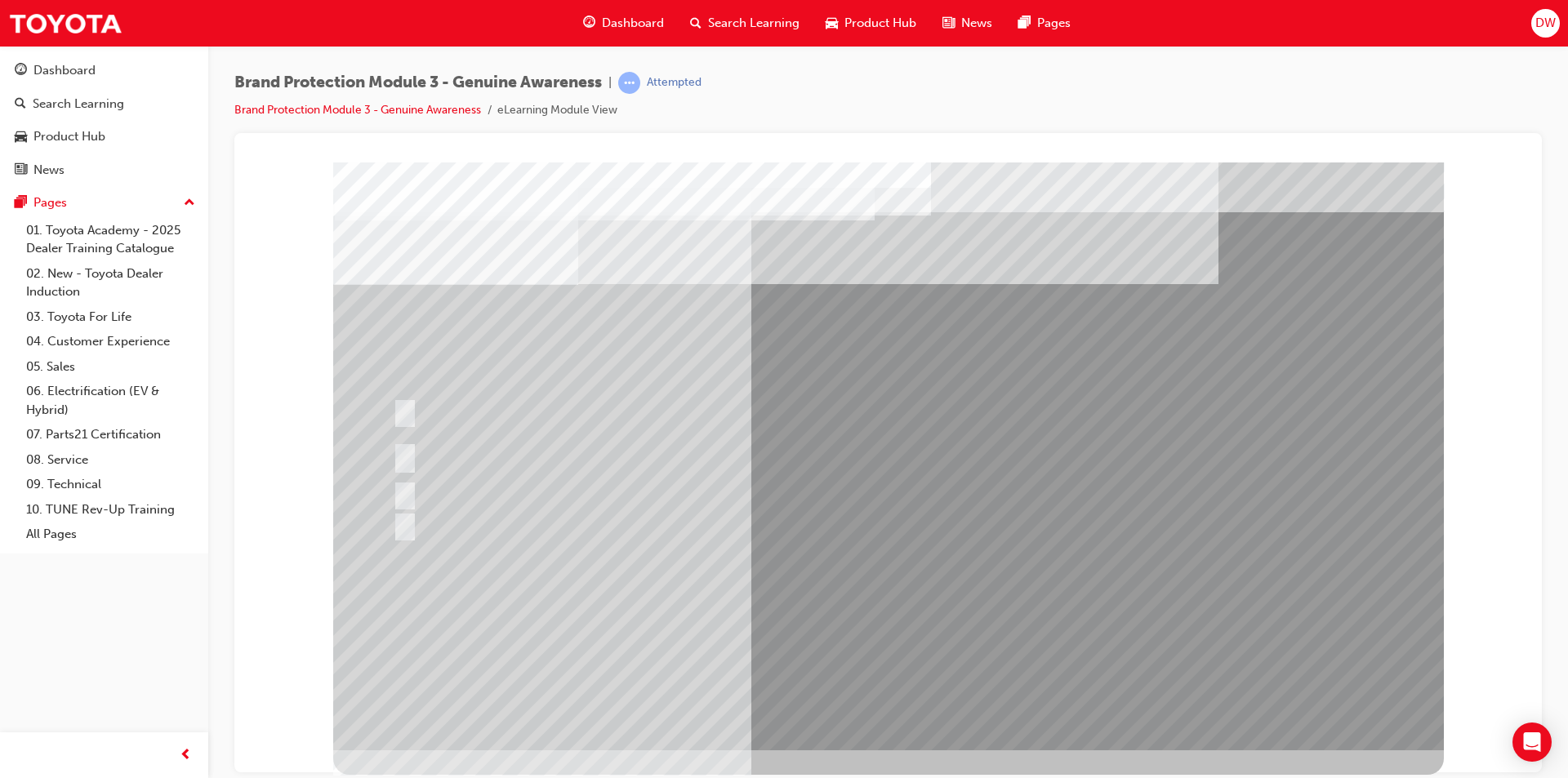 drag, startPoint x: 936, startPoint y: 585, endPoint x: 933, endPoint y: 599, distance: 14.317821 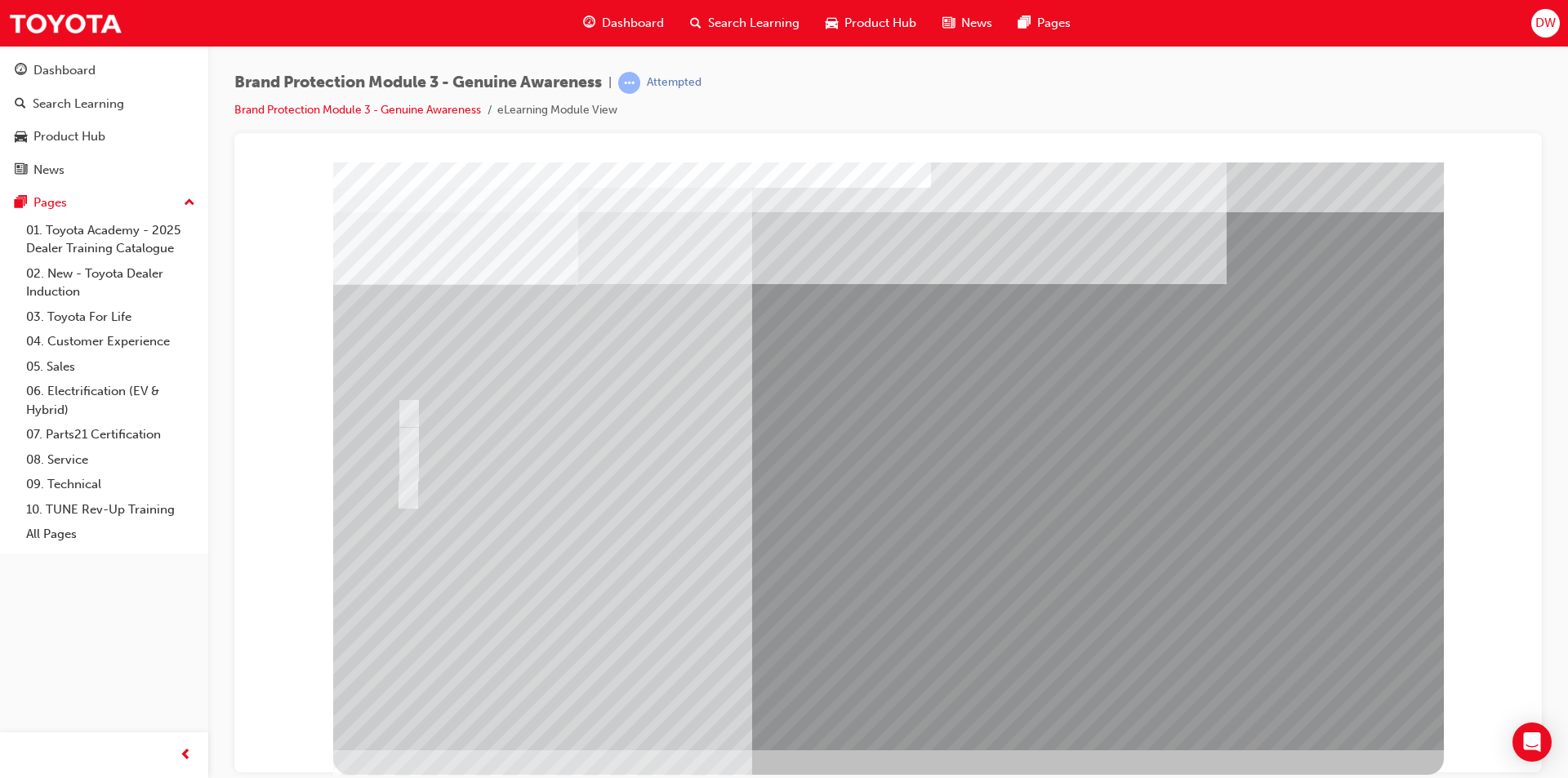 click at bounding box center (889, 1043) 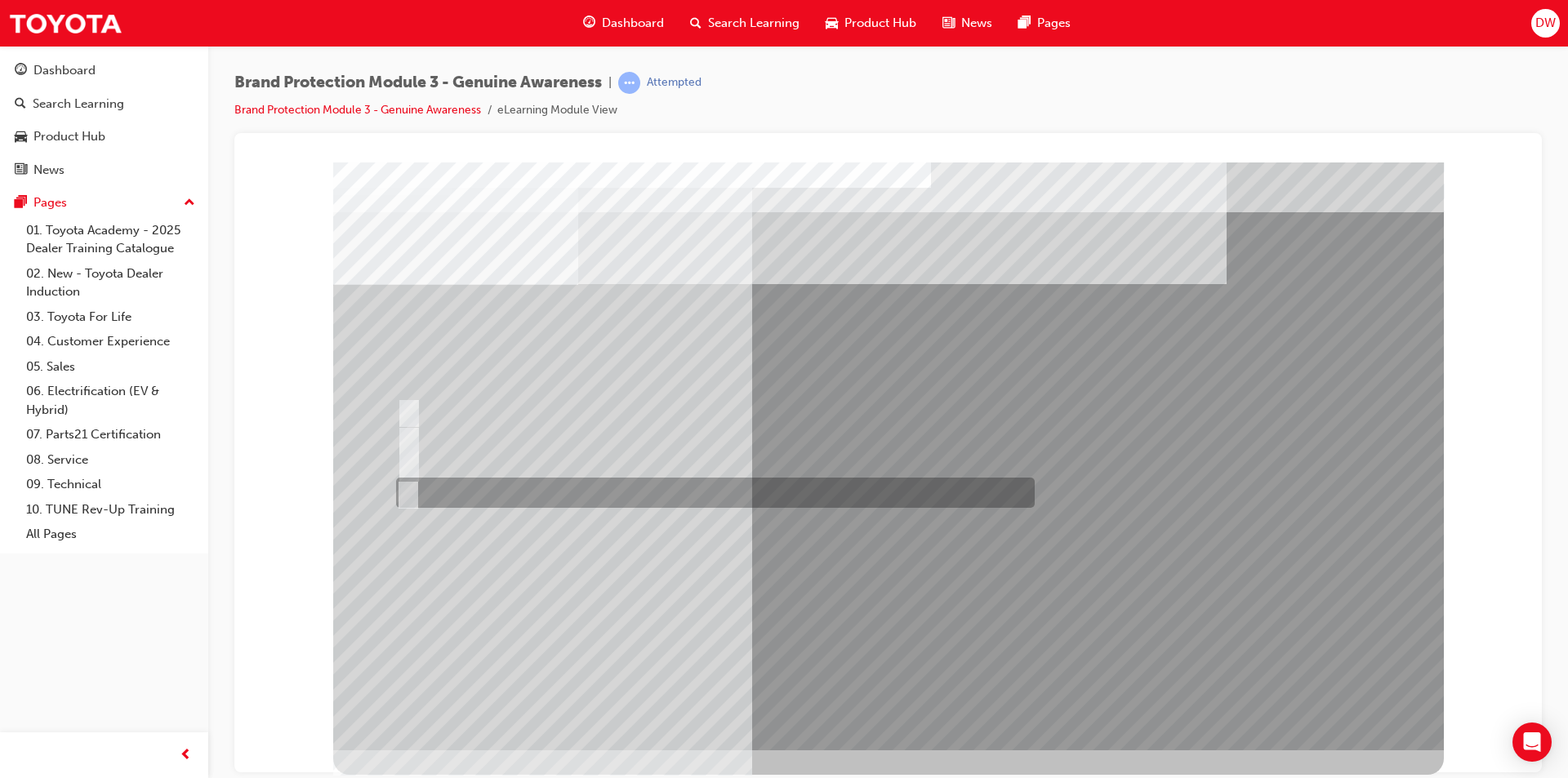 click at bounding box center [711, 492] 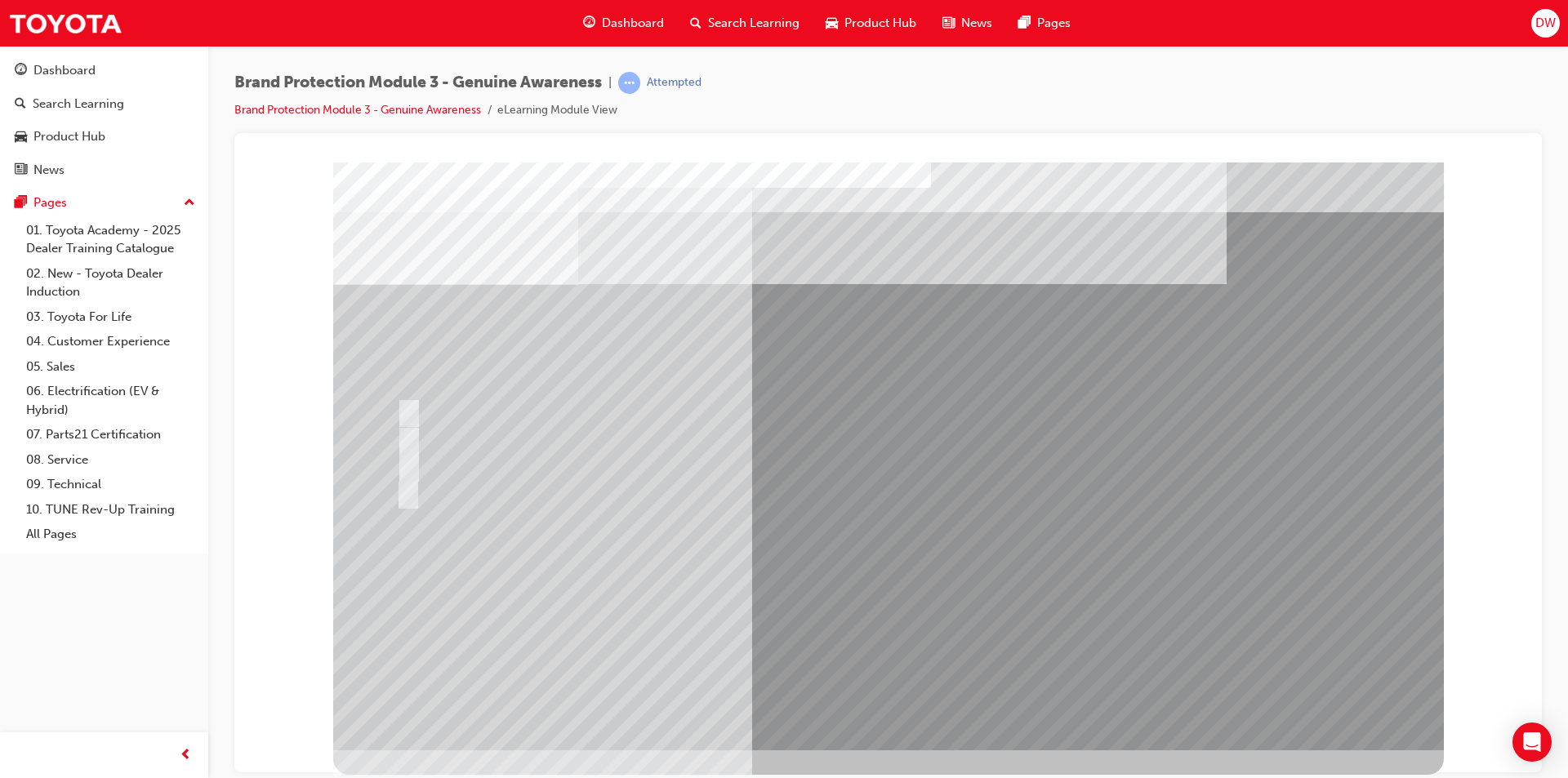 click at bounding box center (392, 2461) 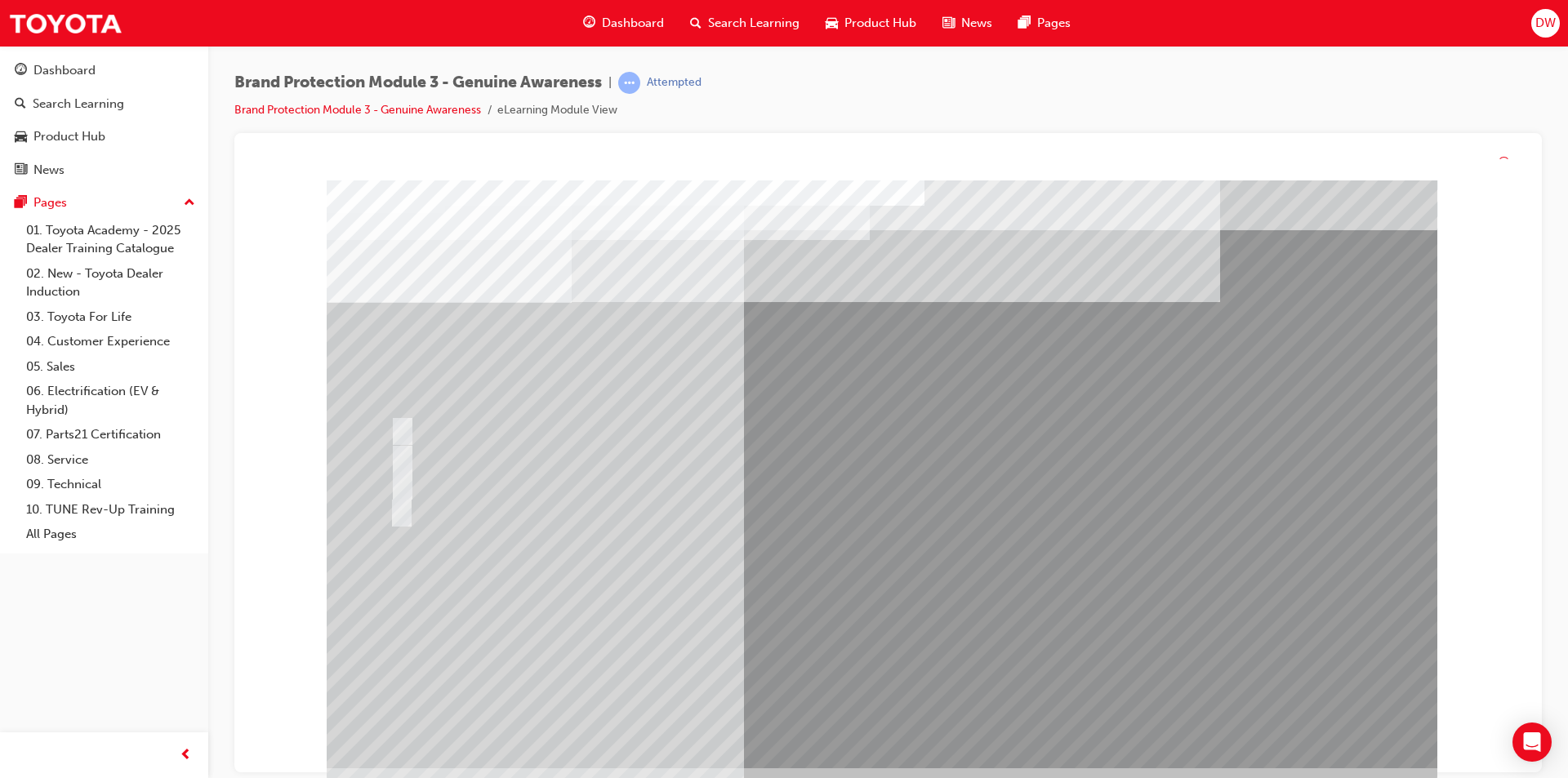click at bounding box center (598, 2216) 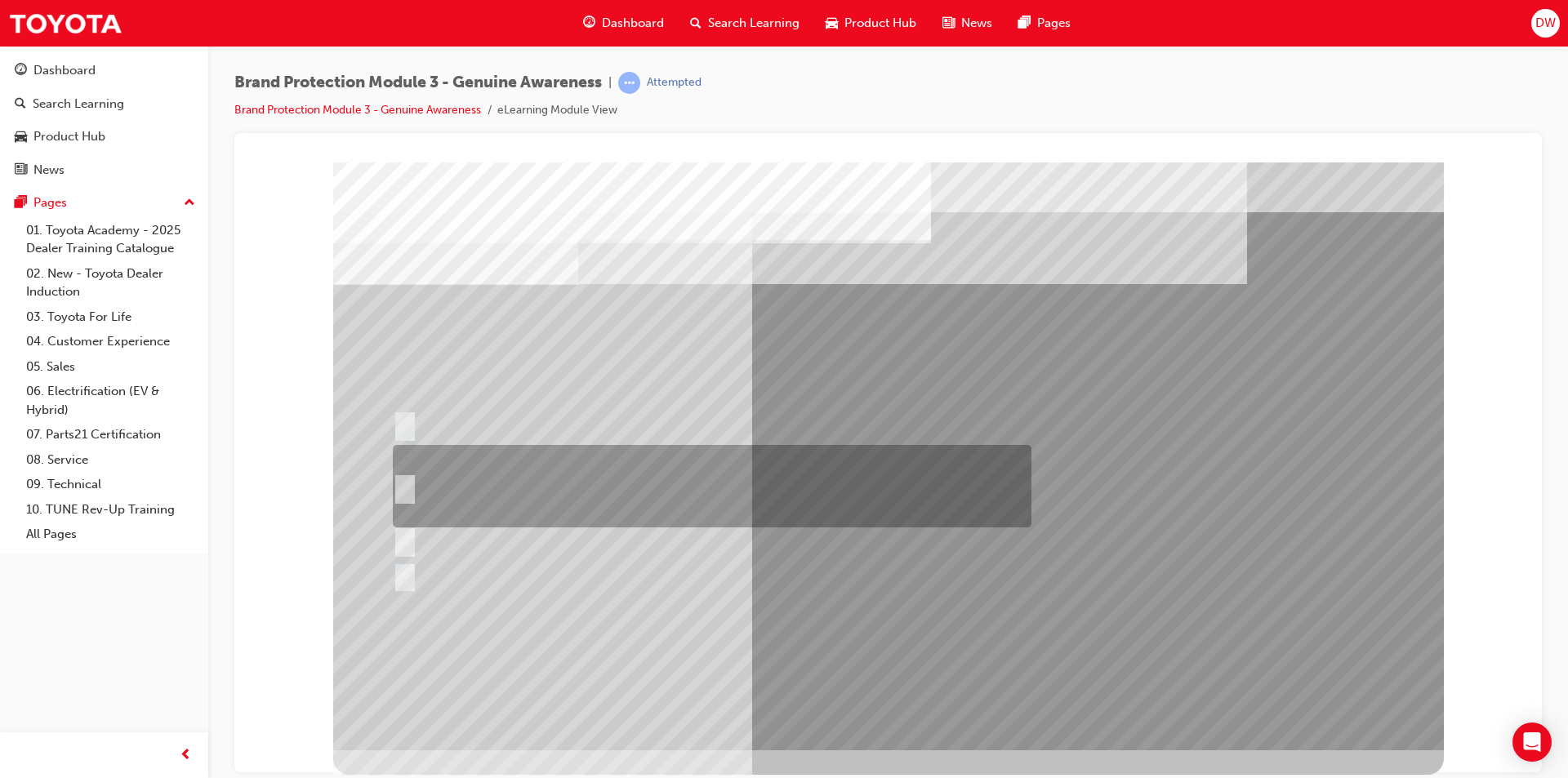 click at bounding box center (708, 486) 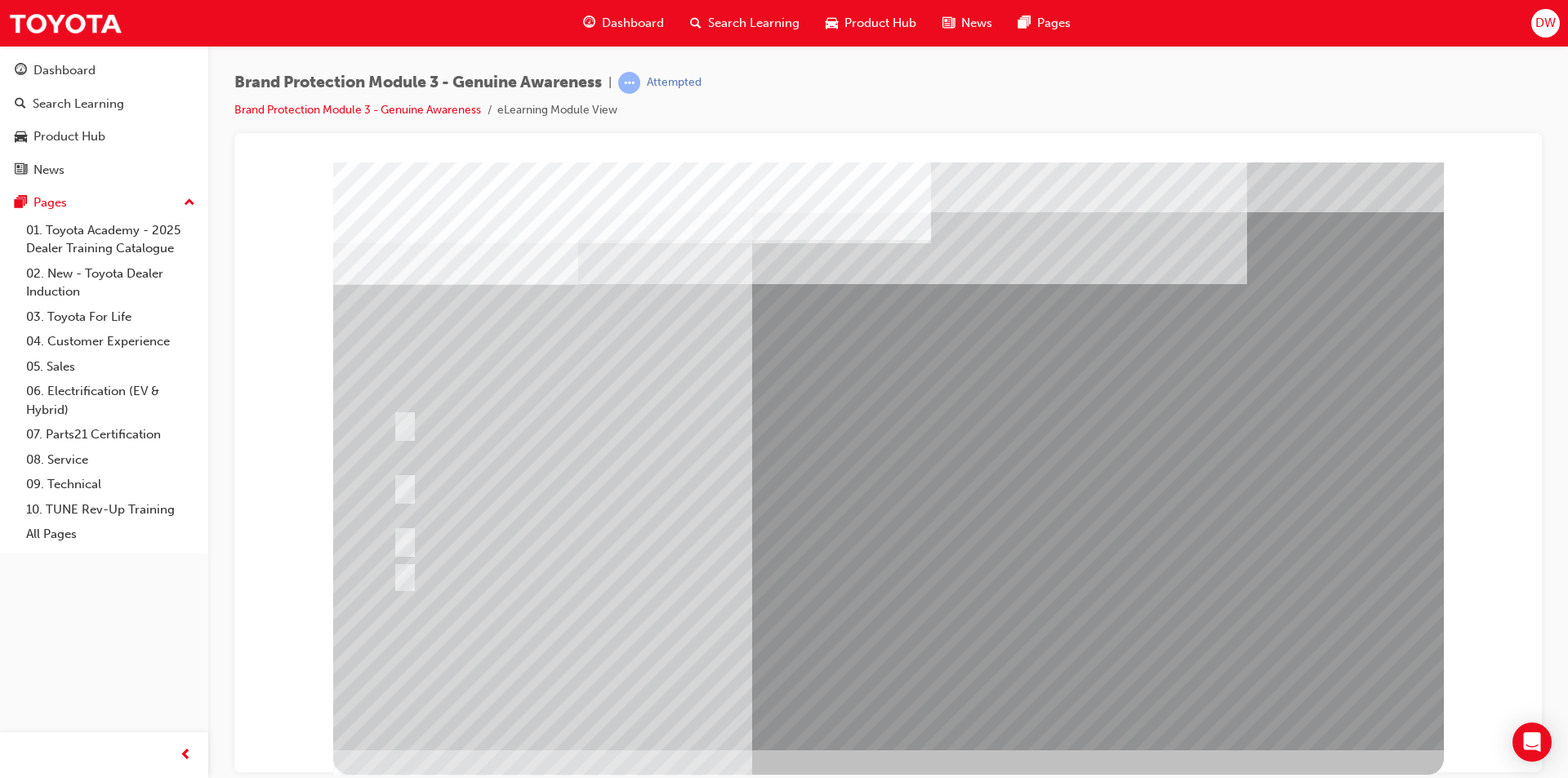 click at bounding box center [392, 2466] 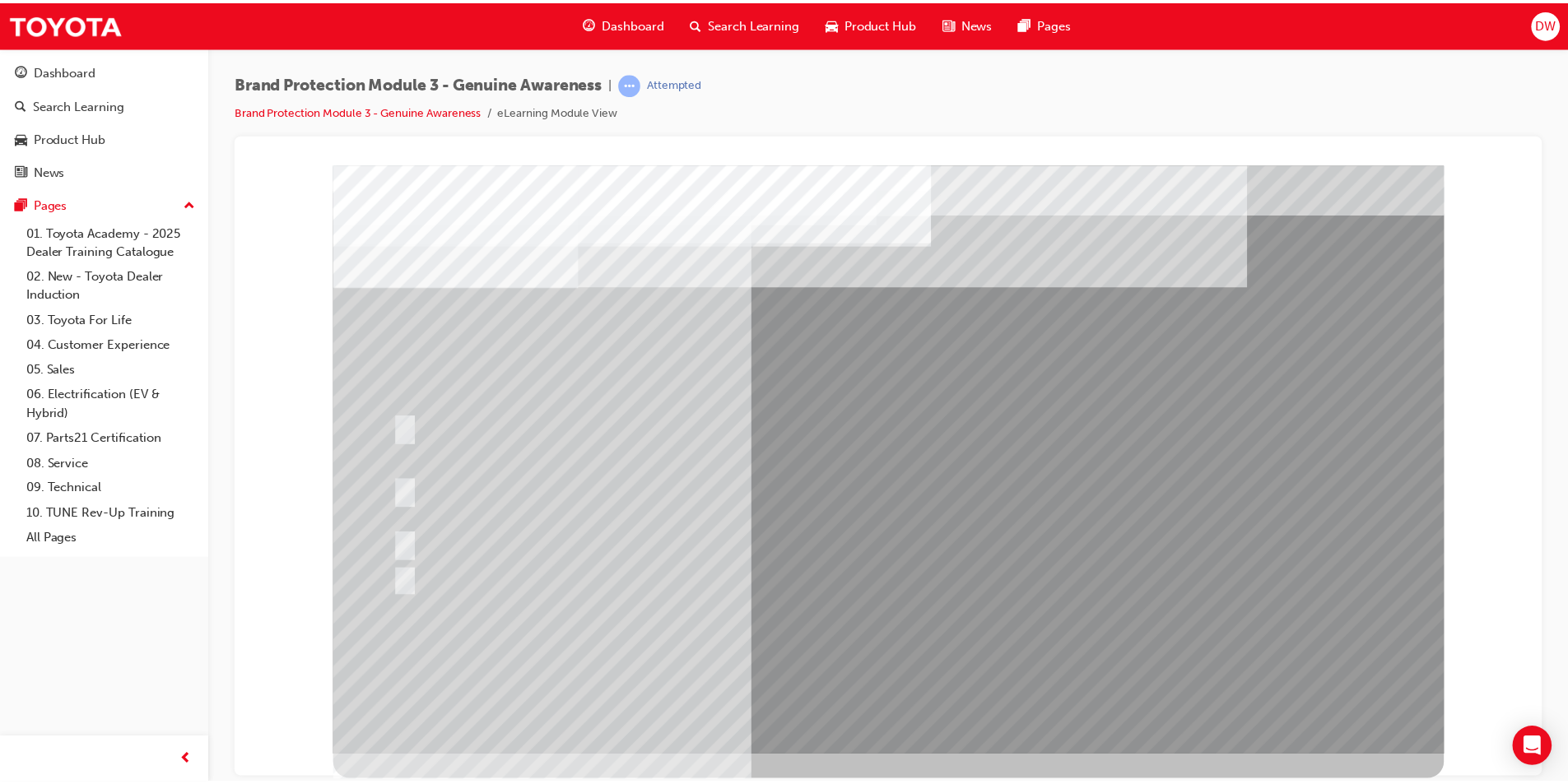 click at bounding box center [711, 581] 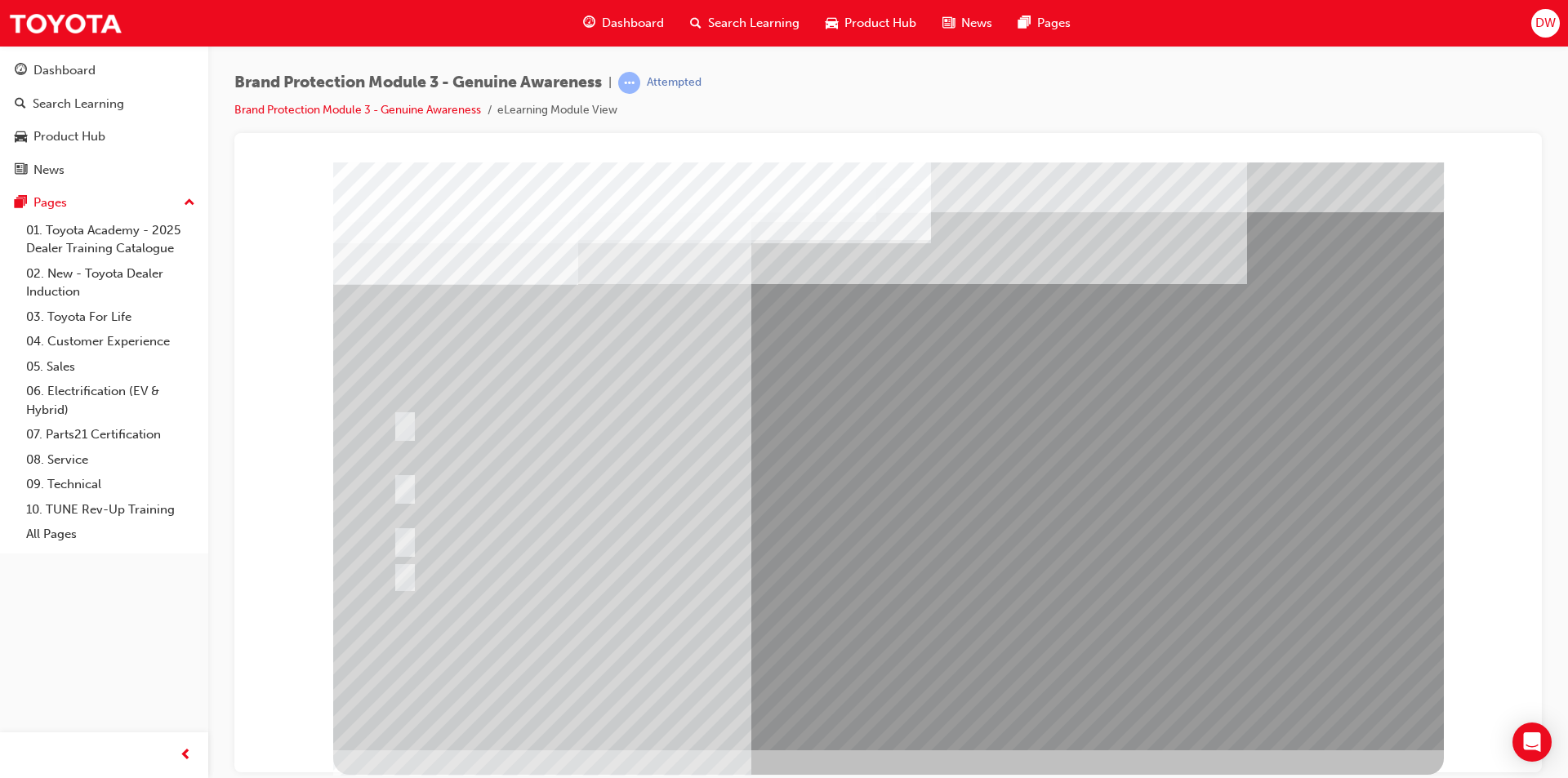 click at bounding box center (604, 2199) 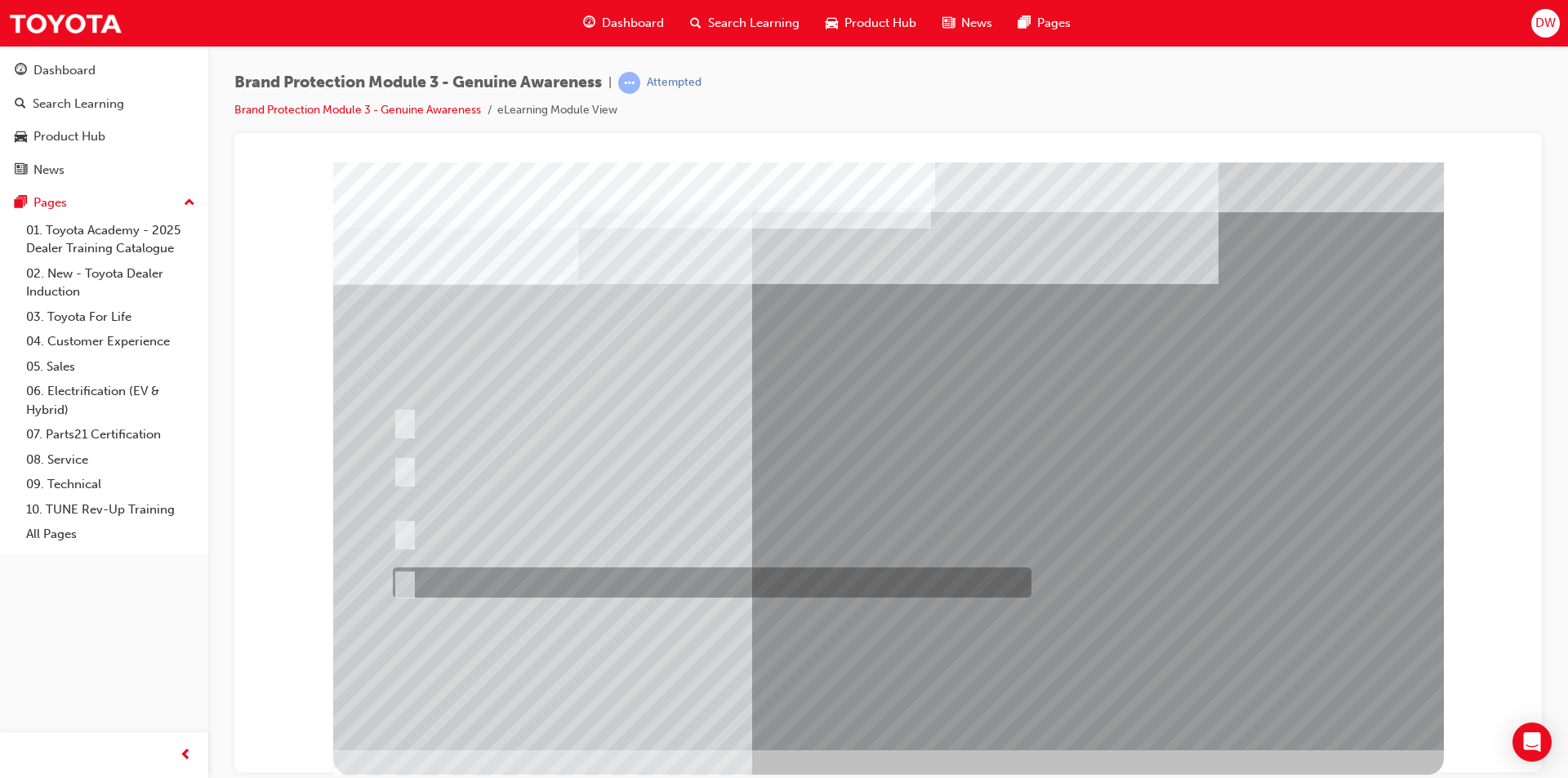 click at bounding box center (708, 582) 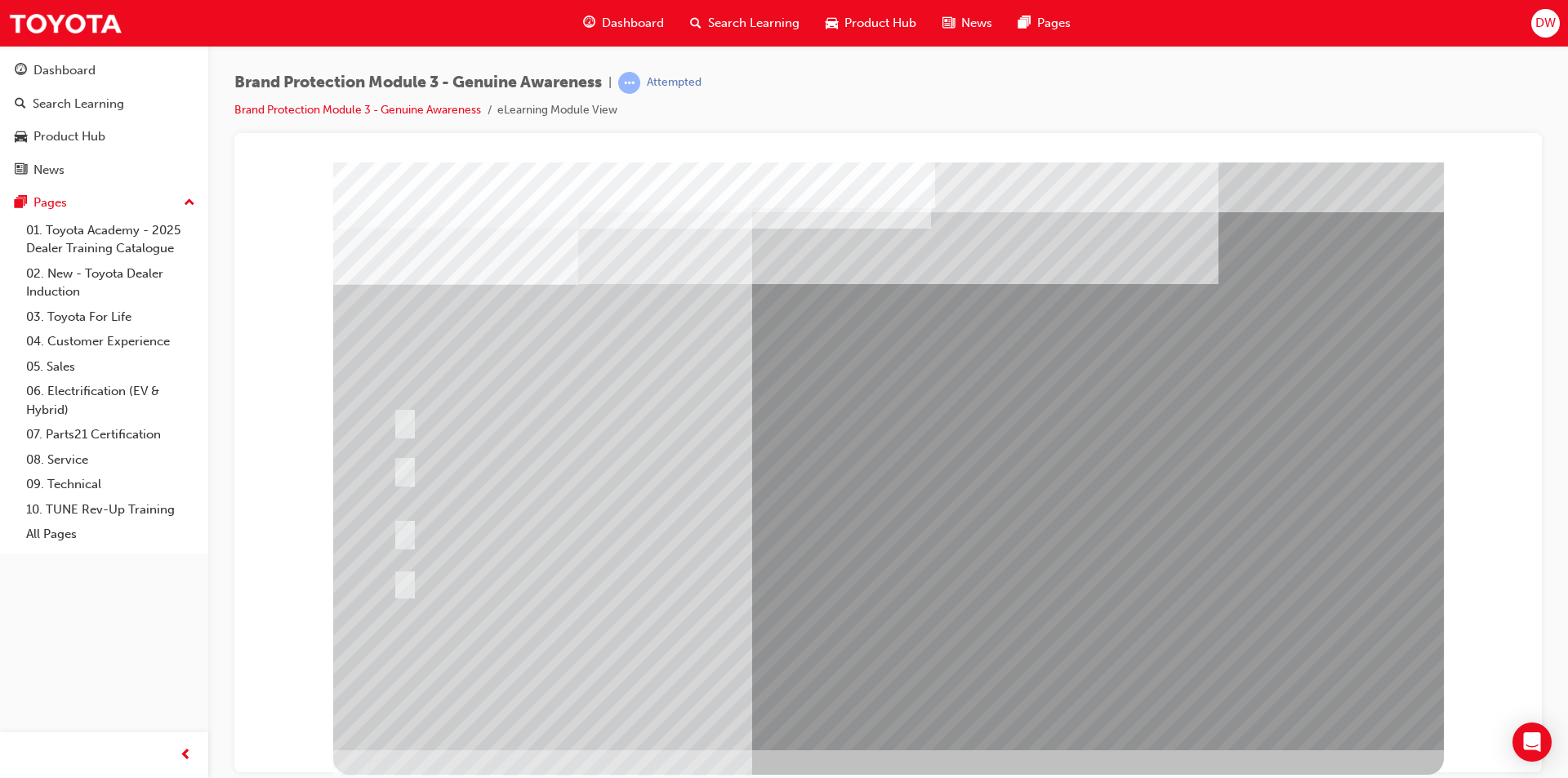 click at bounding box center [392, 2466] 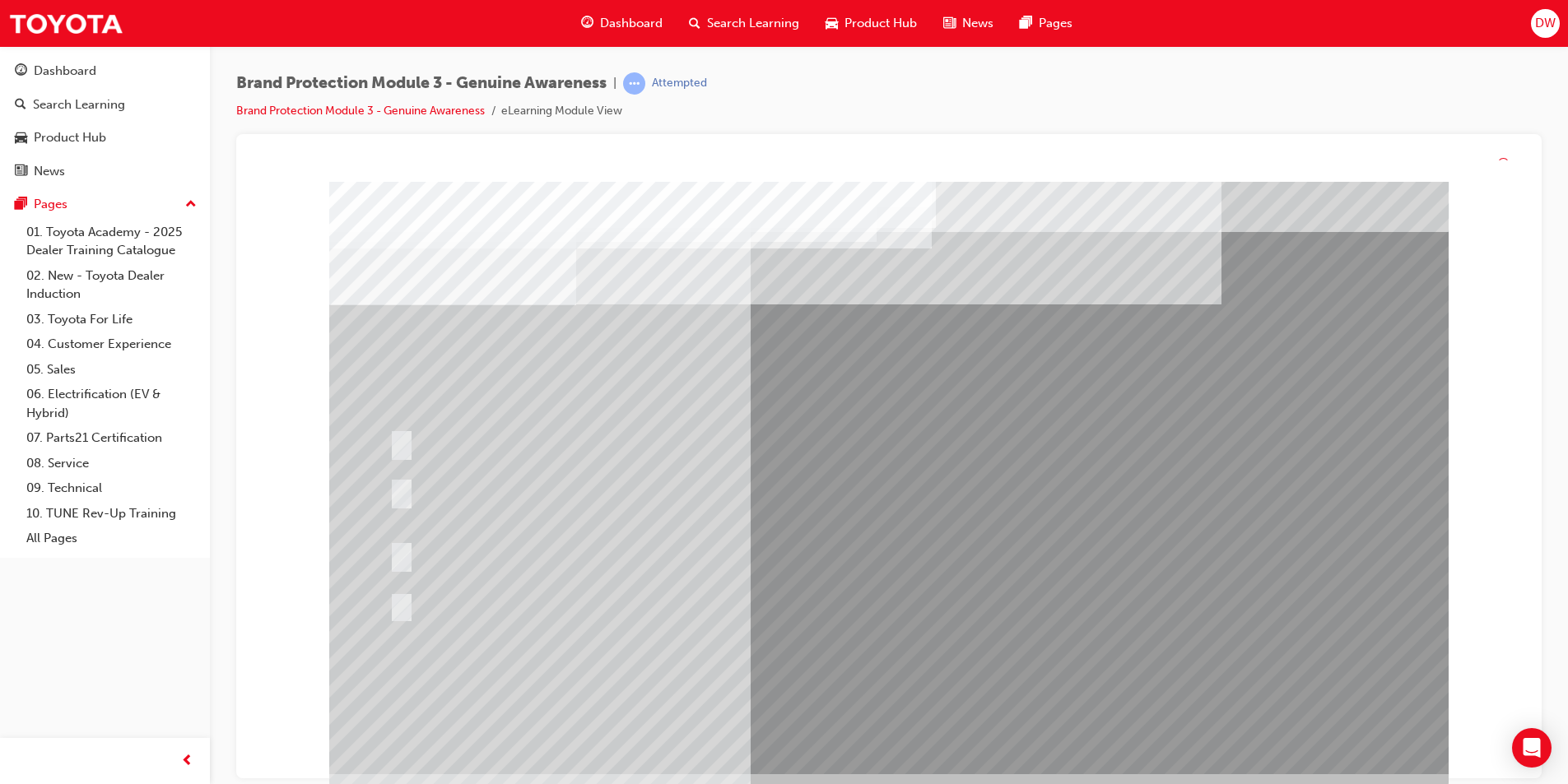 click at bounding box center (707, 605) 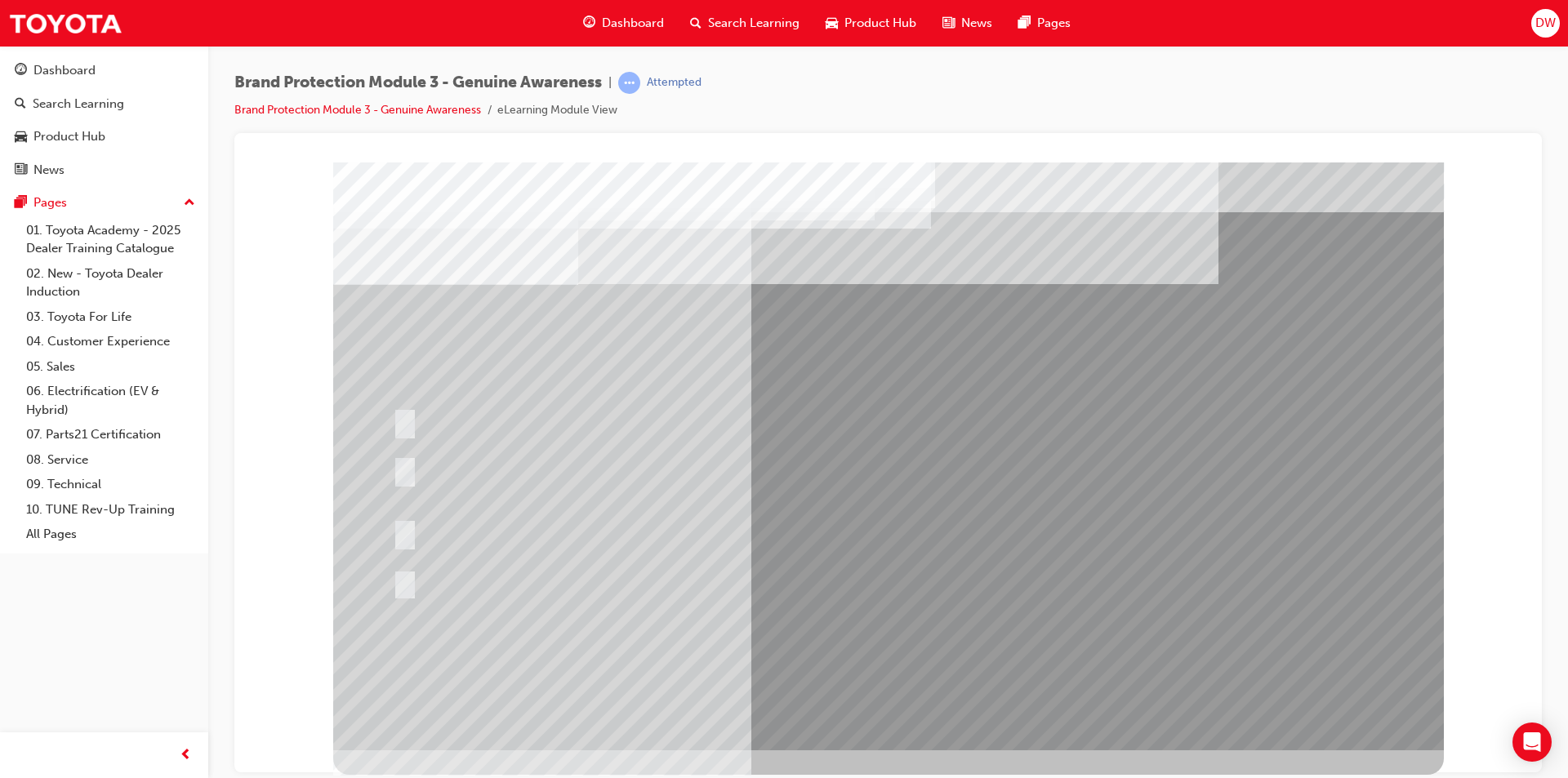 click at bounding box center [604, 2199] 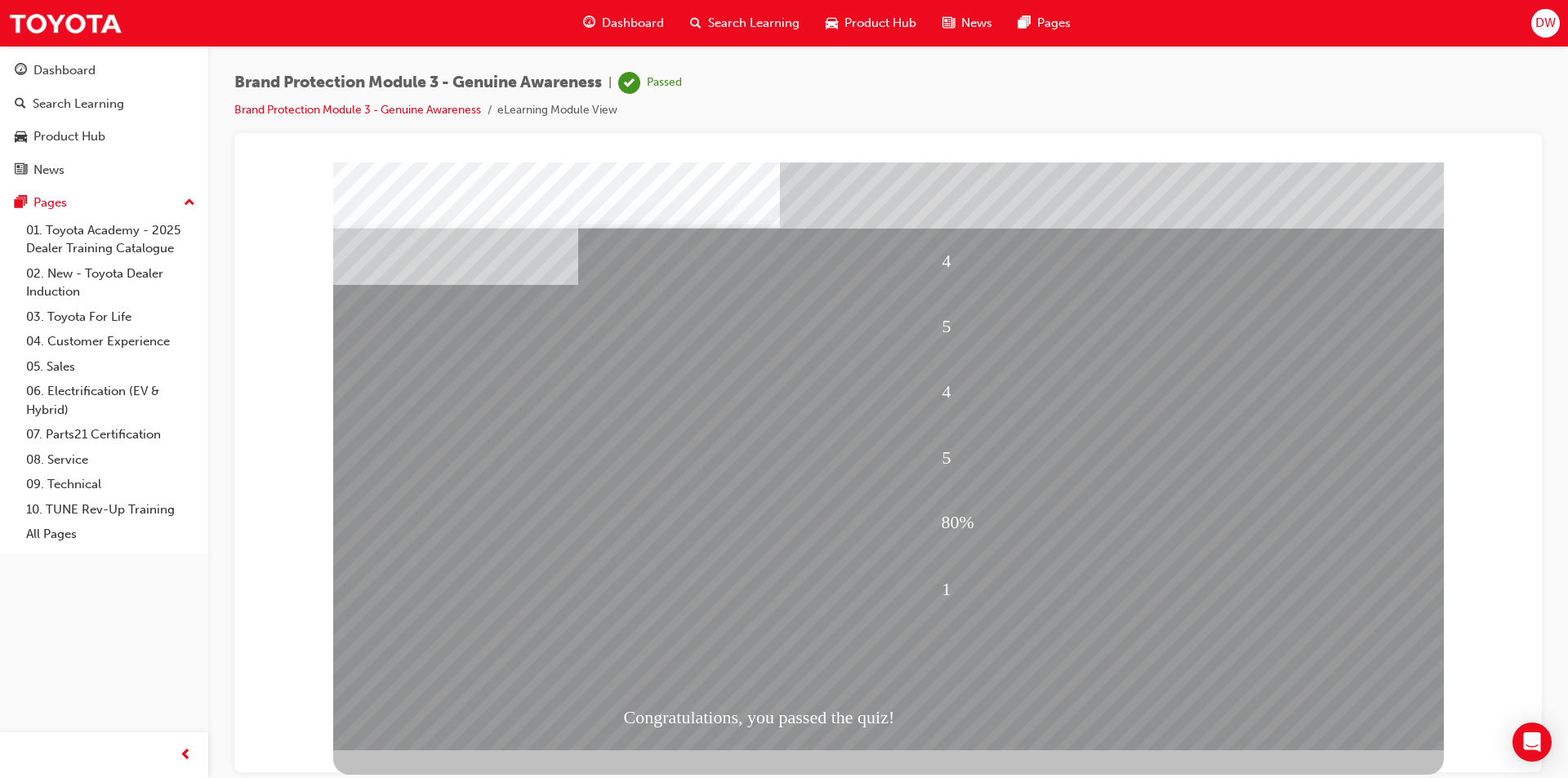 click at bounding box center [421, 1732] 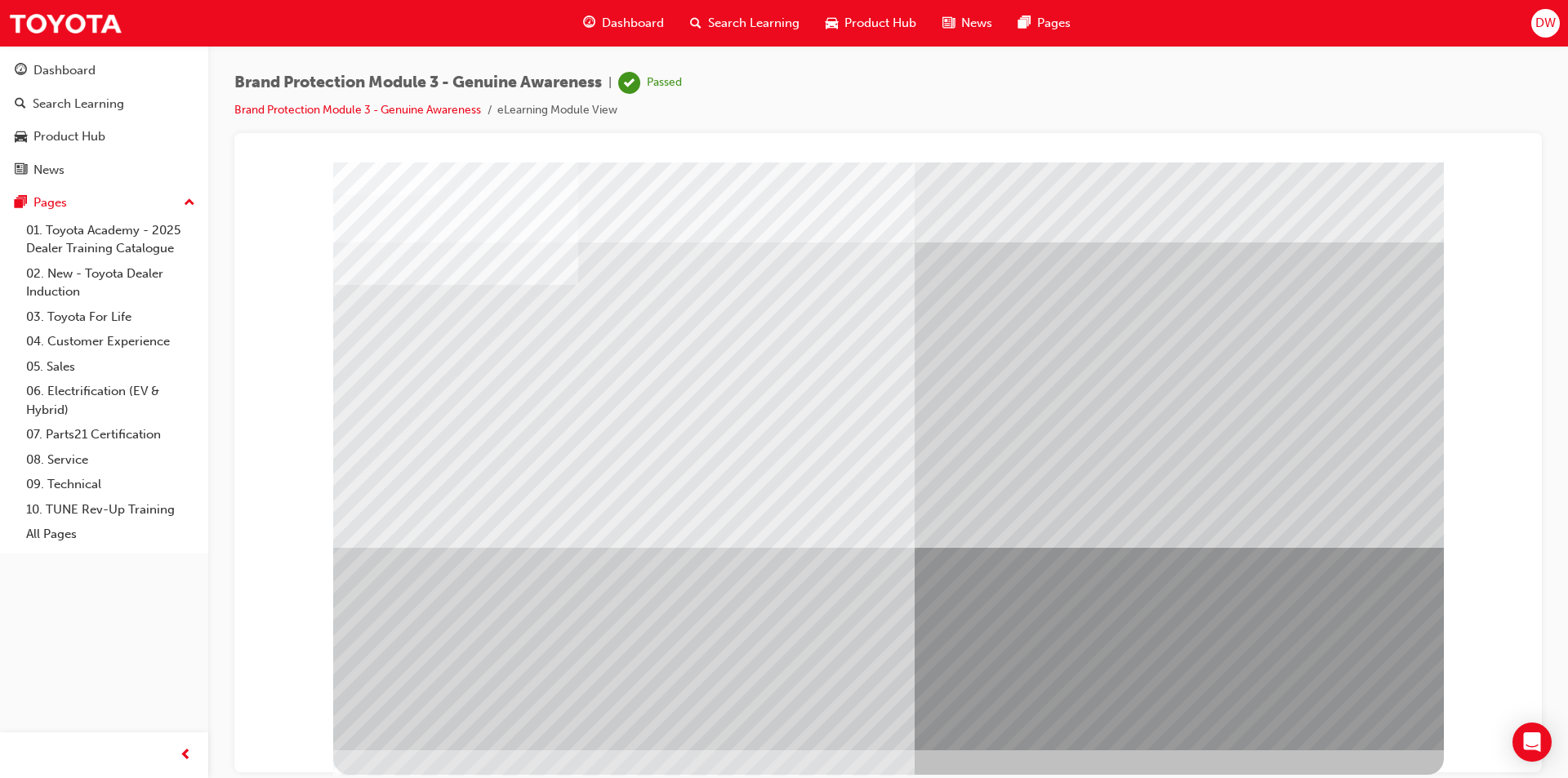 click at bounding box center [385, 3063] 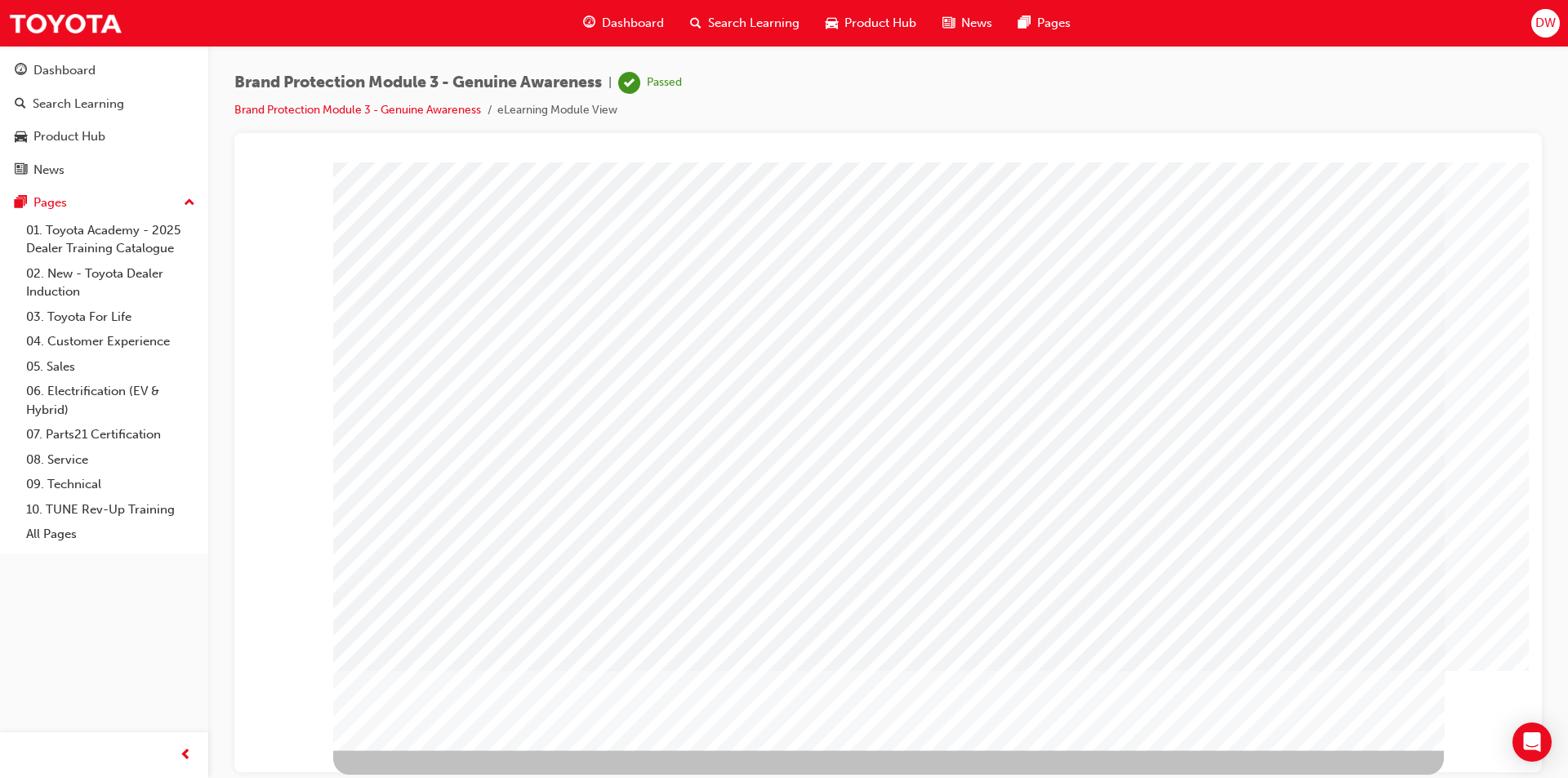 click at bounding box center (385, 2833) 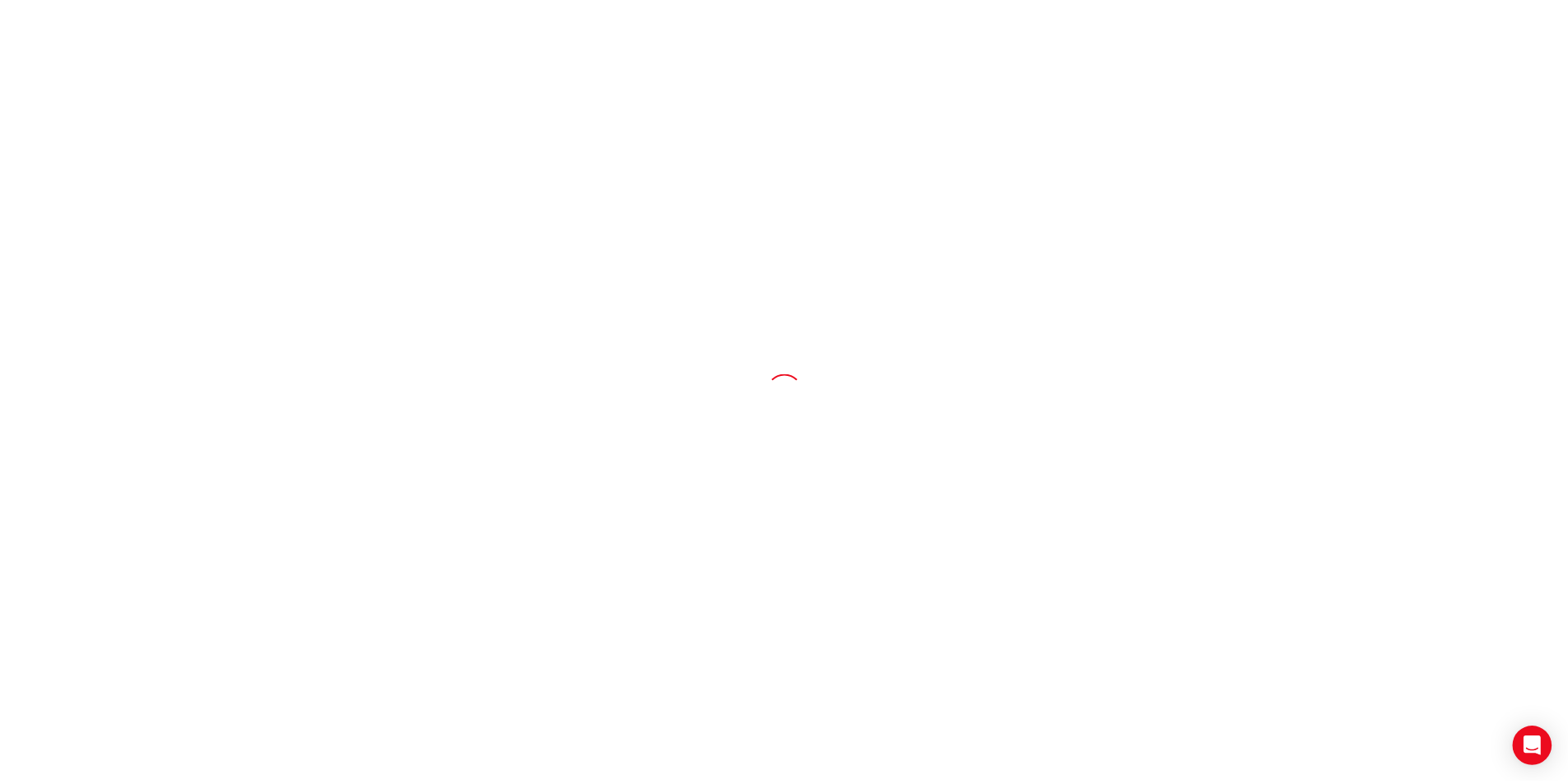 scroll, scrollTop: 0, scrollLeft: 0, axis: both 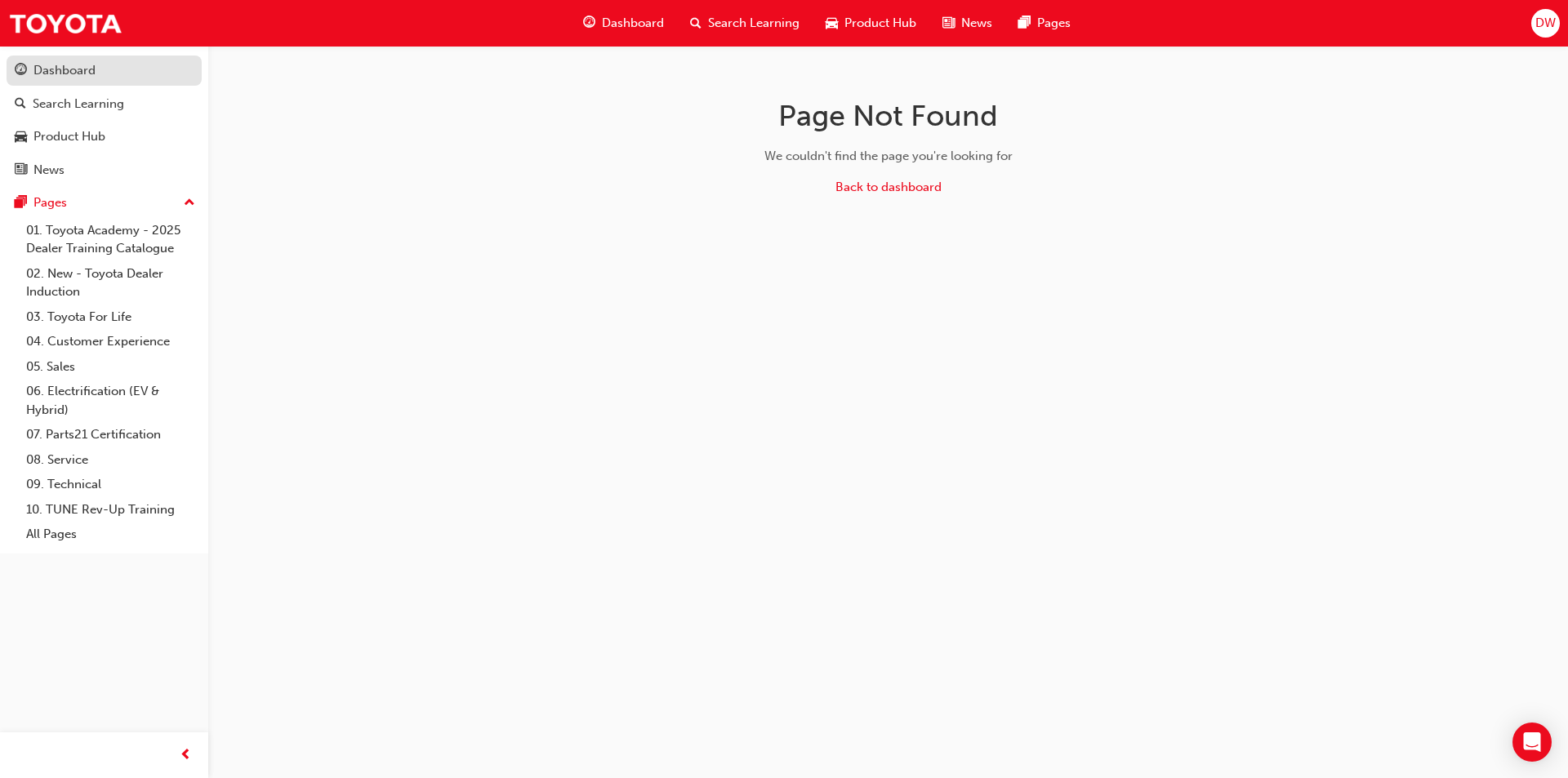 click on "Dashboard" at bounding box center [65, 70] 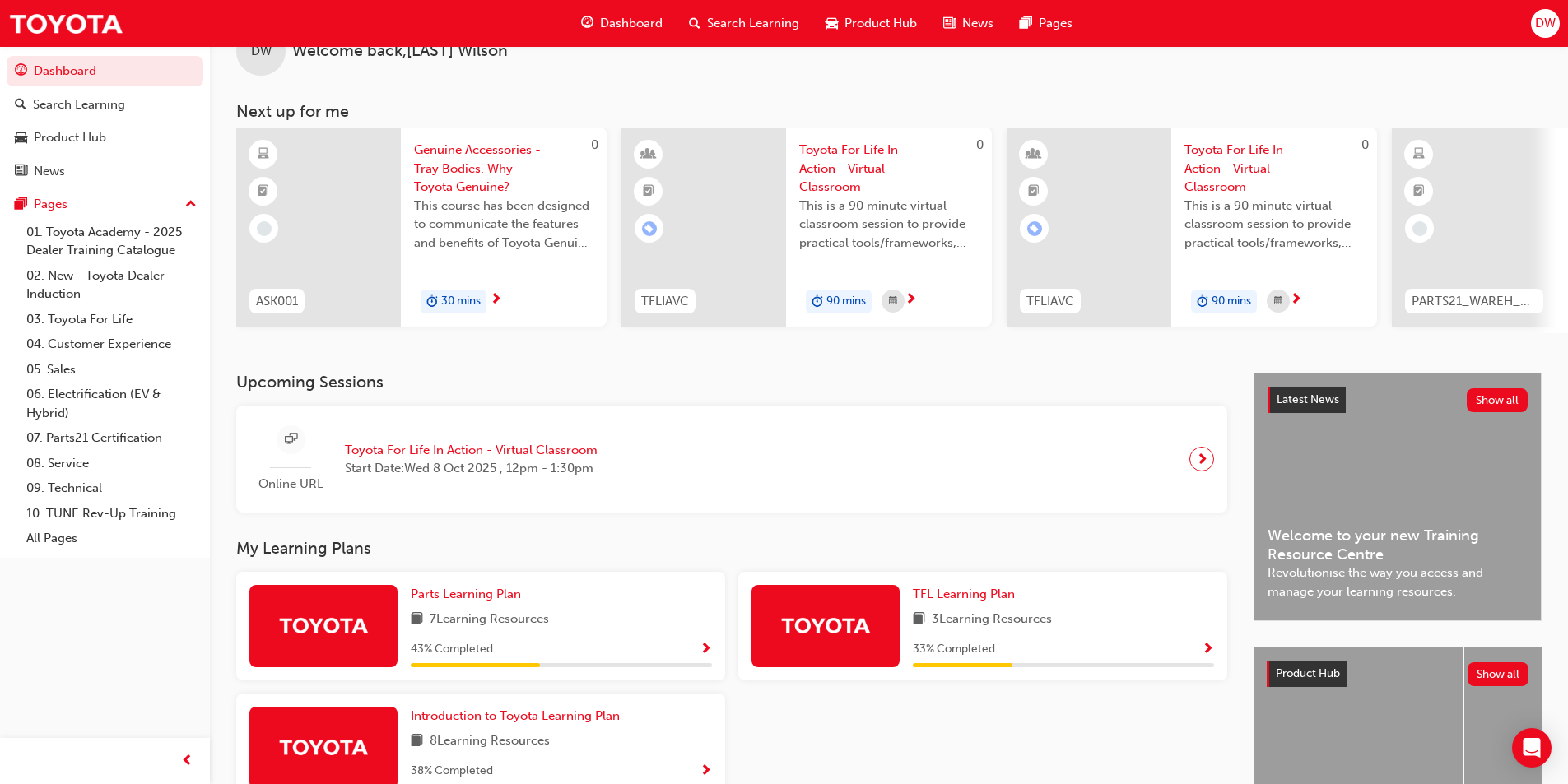 scroll, scrollTop: 0, scrollLeft: 0, axis: both 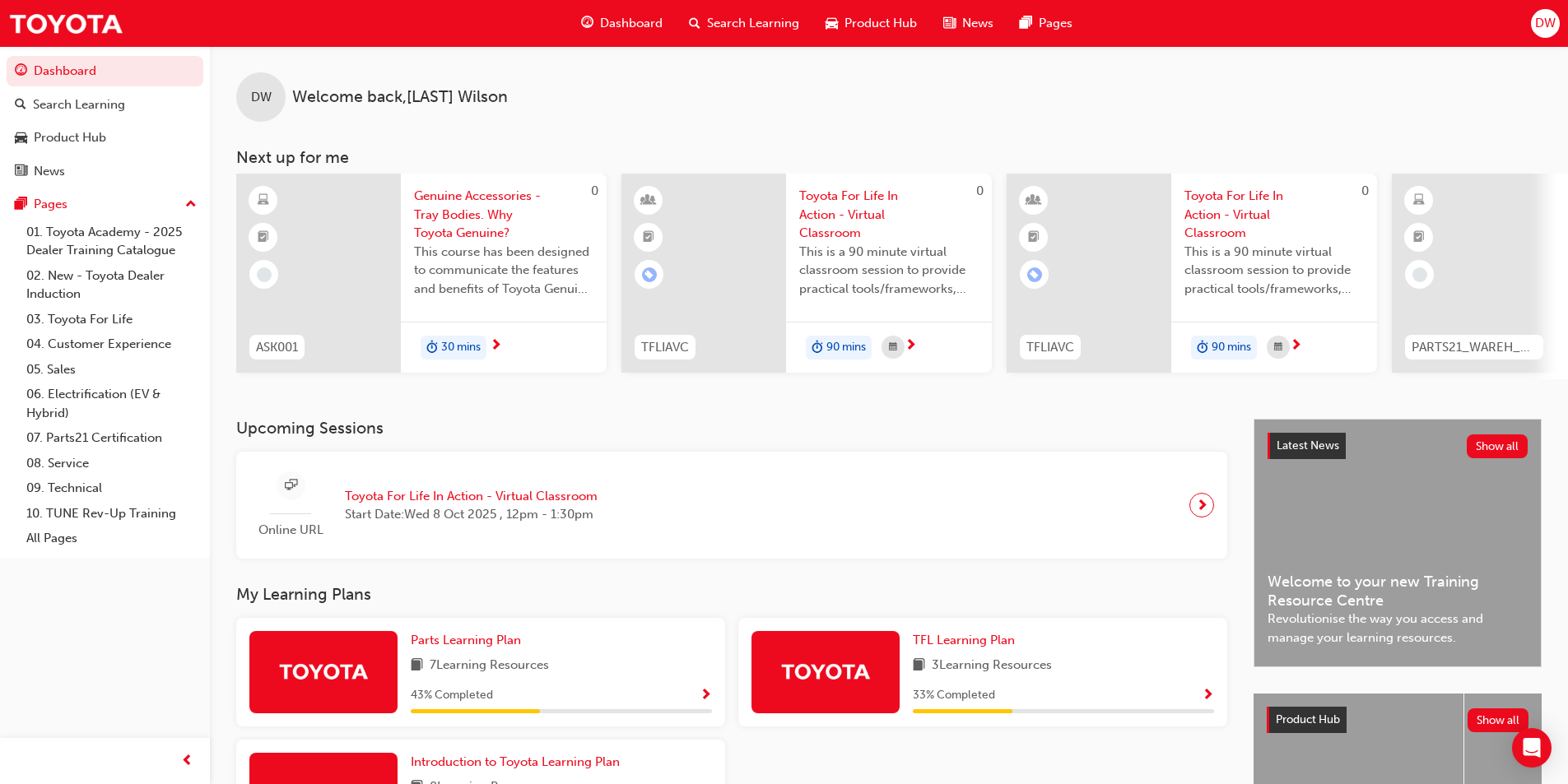 click at bounding box center [496, 346] 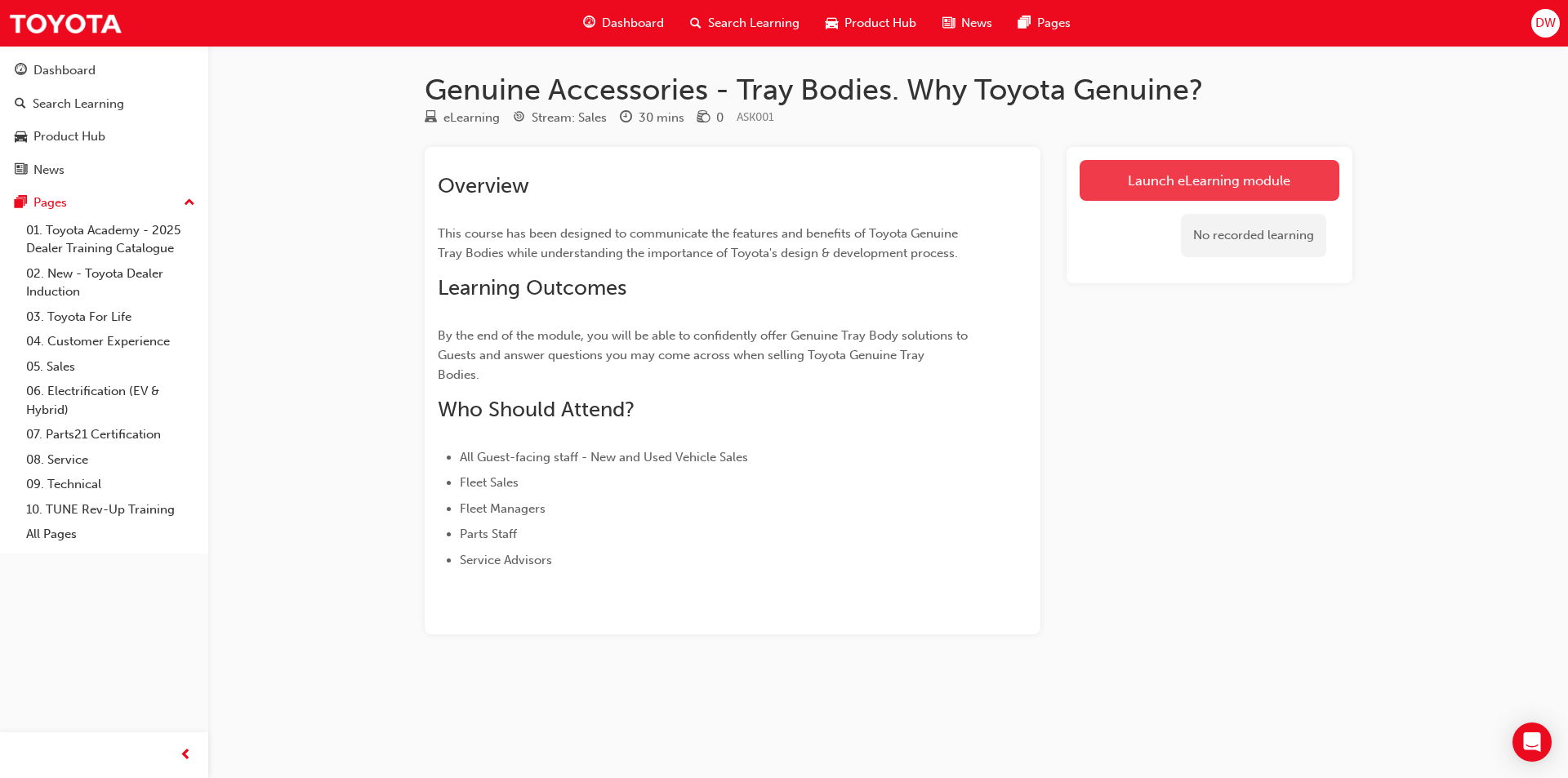 click on "Launch eLearning module" at bounding box center (1209, 180) 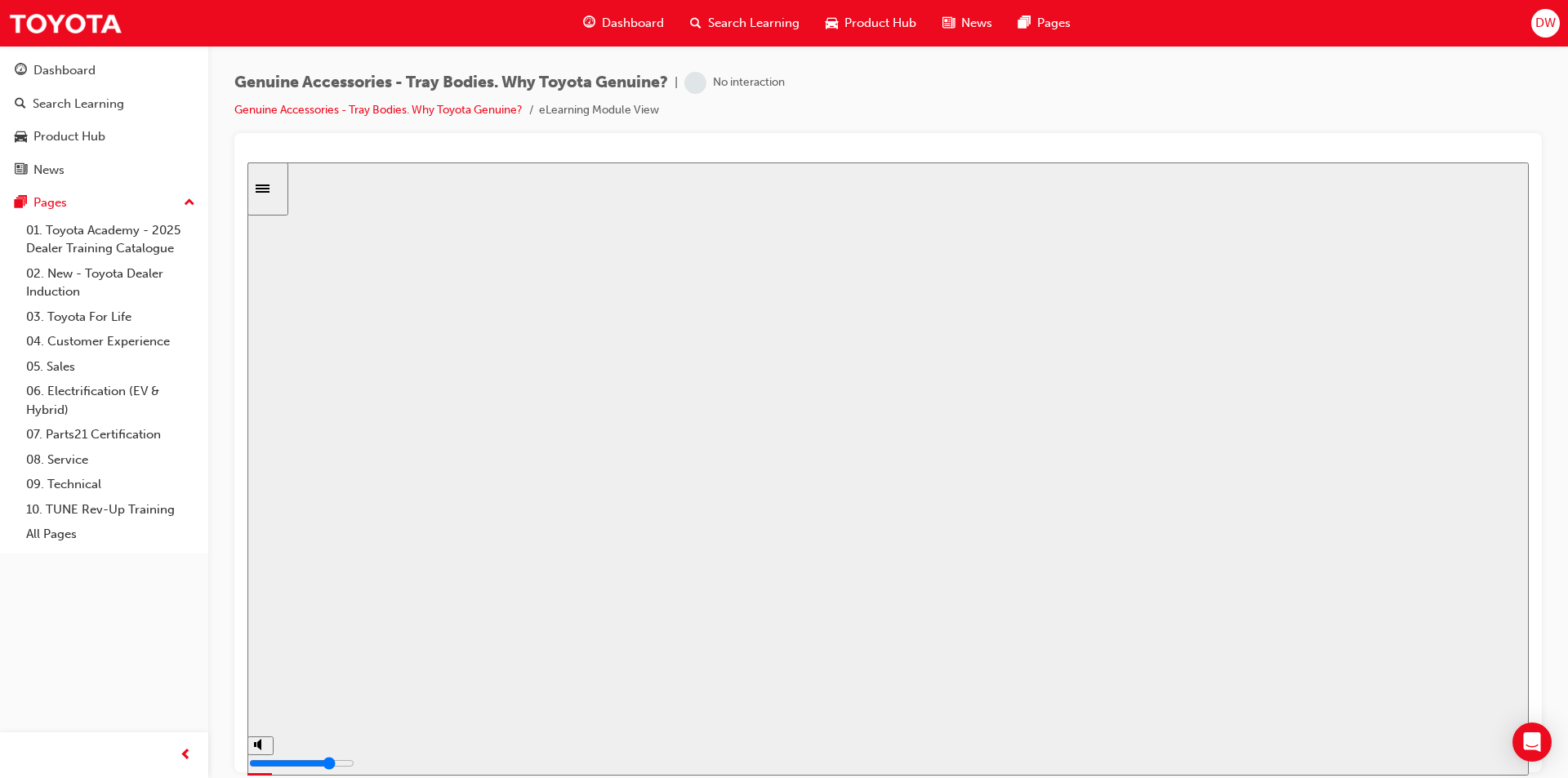 scroll, scrollTop: 0, scrollLeft: 0, axis: both 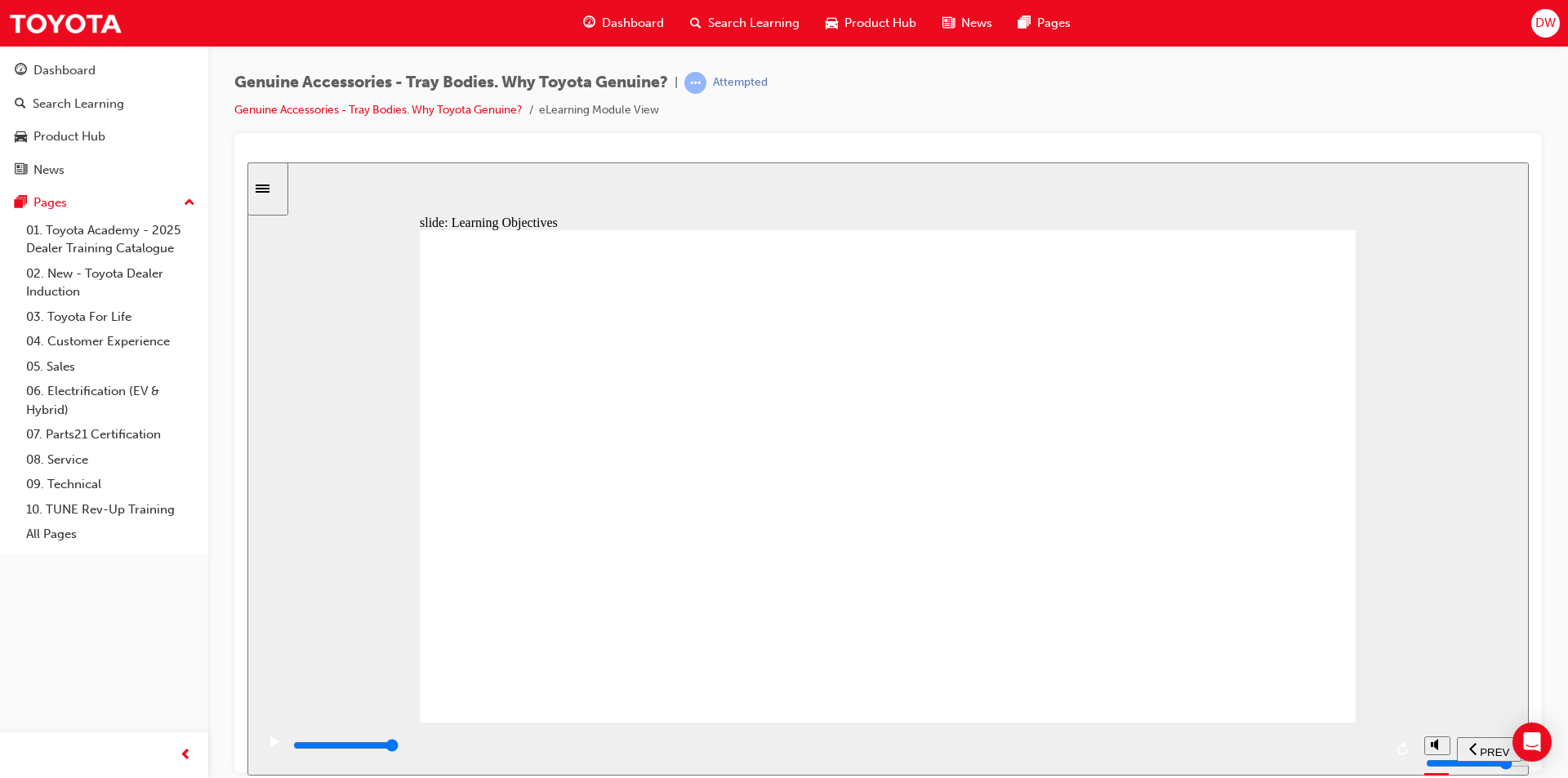 click 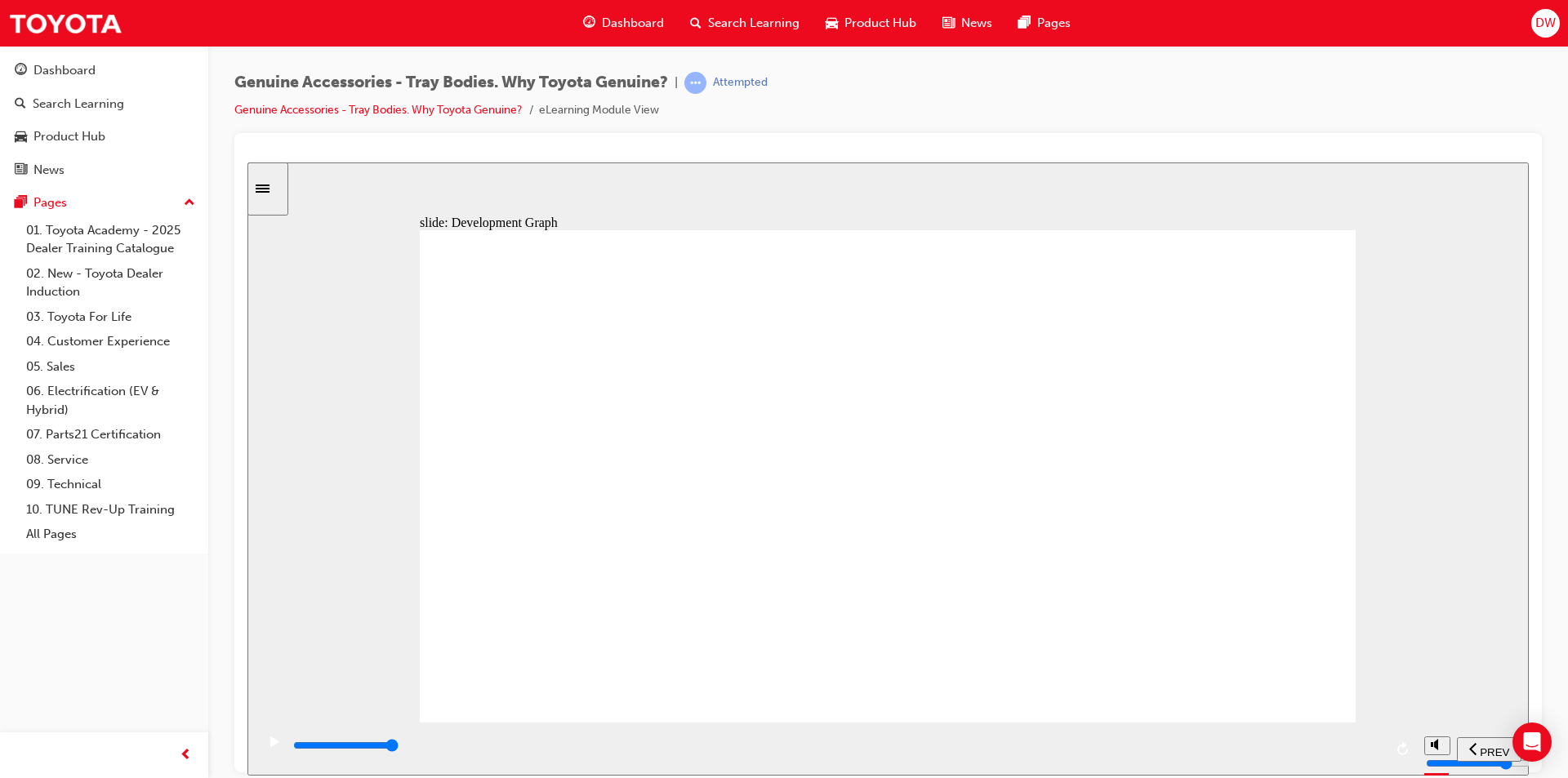 click 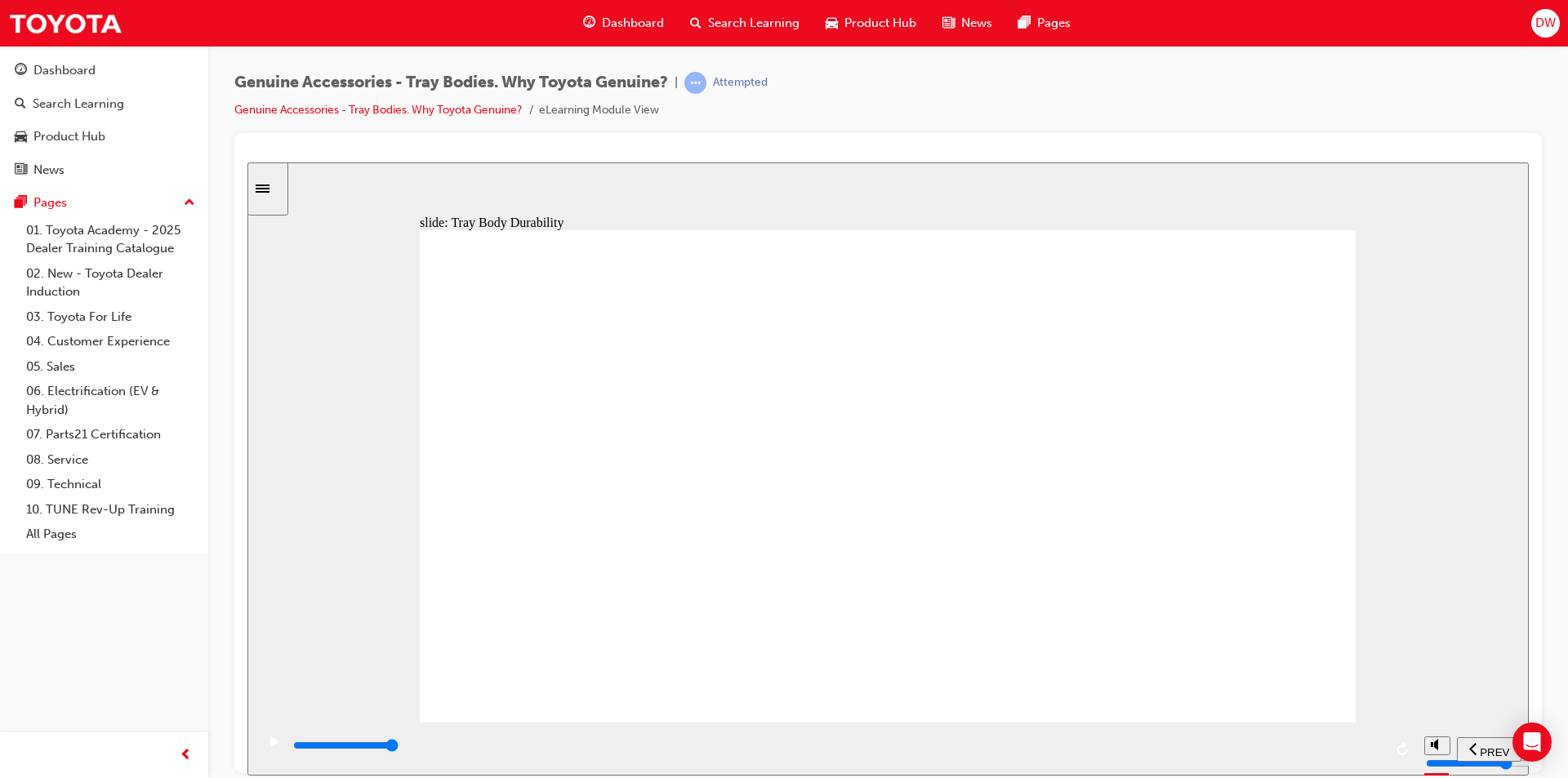 click 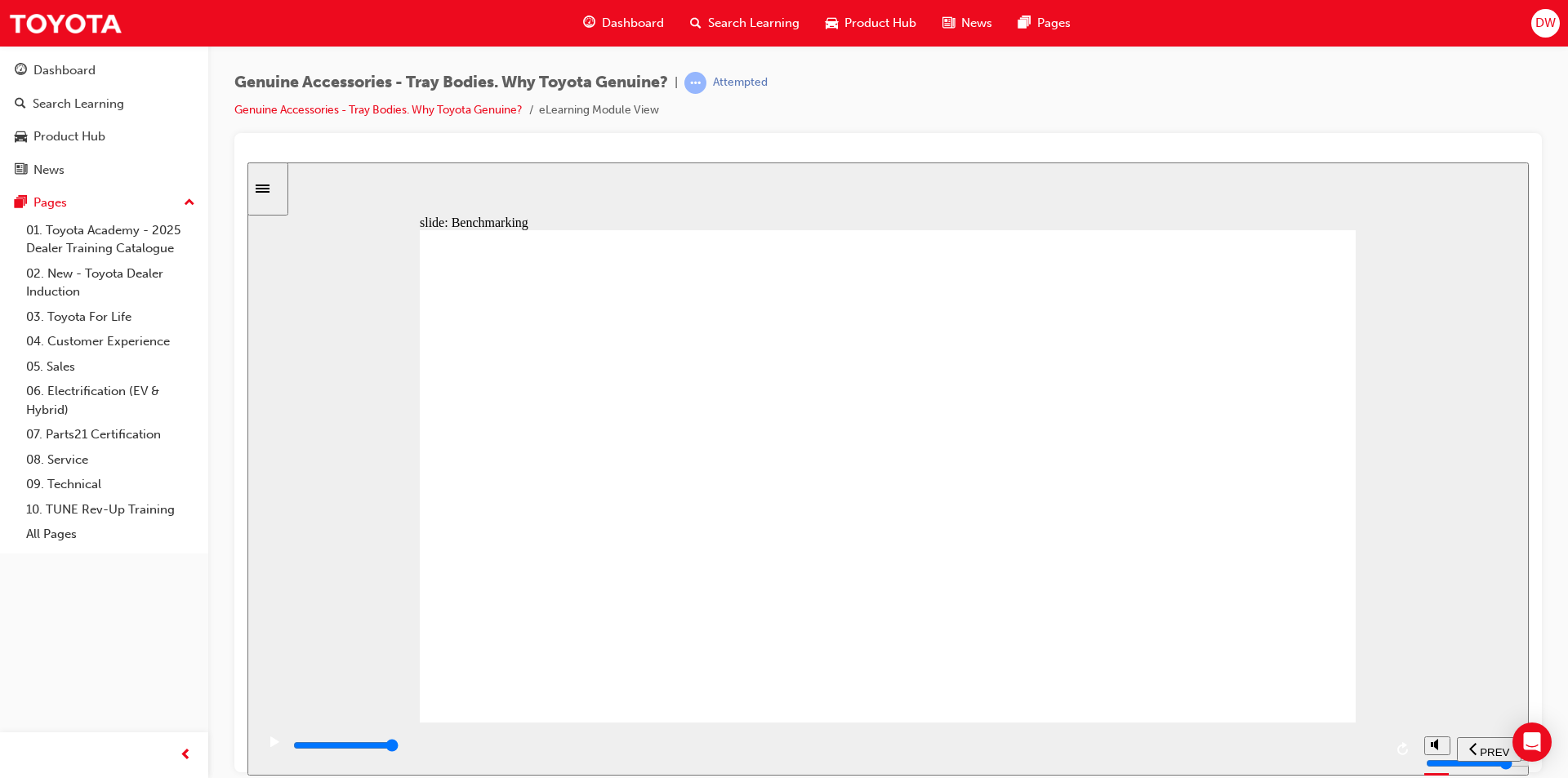 click 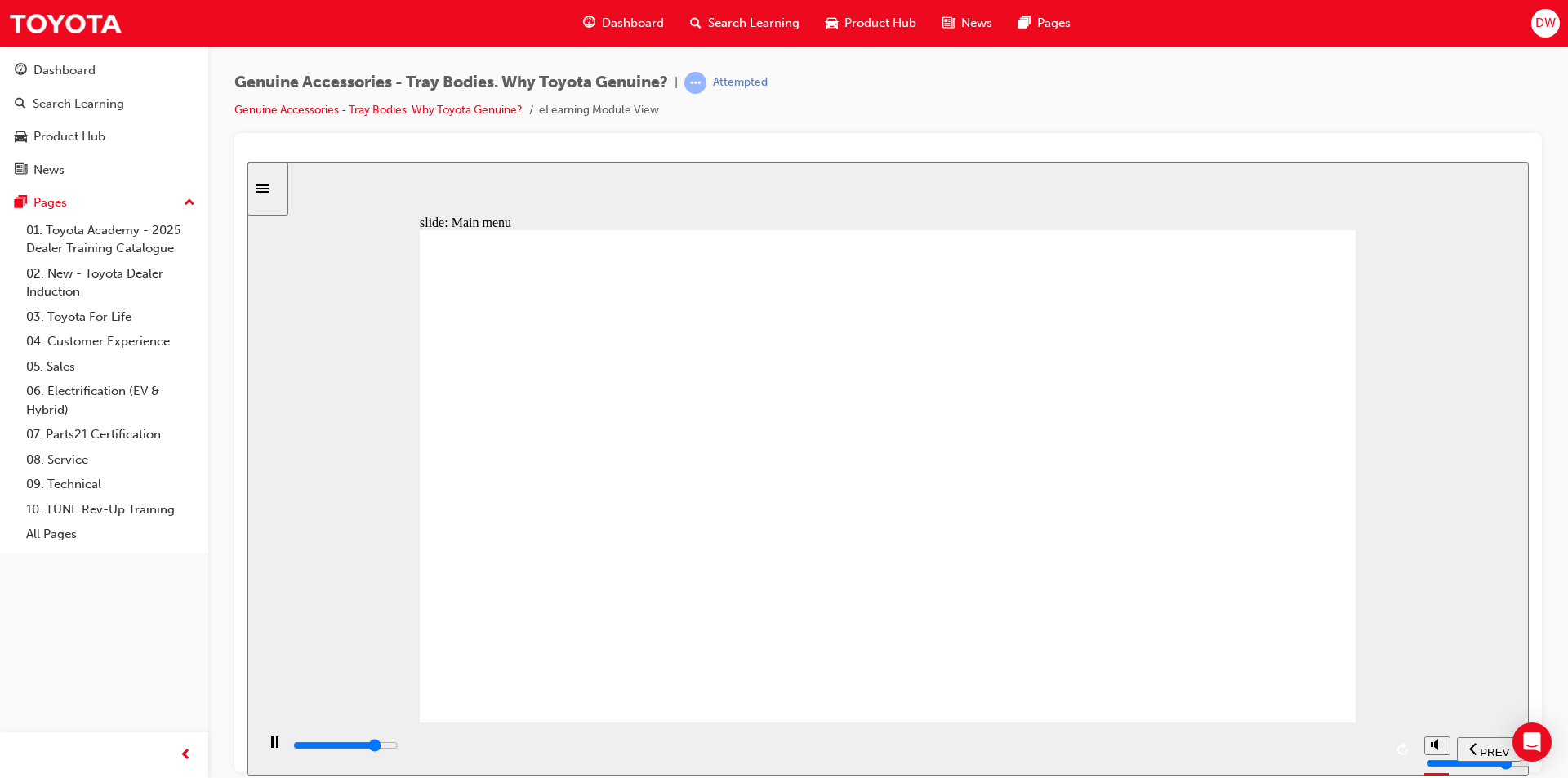 click 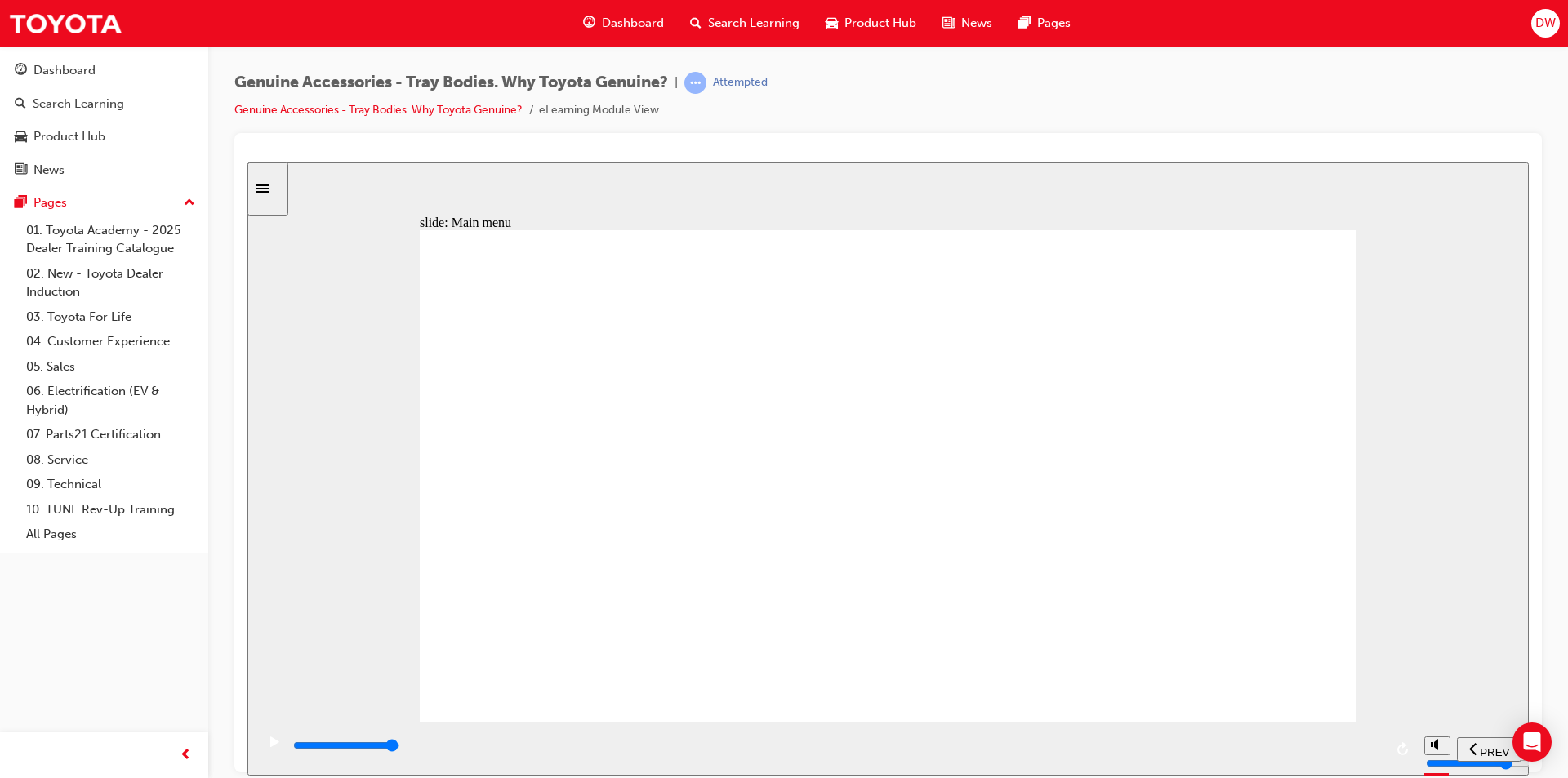 click 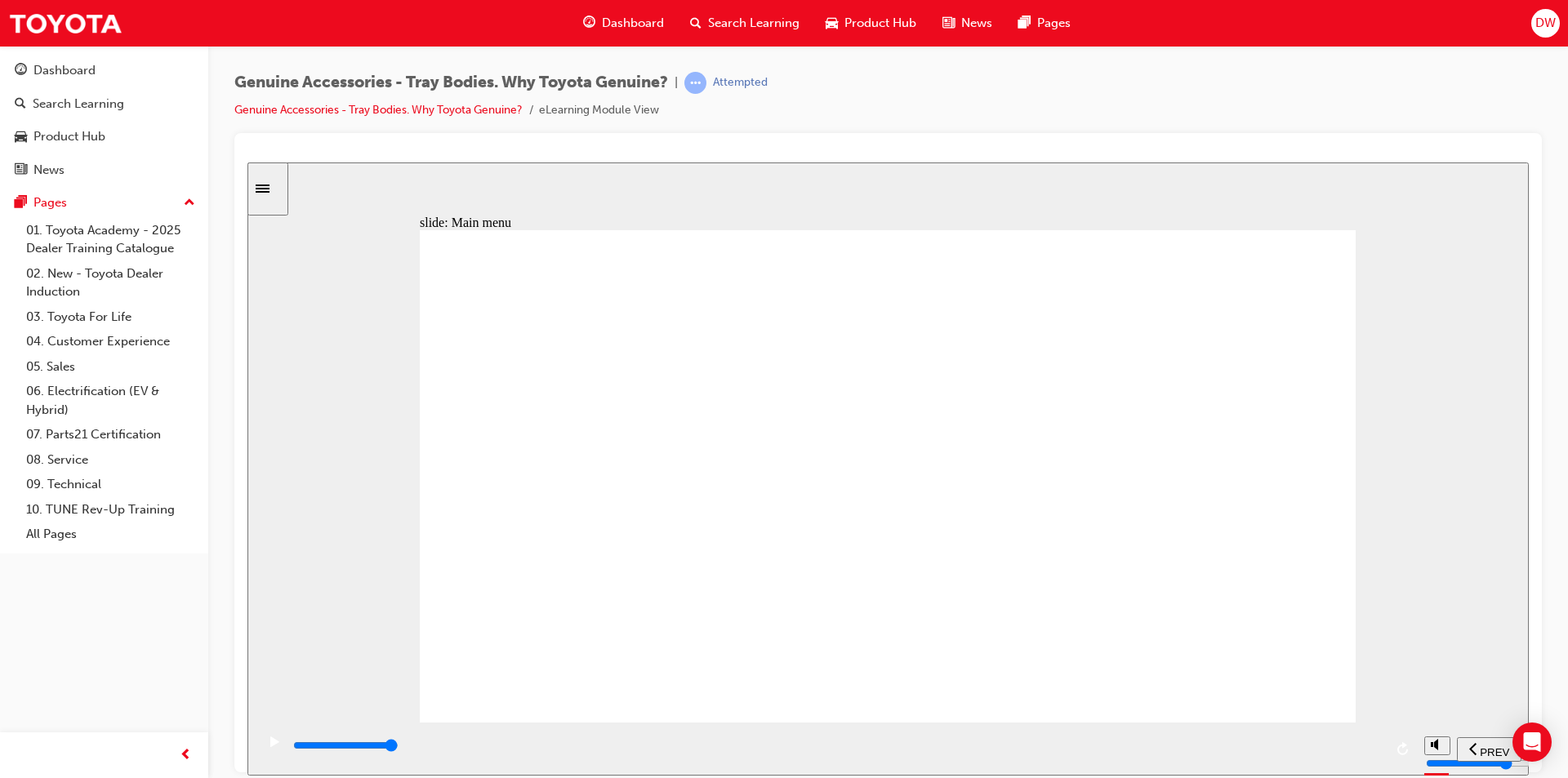 click 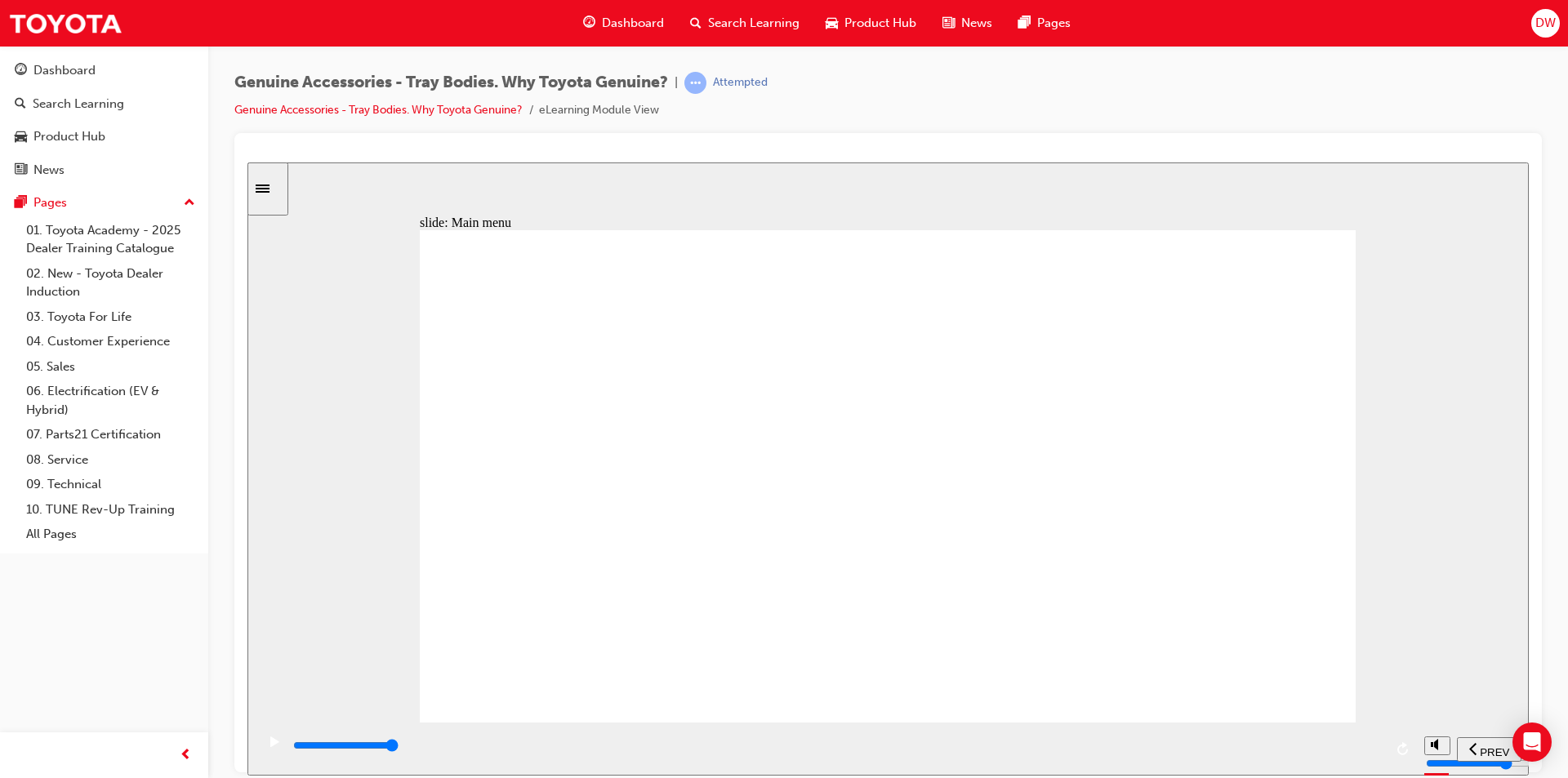 click 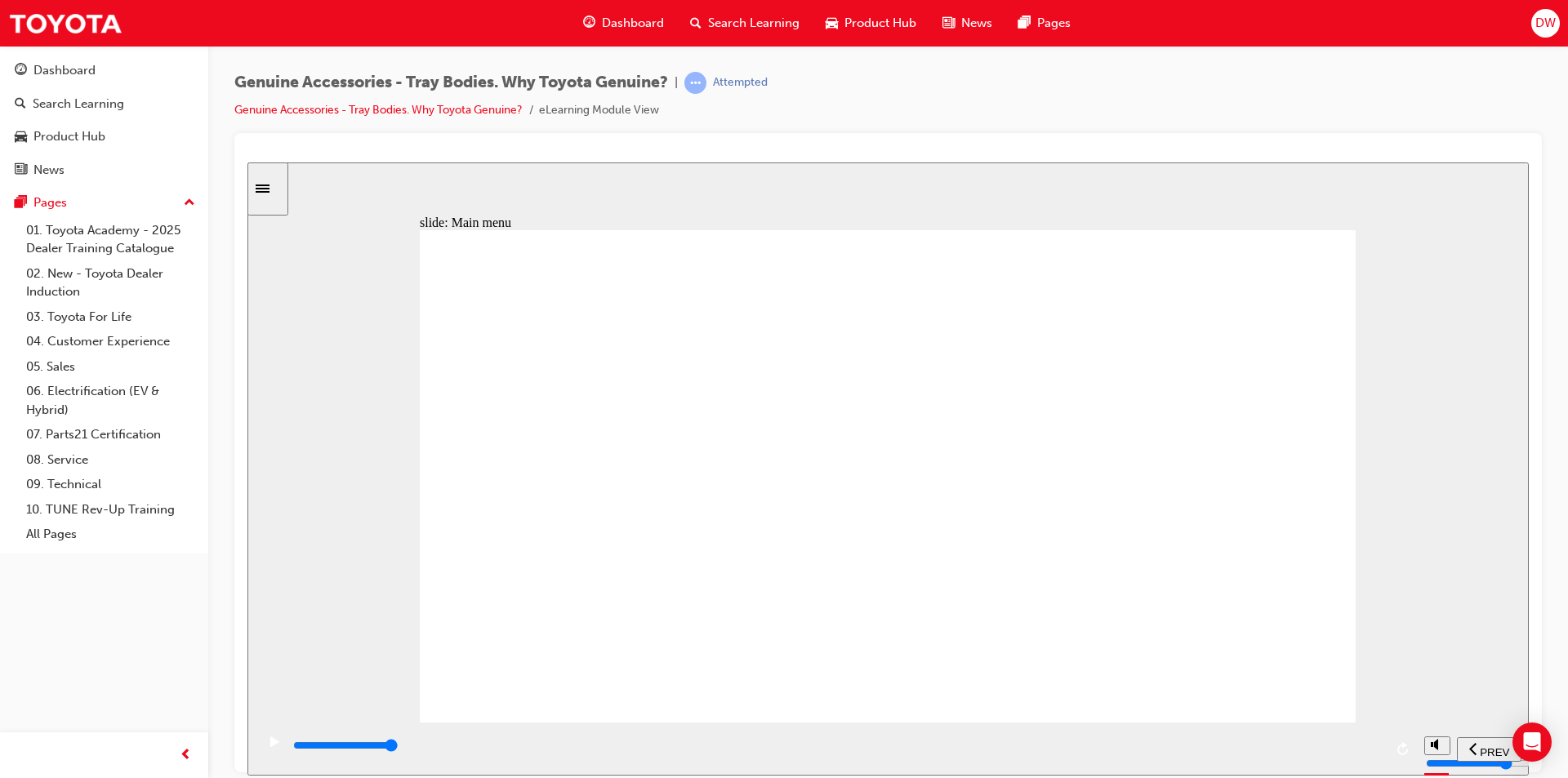 click 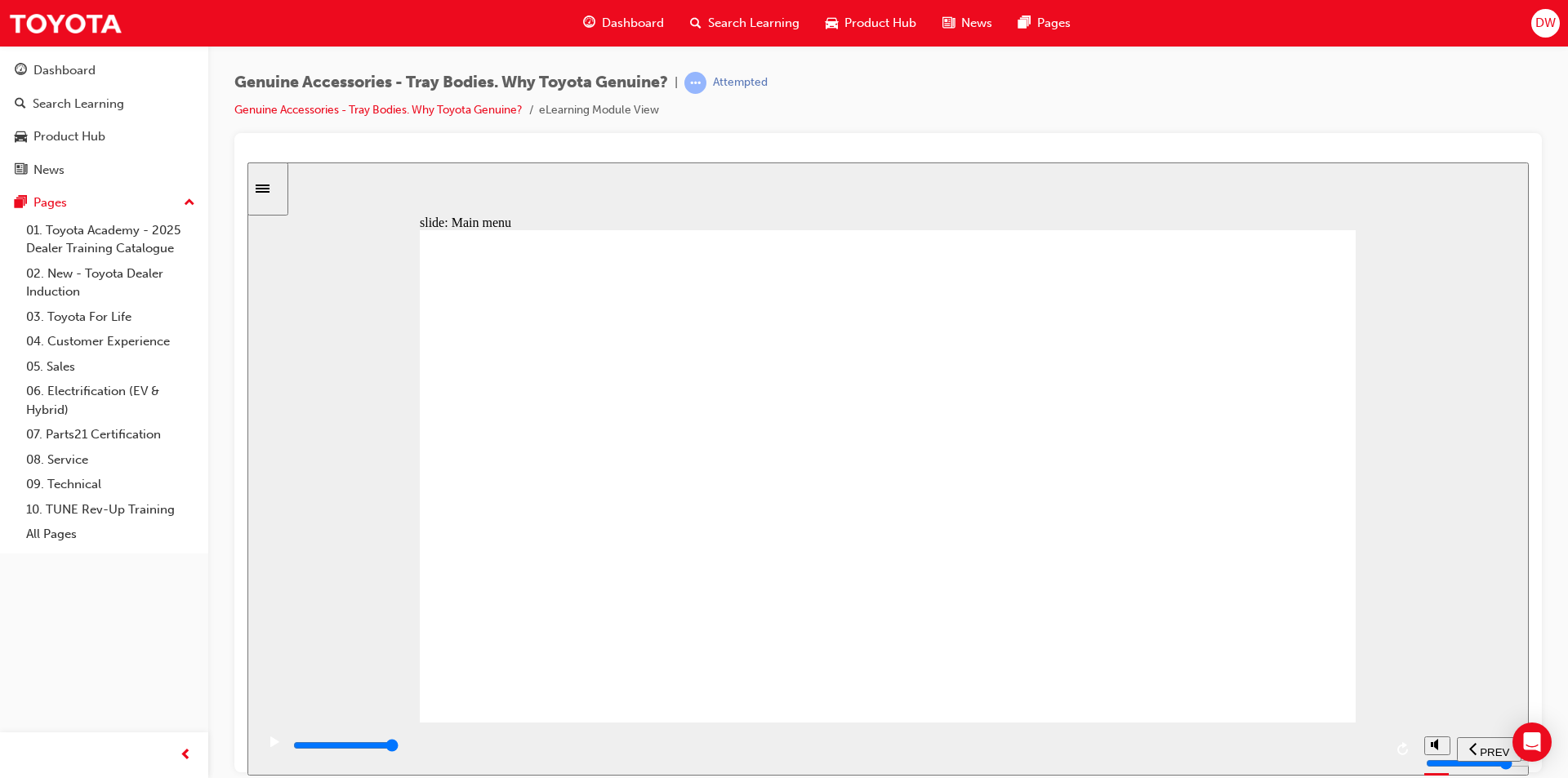 click 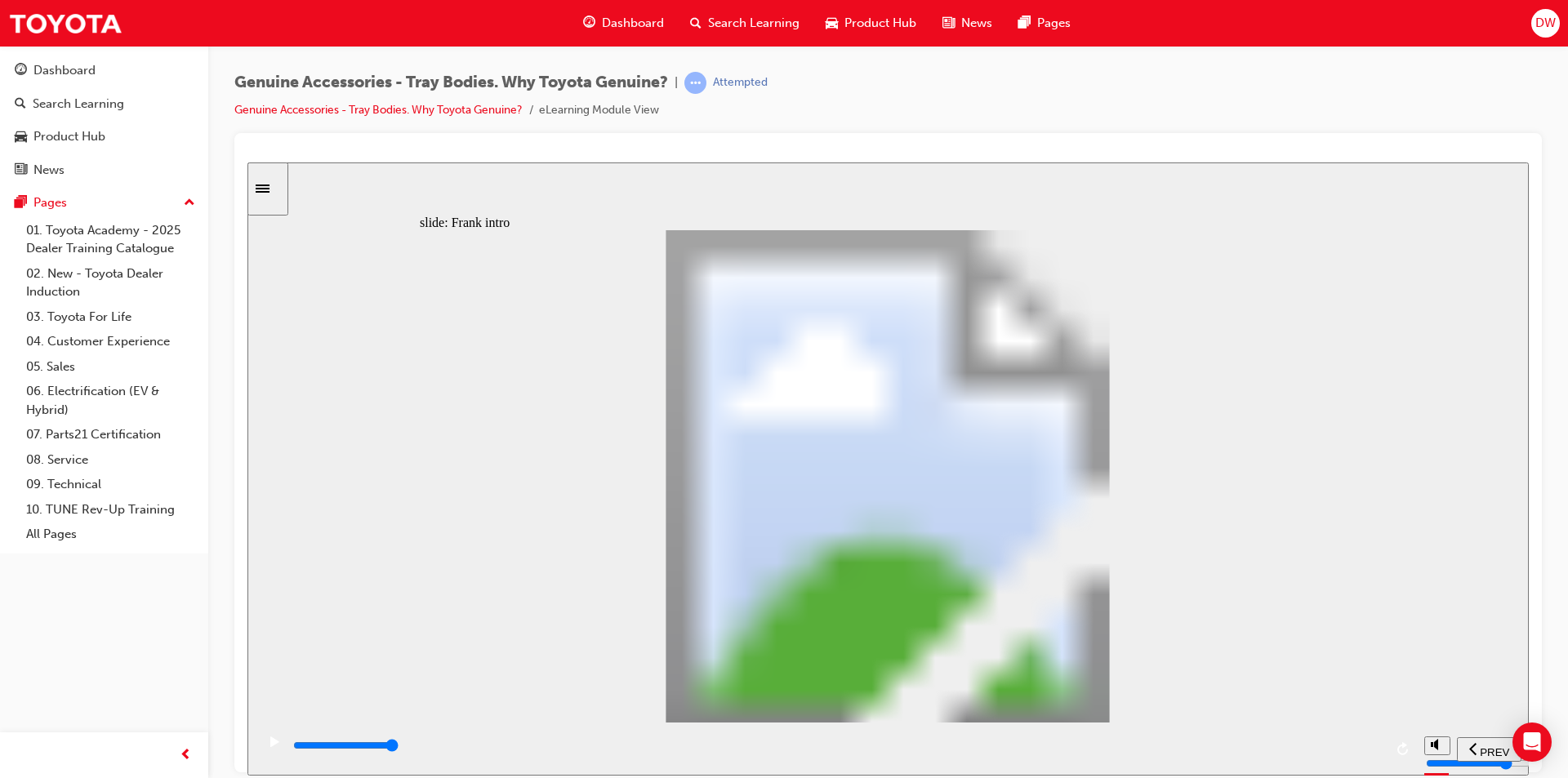 drag, startPoint x: 1046, startPoint y: 492, endPoint x: 1046, endPoint y: 531, distance: 39 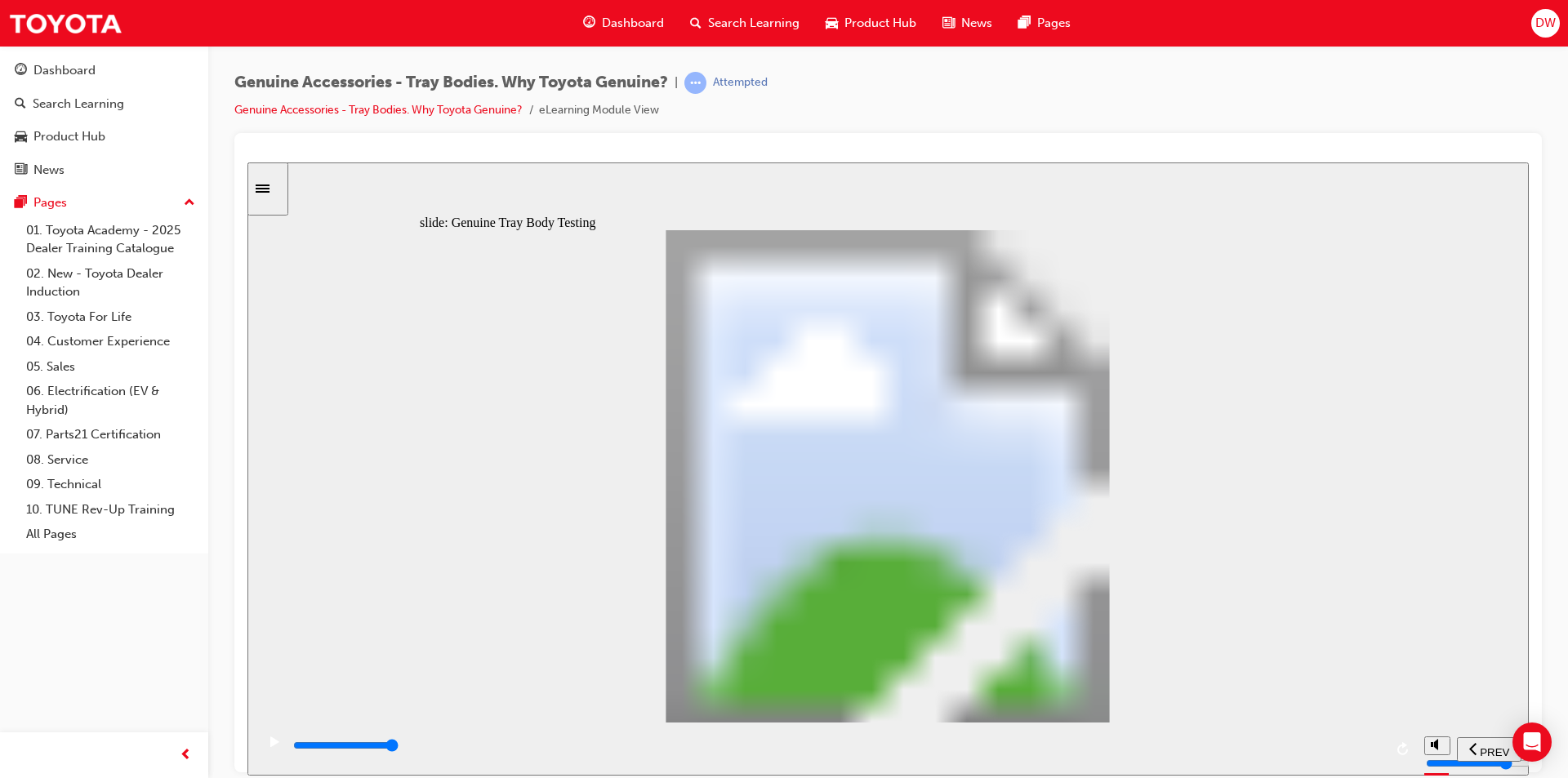 click 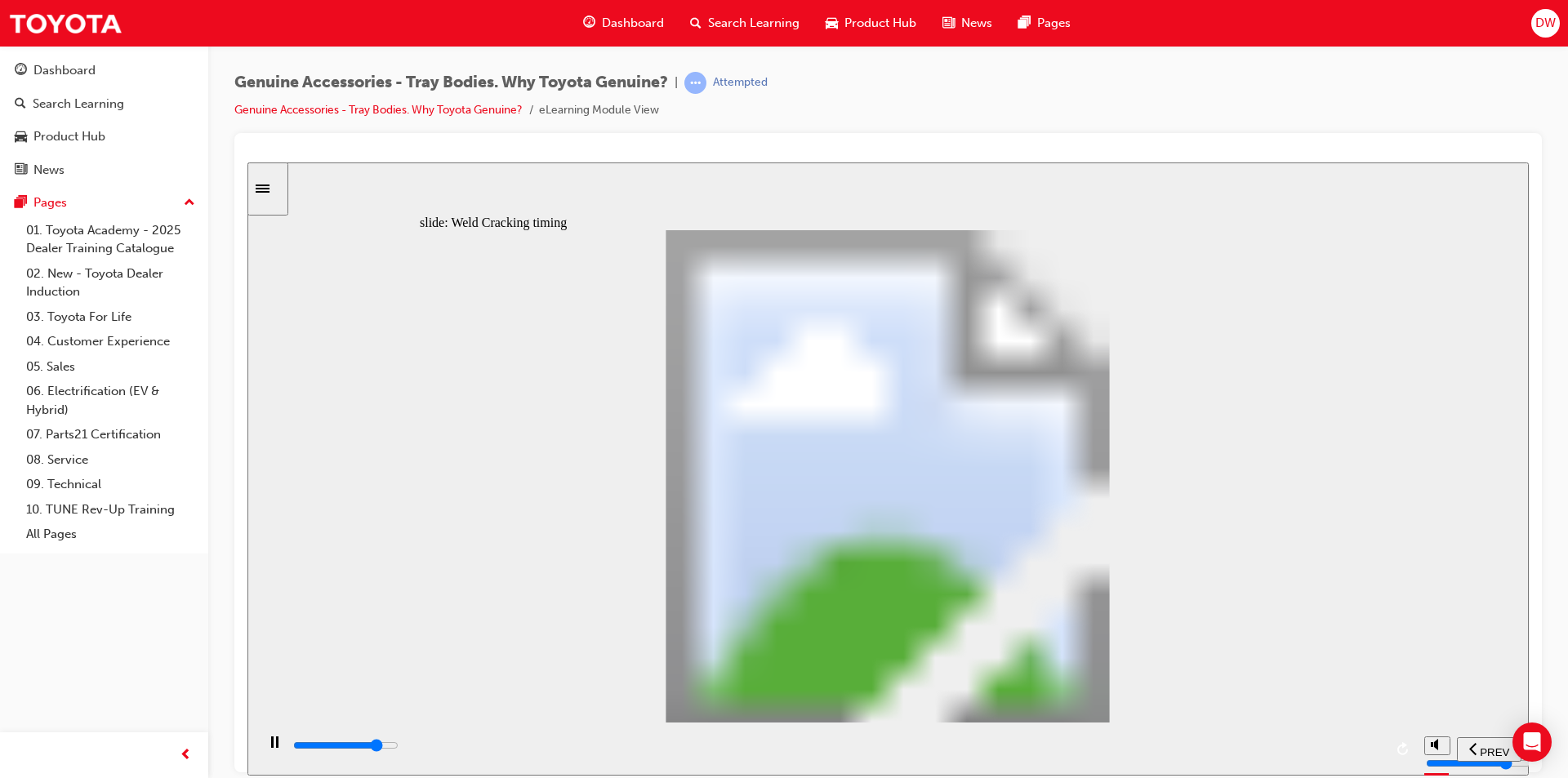 type on "18200" 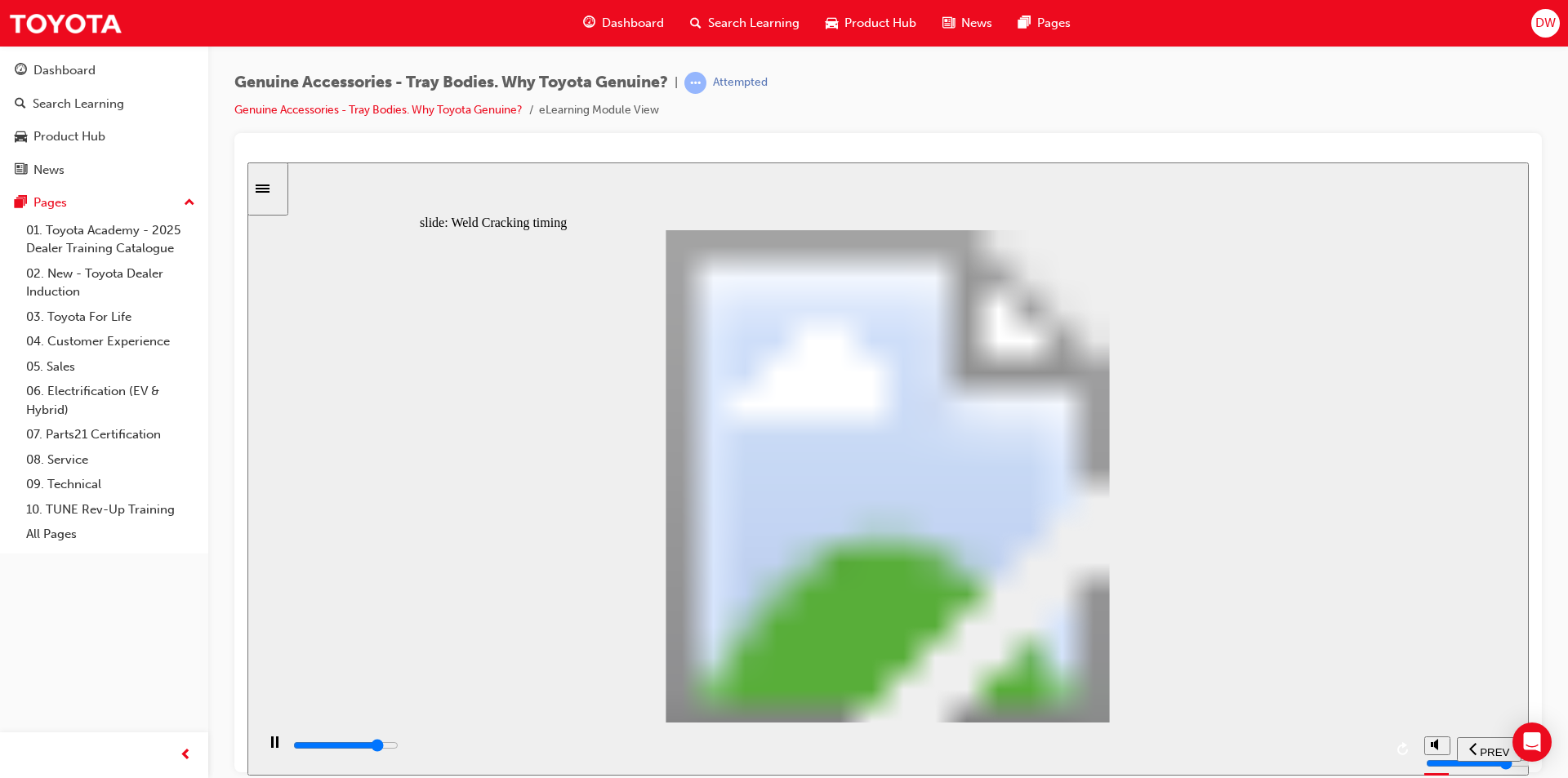 type on "18300" 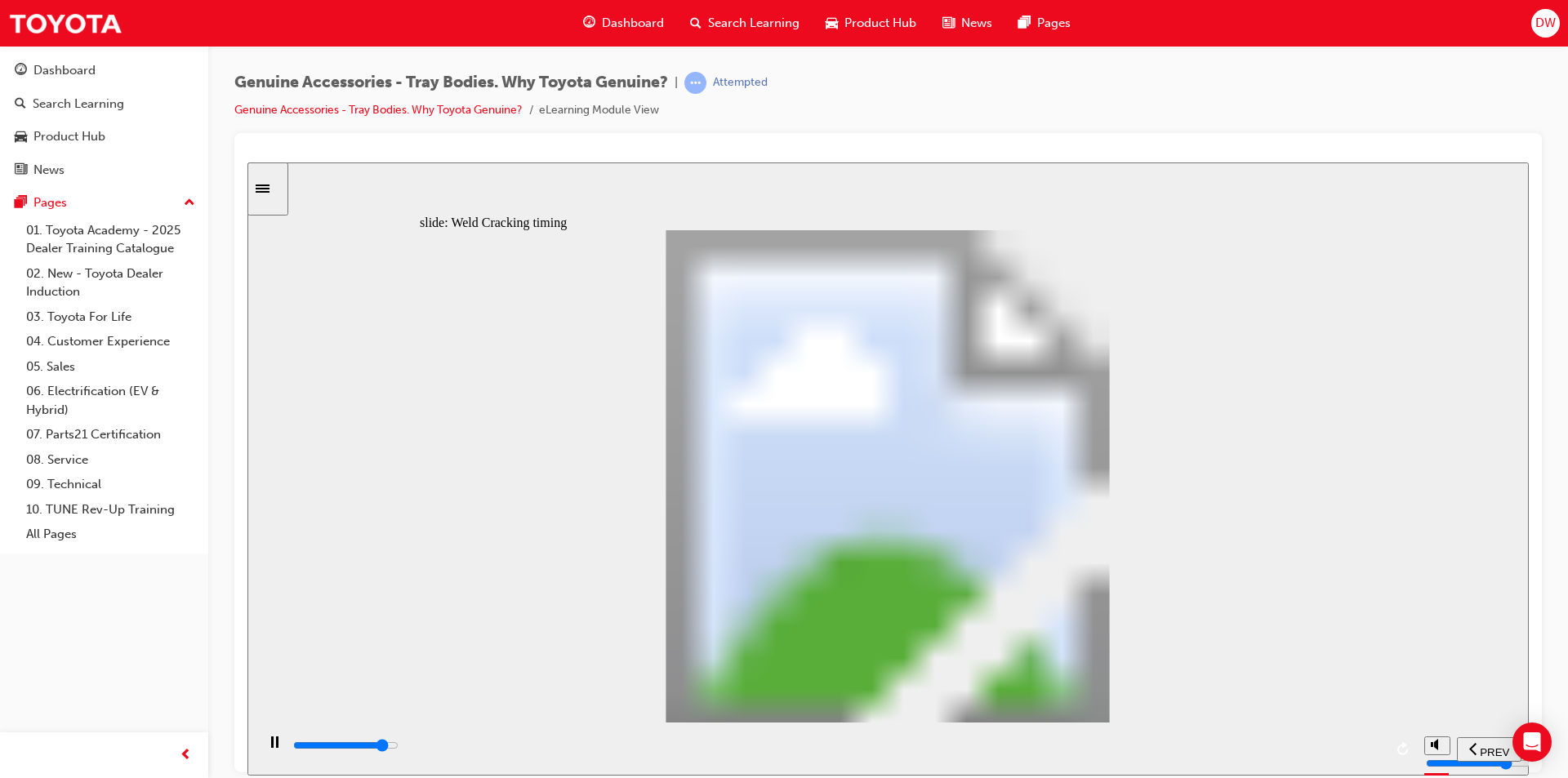 click 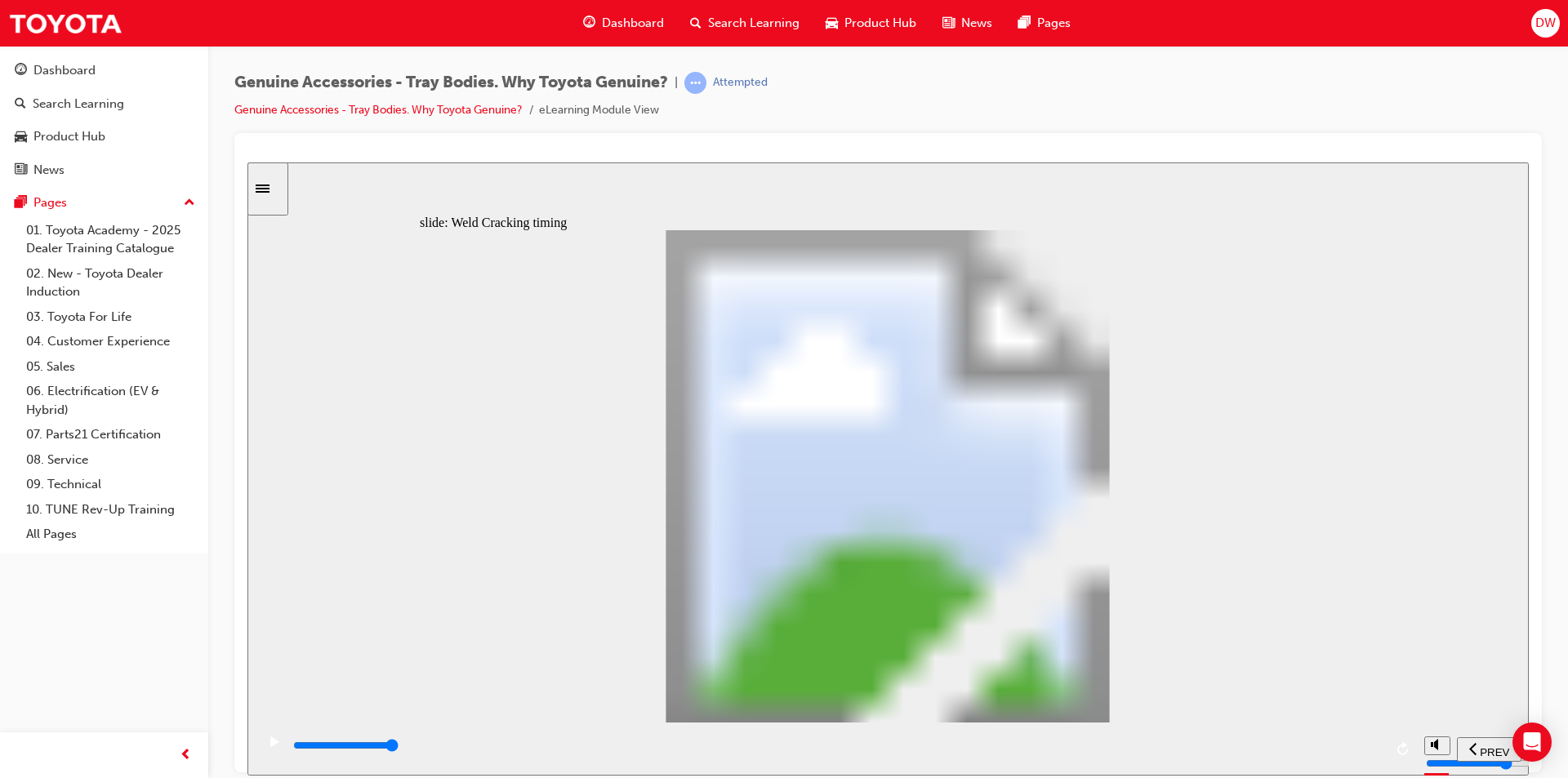 click 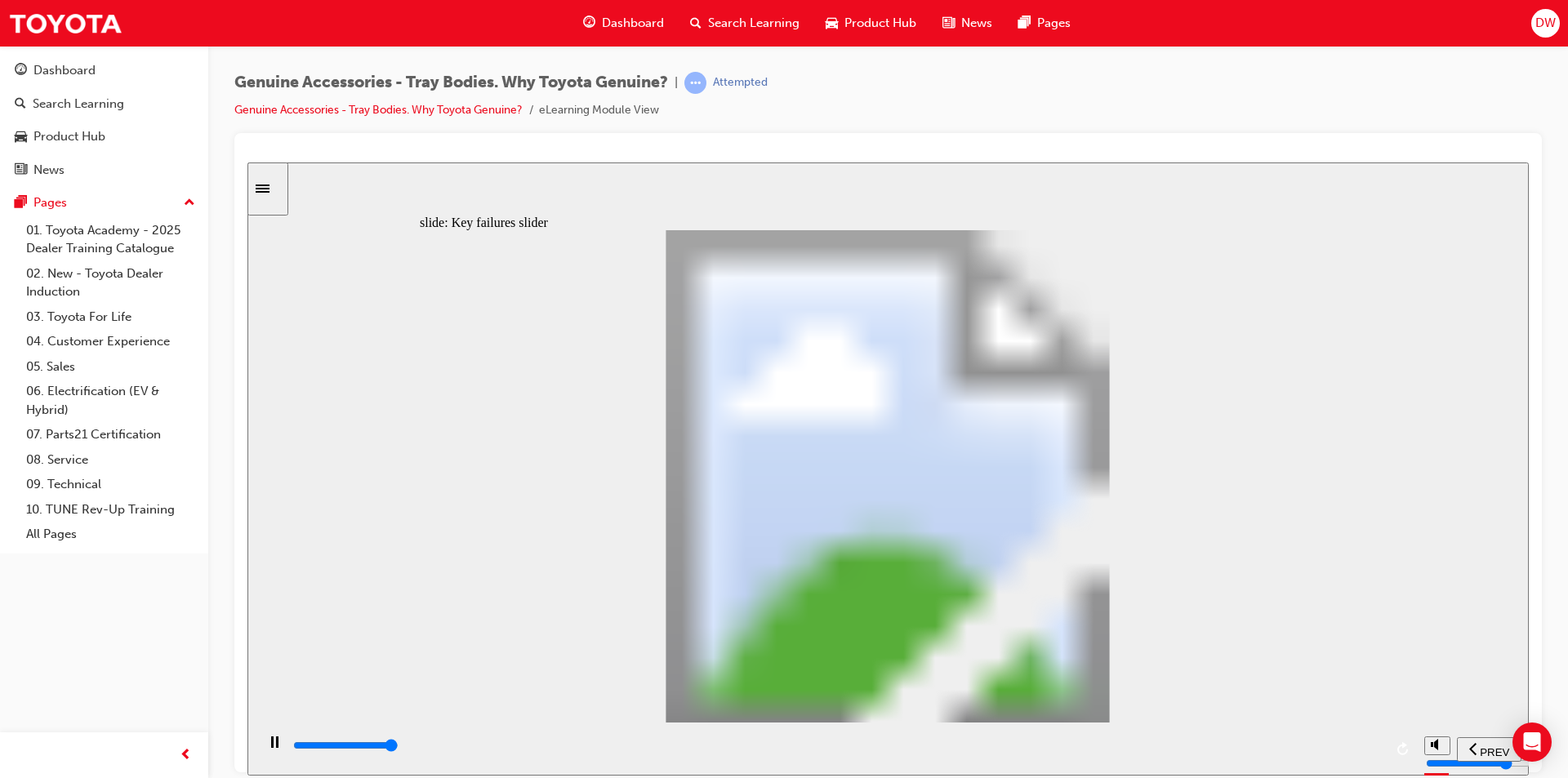 type on "8200" 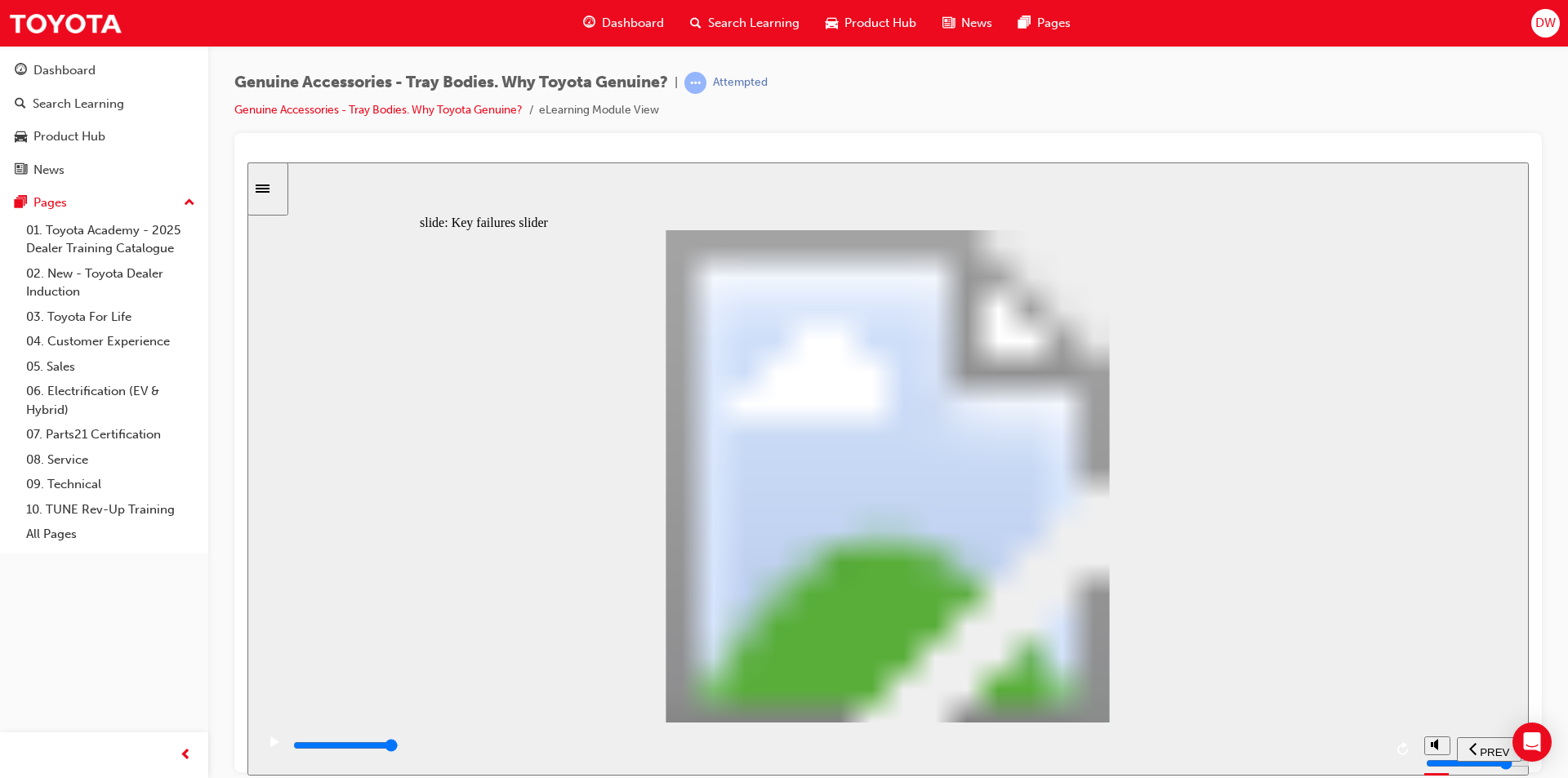 drag, startPoint x: 470, startPoint y: 563, endPoint x: 544, endPoint y: 561, distance: 74.02702 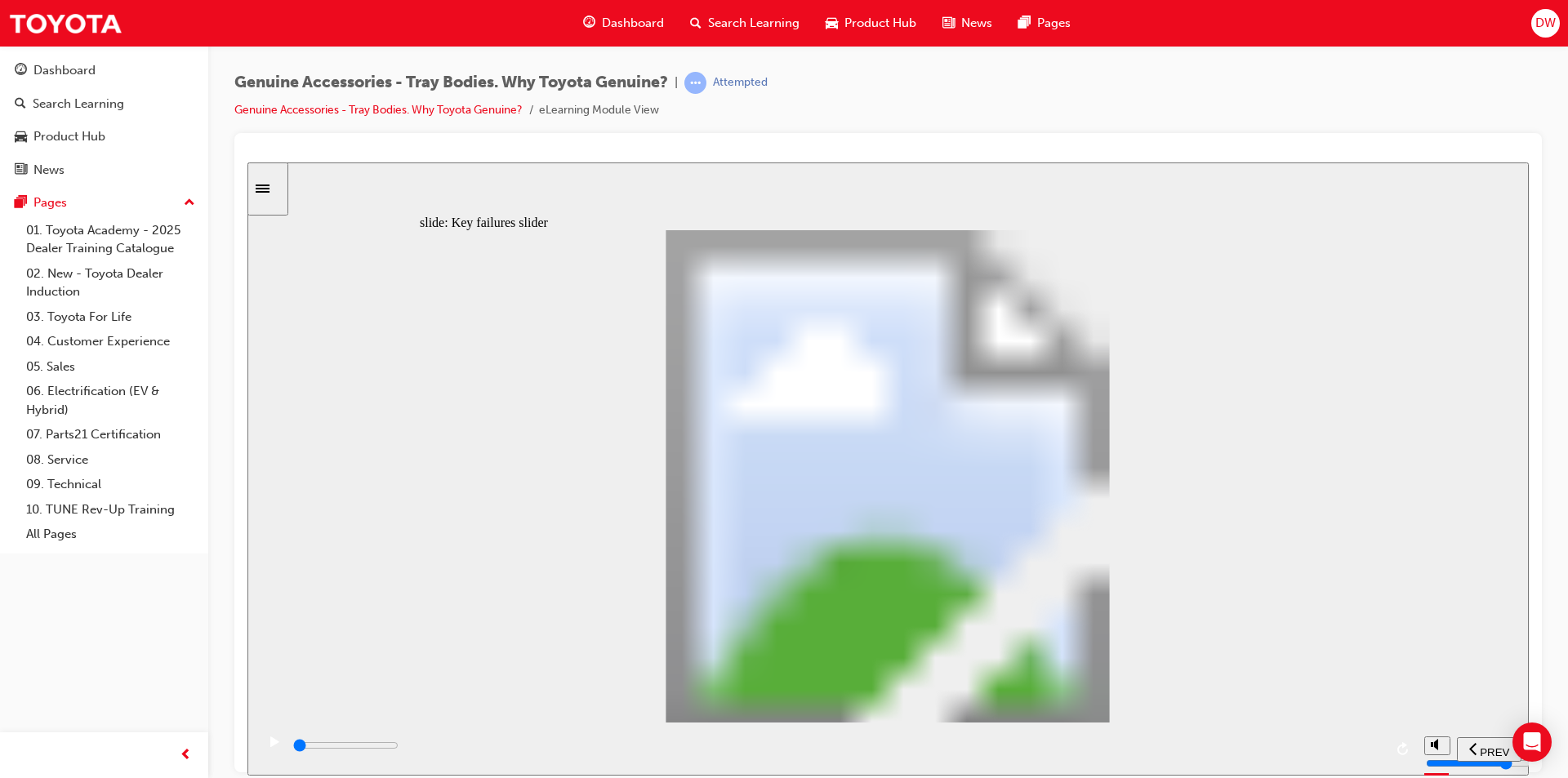 drag, startPoint x: 635, startPoint y: 568, endPoint x: 691, endPoint y: 562, distance: 56.32051 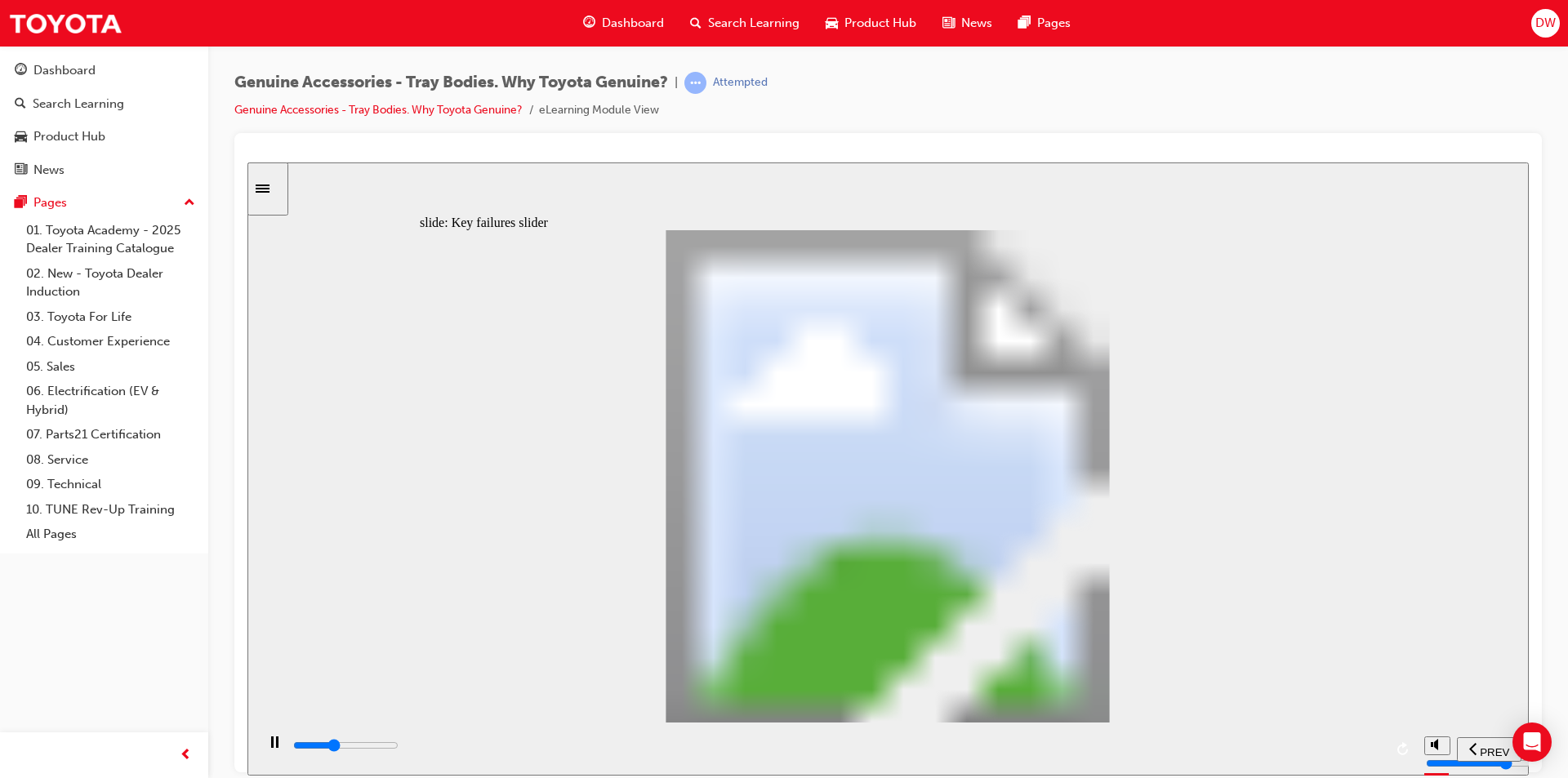drag, startPoint x: 728, startPoint y: 585, endPoint x: 983, endPoint y: 564, distance: 255.86324 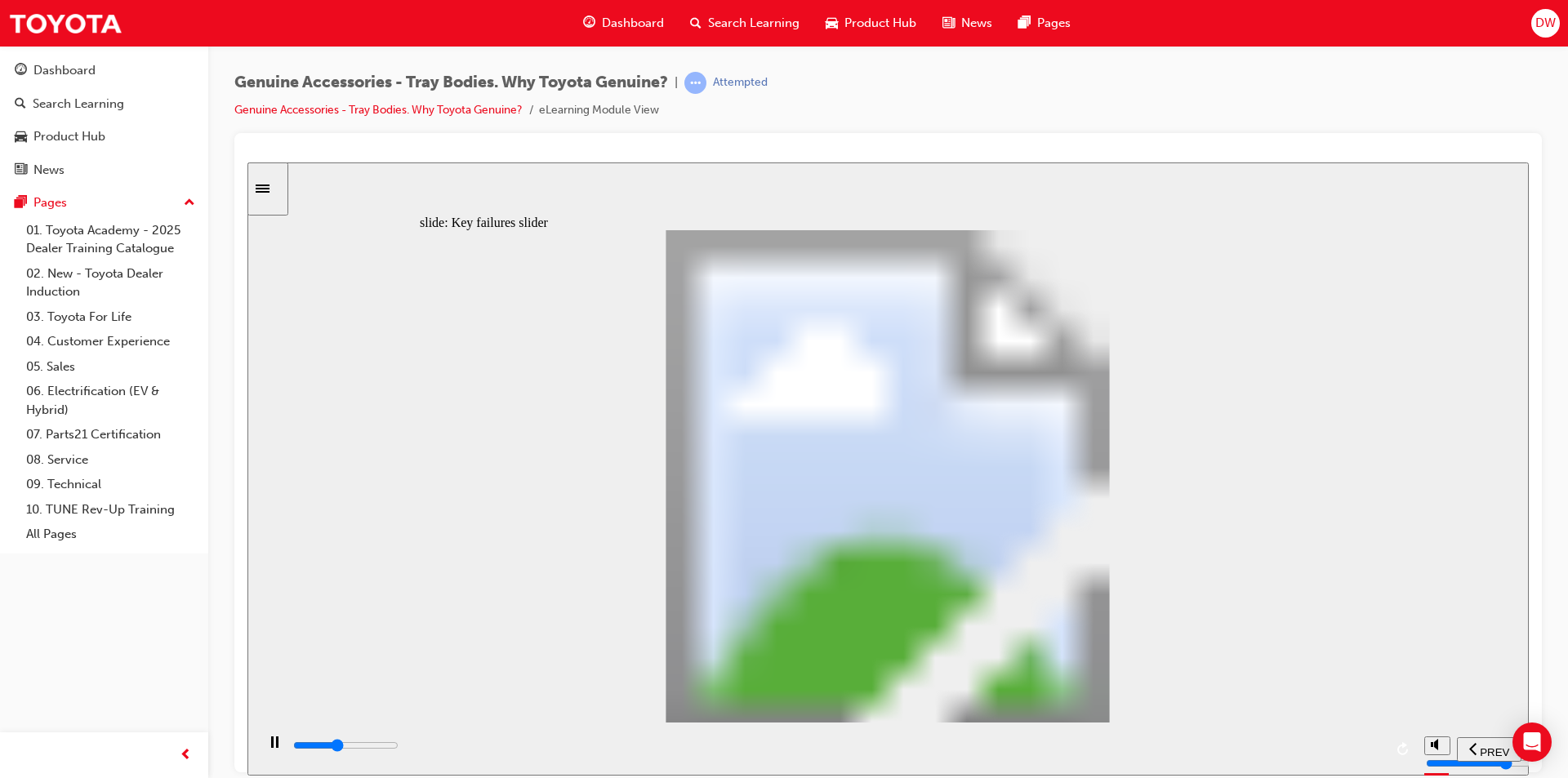 click 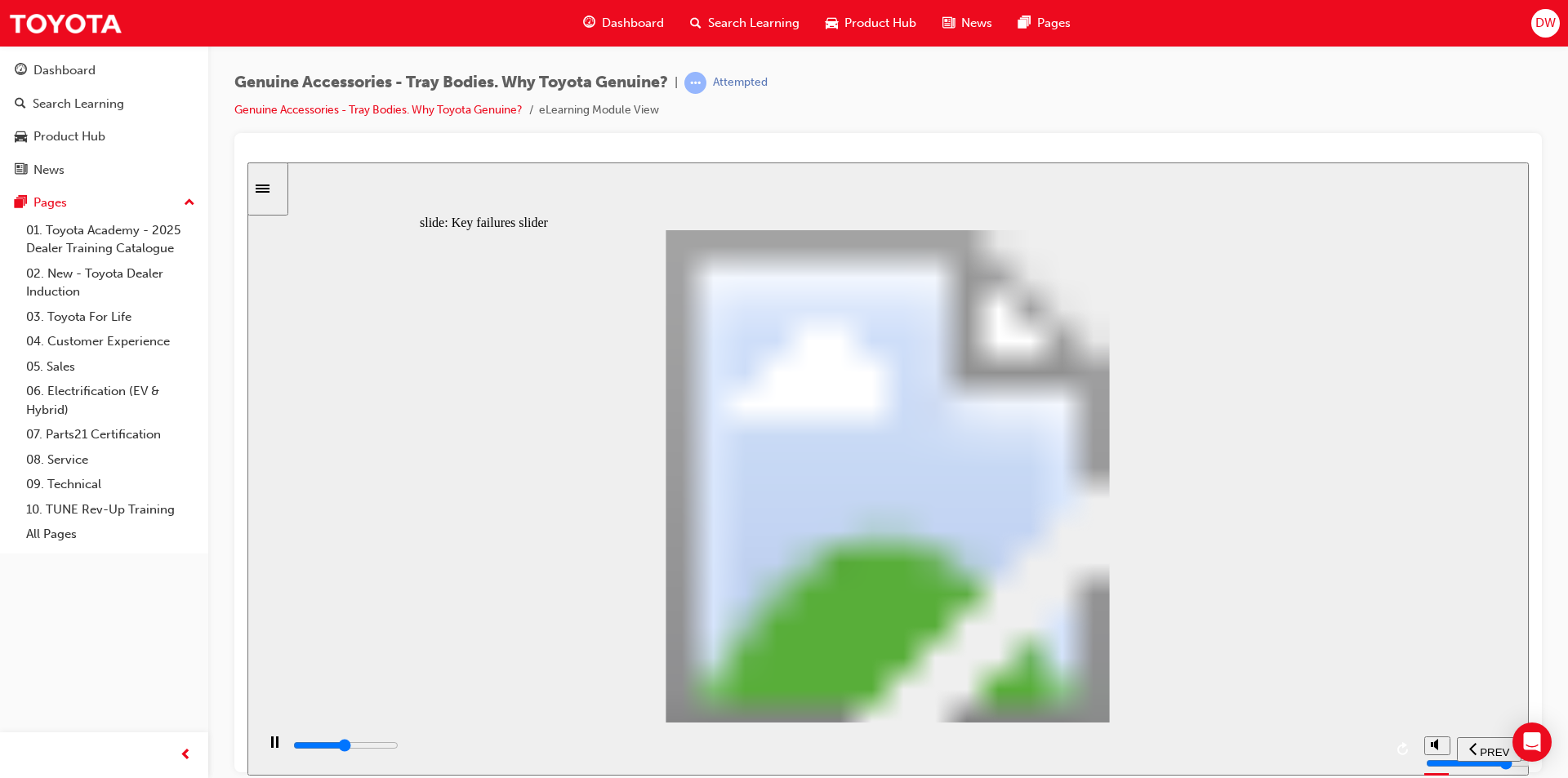 drag, startPoint x: 728, startPoint y: 571, endPoint x: 1044, endPoint y: 565, distance: 316.057 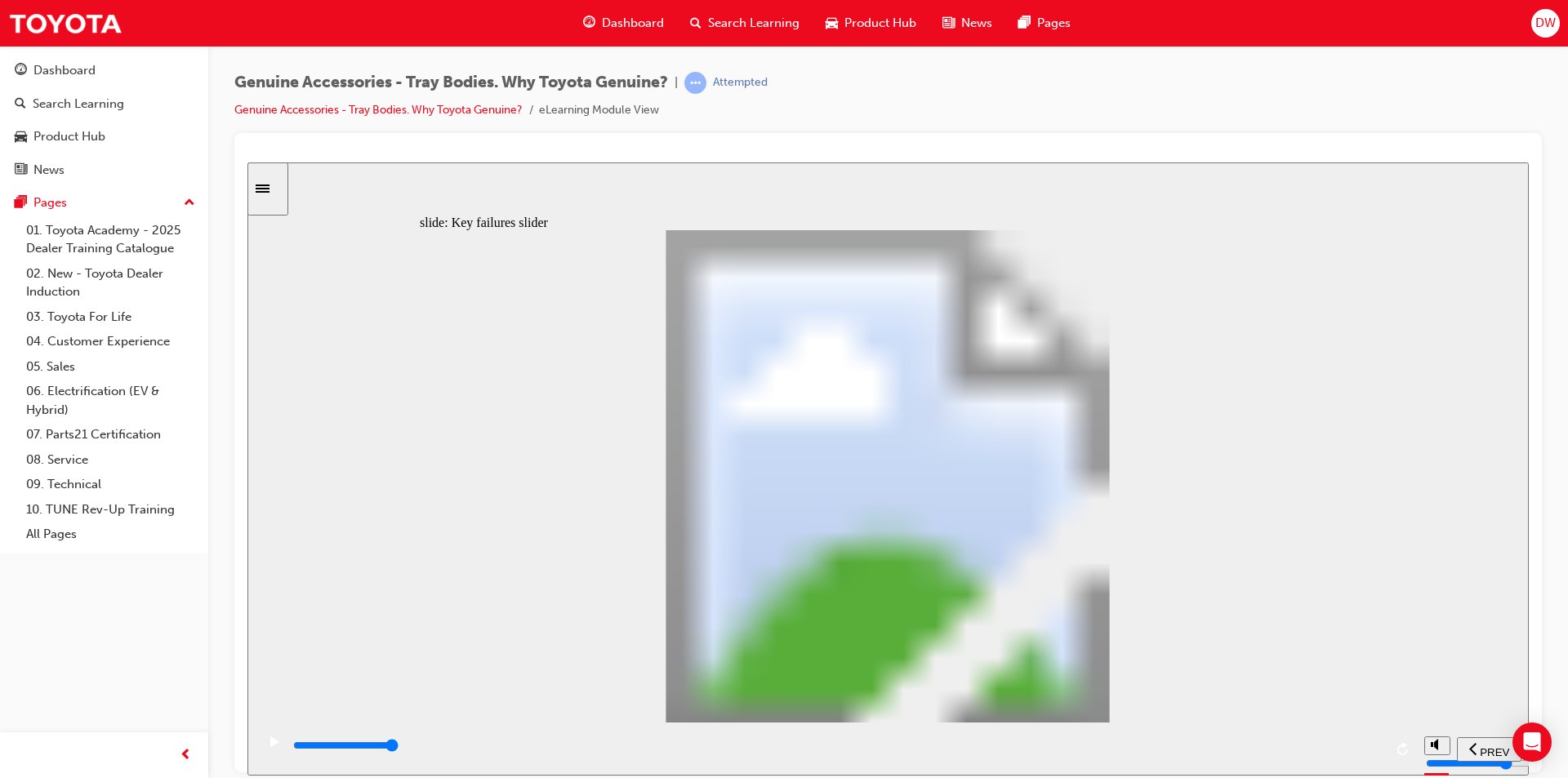 click 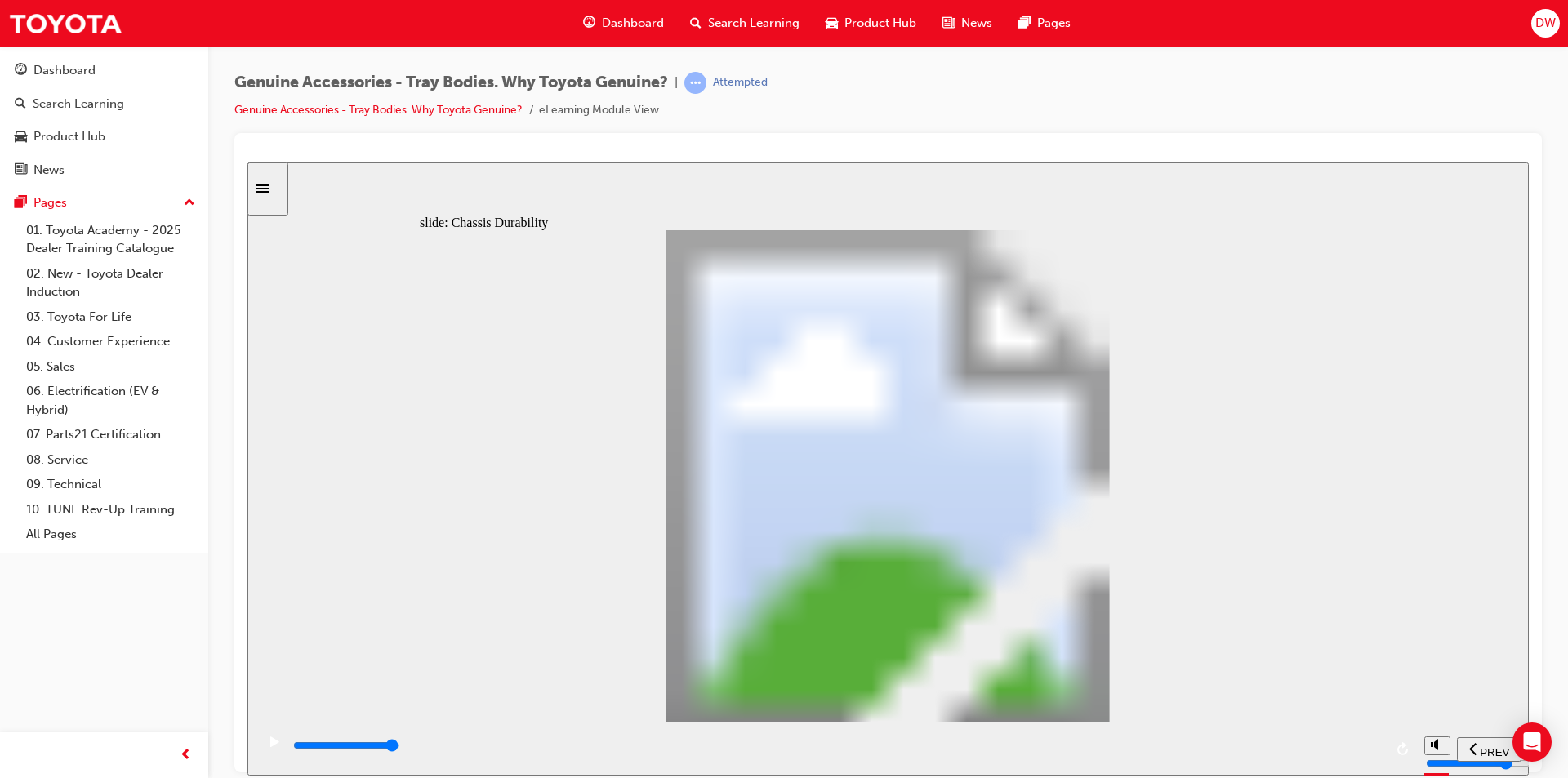 click 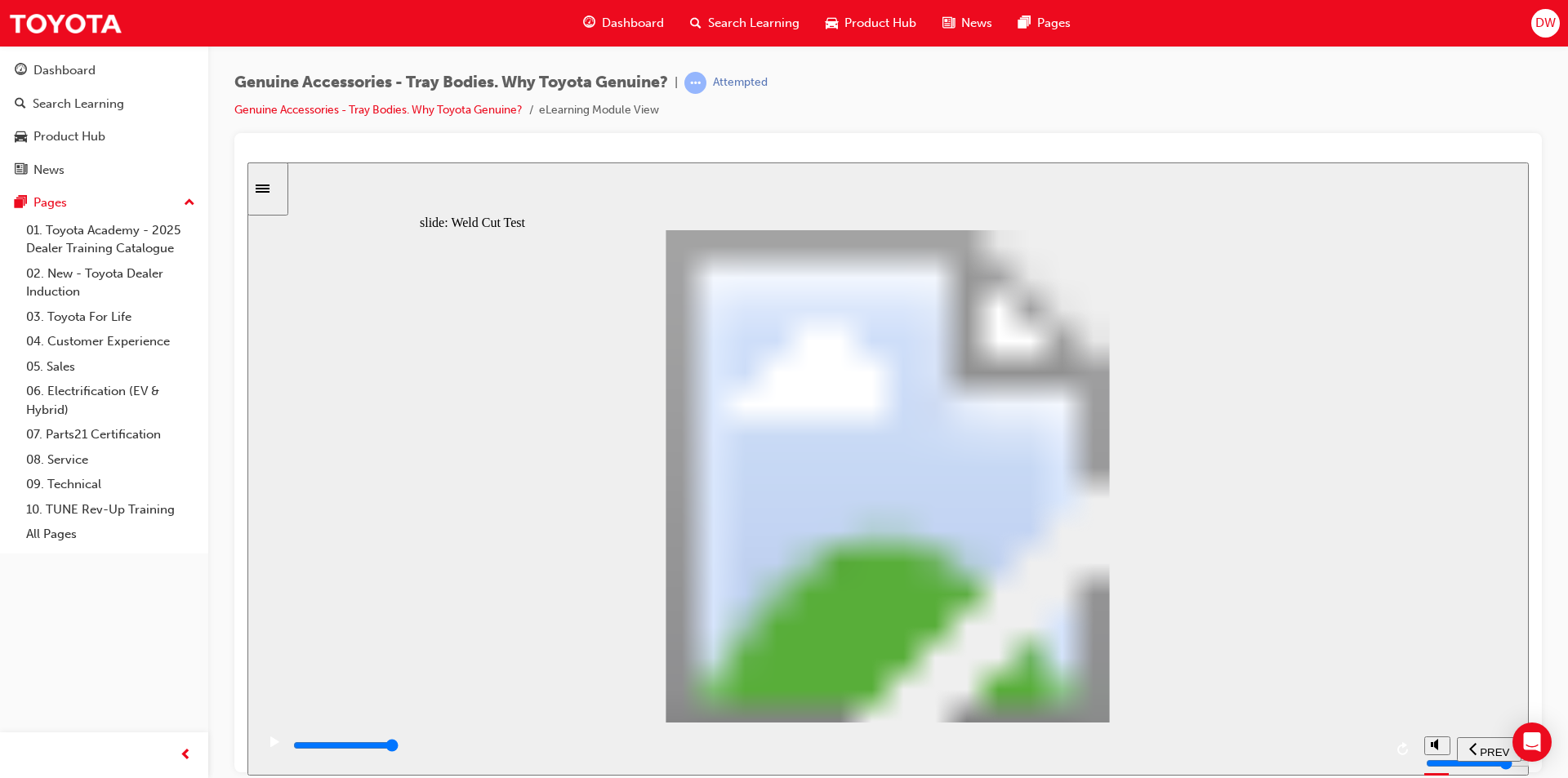 click 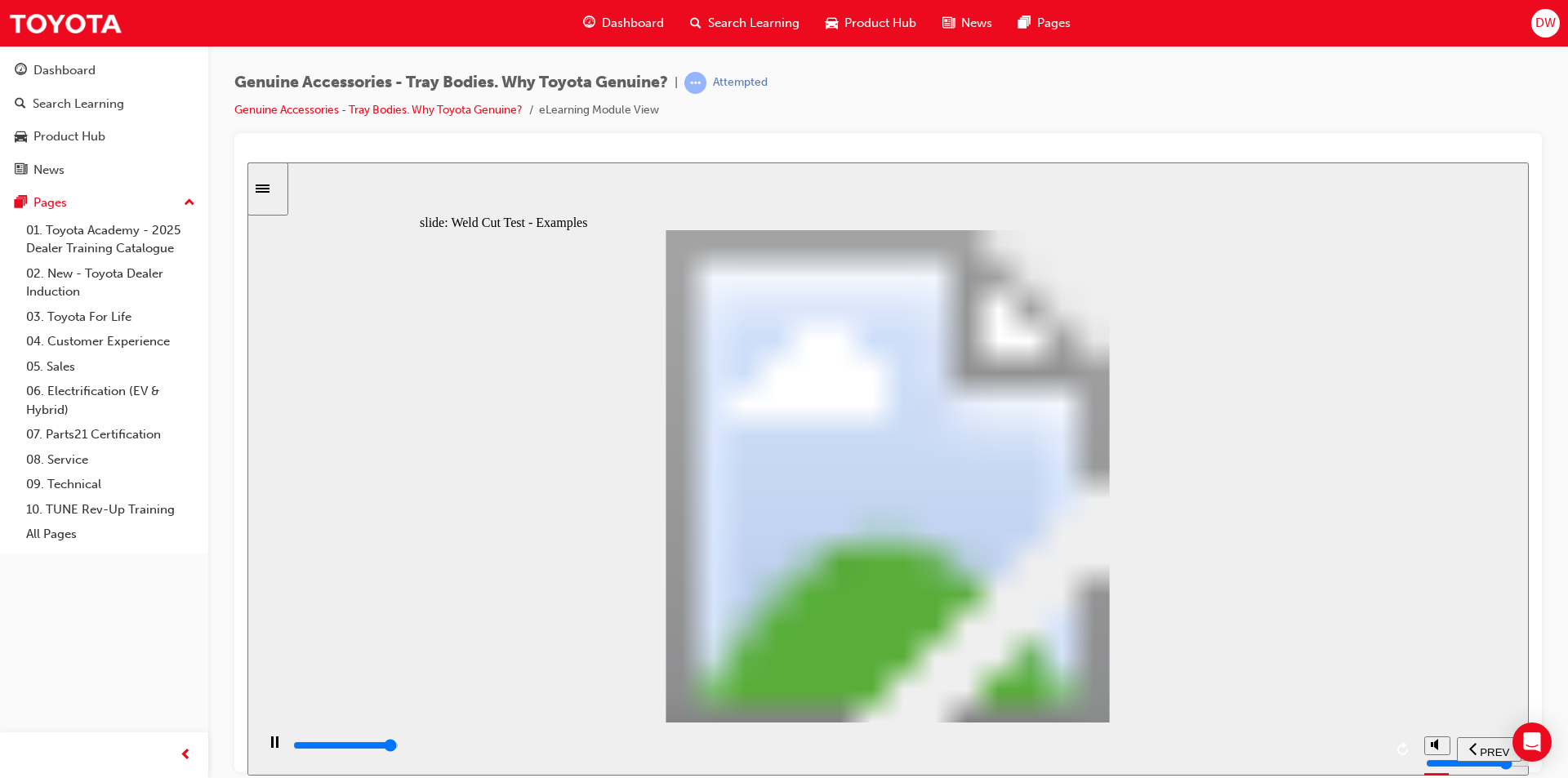 click 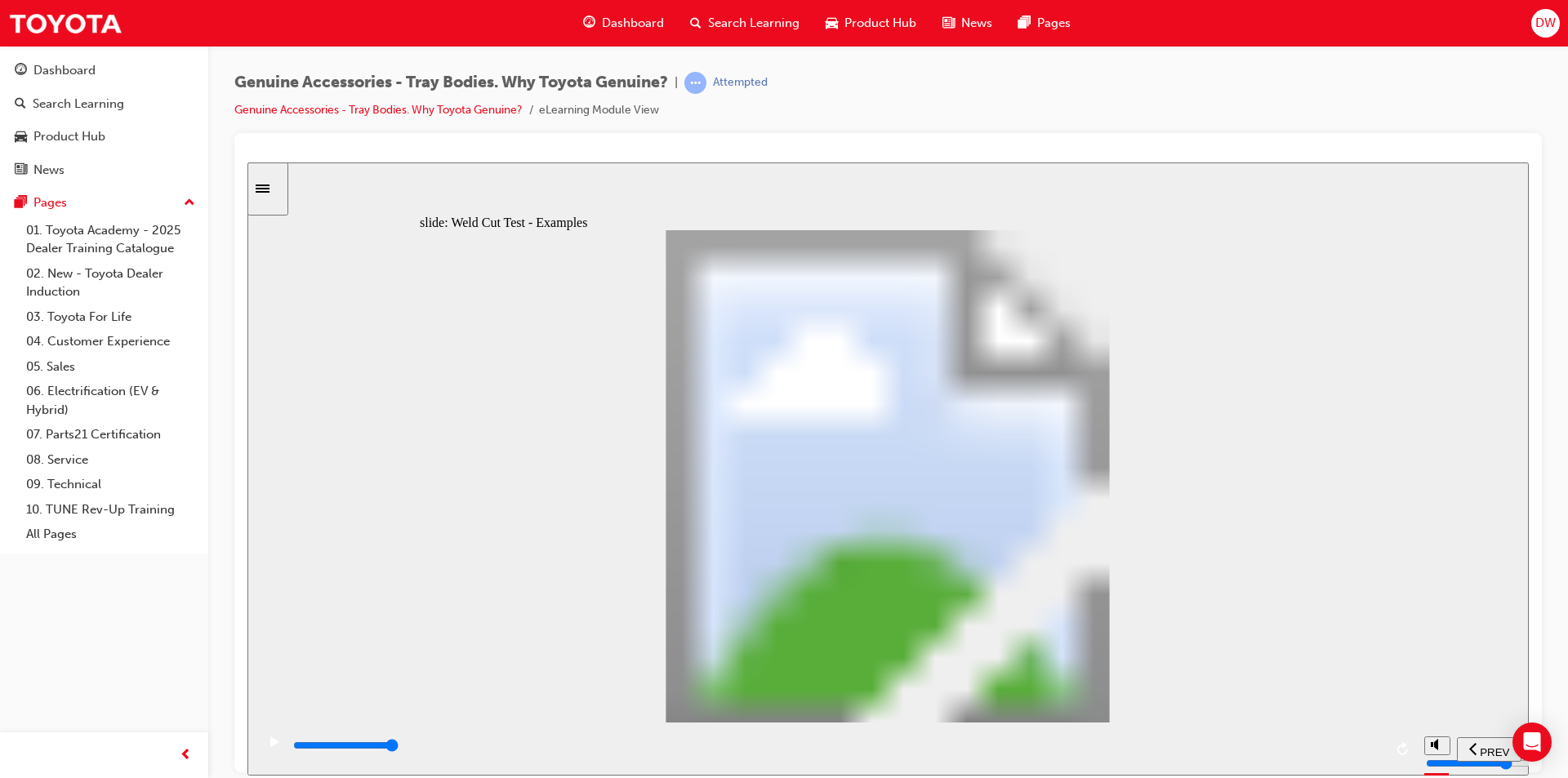 click 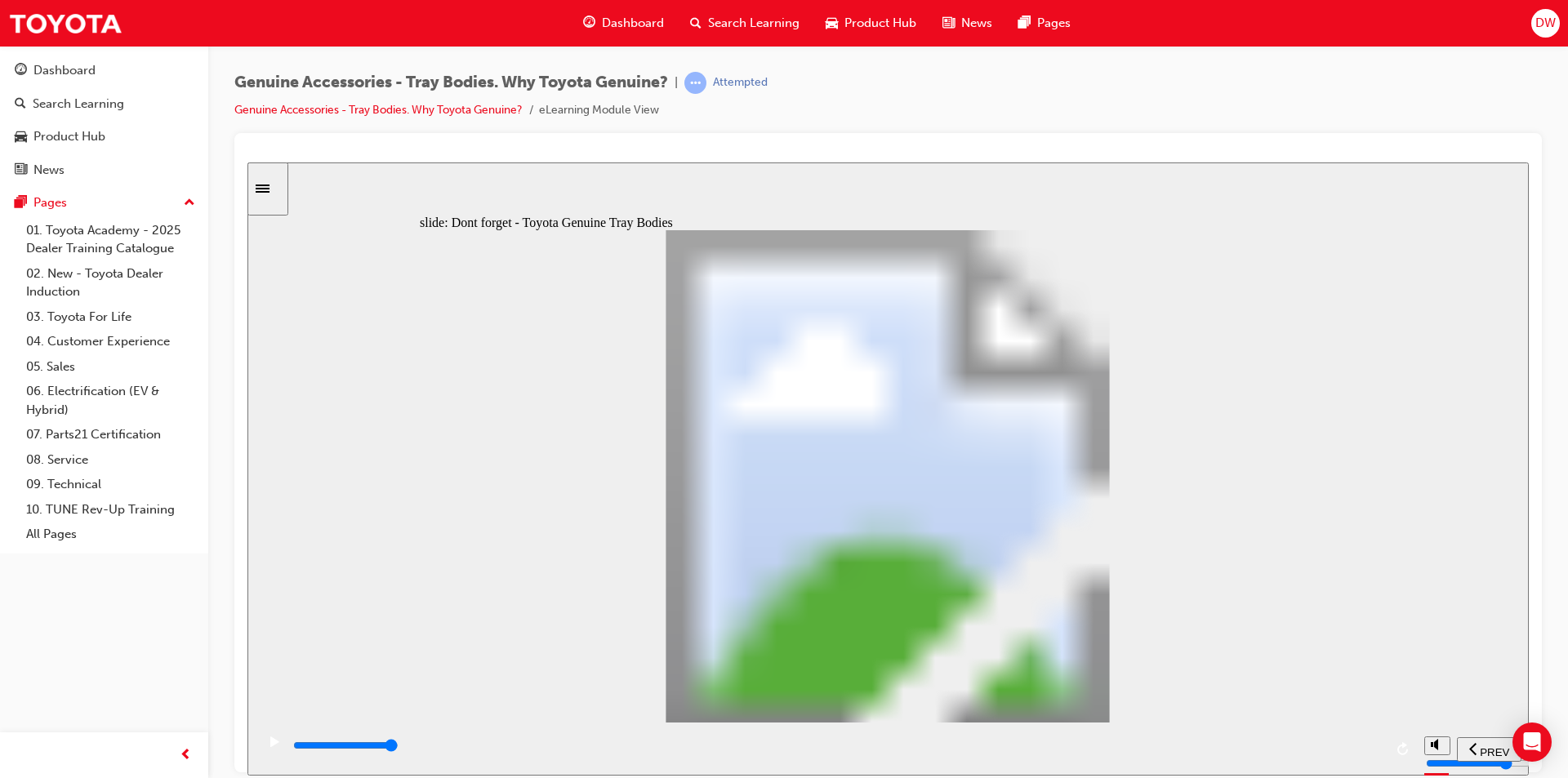 click 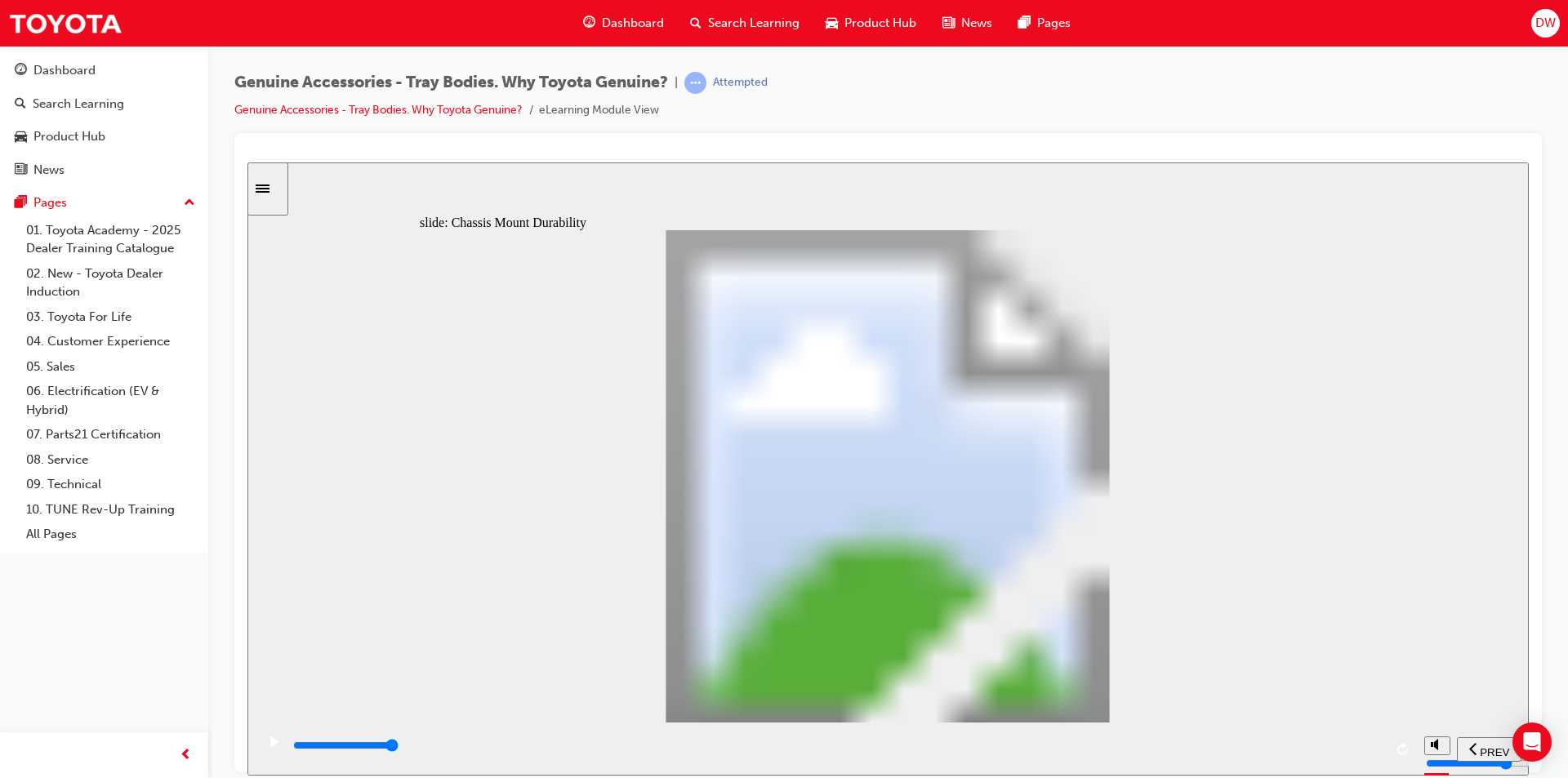 click 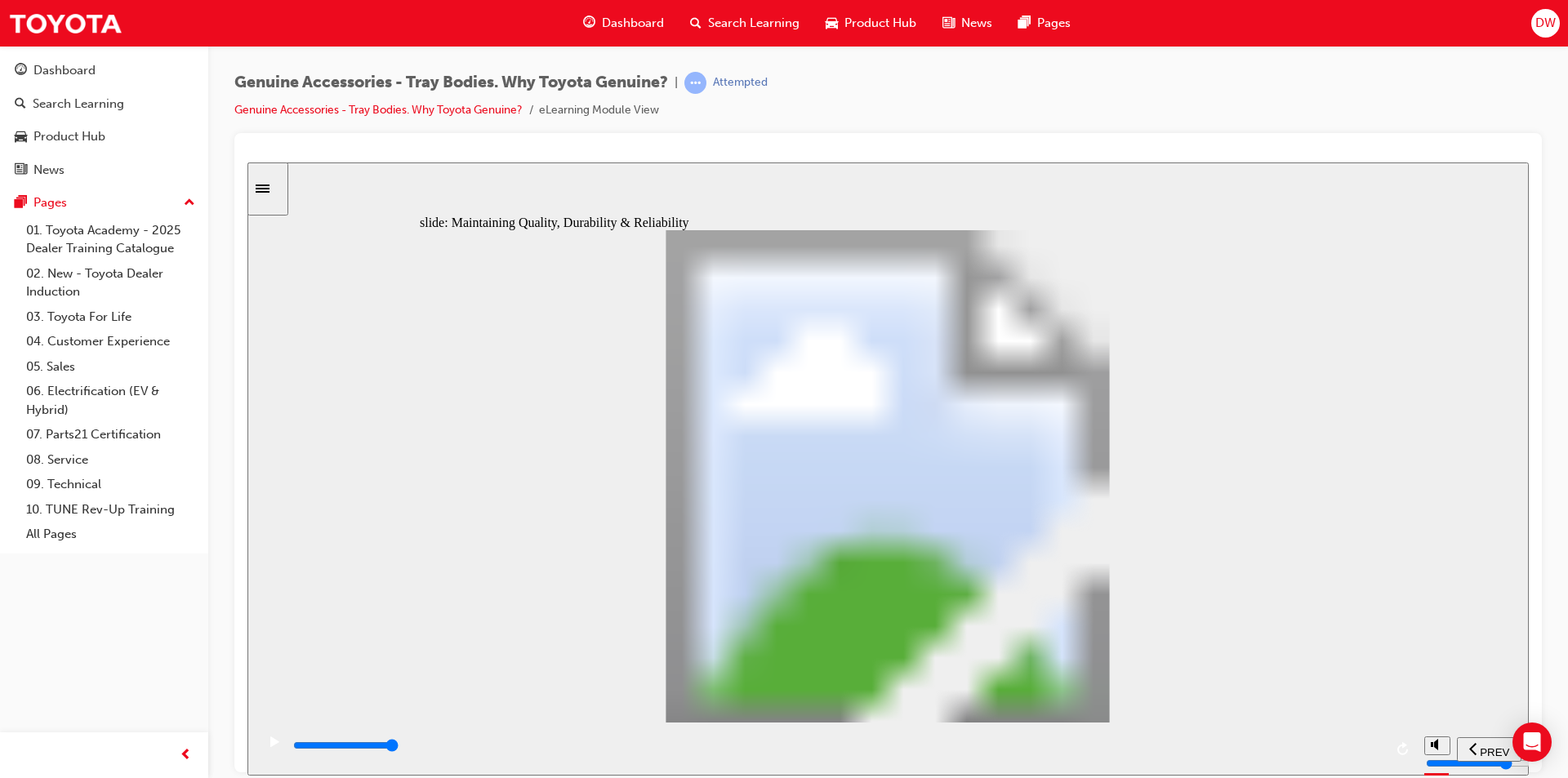 click 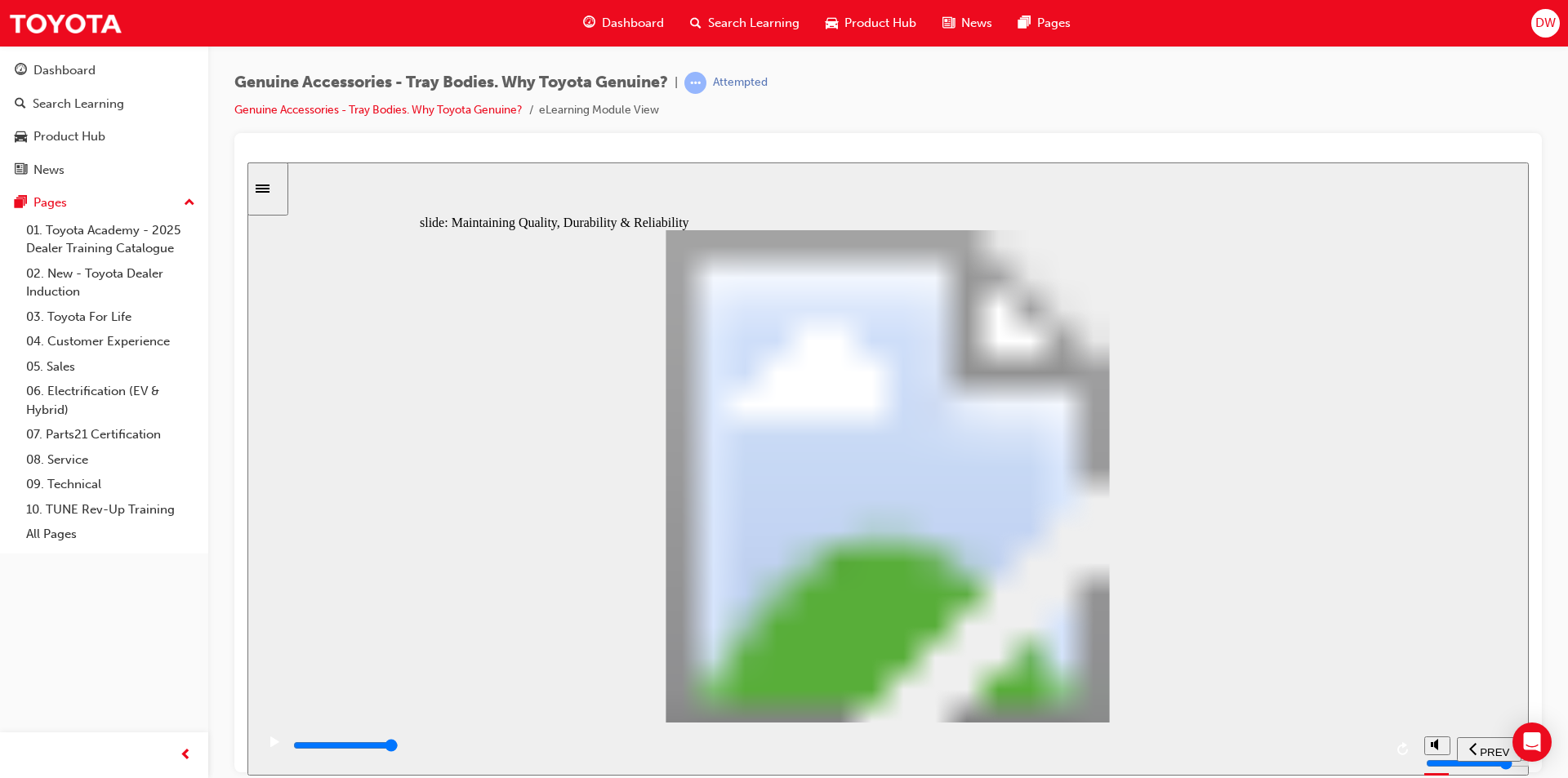 click 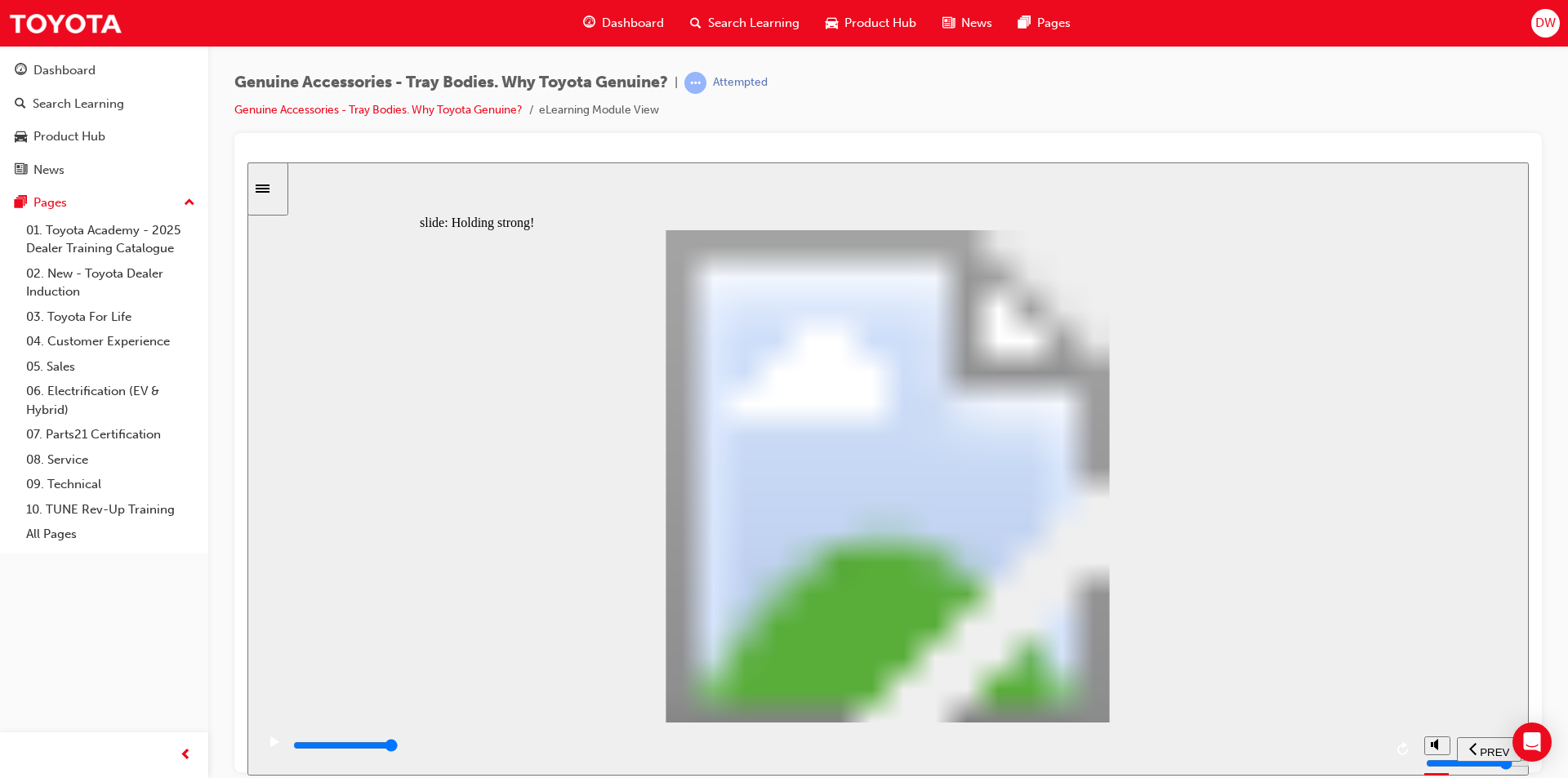 click 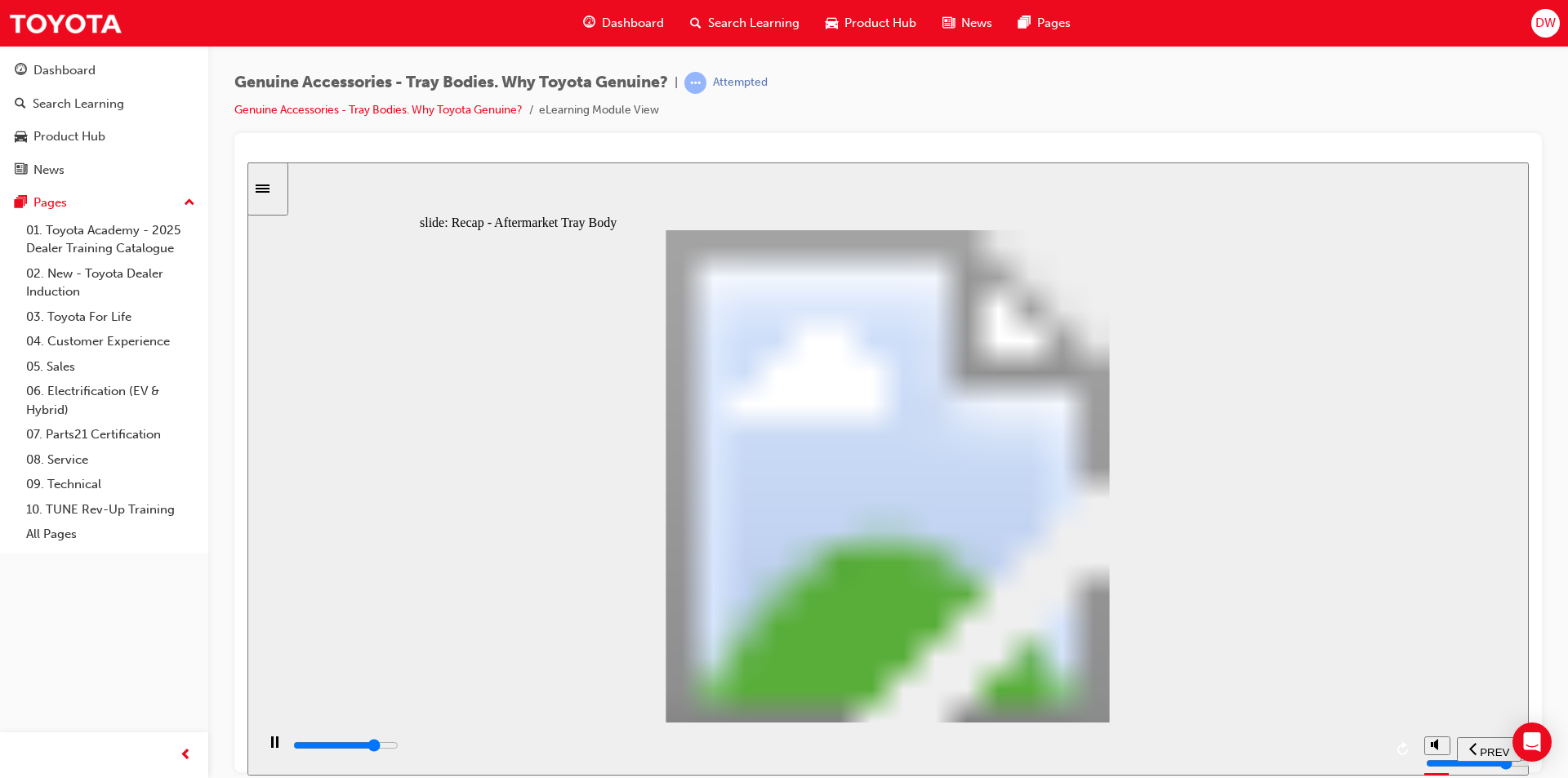 click 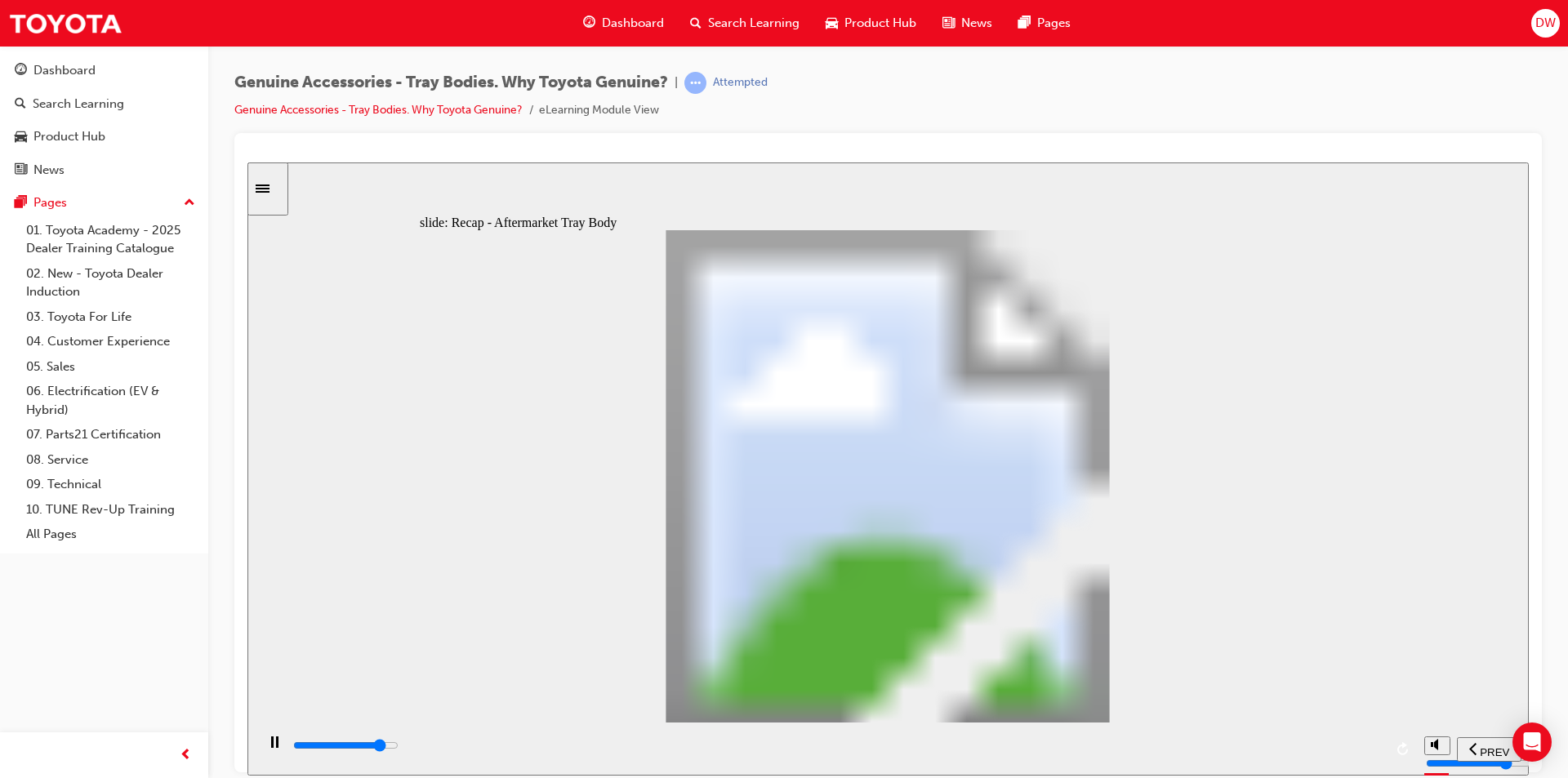 click 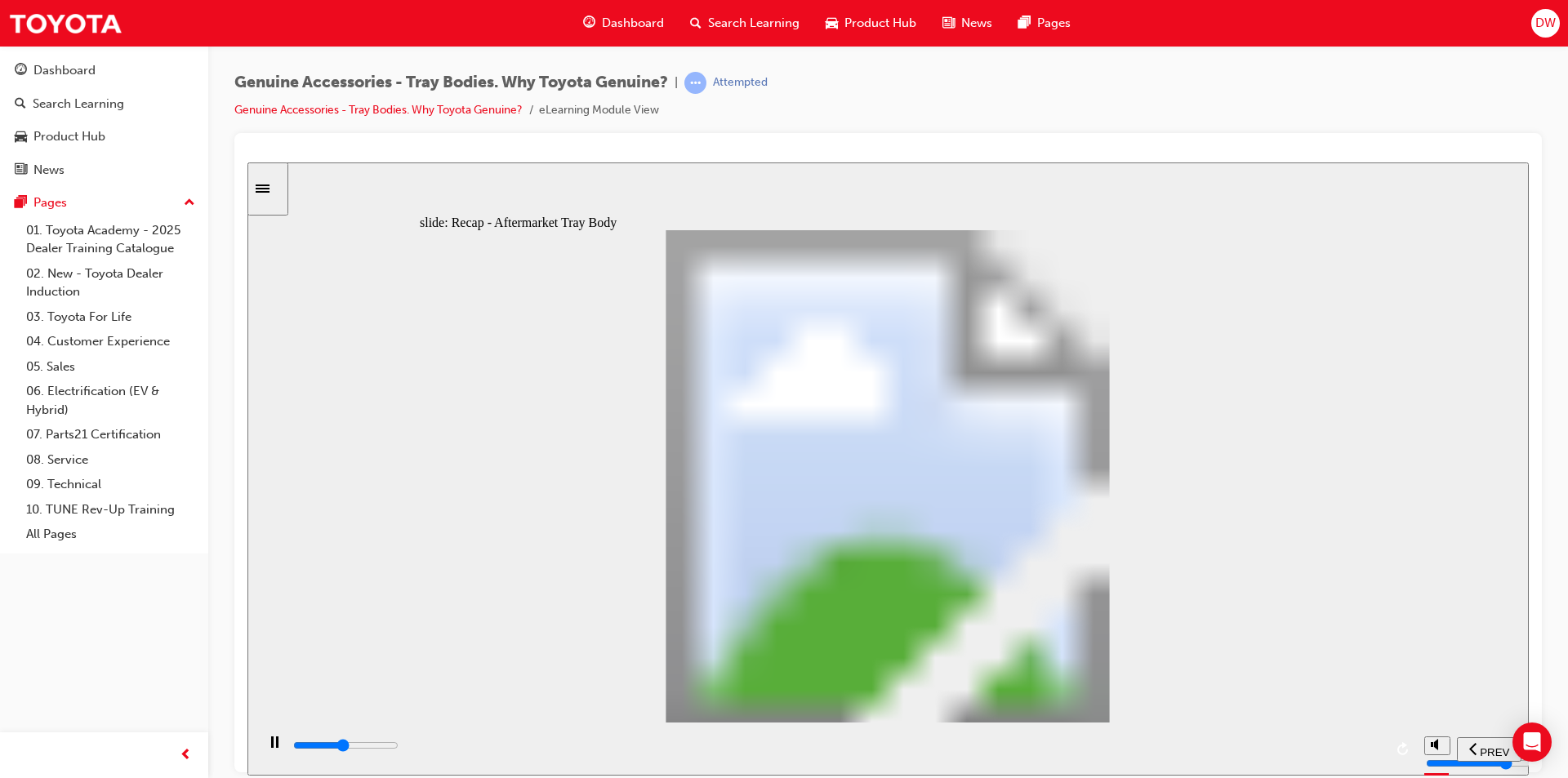 click 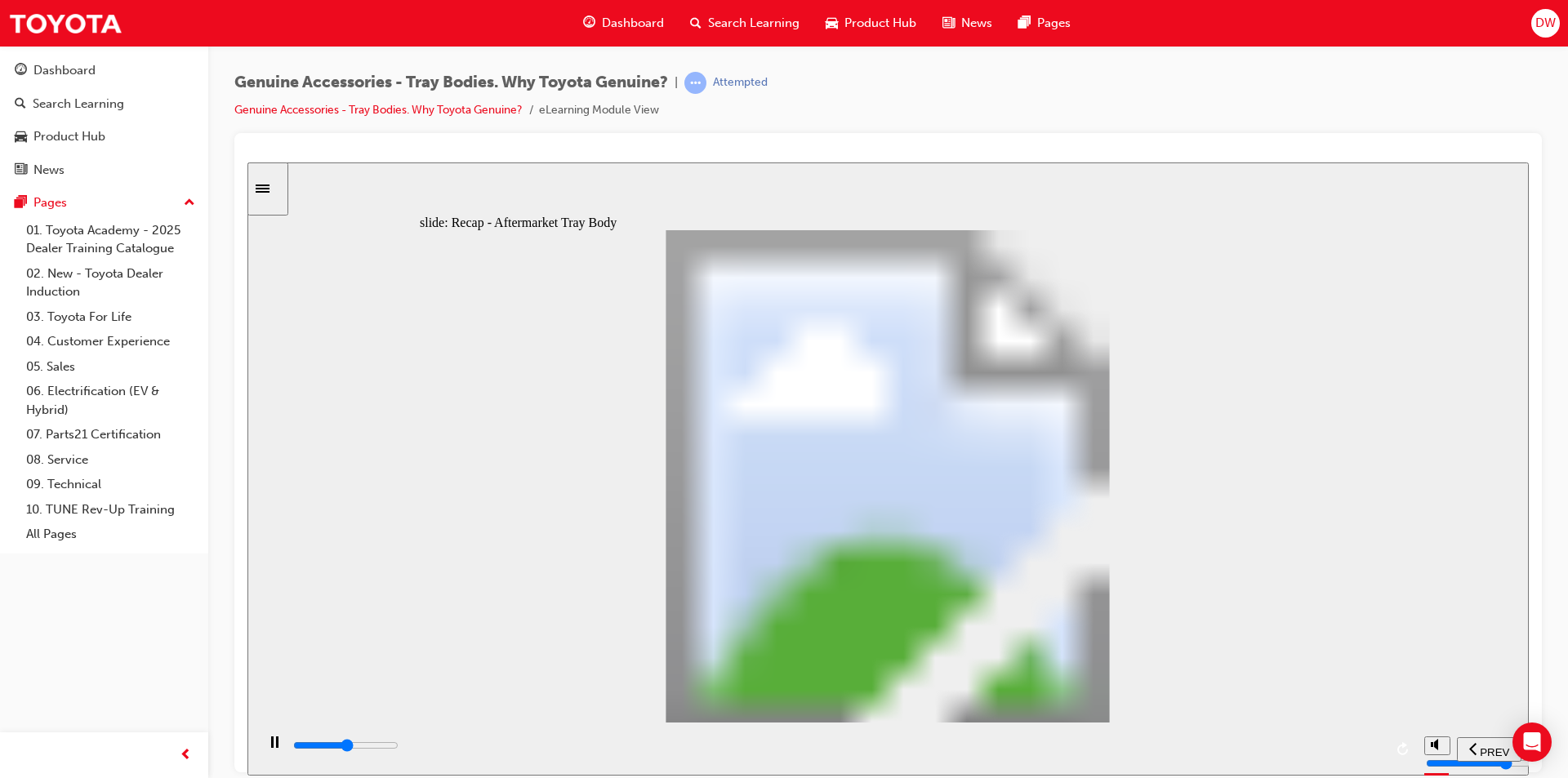 click 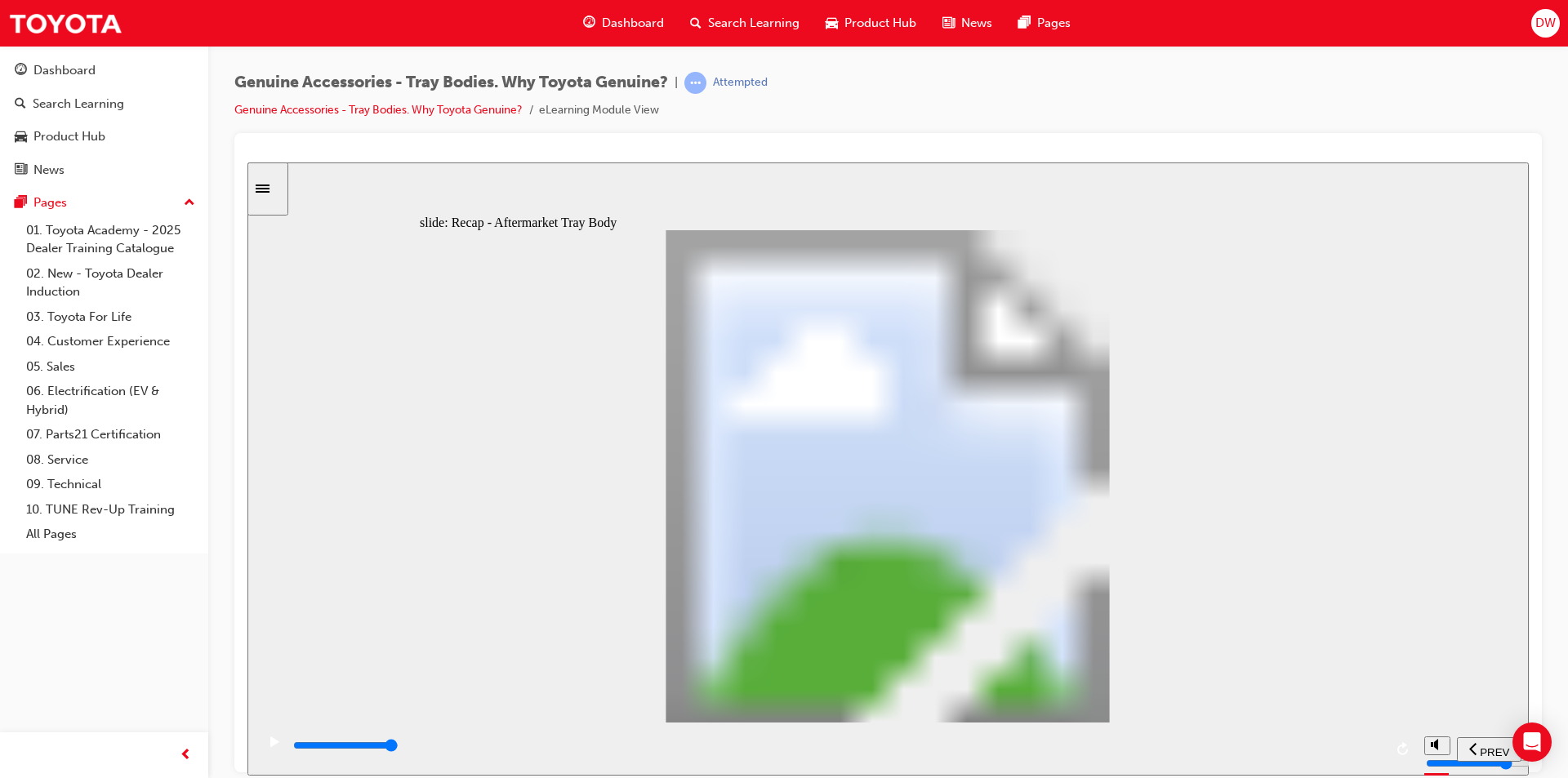 click 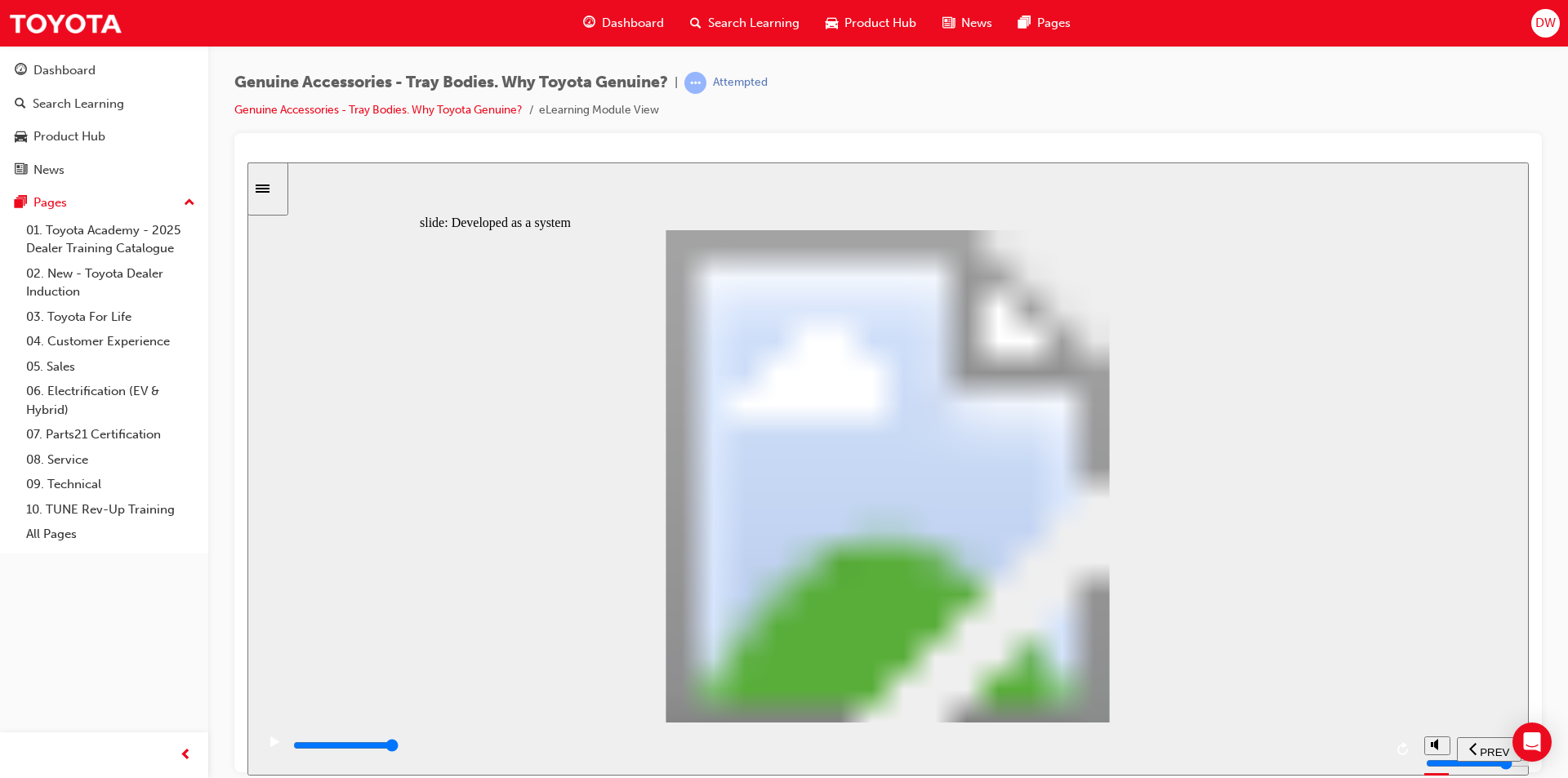 click 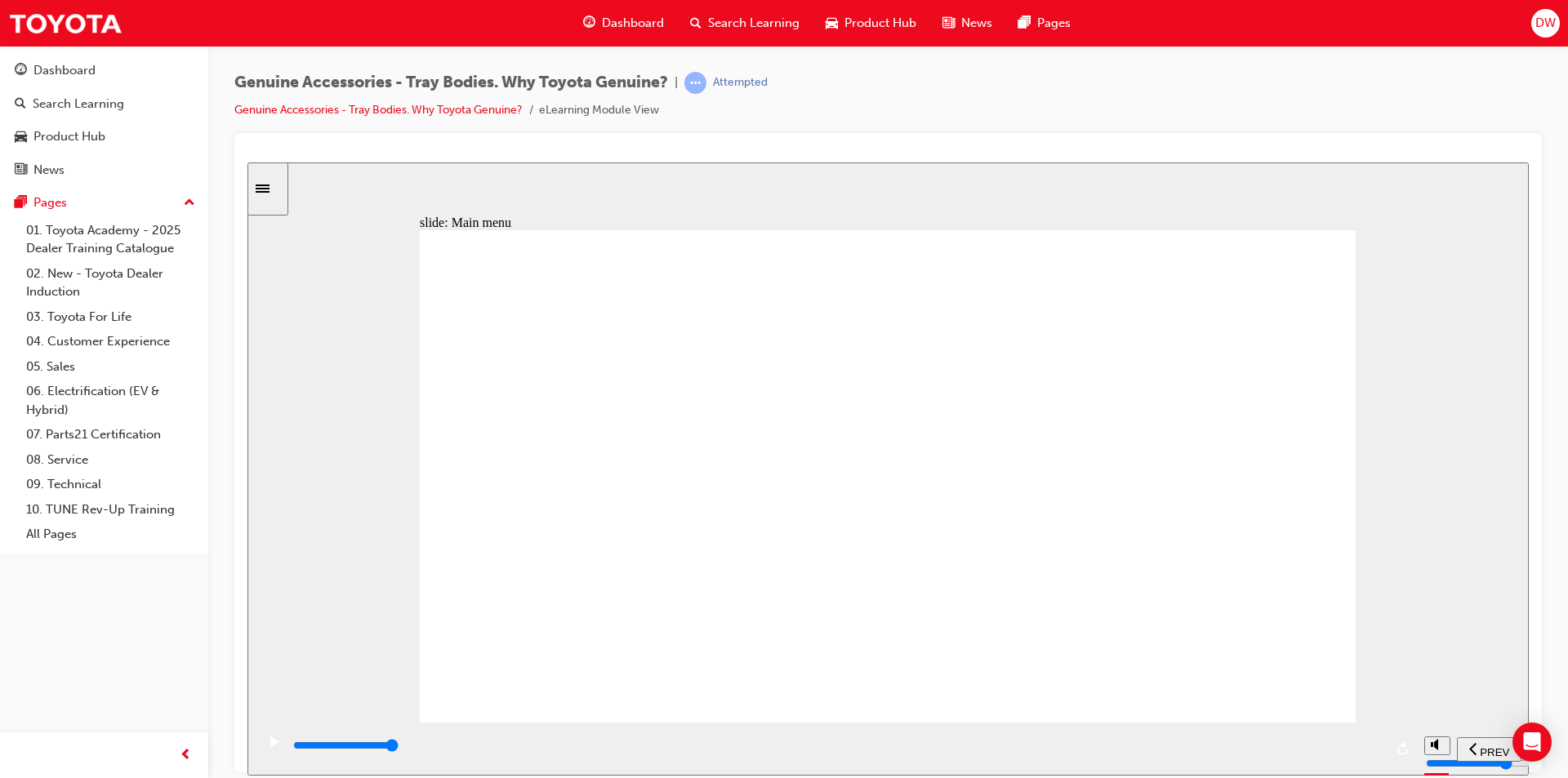 click 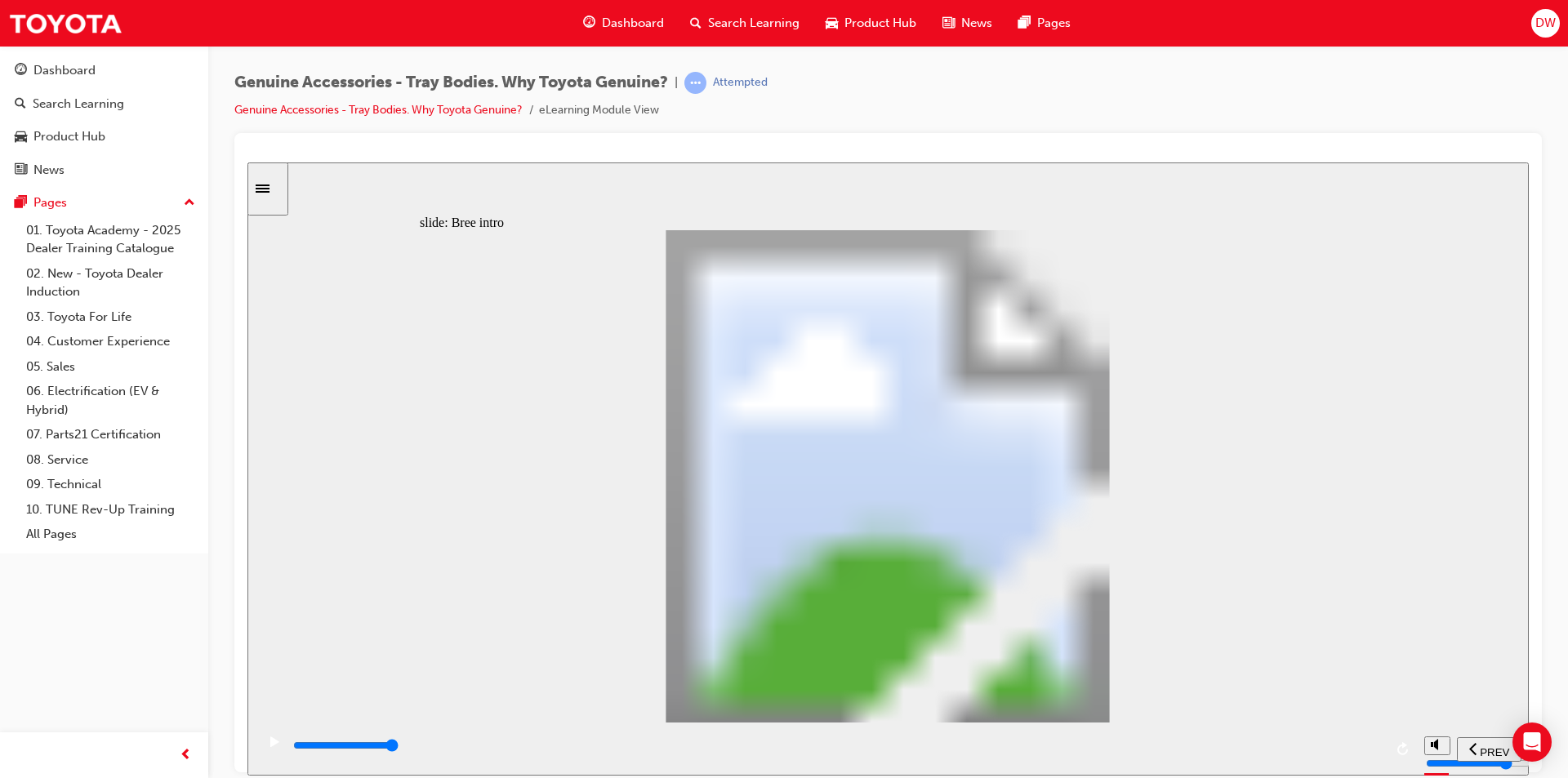 click 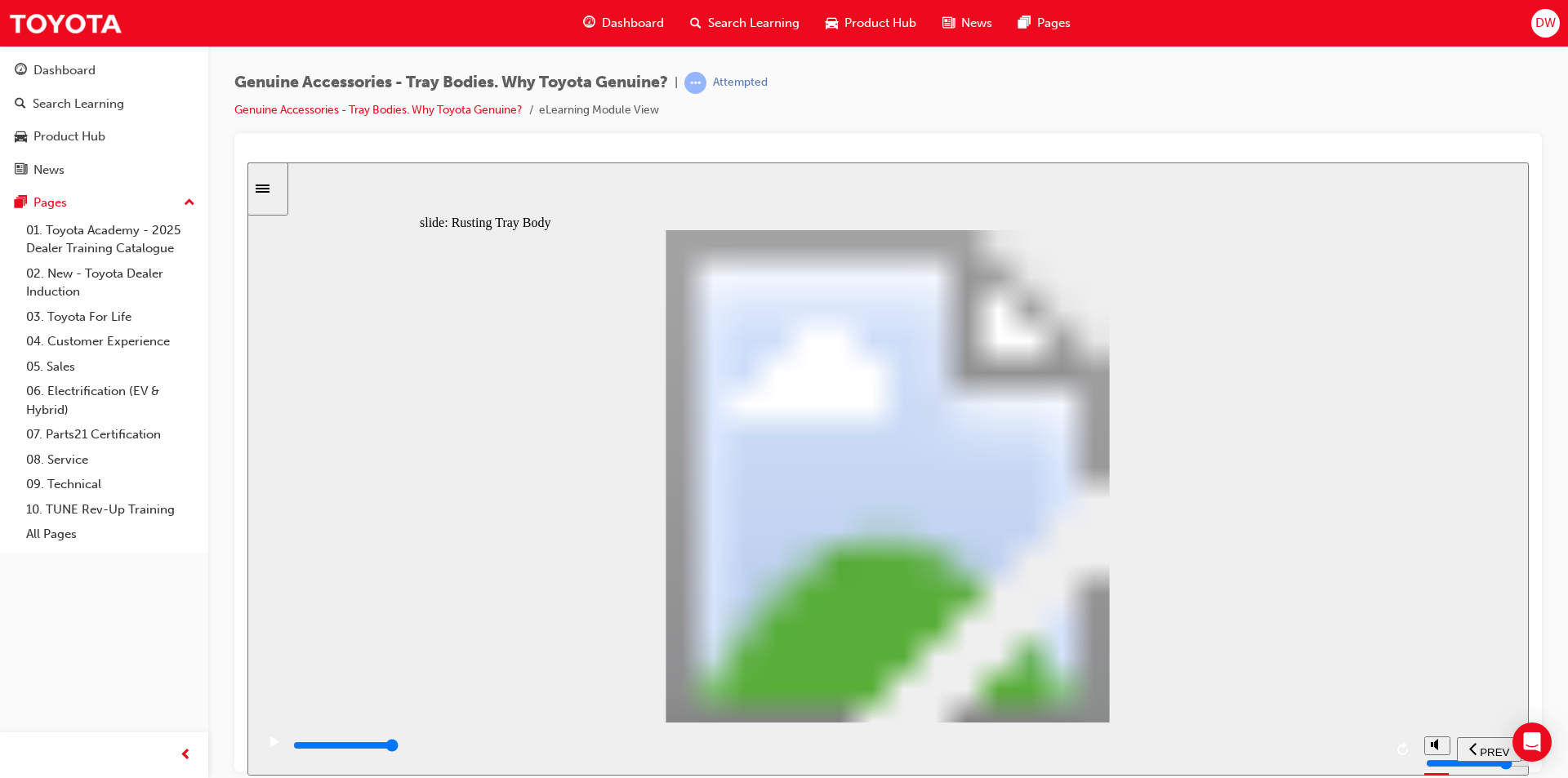click 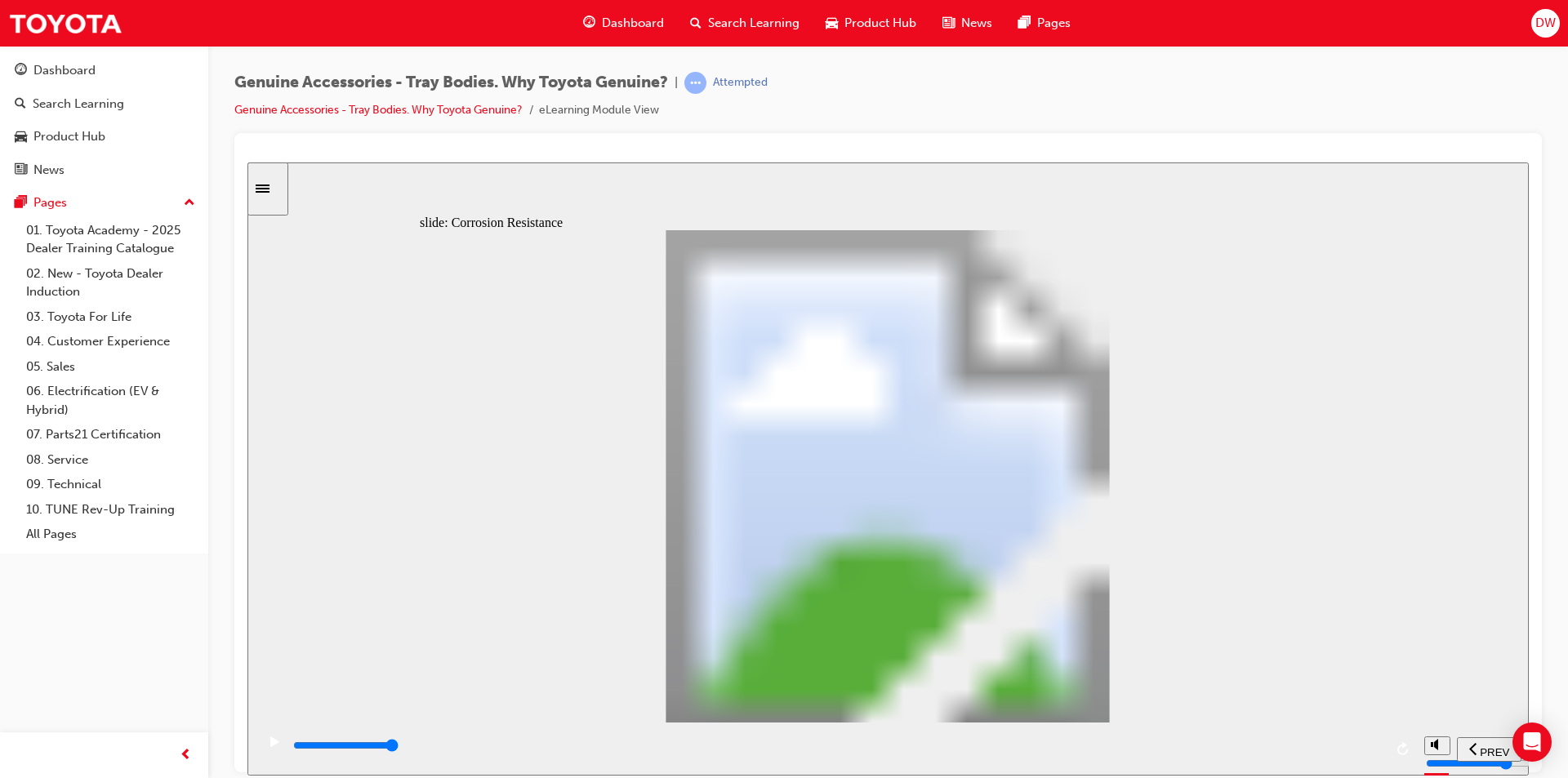 click 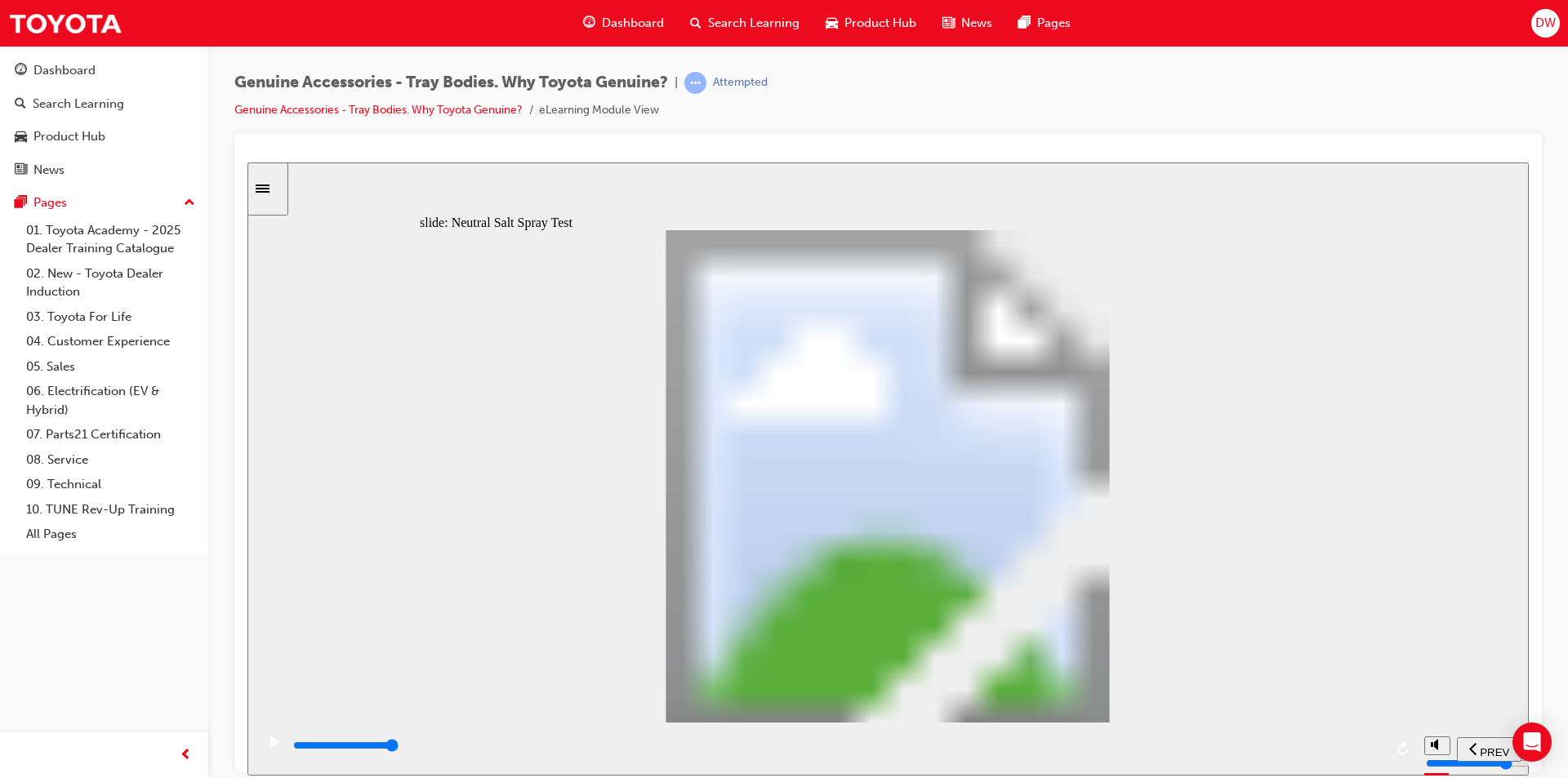 drag, startPoint x: 573, startPoint y: 569, endPoint x: 608, endPoint y: 563, distance: 35.51056 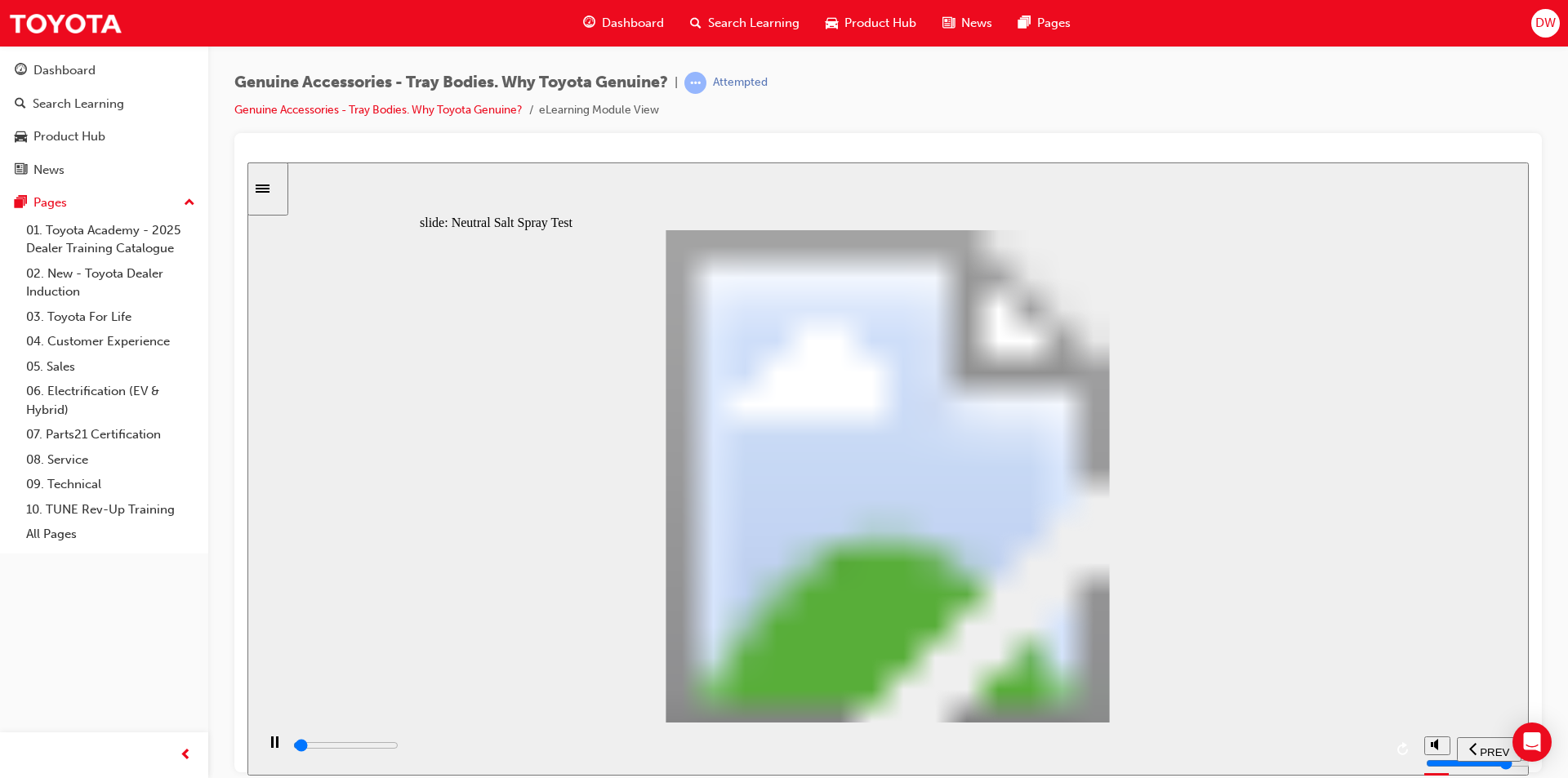 drag, startPoint x: 593, startPoint y: 569, endPoint x: 677, endPoint y: 562, distance: 84.29116 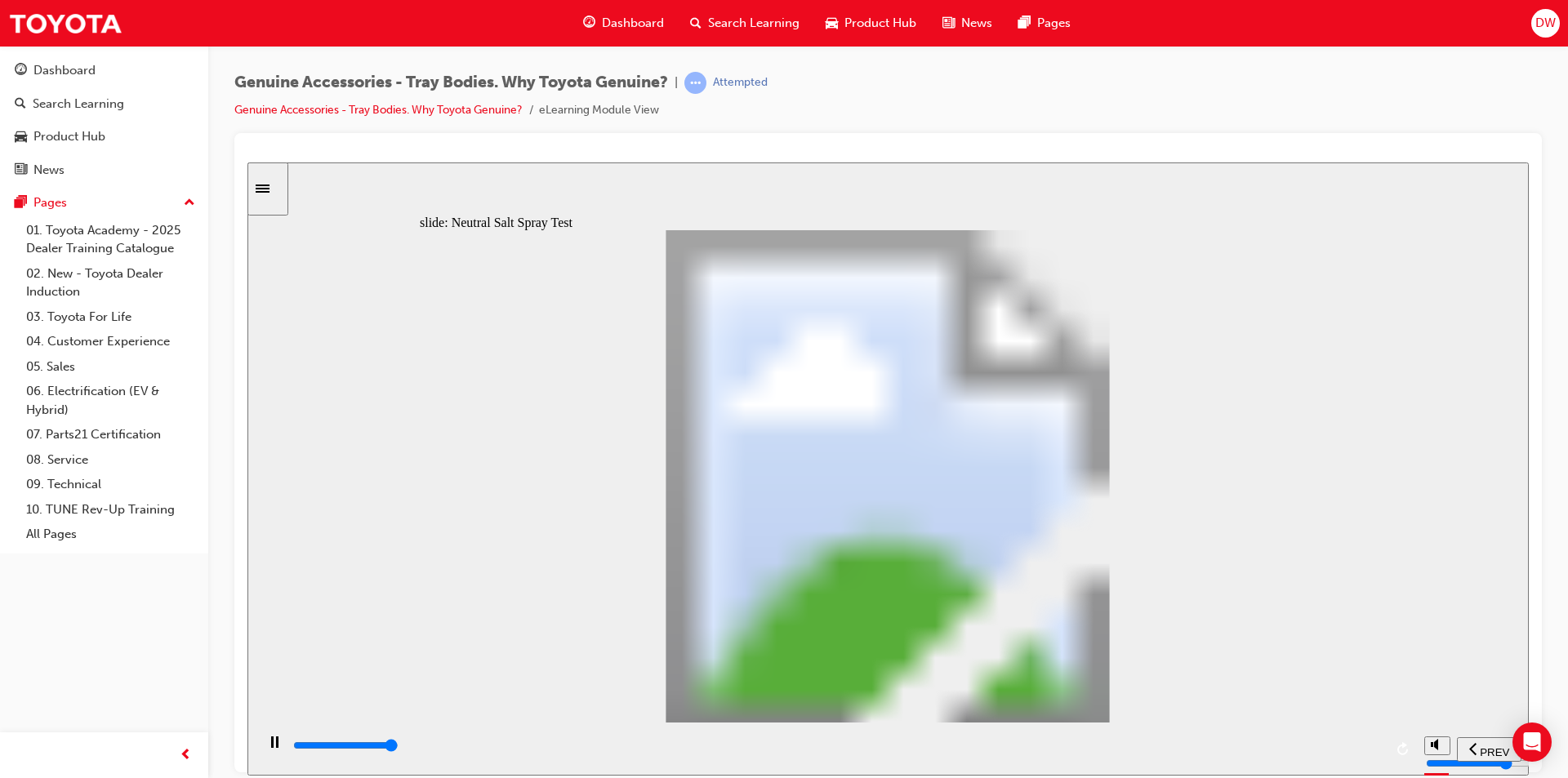 type on "6300" 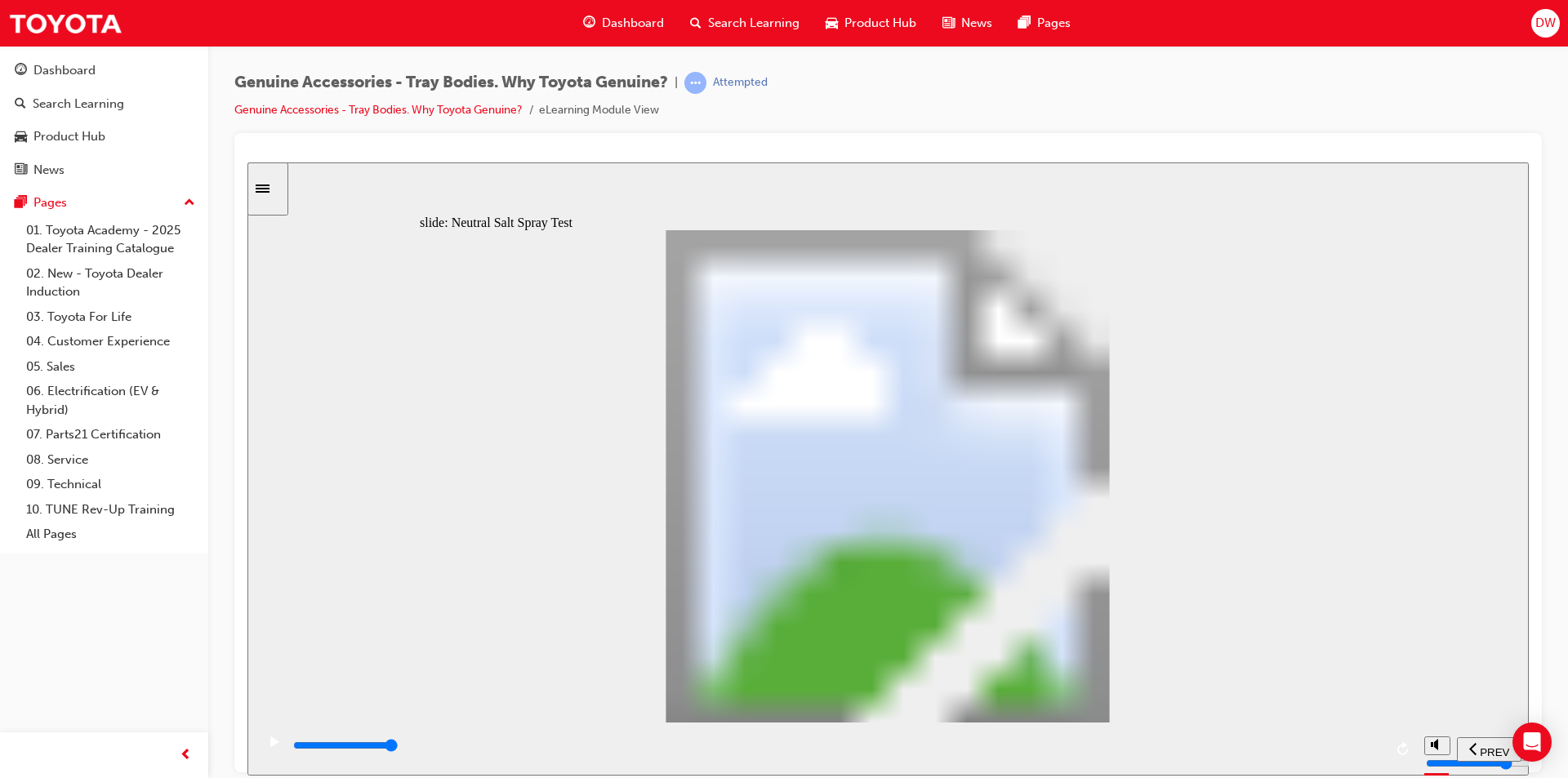 click 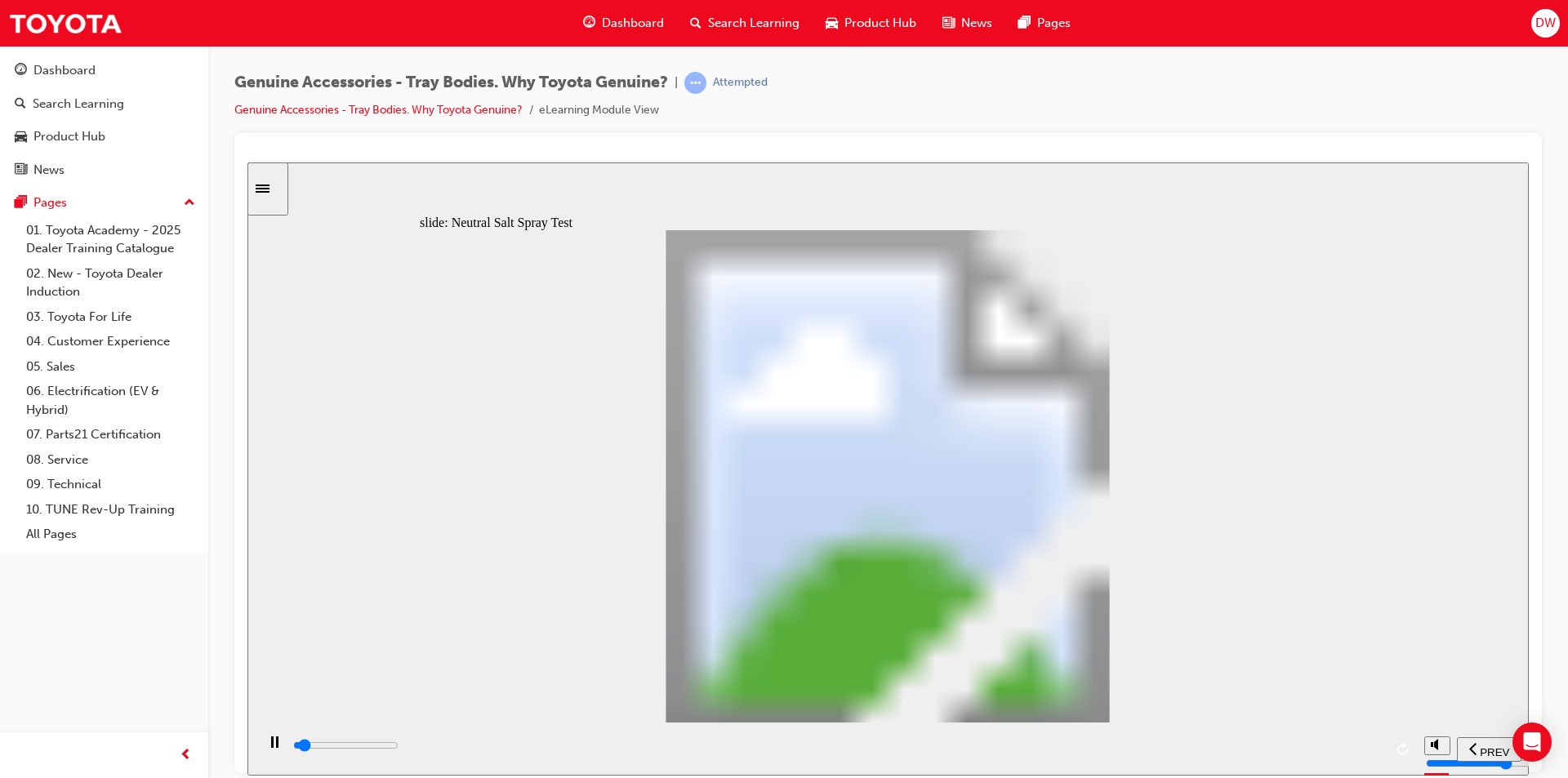 drag, startPoint x: 637, startPoint y: 562, endPoint x: 891, endPoint y: 561, distance: 254.00197 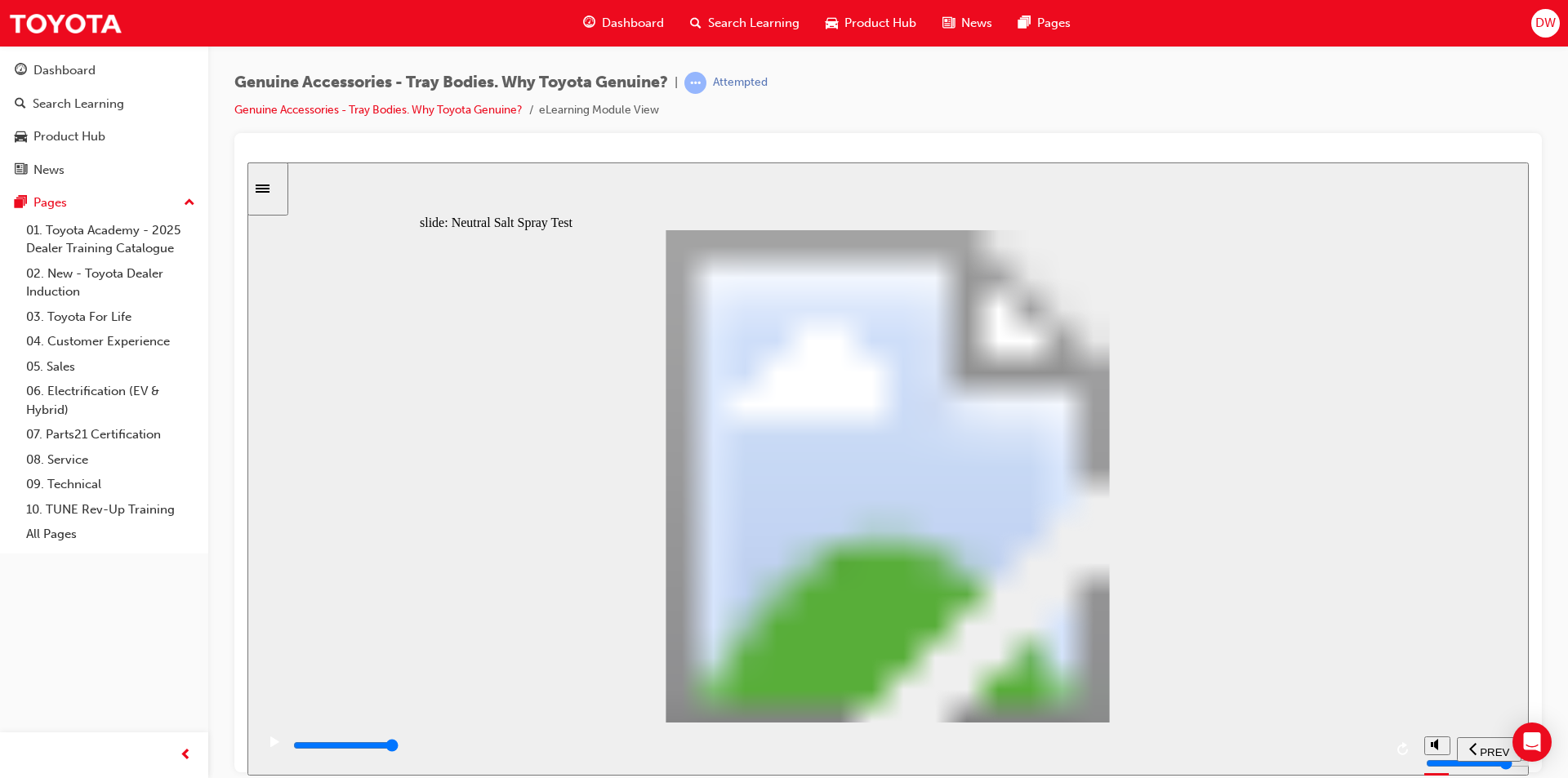 type on "100" 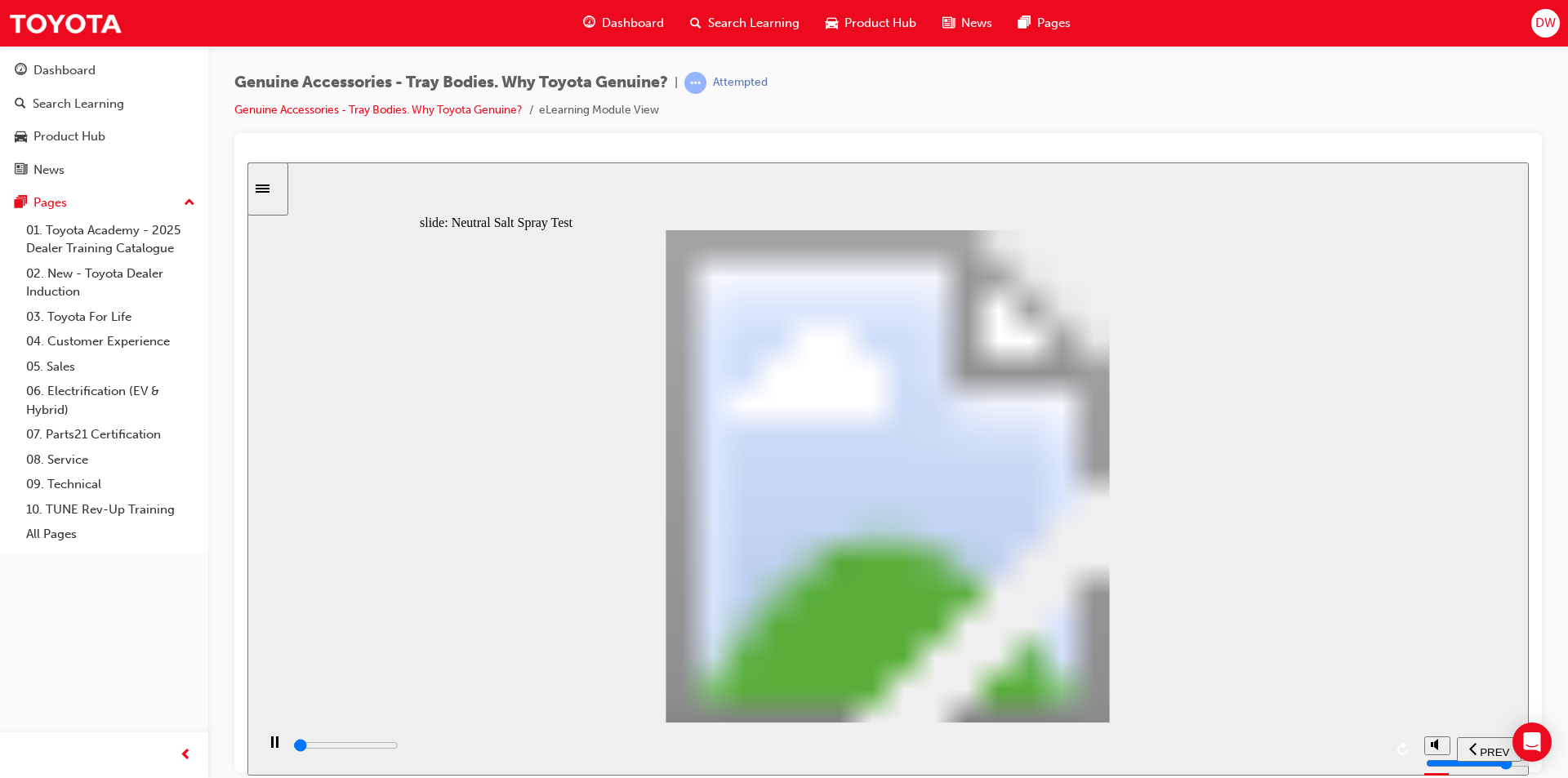drag, startPoint x: 911, startPoint y: 571, endPoint x: 973, endPoint y: 550, distance: 65.45991 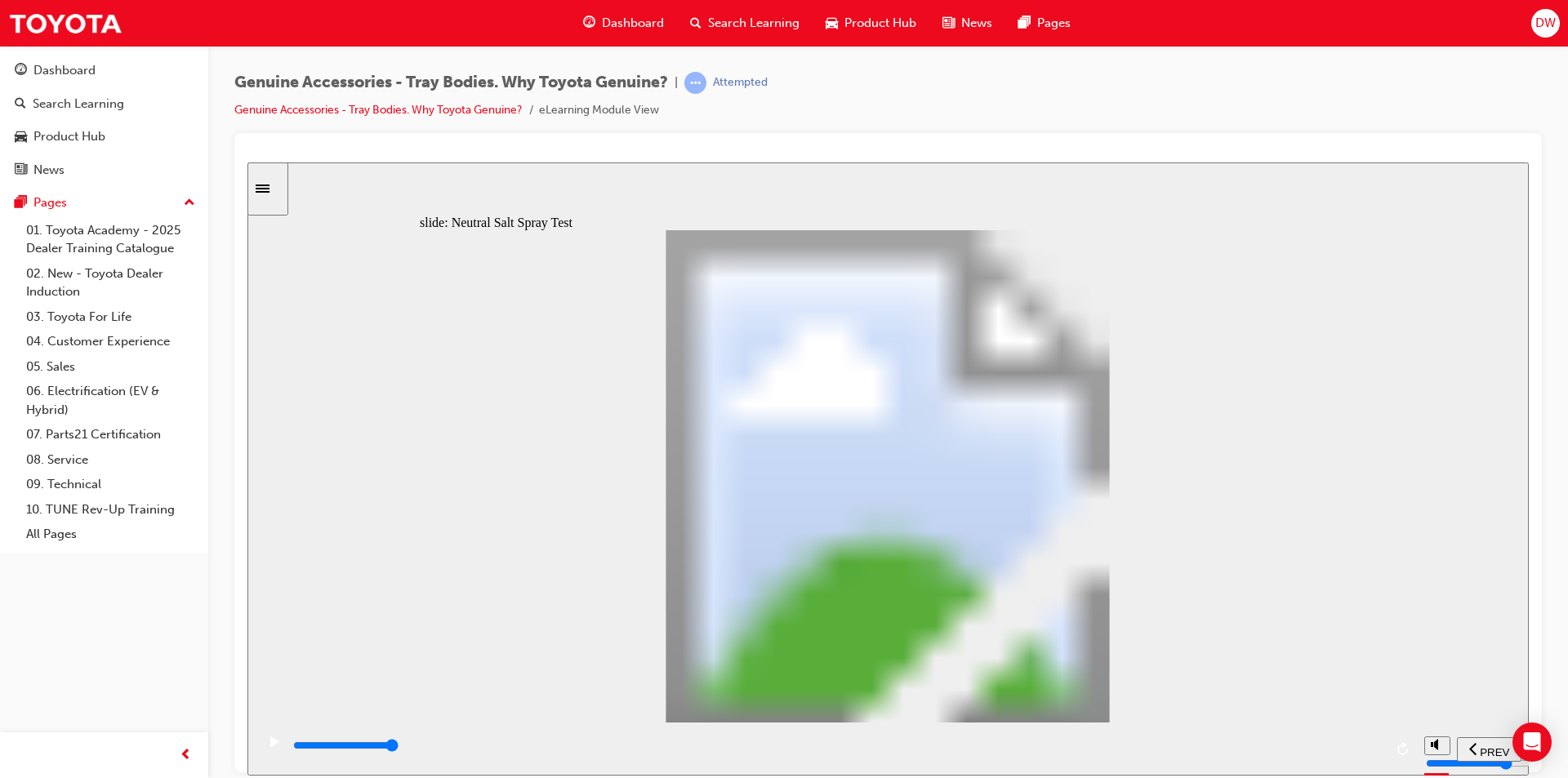 click 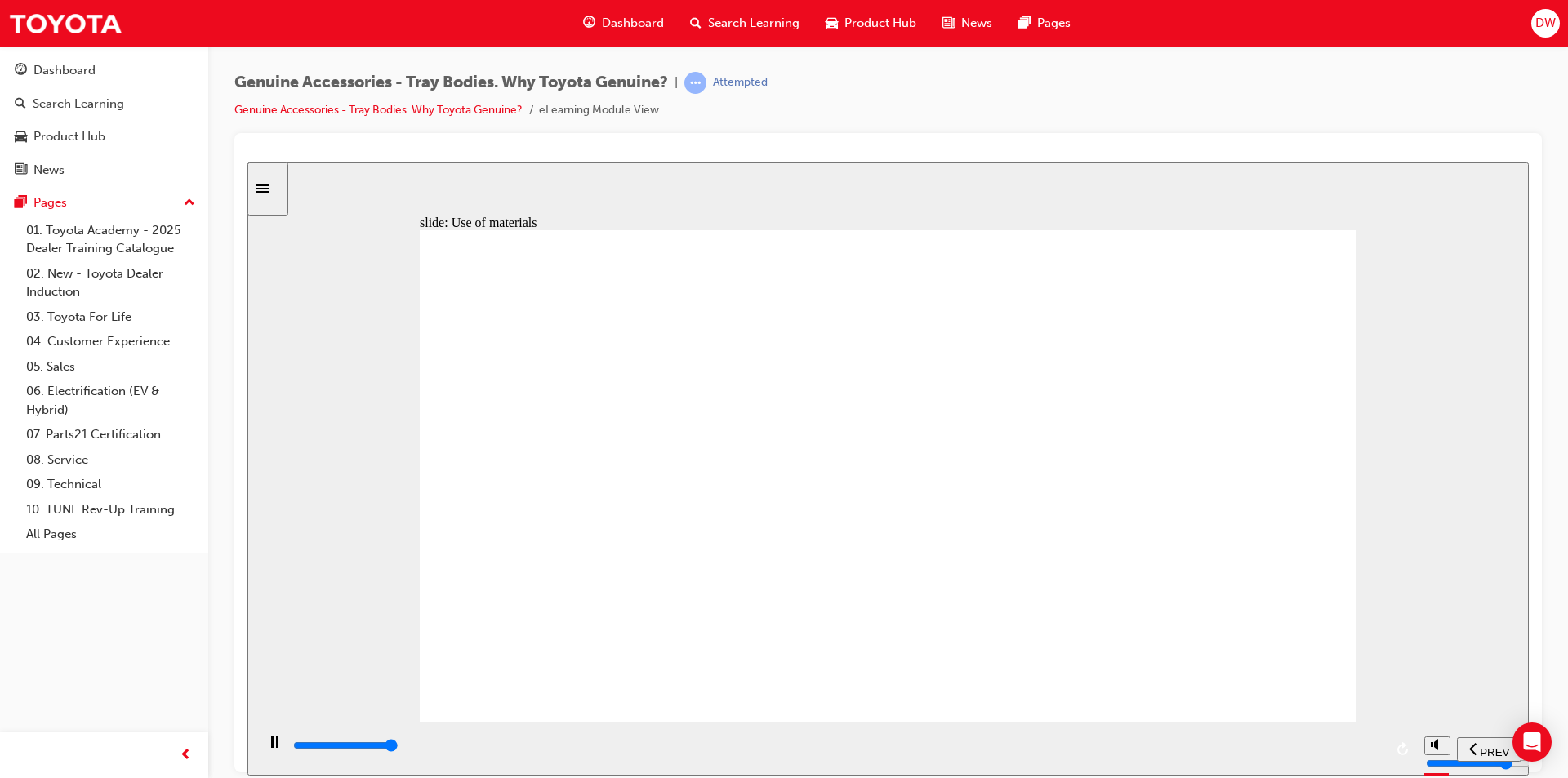 click 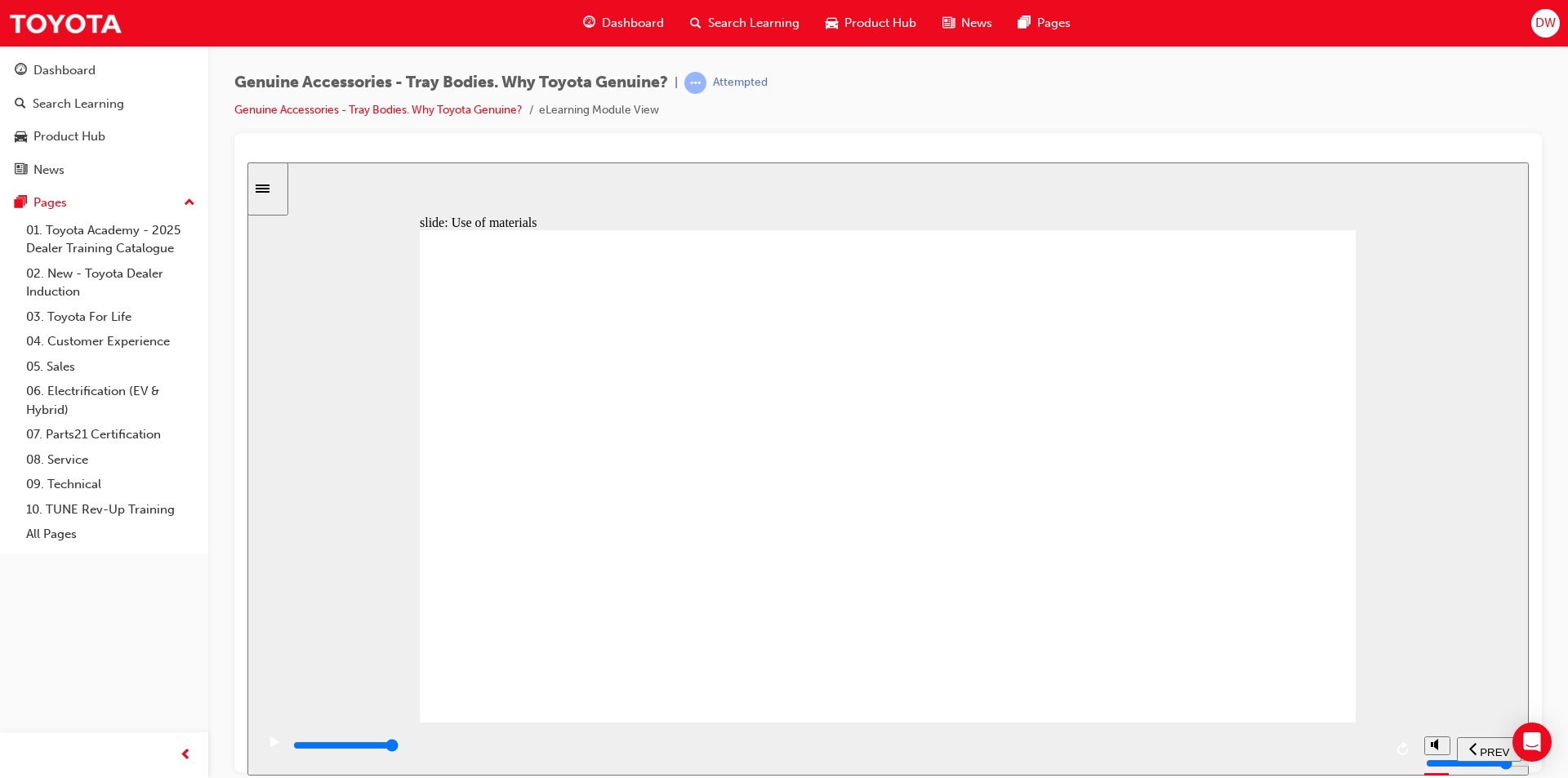 click 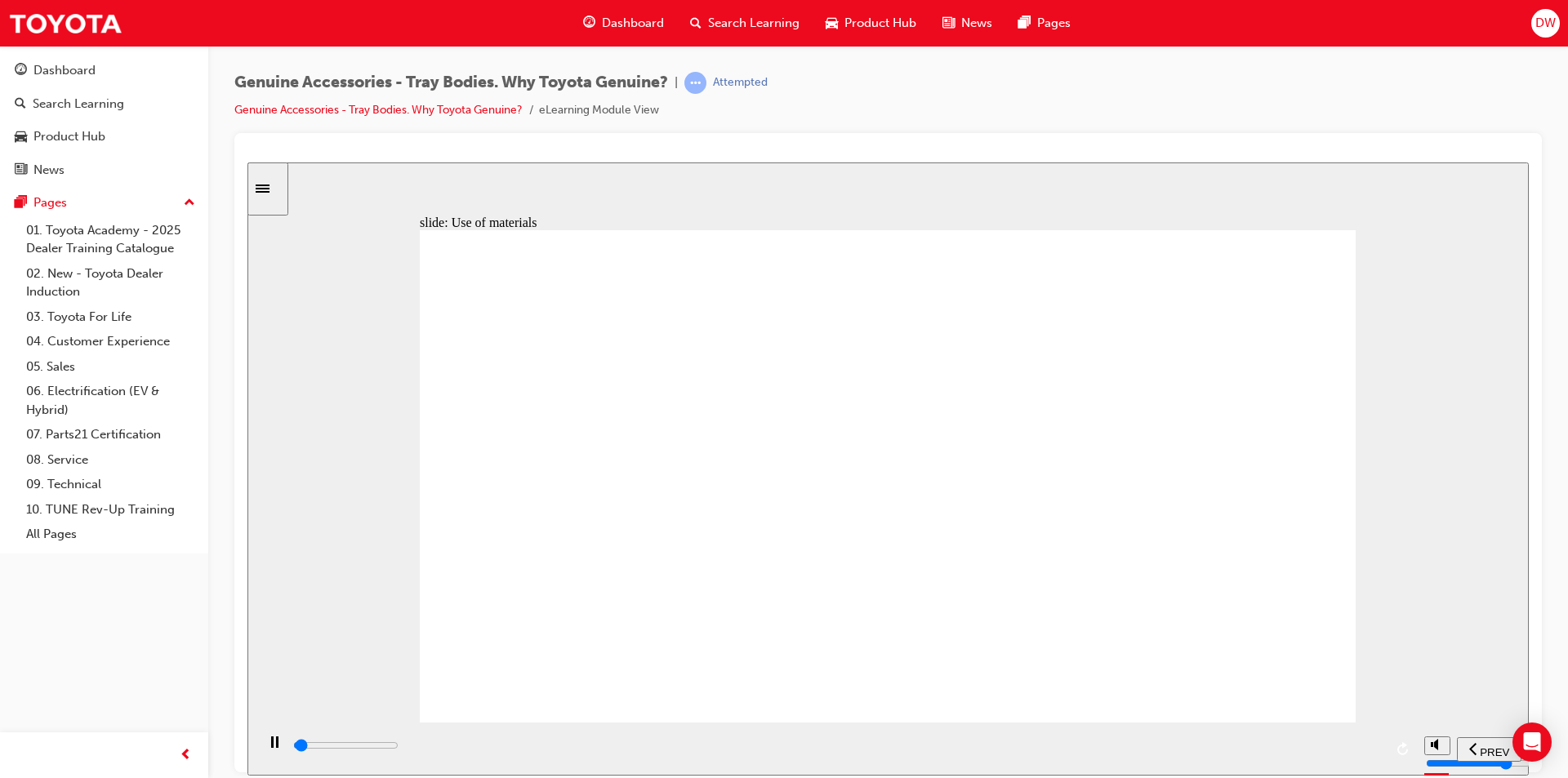 click 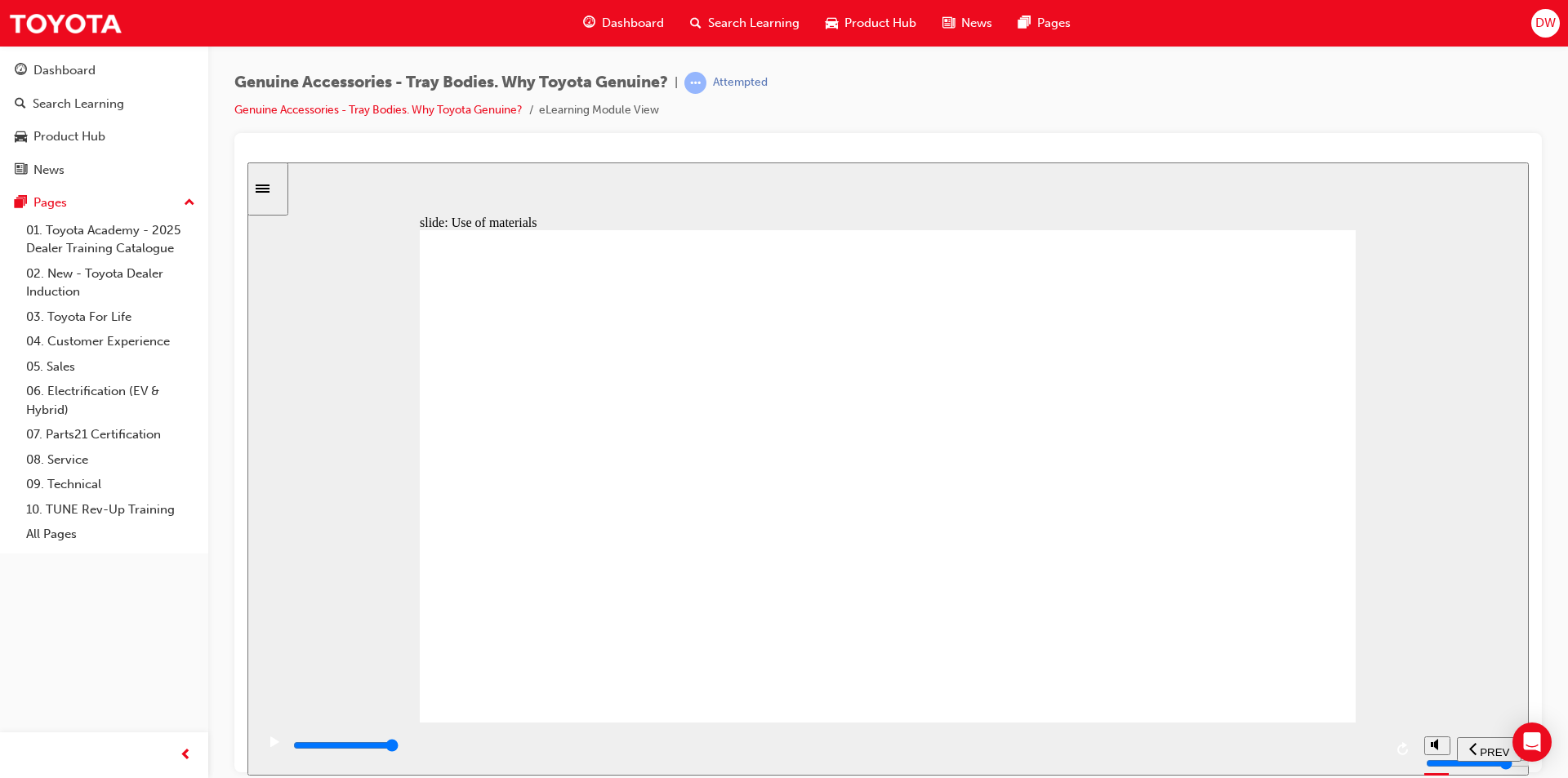 click 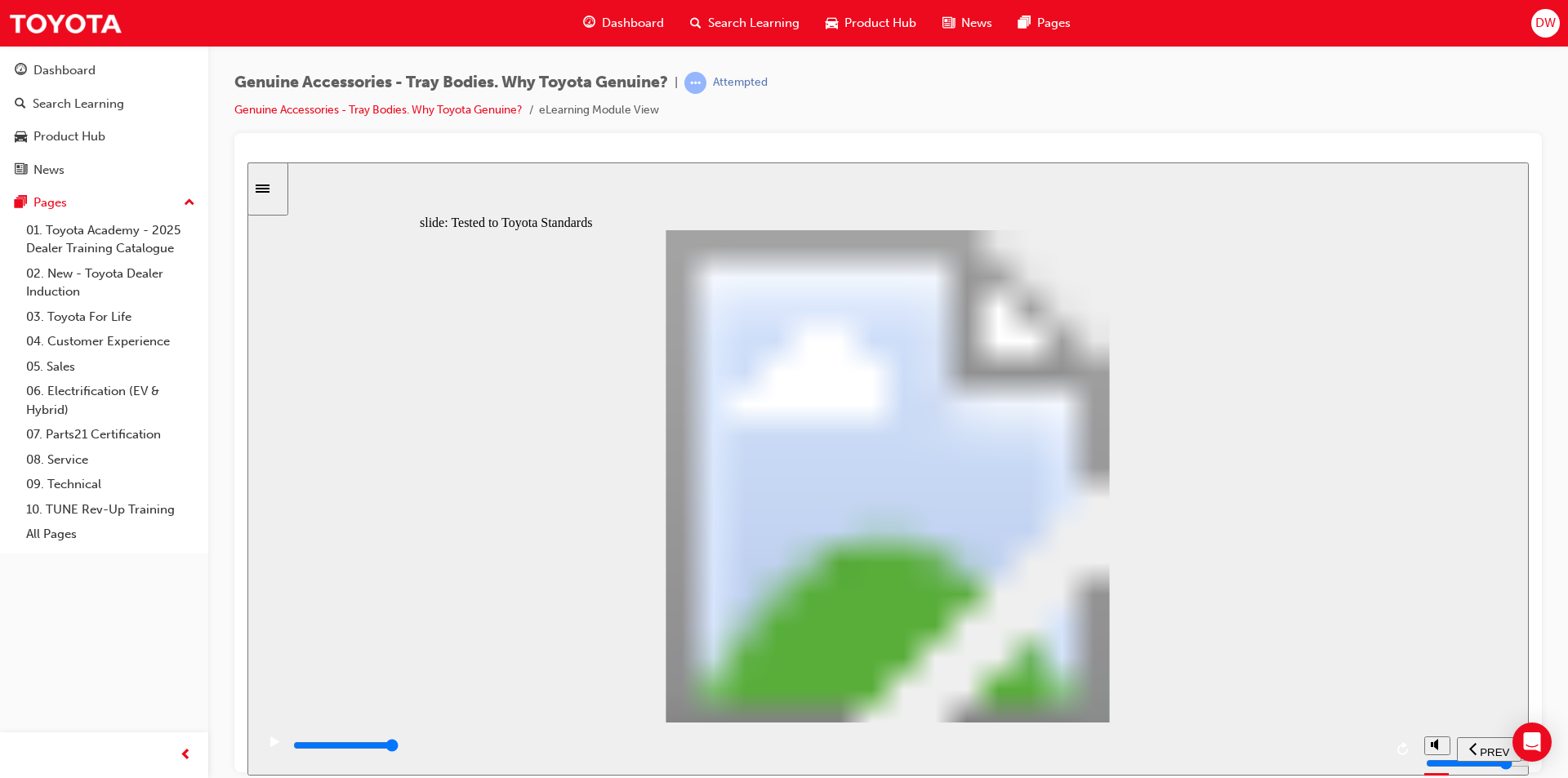 click 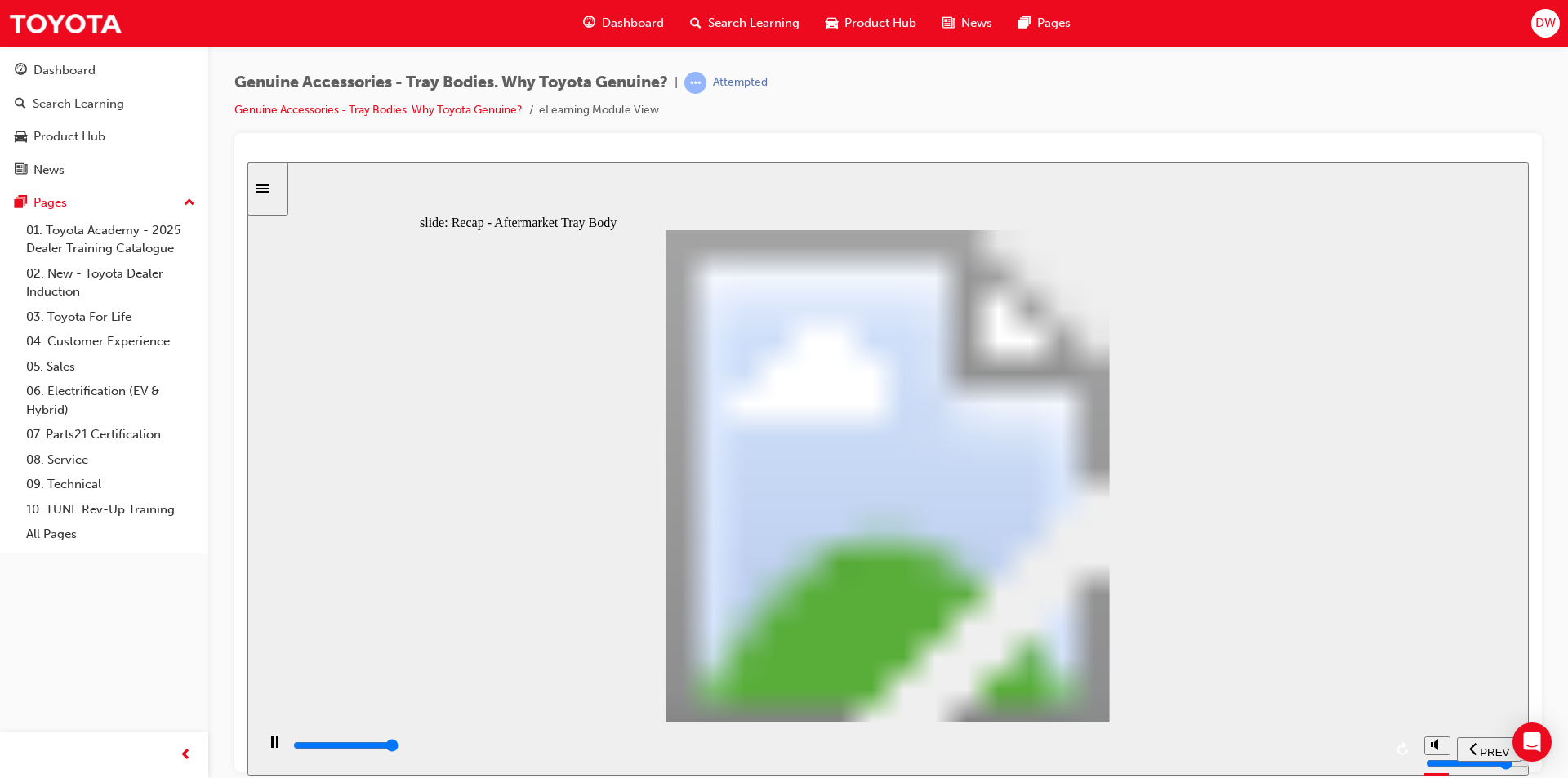 type on "13400" 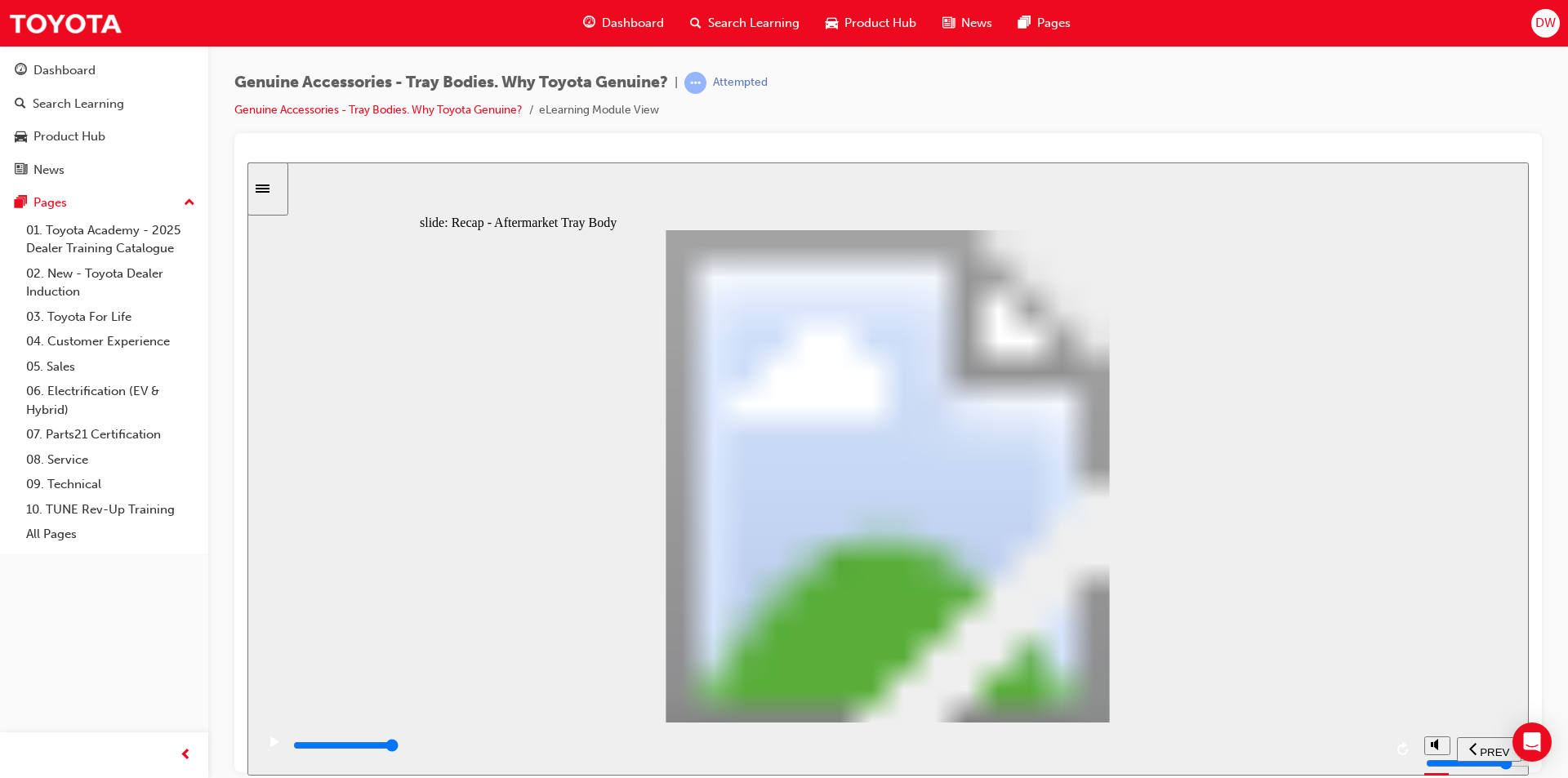 click 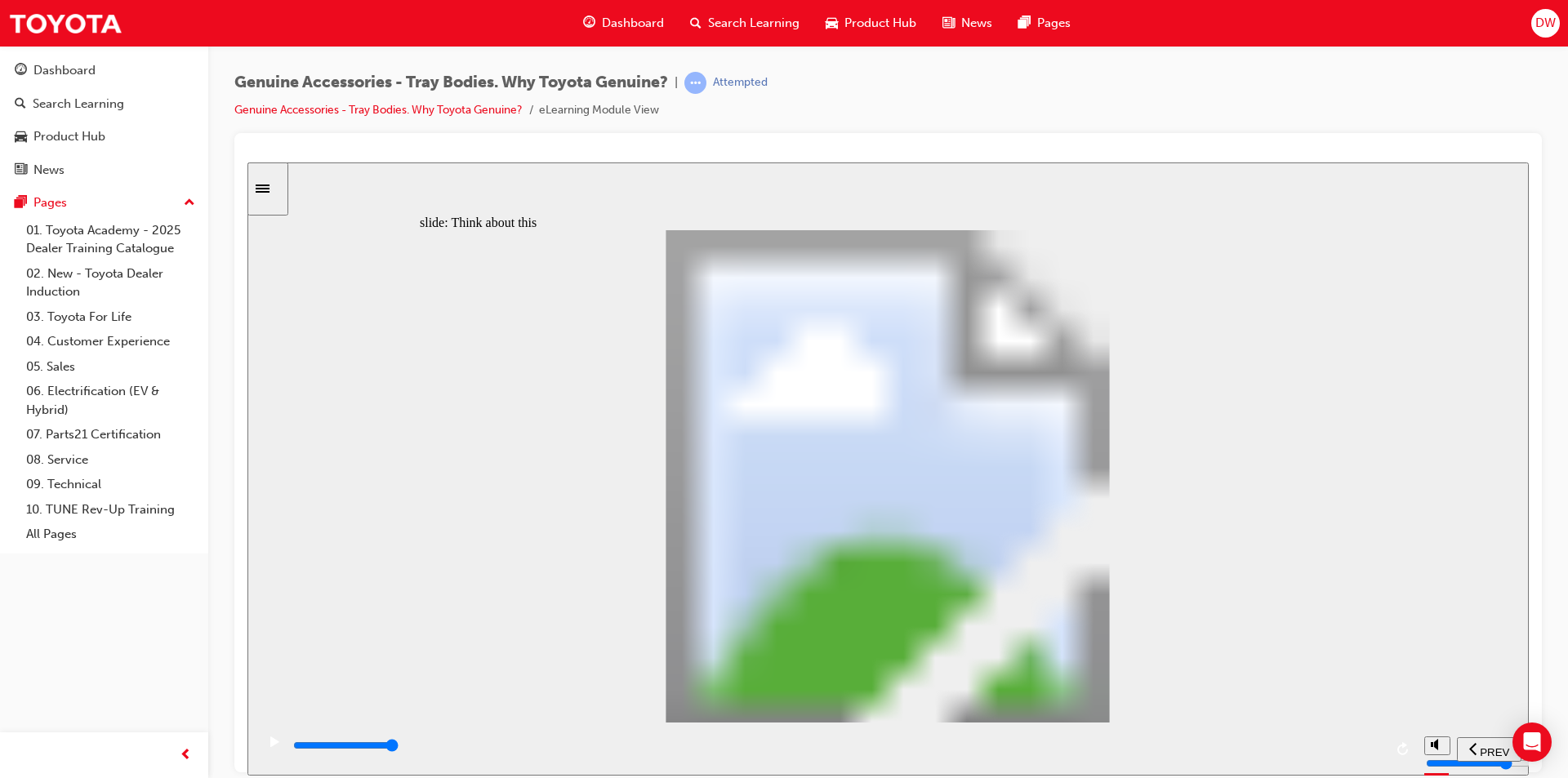 click 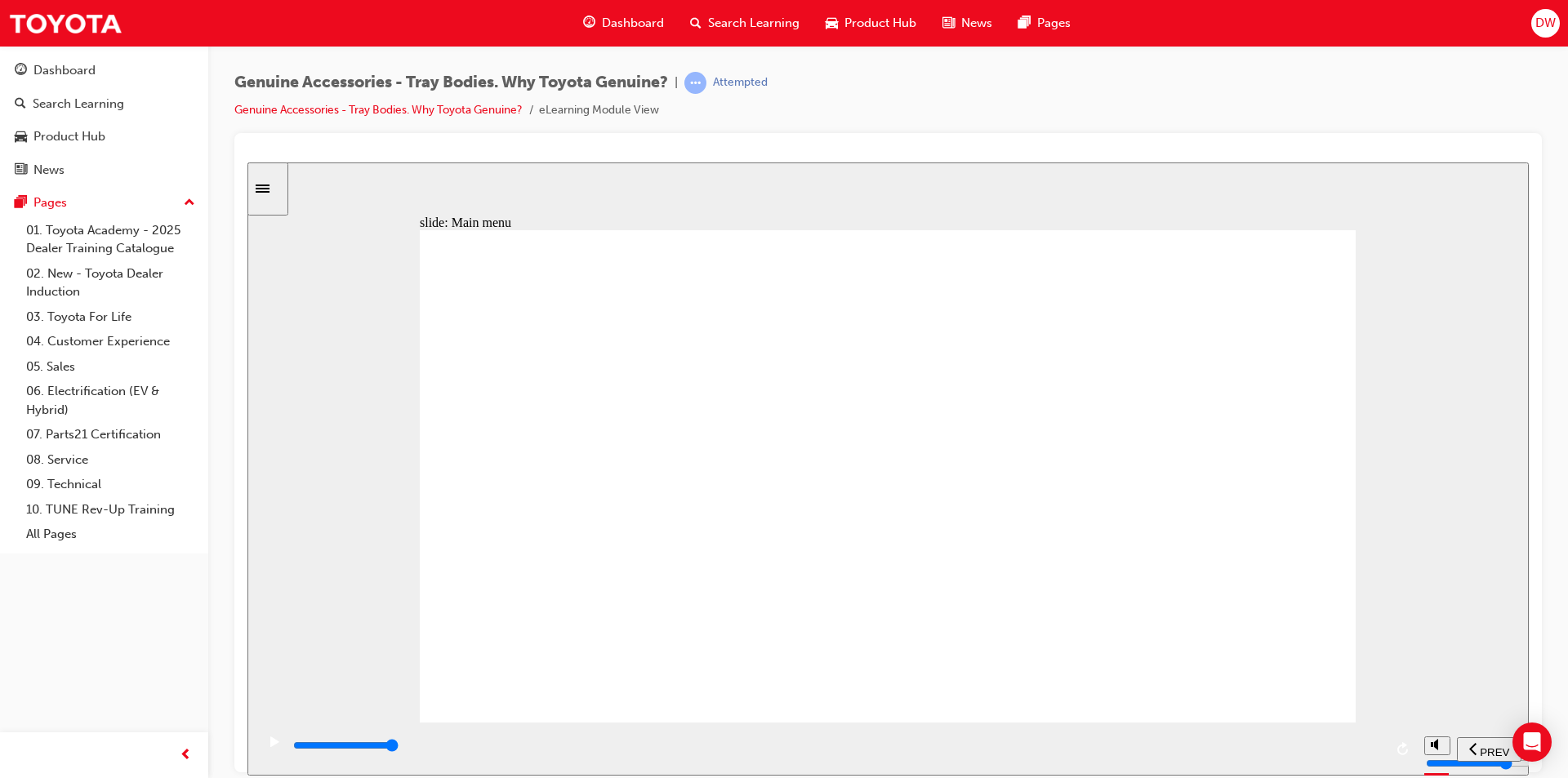 click 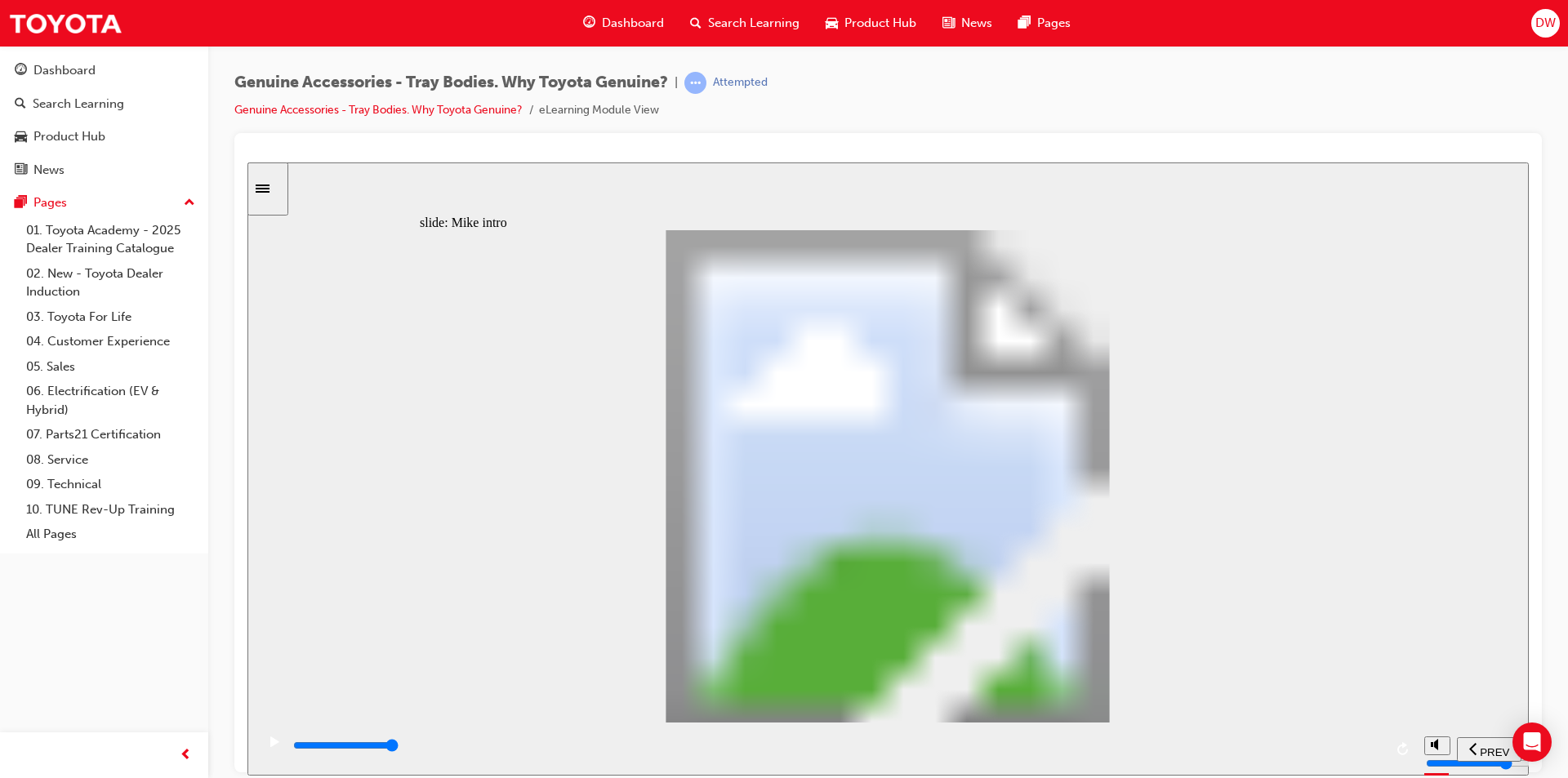 click 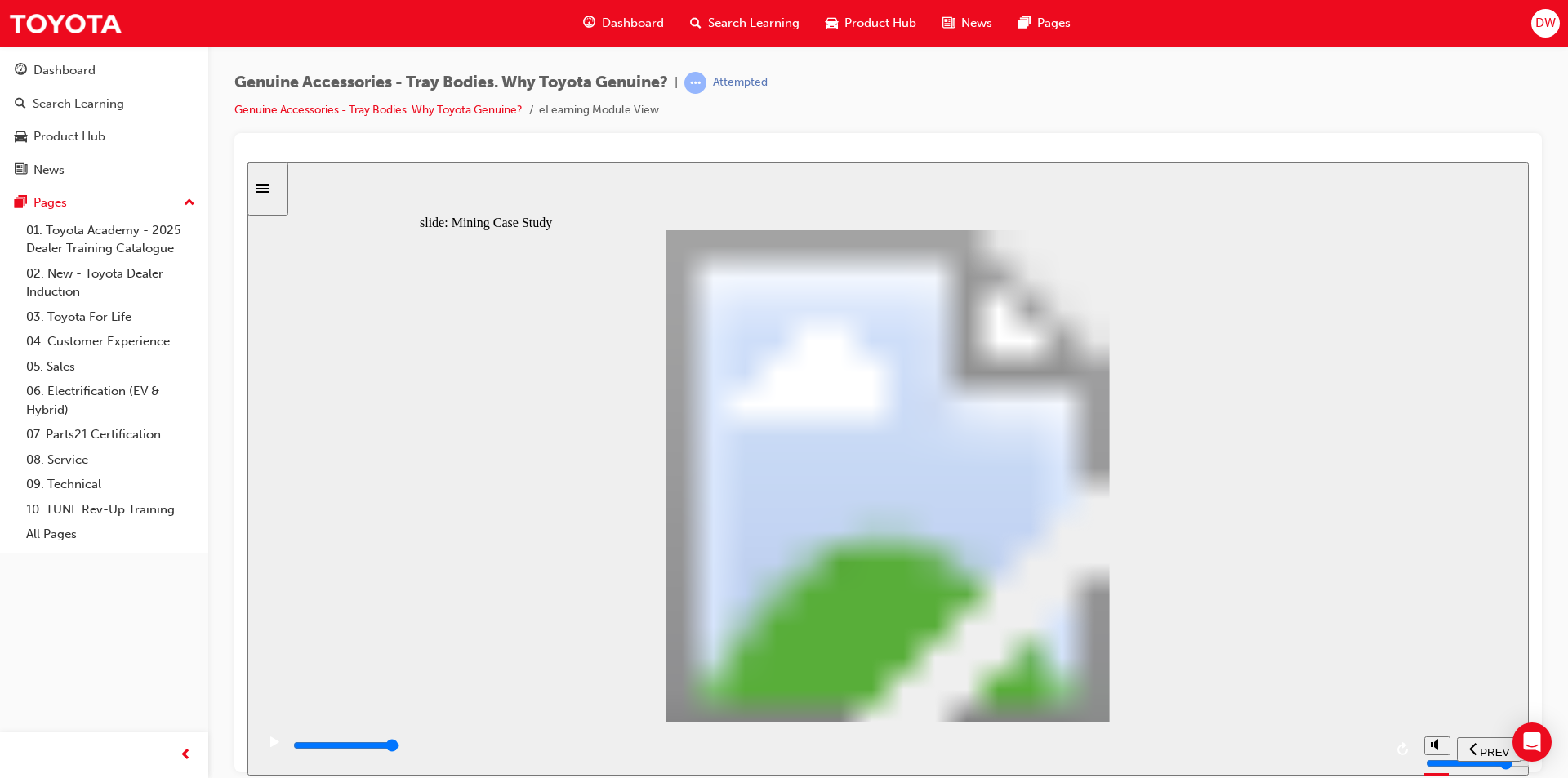 click 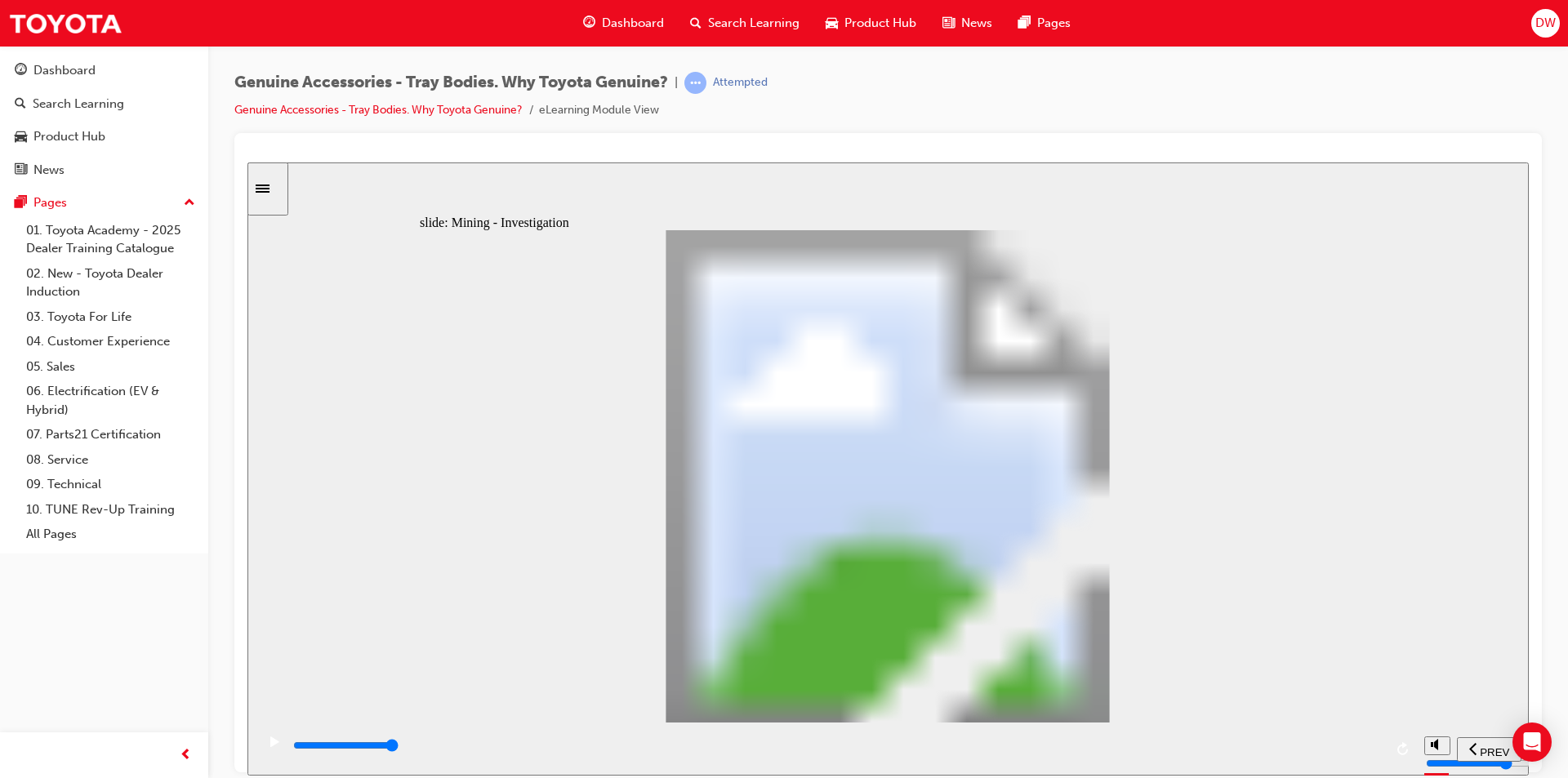 click 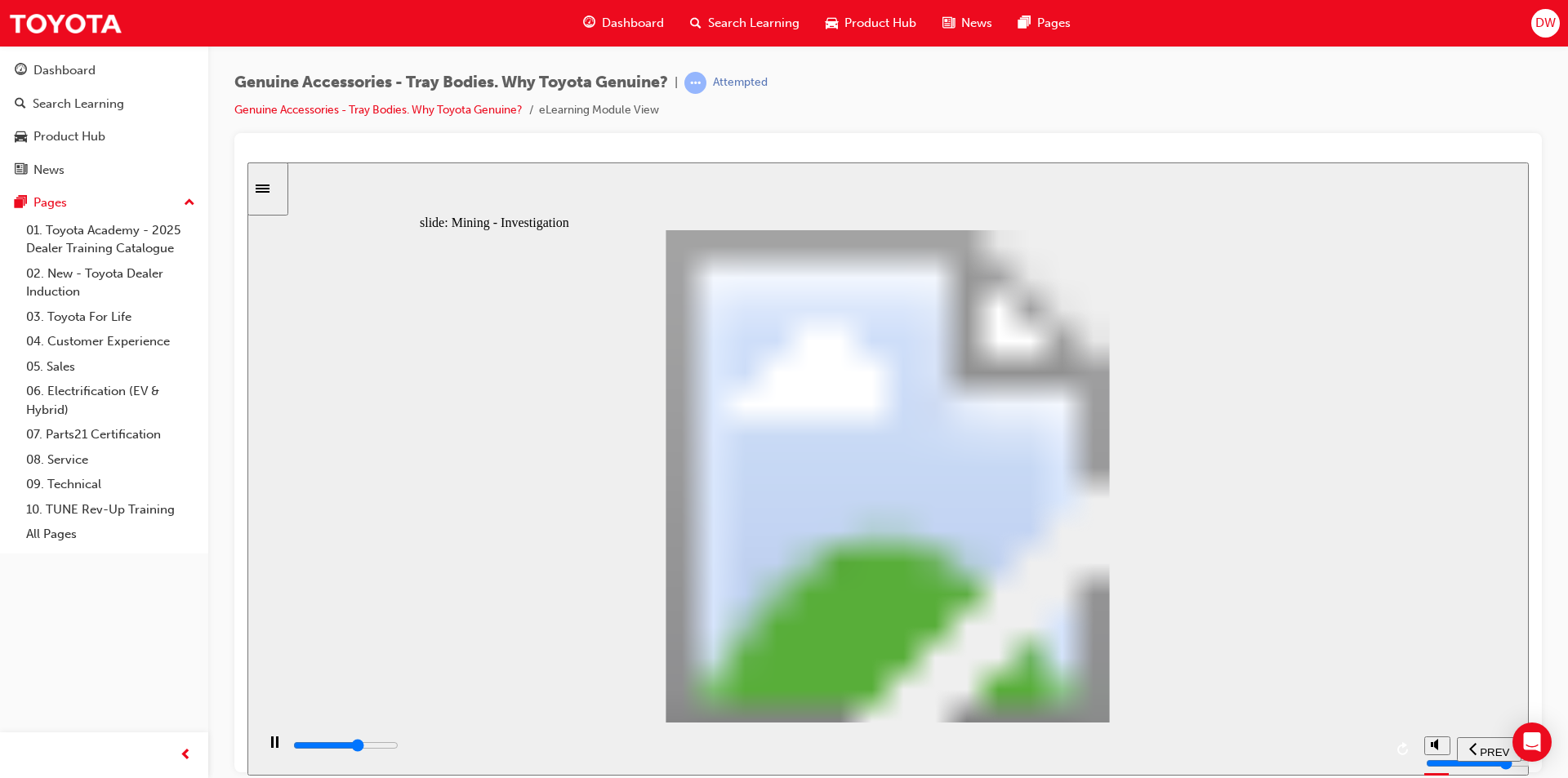 click 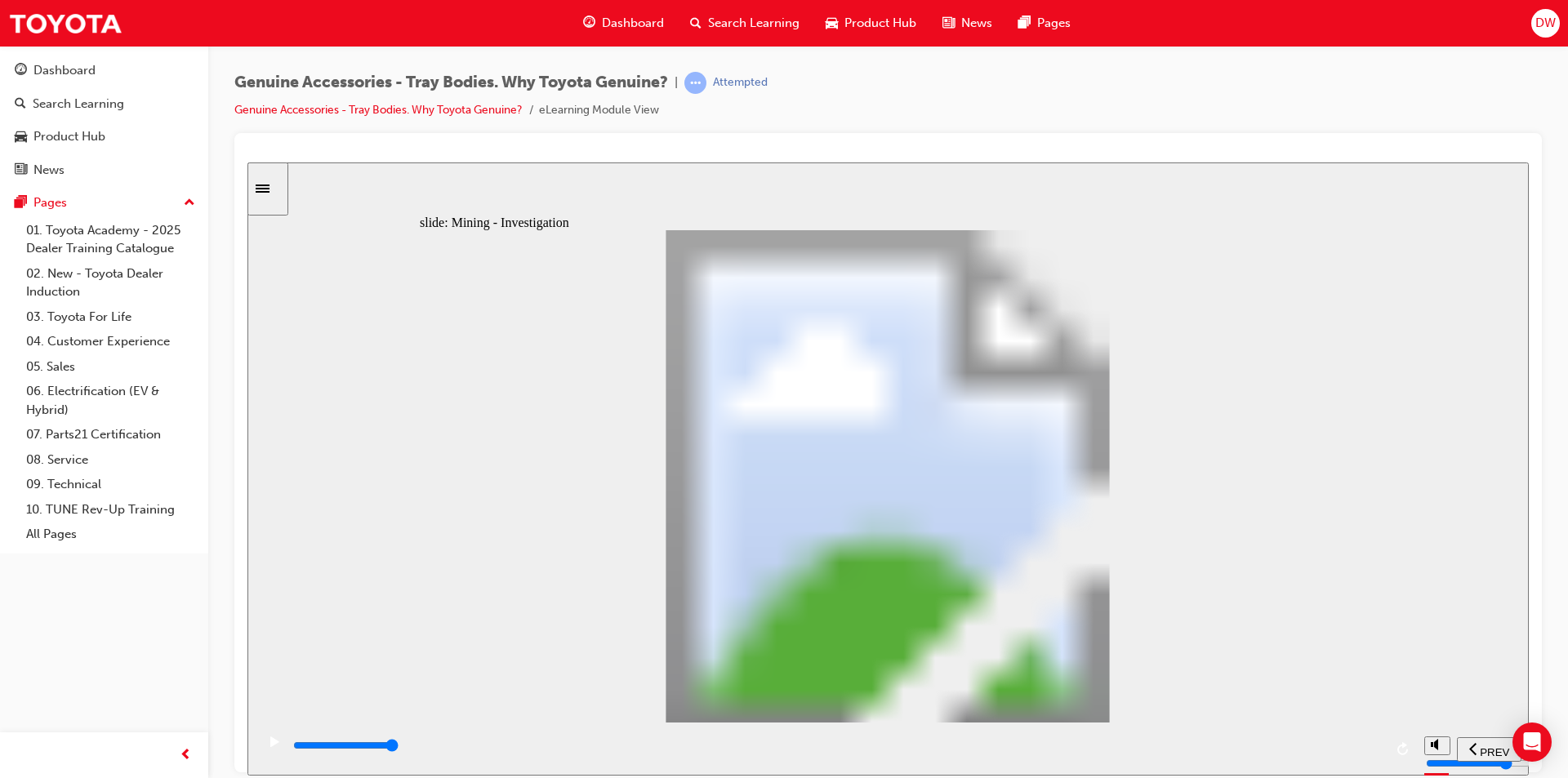 click 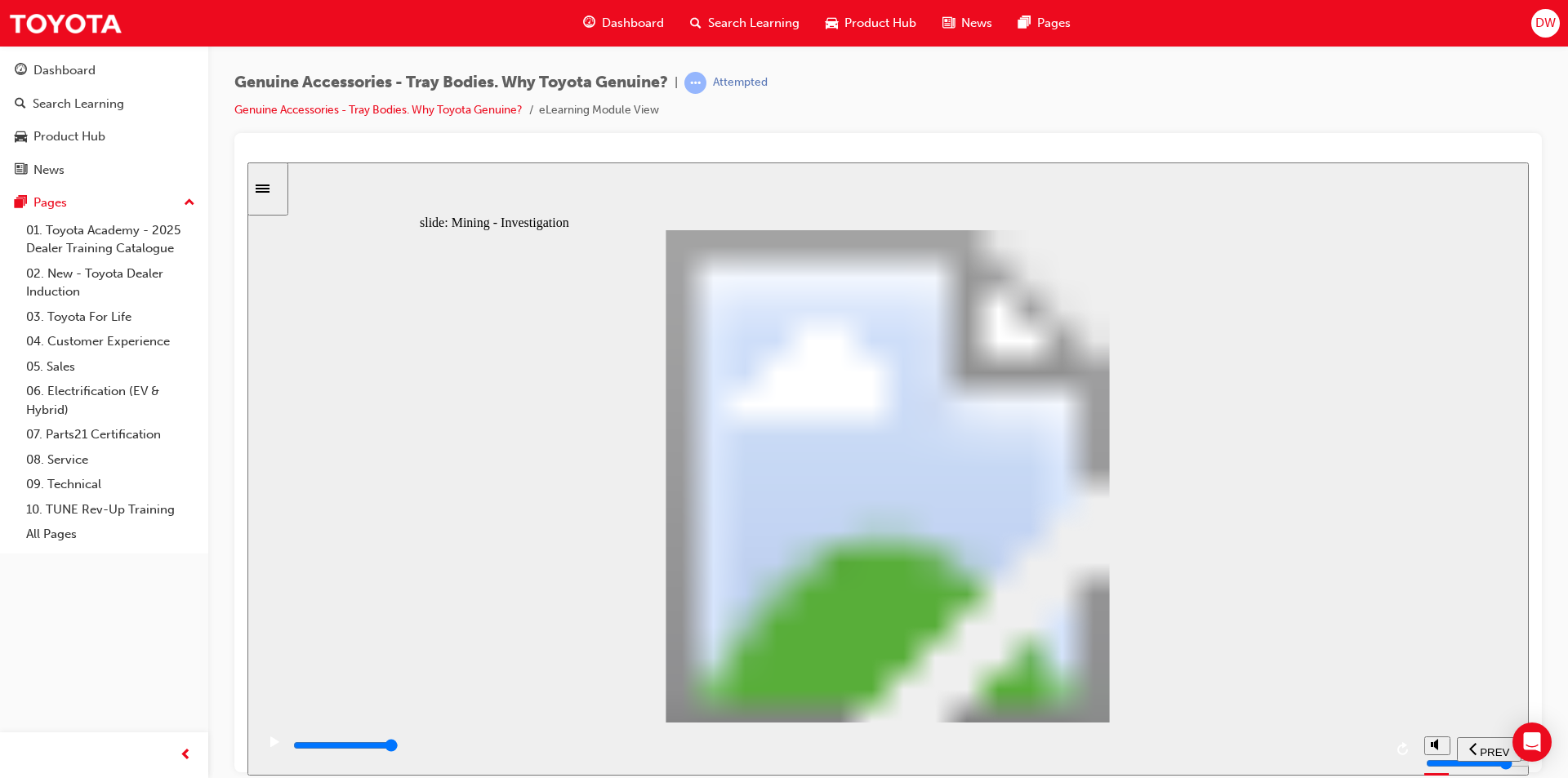click 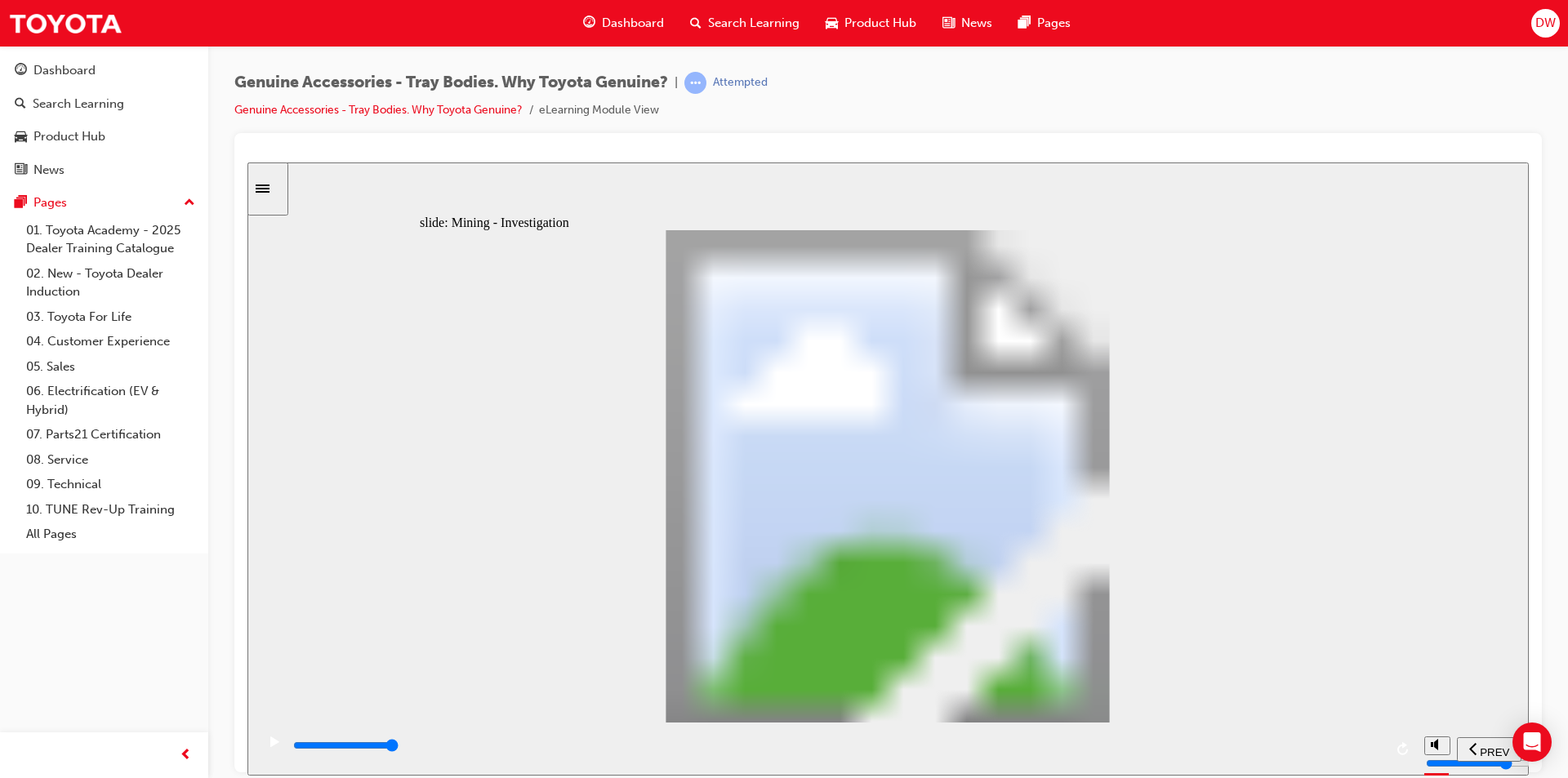 click 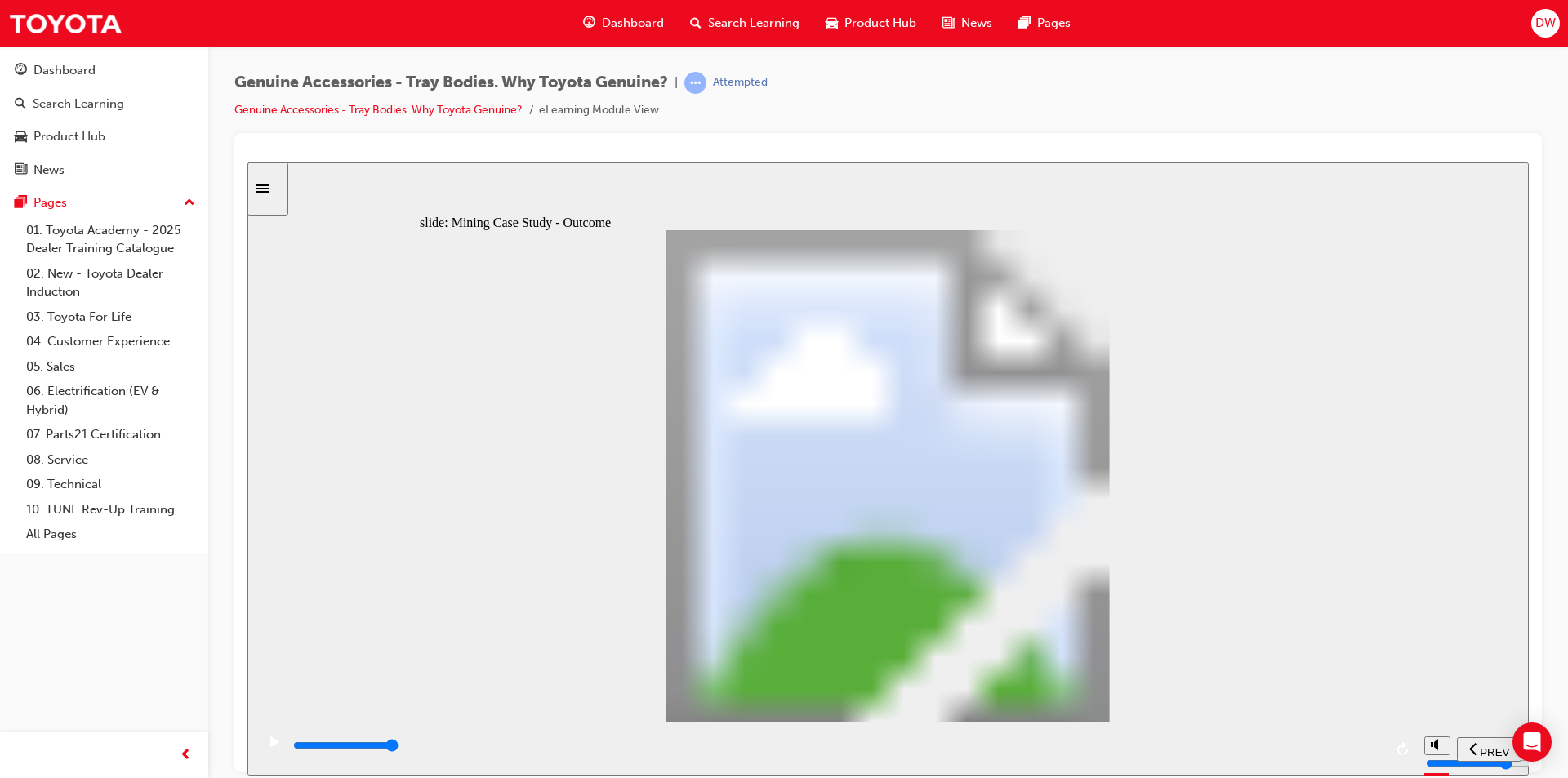 click 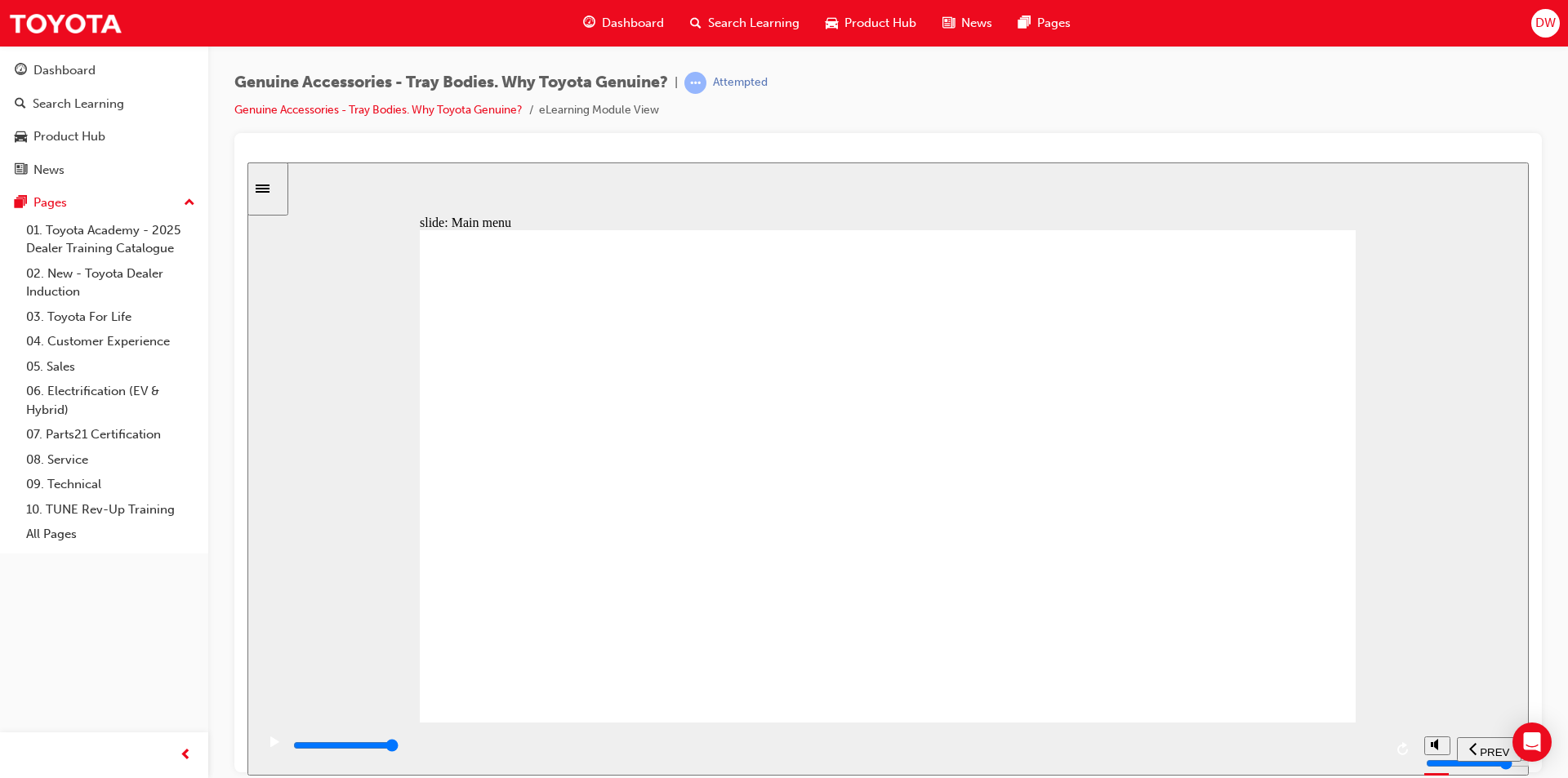click 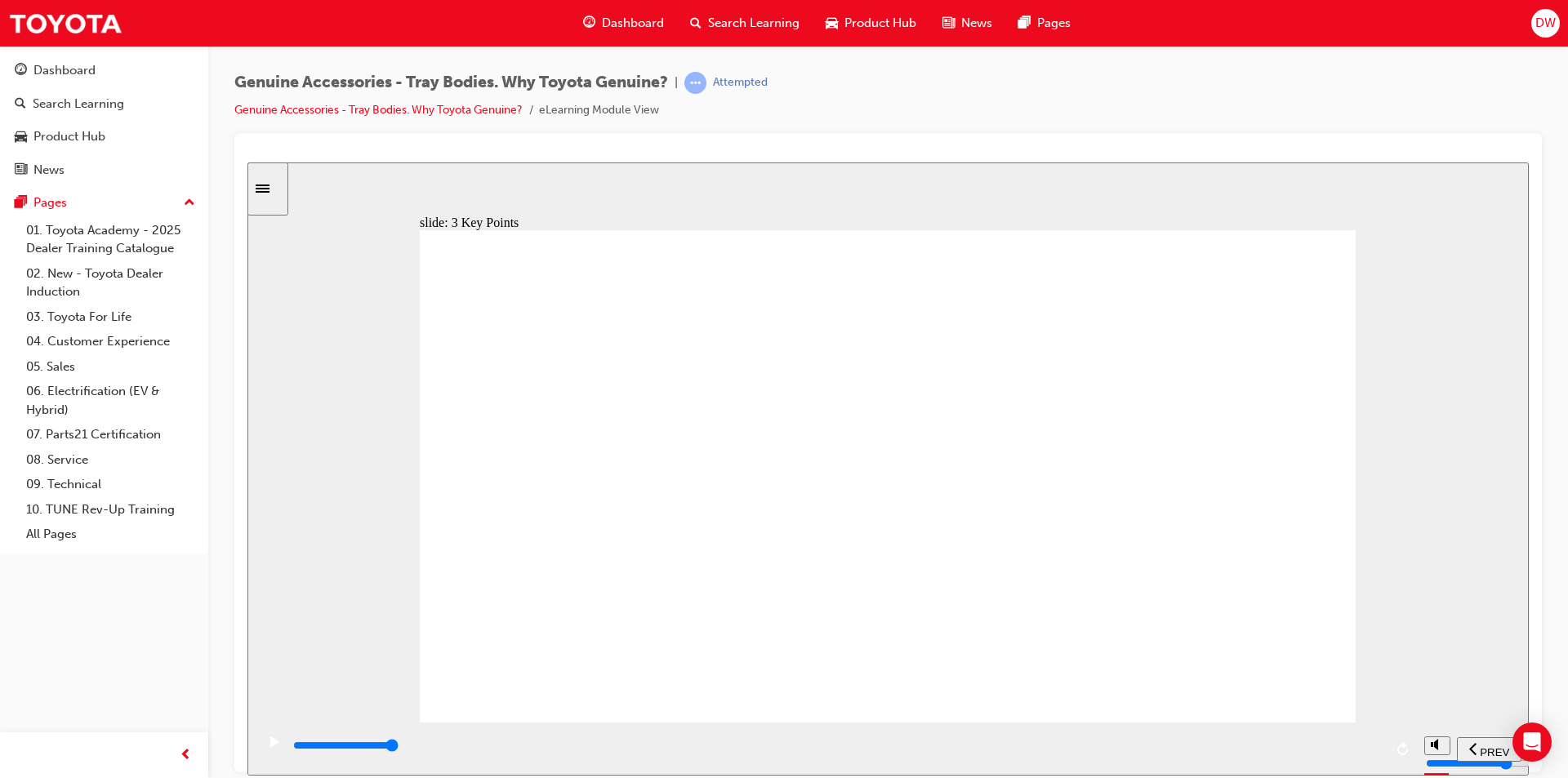 click 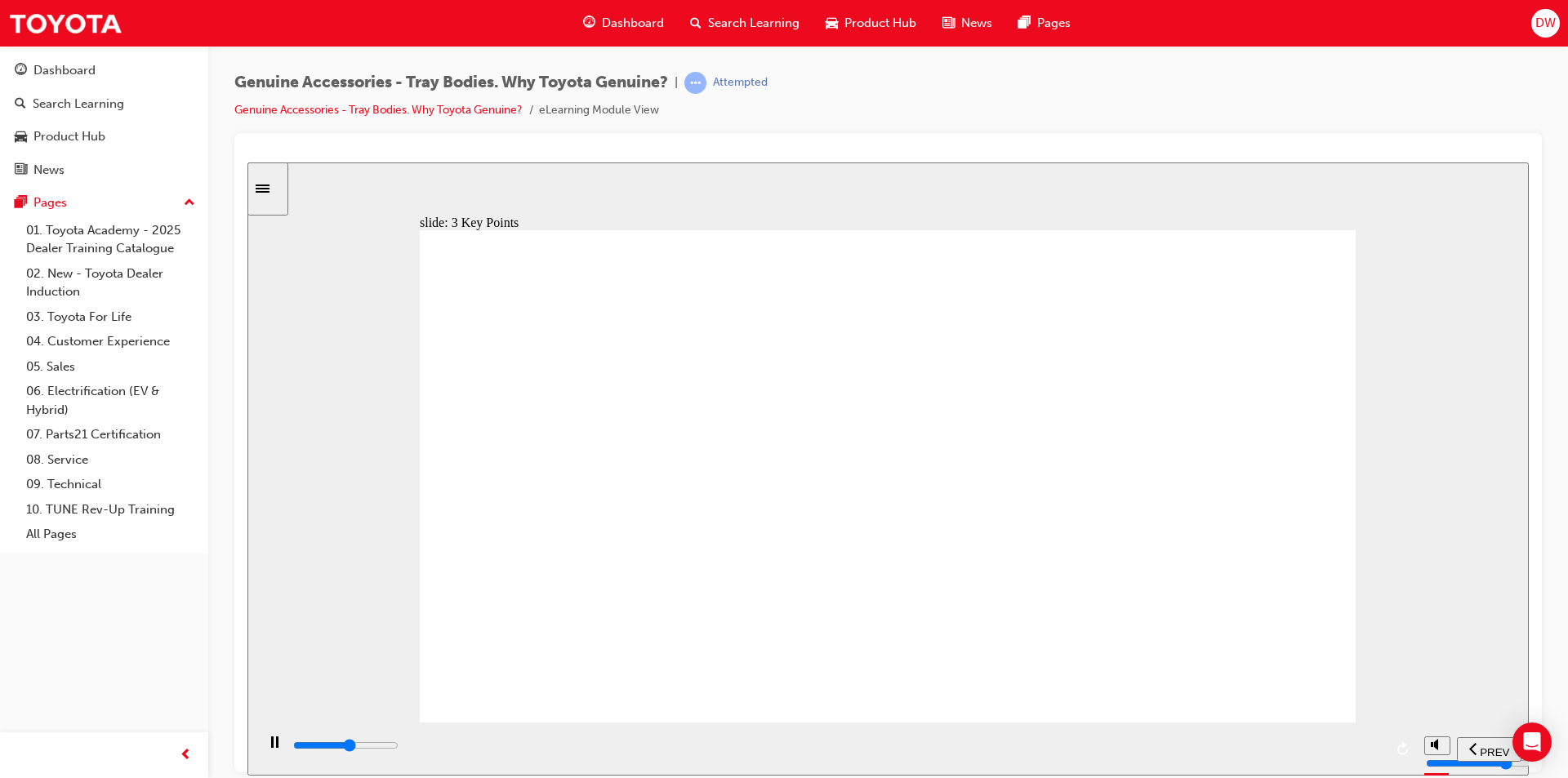 type on "5800" 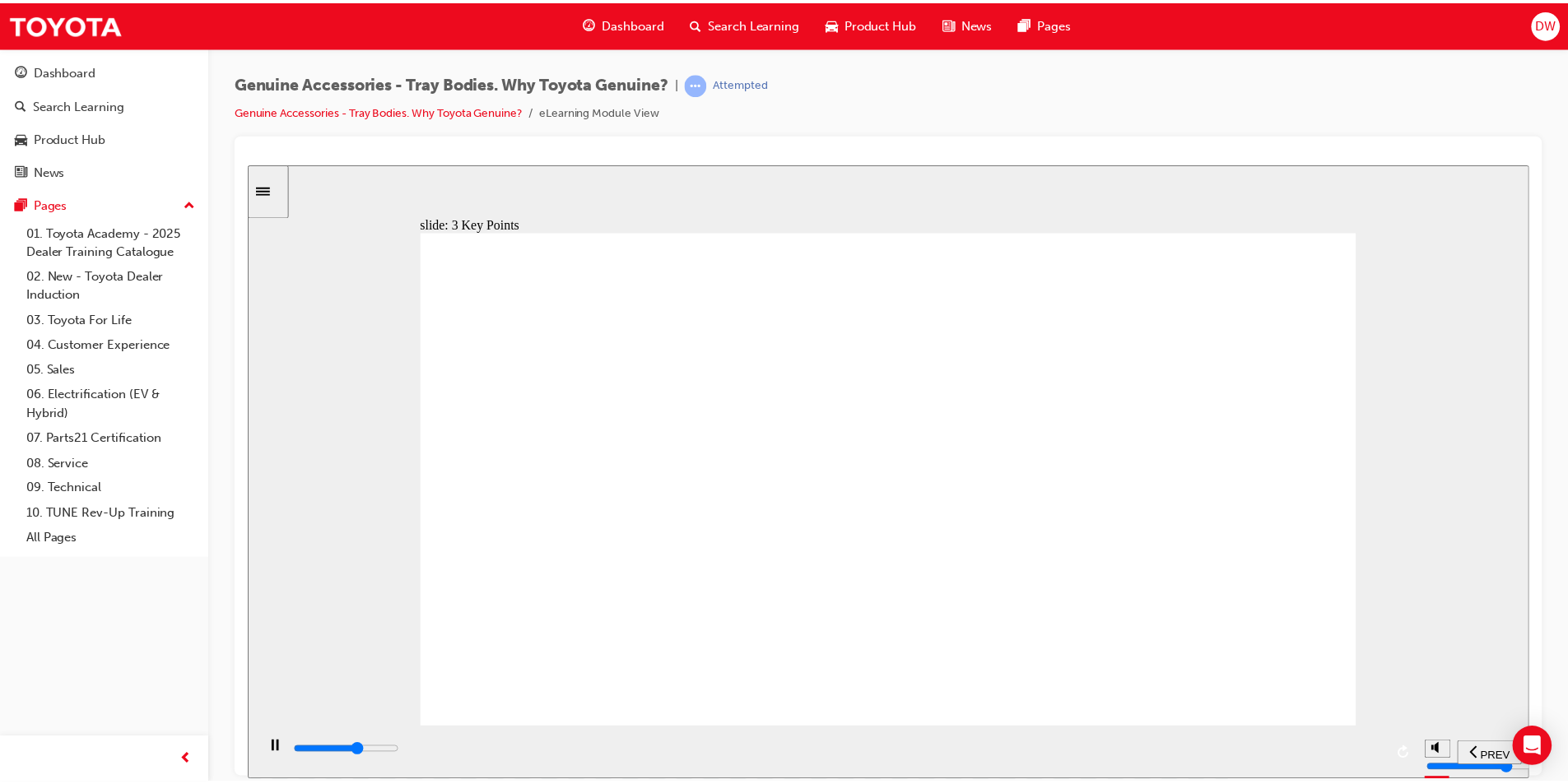 scroll, scrollTop: 0, scrollLeft: 0, axis: both 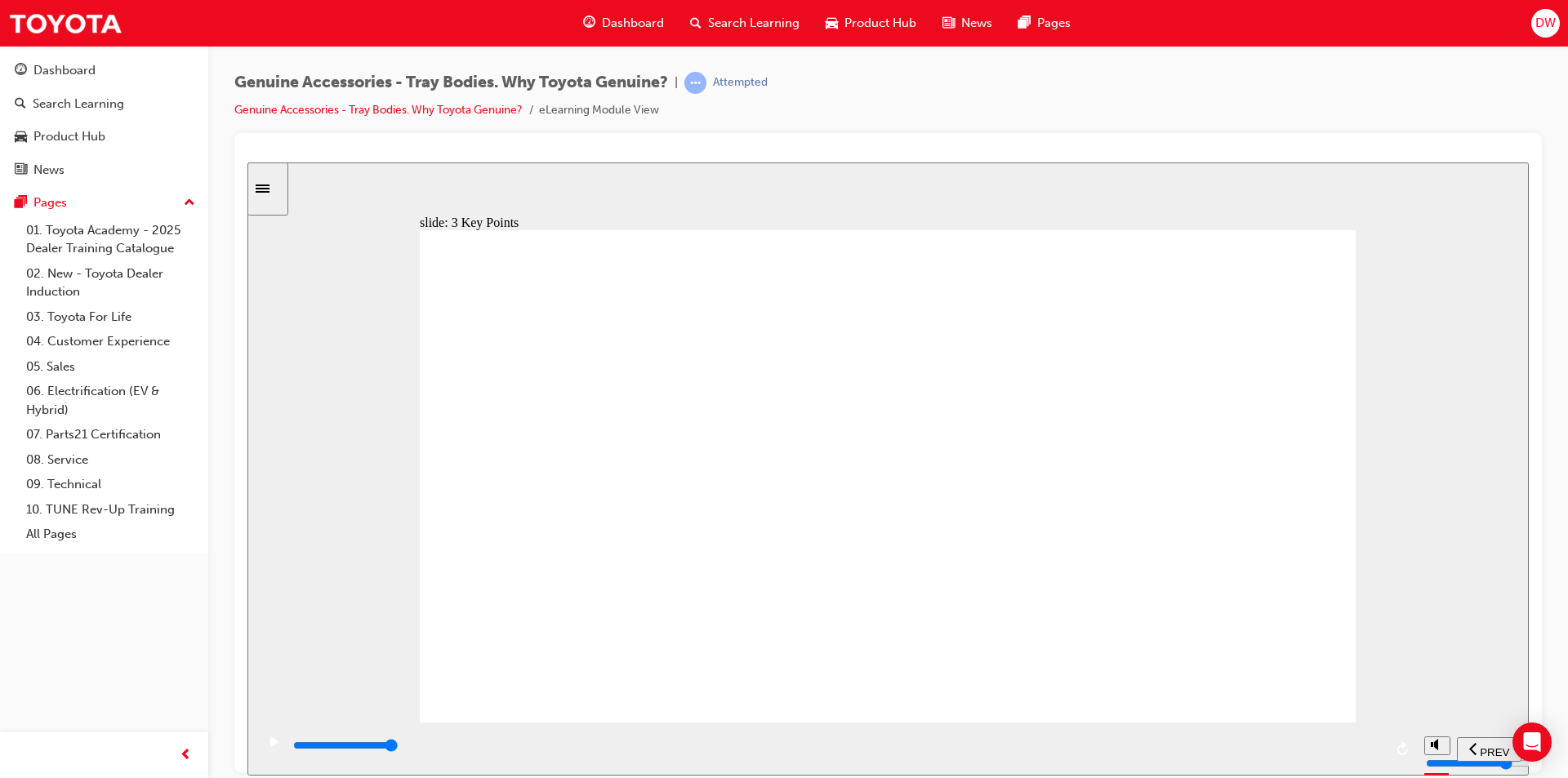 click 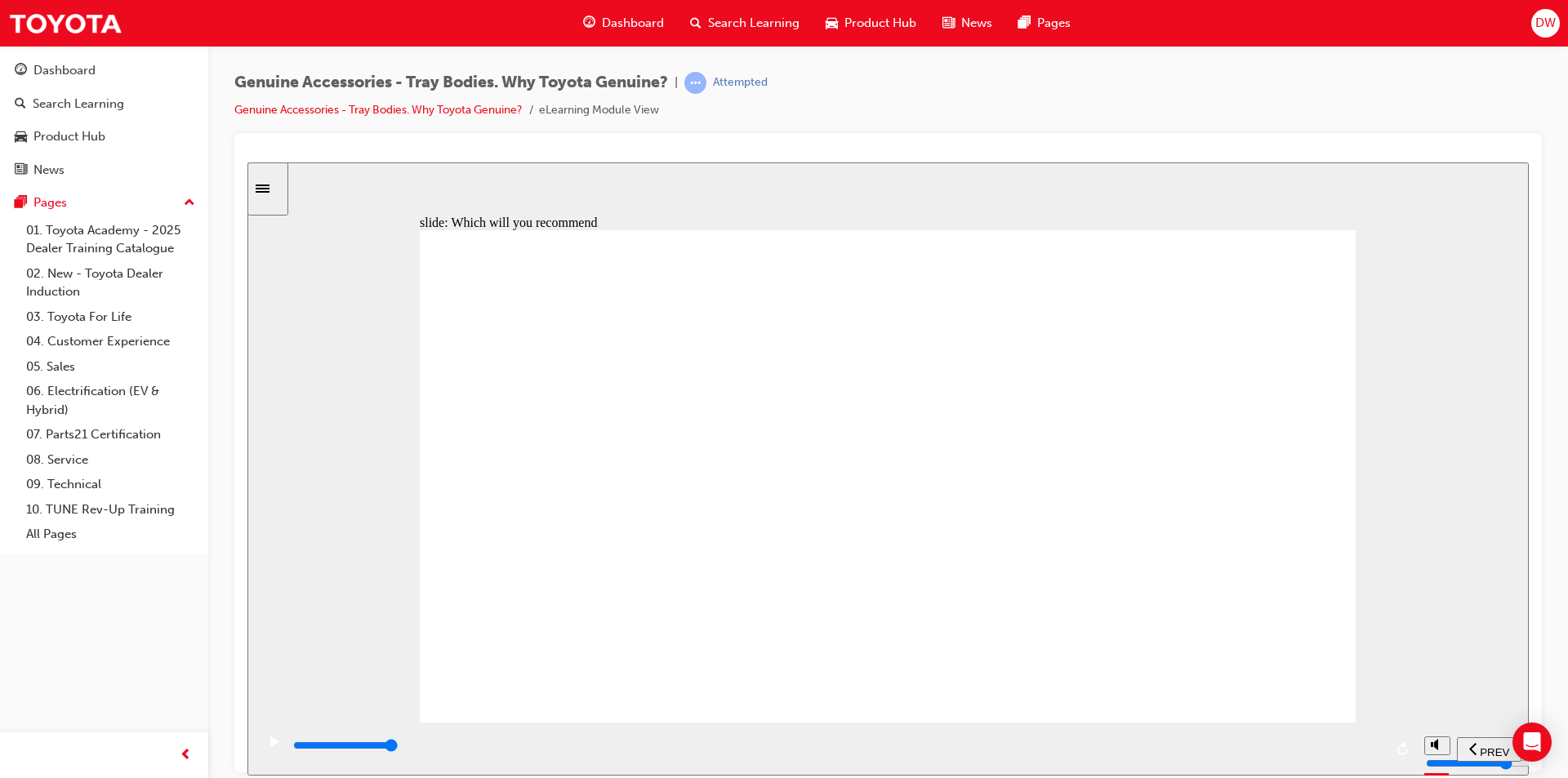click 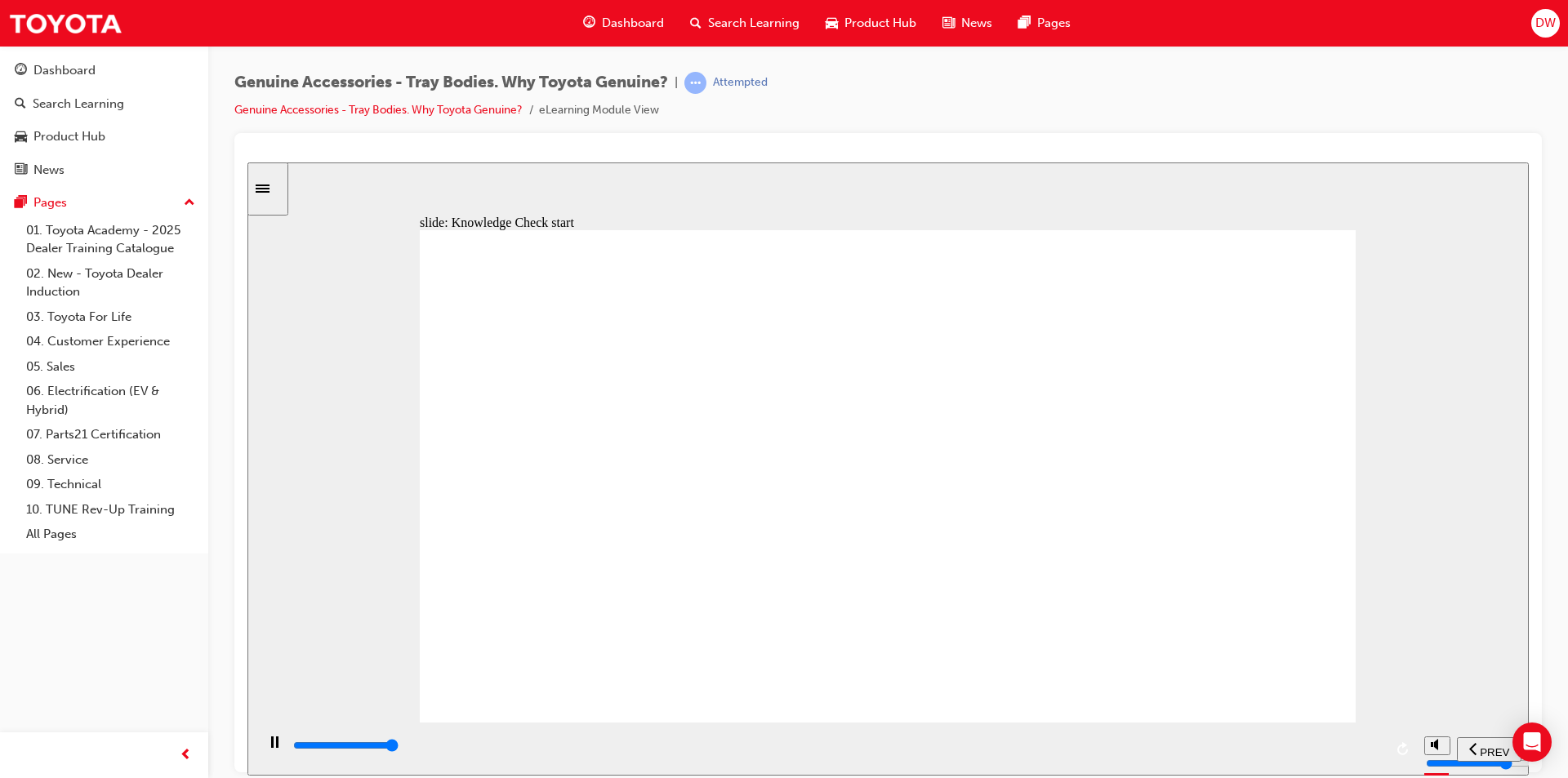 type on "9000" 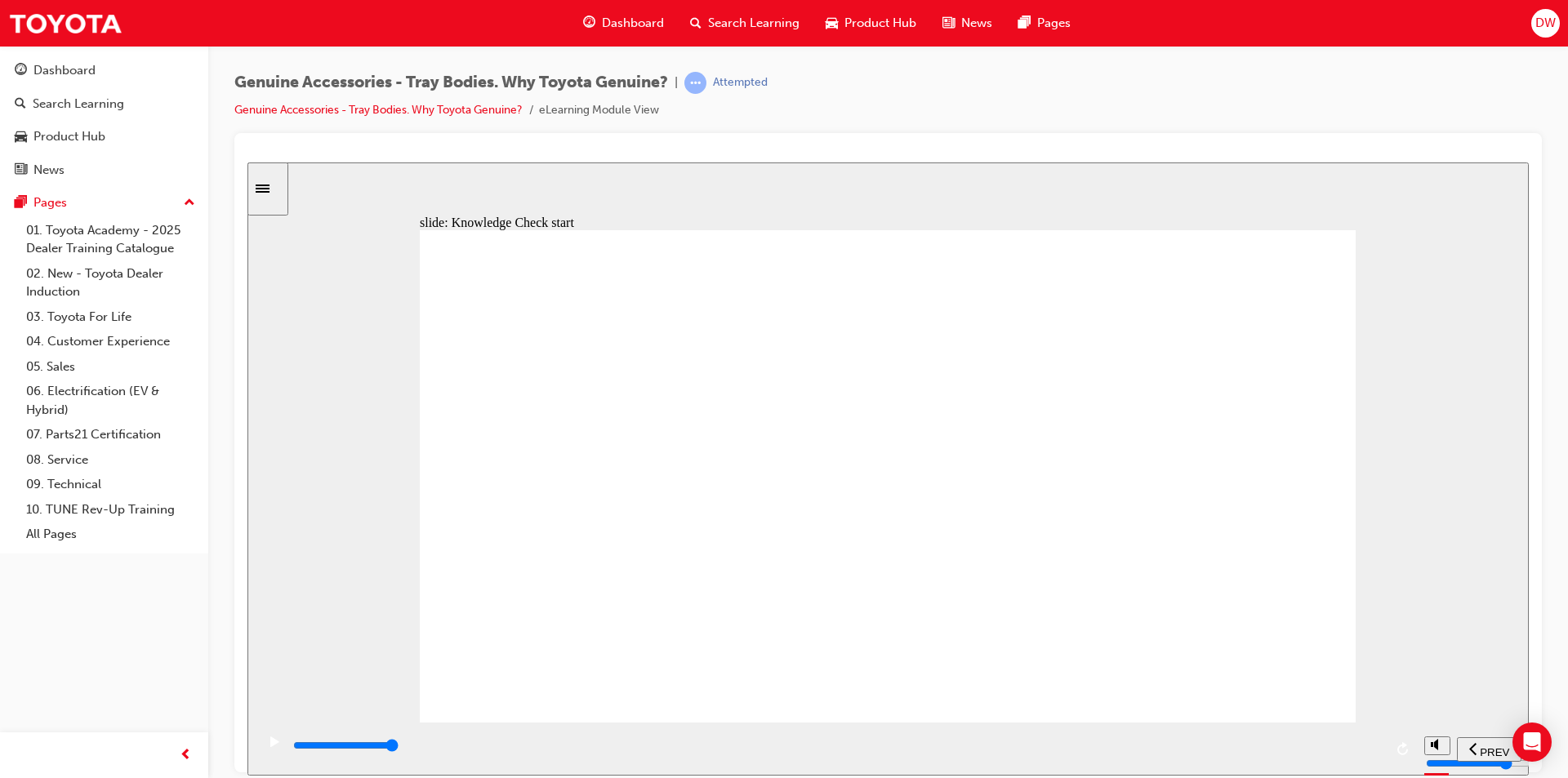 click at bounding box center (888, 1270) 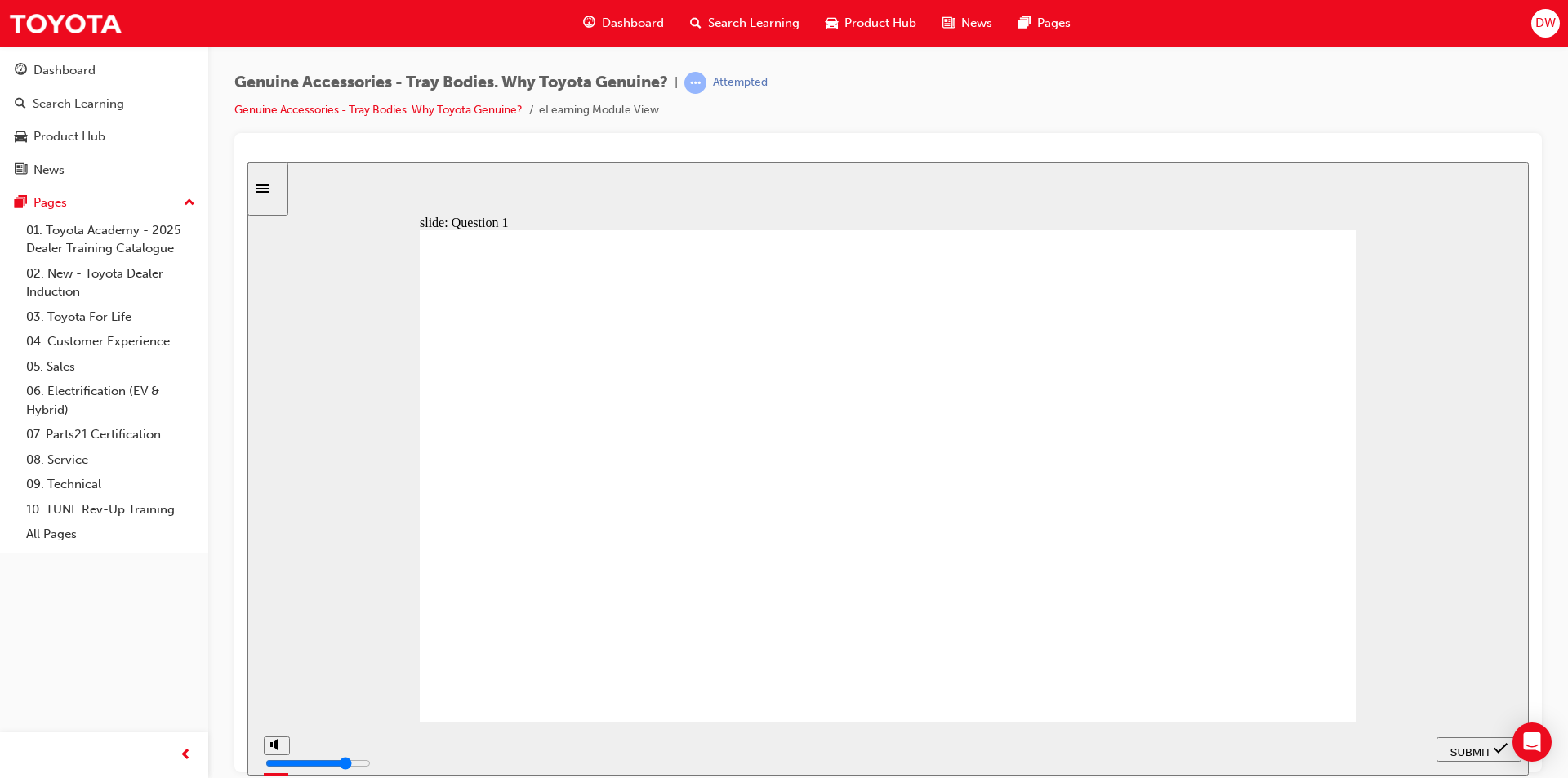 radio on "true" 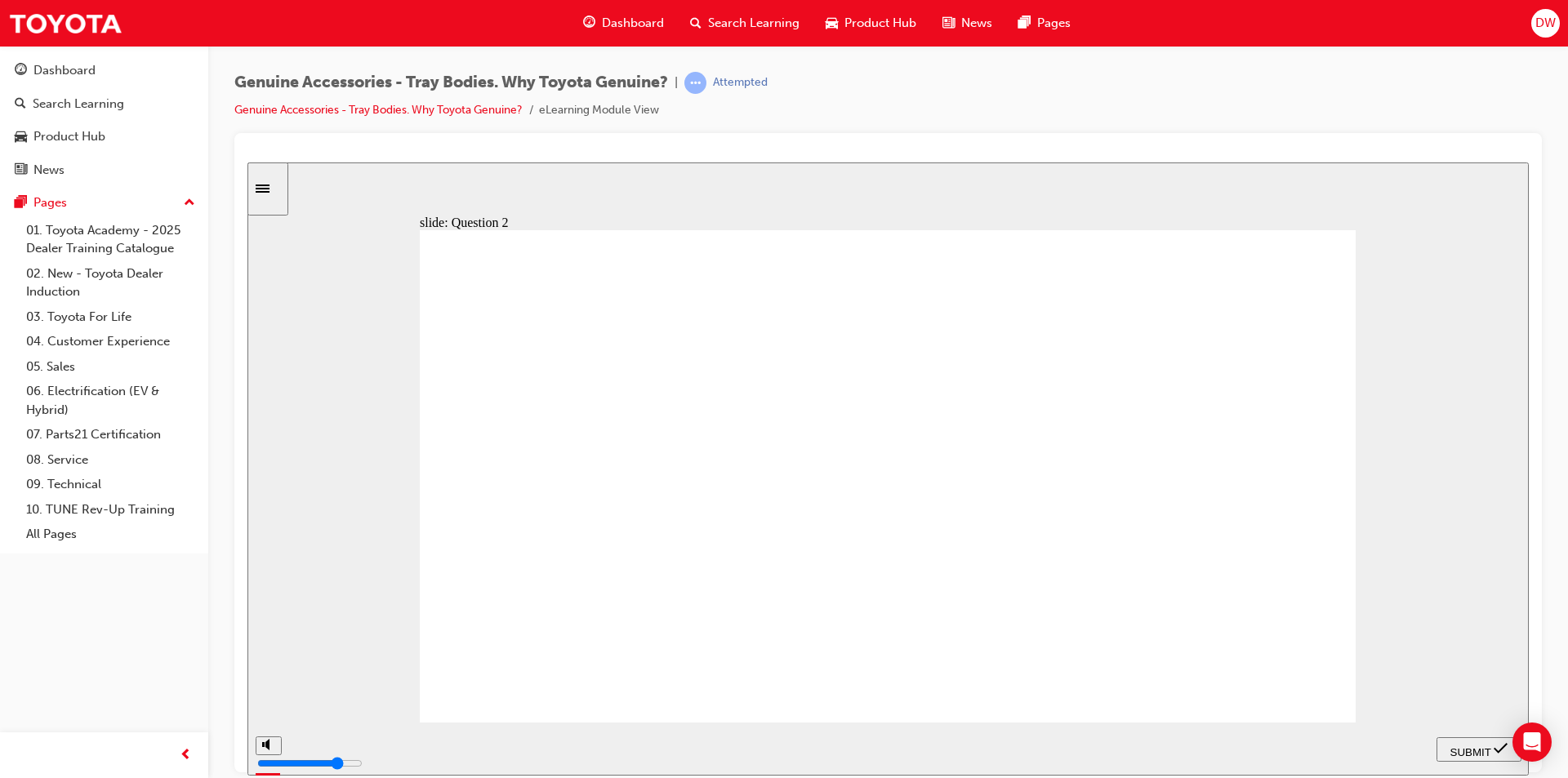 click 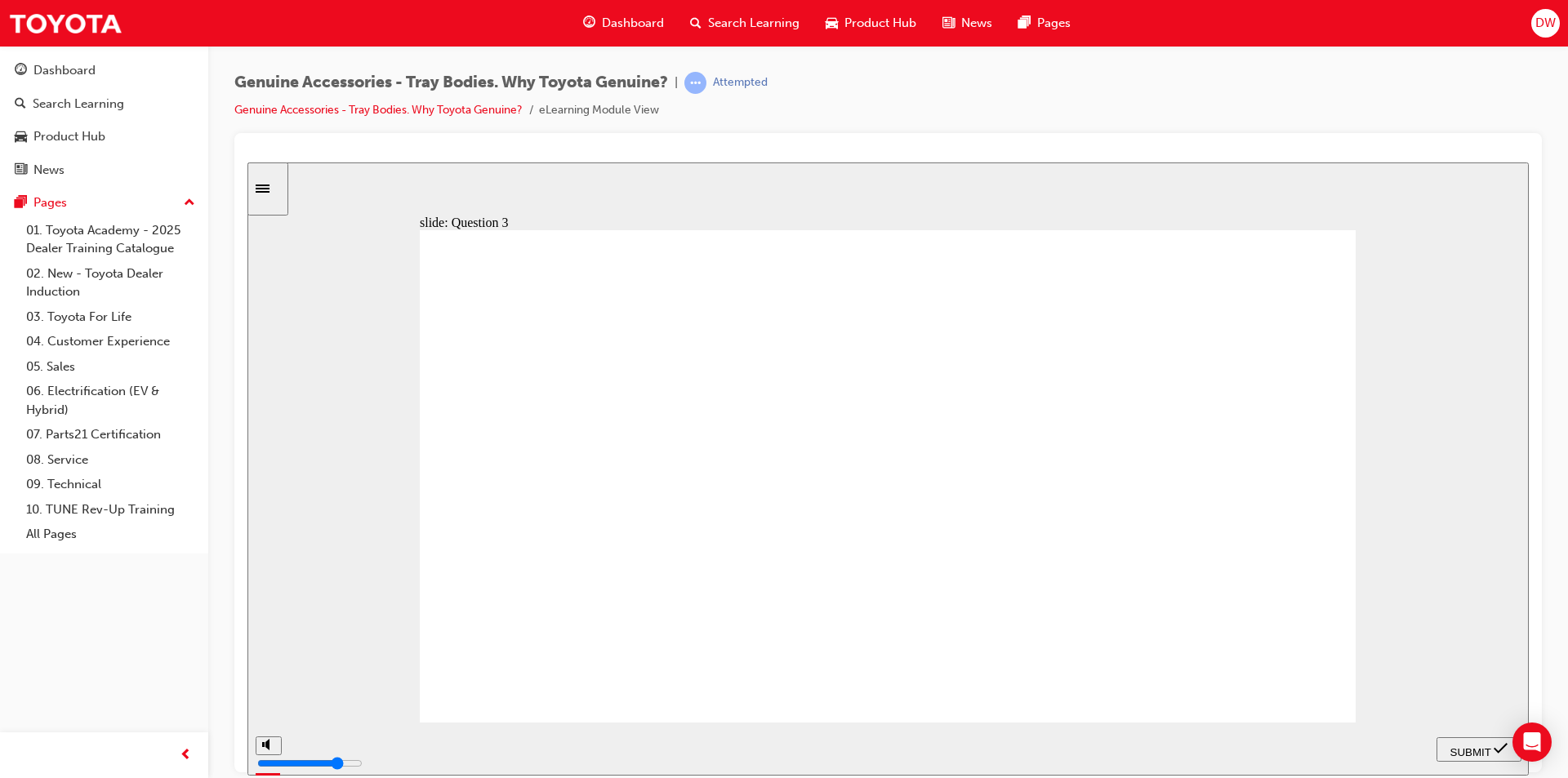 click 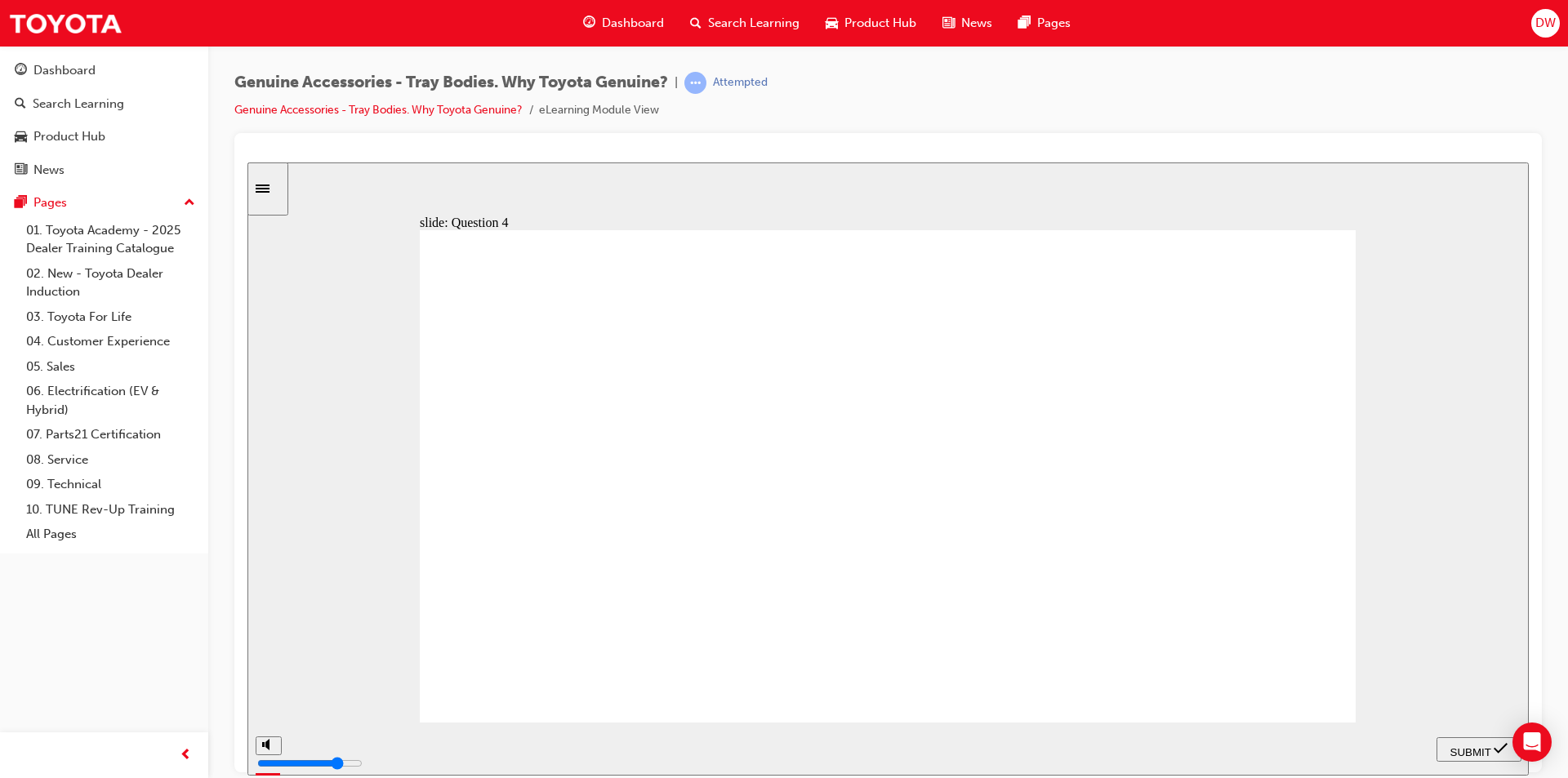 click 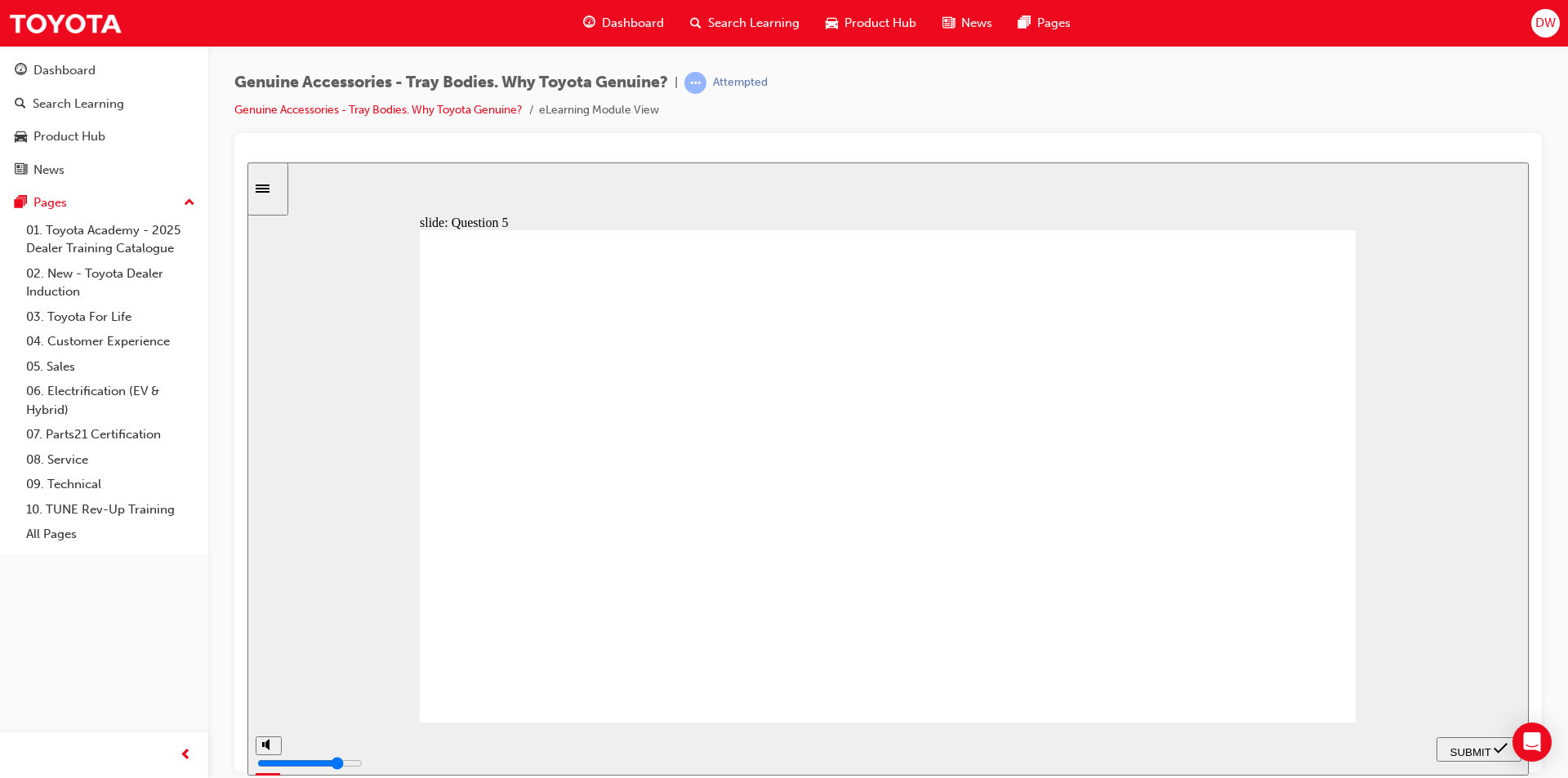 click 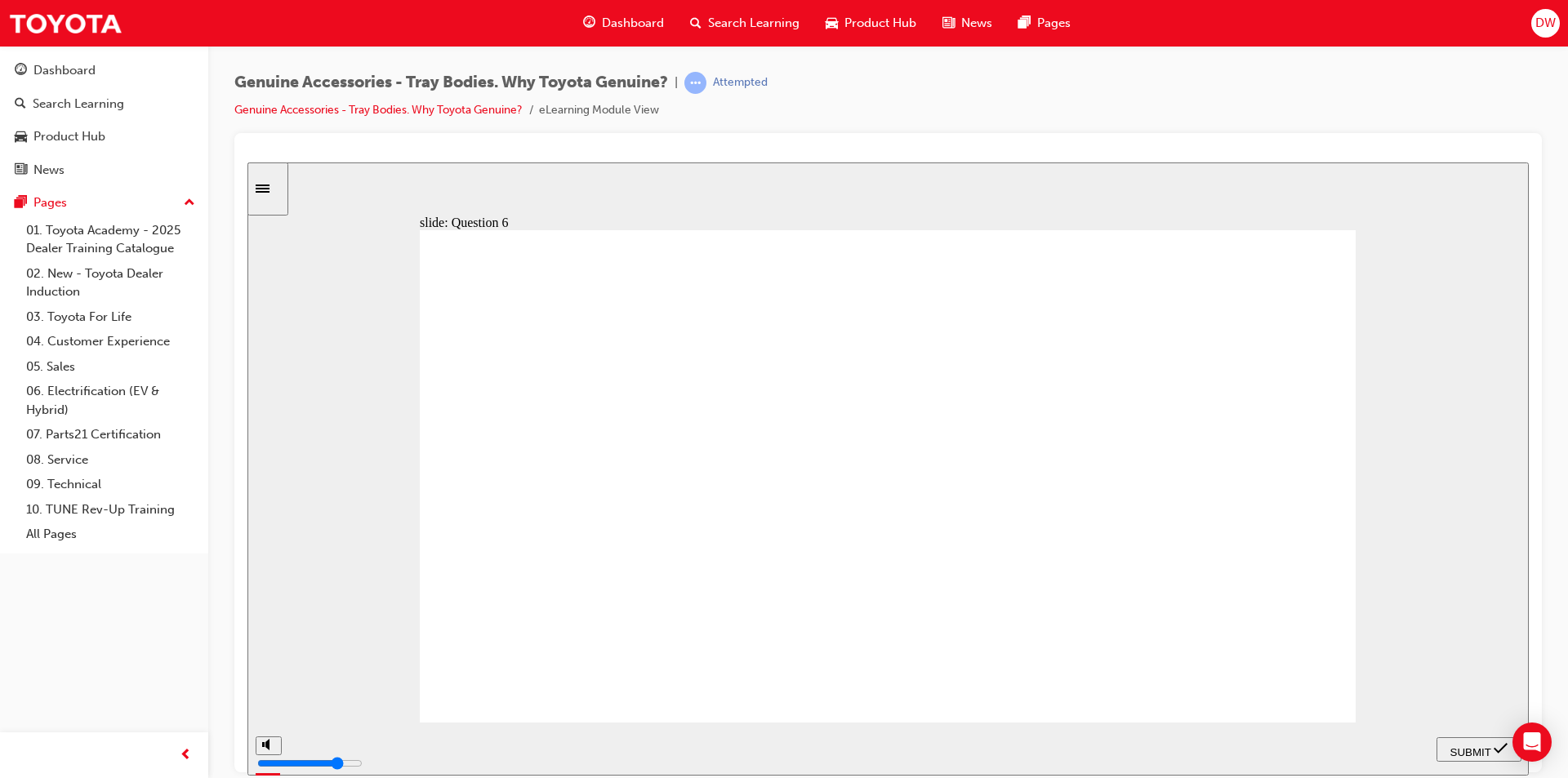 click 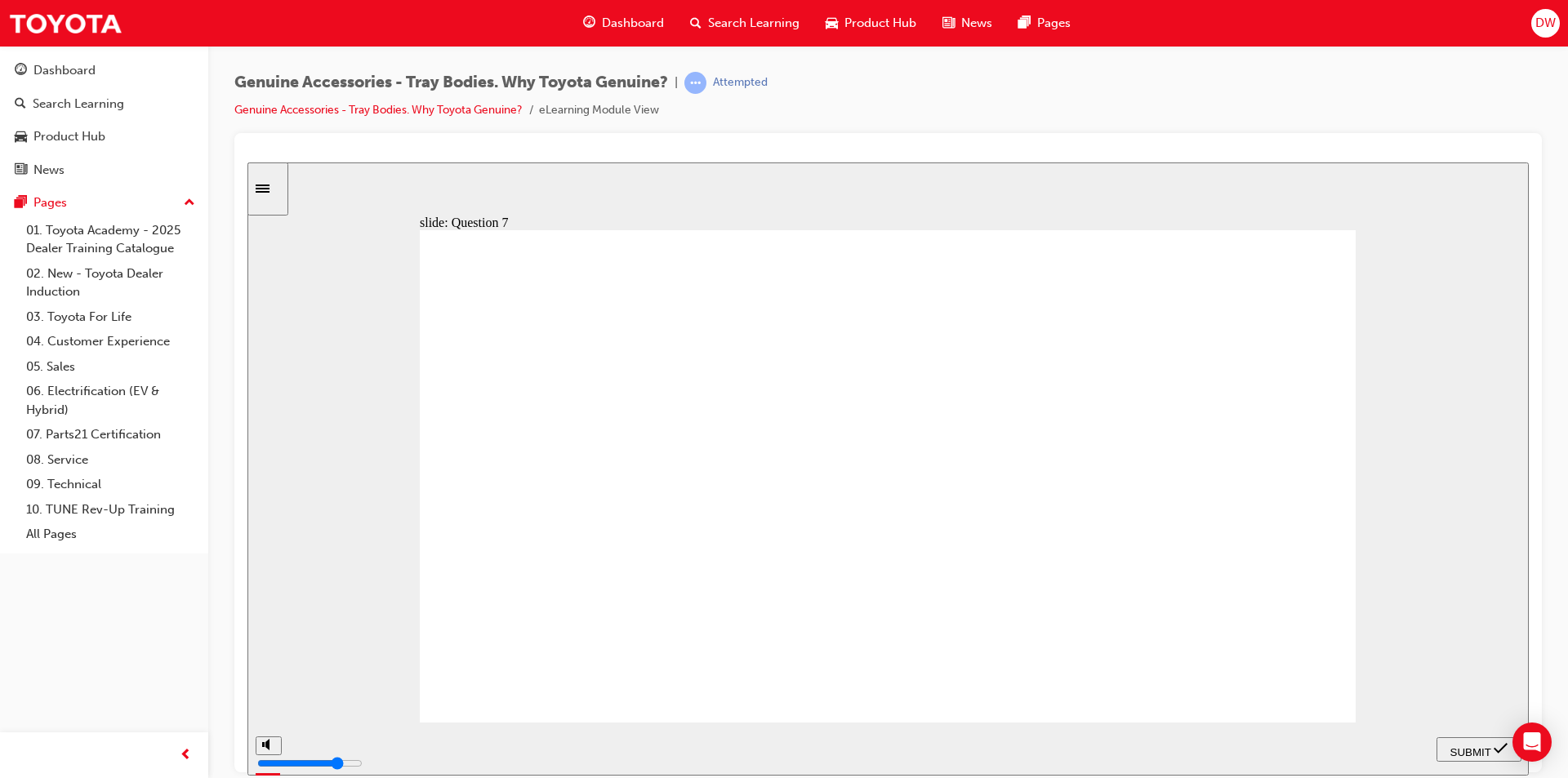 click on "A mechanical engineer spotted a large crack in the Tray Body It was identied during a routine underbody inspection A mechanic noticed some issues while servicing one o the vehicles The Tray Body headboard was contacting the vehicle cabin while driving" at bounding box center (862, 1896) 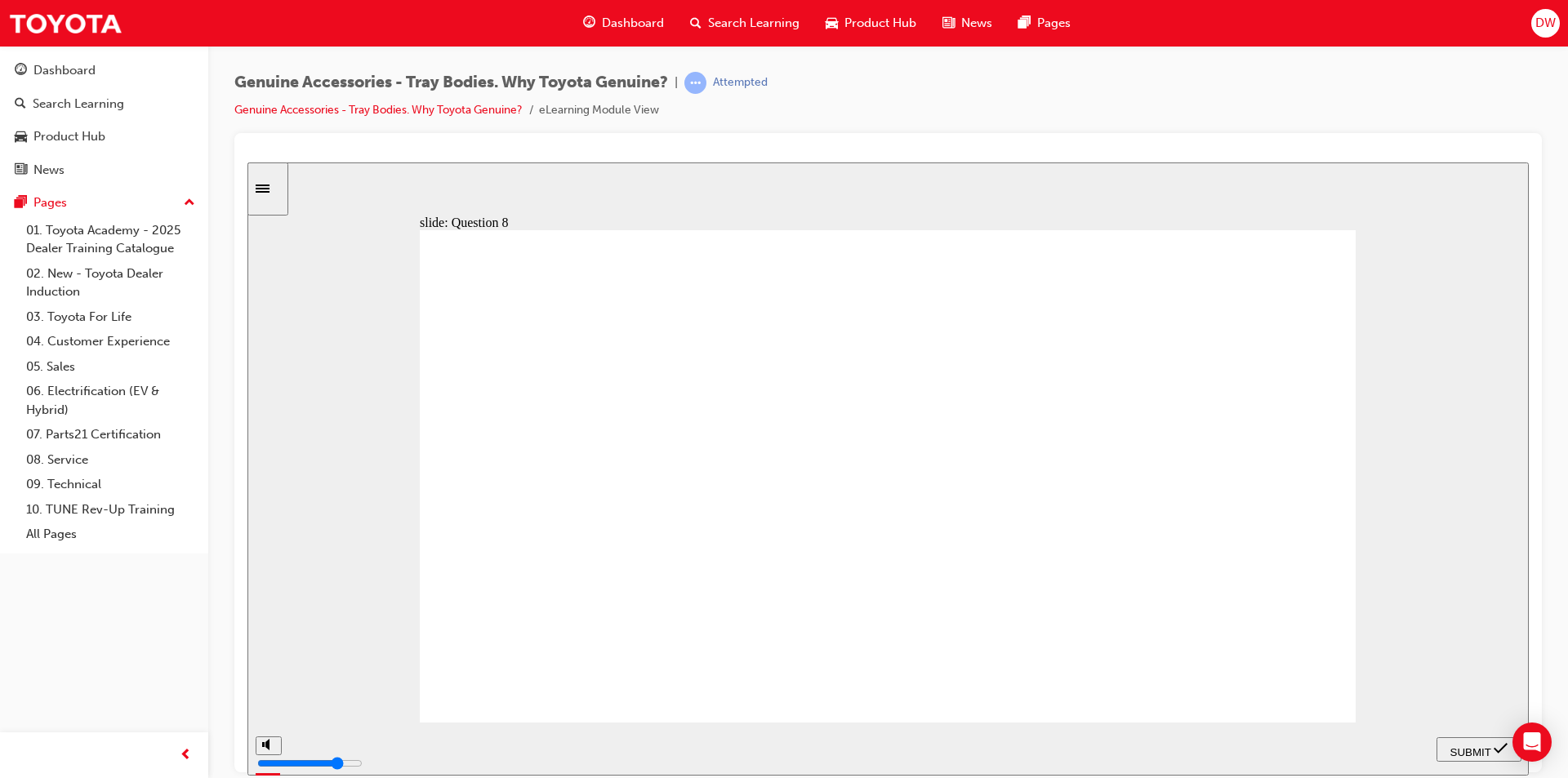 click 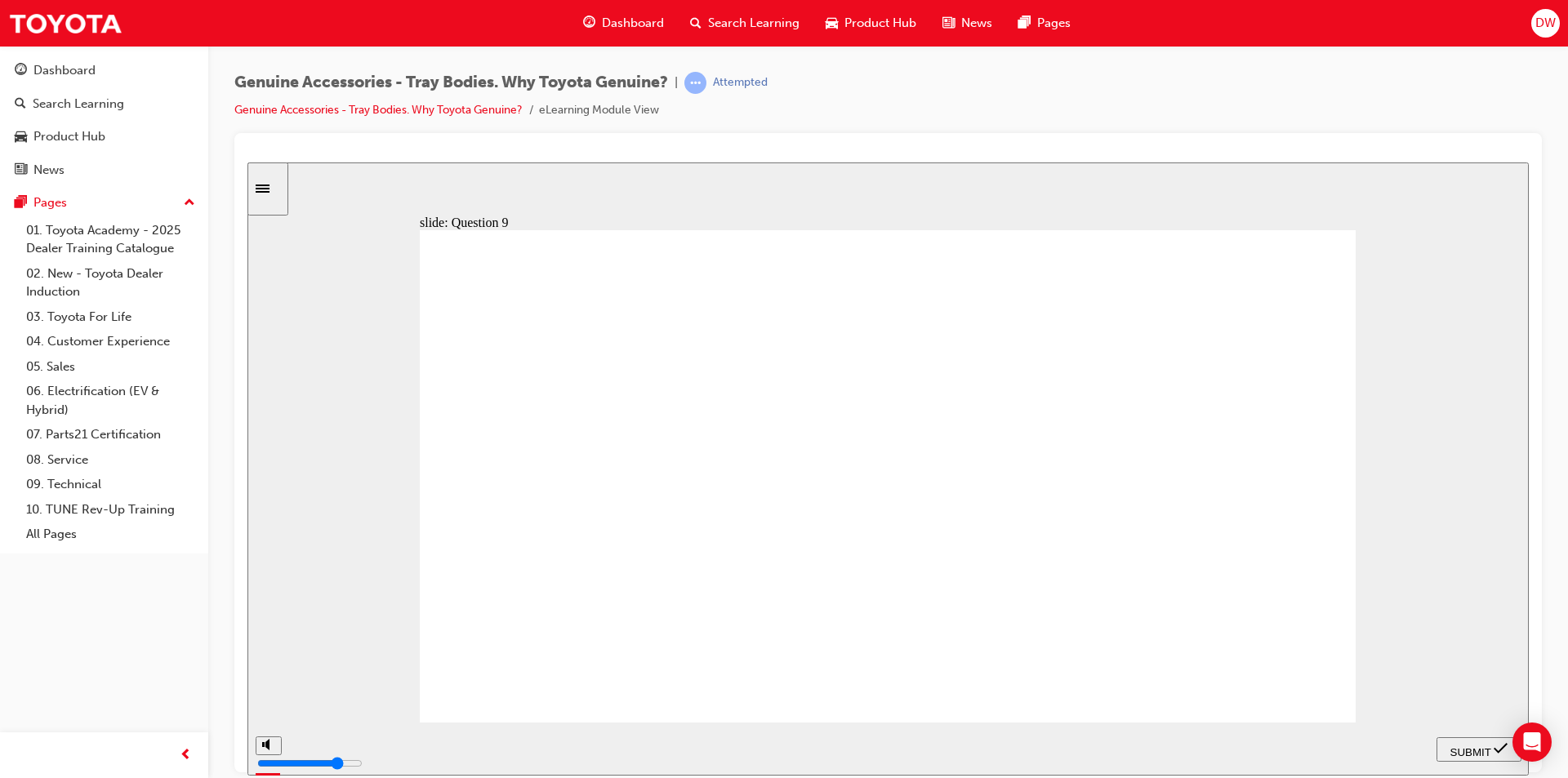 click 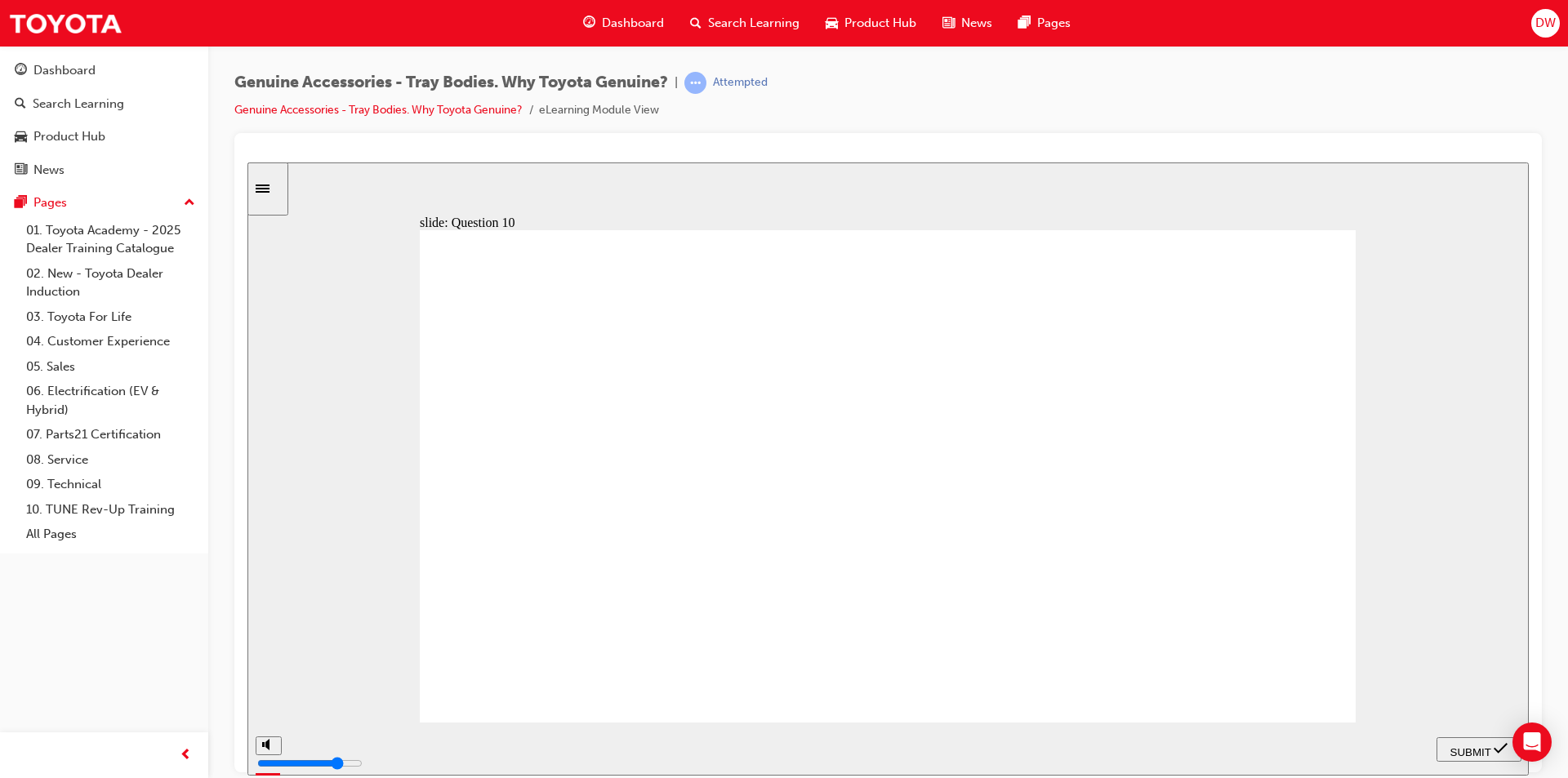 click 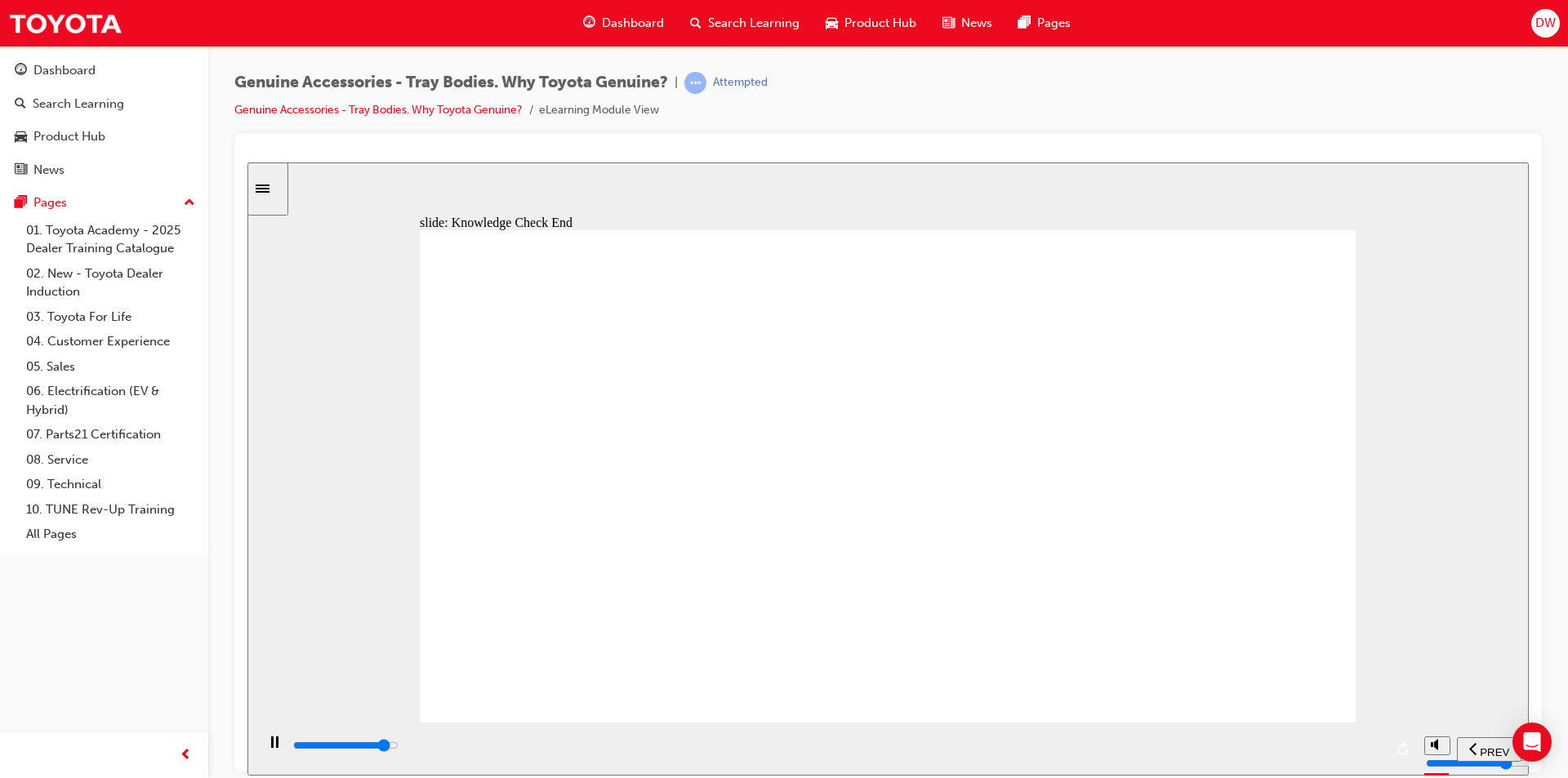 click 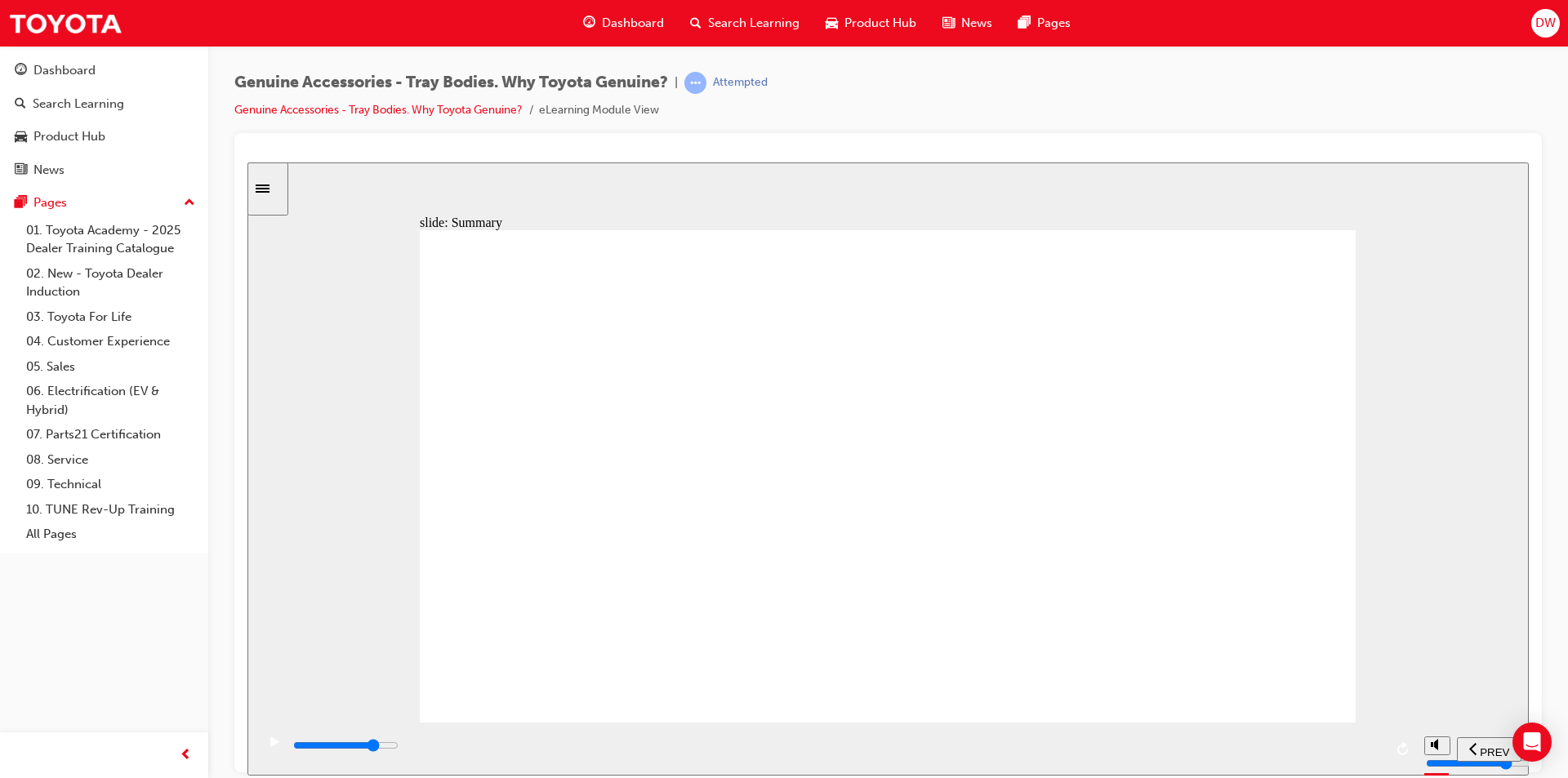 click at bounding box center (345, 745) 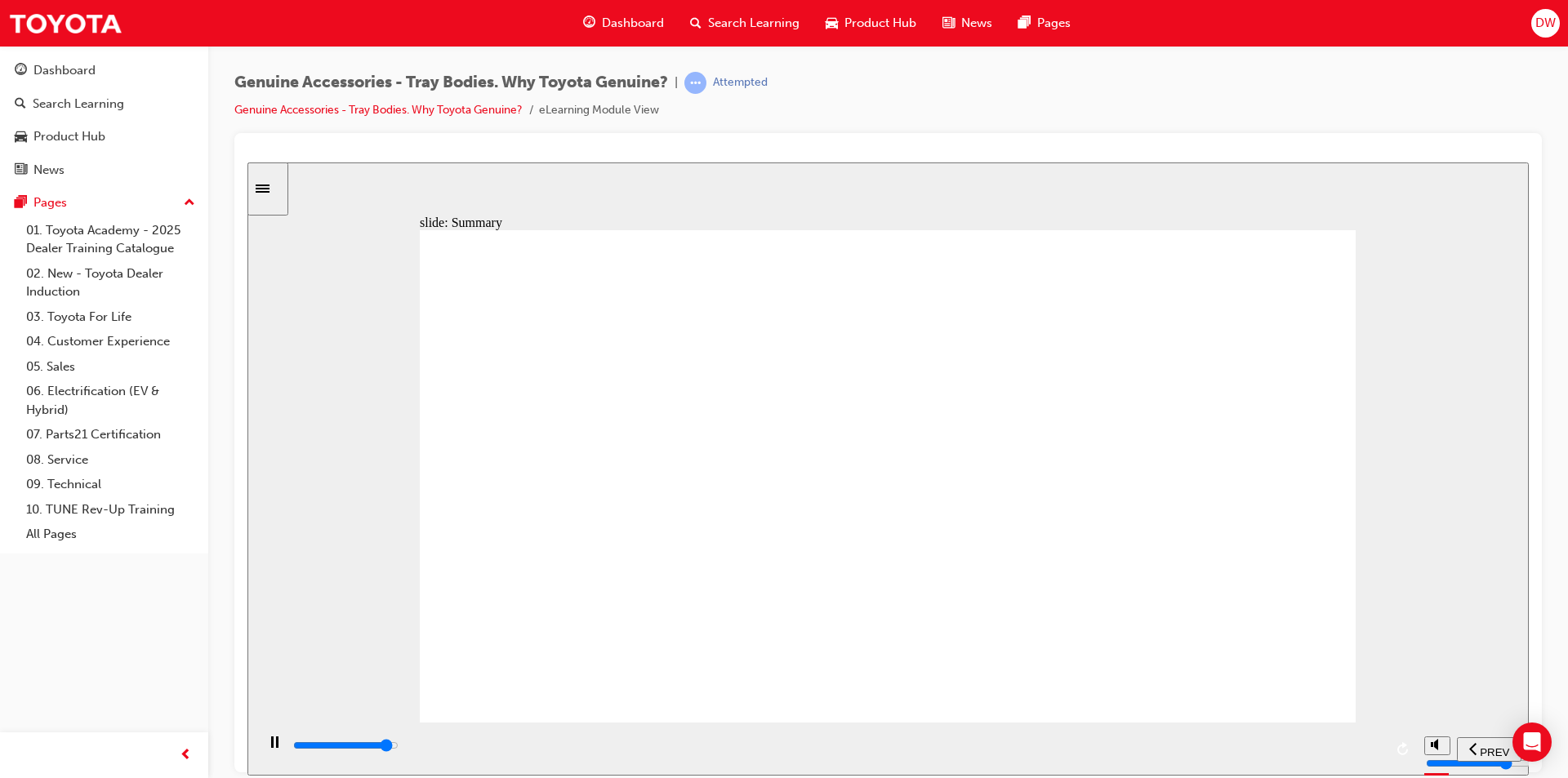 click at bounding box center [837, 745] 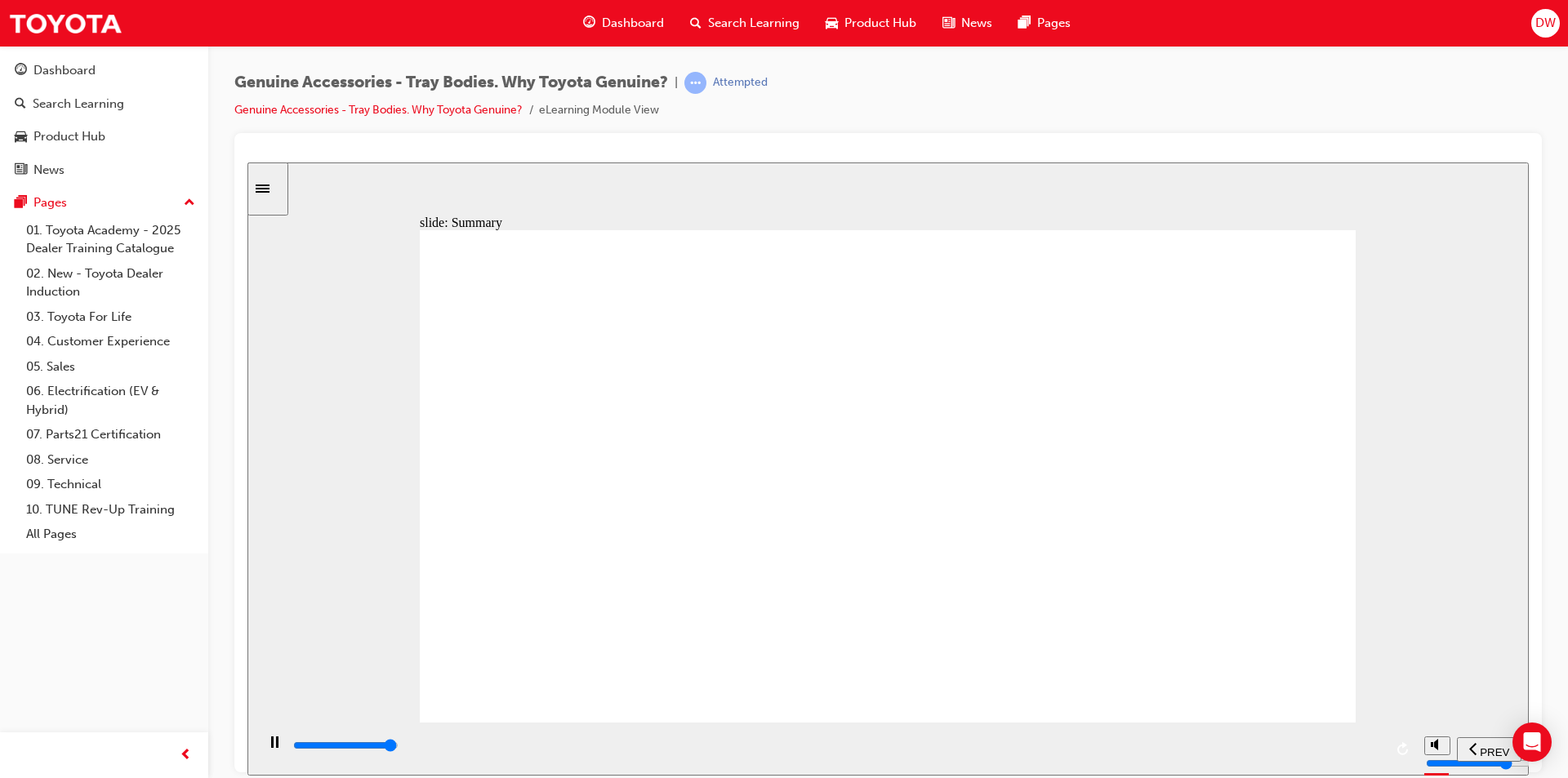type on "21100" 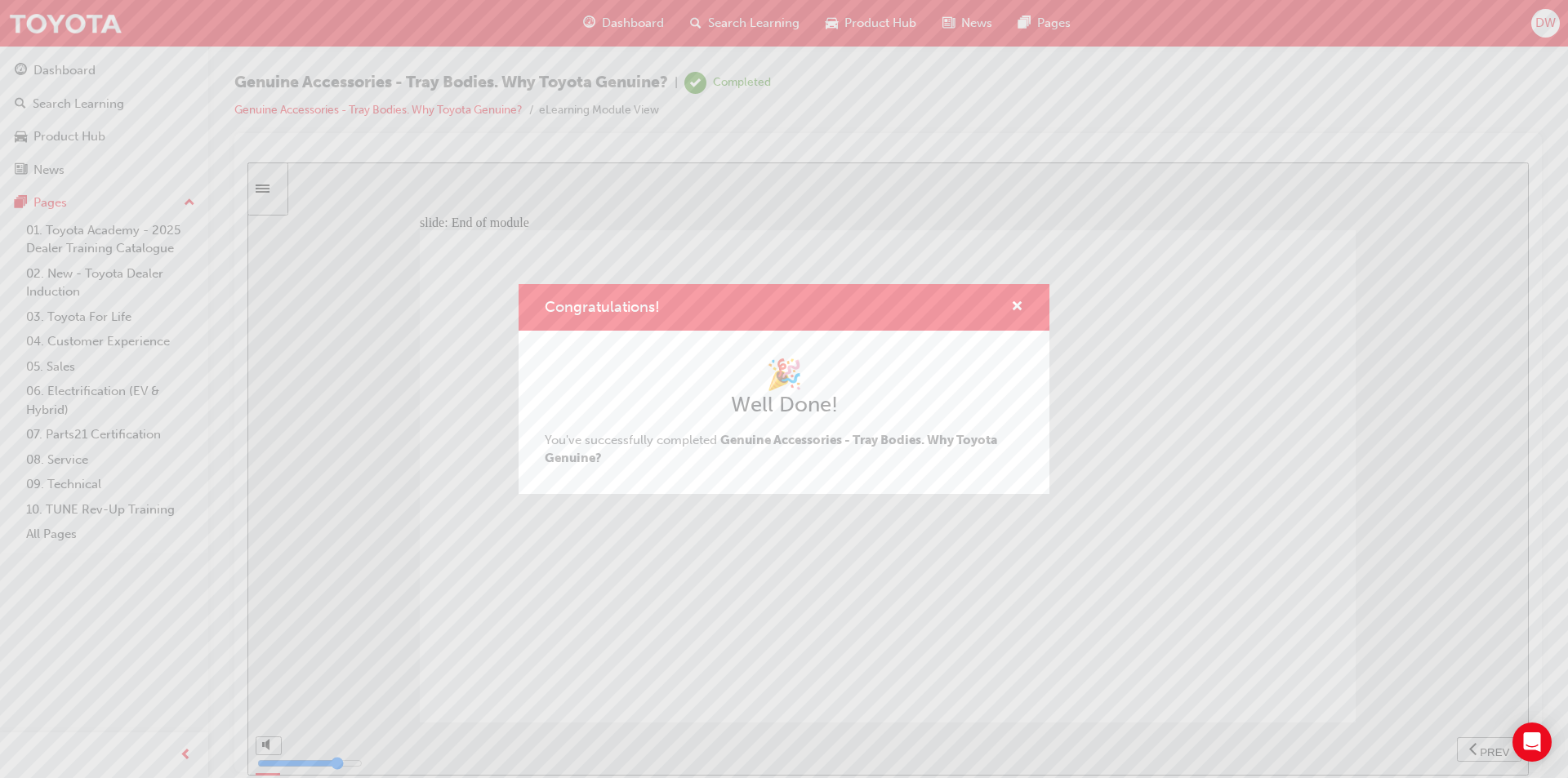 click on "🎉 Well Done! You've successfully completed   Genuine Accessories - Tray Bodies. Why Toyota Genuine?" at bounding box center (784, 412) 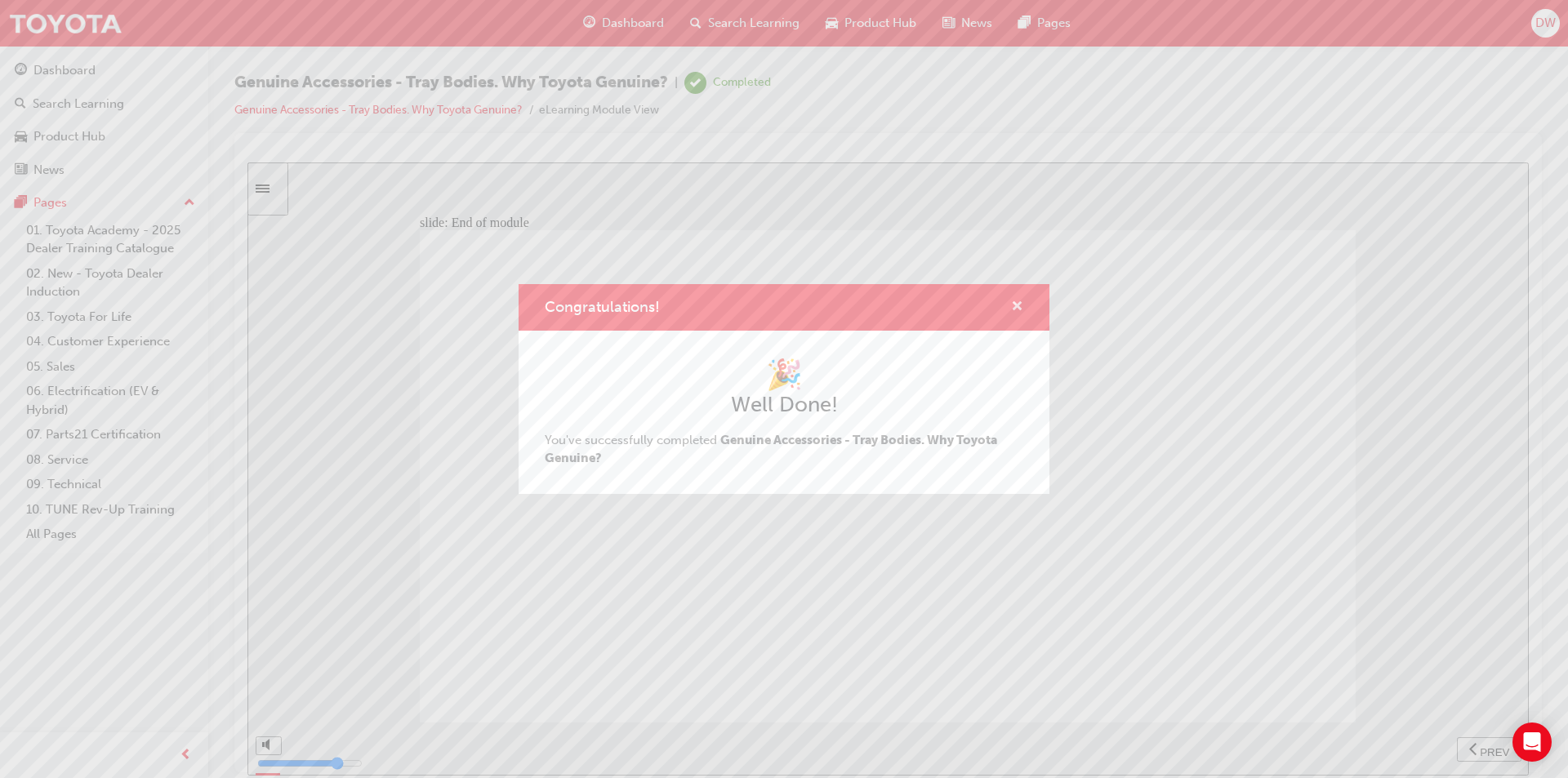 click at bounding box center (1017, 308) 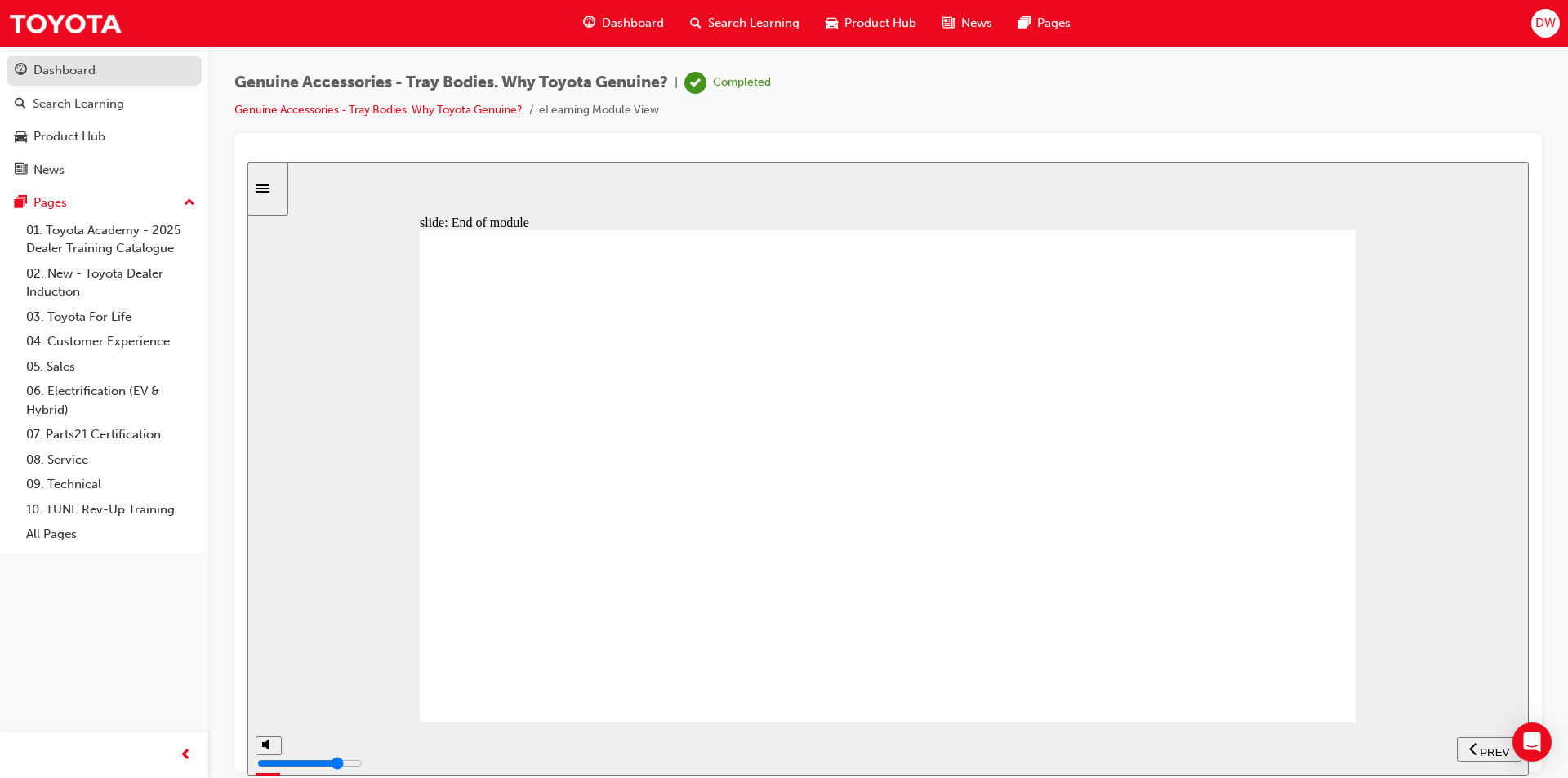 click on "Dashboard" at bounding box center (65, 70) 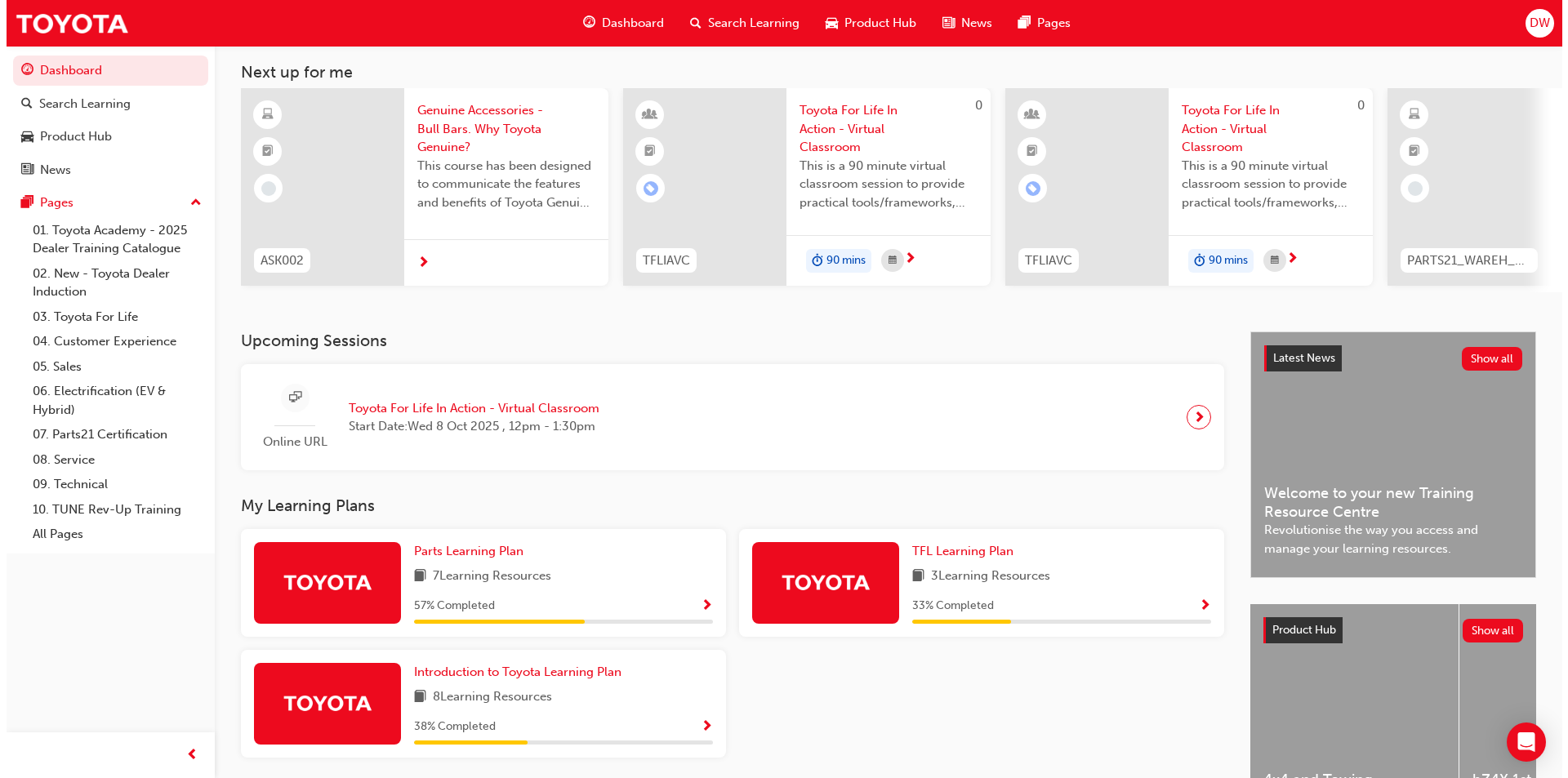 scroll, scrollTop: 0, scrollLeft: 0, axis: both 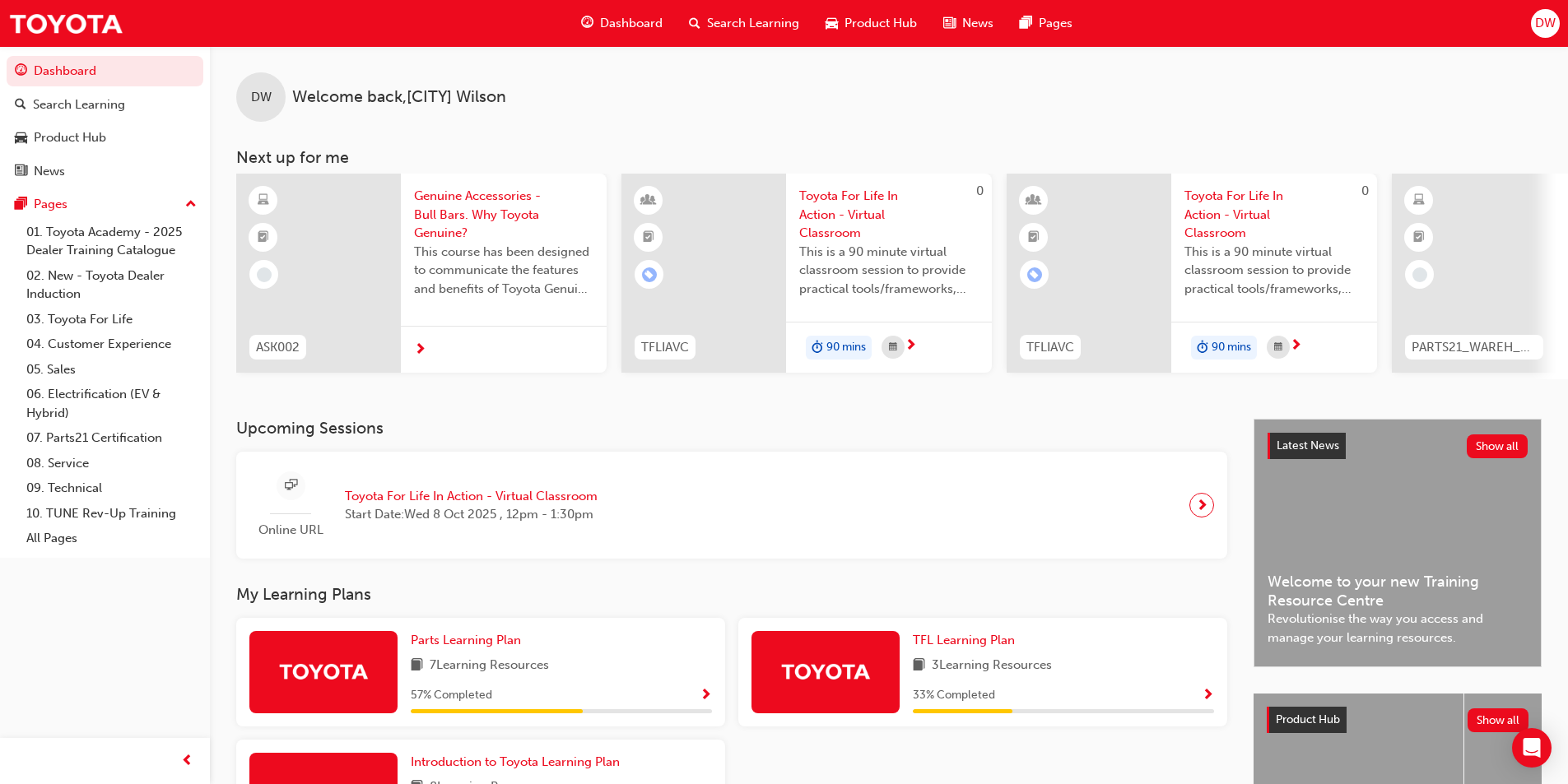 click on "Genuine Accessories - Bull Bars. Why Toyota Genuine?" at bounding box center (504, 215) 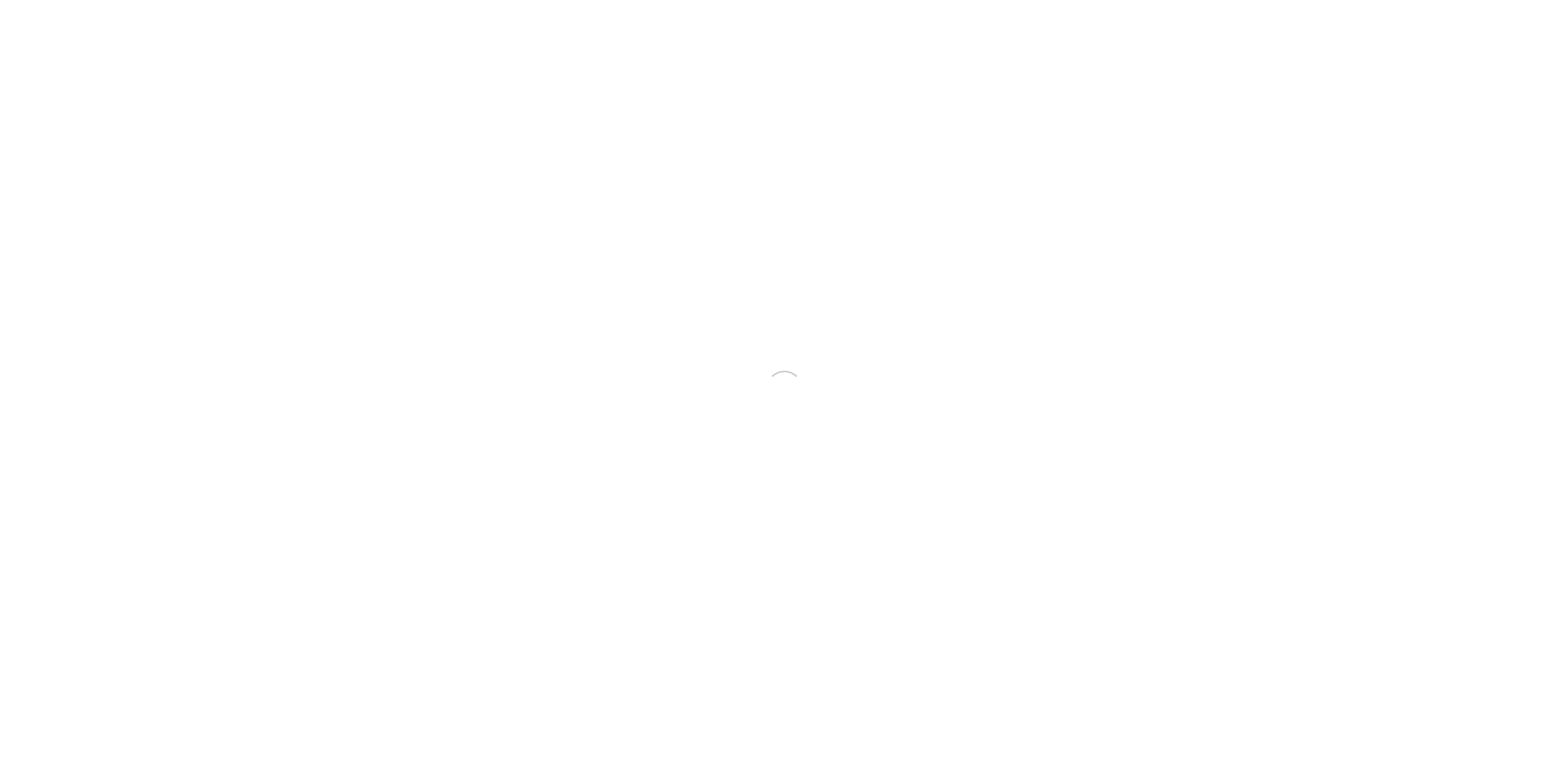 scroll, scrollTop: 0, scrollLeft: 0, axis: both 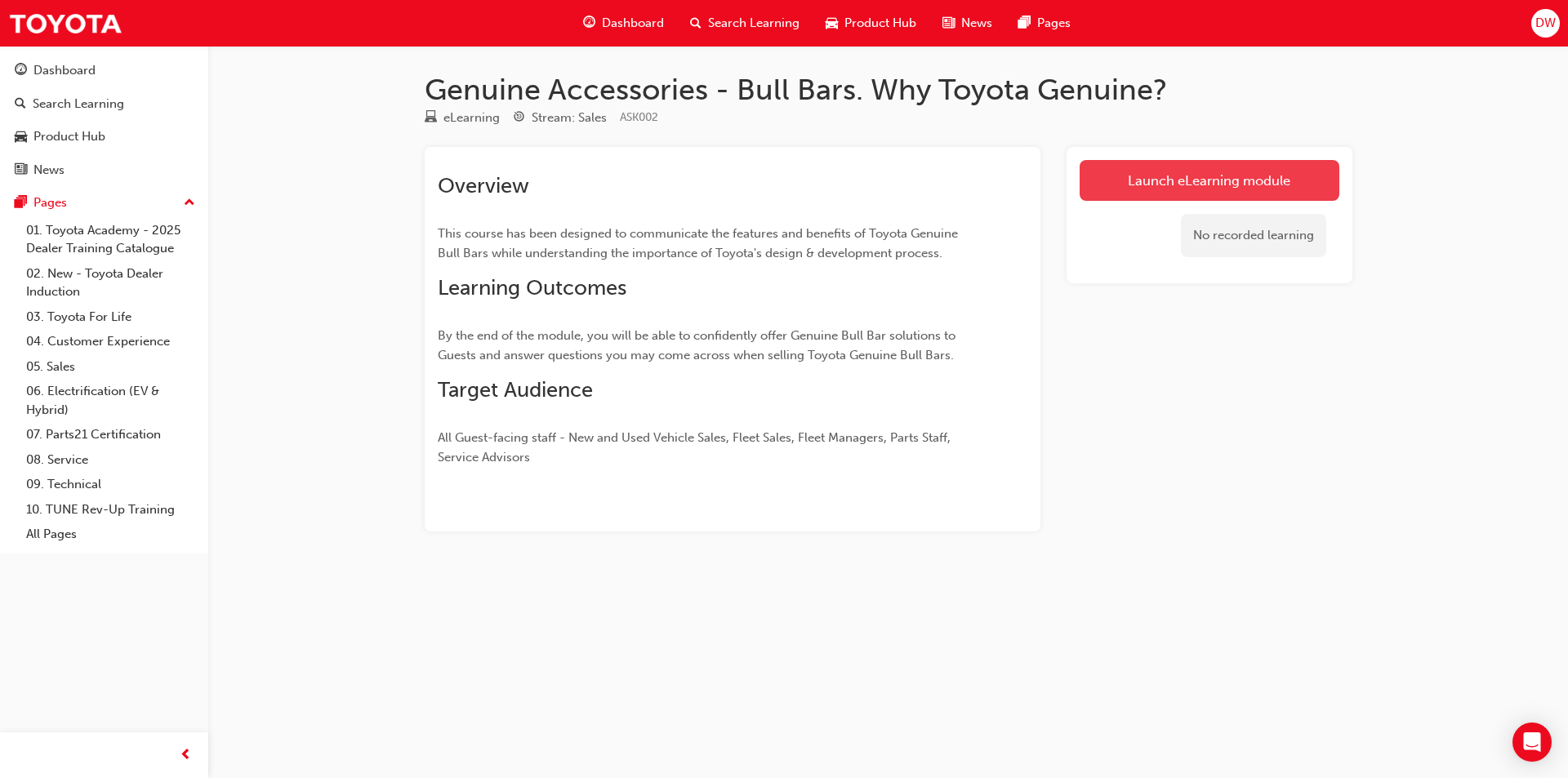 click on "Launch eLearning module" at bounding box center [1209, 180] 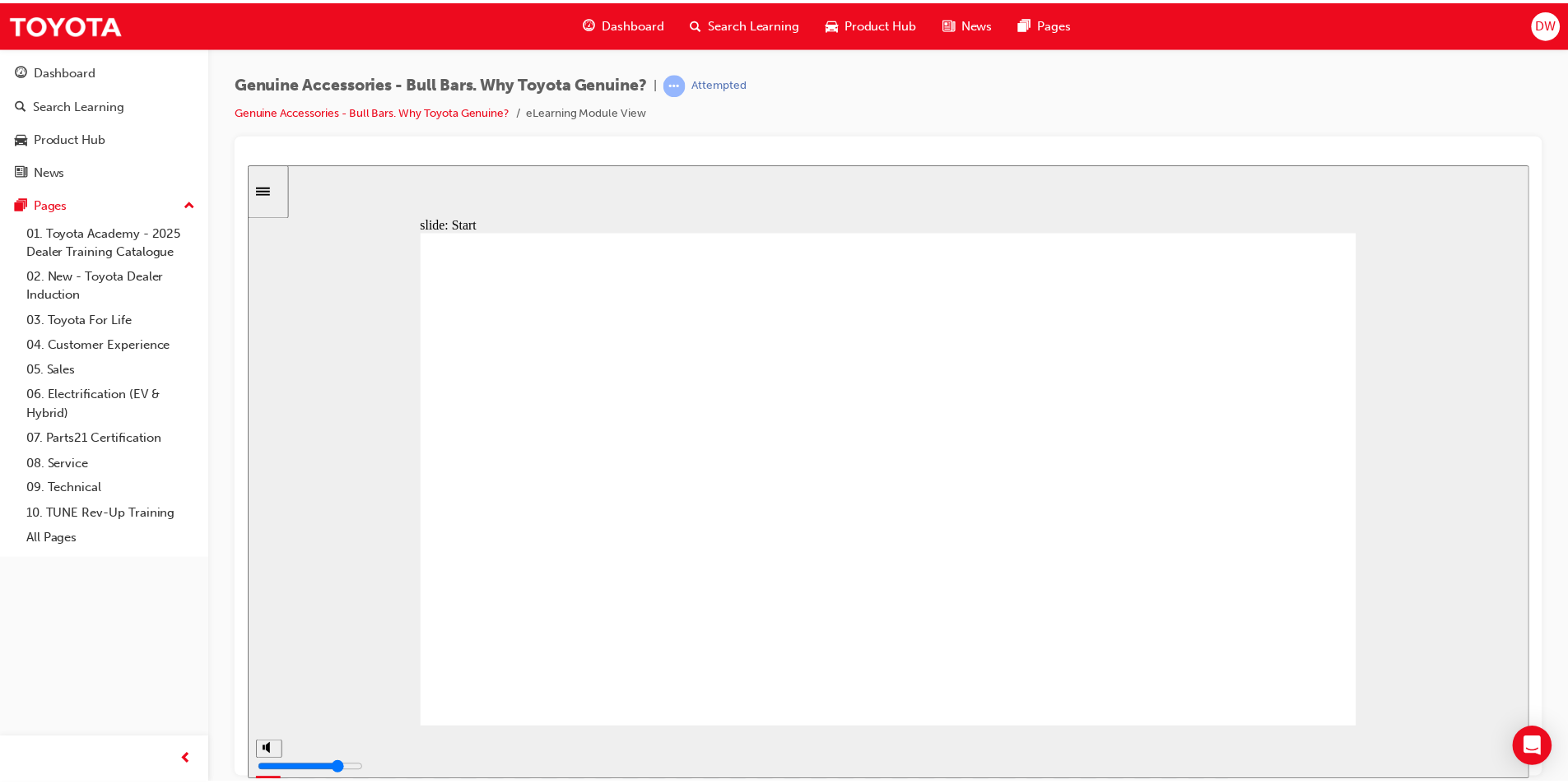scroll, scrollTop: 0, scrollLeft: 0, axis: both 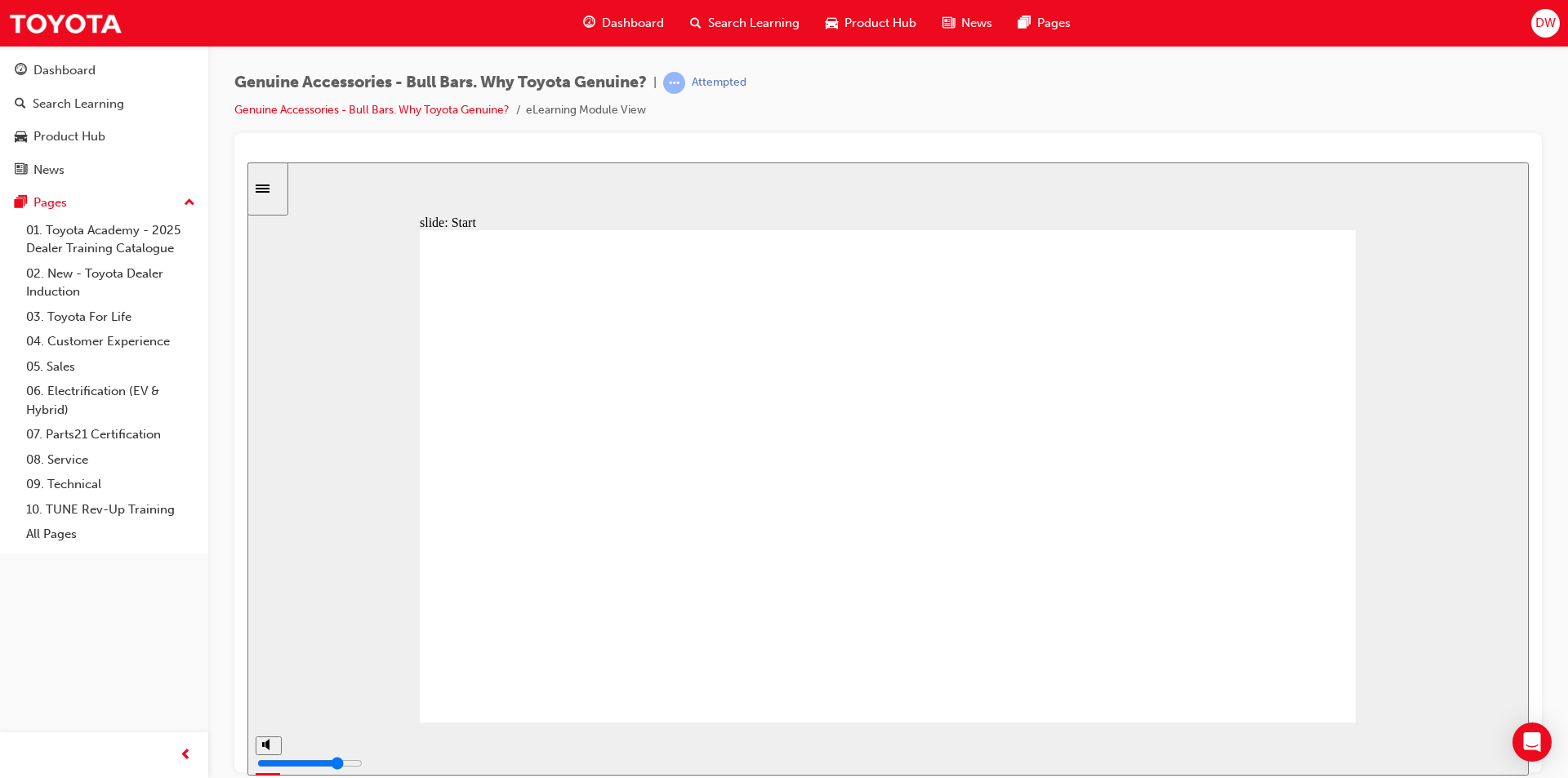 click 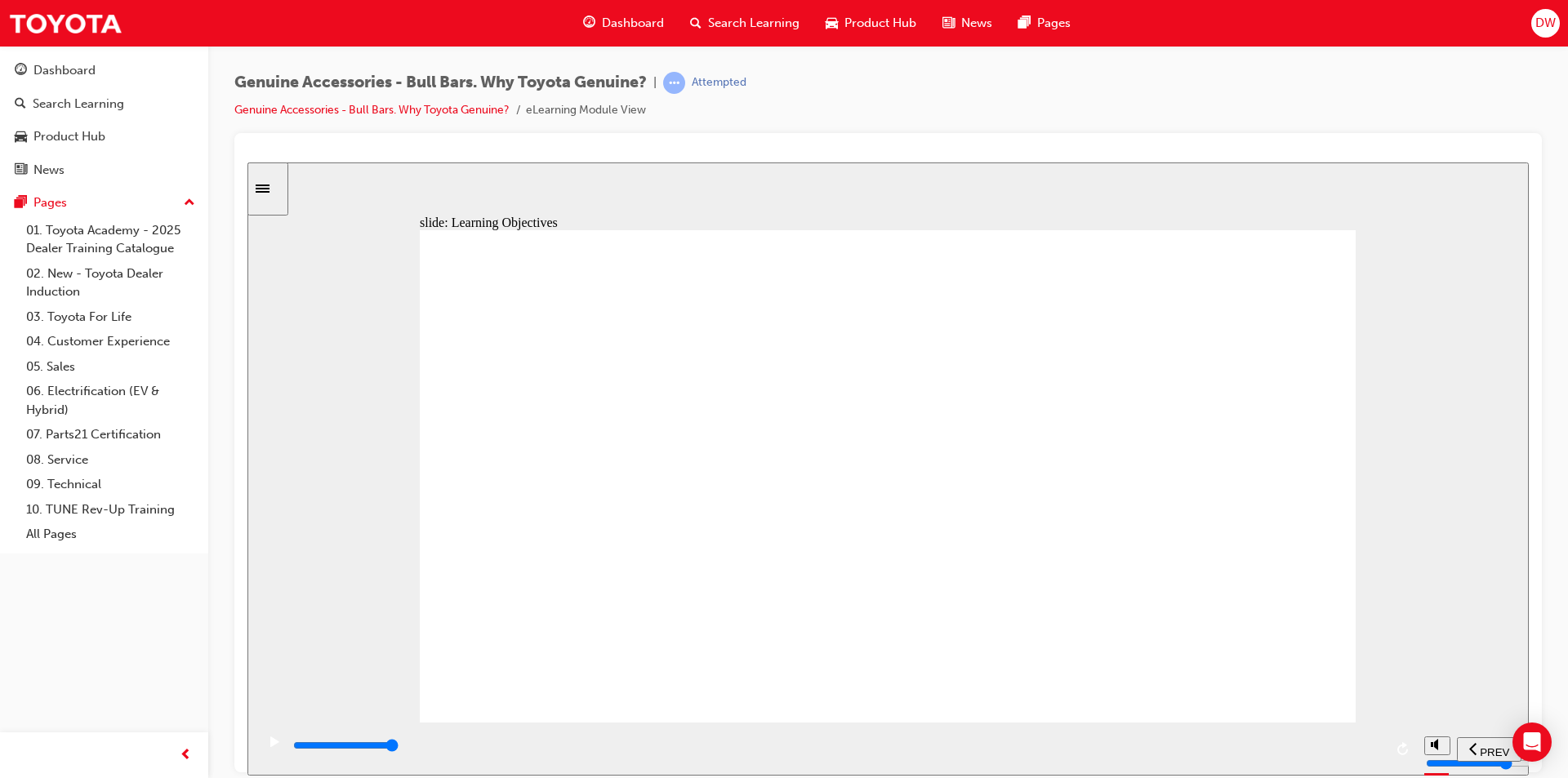 click 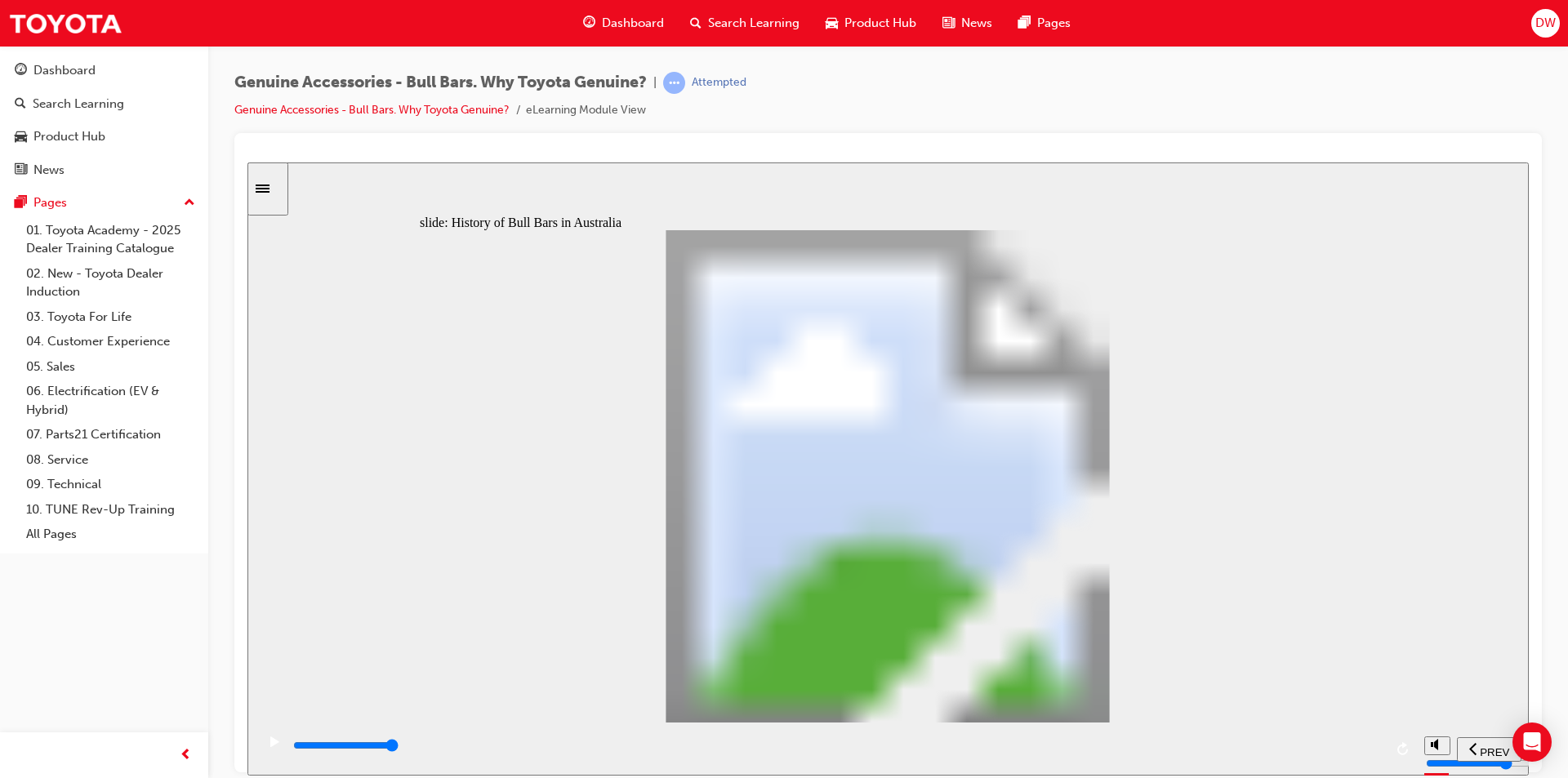 click 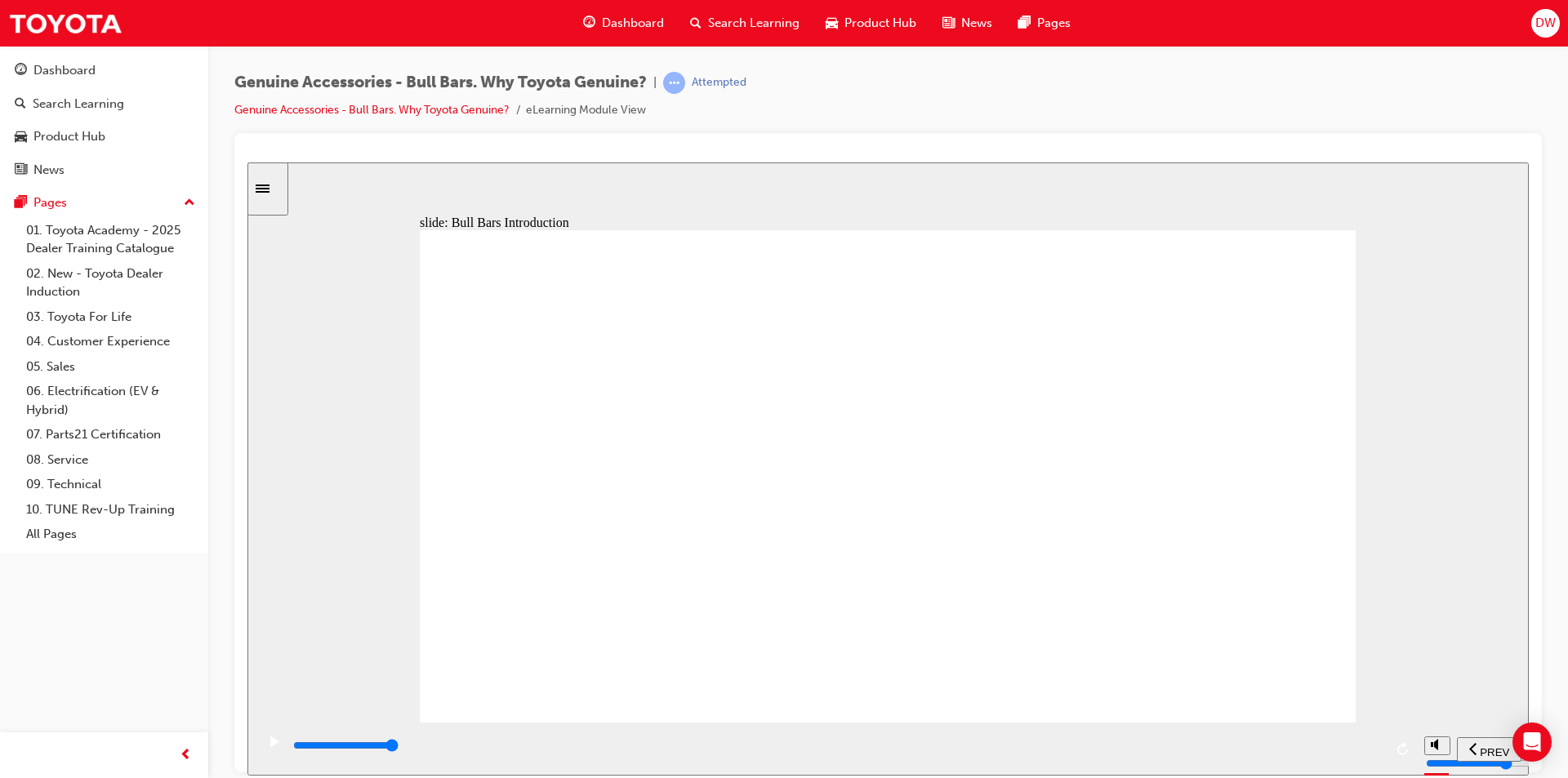 click 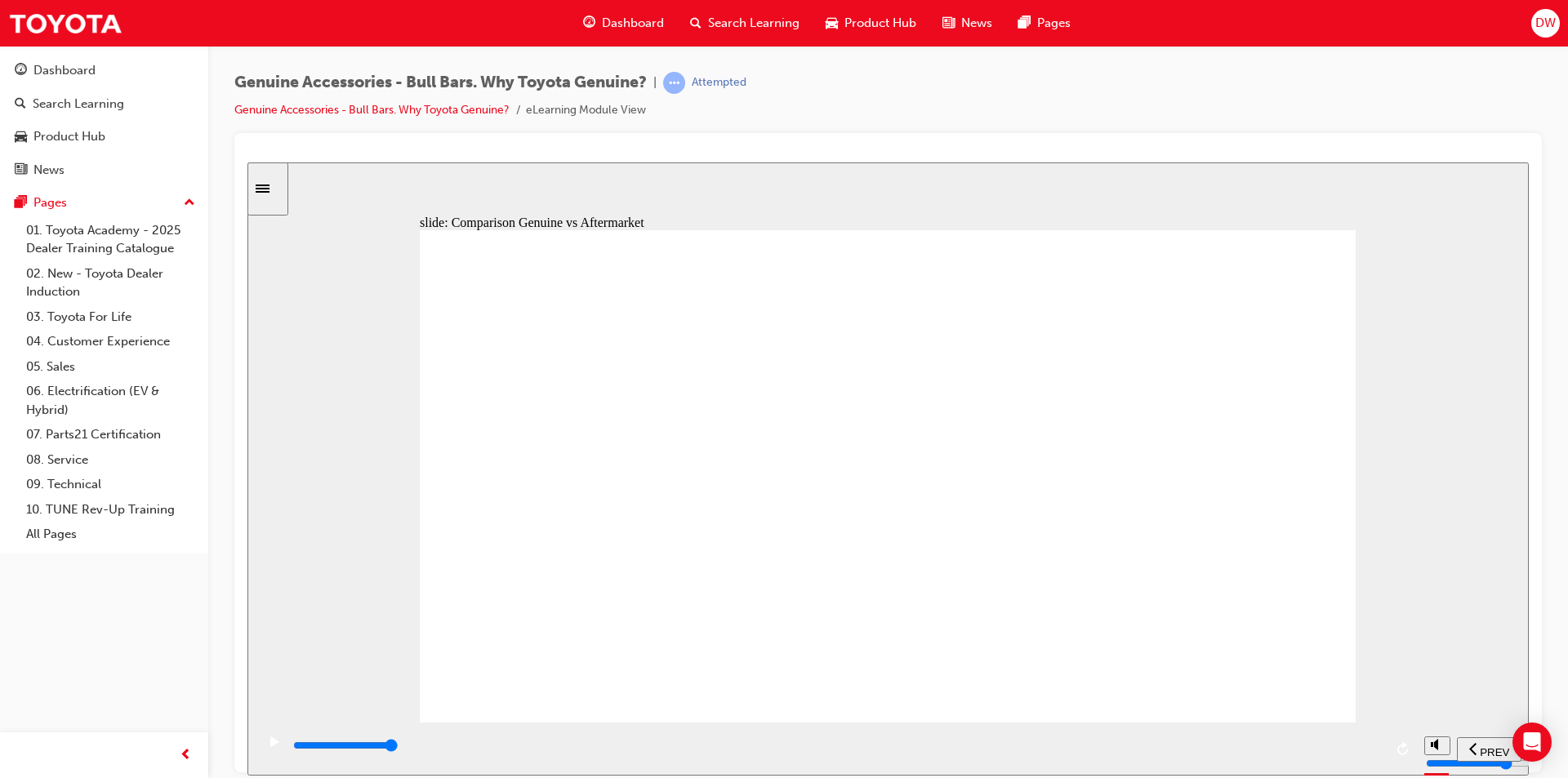 click 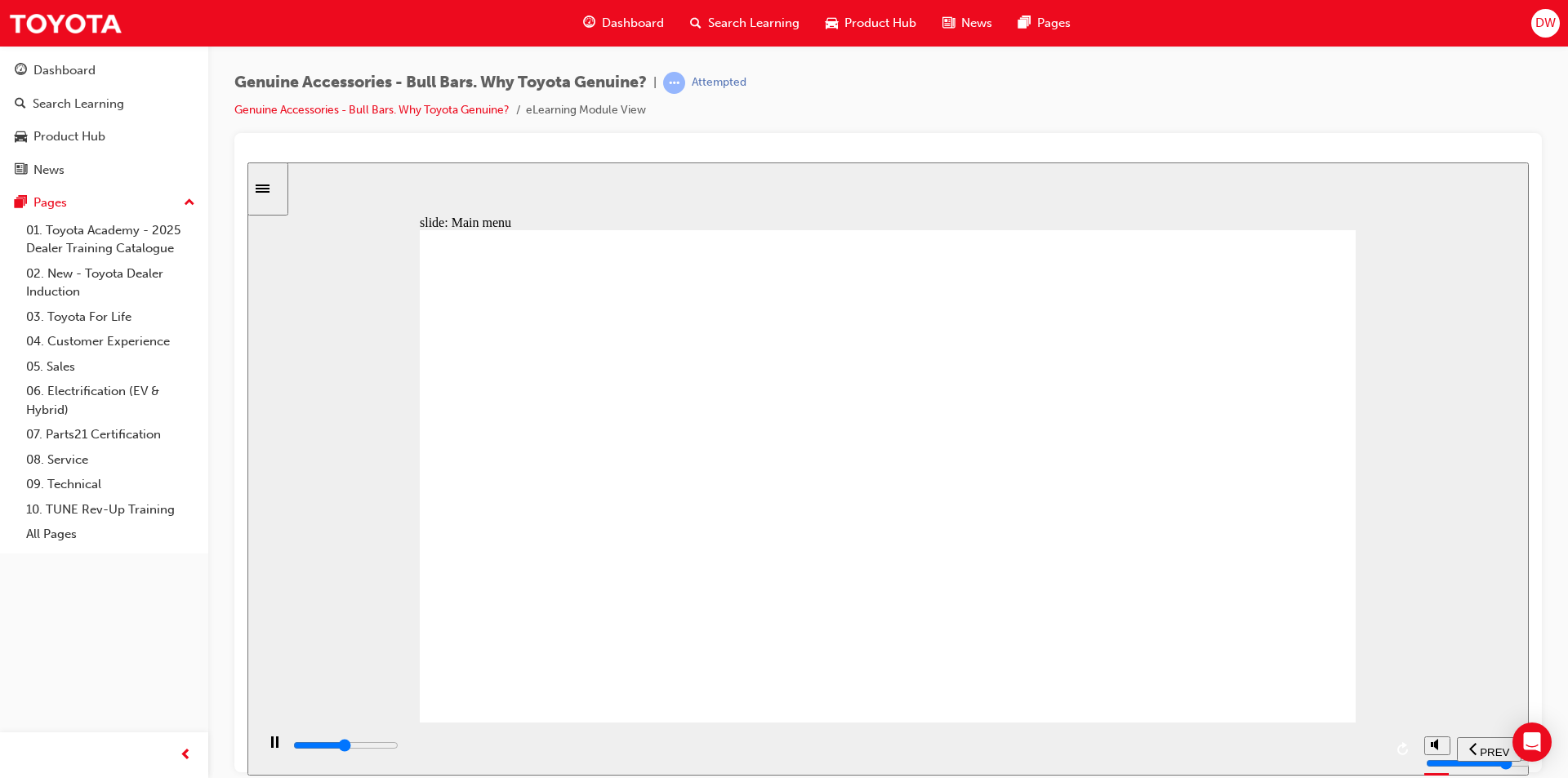 click at bounding box center (888, 1270) 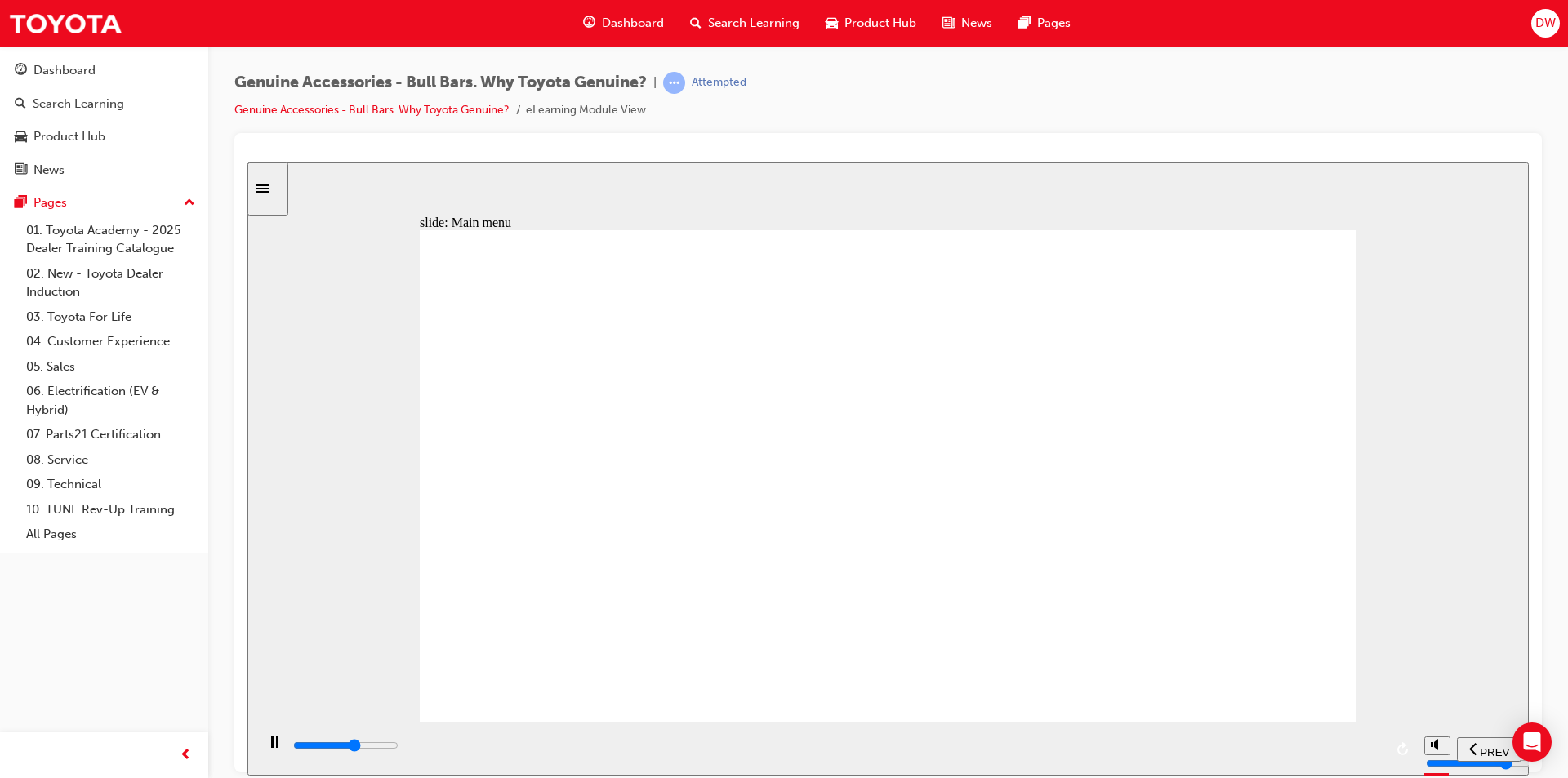 click at bounding box center (837, 745) 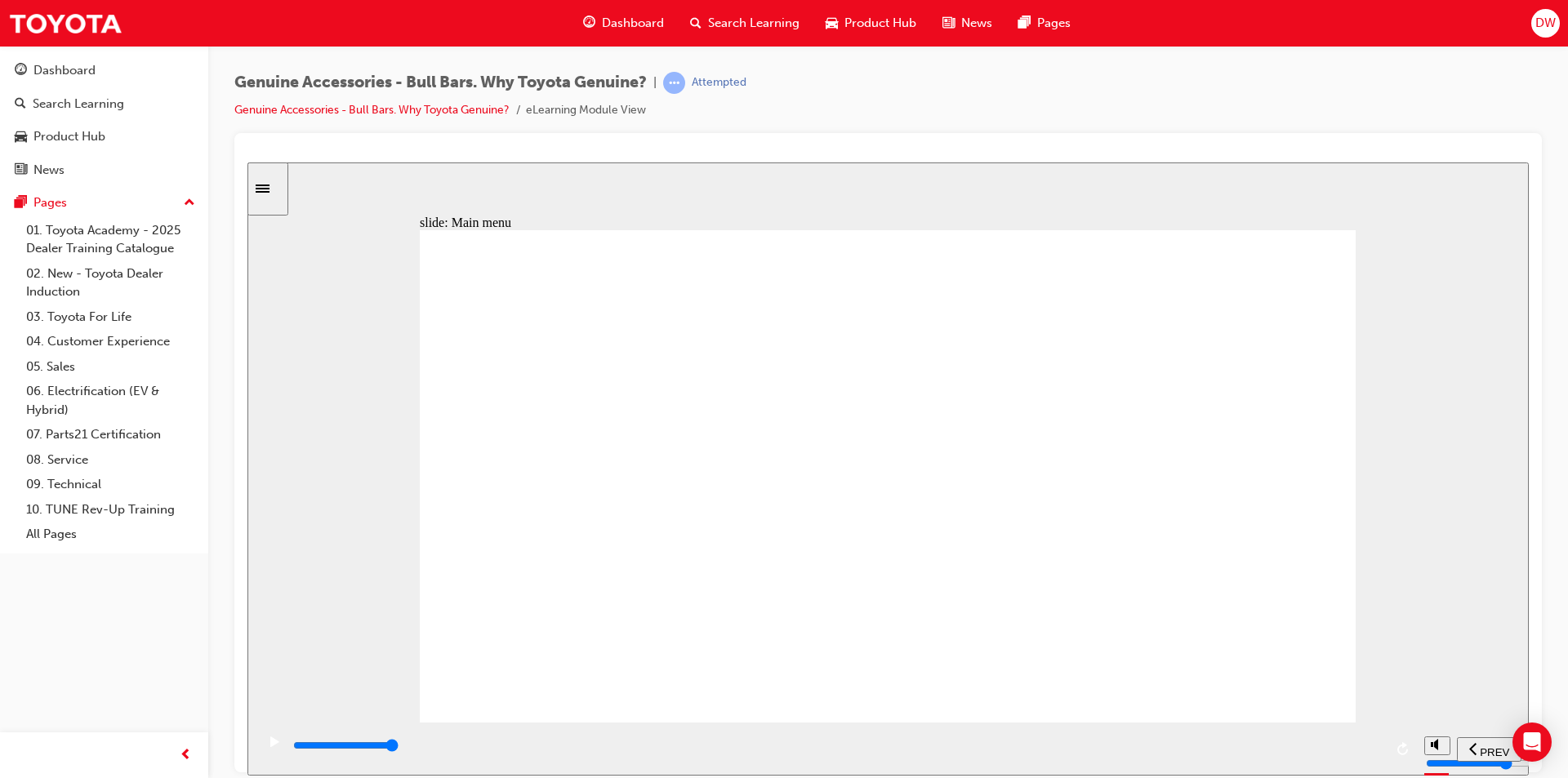 click 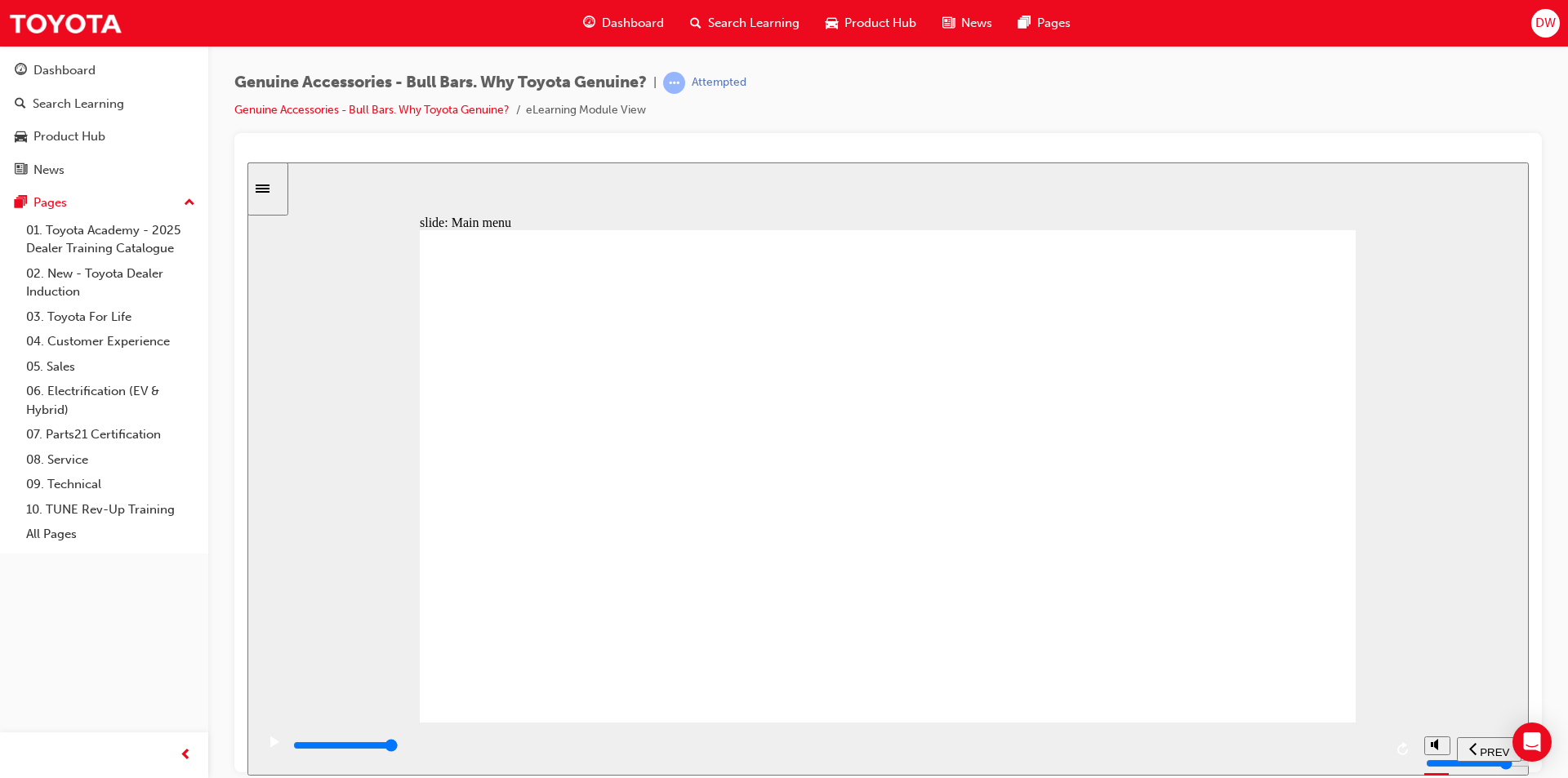 click 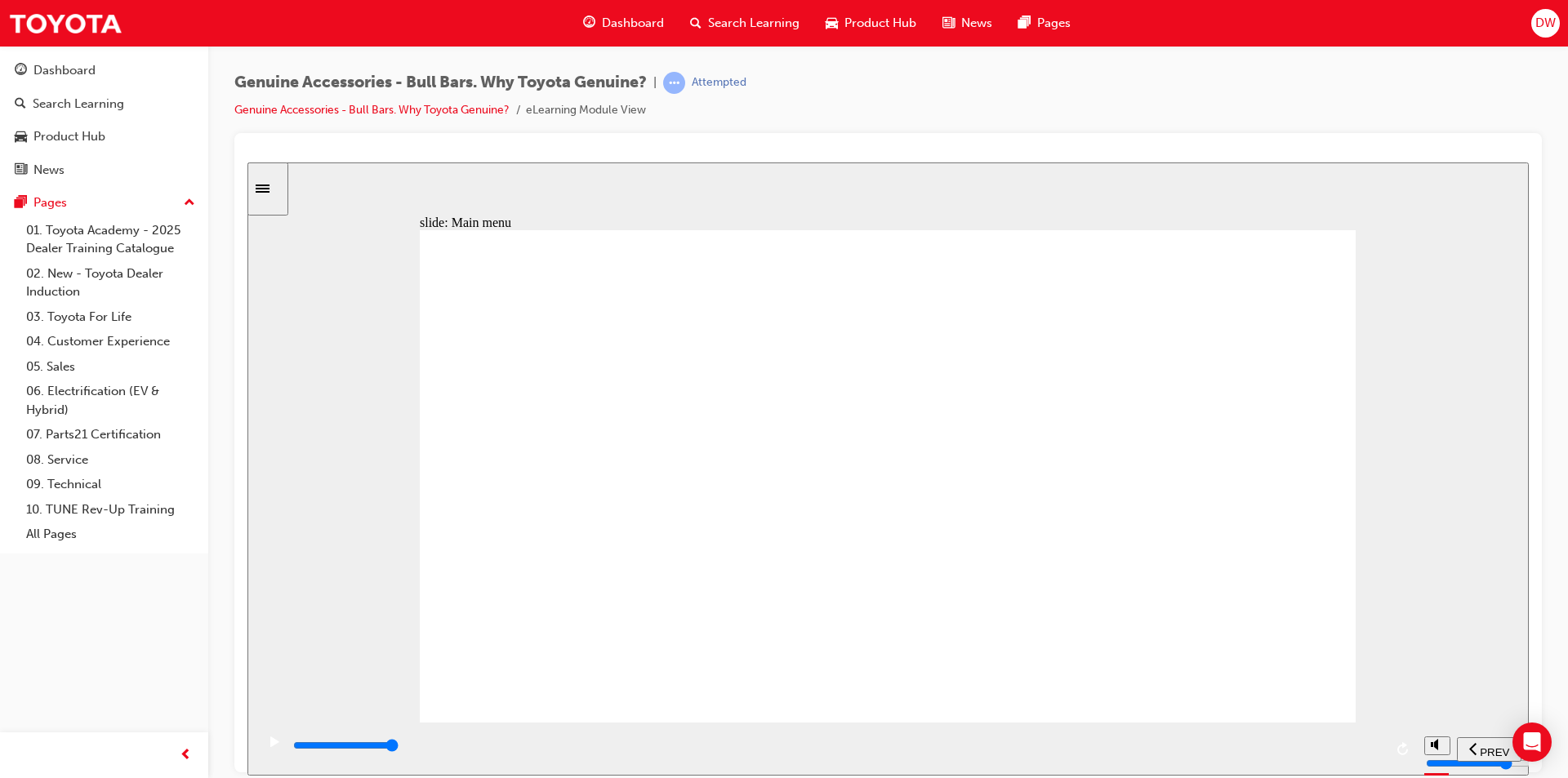 click 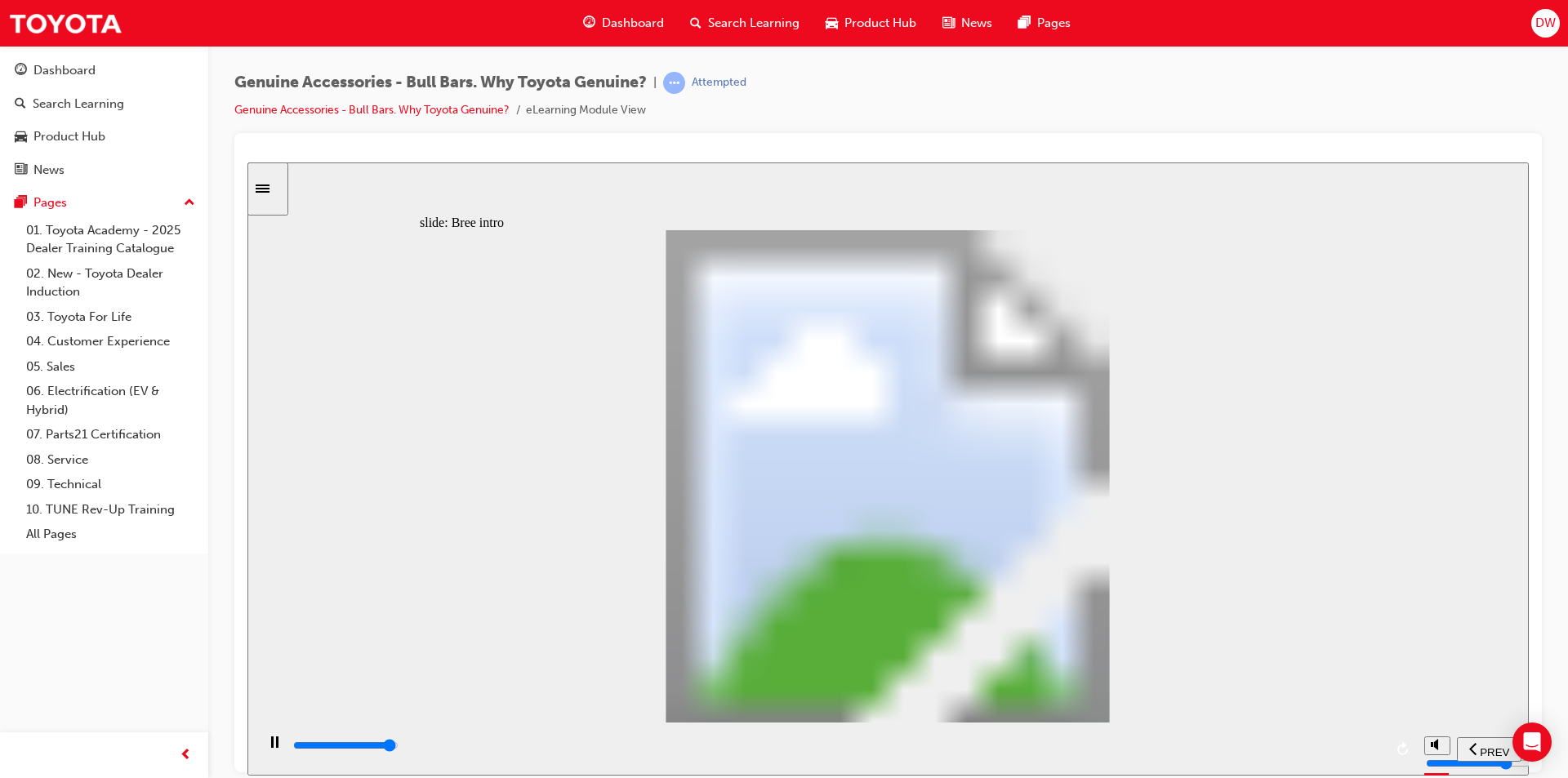 click at bounding box center [345, 745] 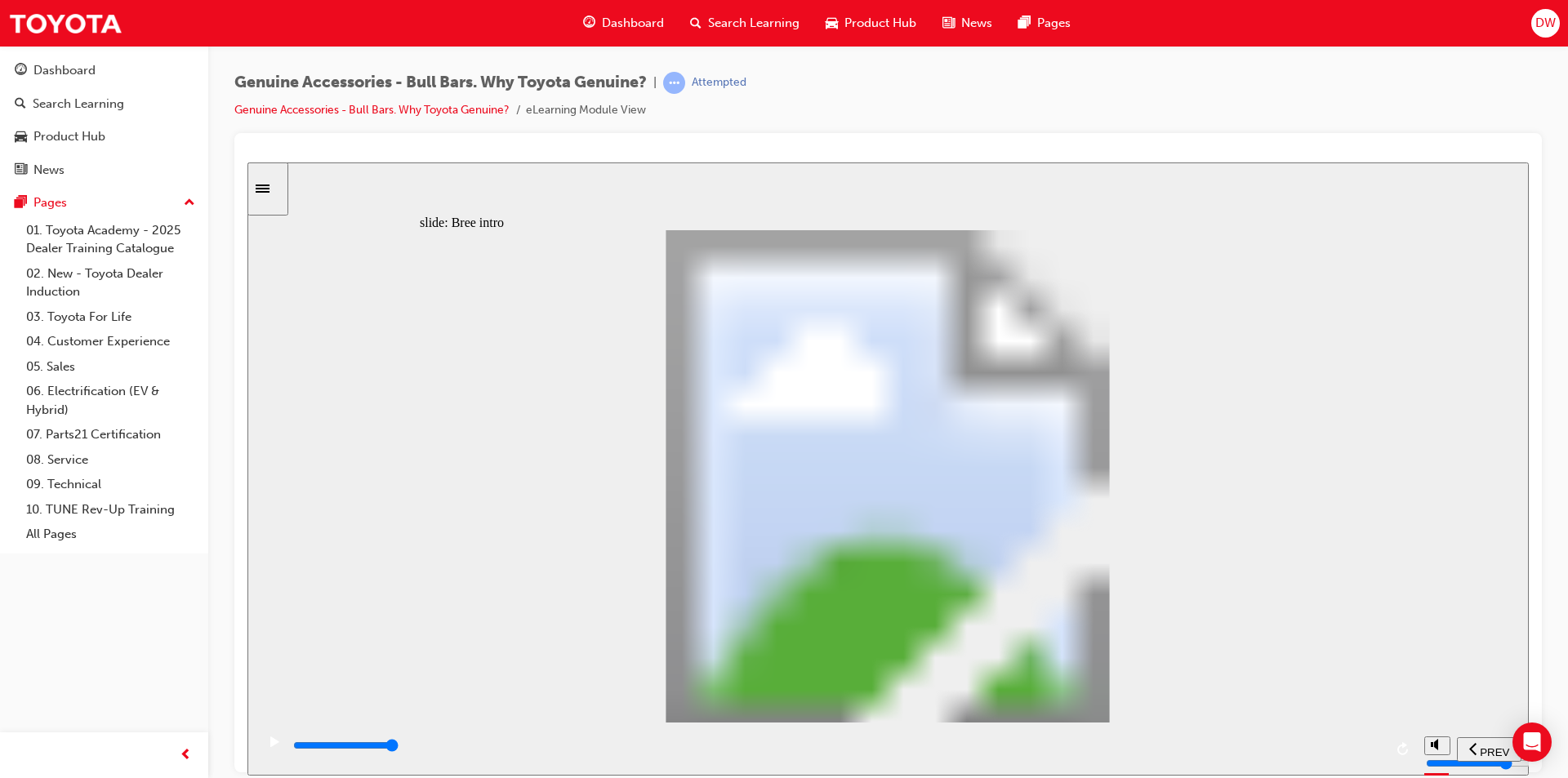 click 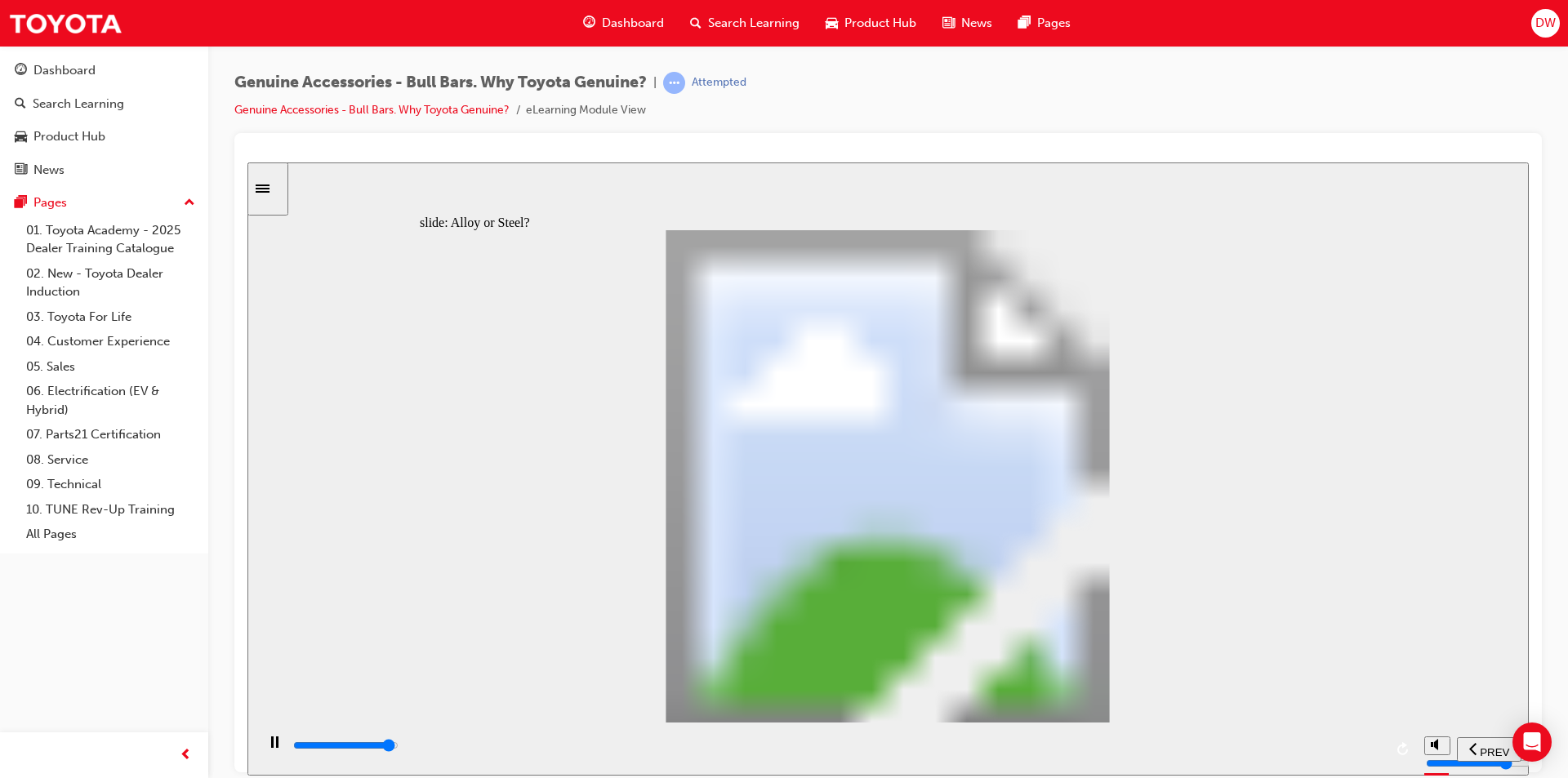 click at bounding box center [837, 745] 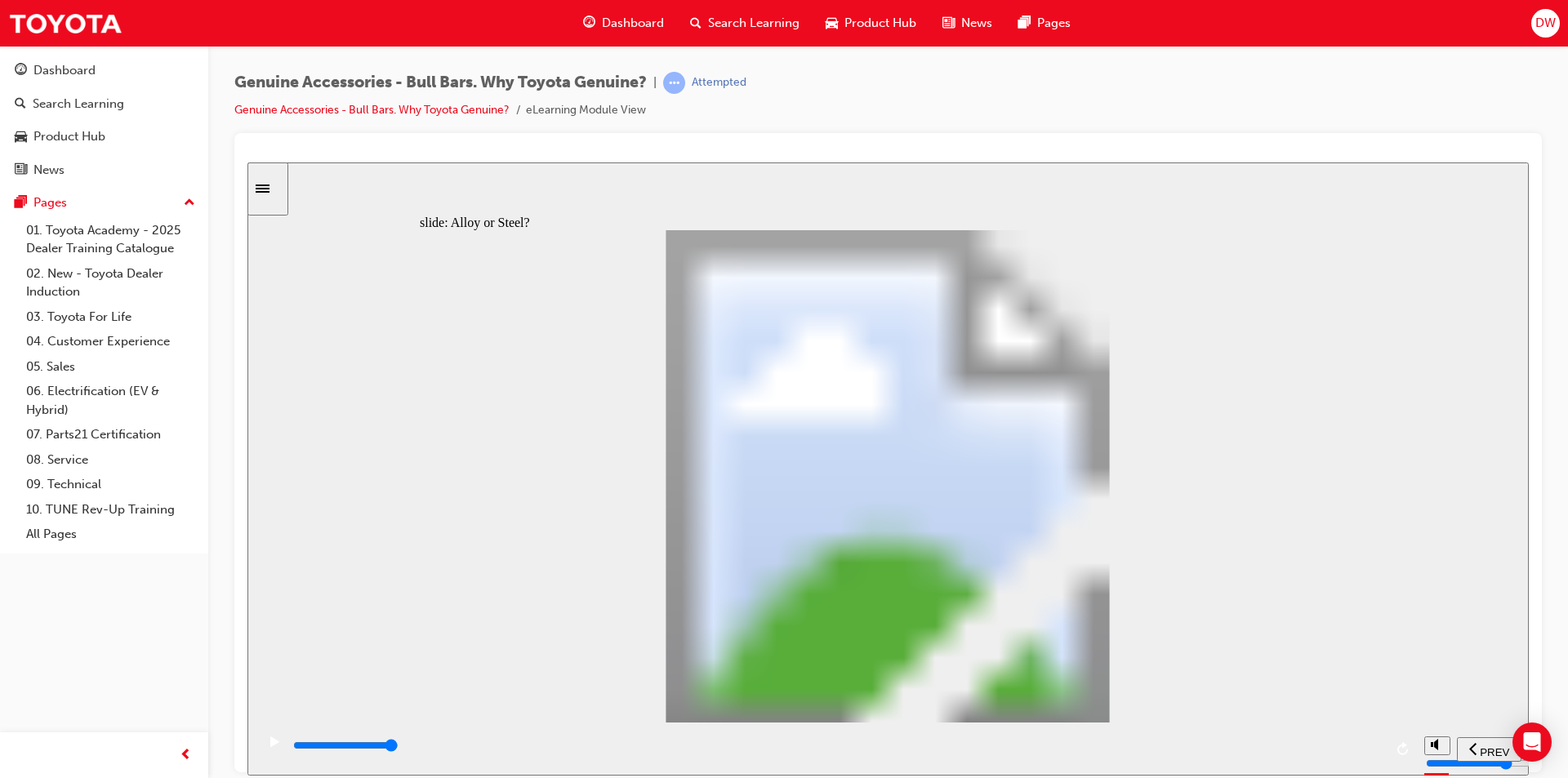 click 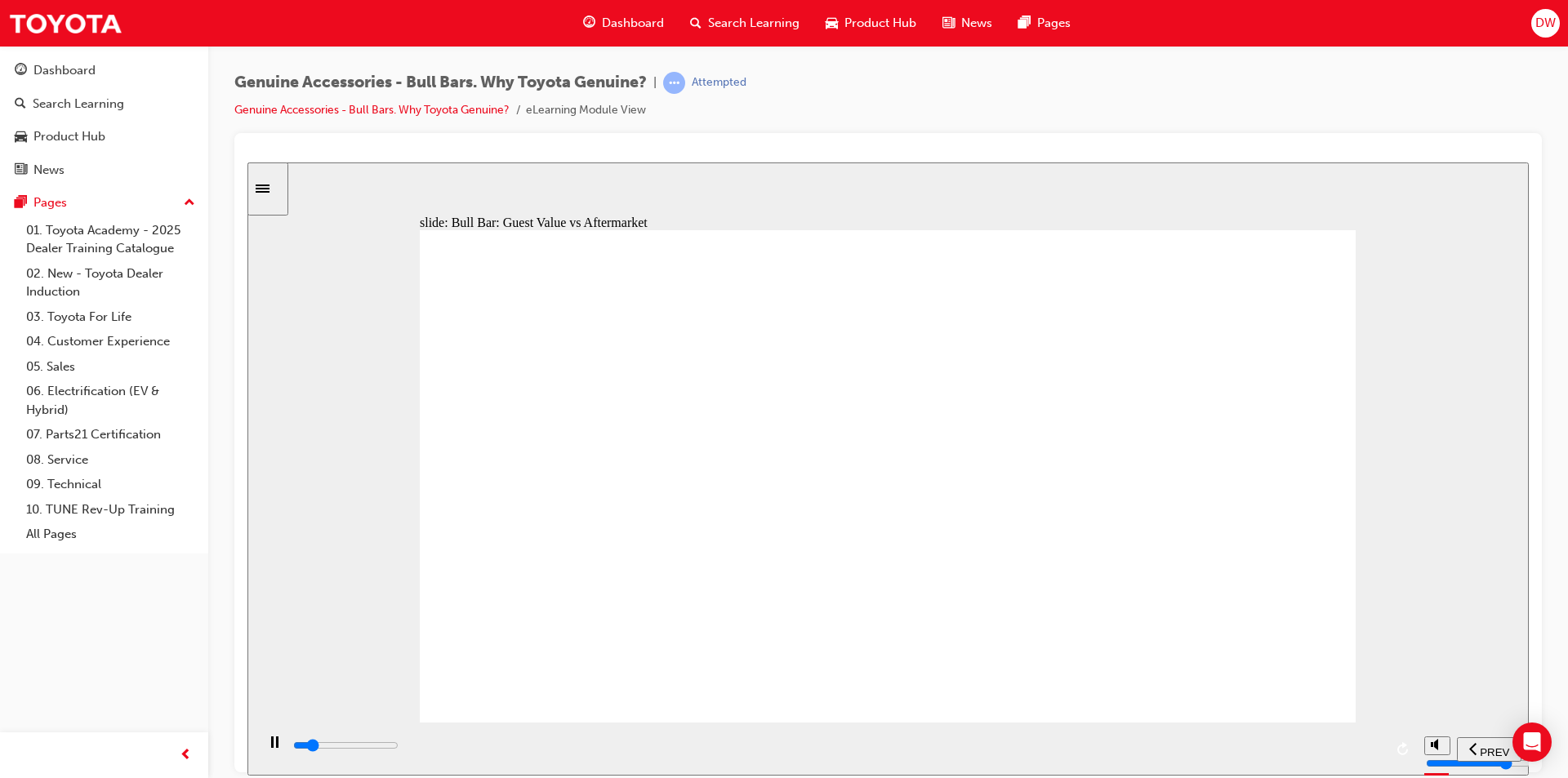 click at bounding box center (837, 745) 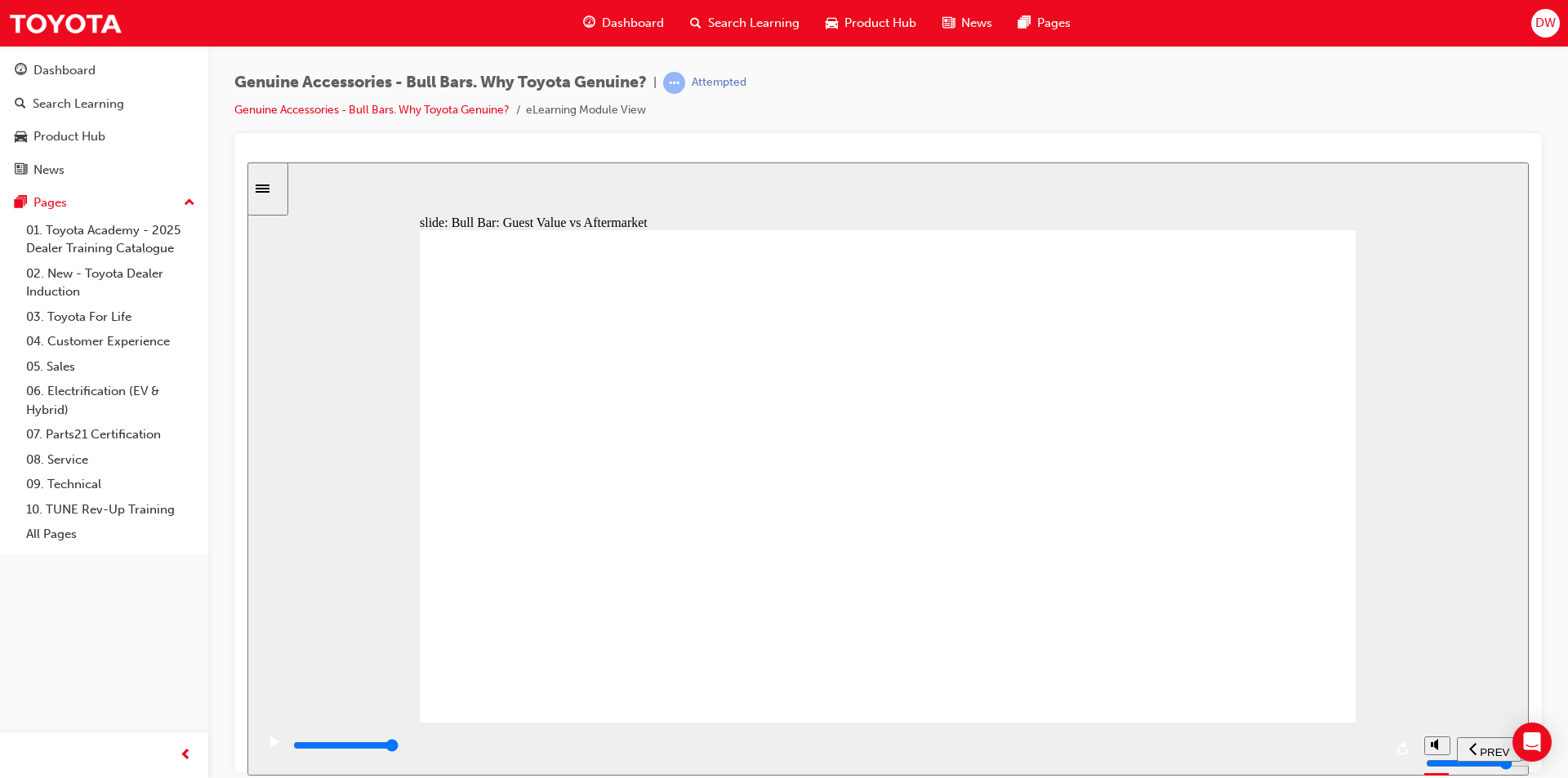 click 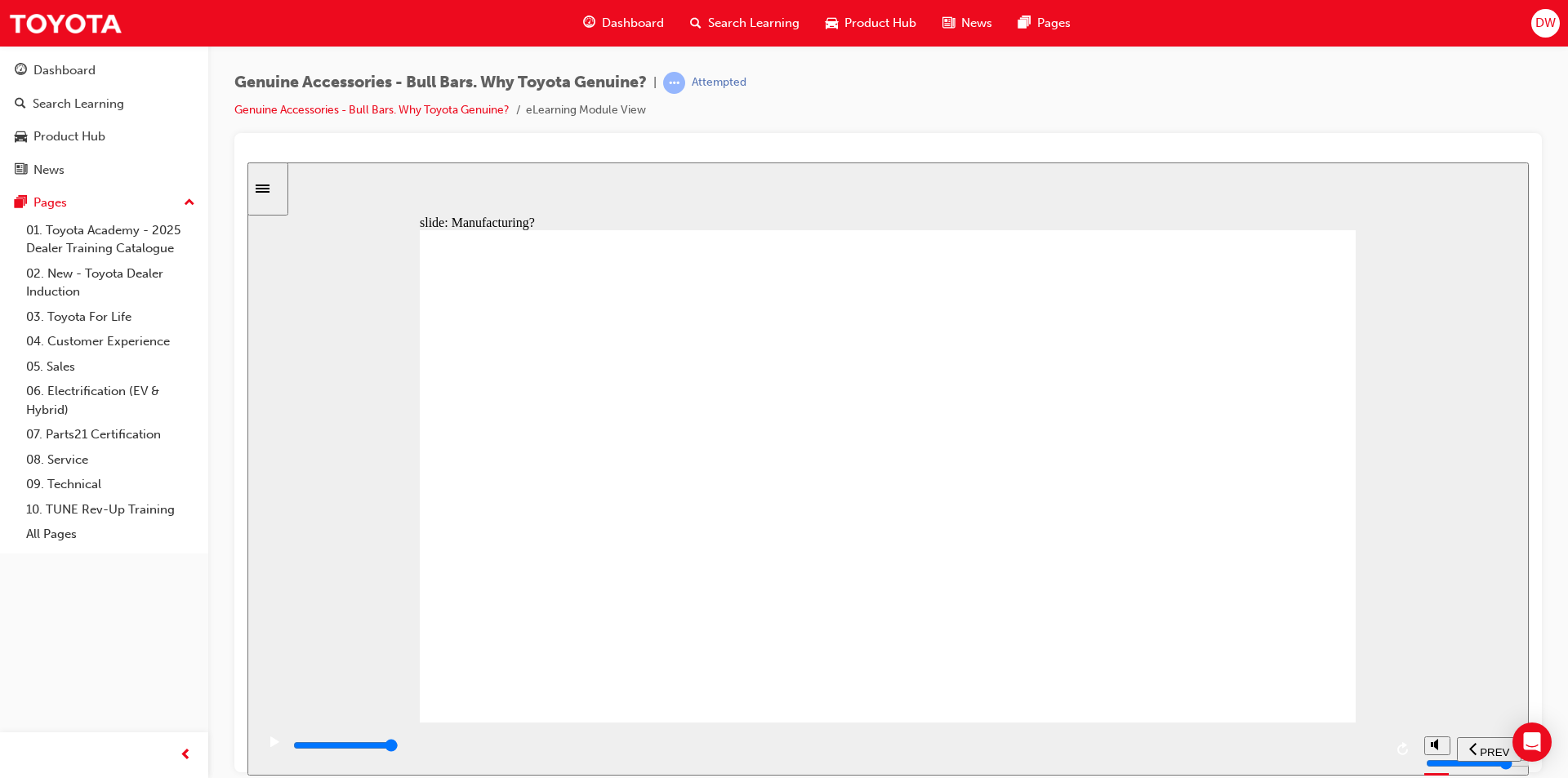click 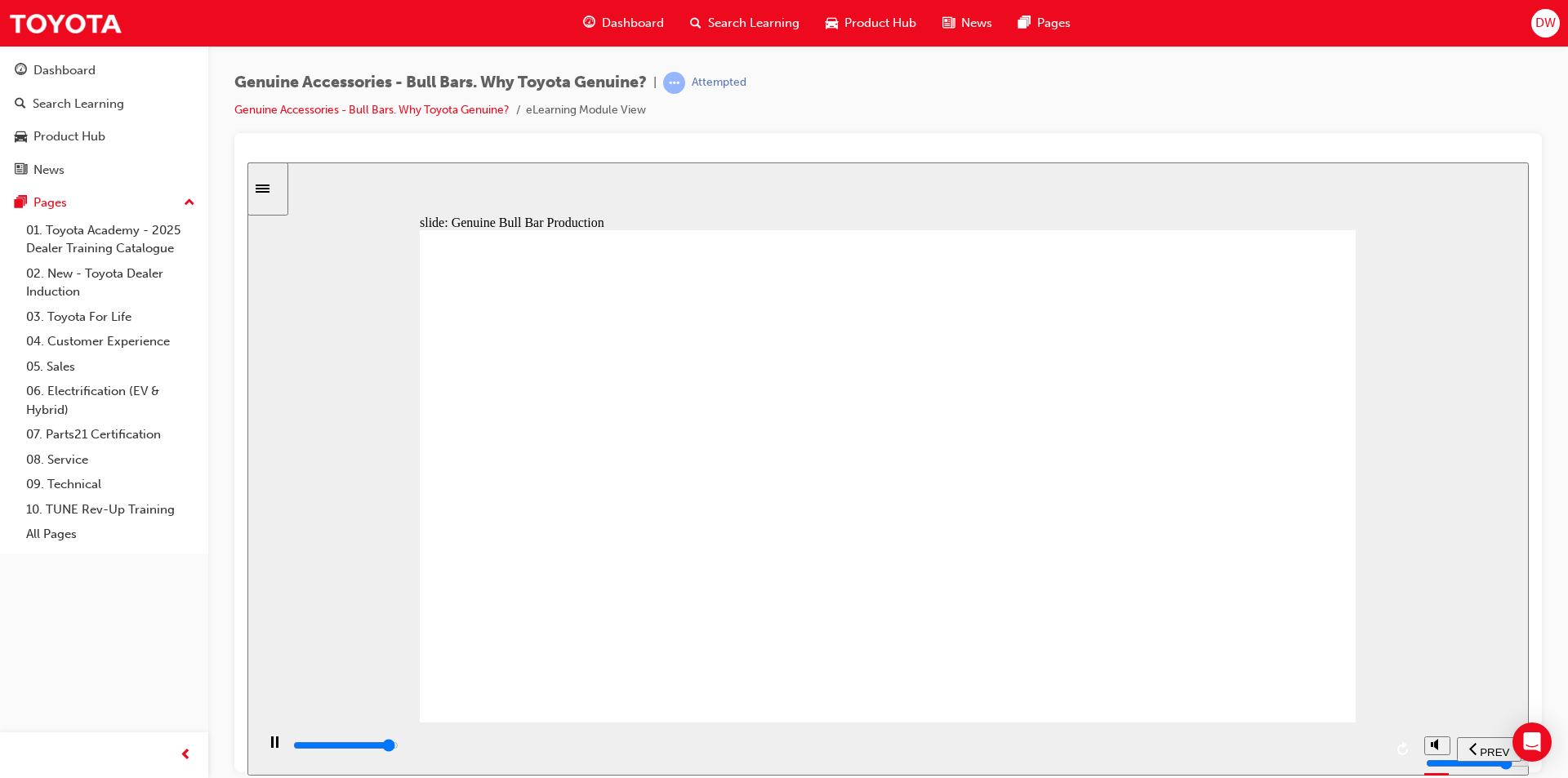 click at bounding box center [837, 745] 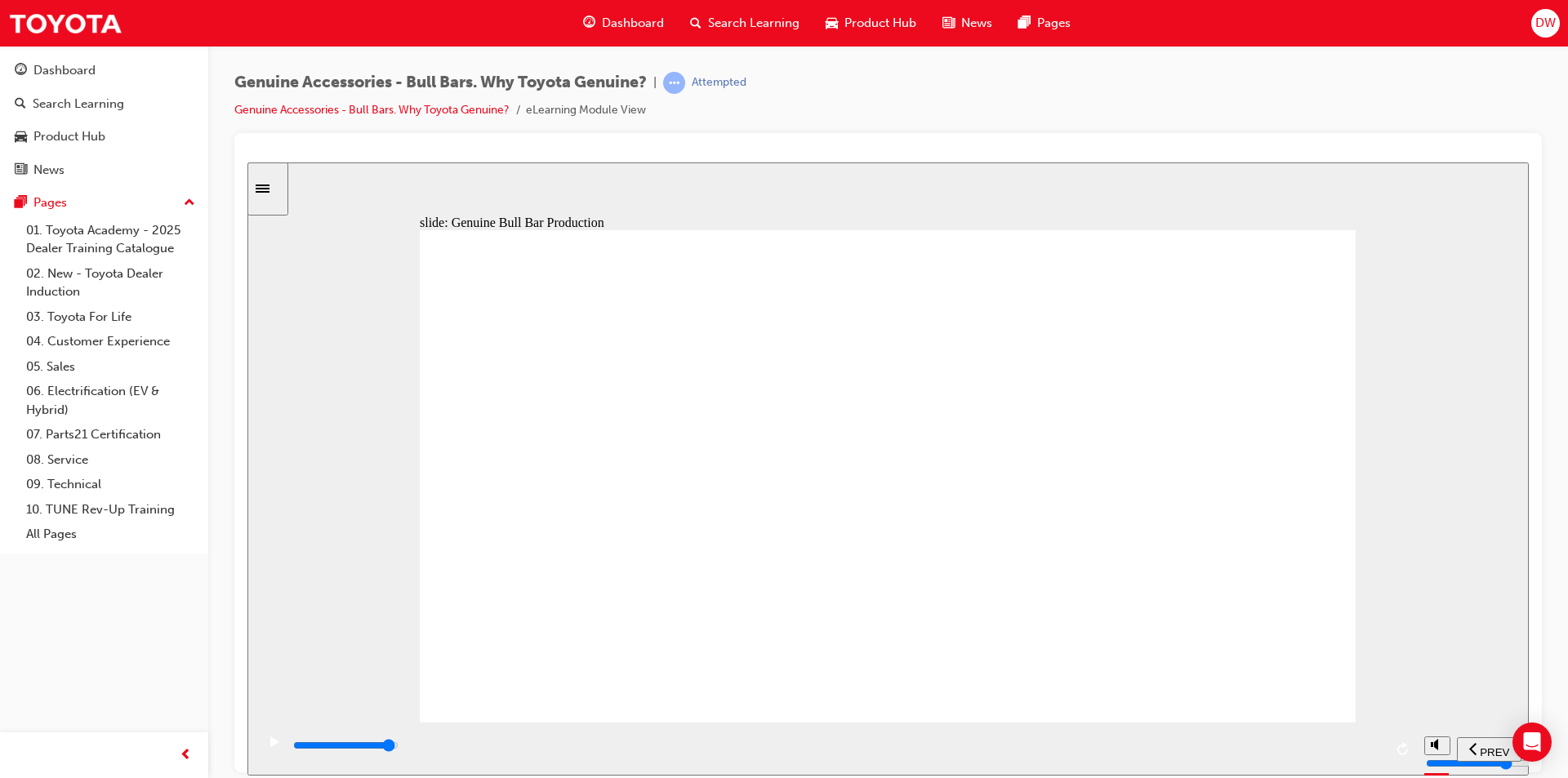 click 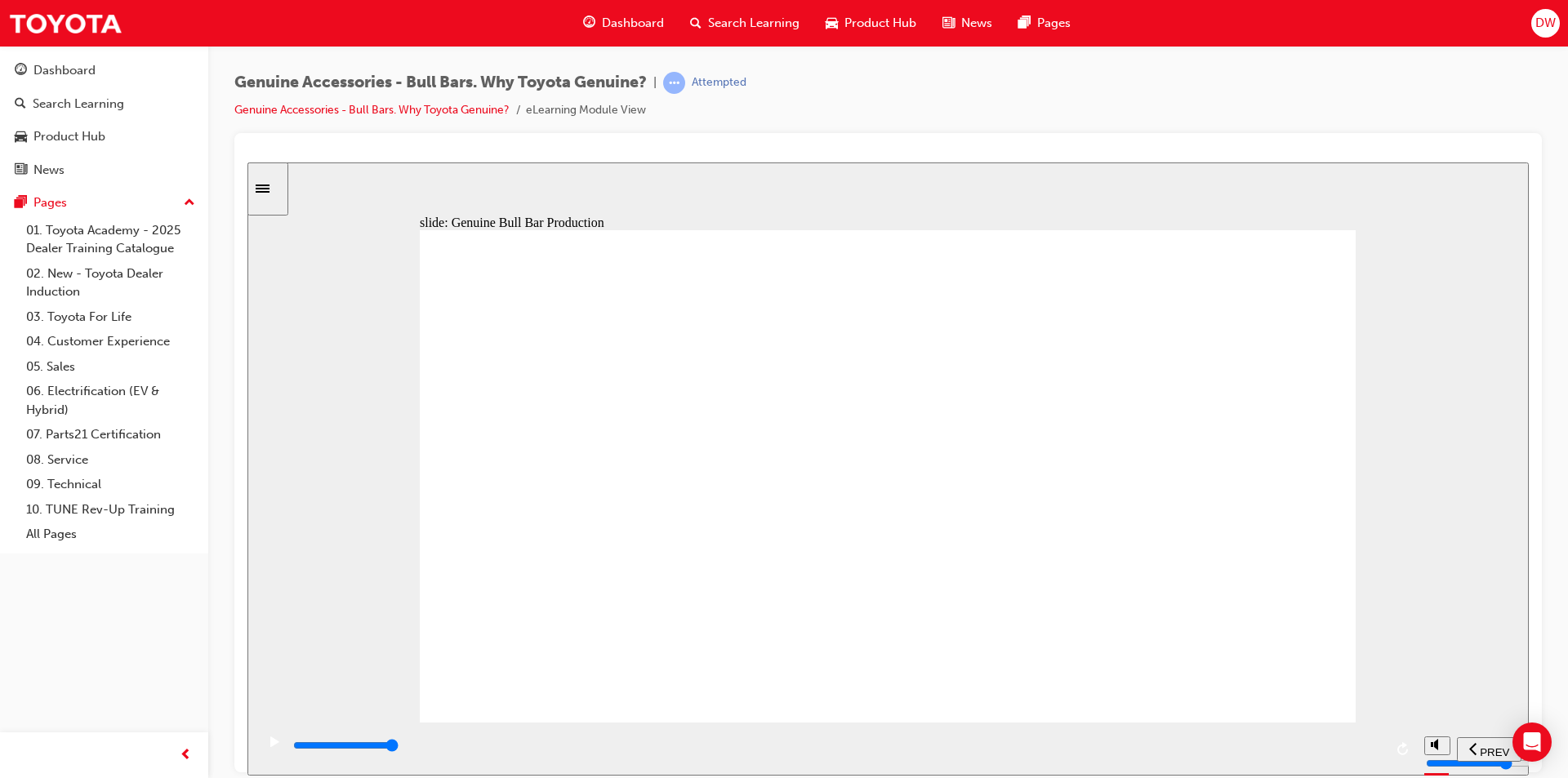 click 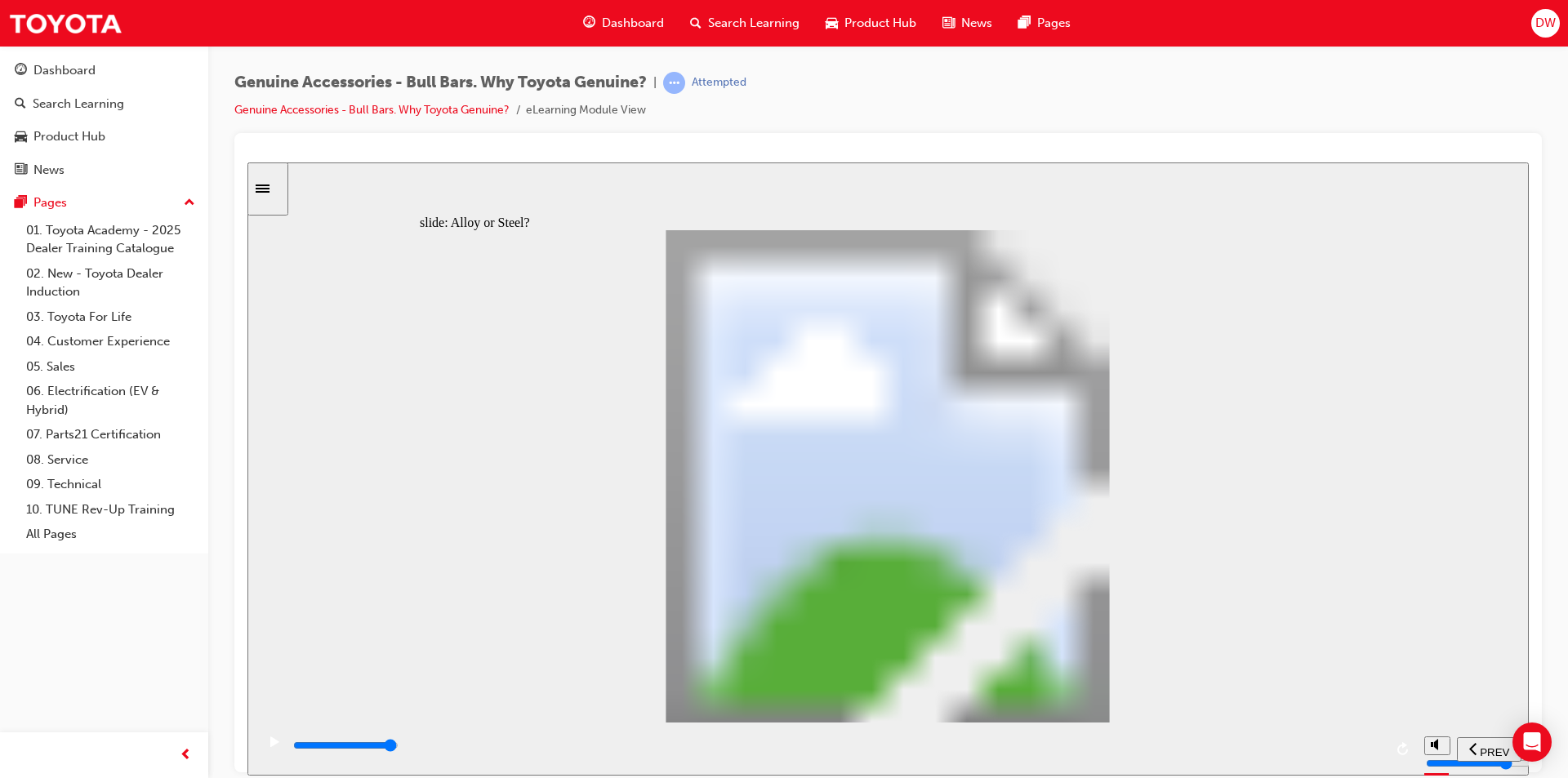 click at bounding box center (837, 749) 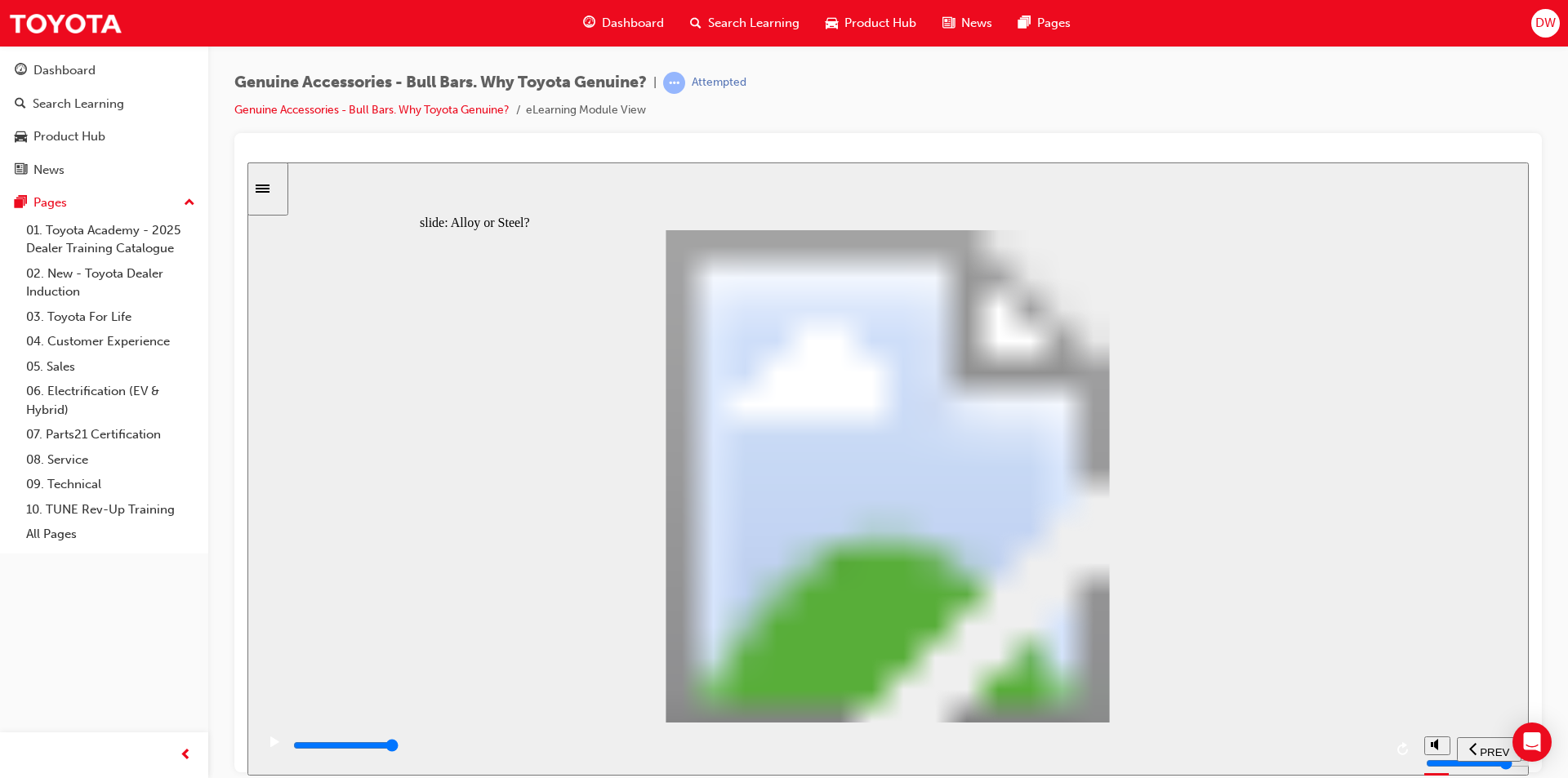 click 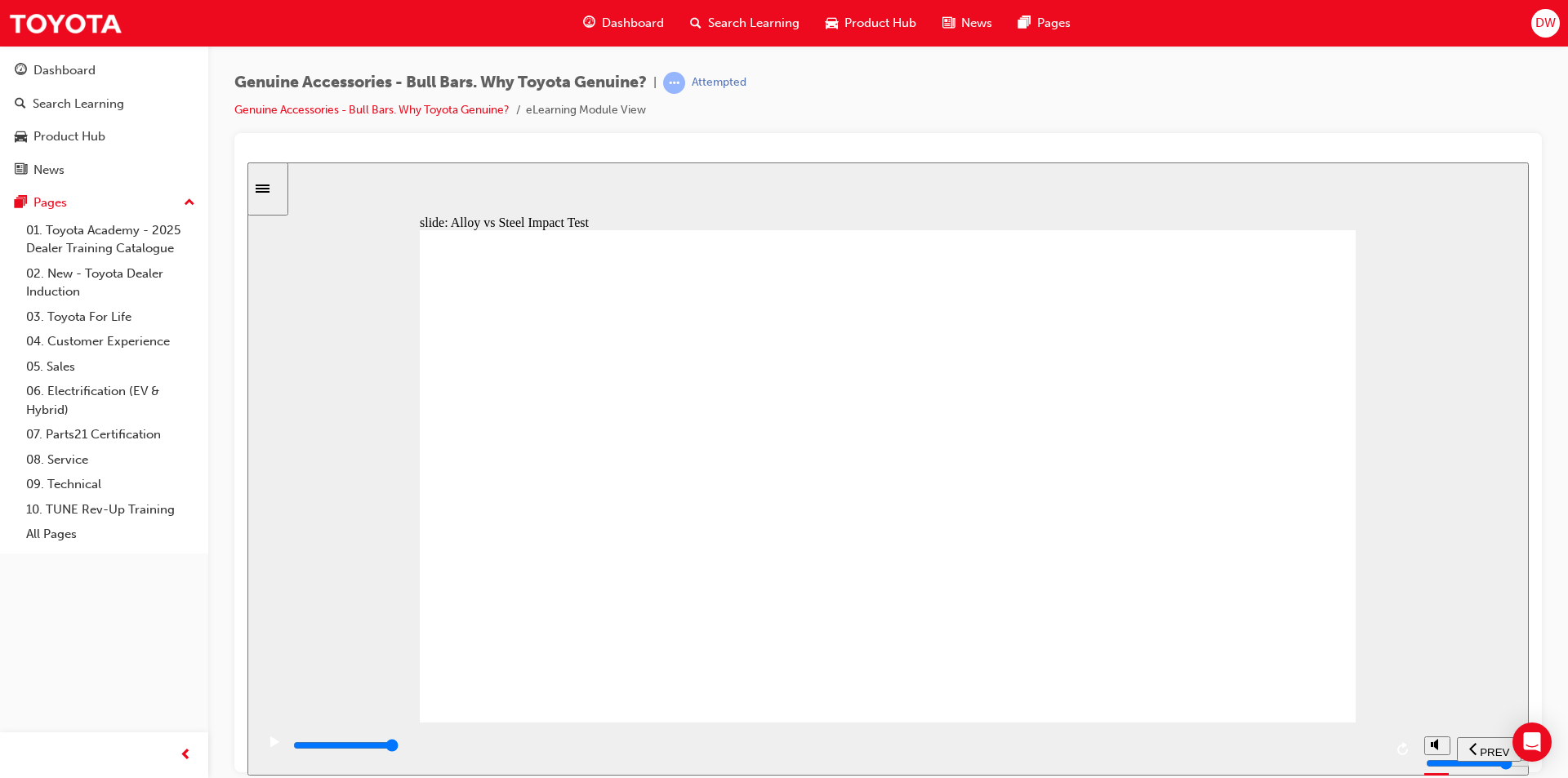 click 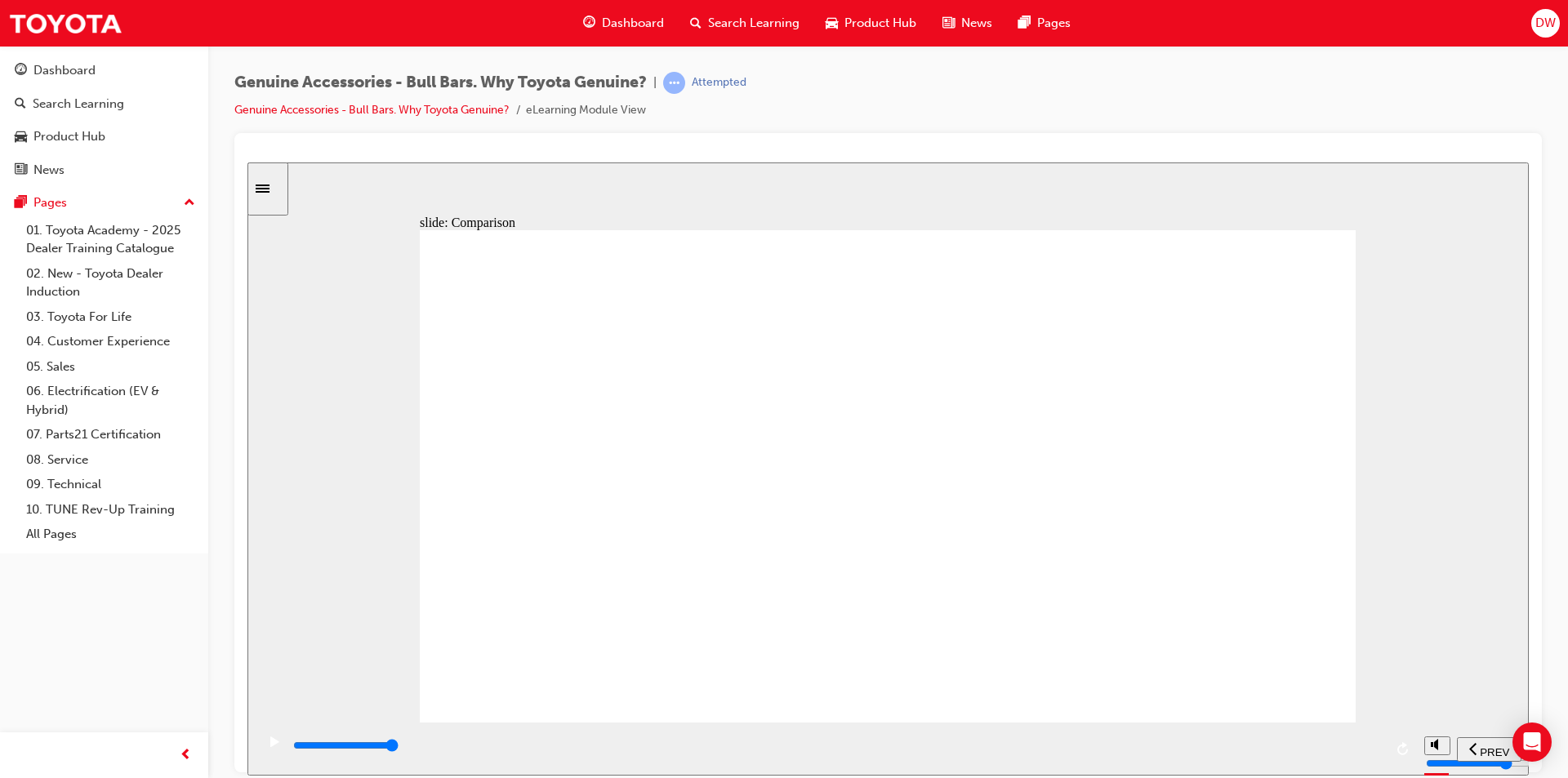 click 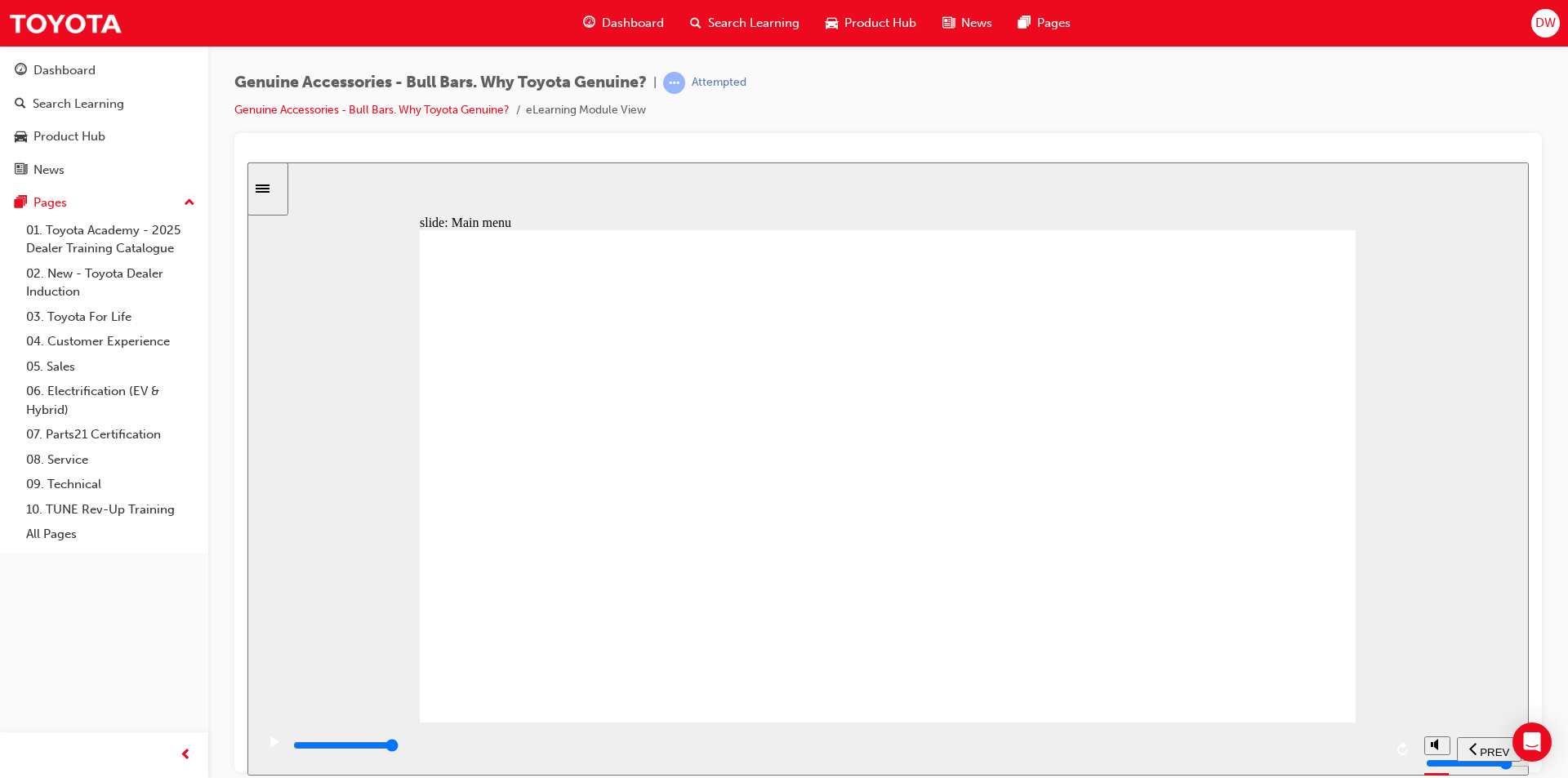 click 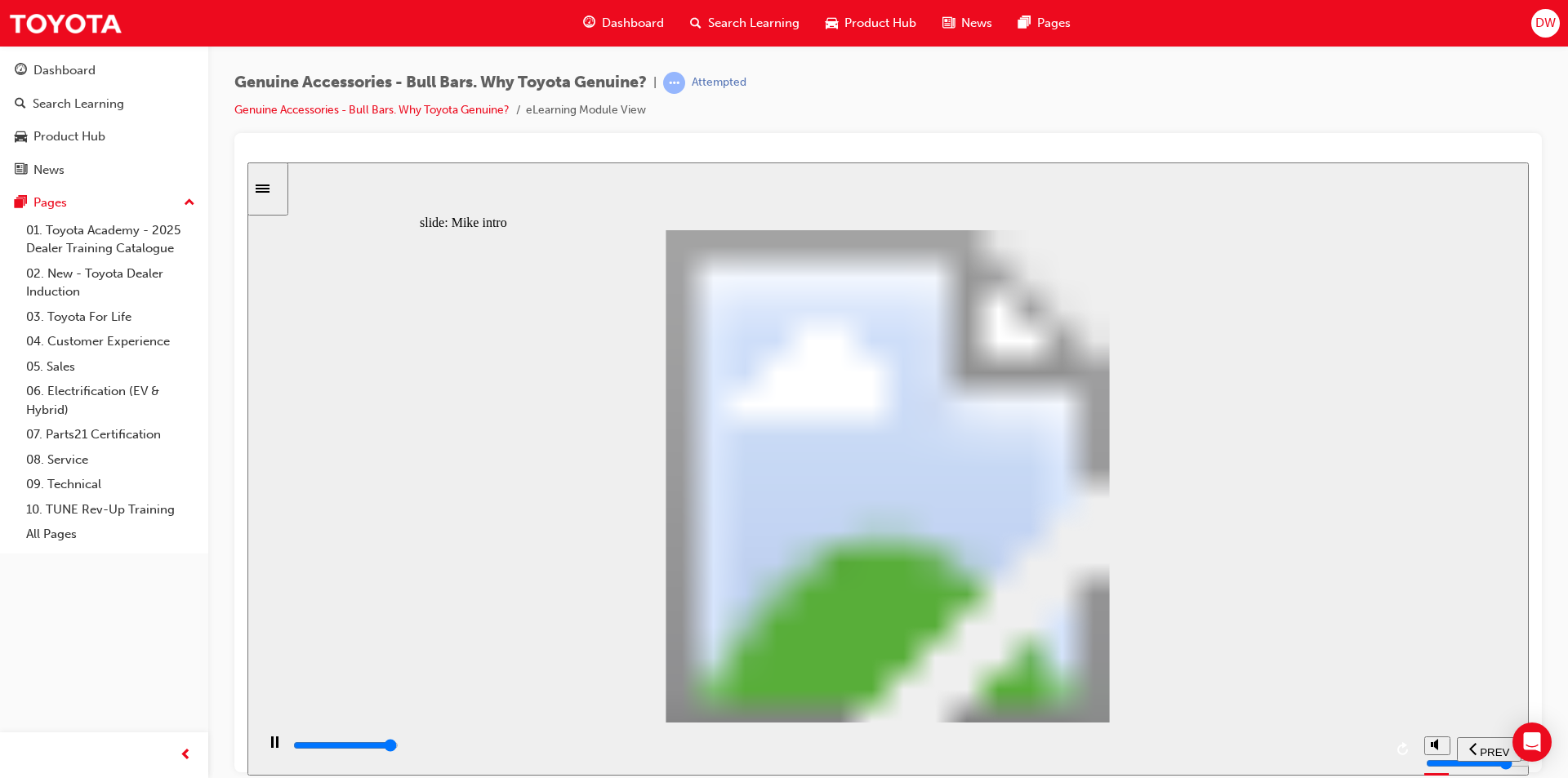 click at bounding box center [837, 745] 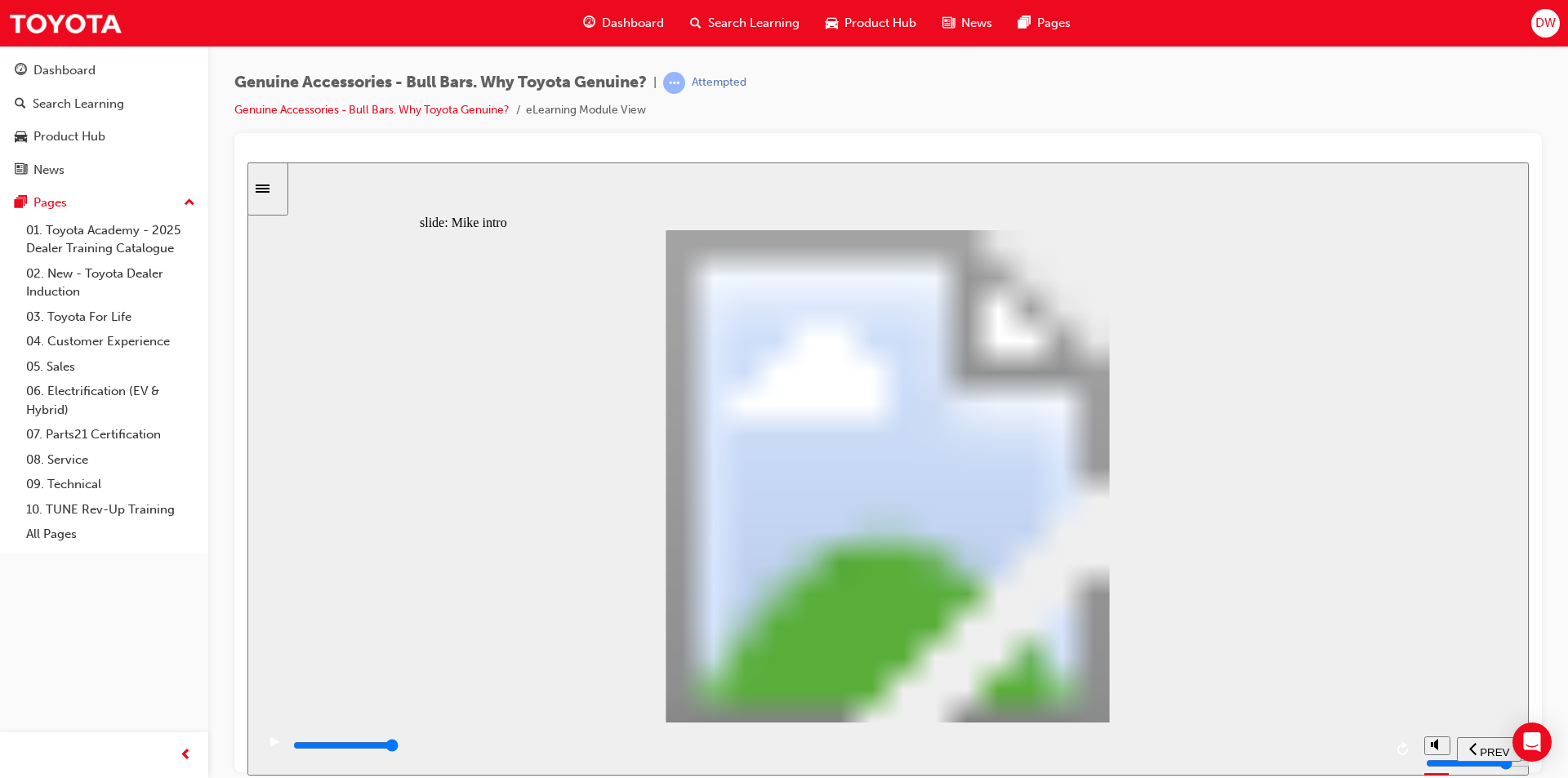 click 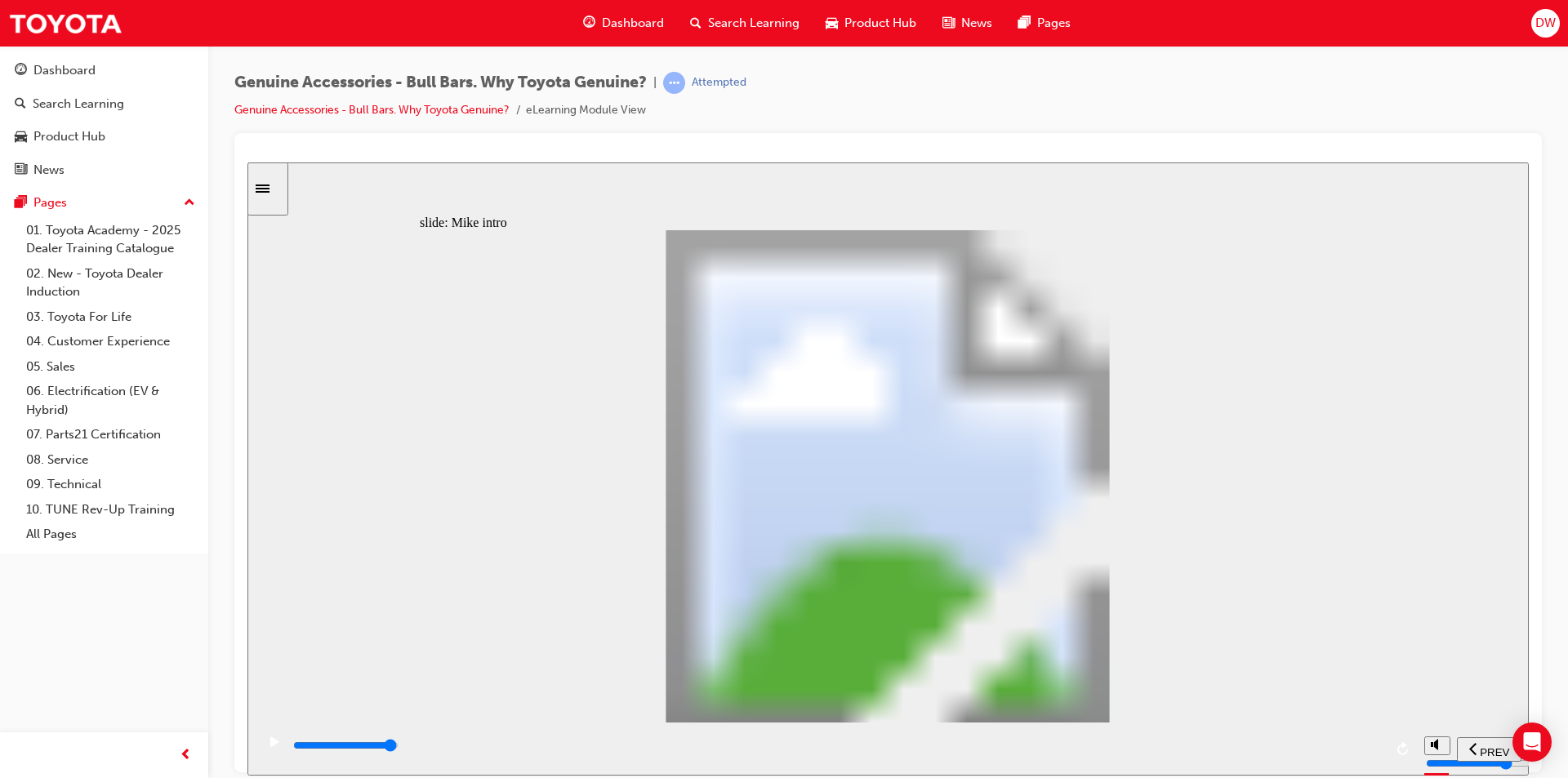 click at bounding box center (837, 749) 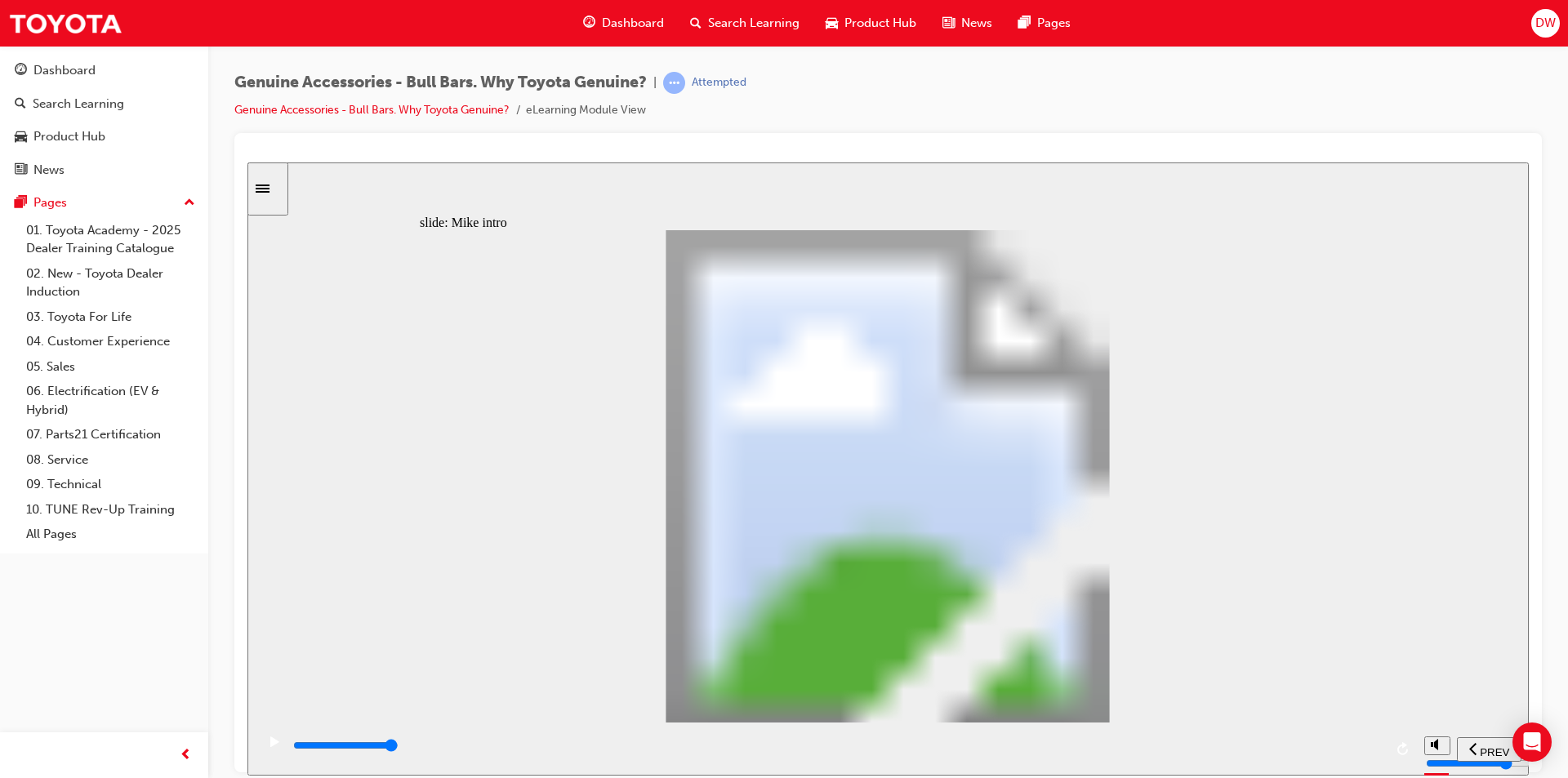 click 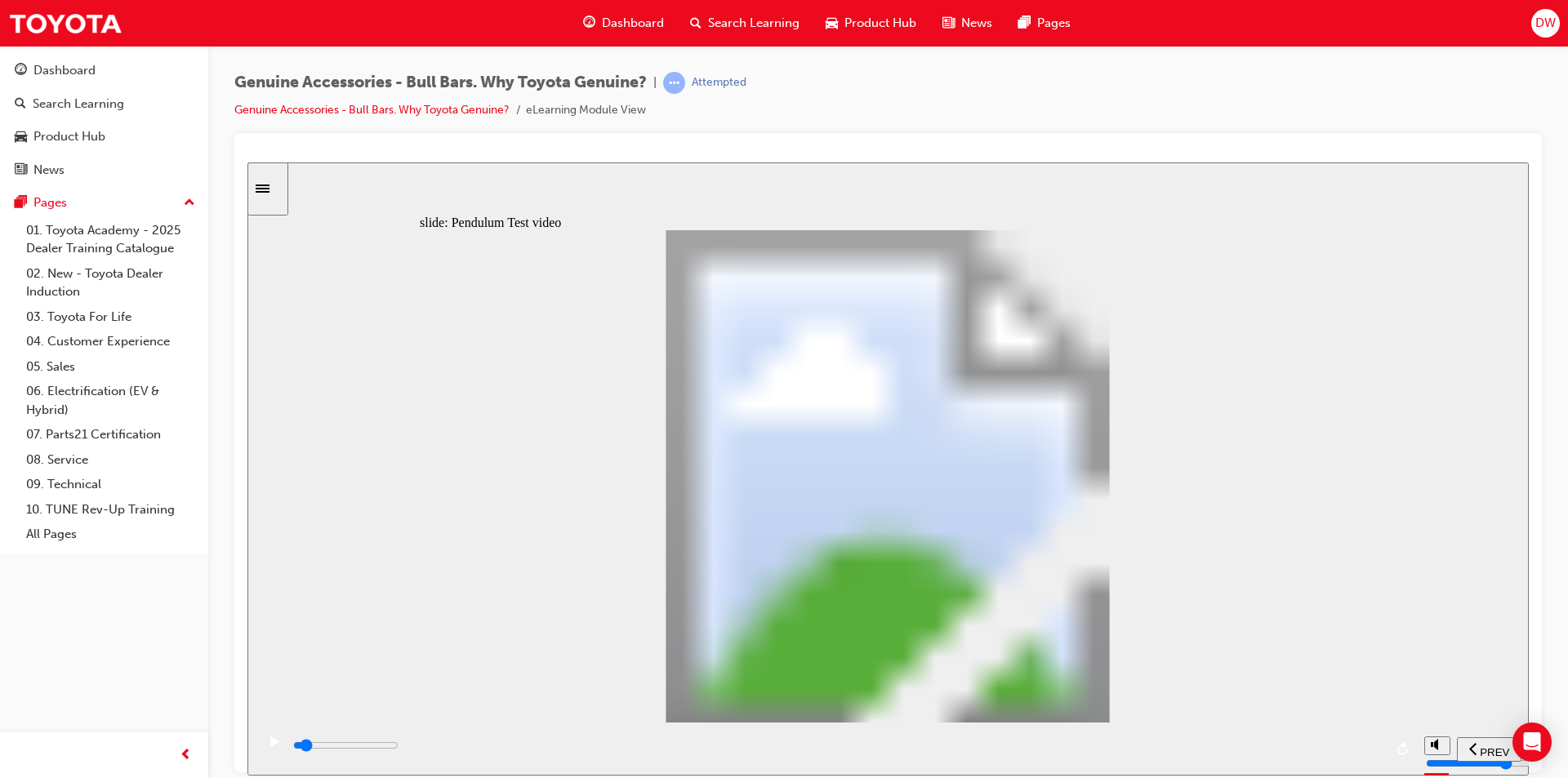 click at bounding box center [345, 745] 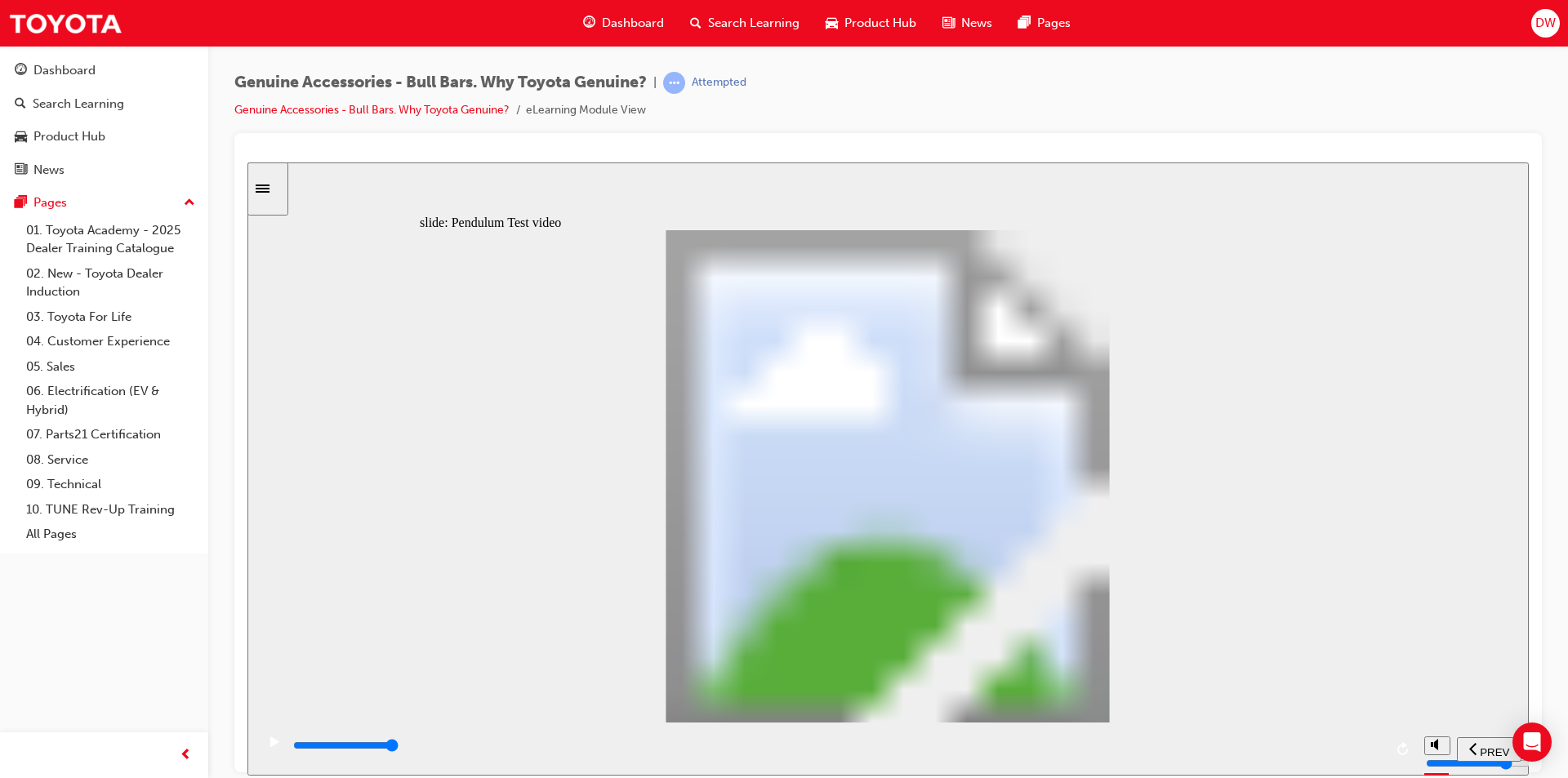 type on "8500" 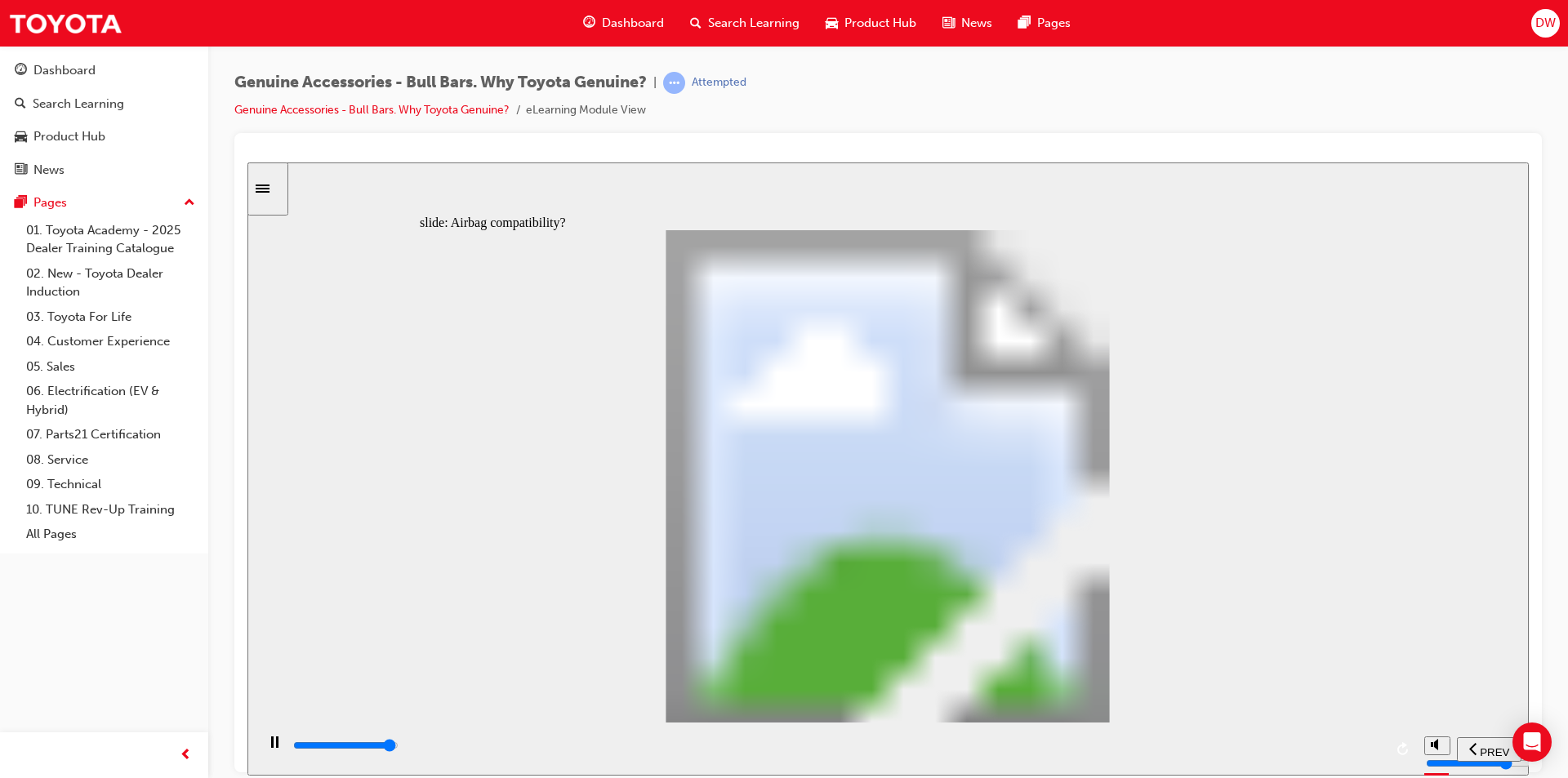 click at bounding box center [345, 745] 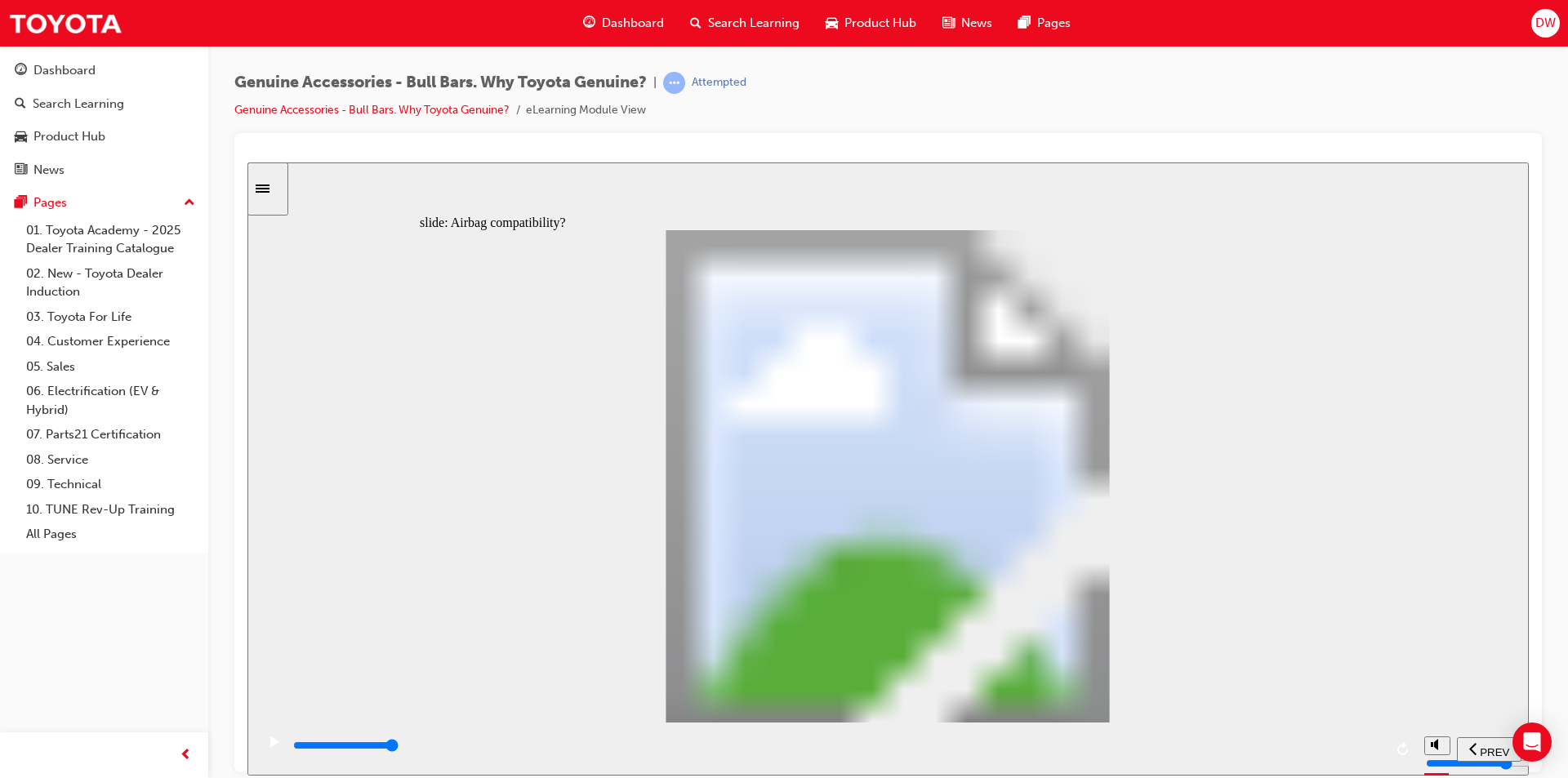click 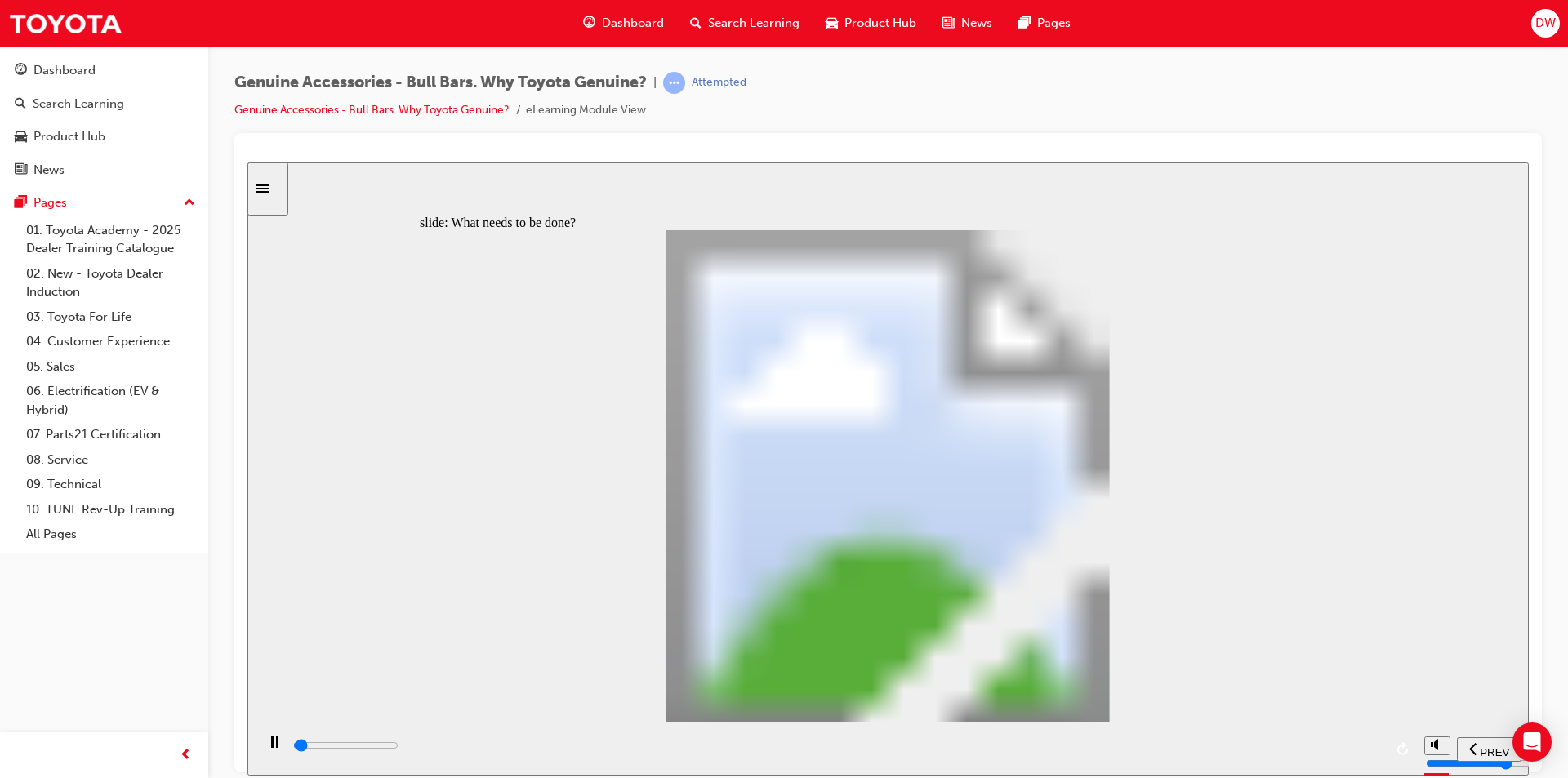 click at bounding box center (837, 745) 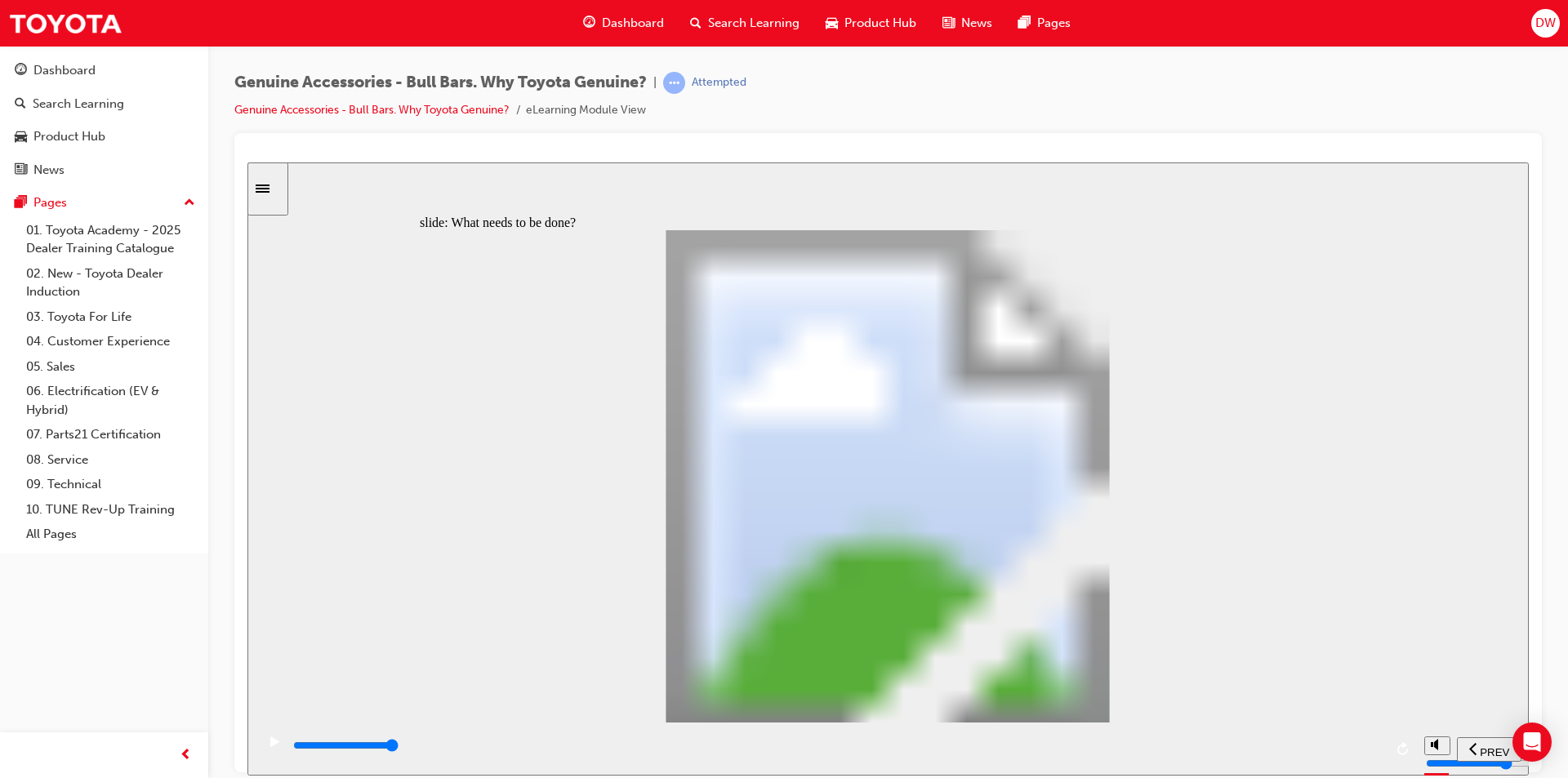 click 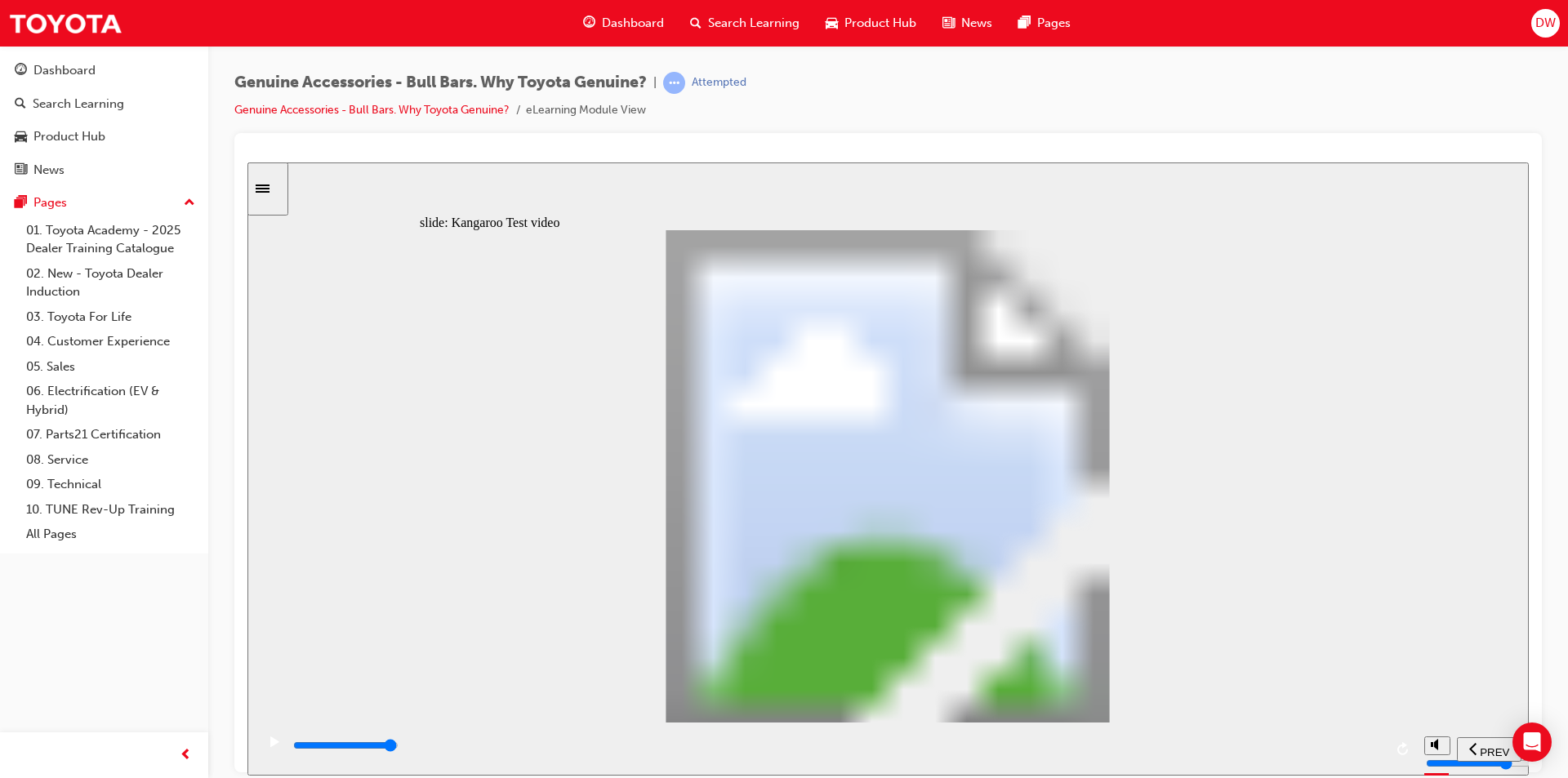 click at bounding box center (345, 745) 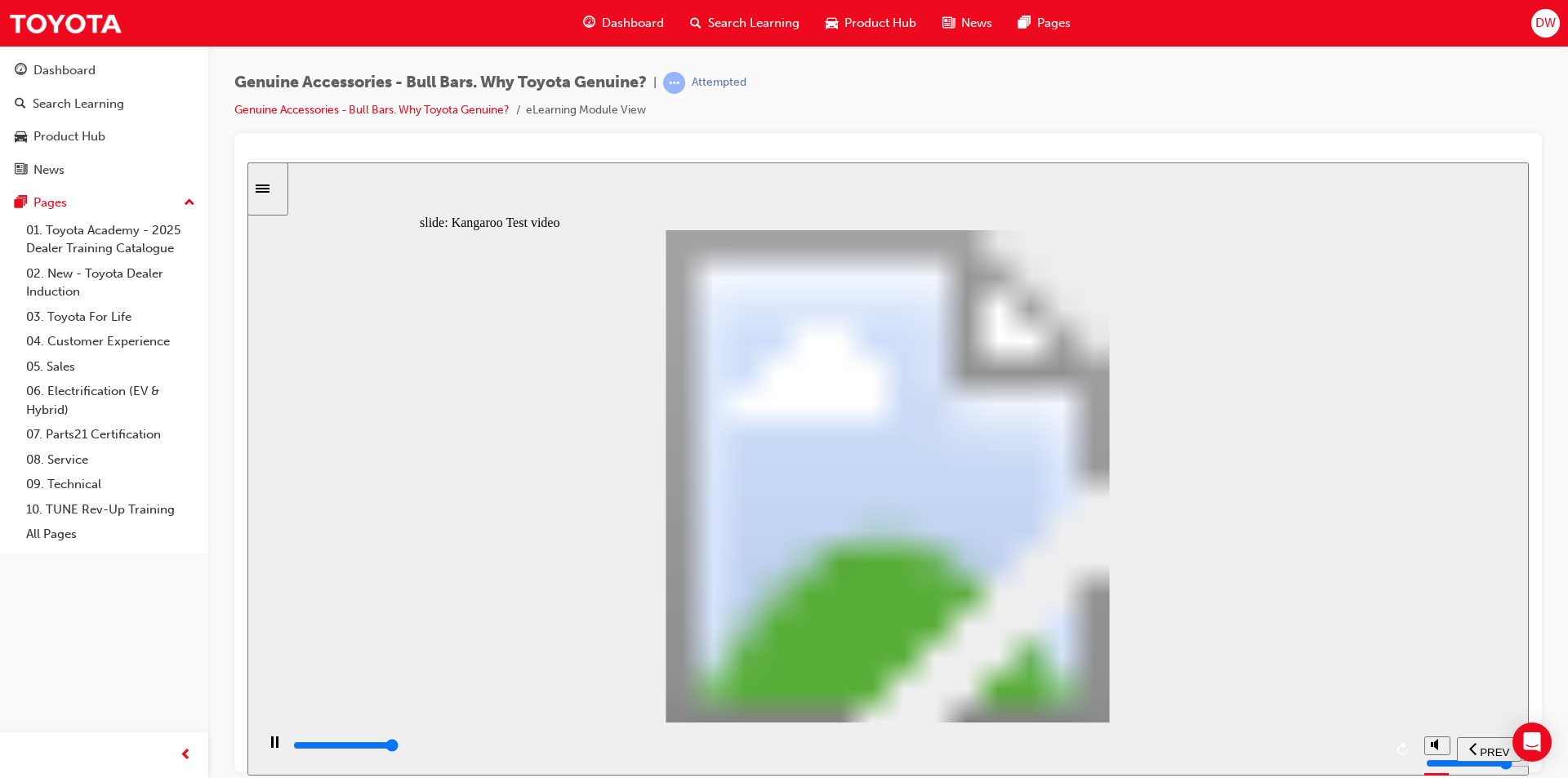 type on "21500" 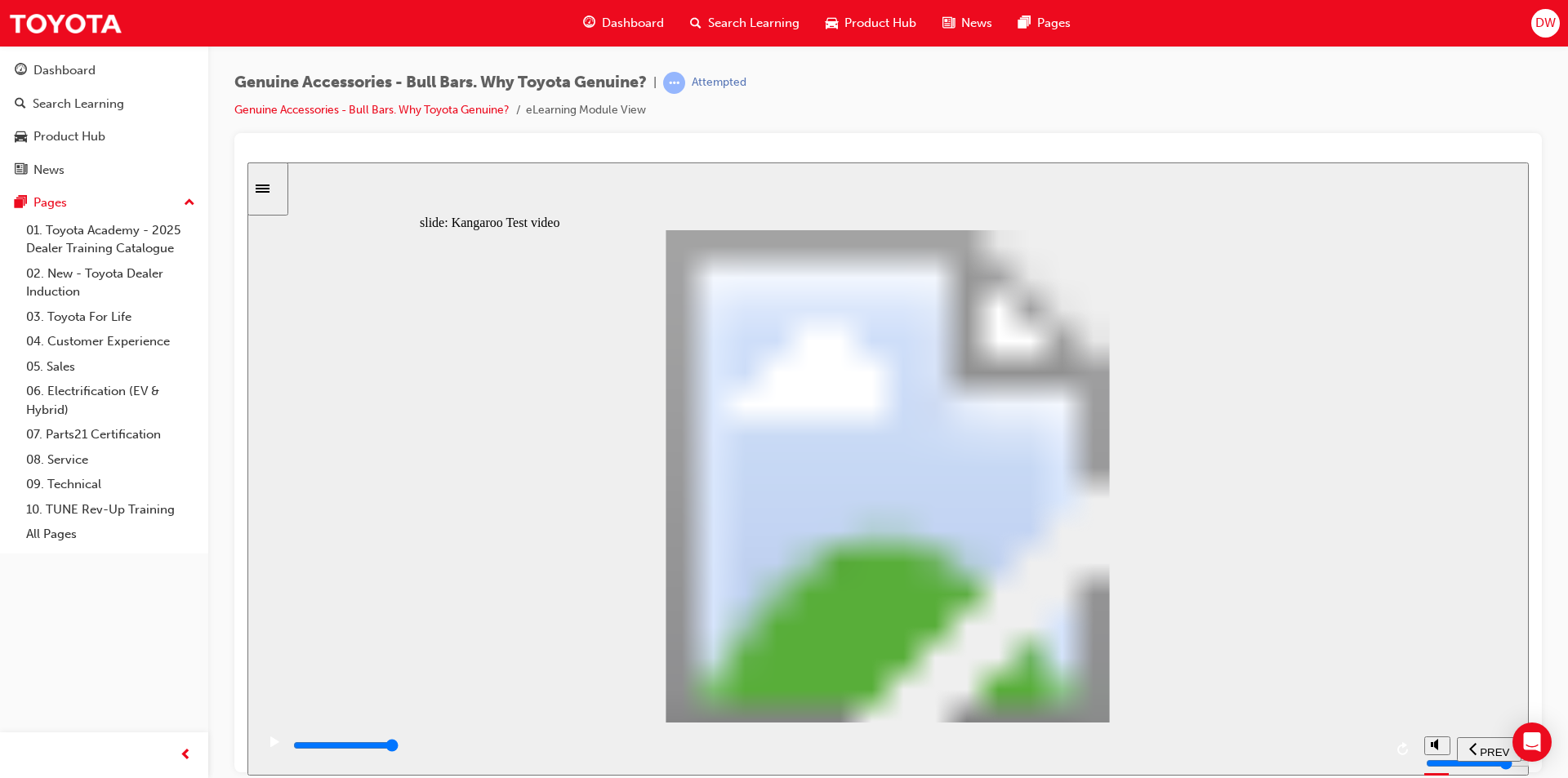 click 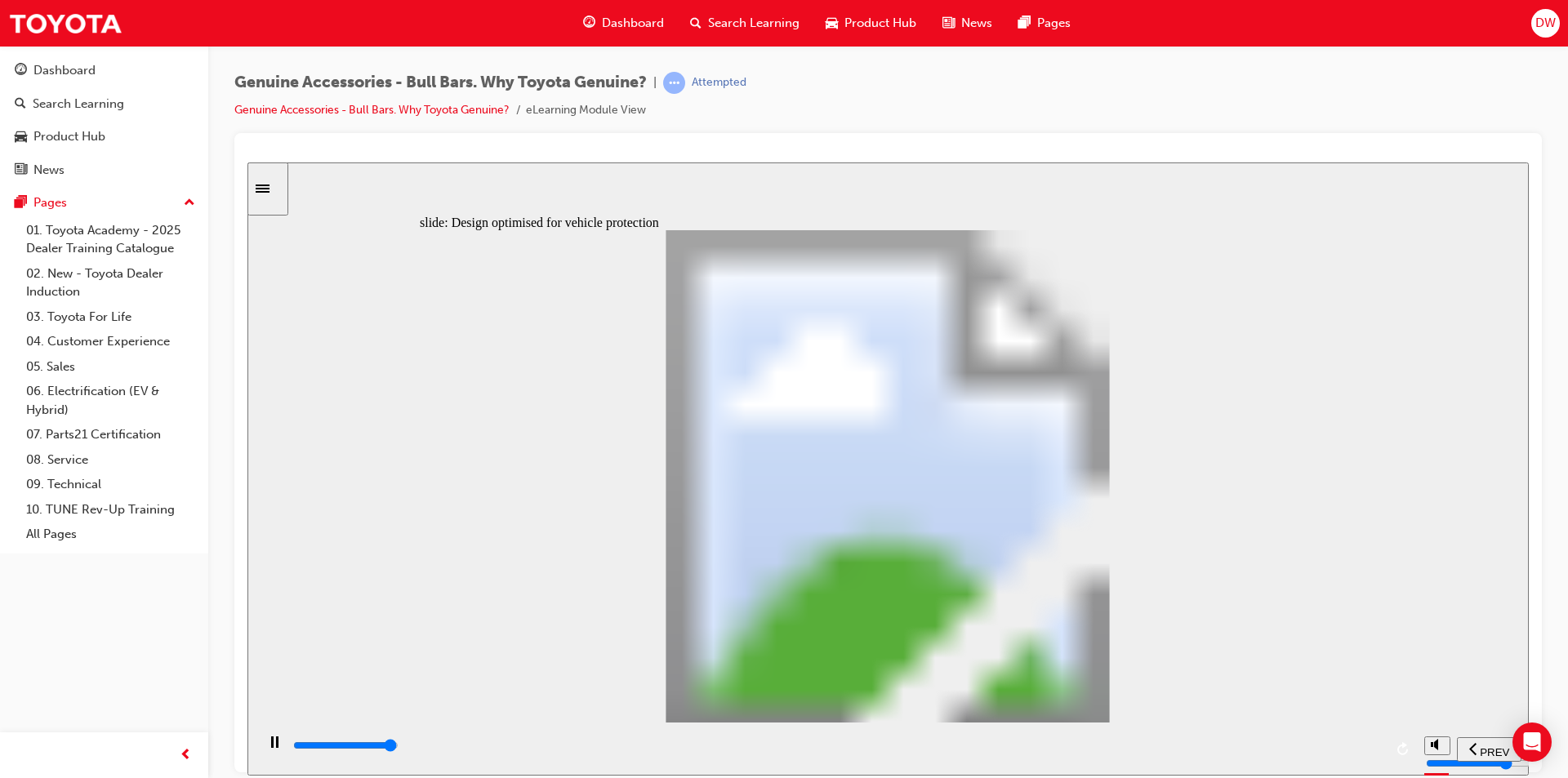 click at bounding box center [837, 745] 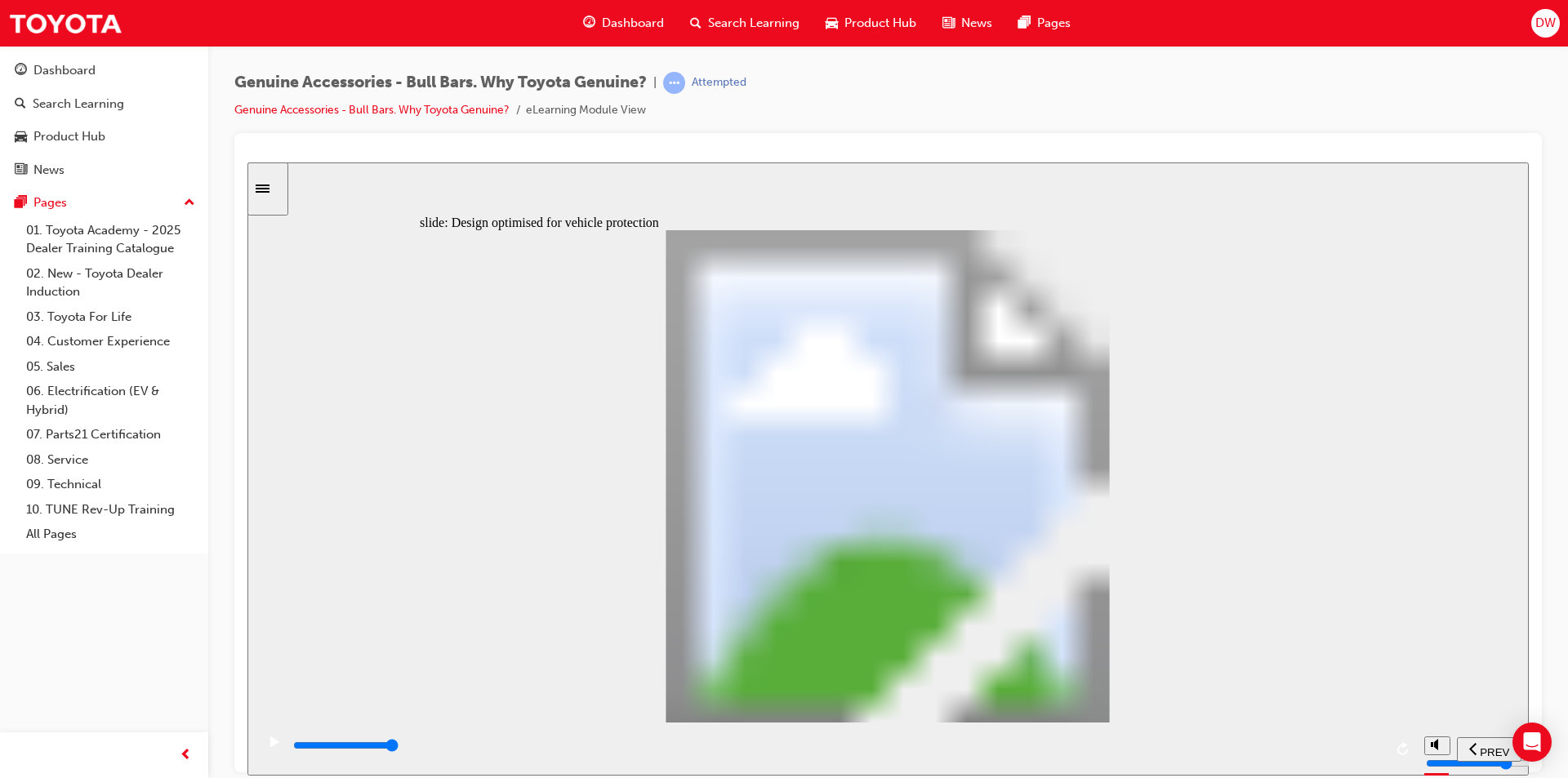 click 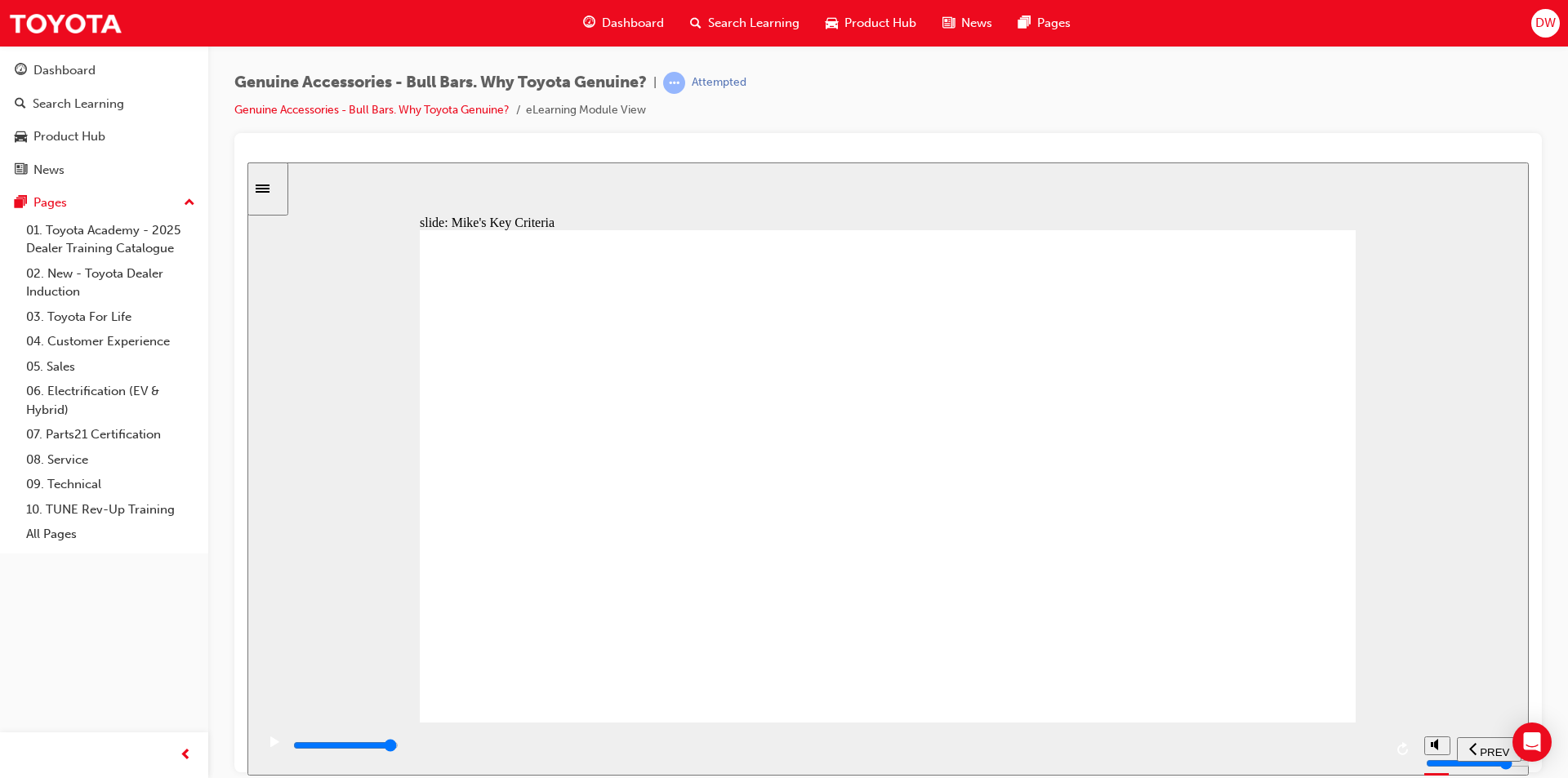 click at bounding box center [837, 749] 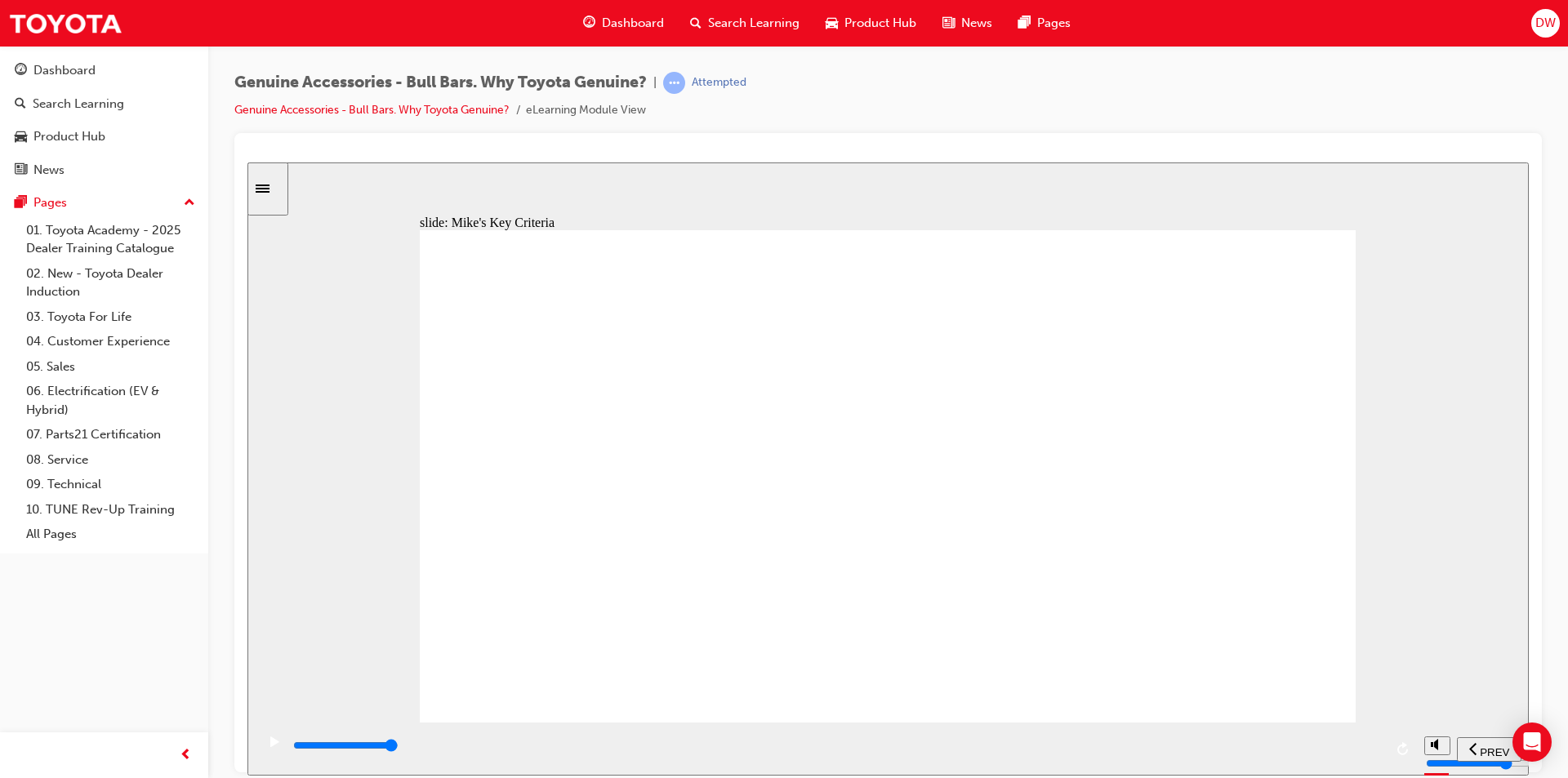click 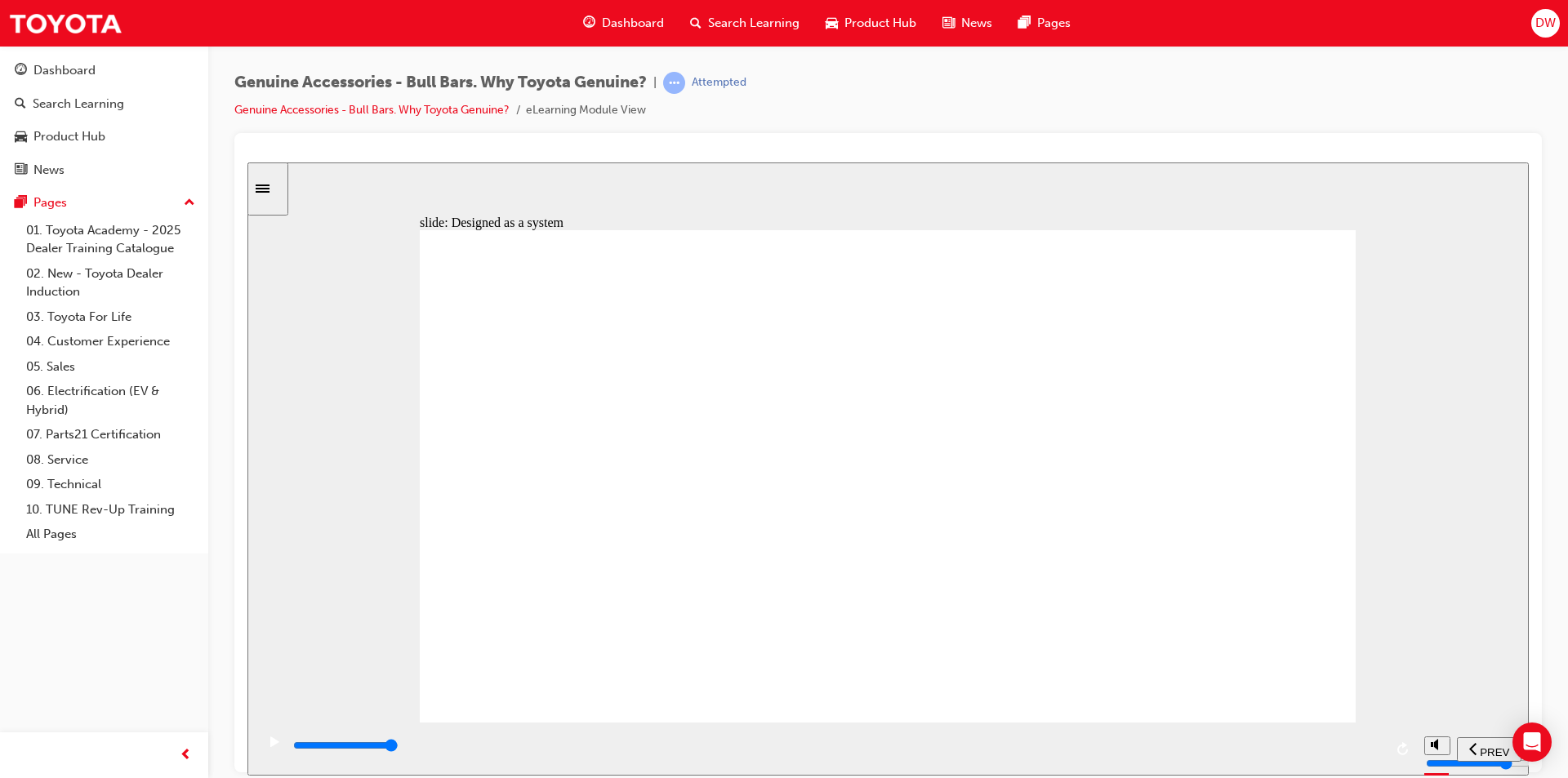click 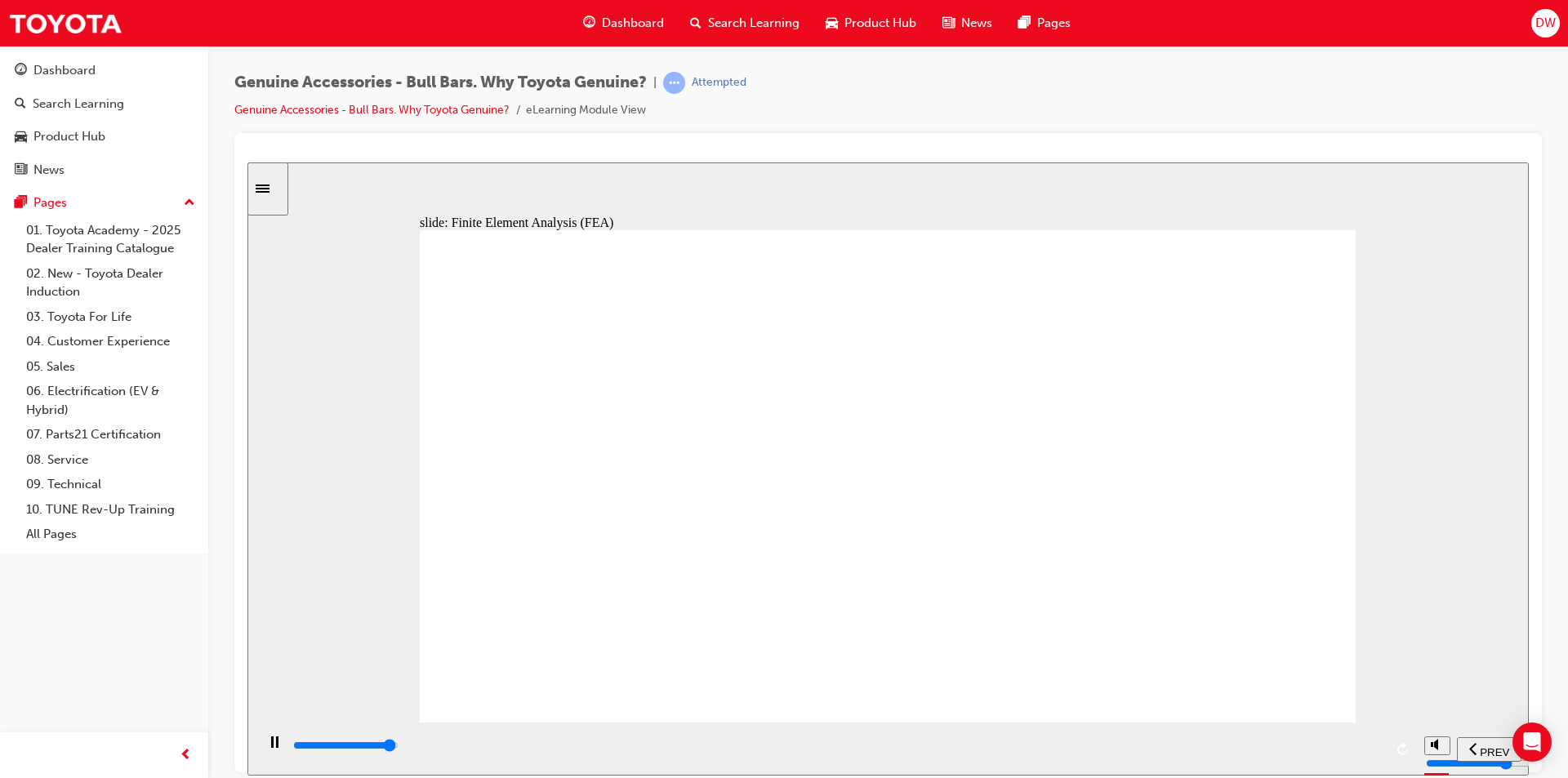 click at bounding box center [837, 749] 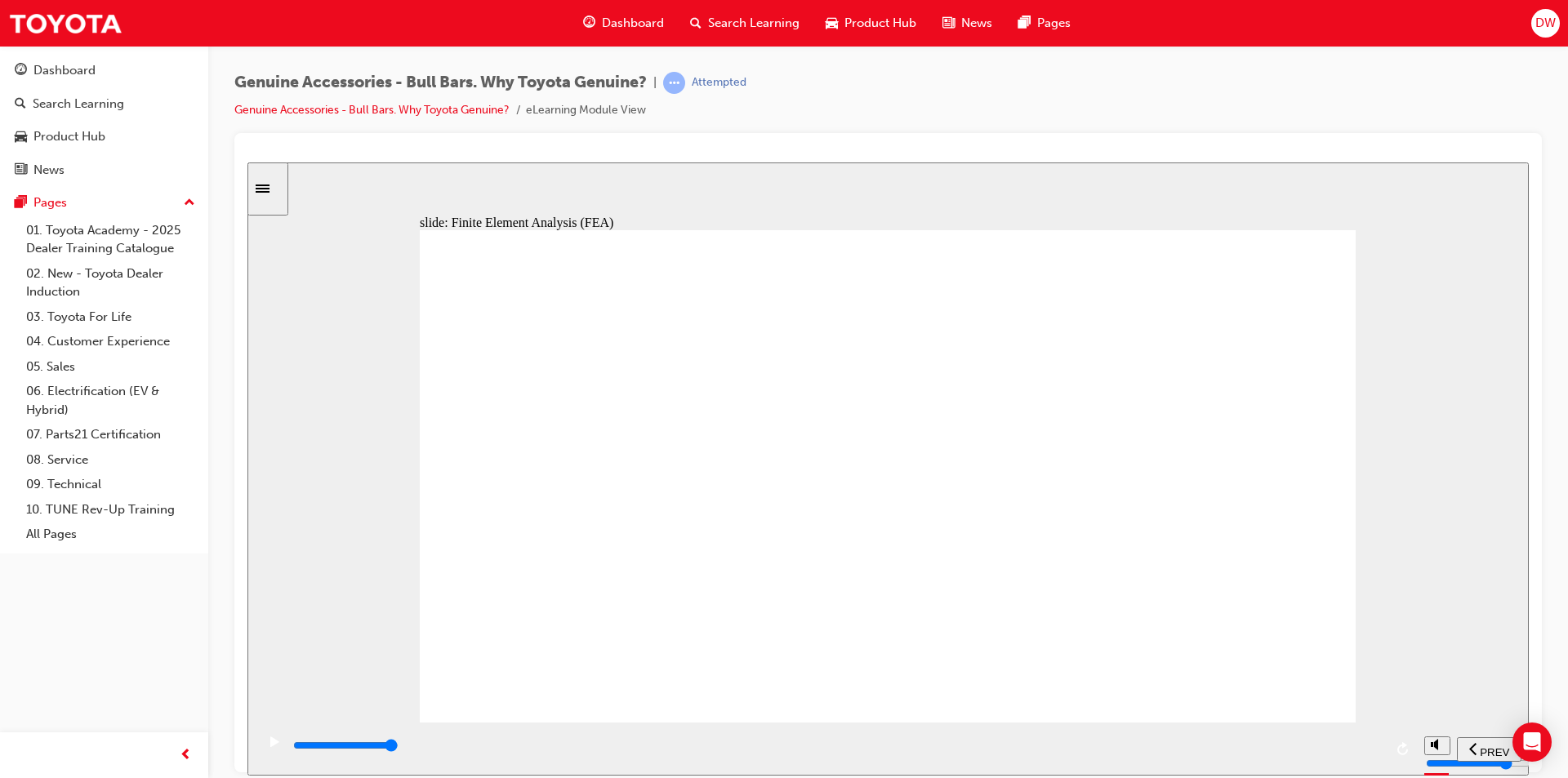 click at bounding box center [345, 745] 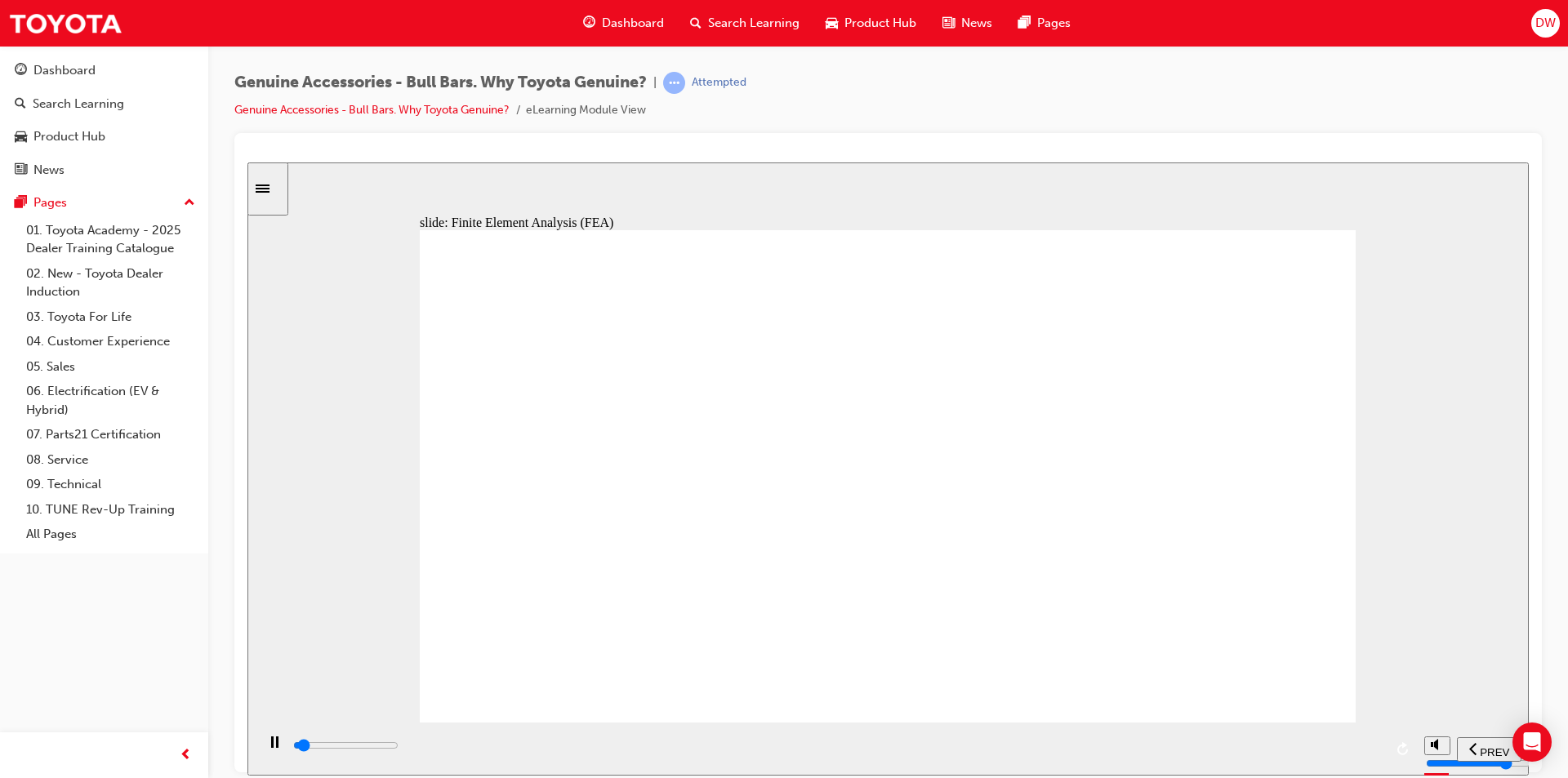 click at bounding box center (835, 748) 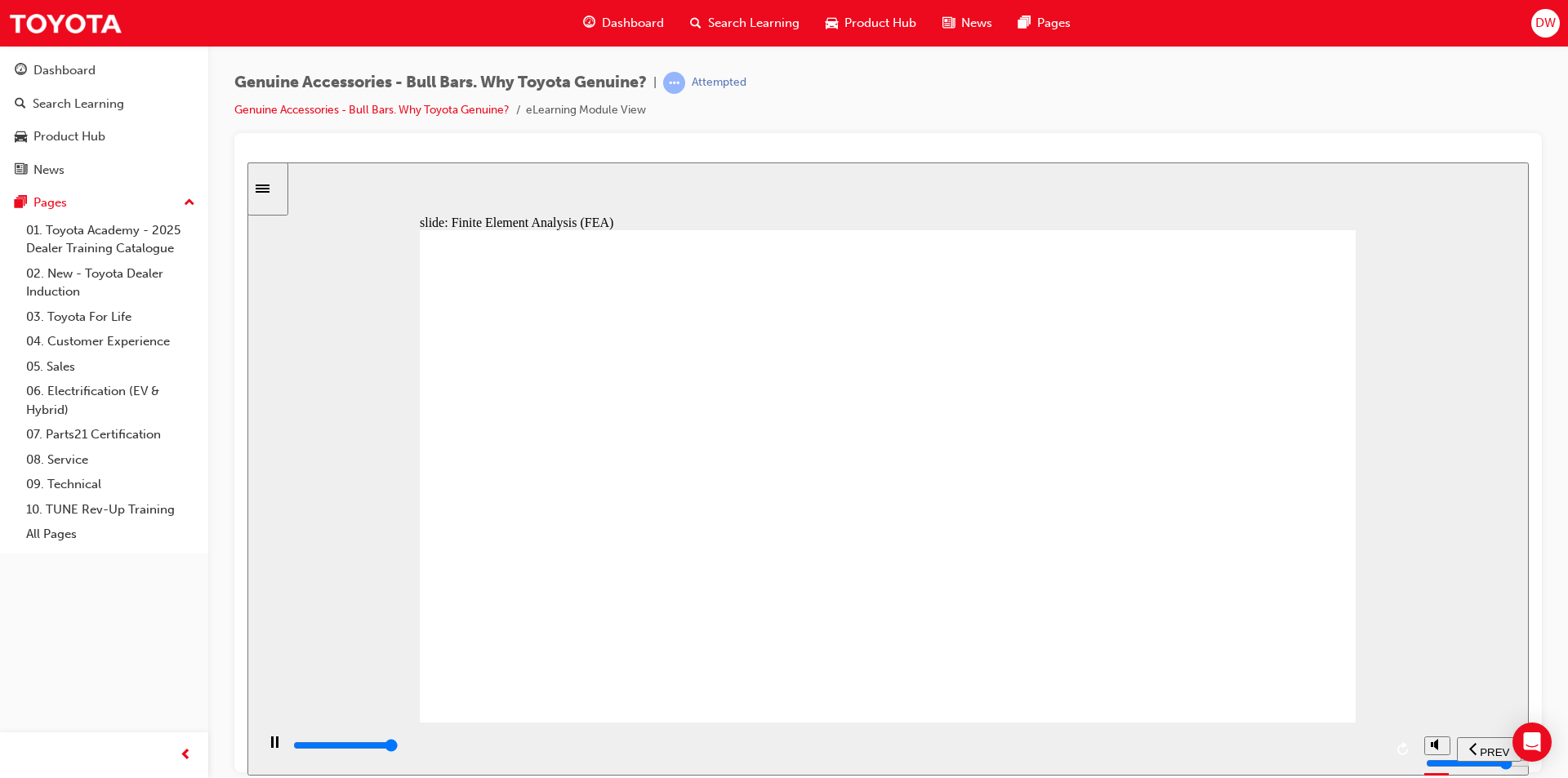 click at bounding box center (837, 745) 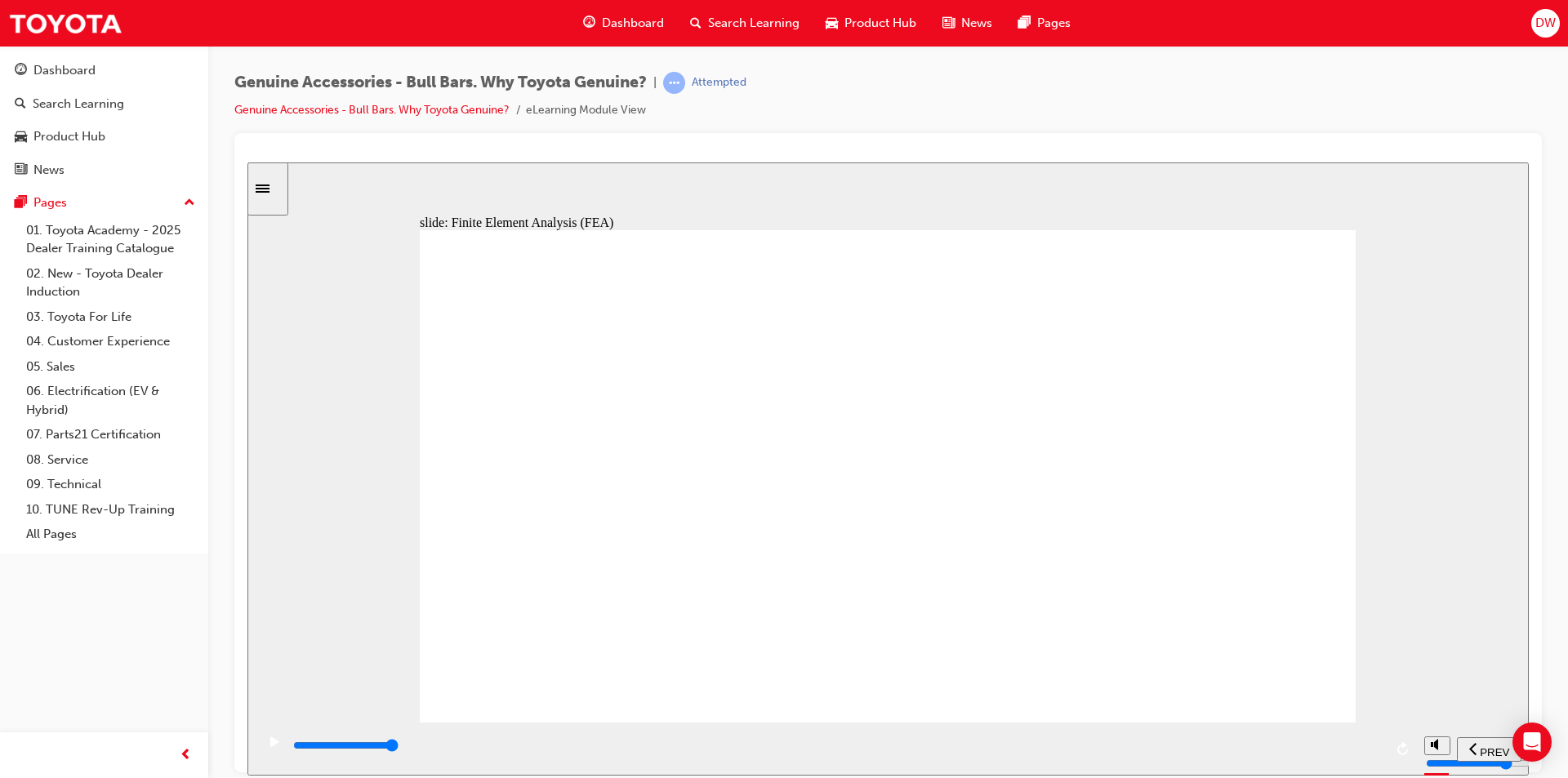 click 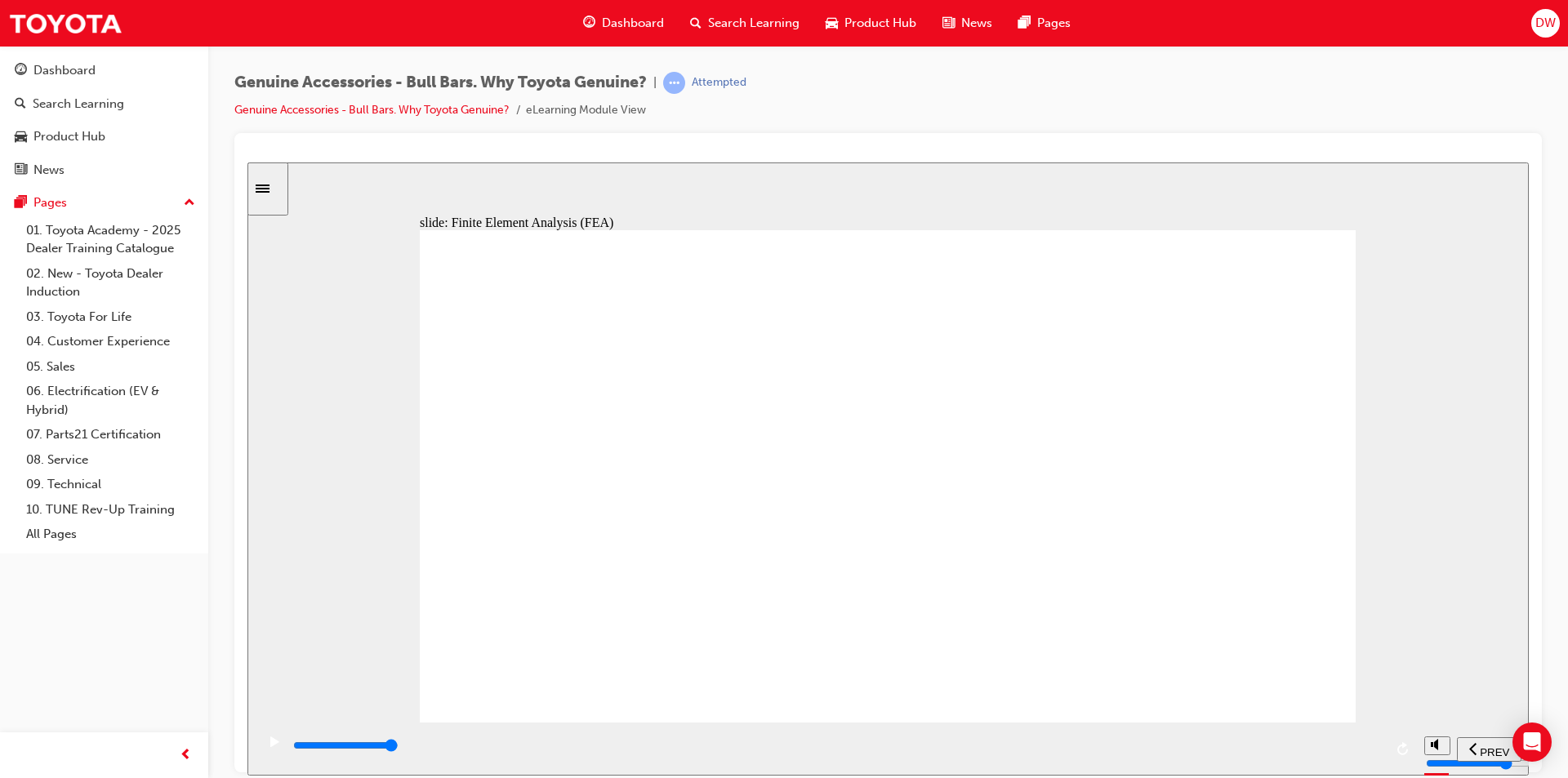 click 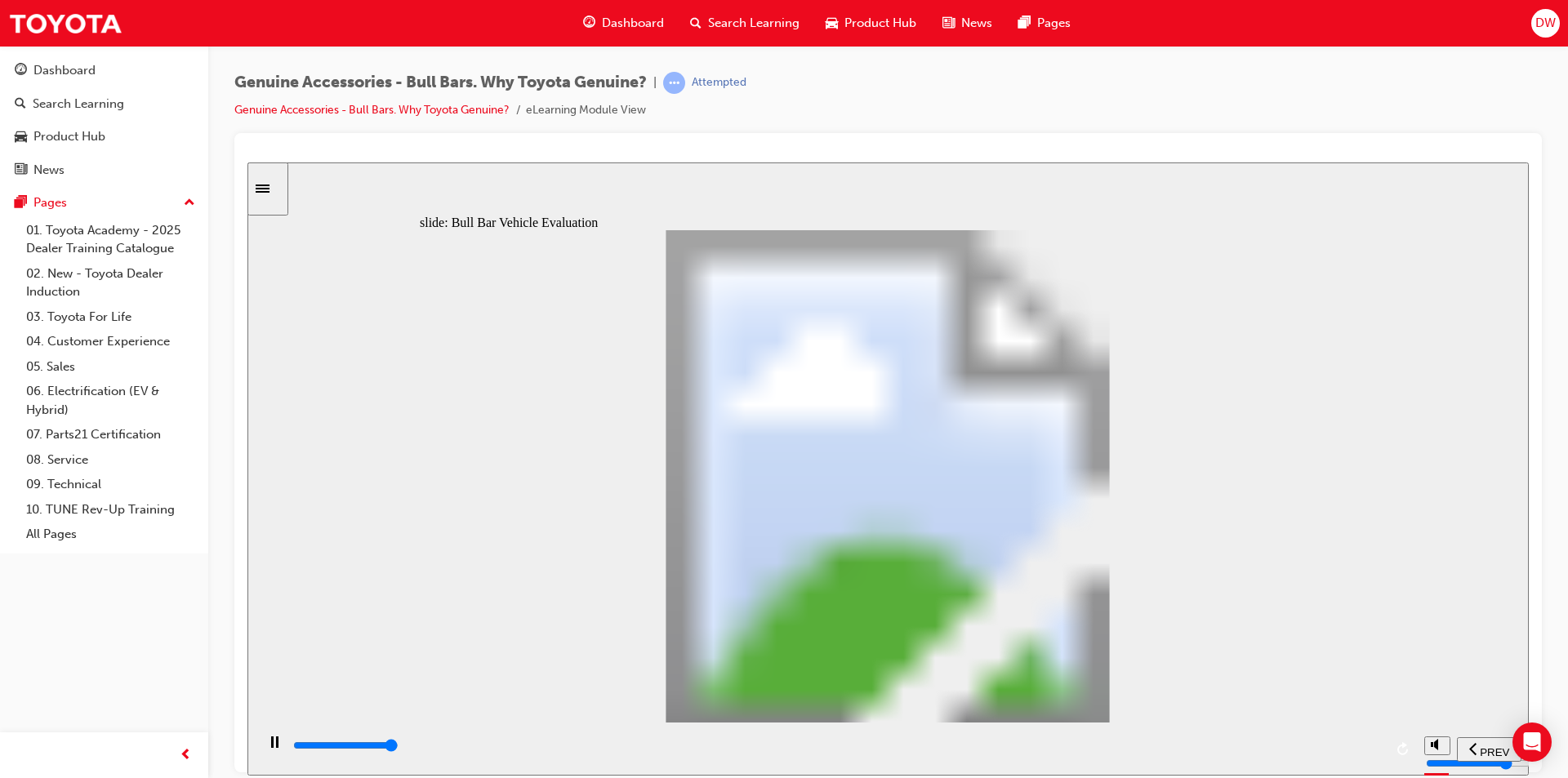 click at bounding box center (345, 745) 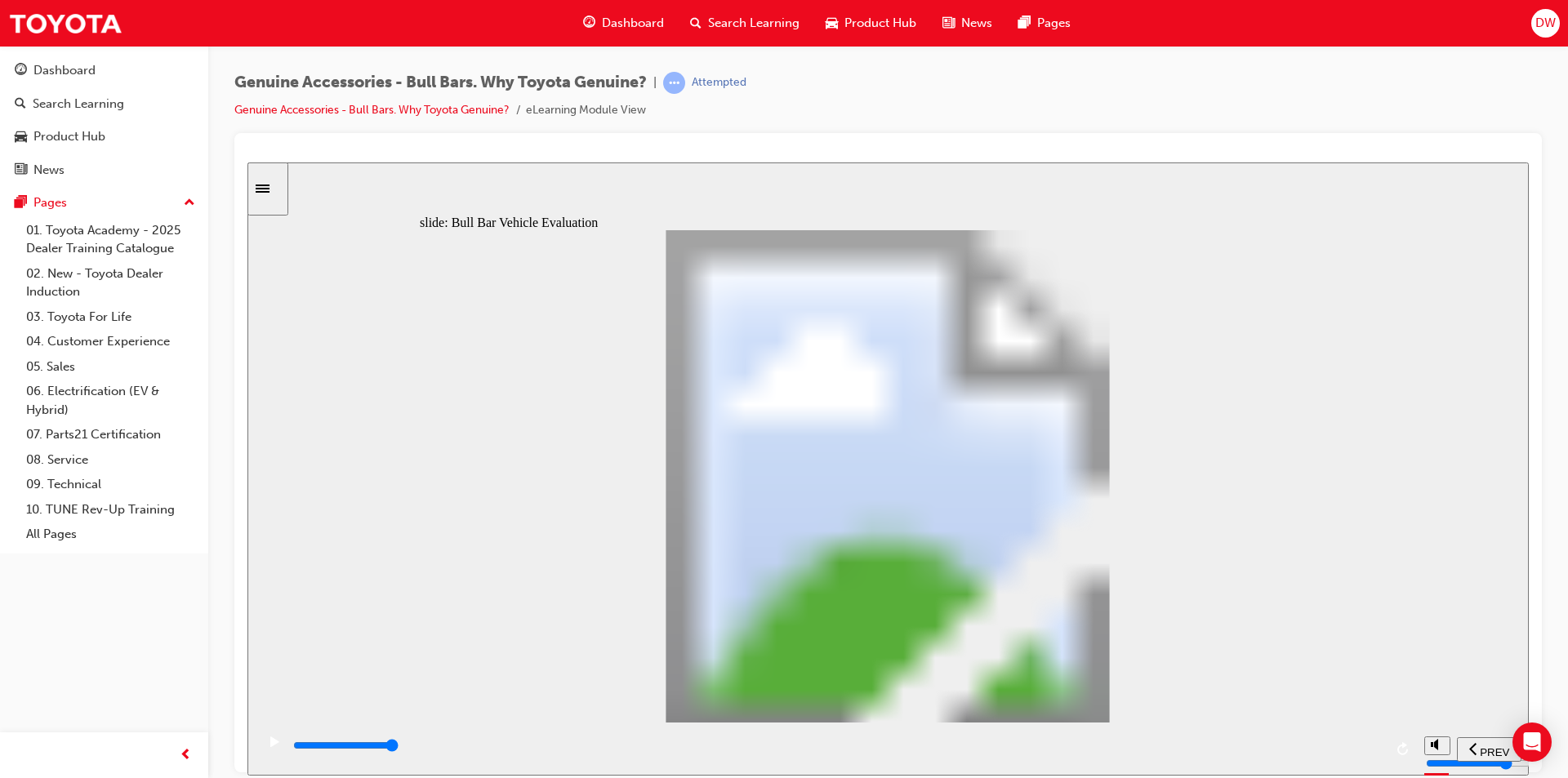 click 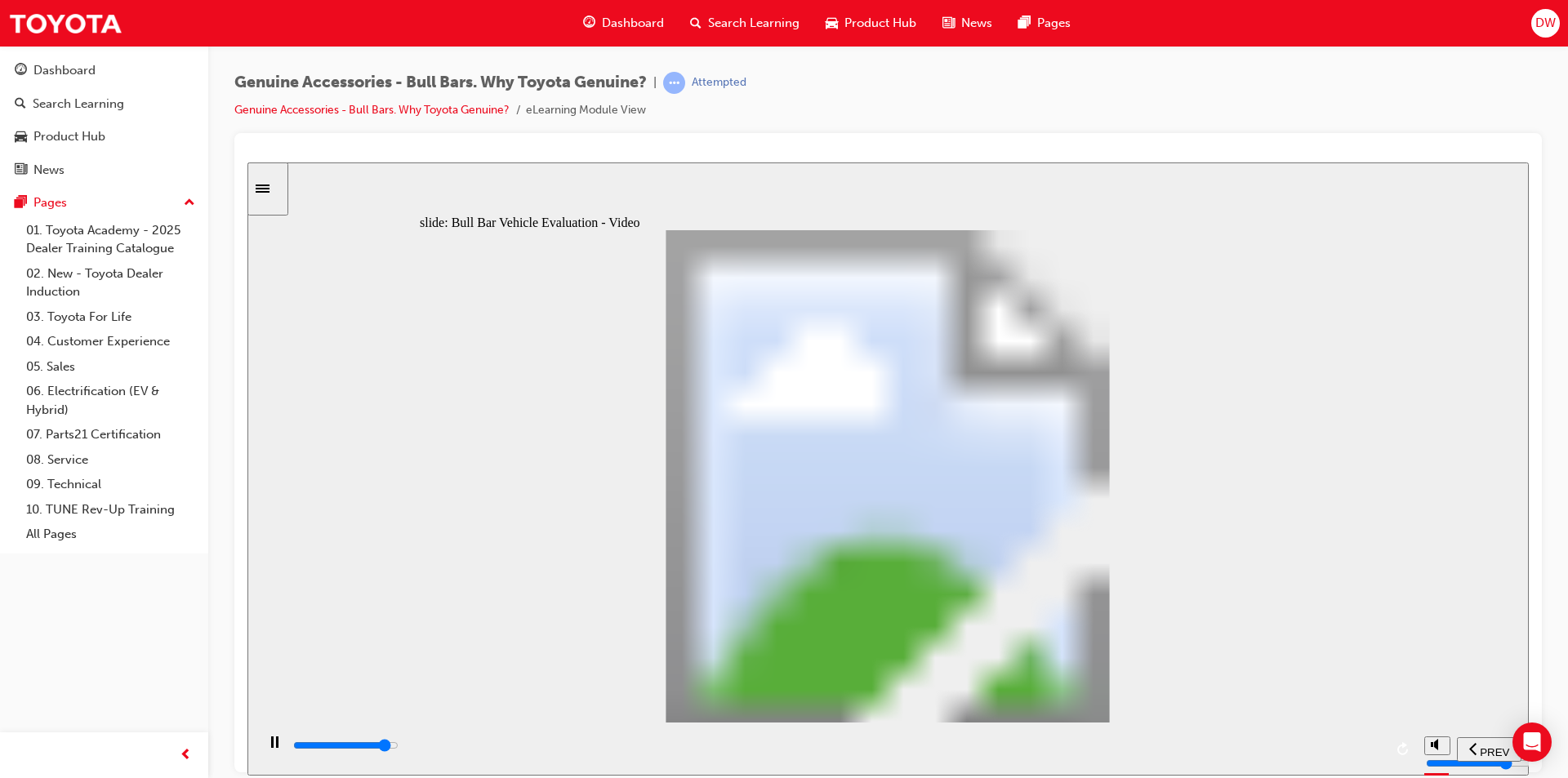 click at bounding box center [837, 745] 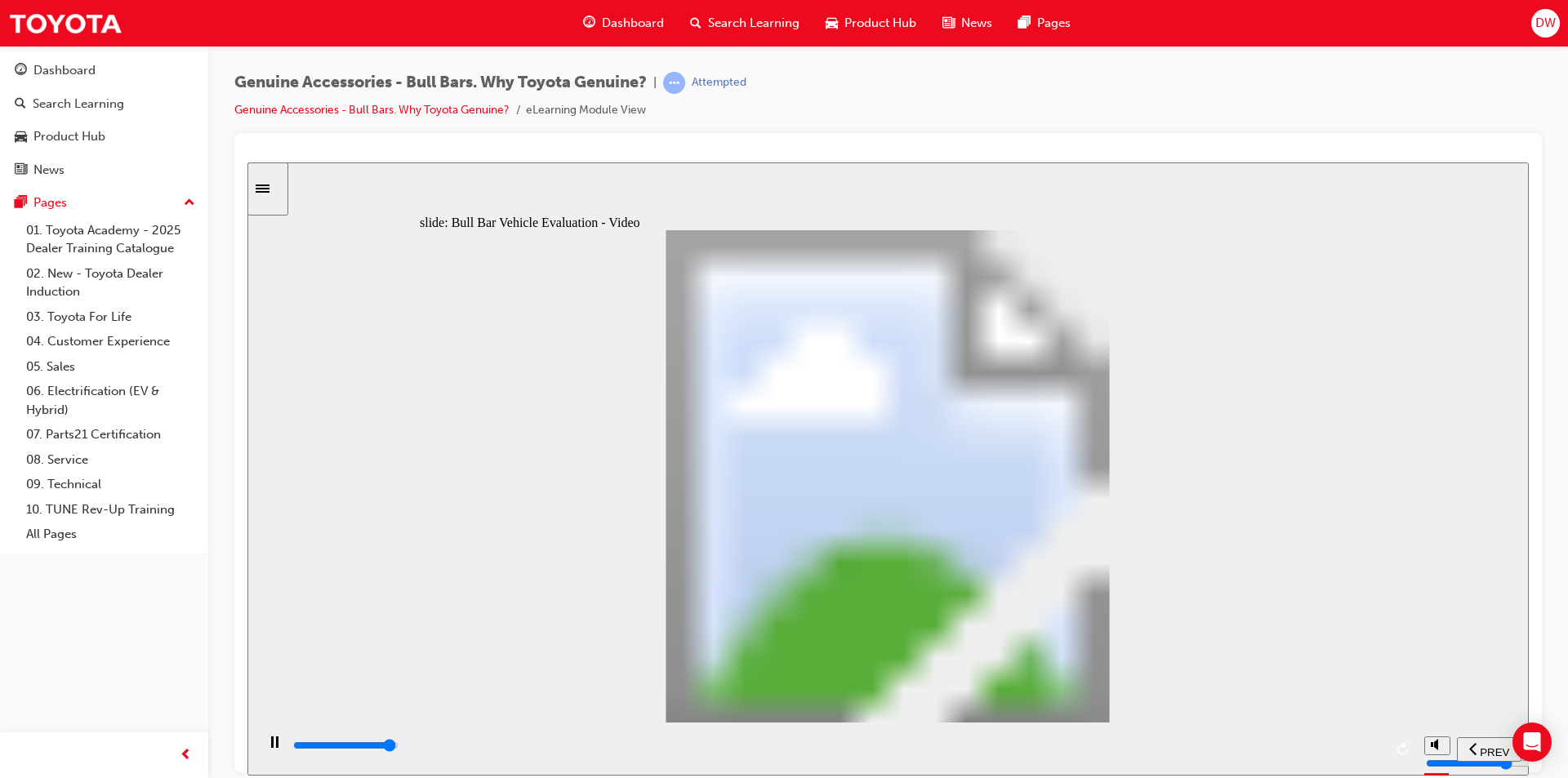 click at bounding box center (345, 745) 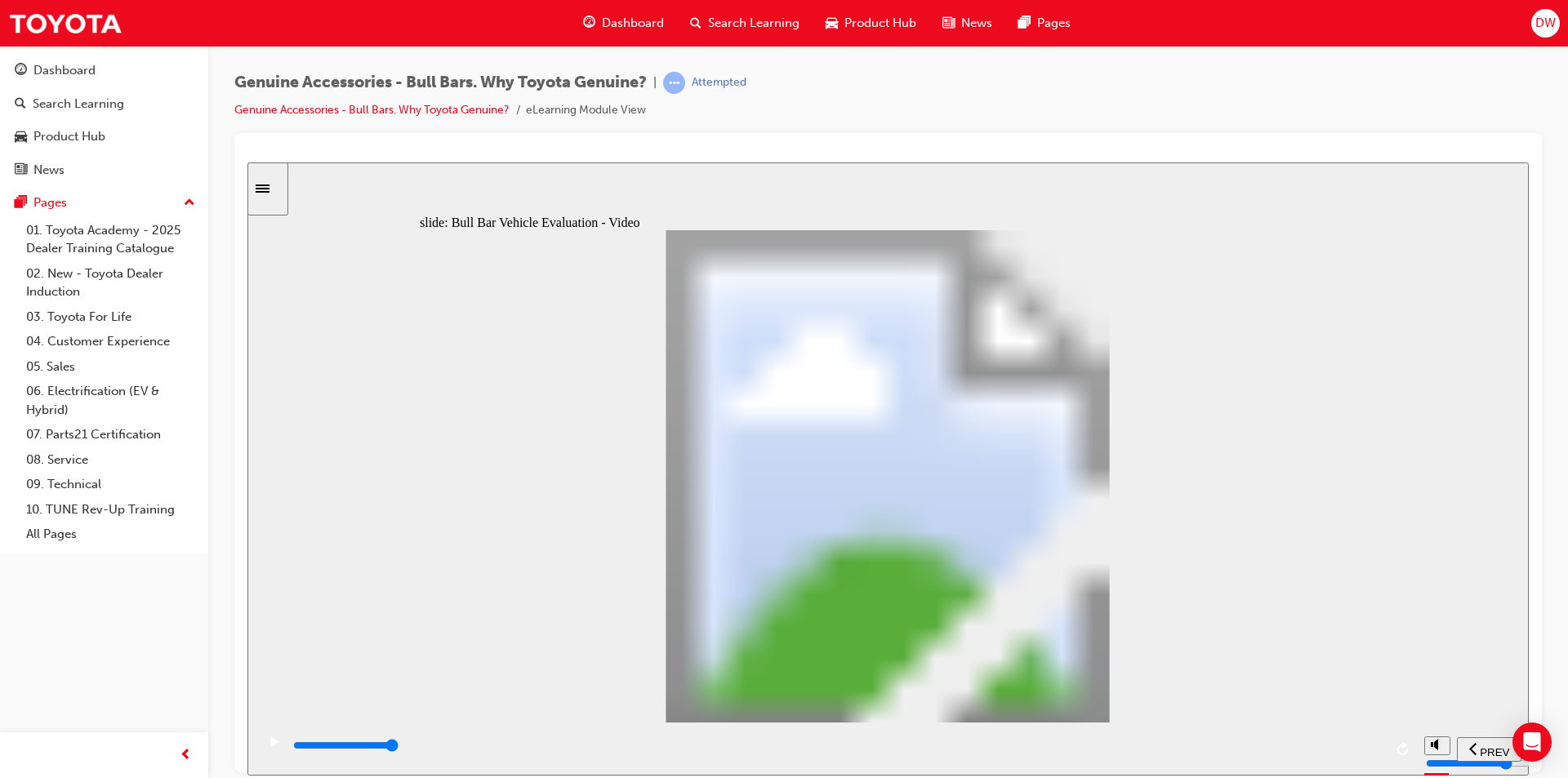 click 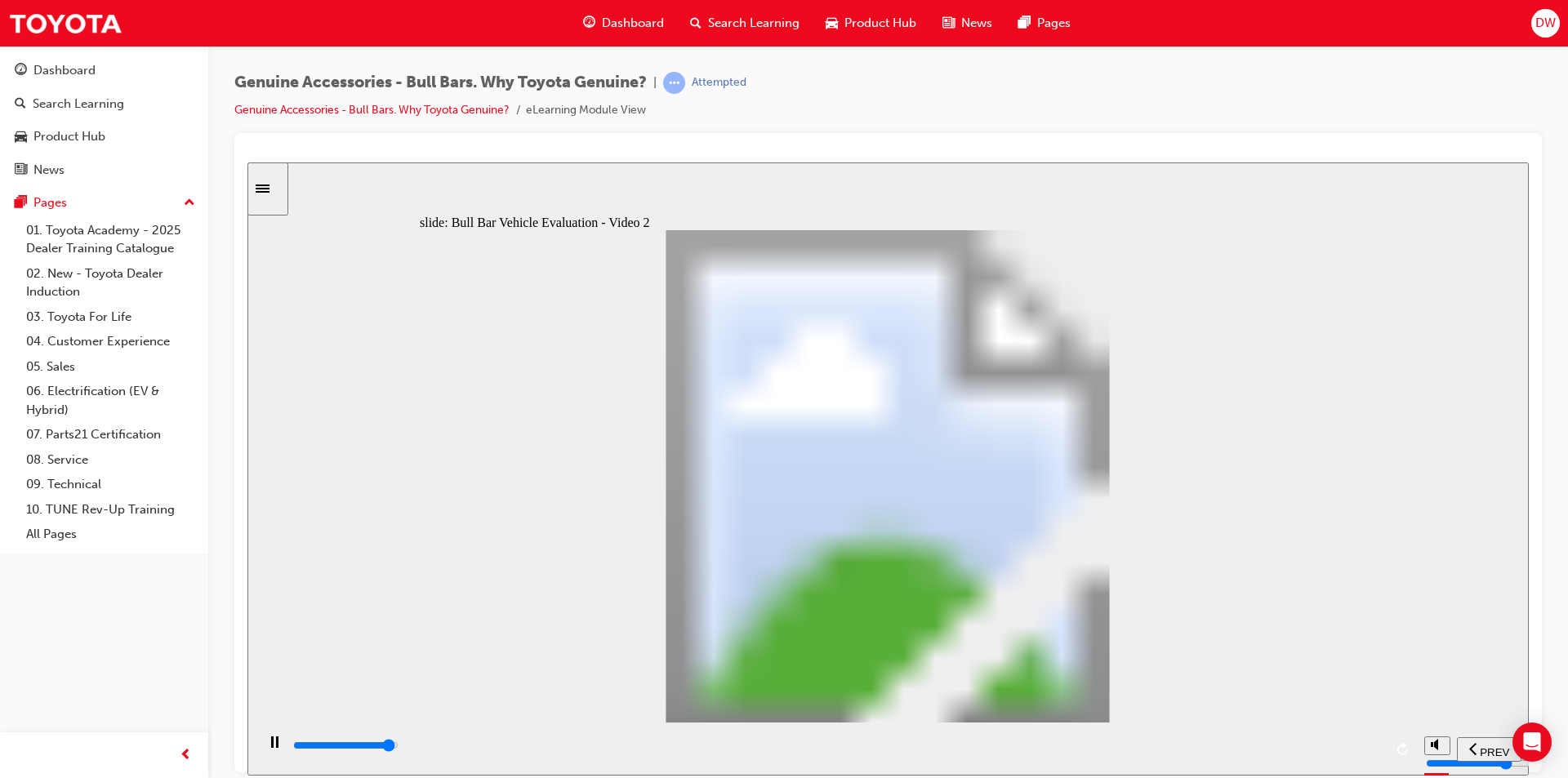 click at bounding box center (837, 745) 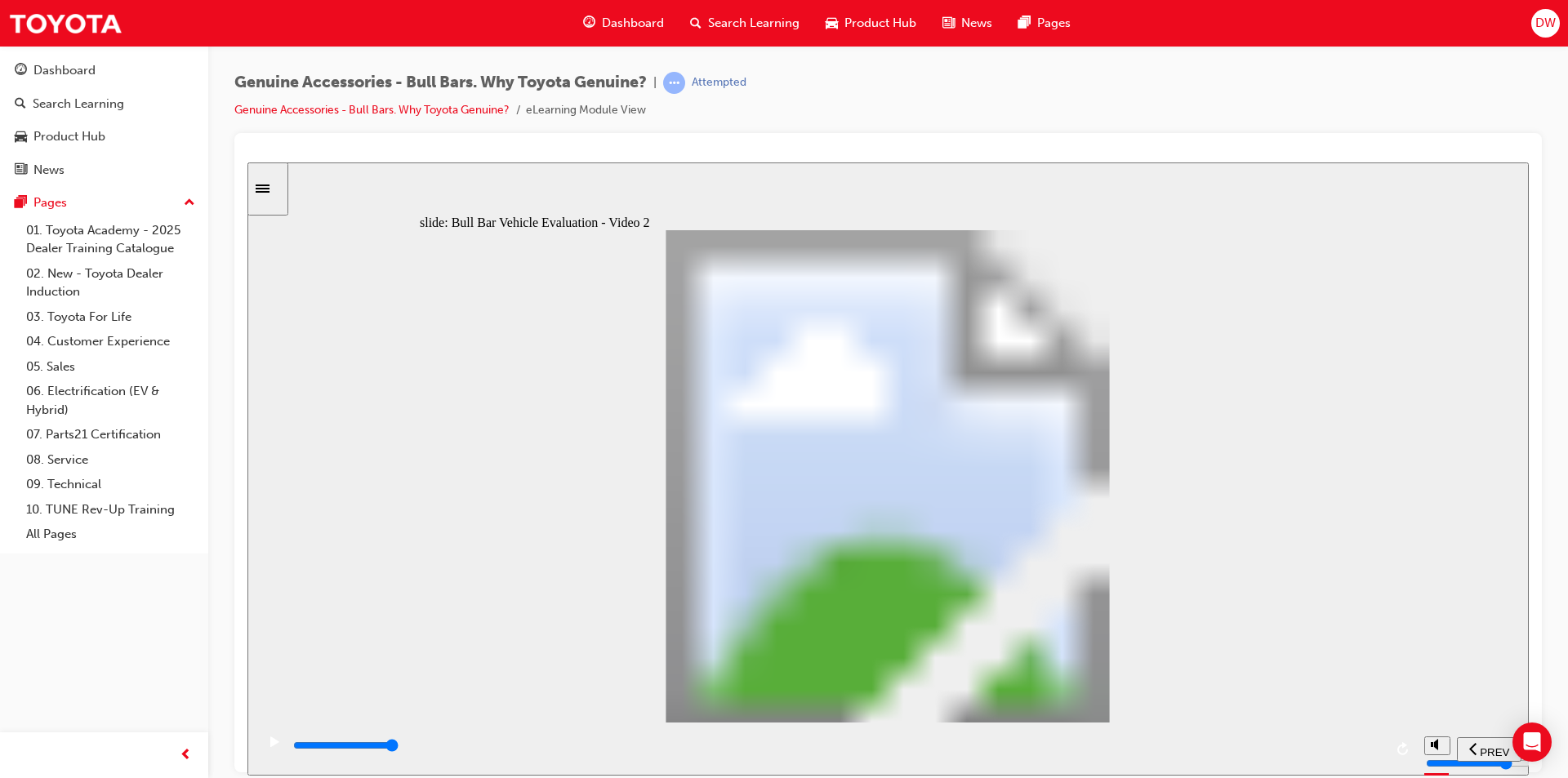 click 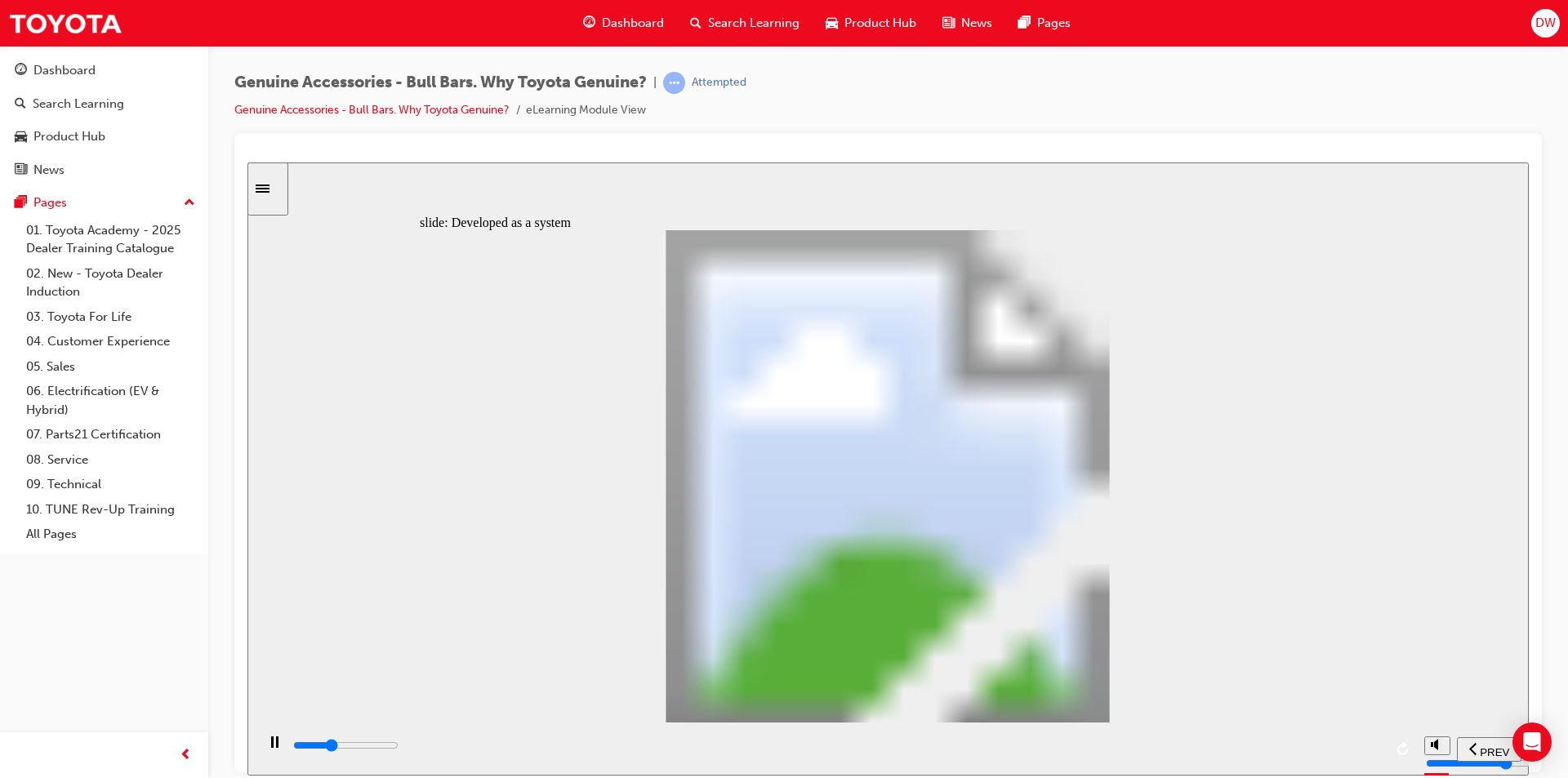 click at bounding box center [835, 748] 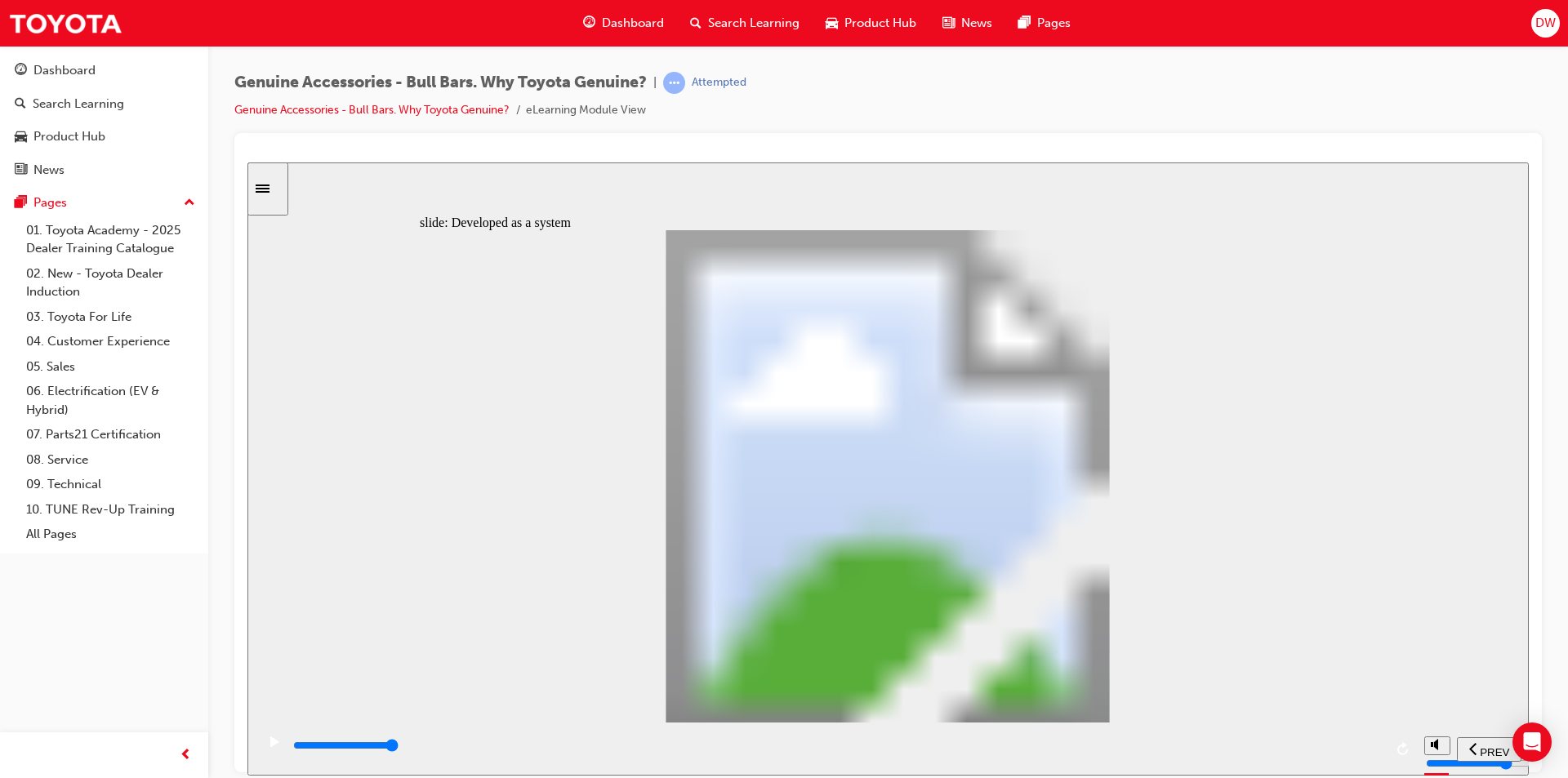 click at bounding box center [837, 745] 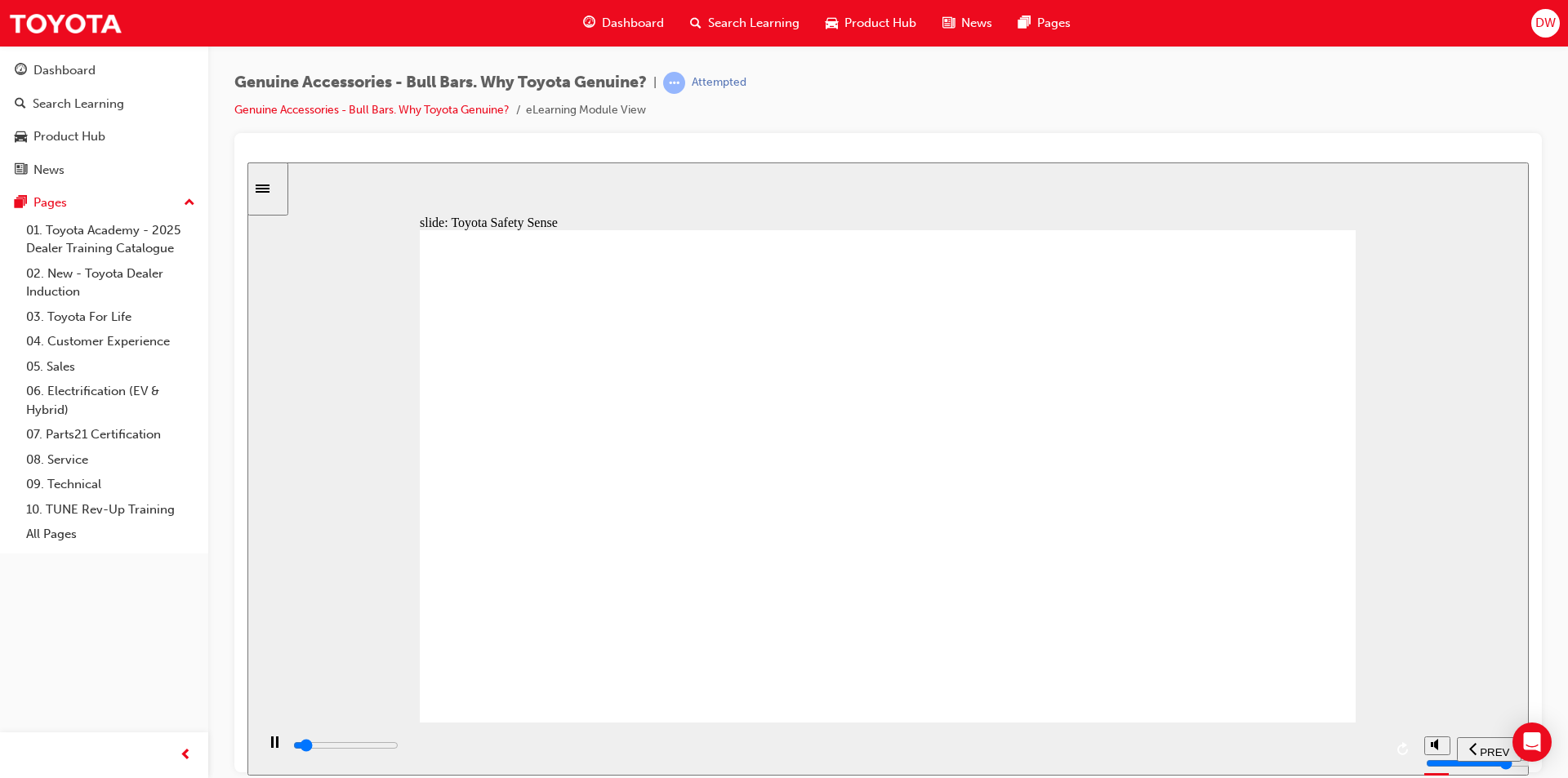 click at bounding box center (345, 745) 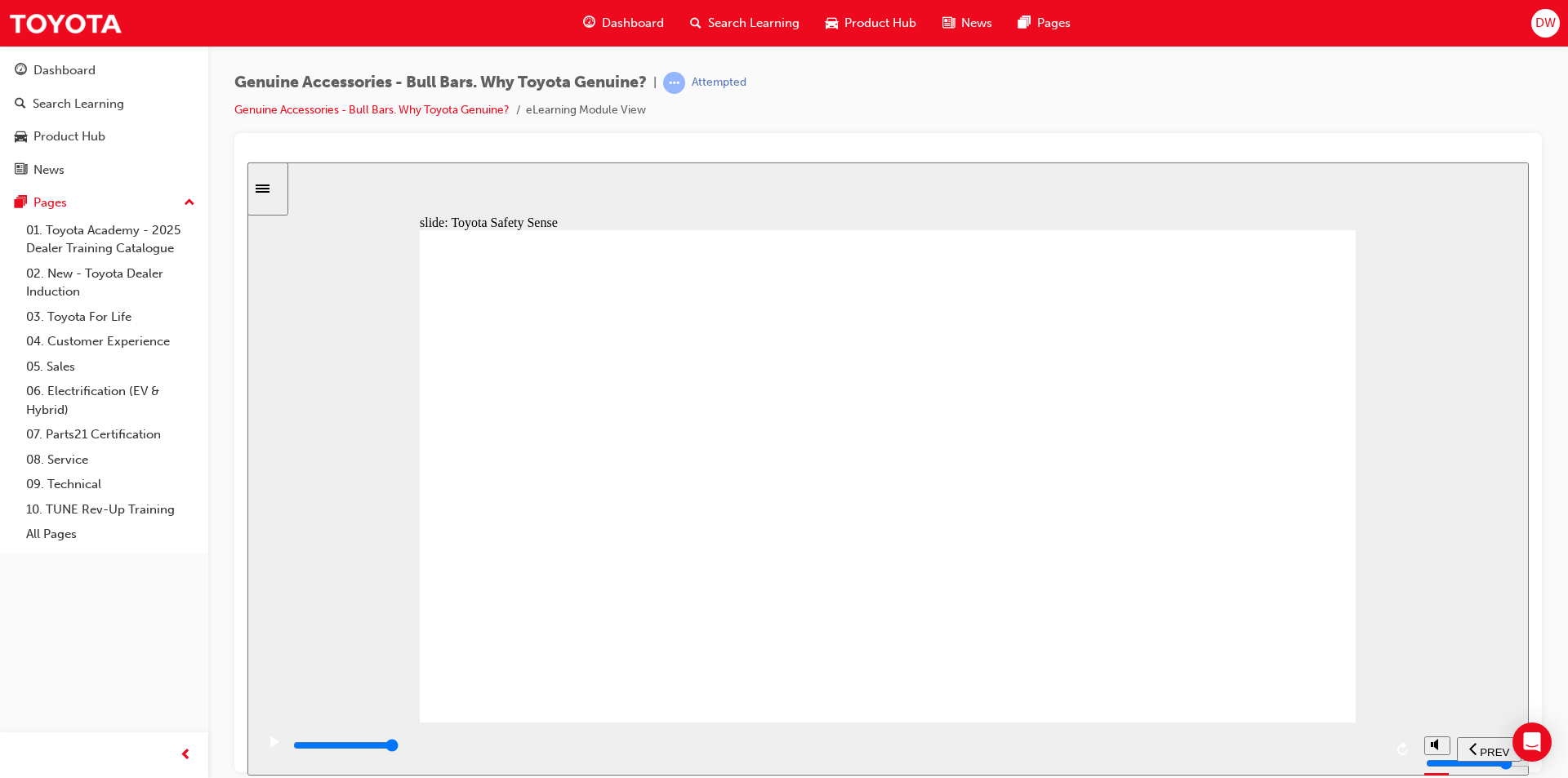 click 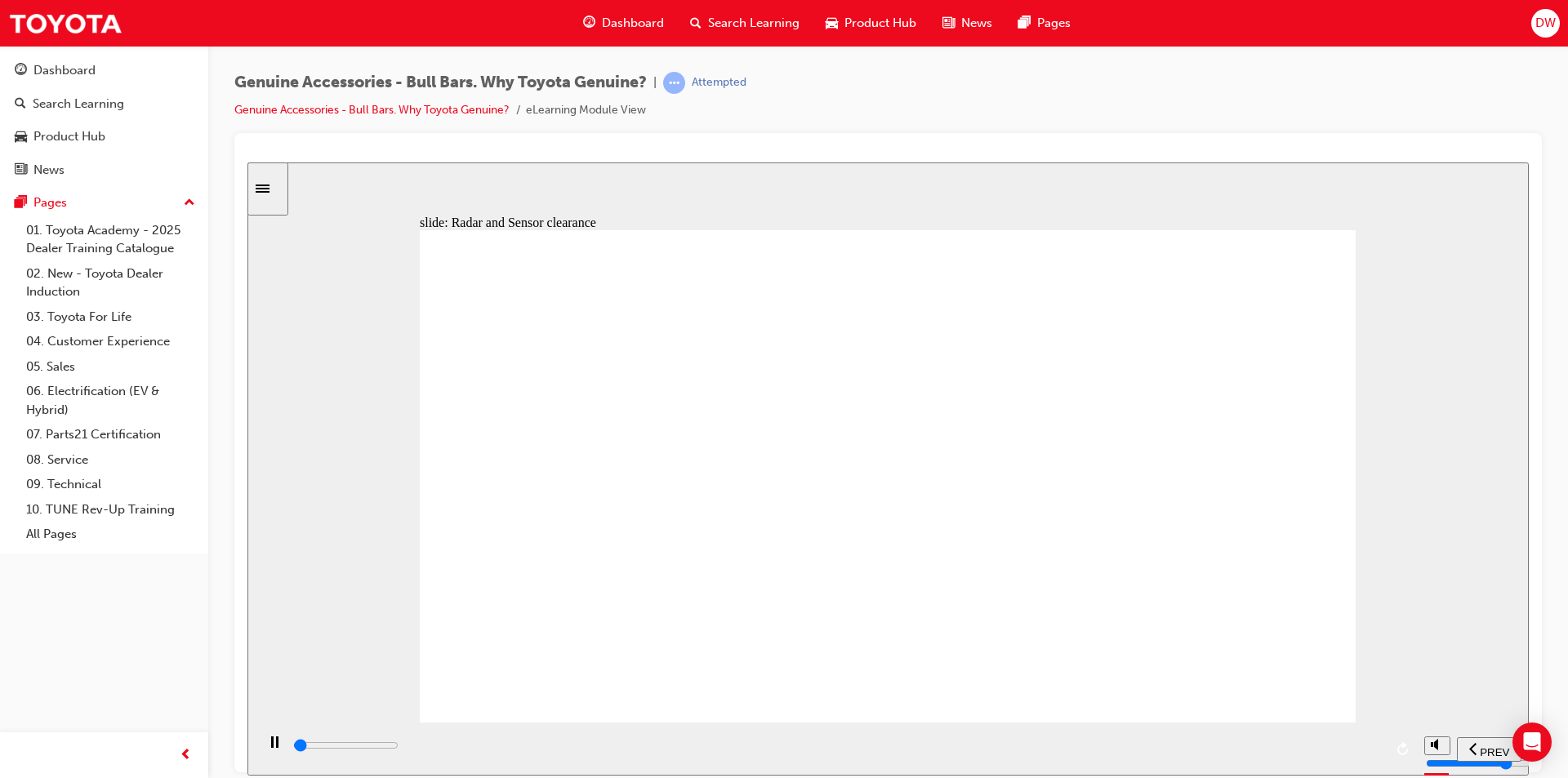 click at bounding box center (837, 745) 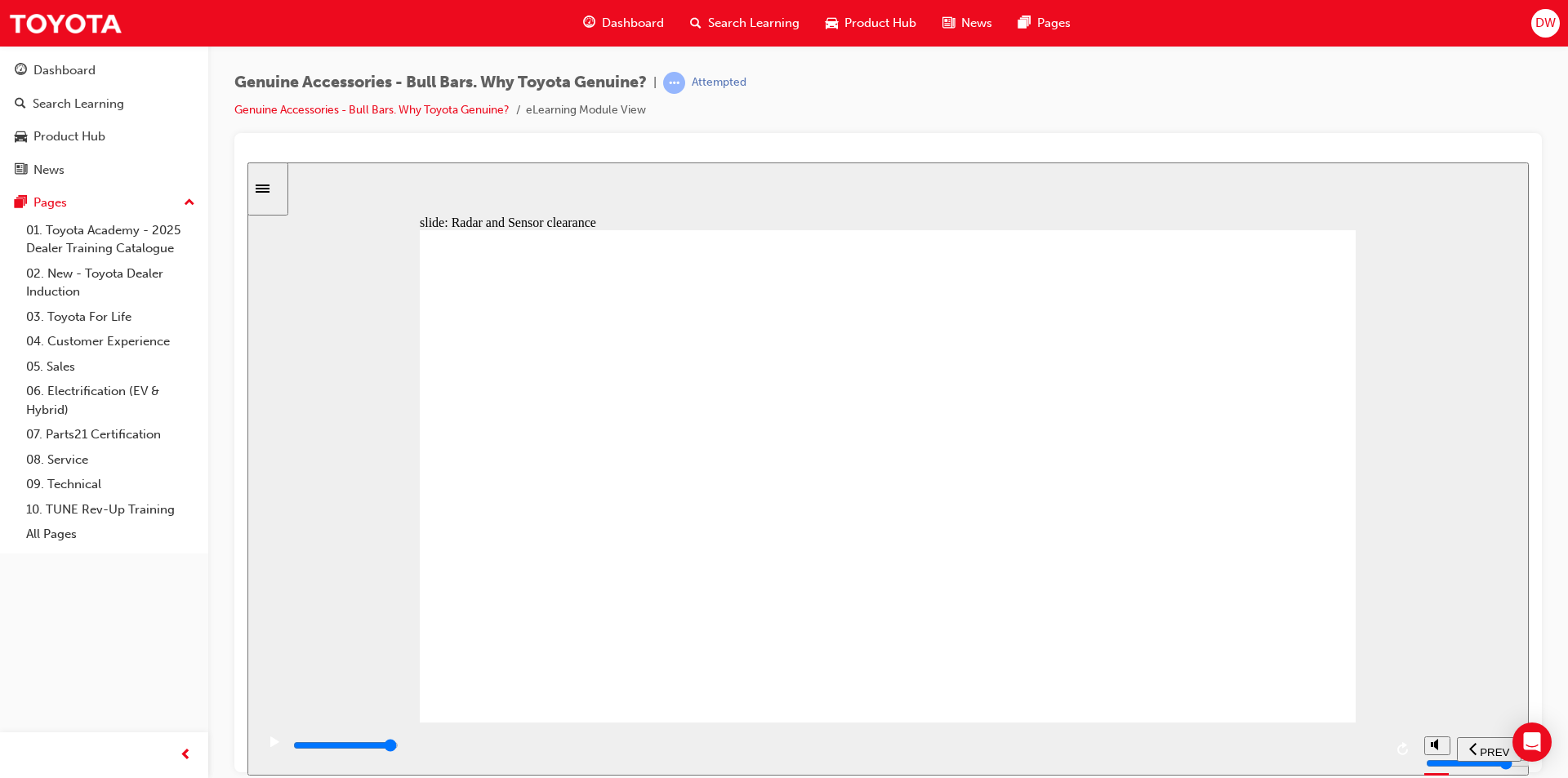 click 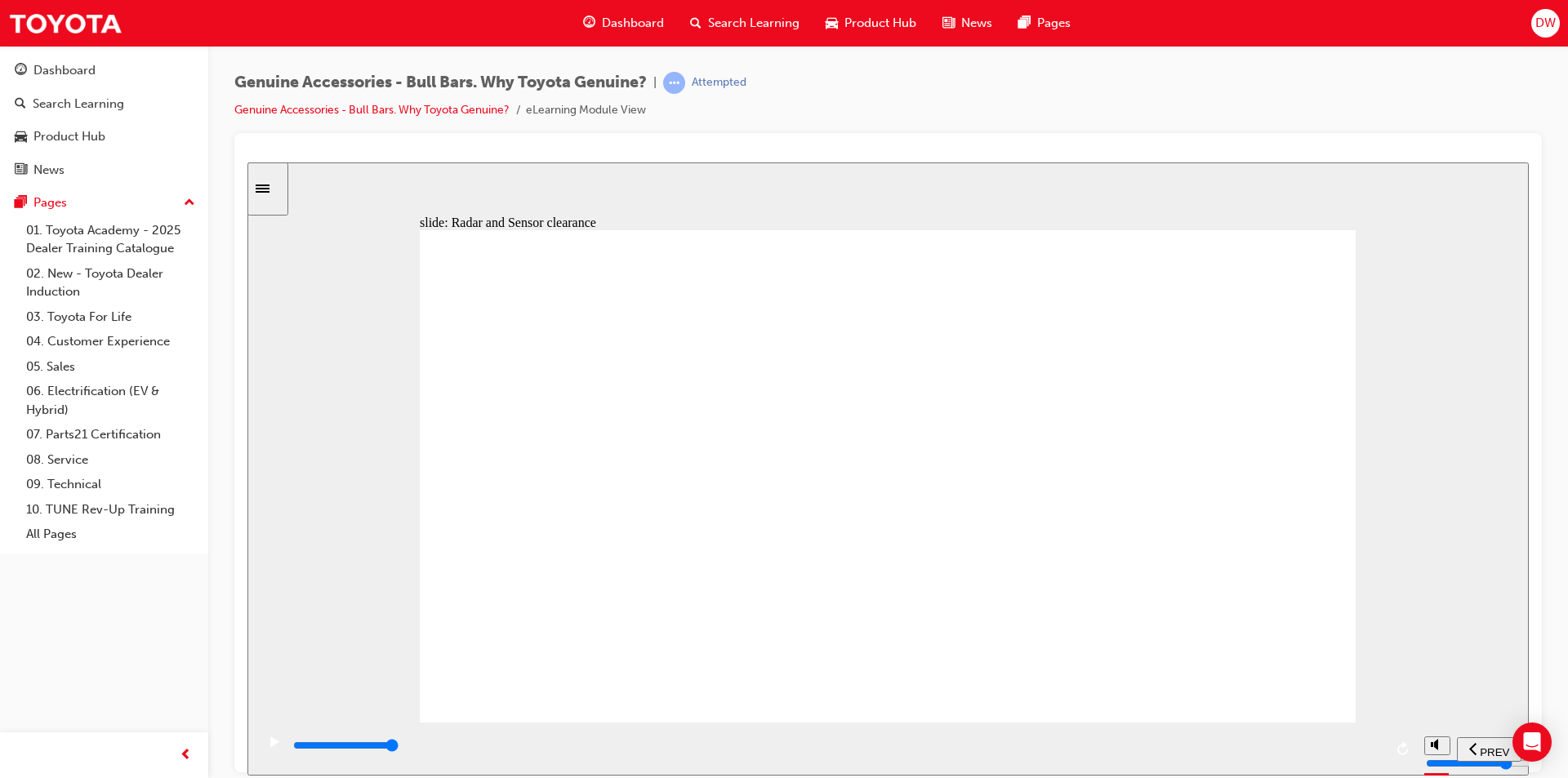 click 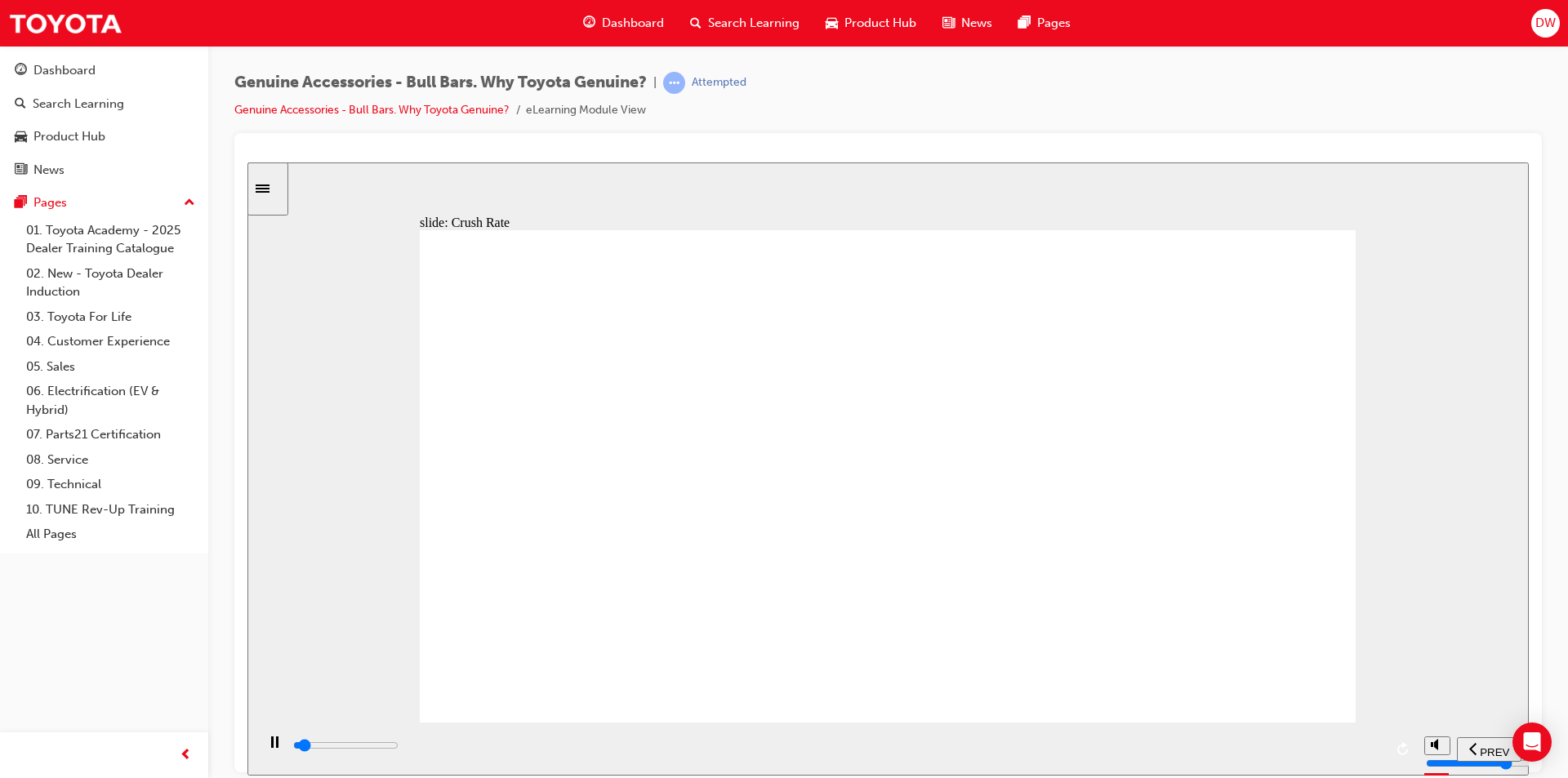 click at bounding box center [837, 745] 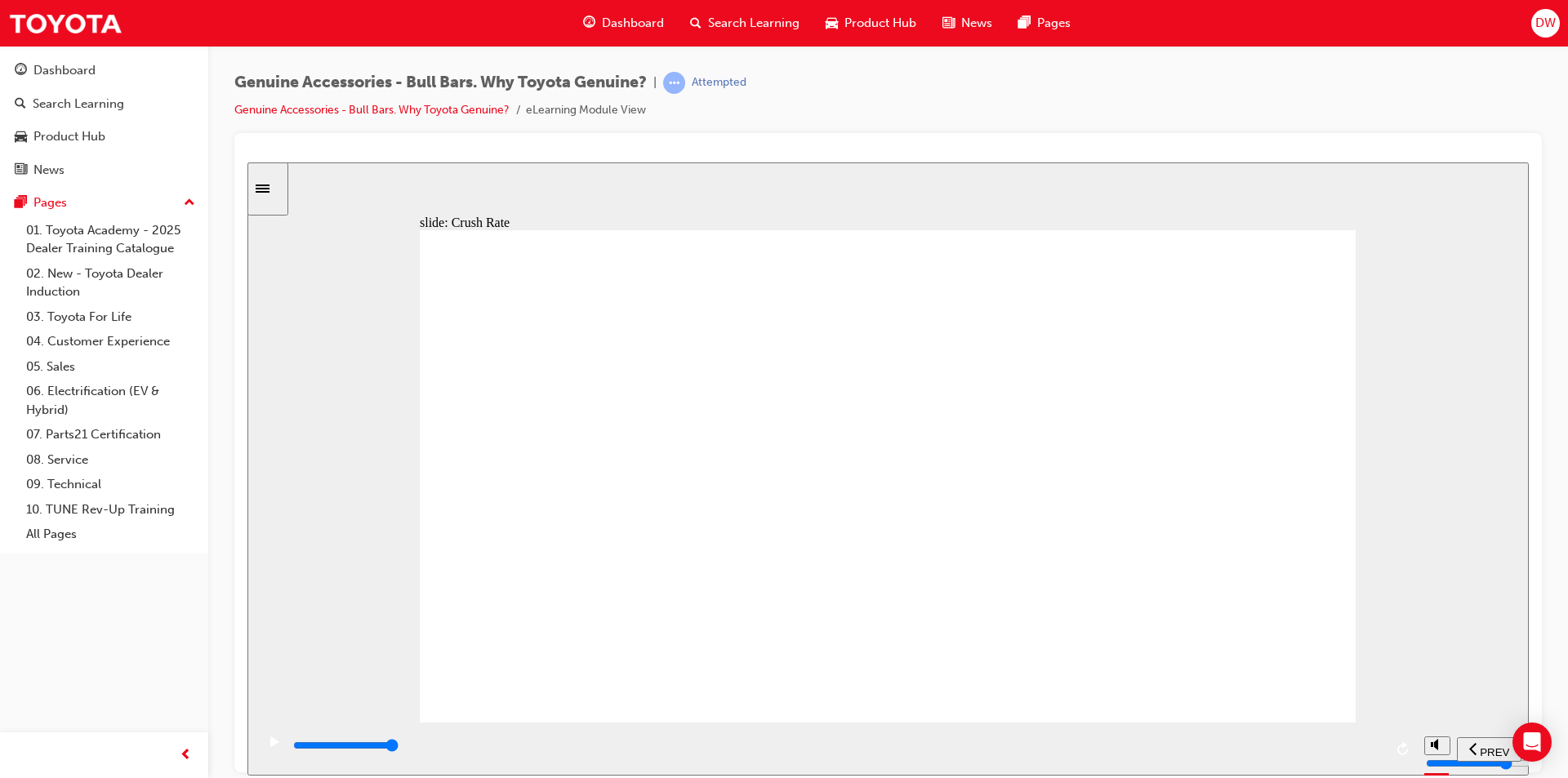 click 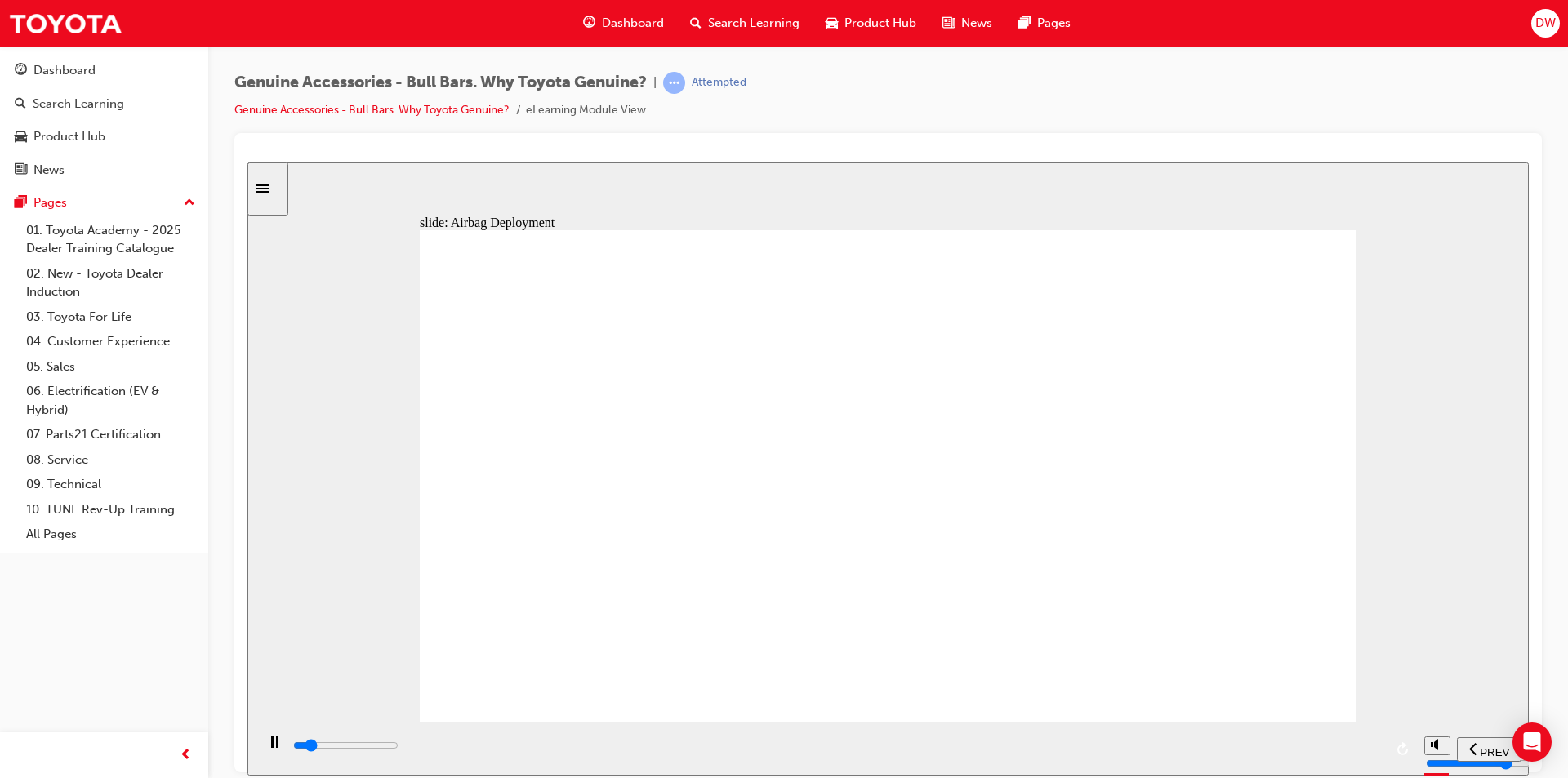 click at bounding box center [345, 745] 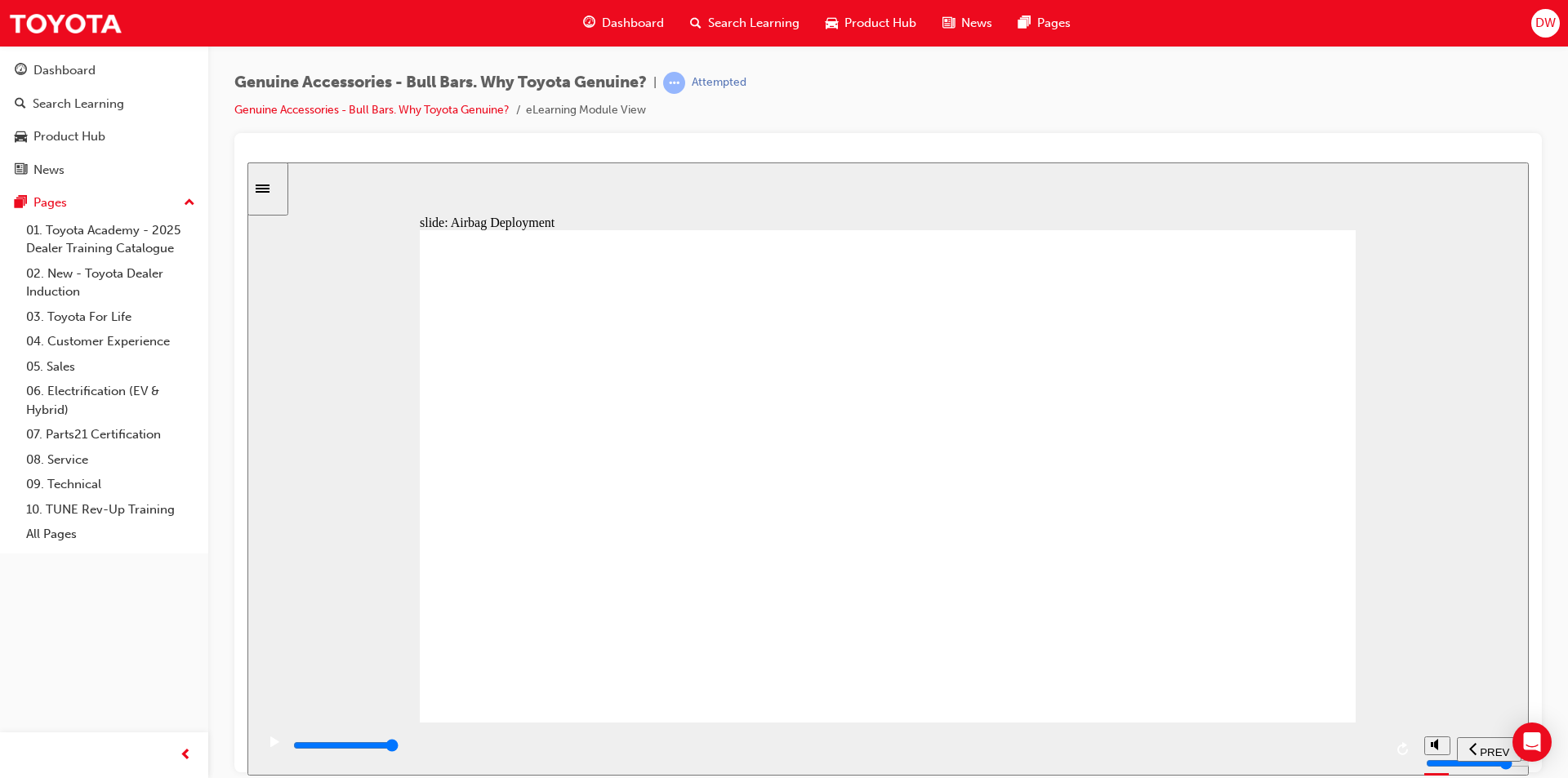 click at bounding box center [888, 1283] 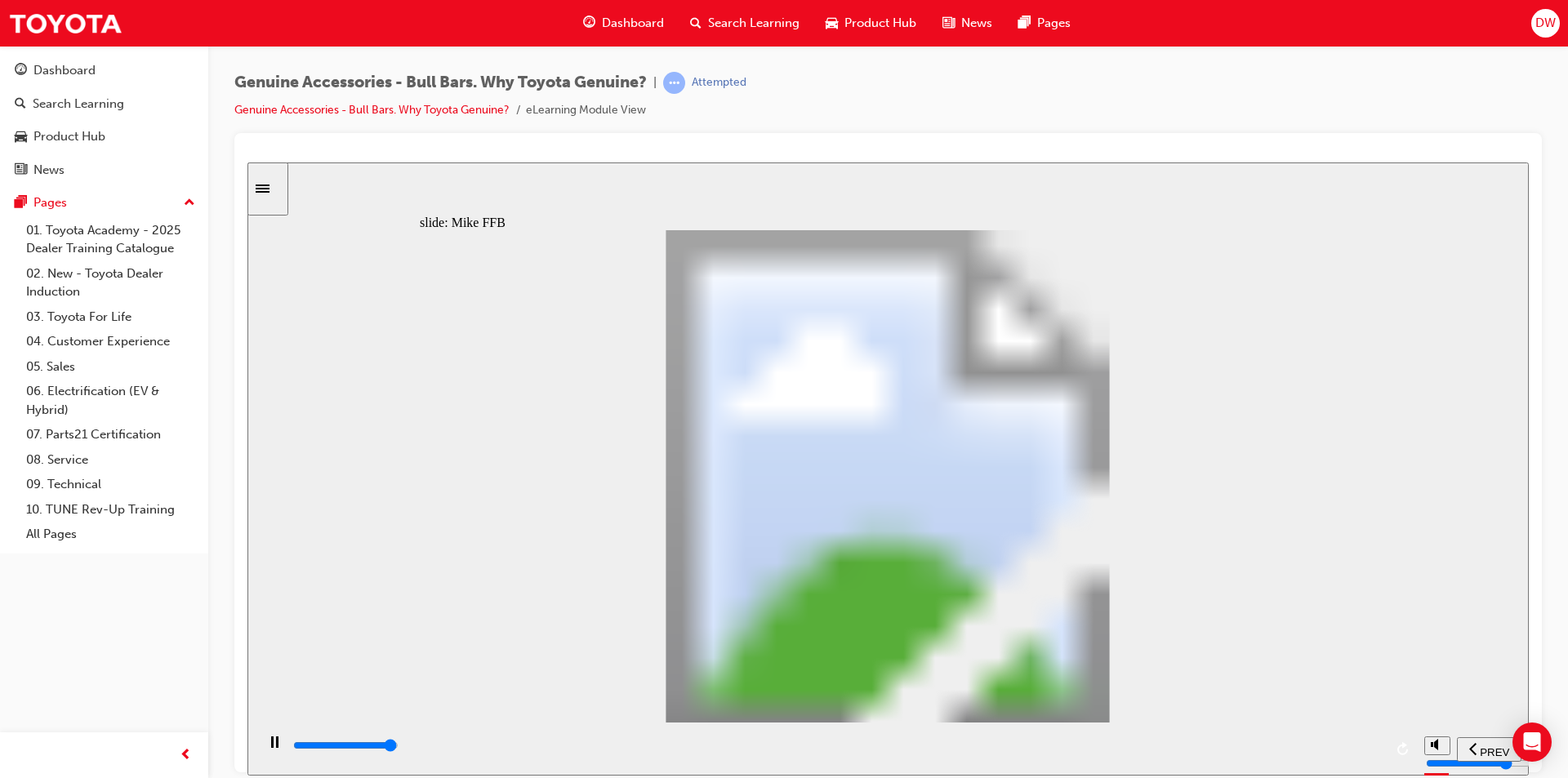 click at bounding box center (837, 745) 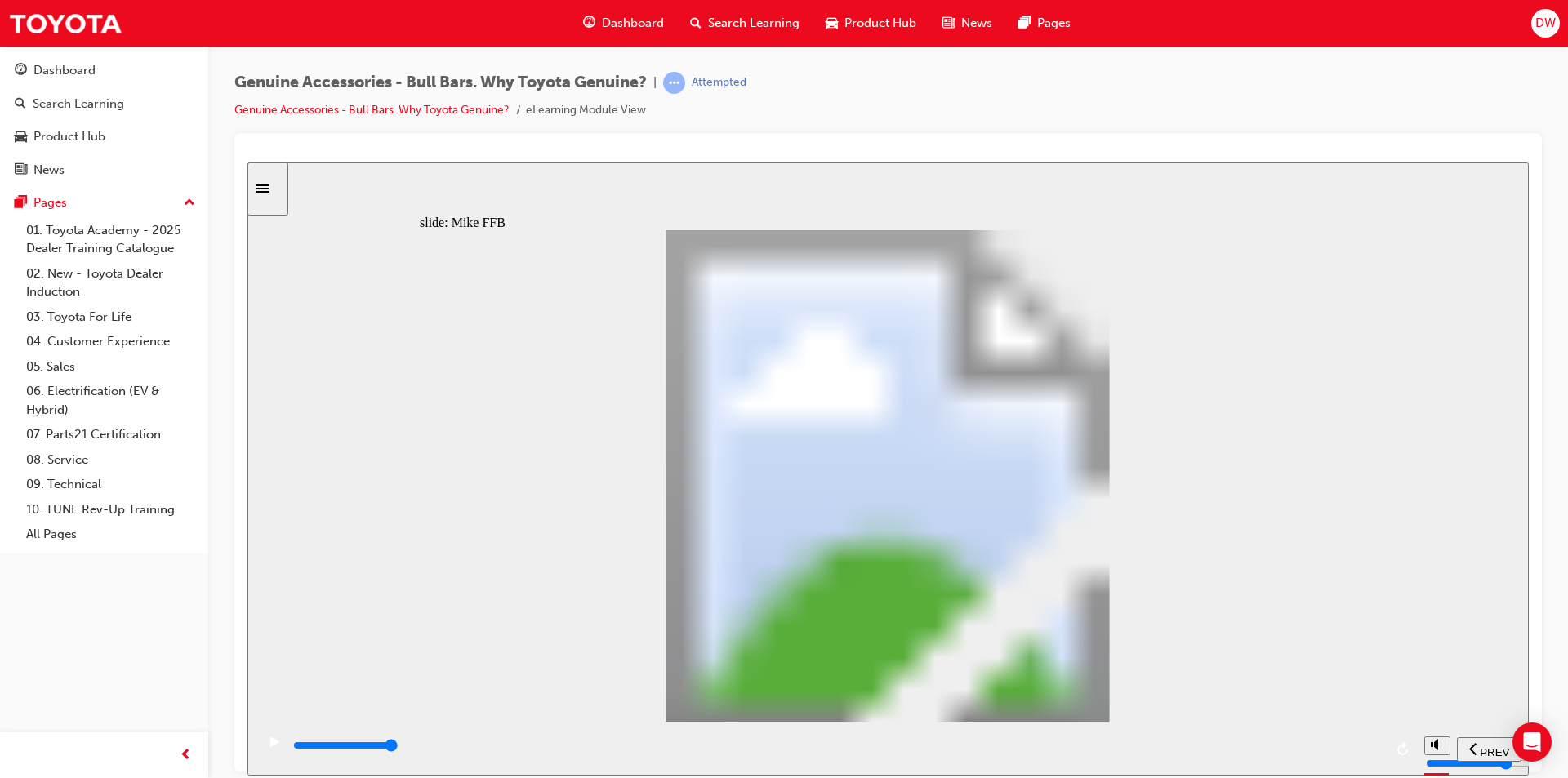 click 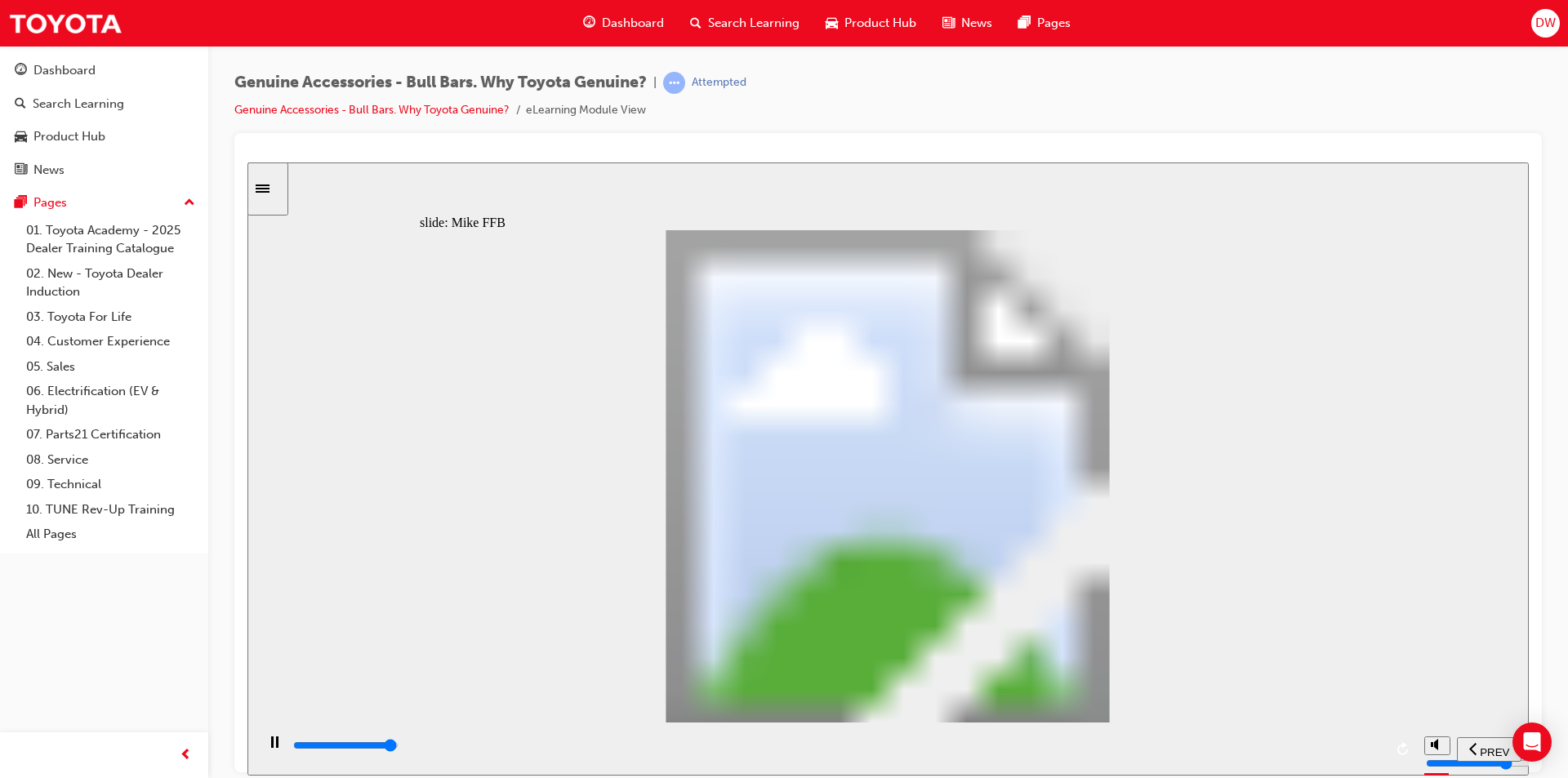 click at bounding box center [345, 745] 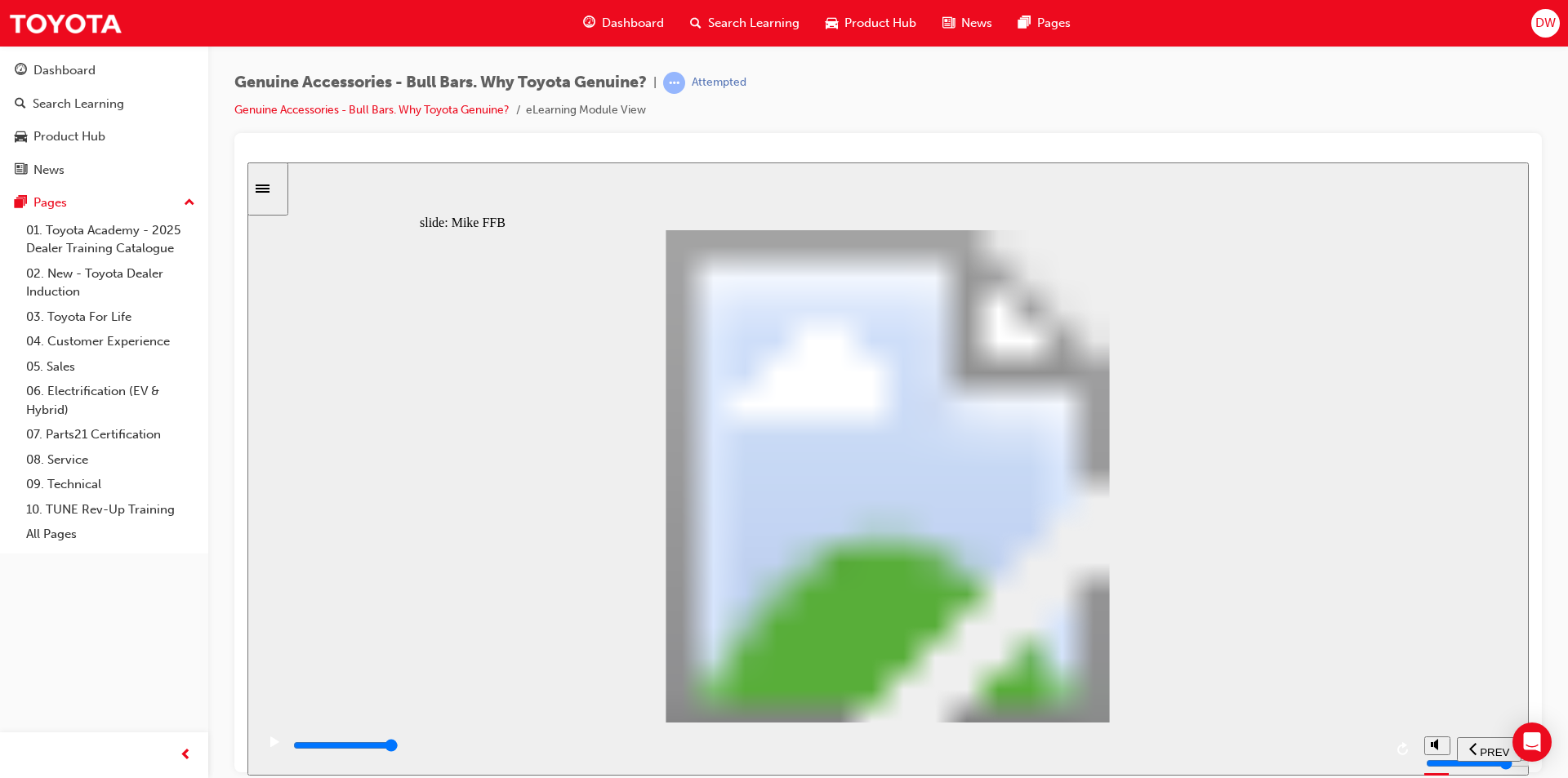 click 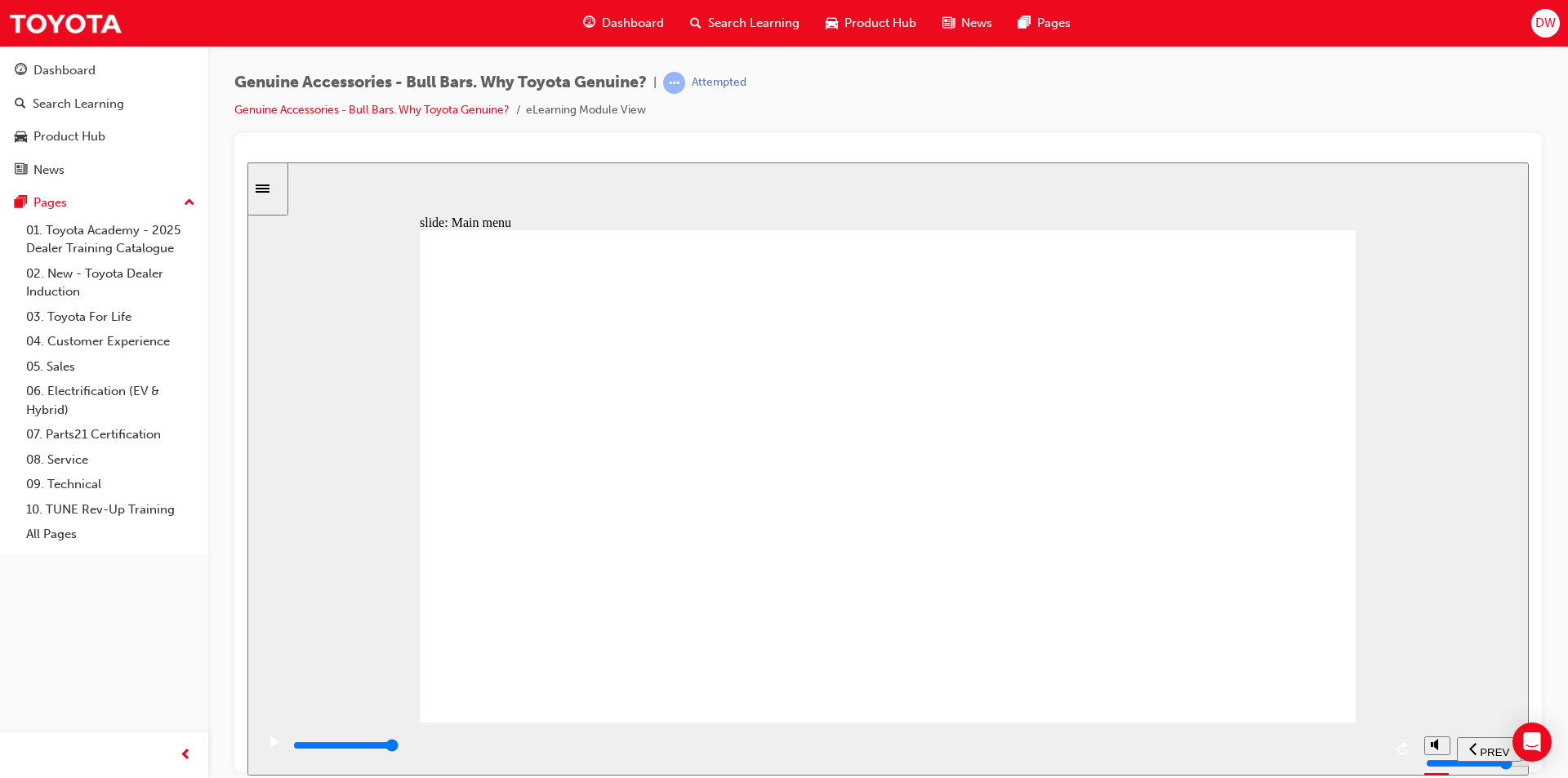 click 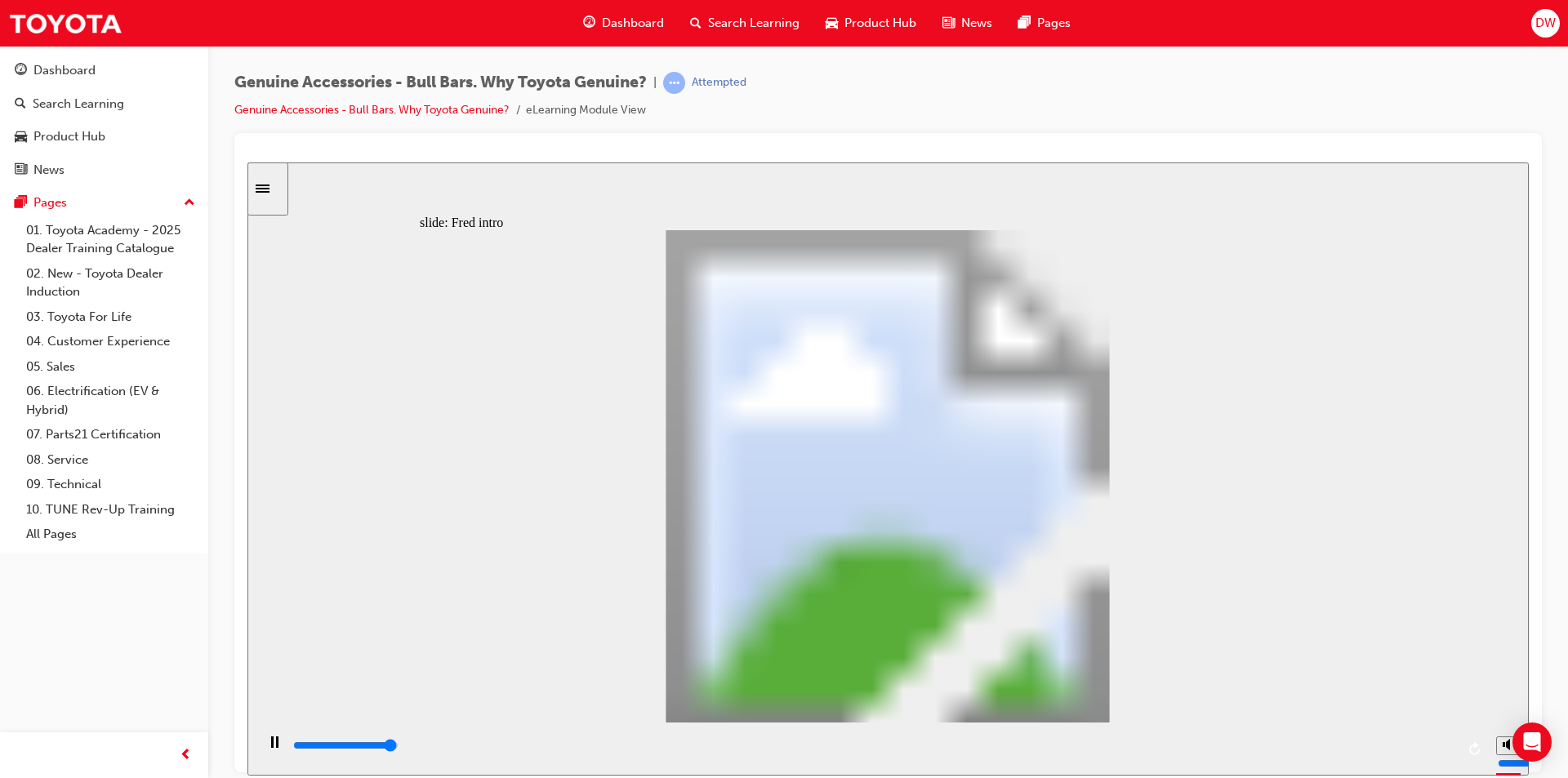 click at bounding box center (873, 745) 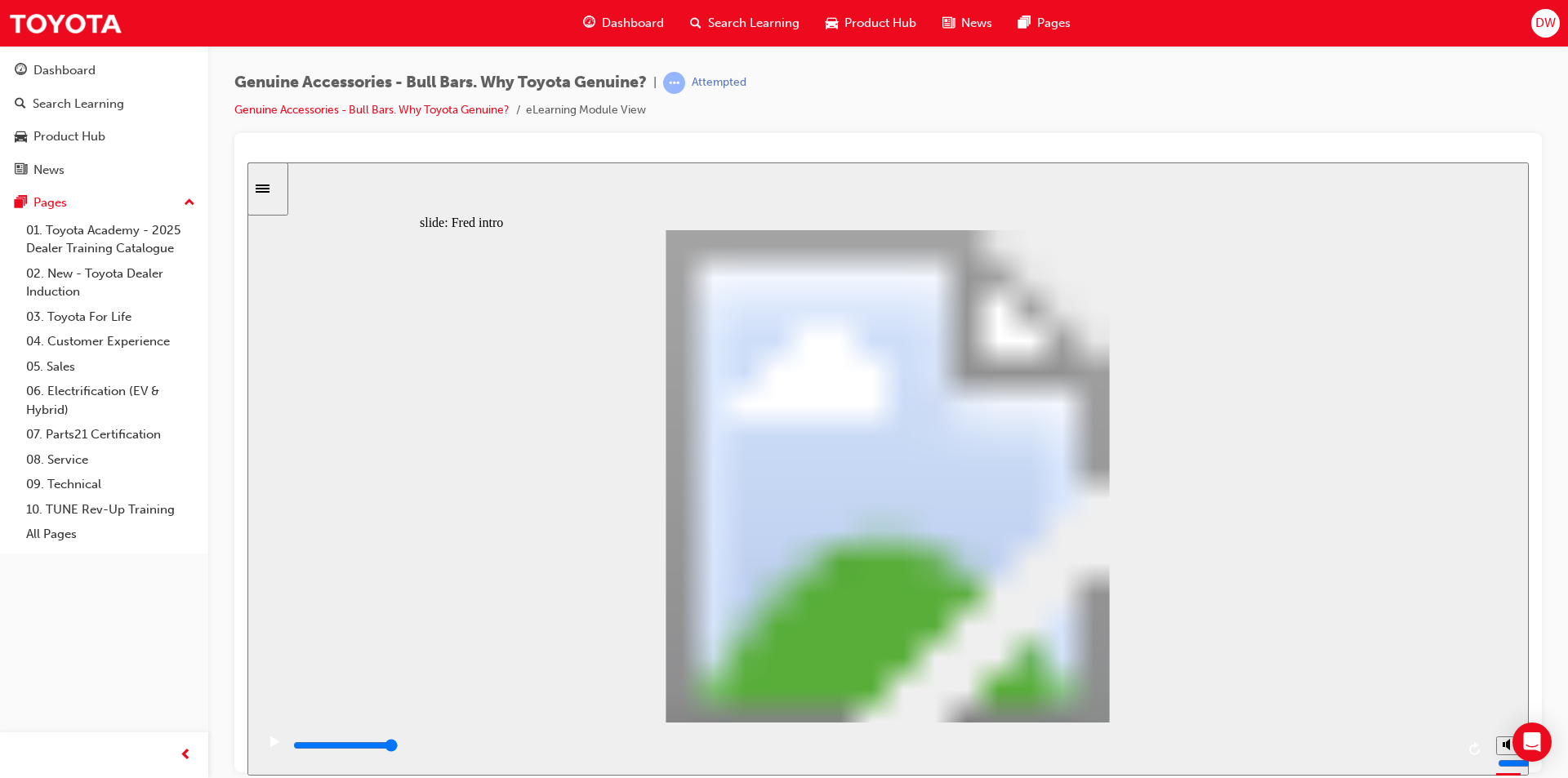 click 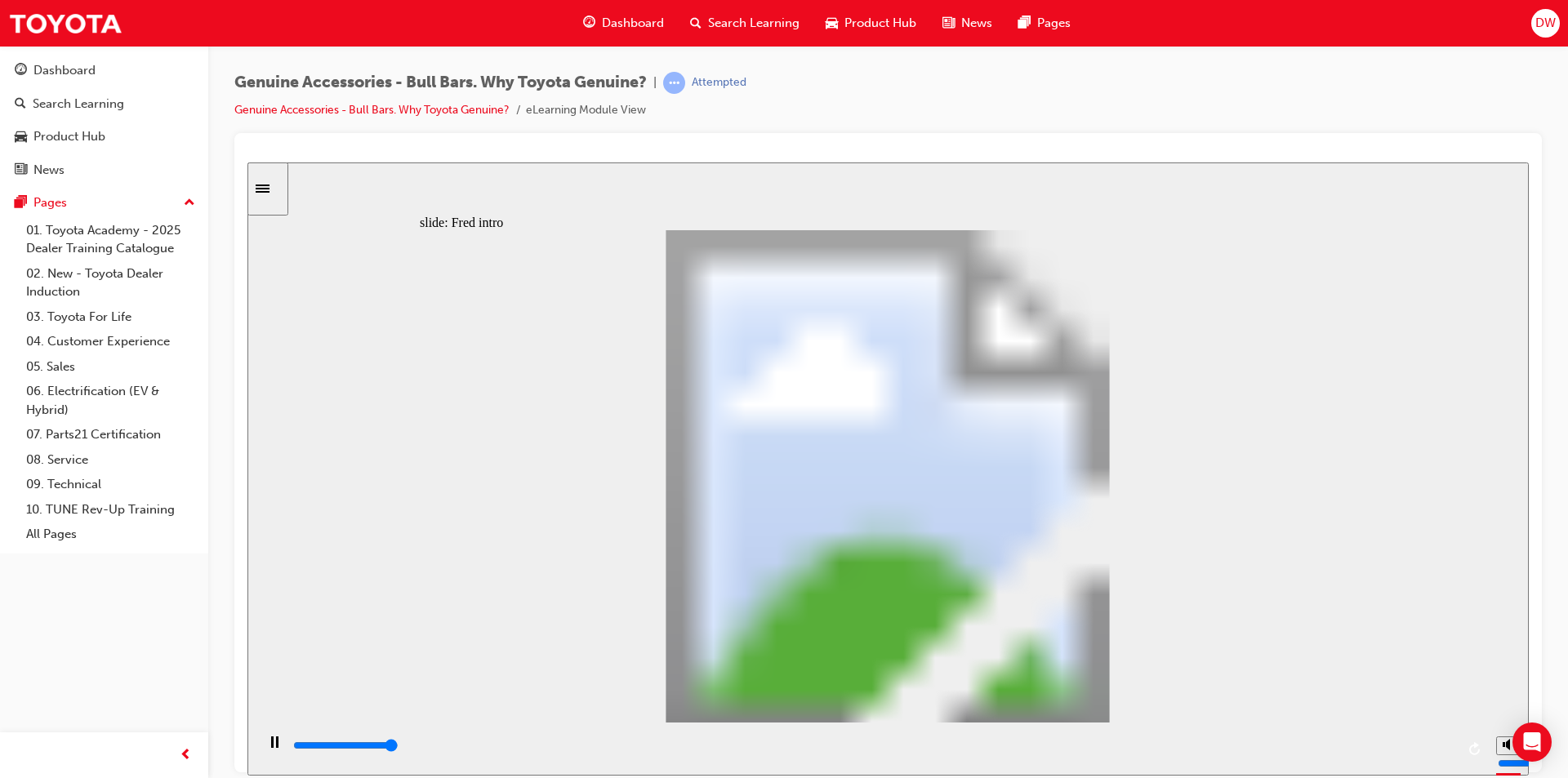 click at bounding box center (873, 745) 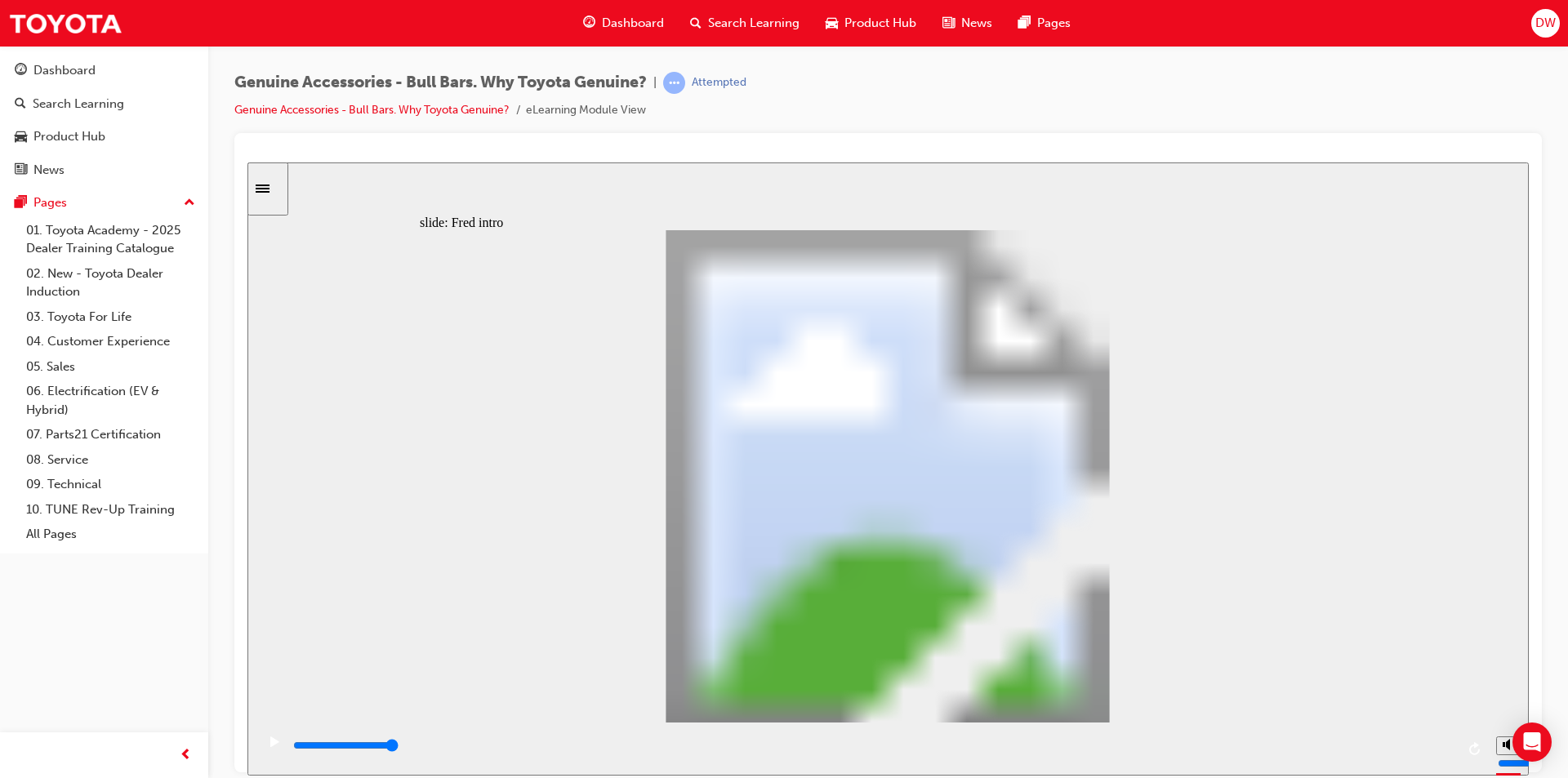 click 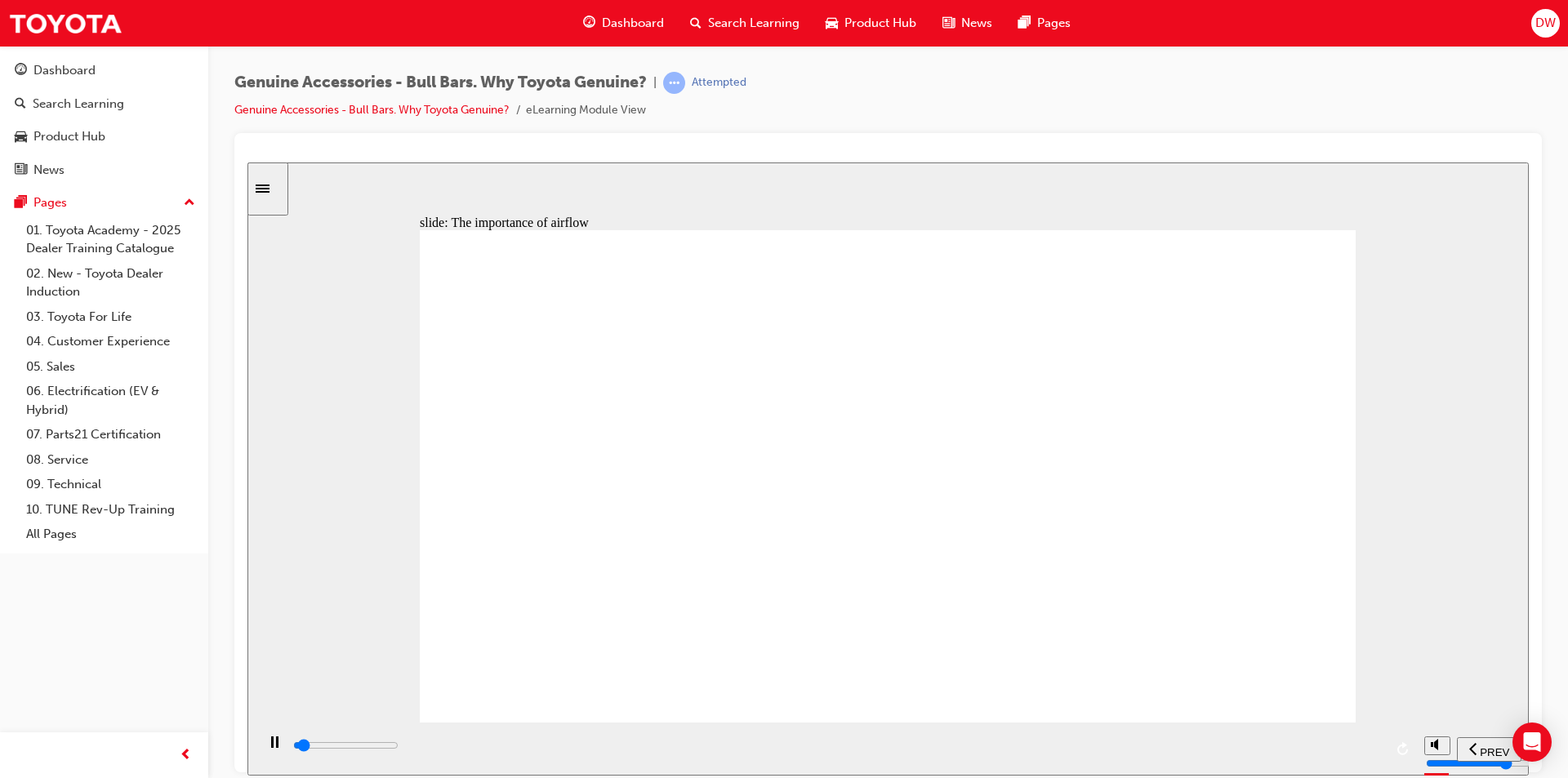 click at bounding box center [345, 745] 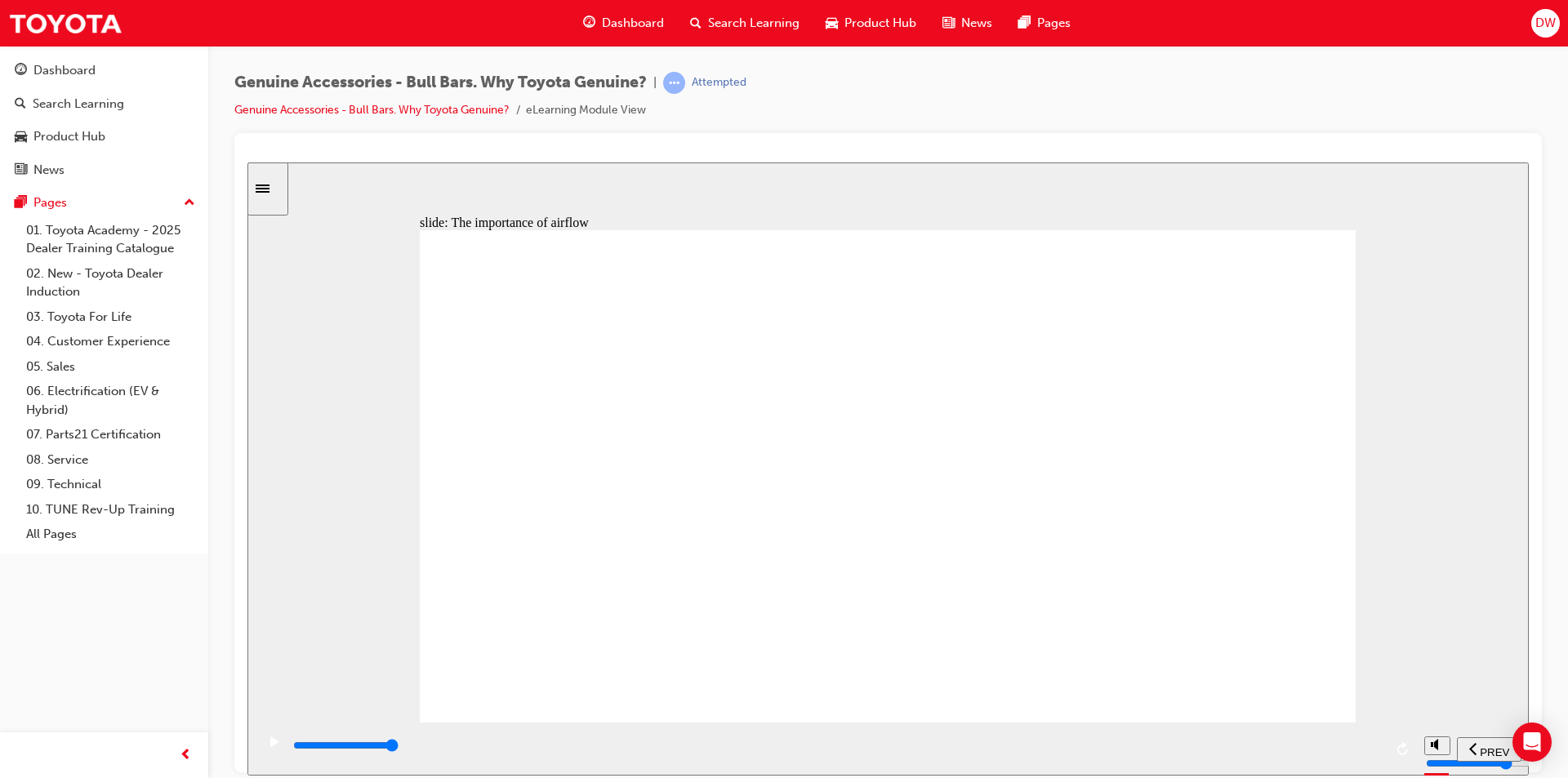click 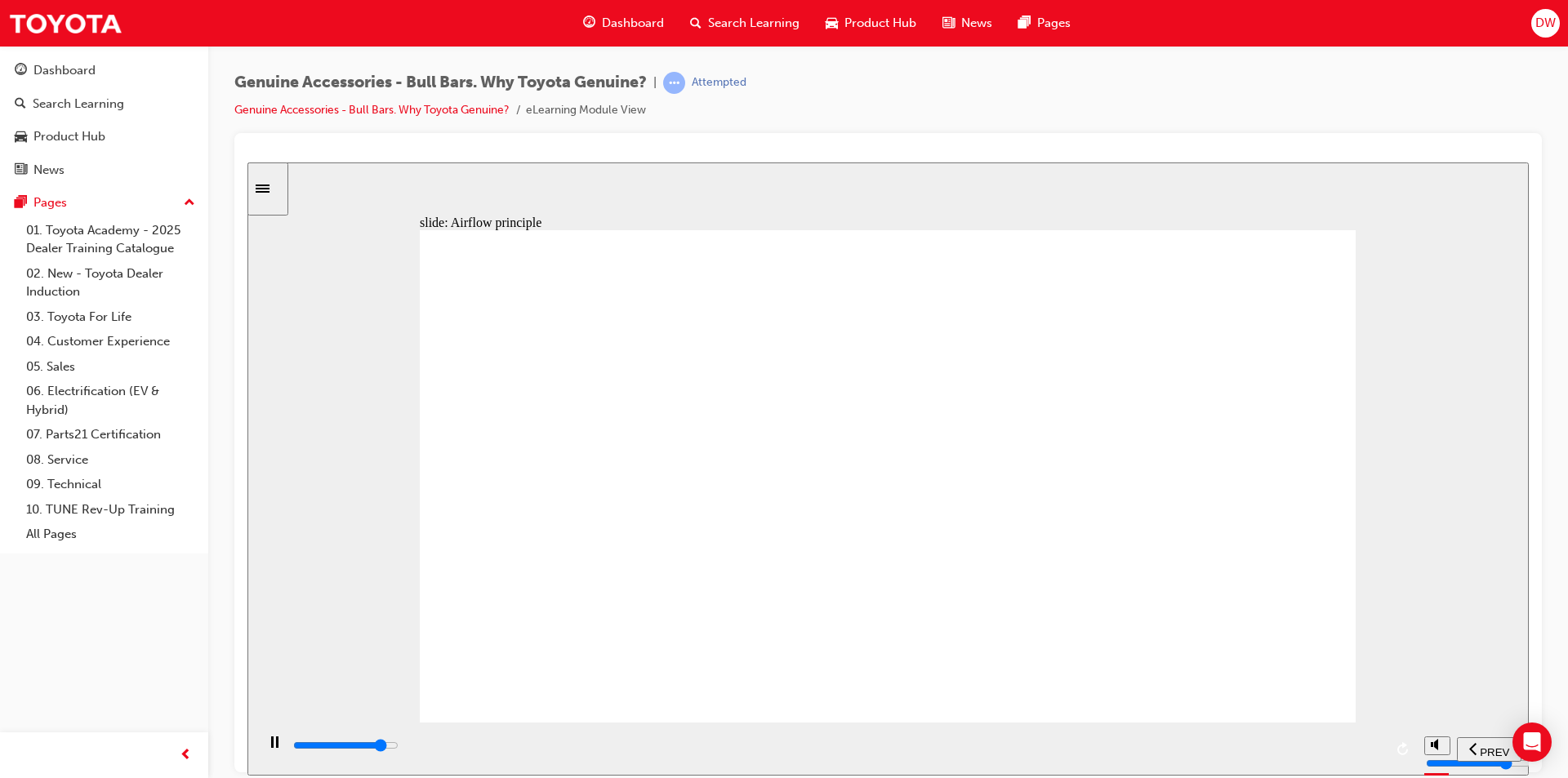 click at bounding box center [837, 745] 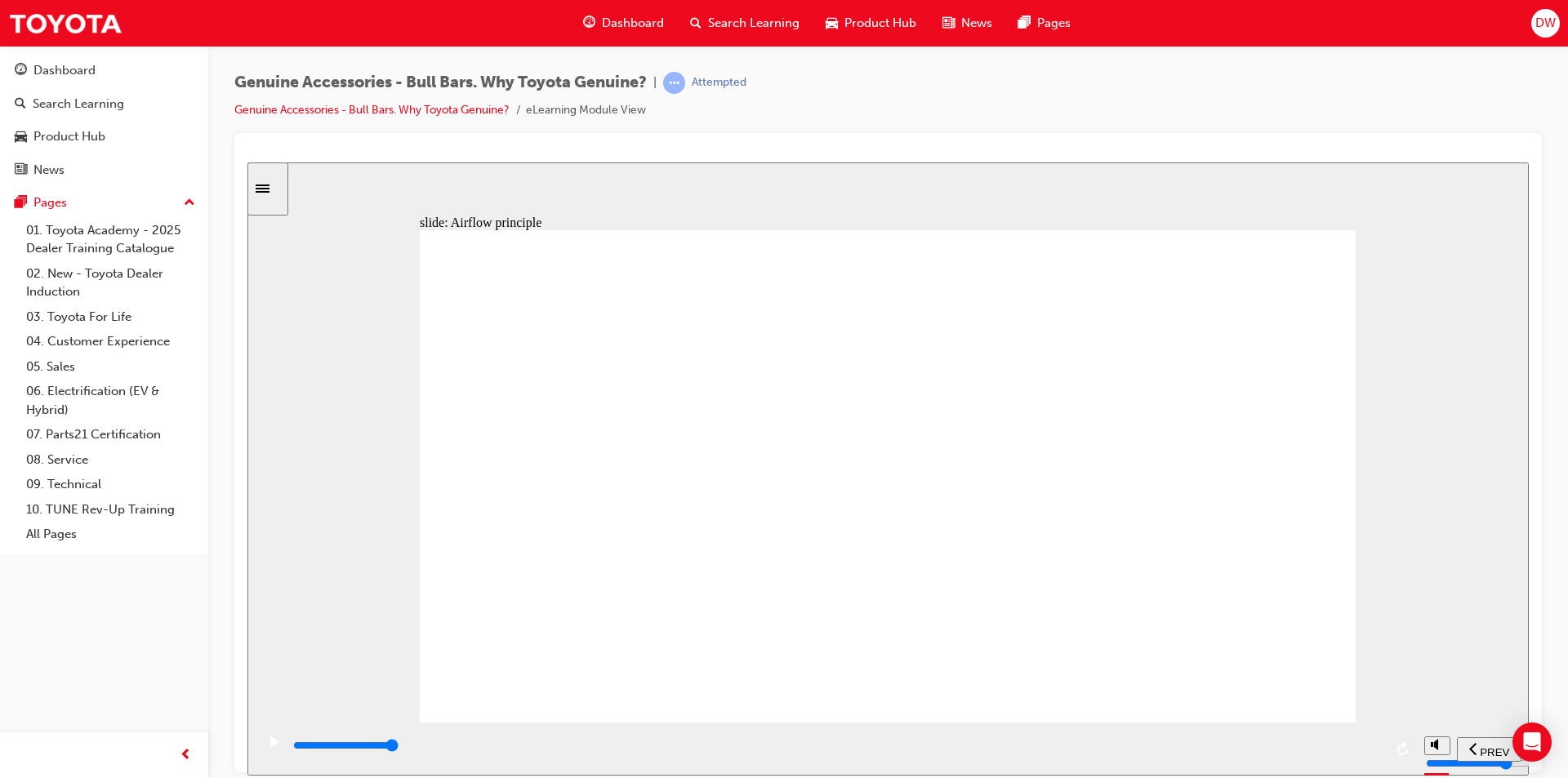 click 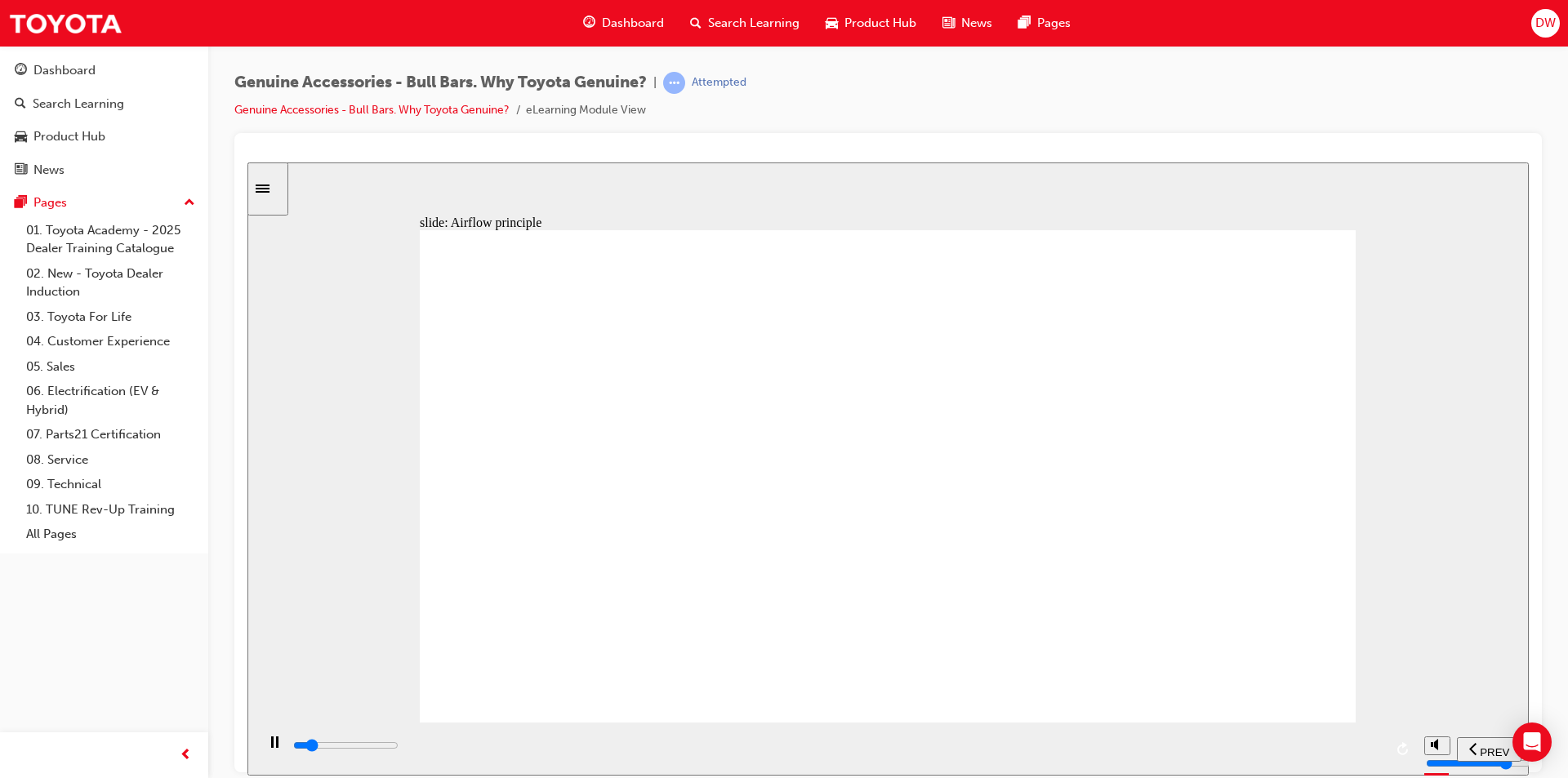 click at bounding box center [888, 1270] 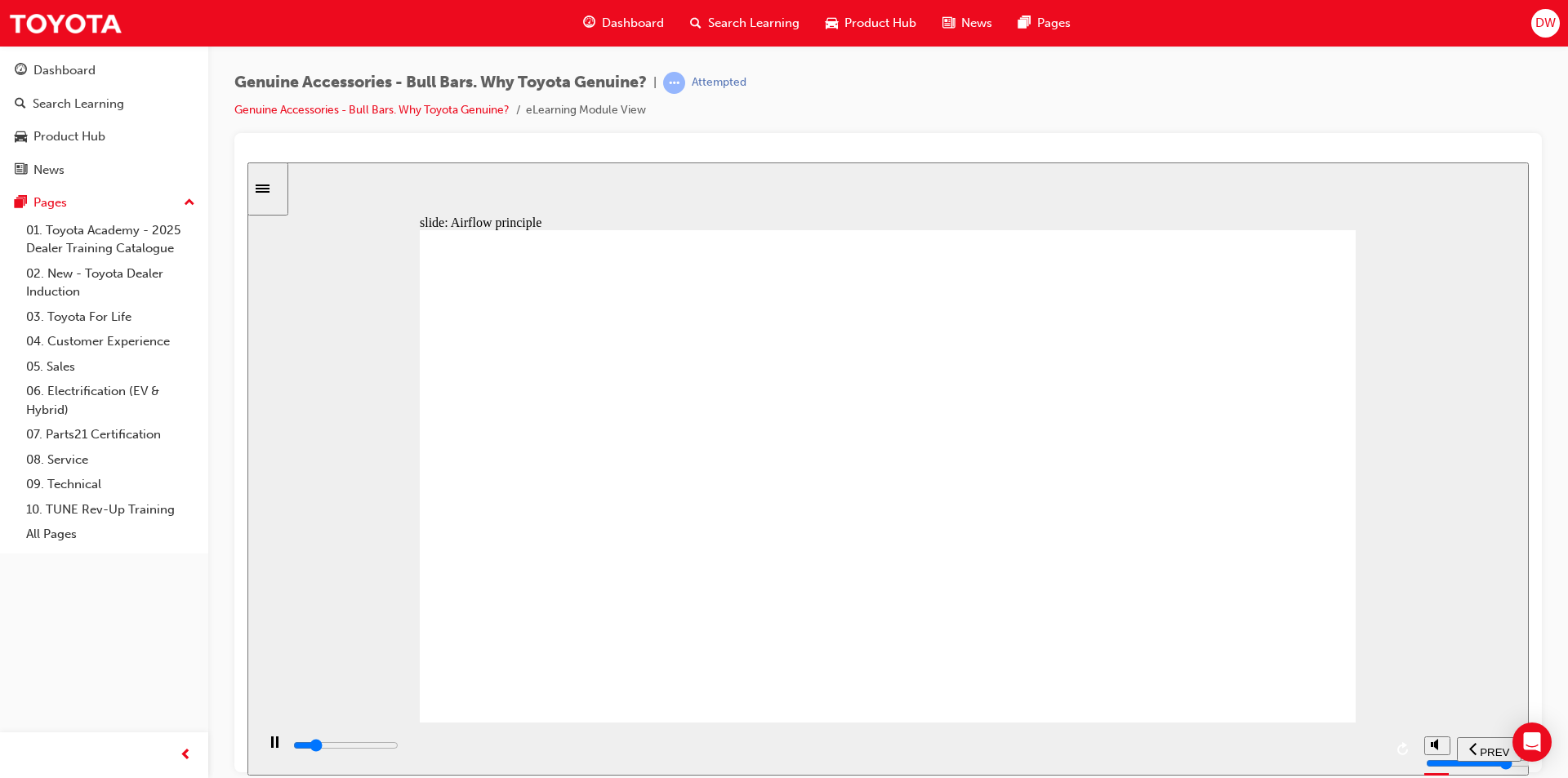 click at bounding box center (888, 1270) 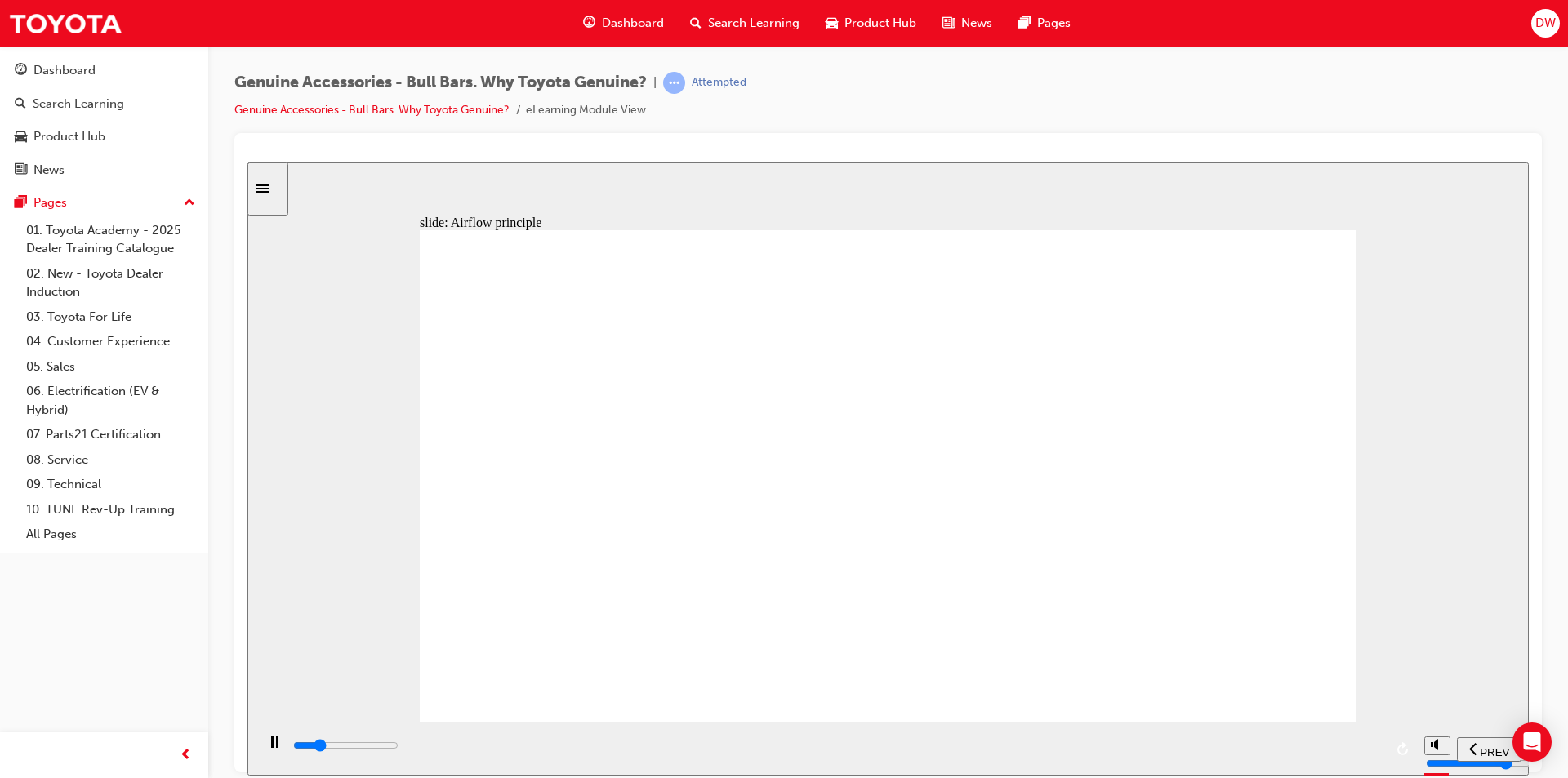 click at bounding box center (888, 1270) 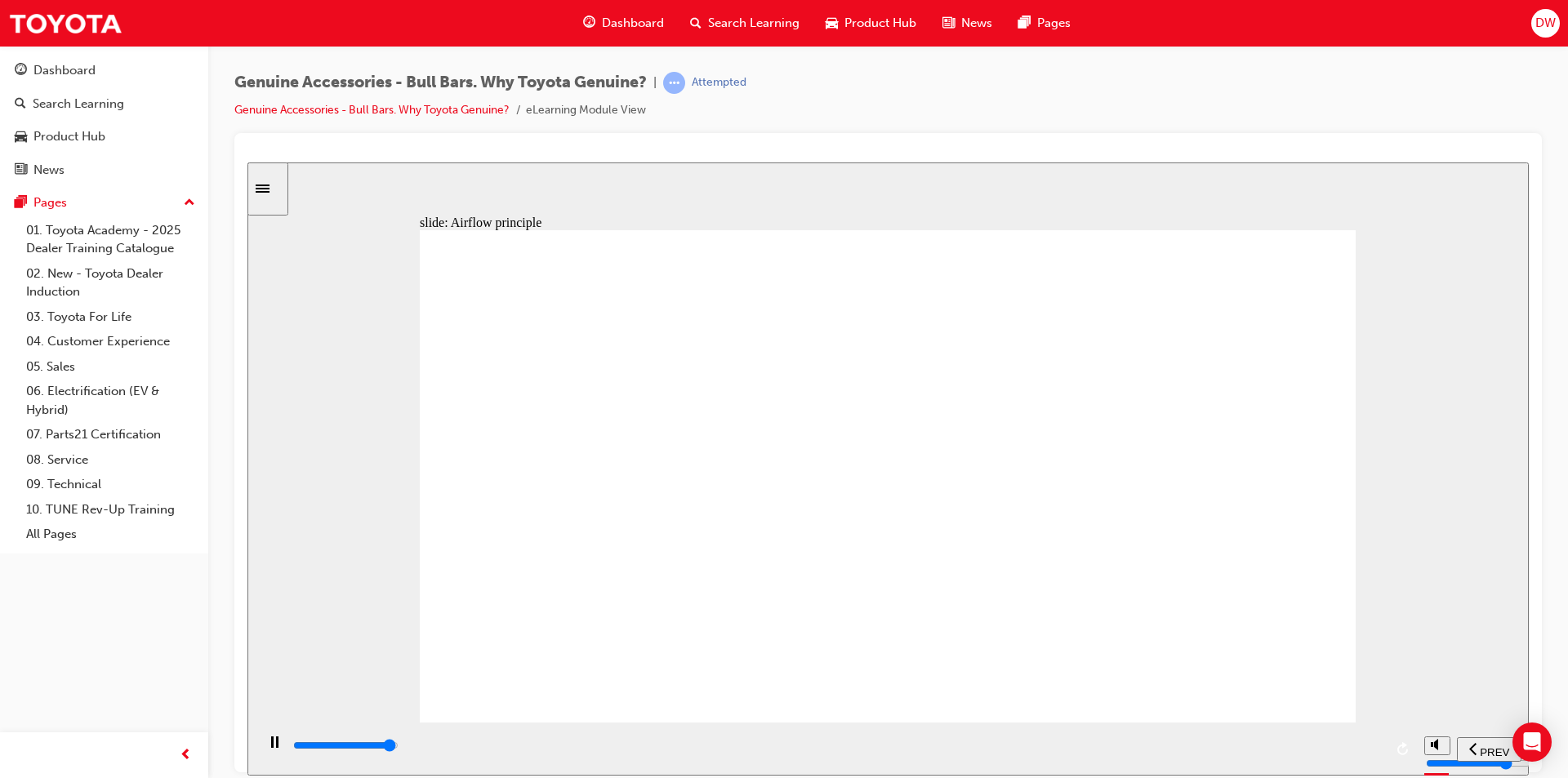 click at bounding box center (837, 745) 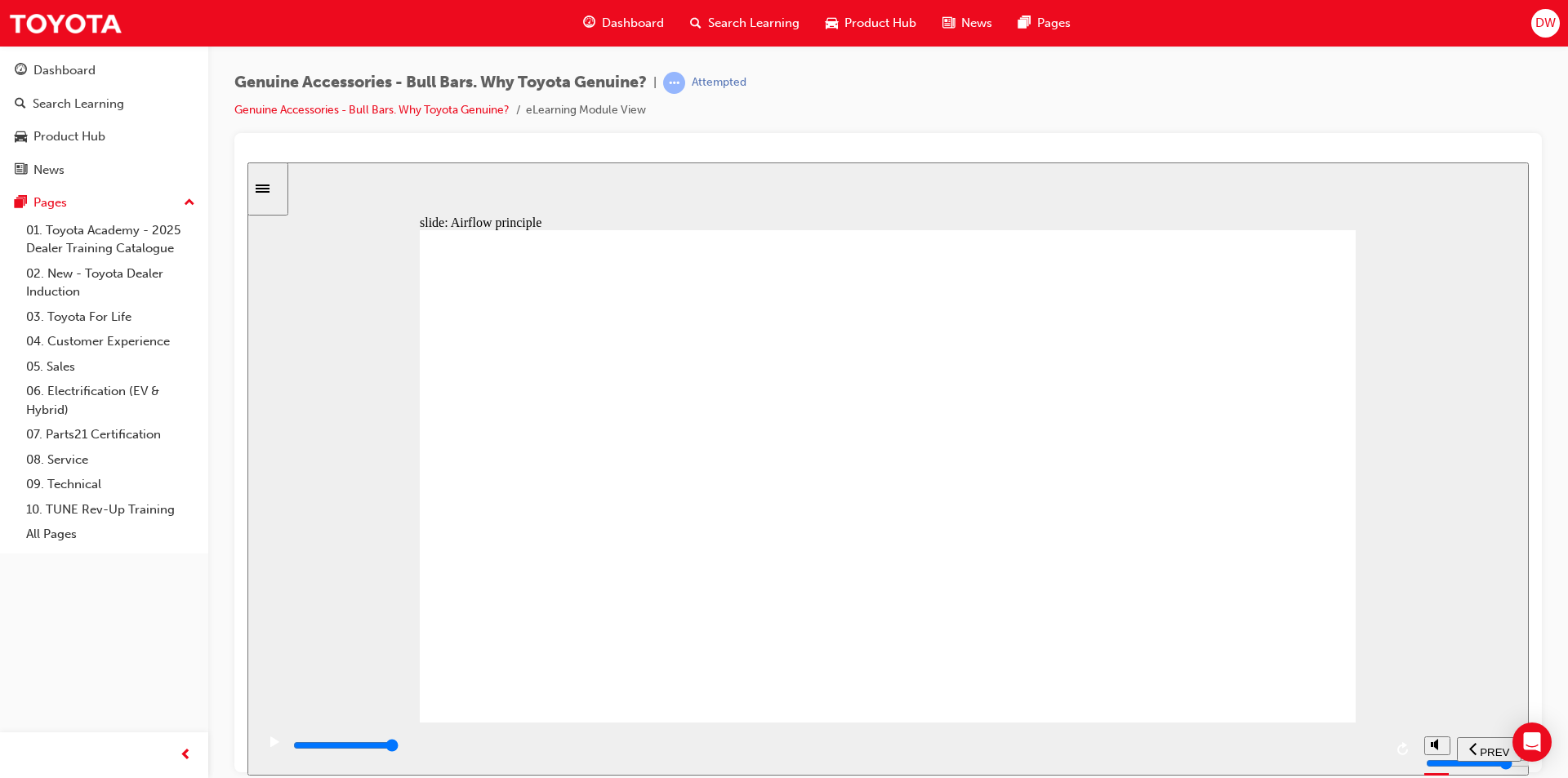 click 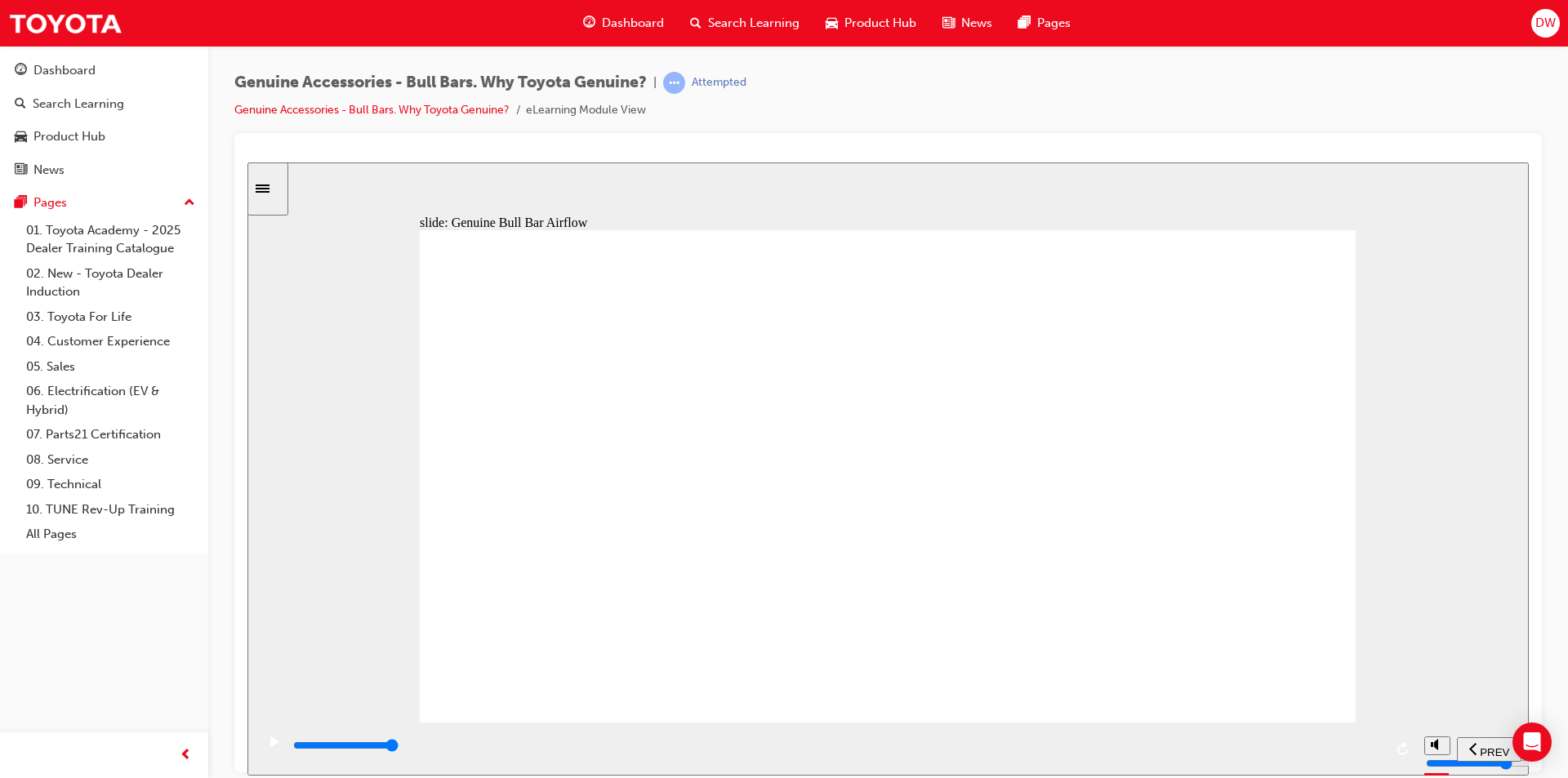 click 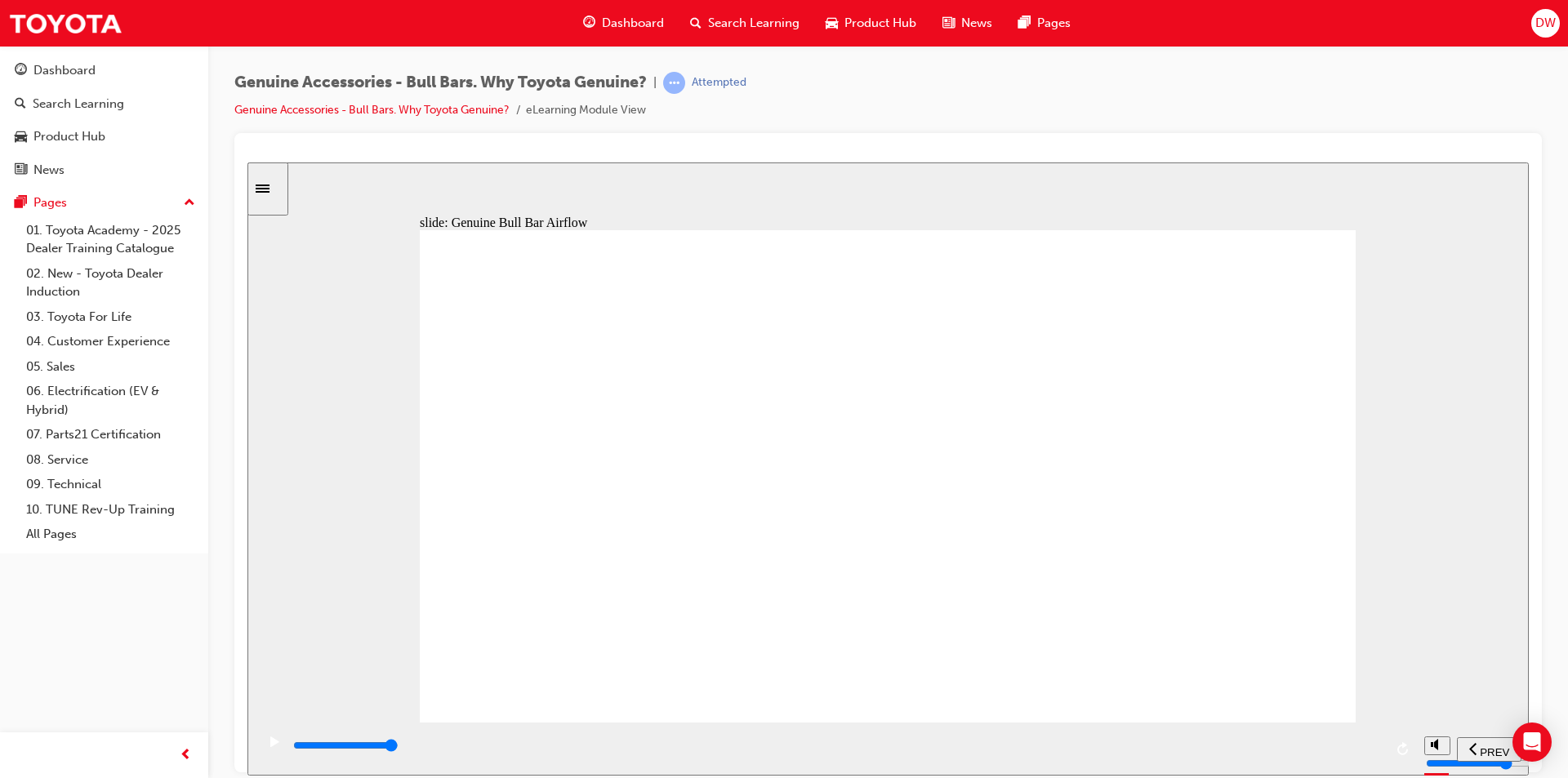 click at bounding box center (837, 745) 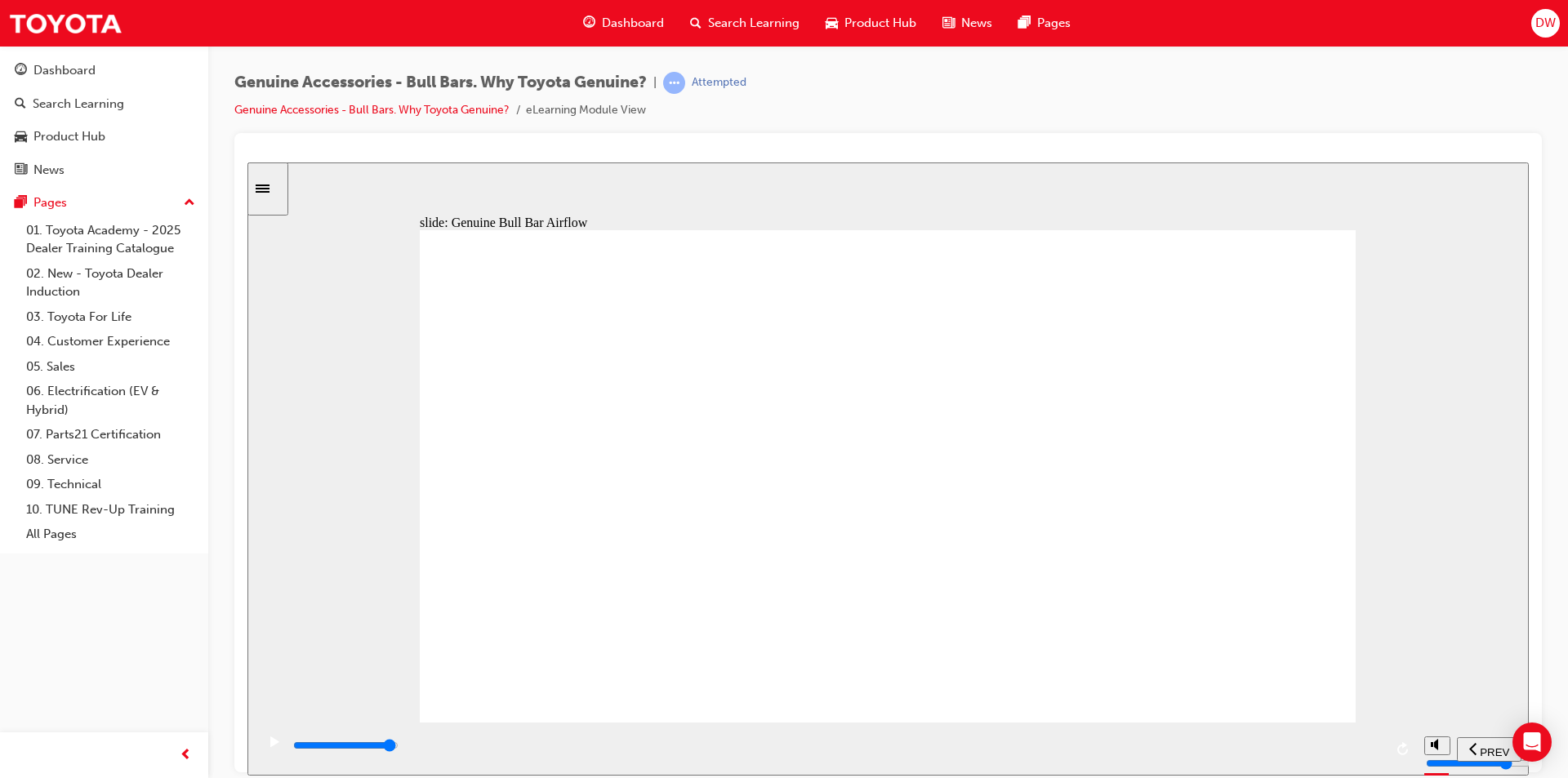click at bounding box center [837, 745] 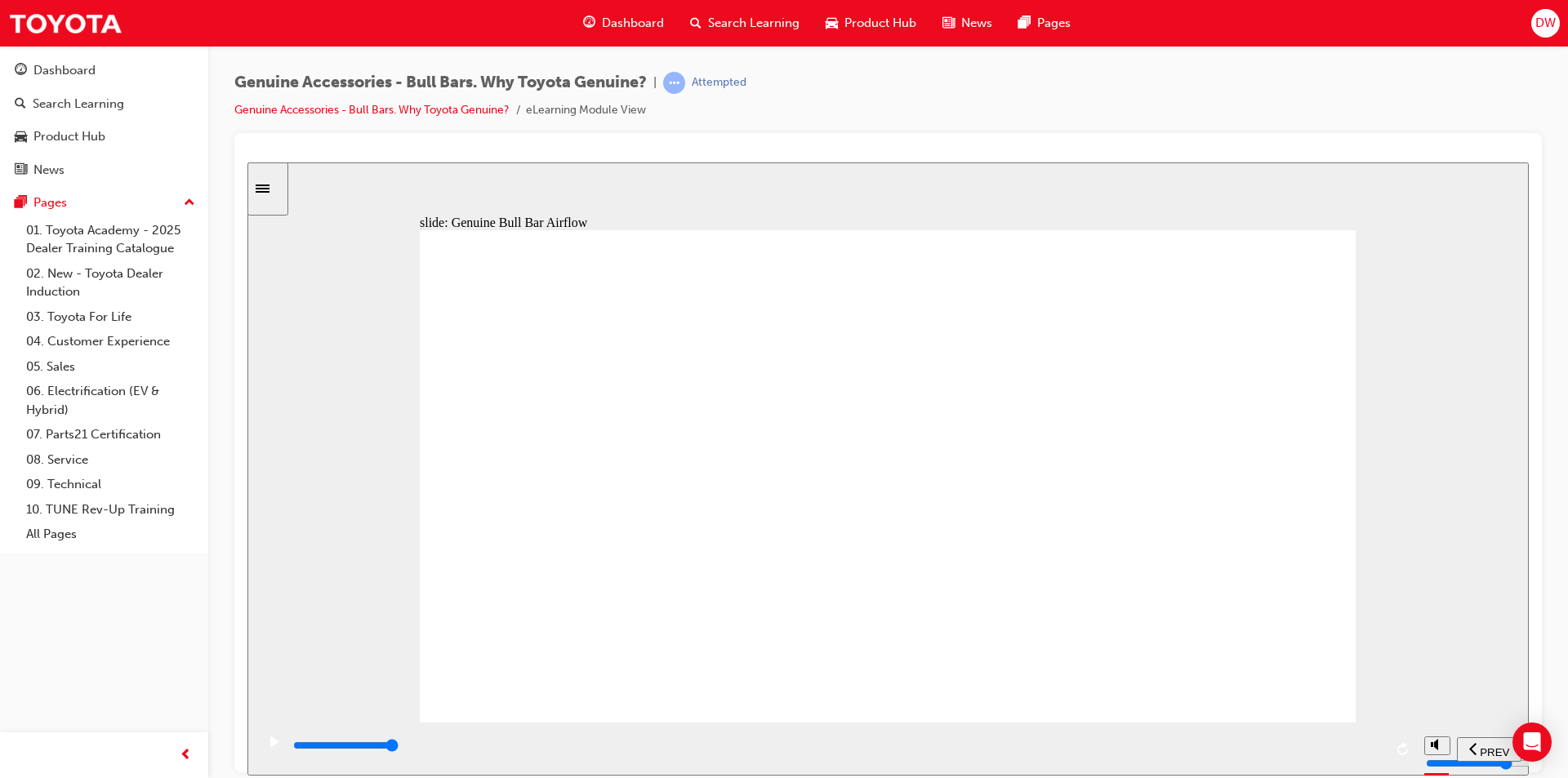 click 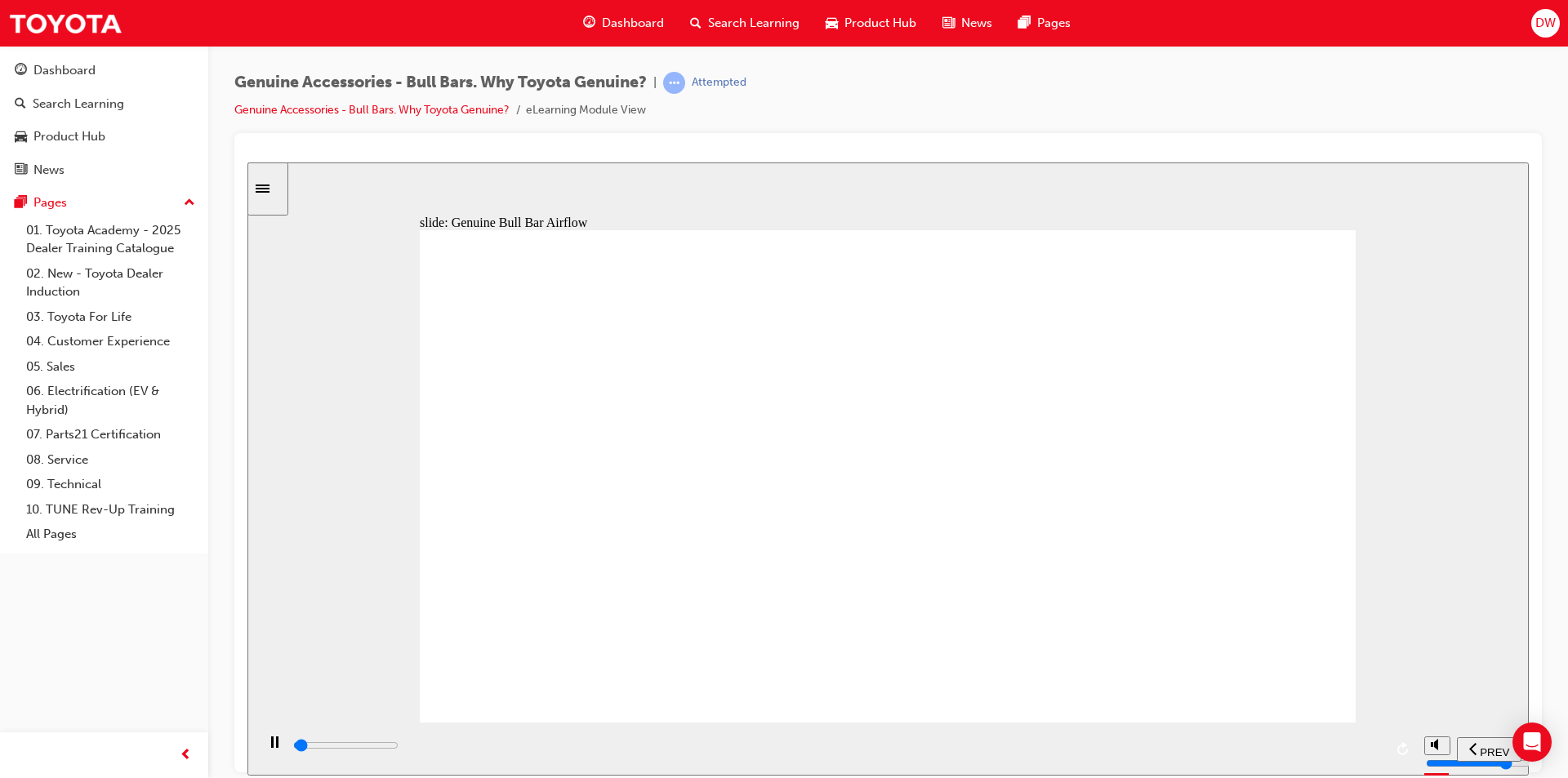 click 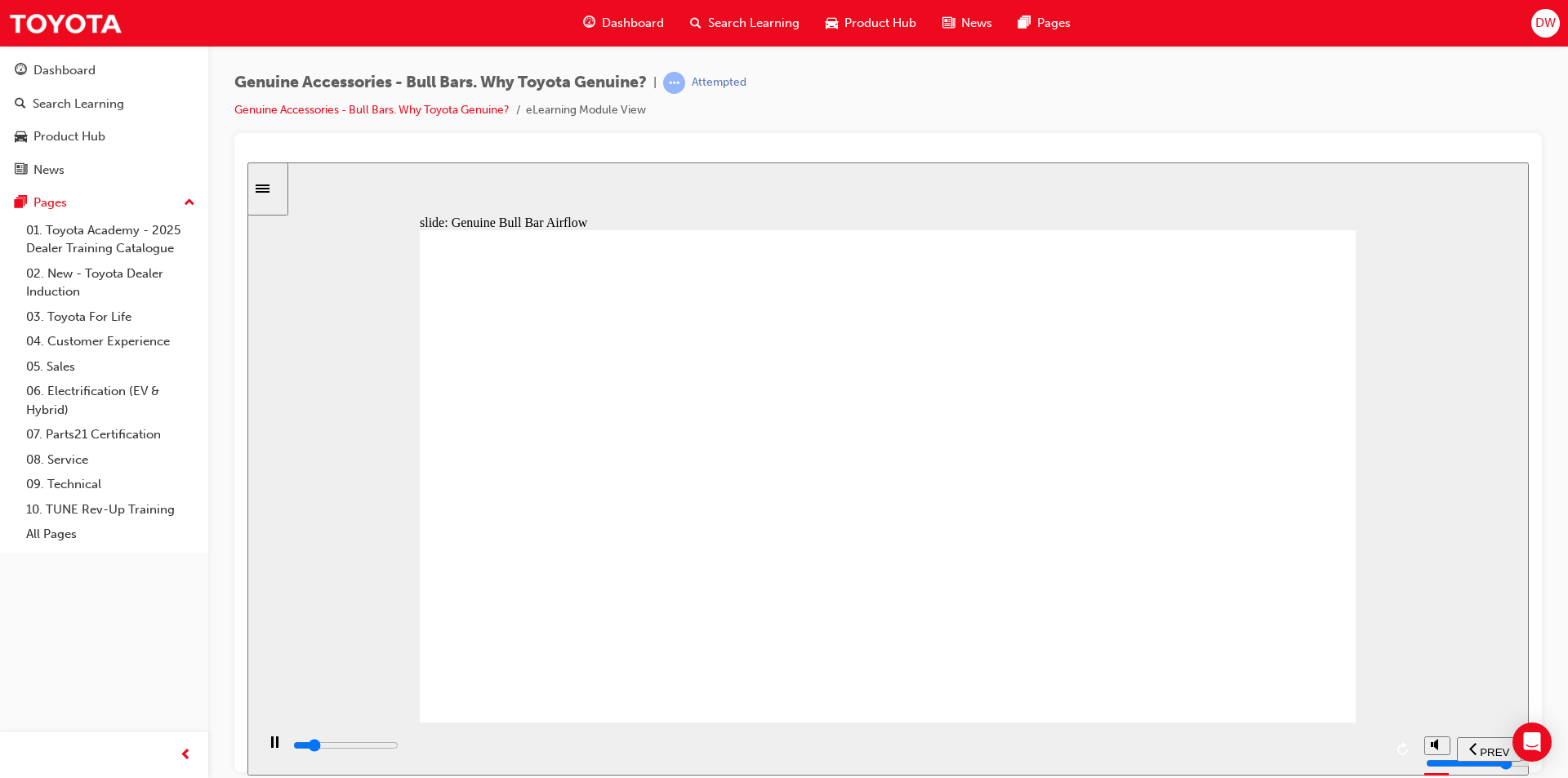 click 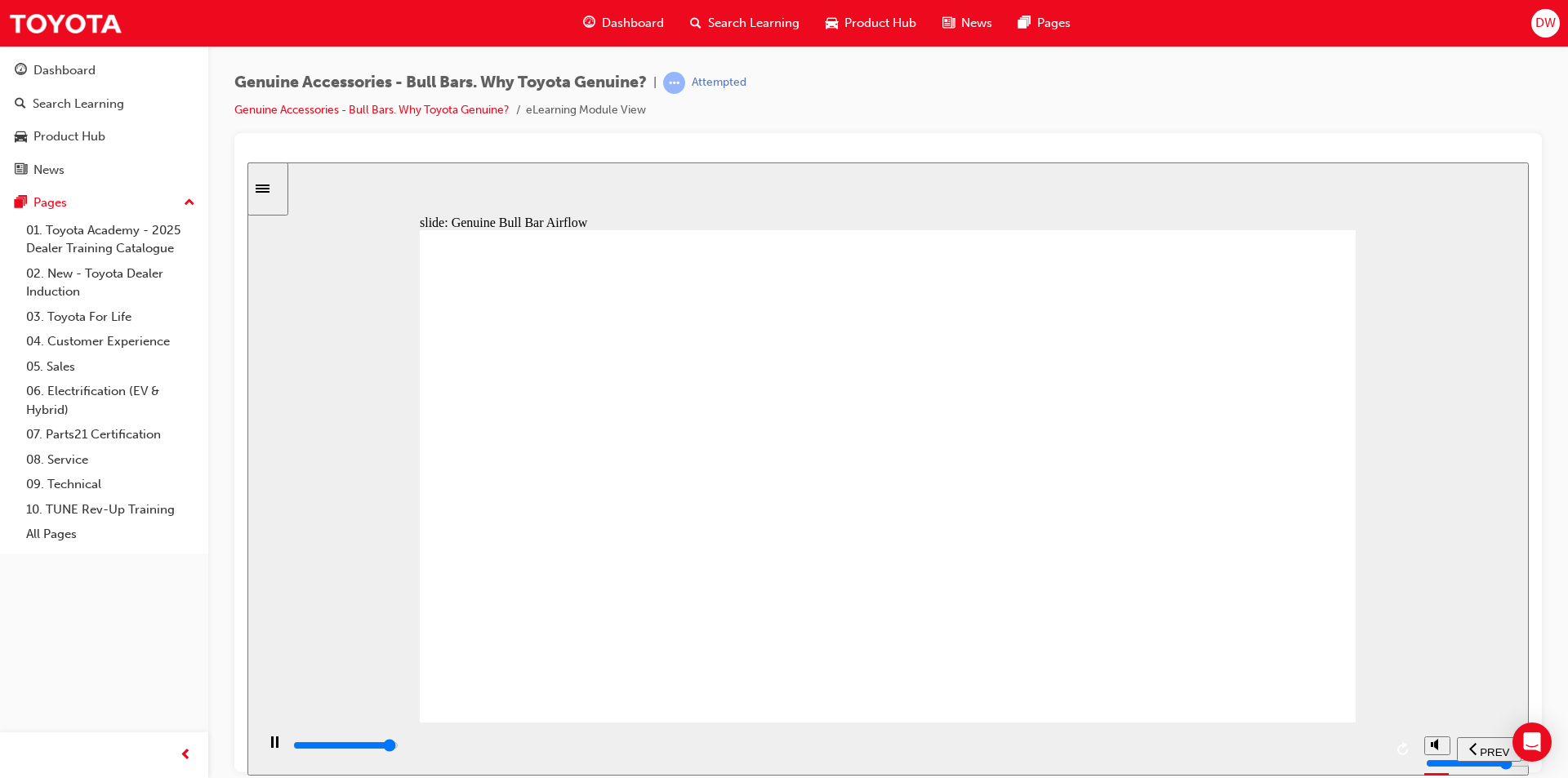 click at bounding box center [837, 745] 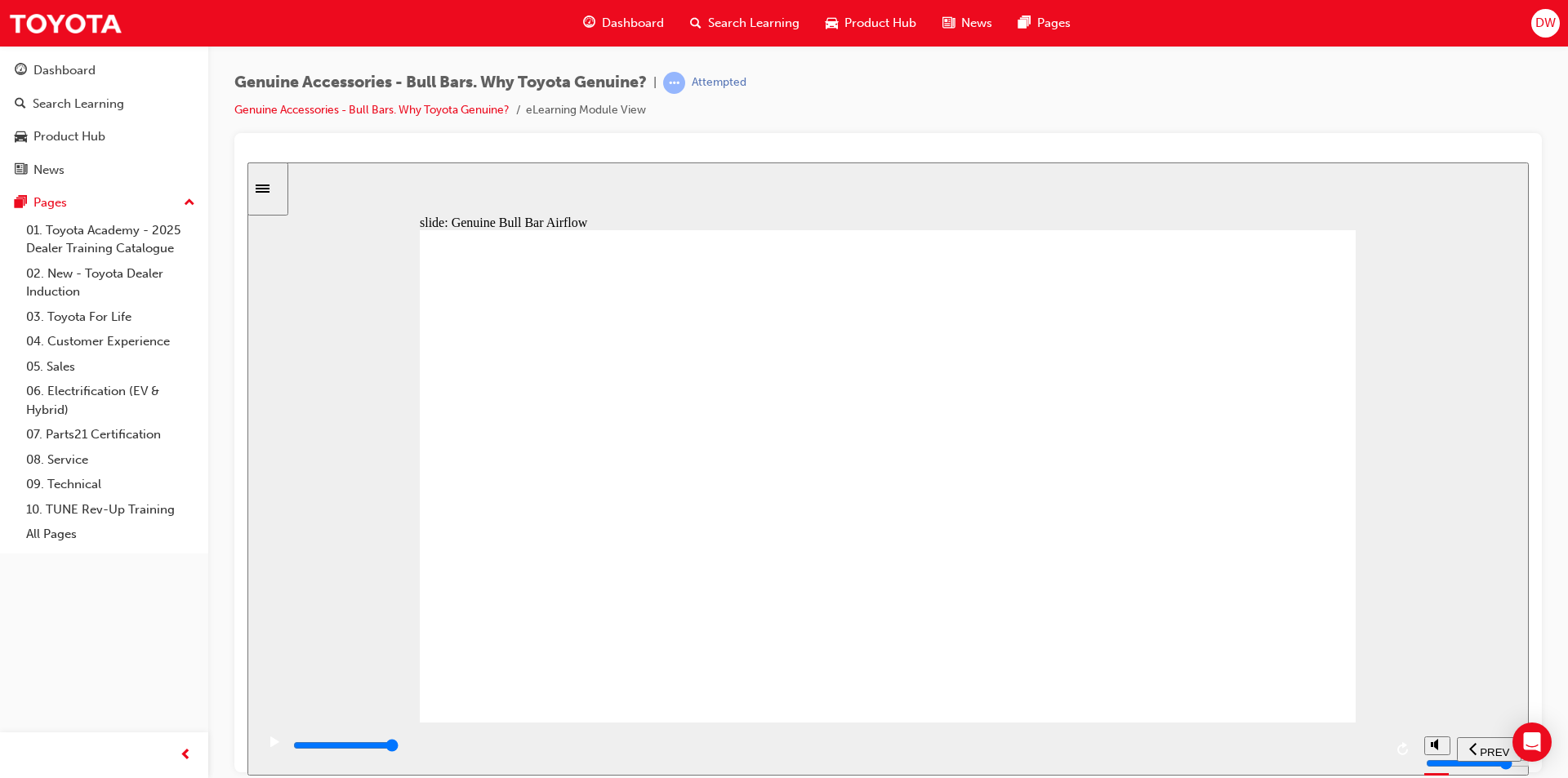 click 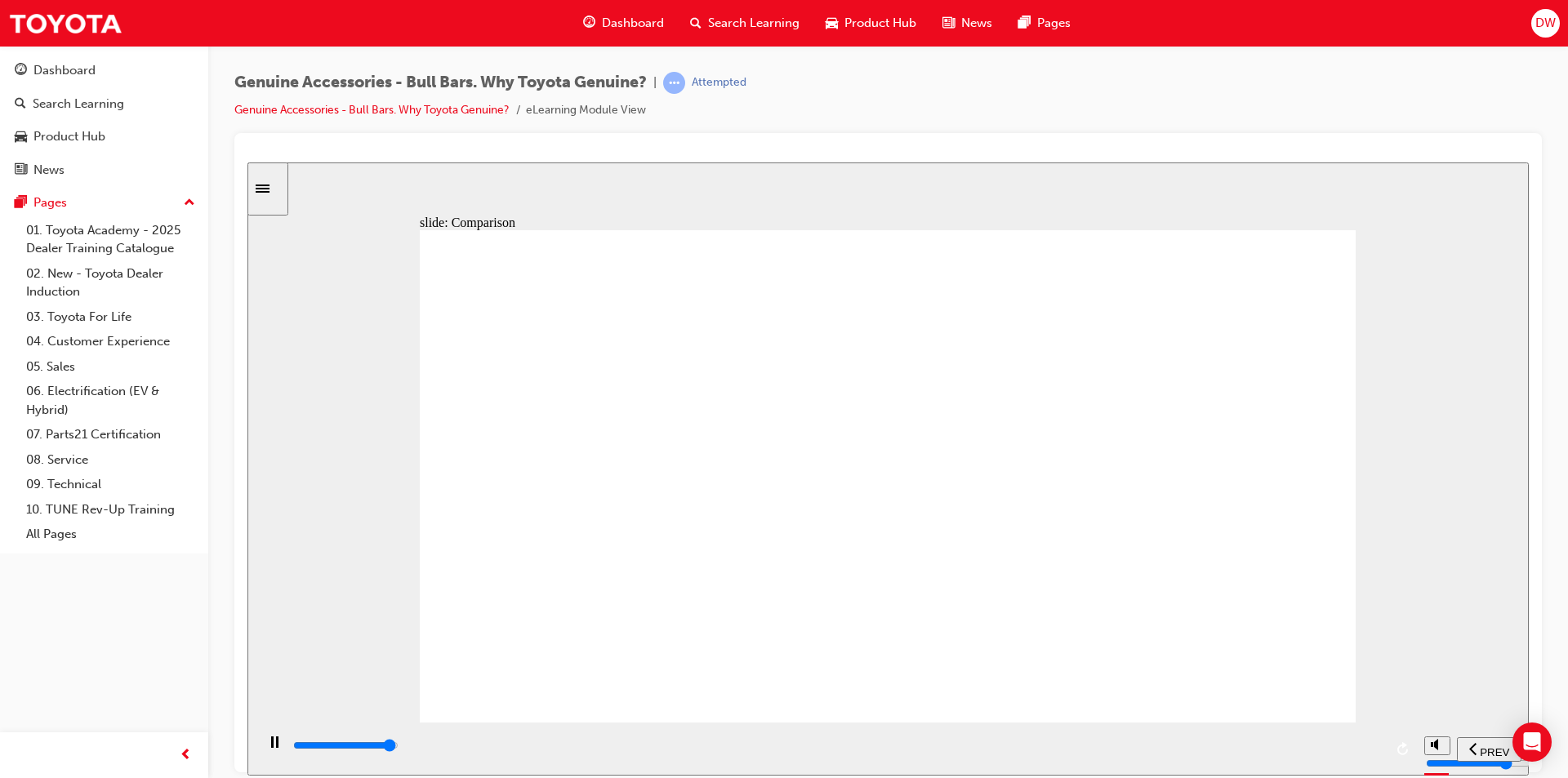 click at bounding box center (837, 745) 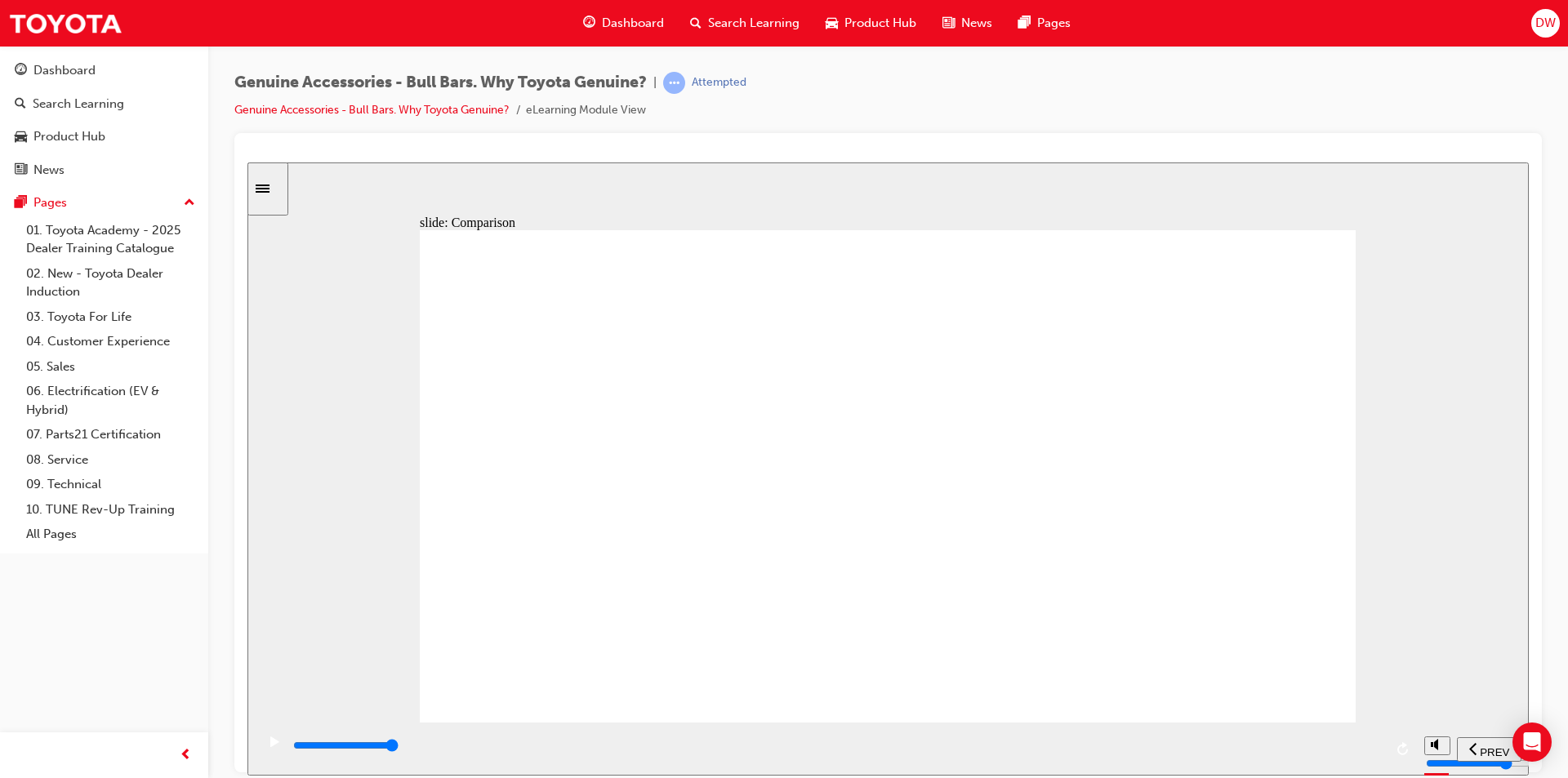 click 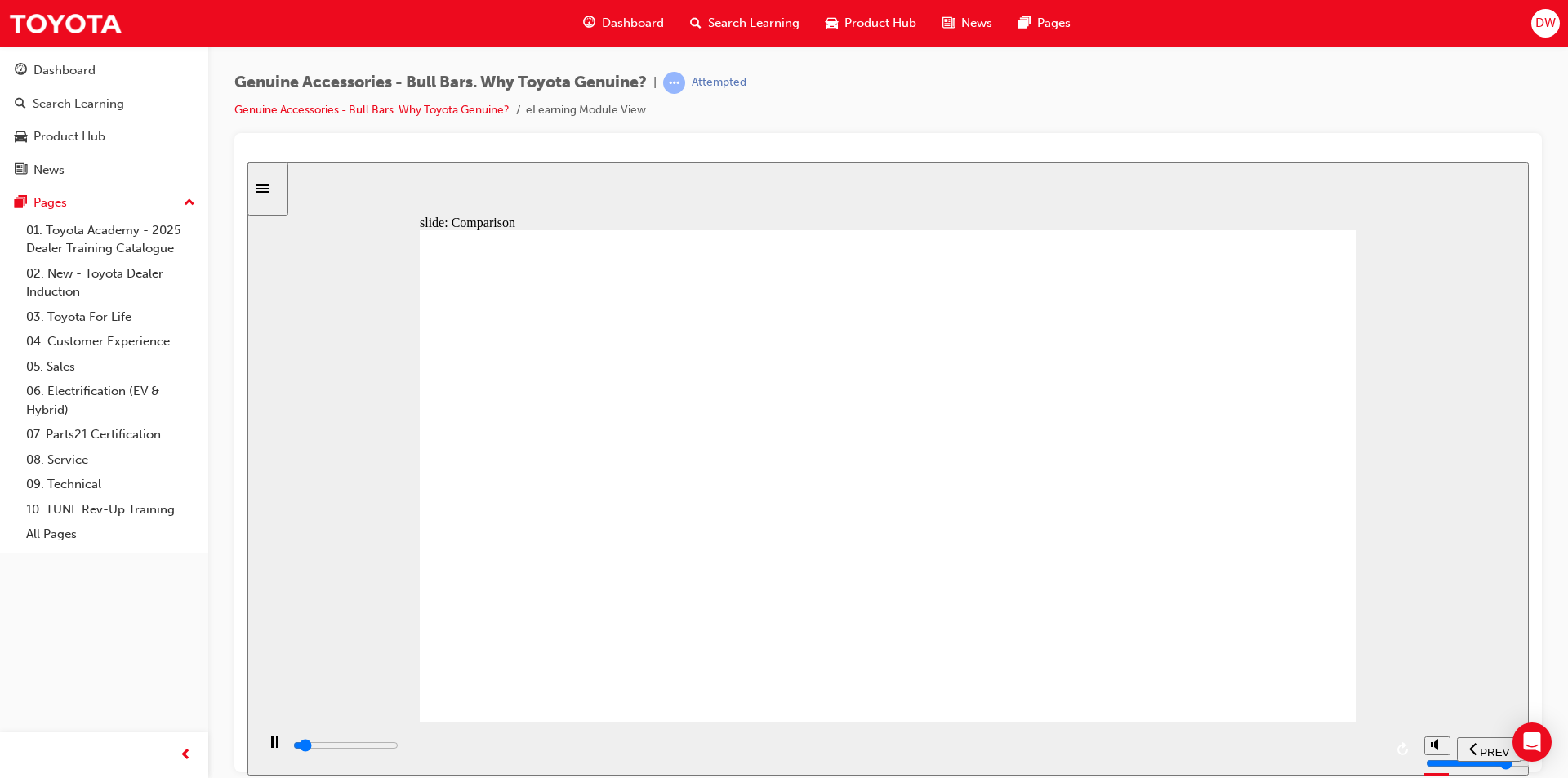 click 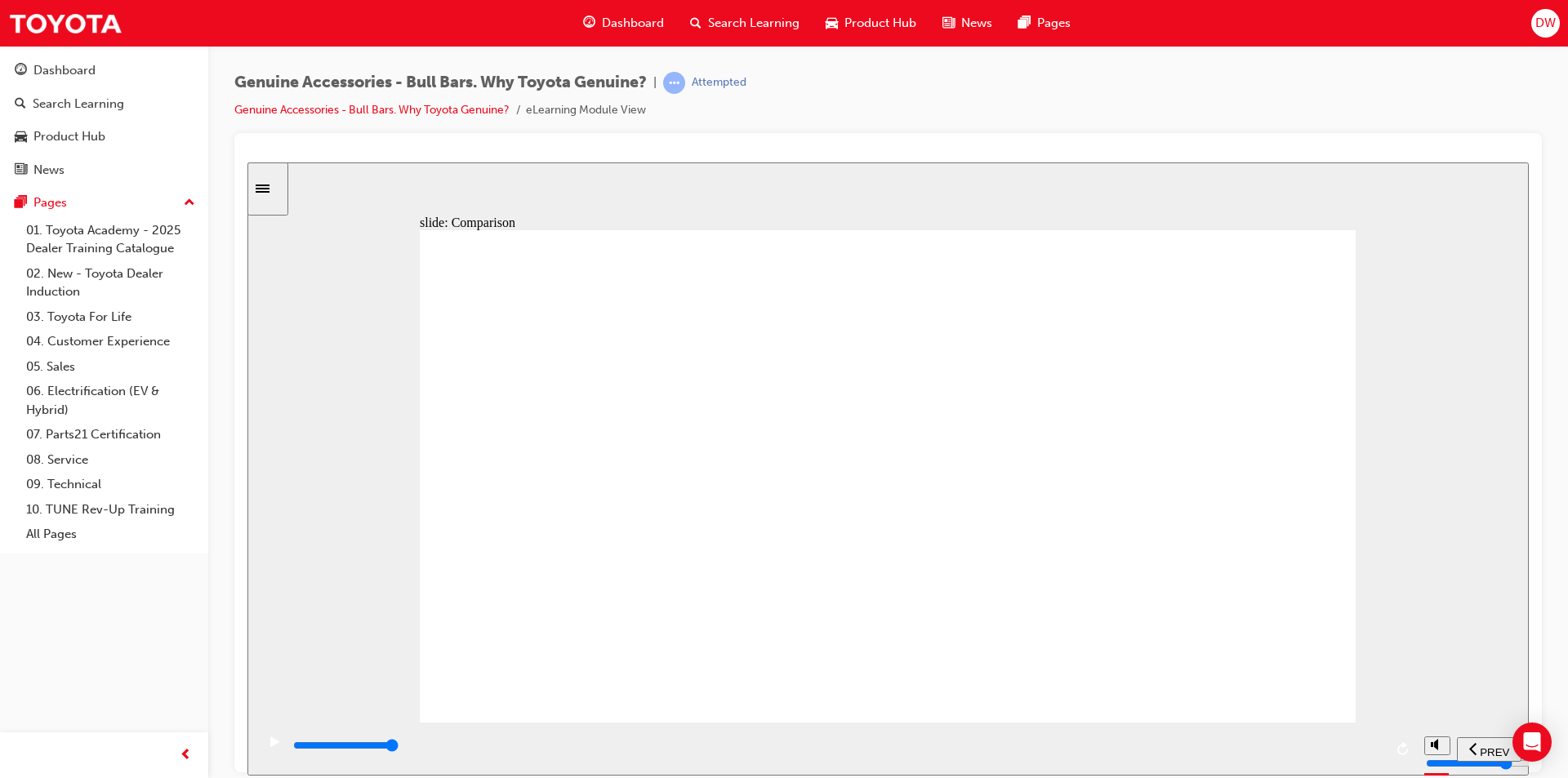 click 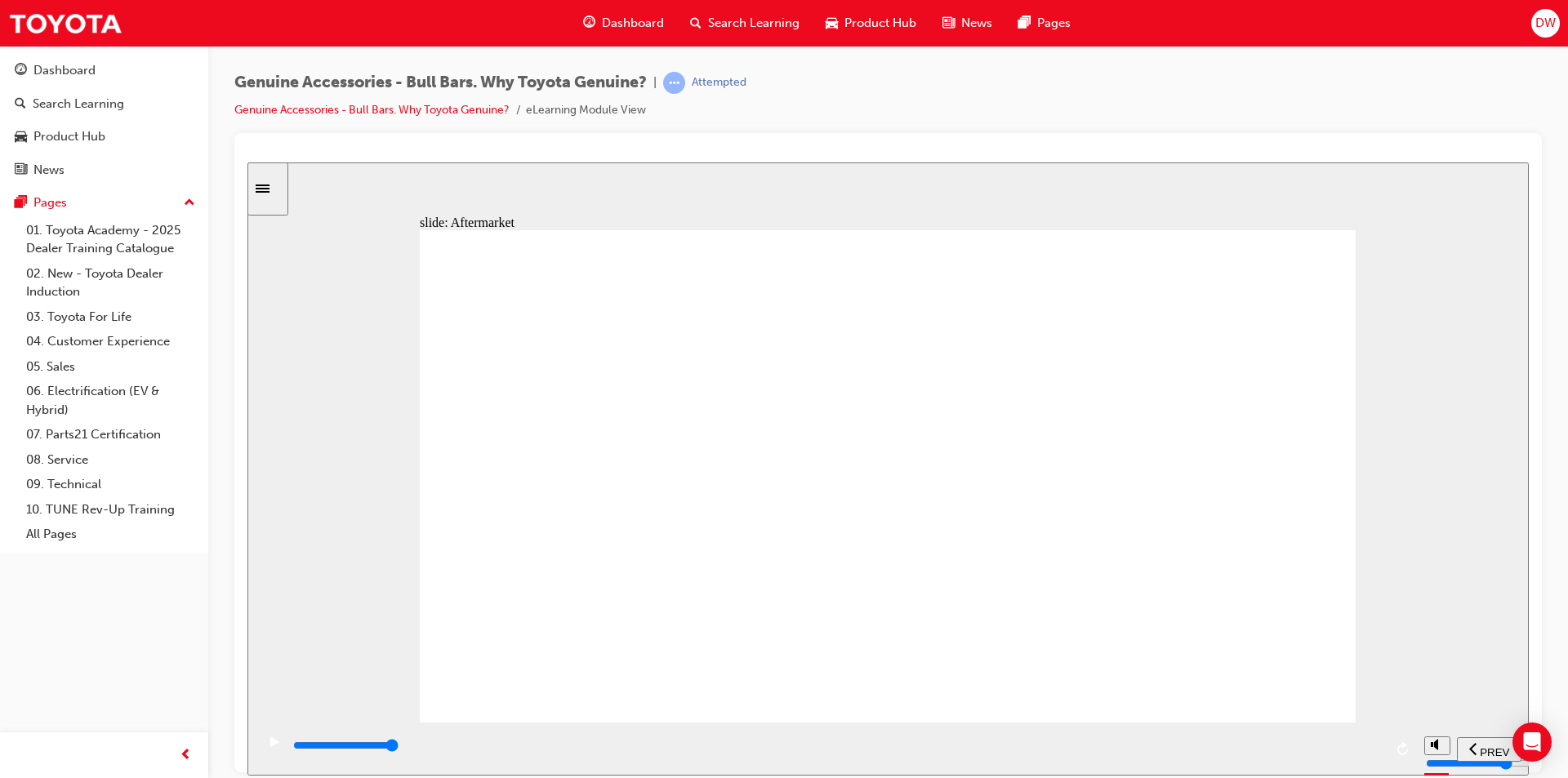click 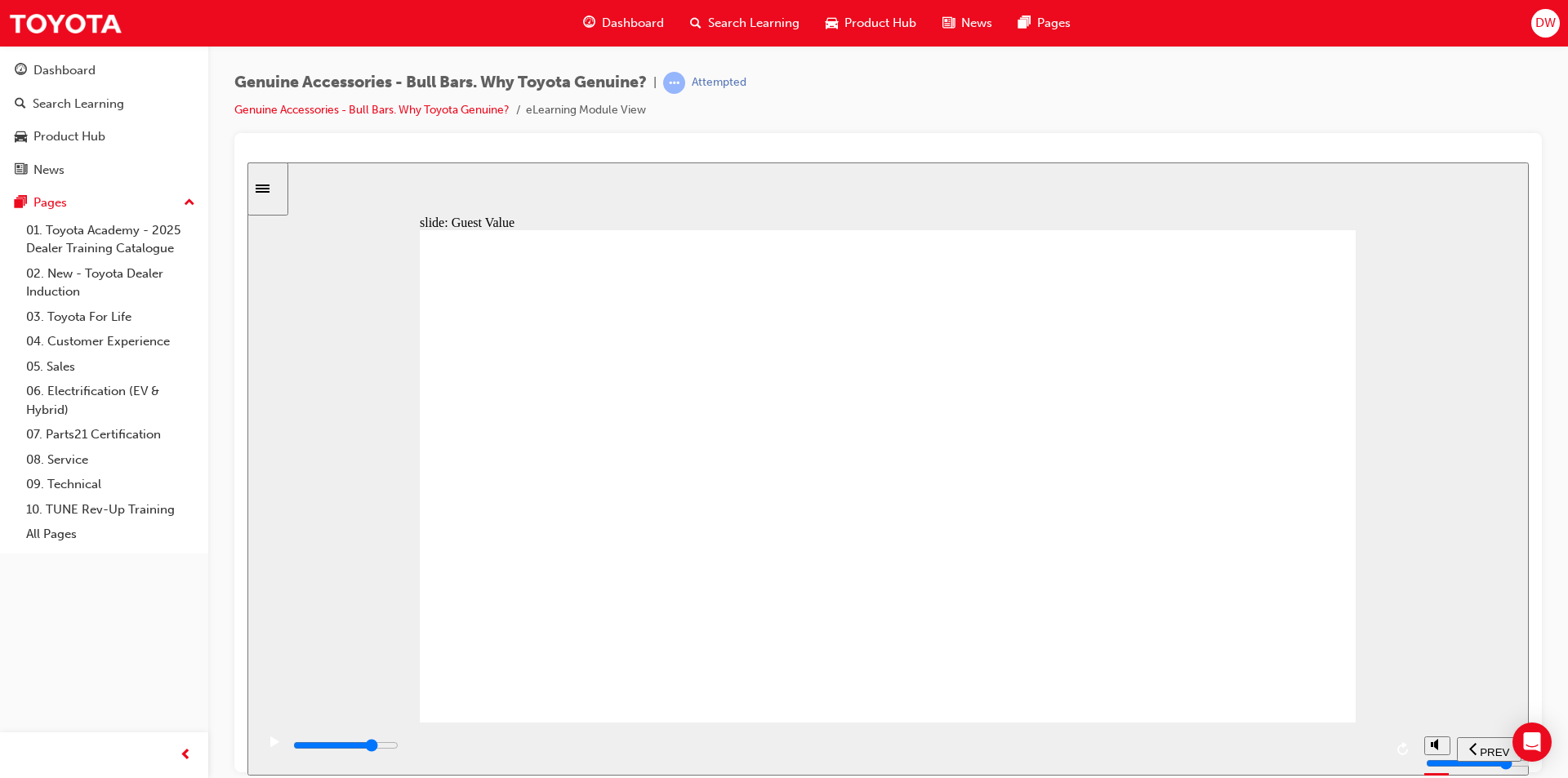 click at bounding box center [345, 745] 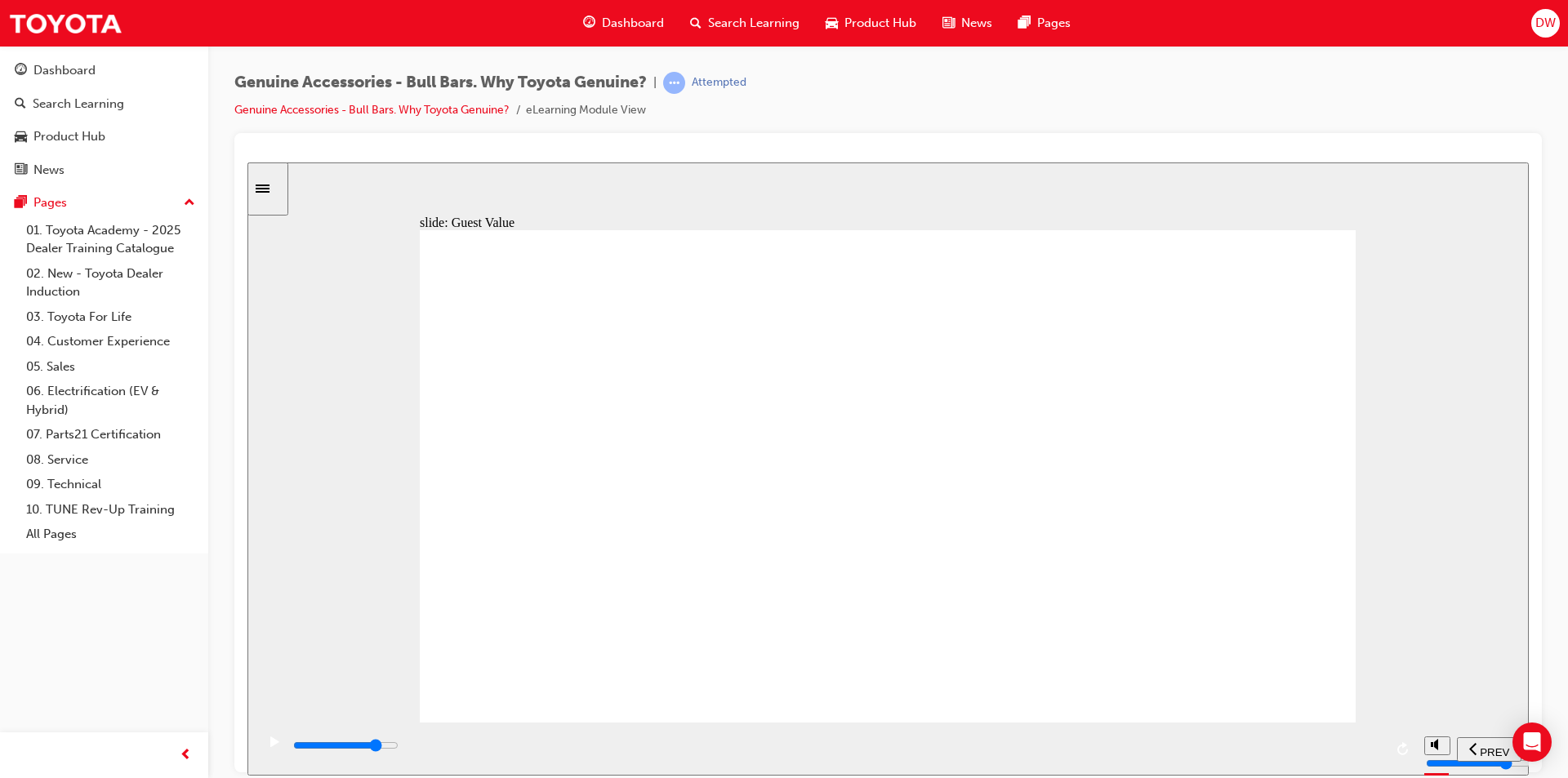 click 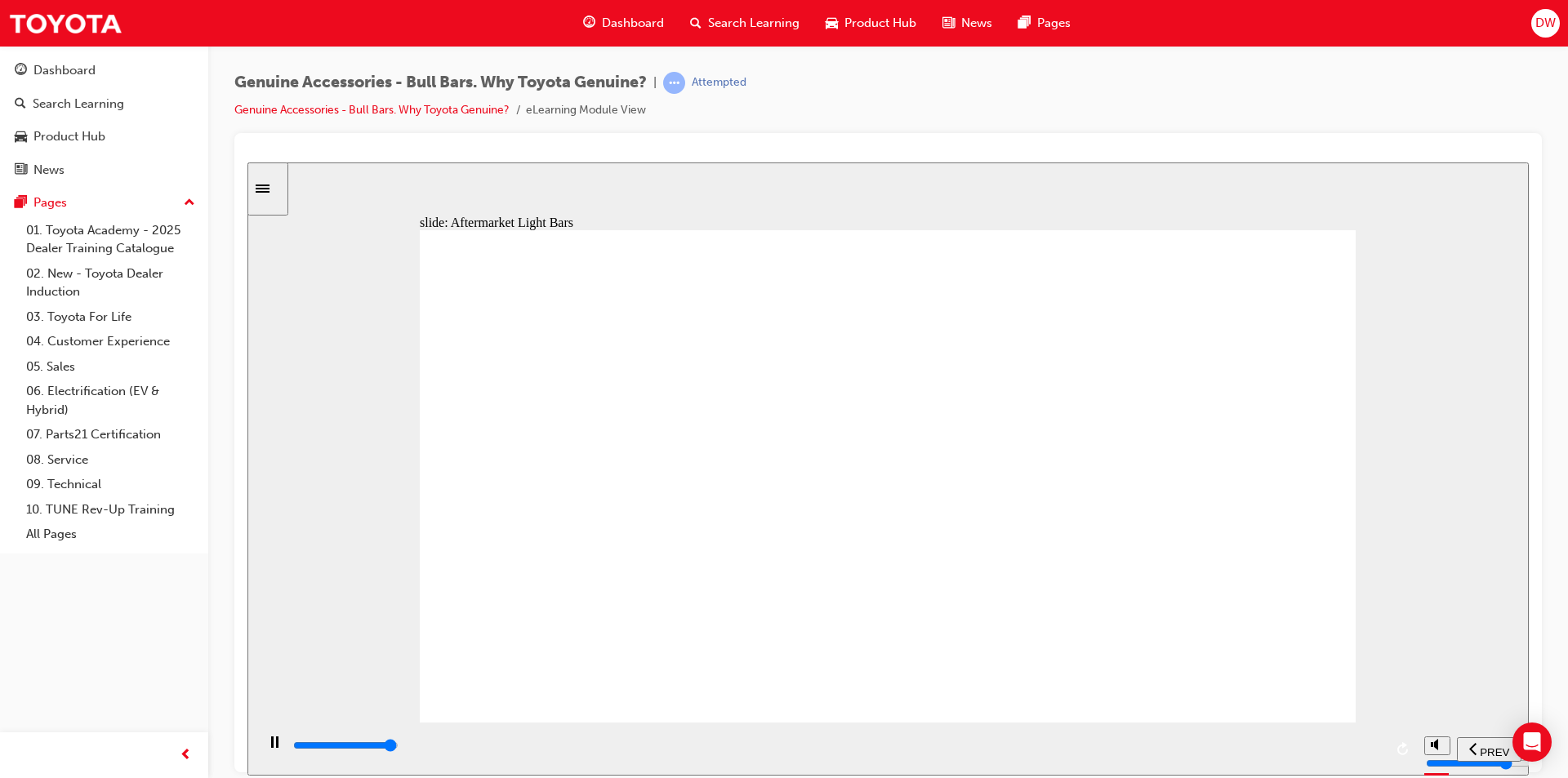 click at bounding box center [837, 749] 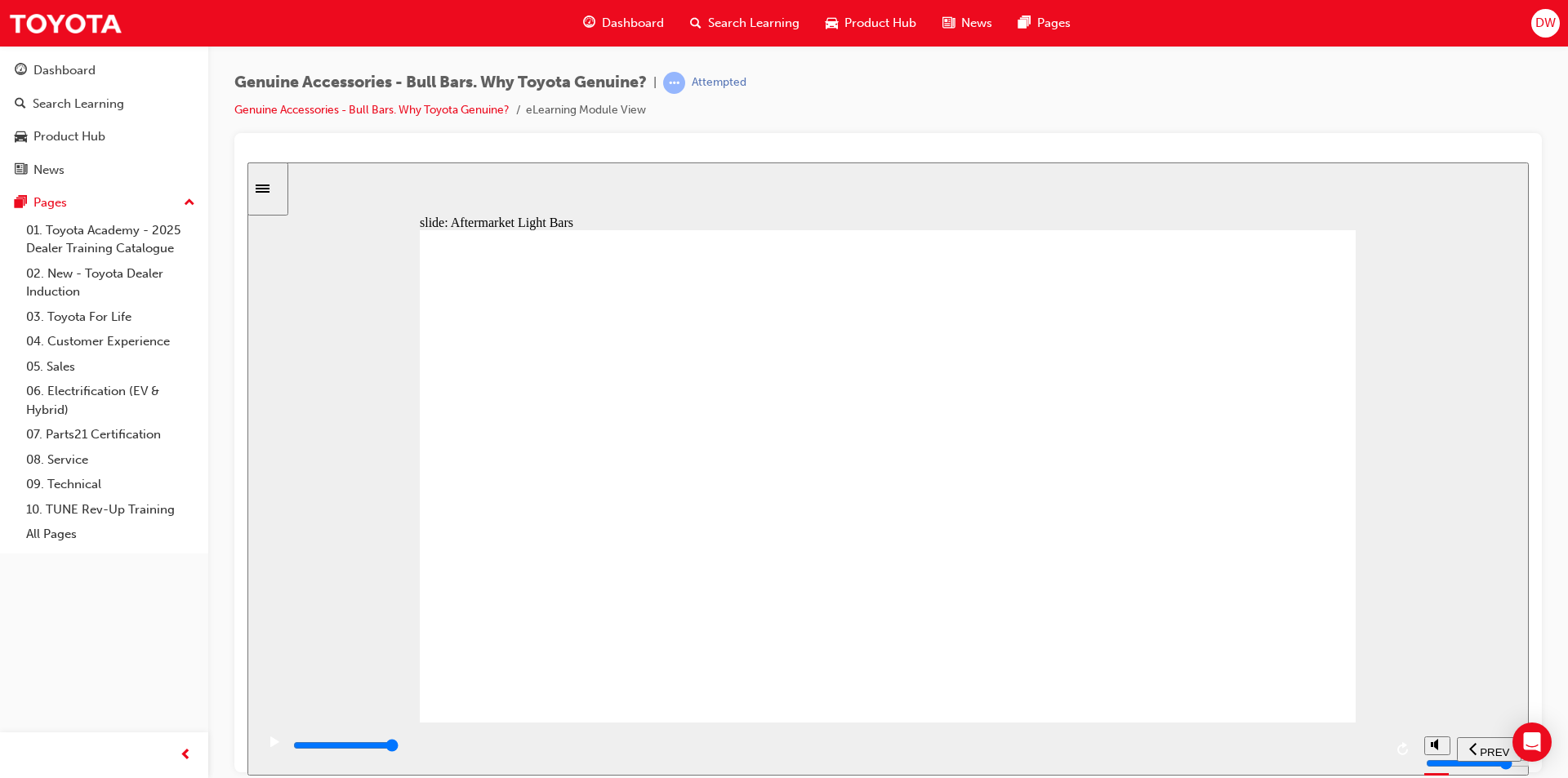 click 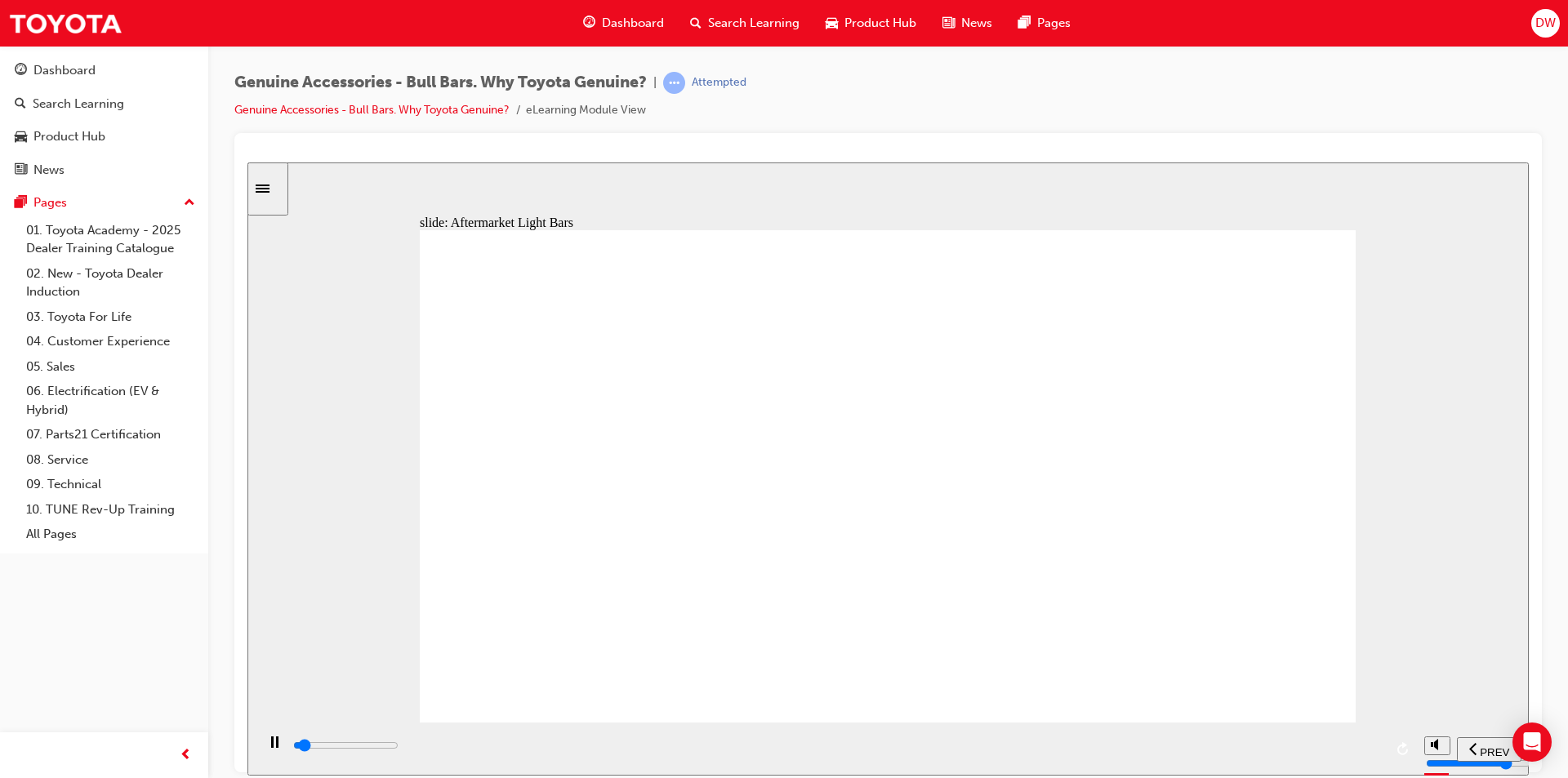 click 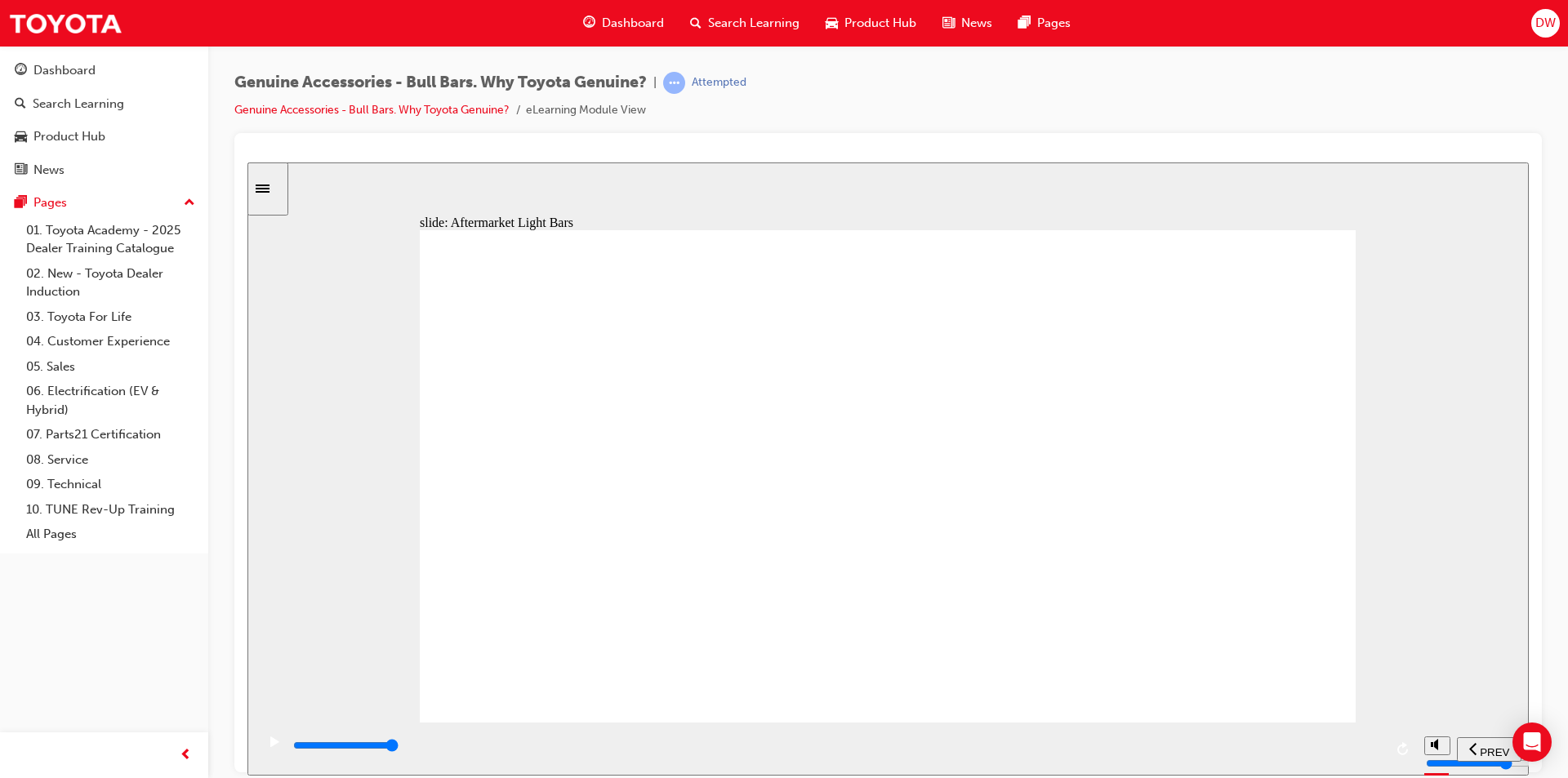 click 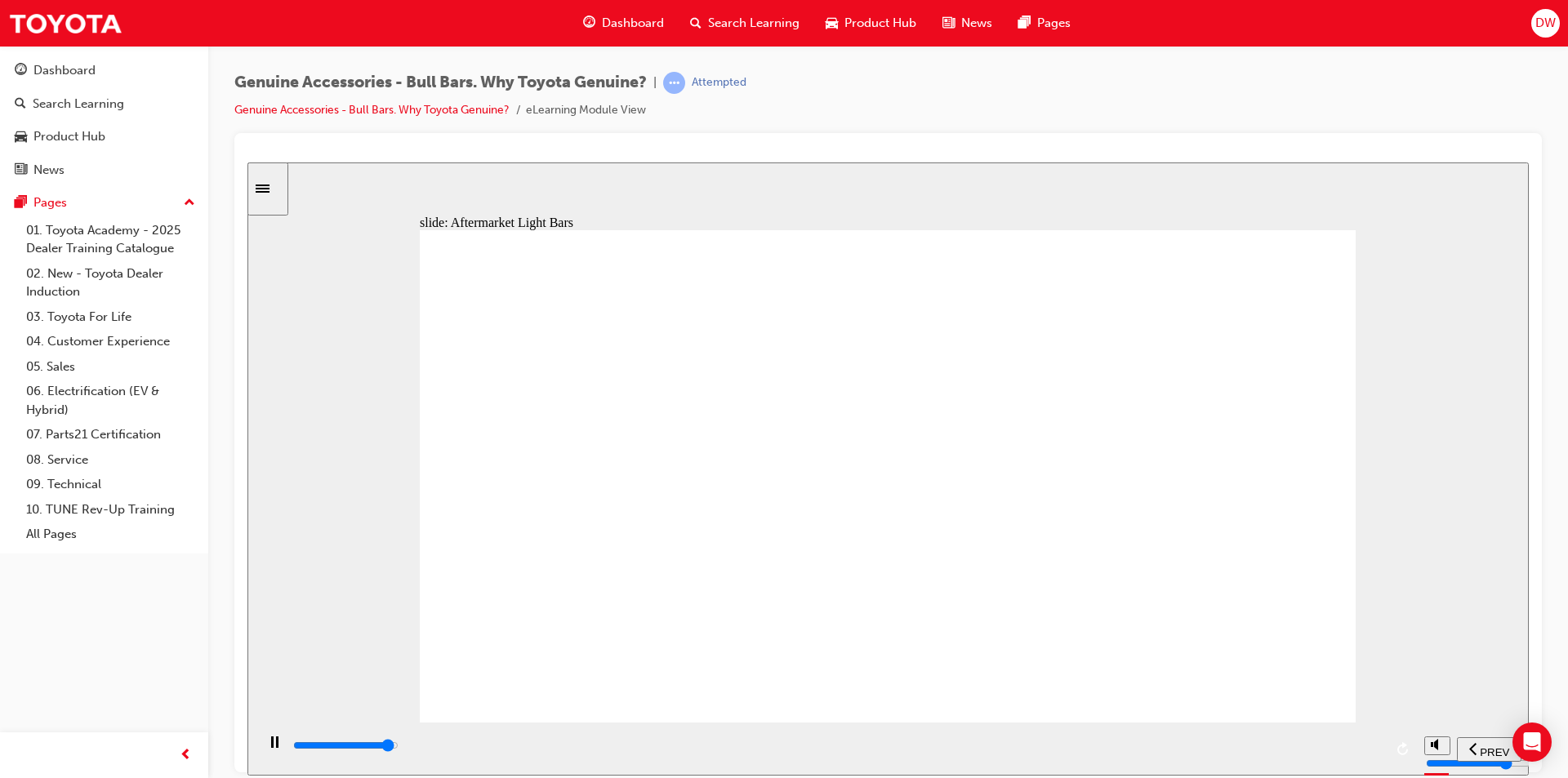 click at bounding box center (837, 745) 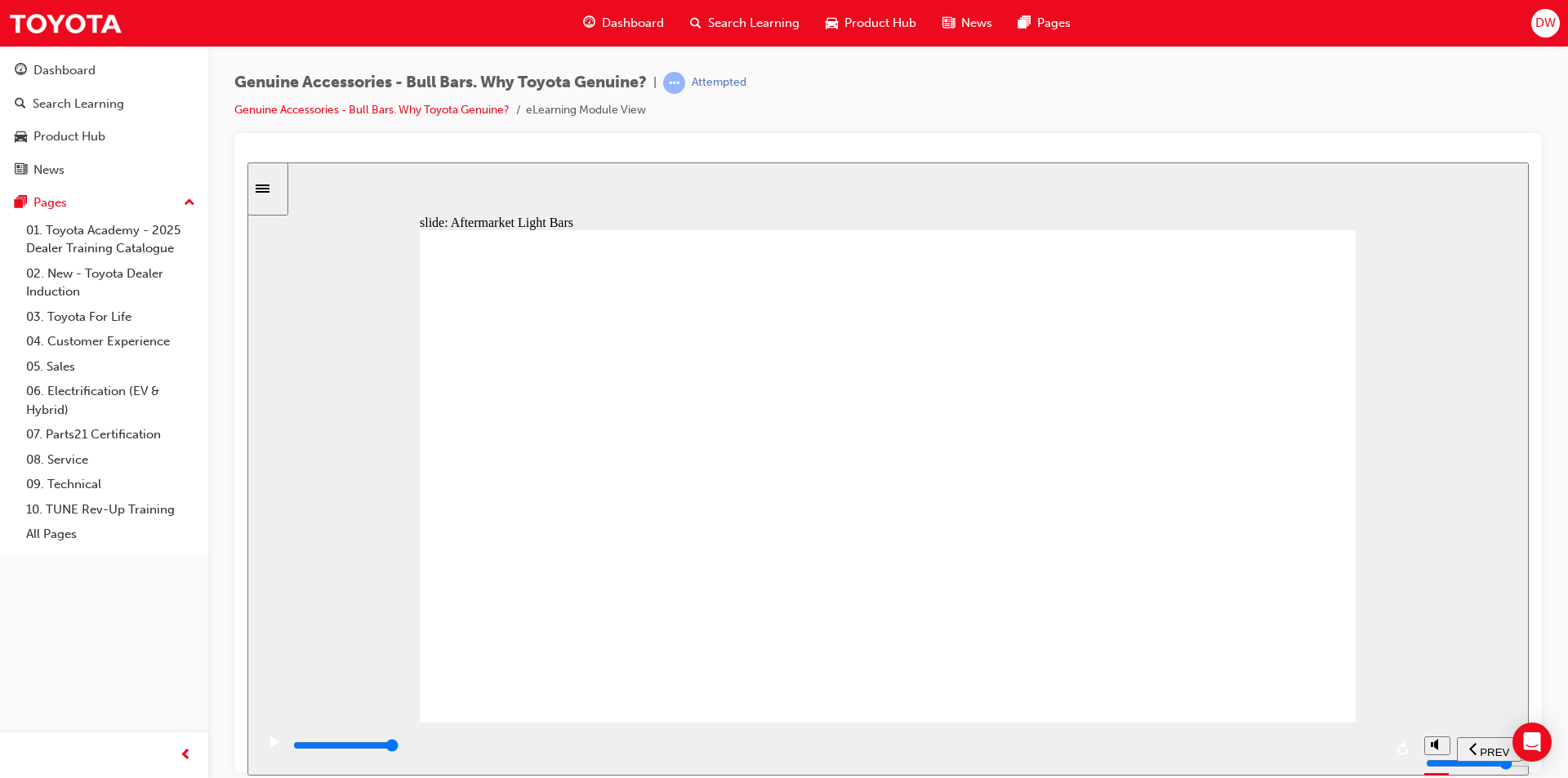 click 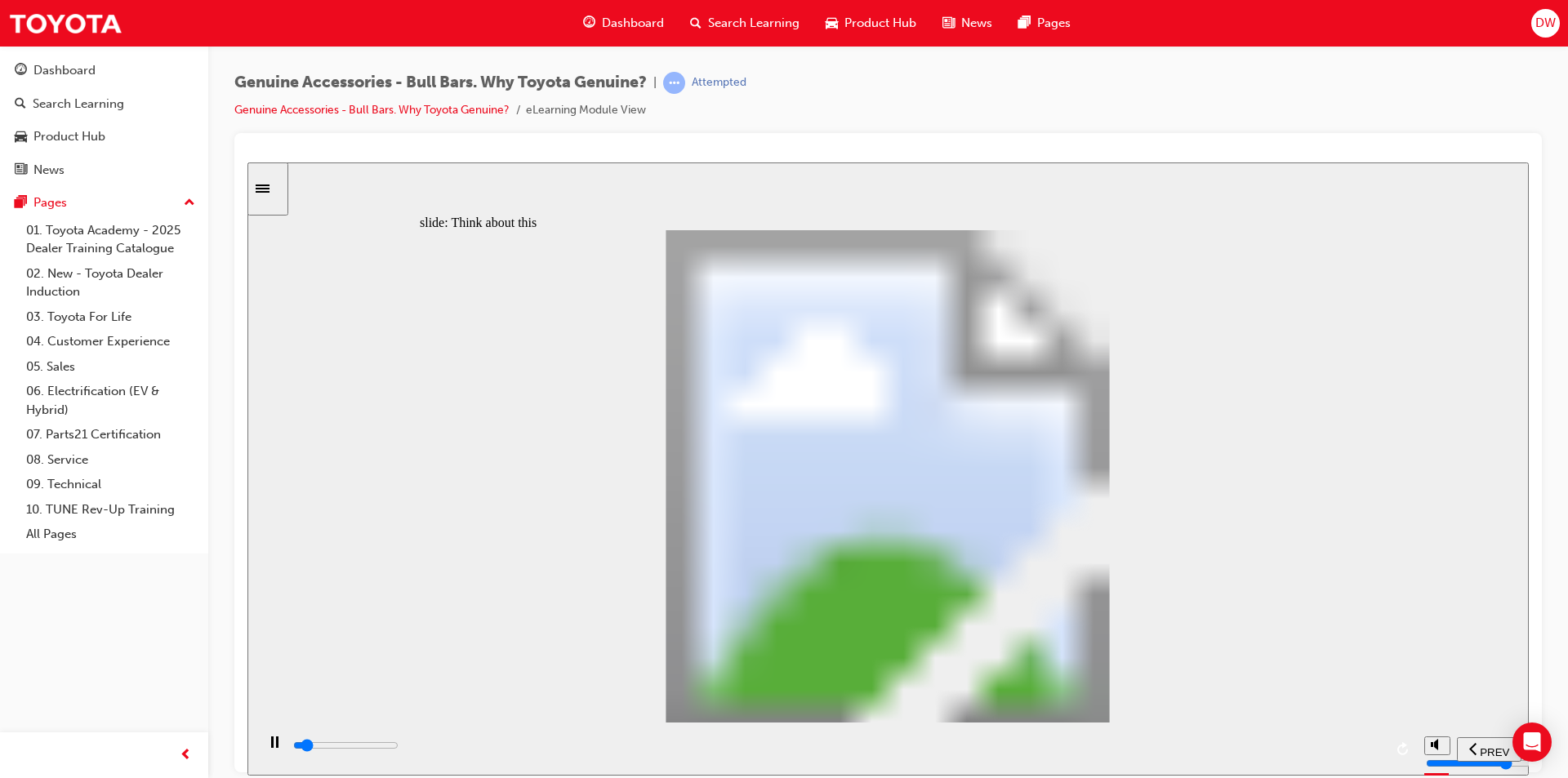 click at bounding box center (888, 1270) 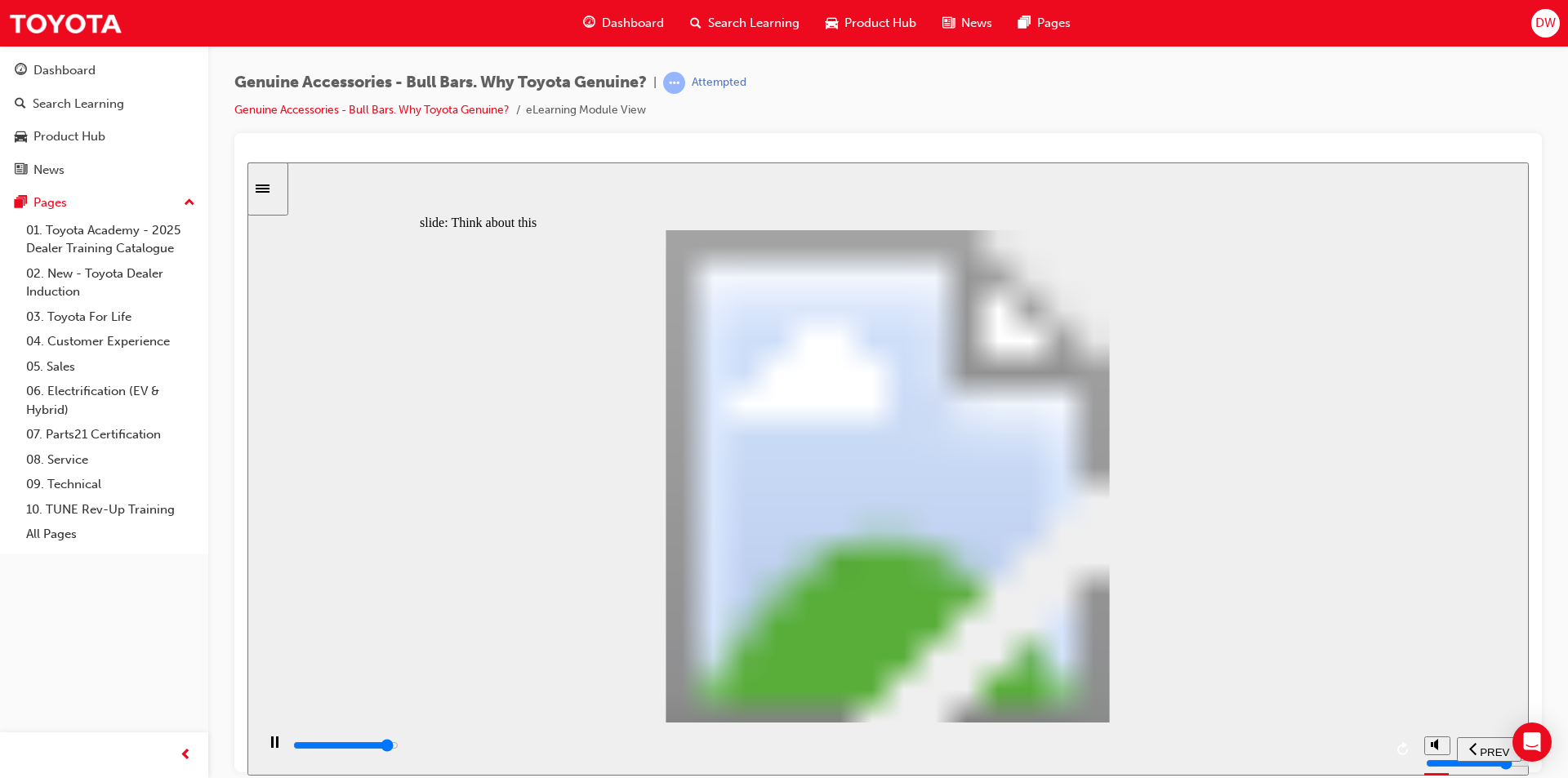 click at bounding box center (837, 745) 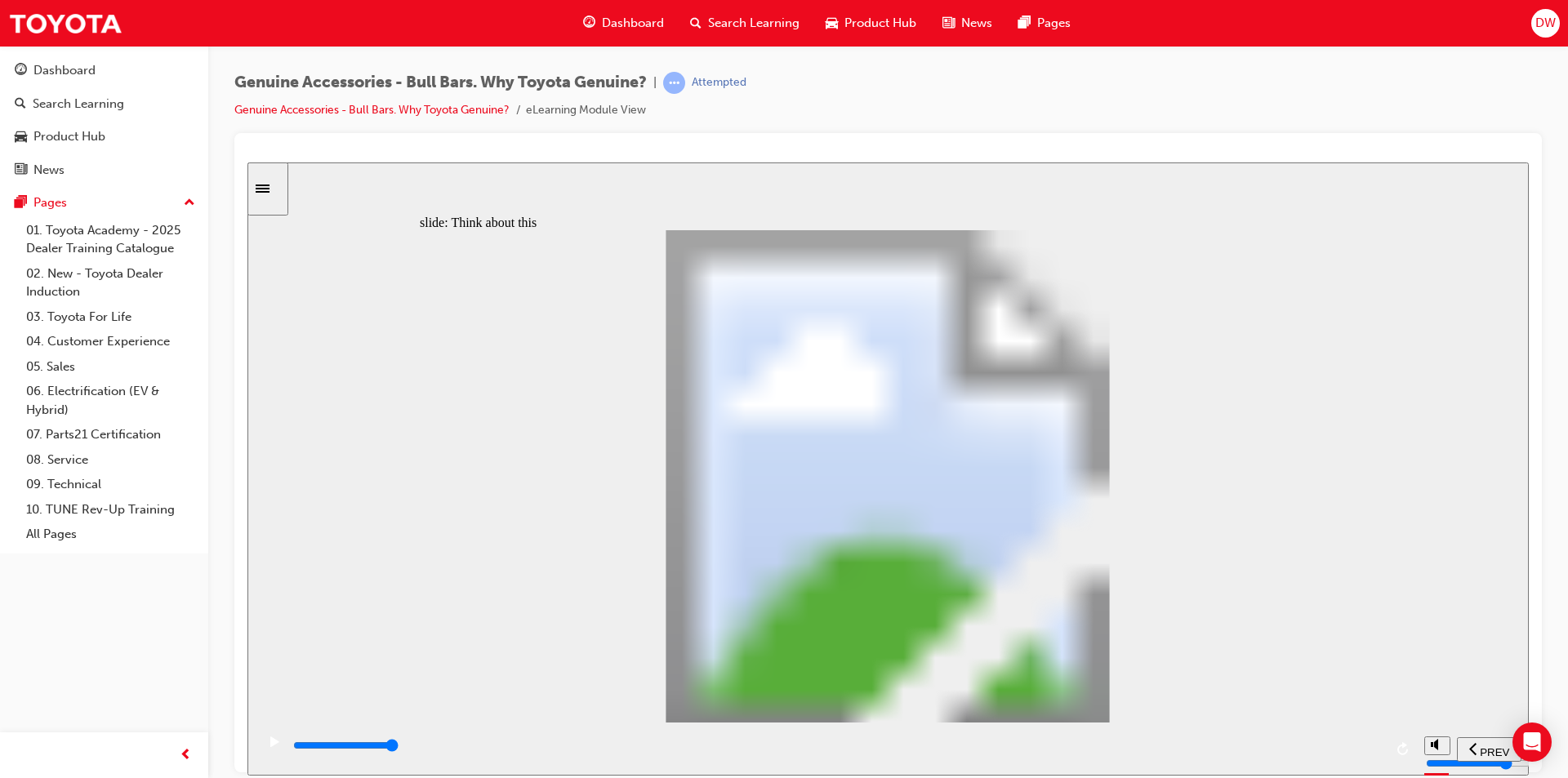 click 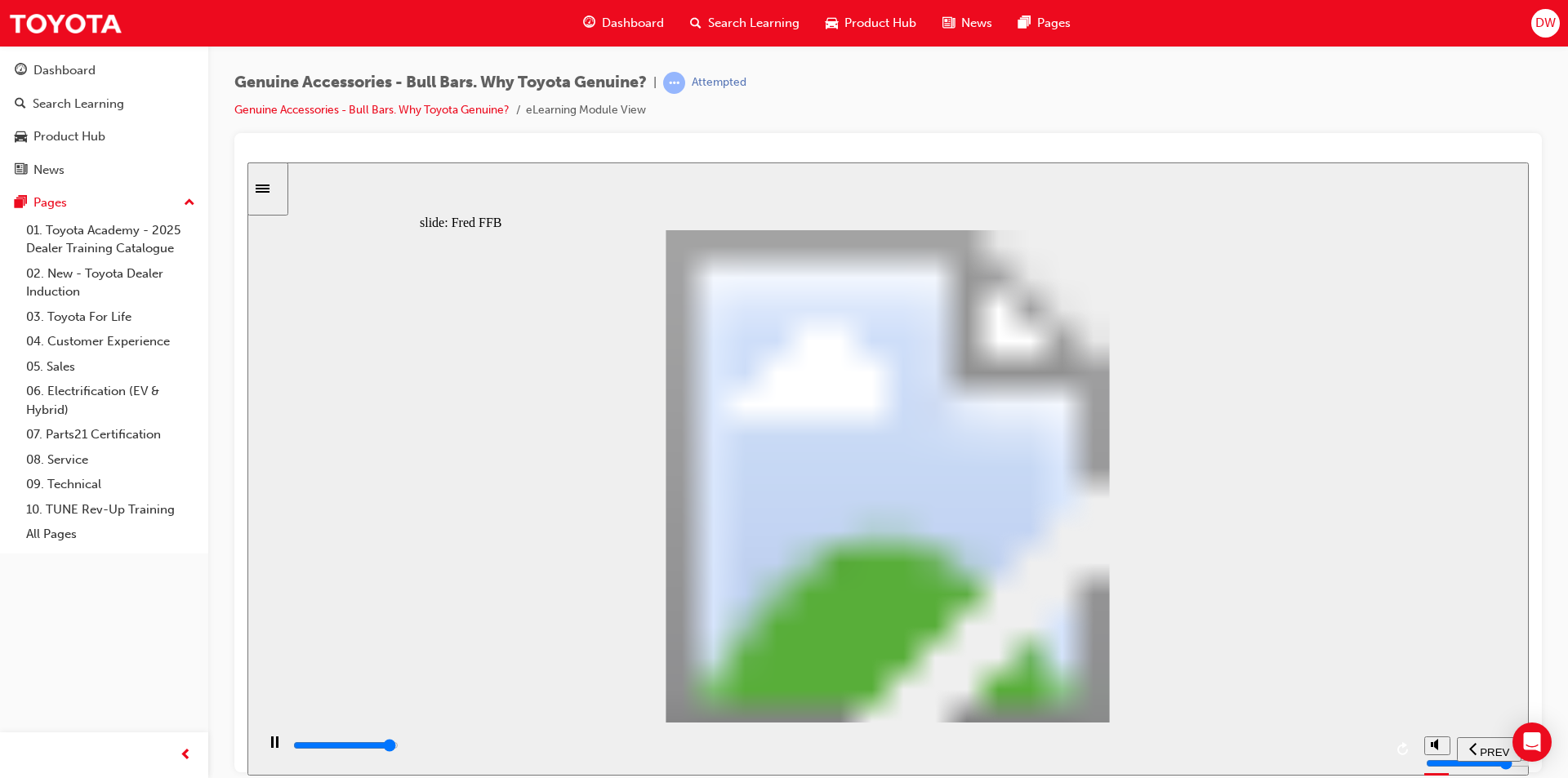 click at bounding box center [345, 745] 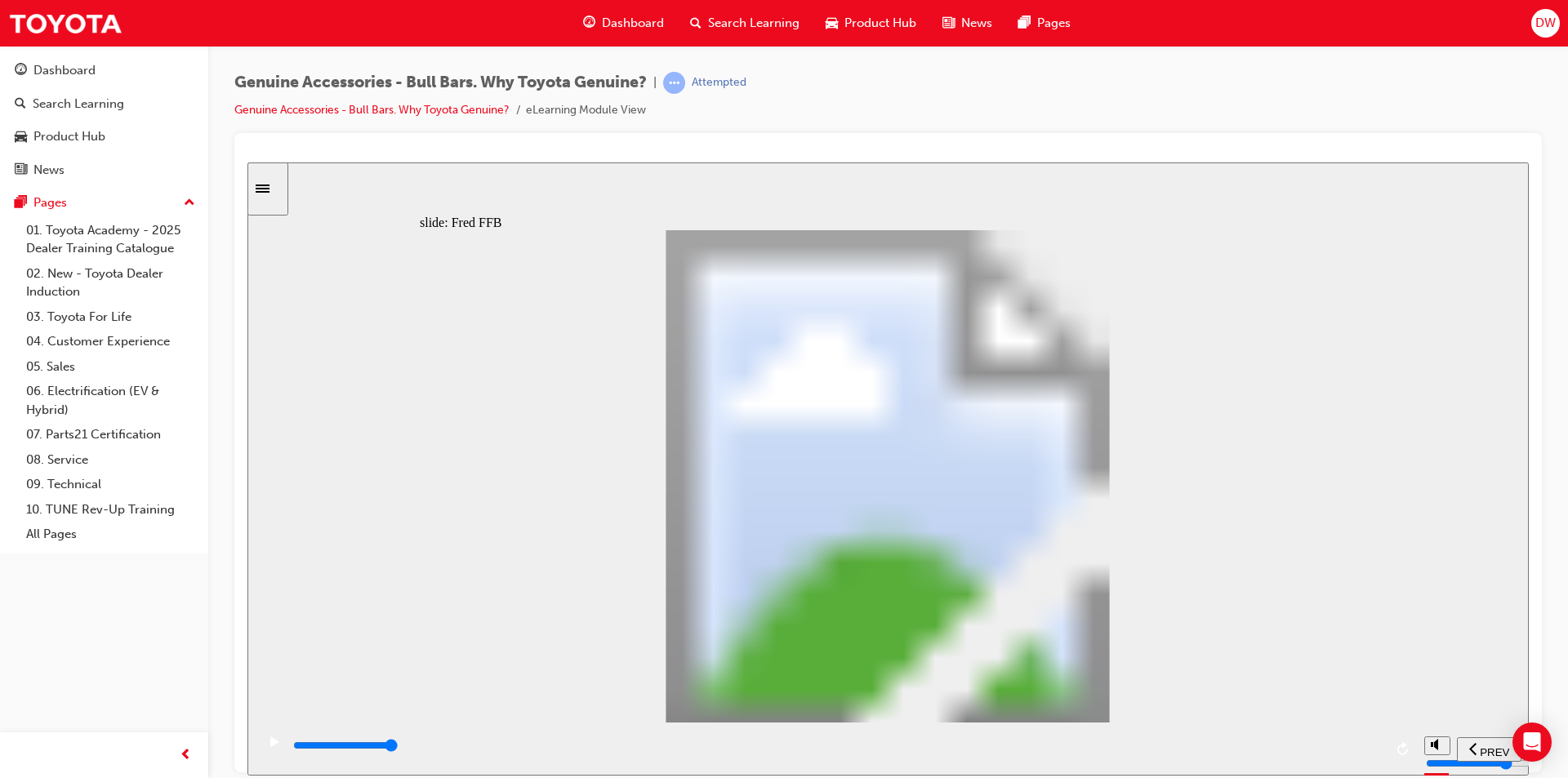 click 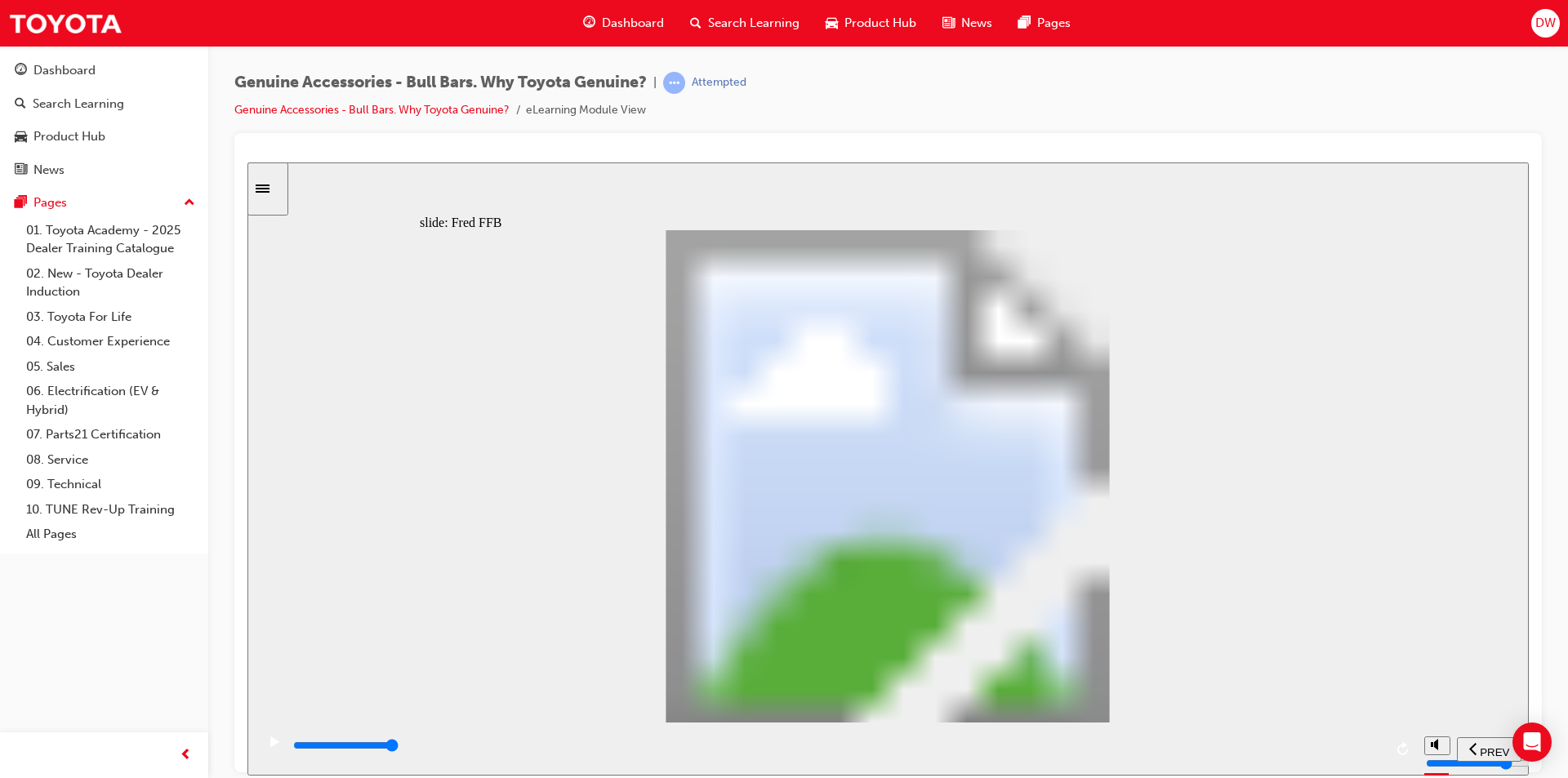 click at bounding box center [345, 745] 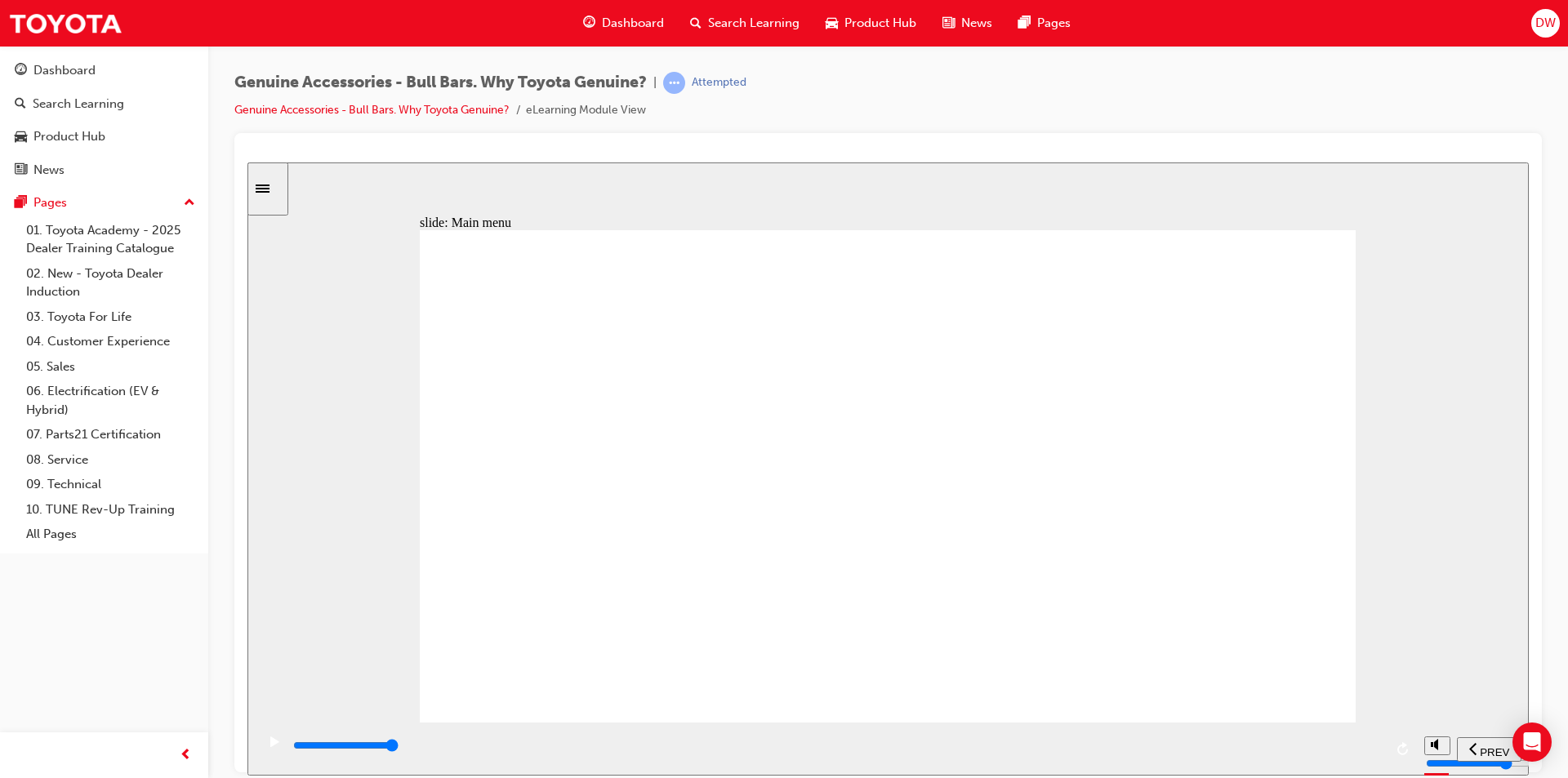 click 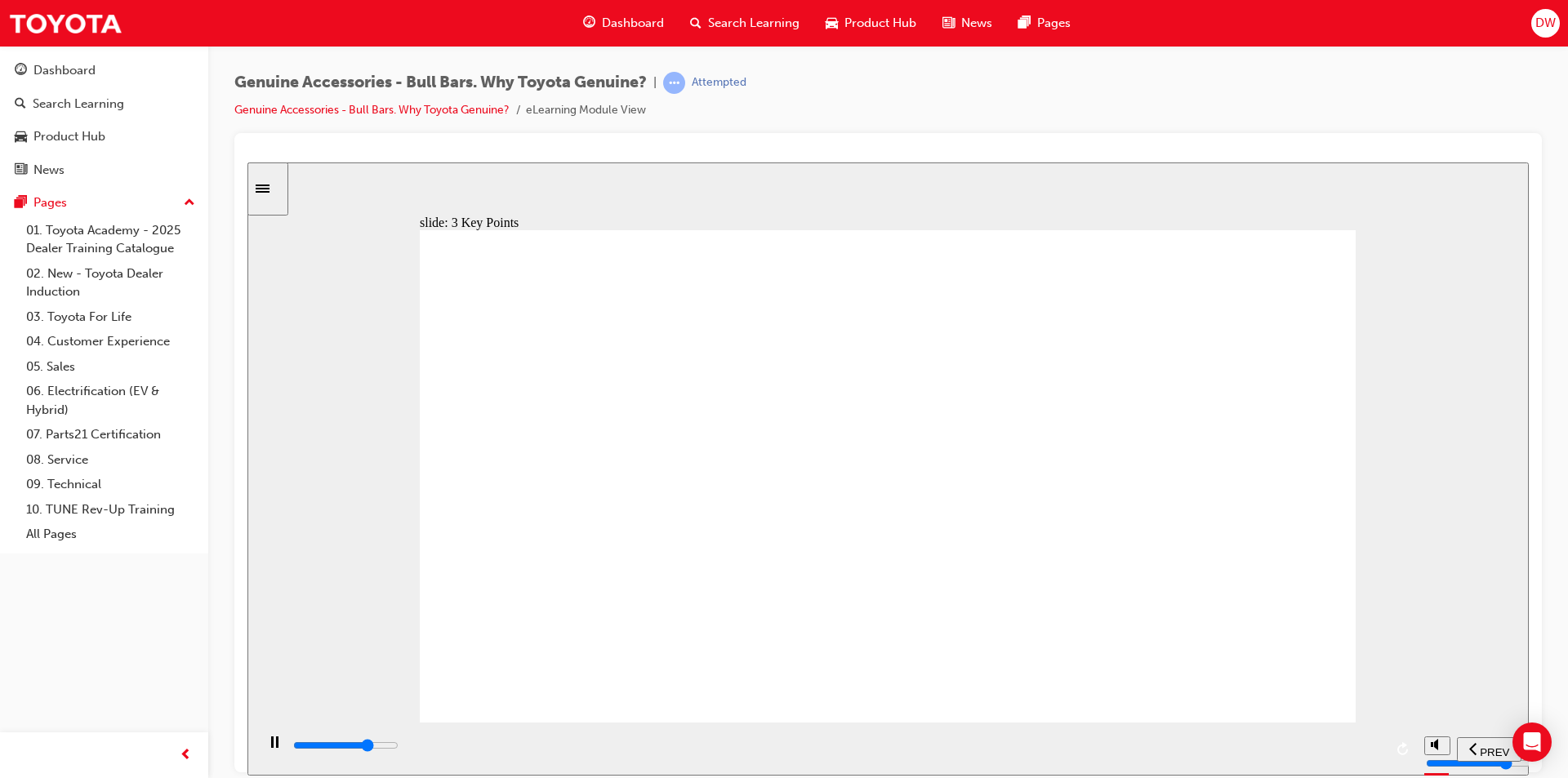 click 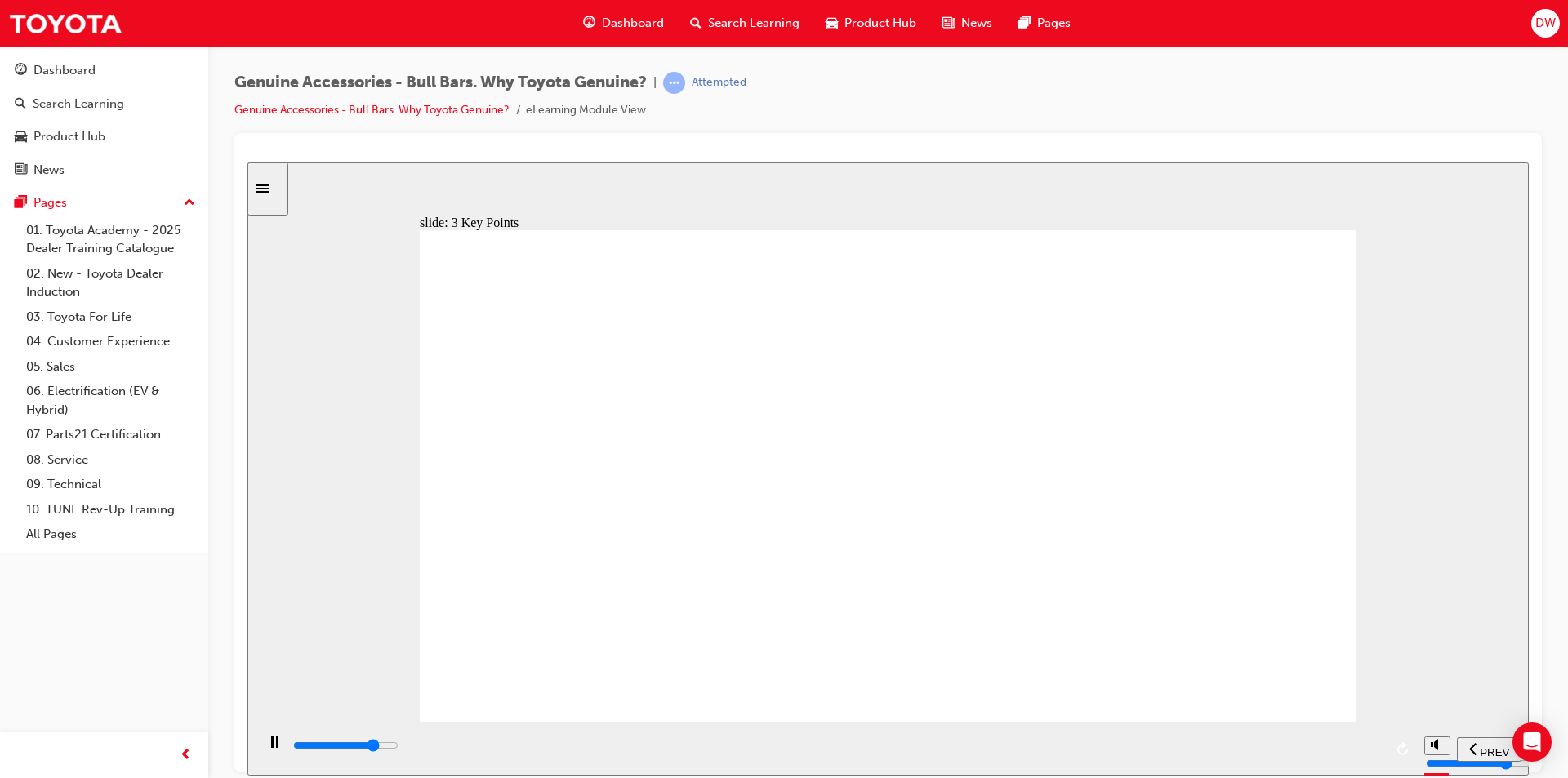 click 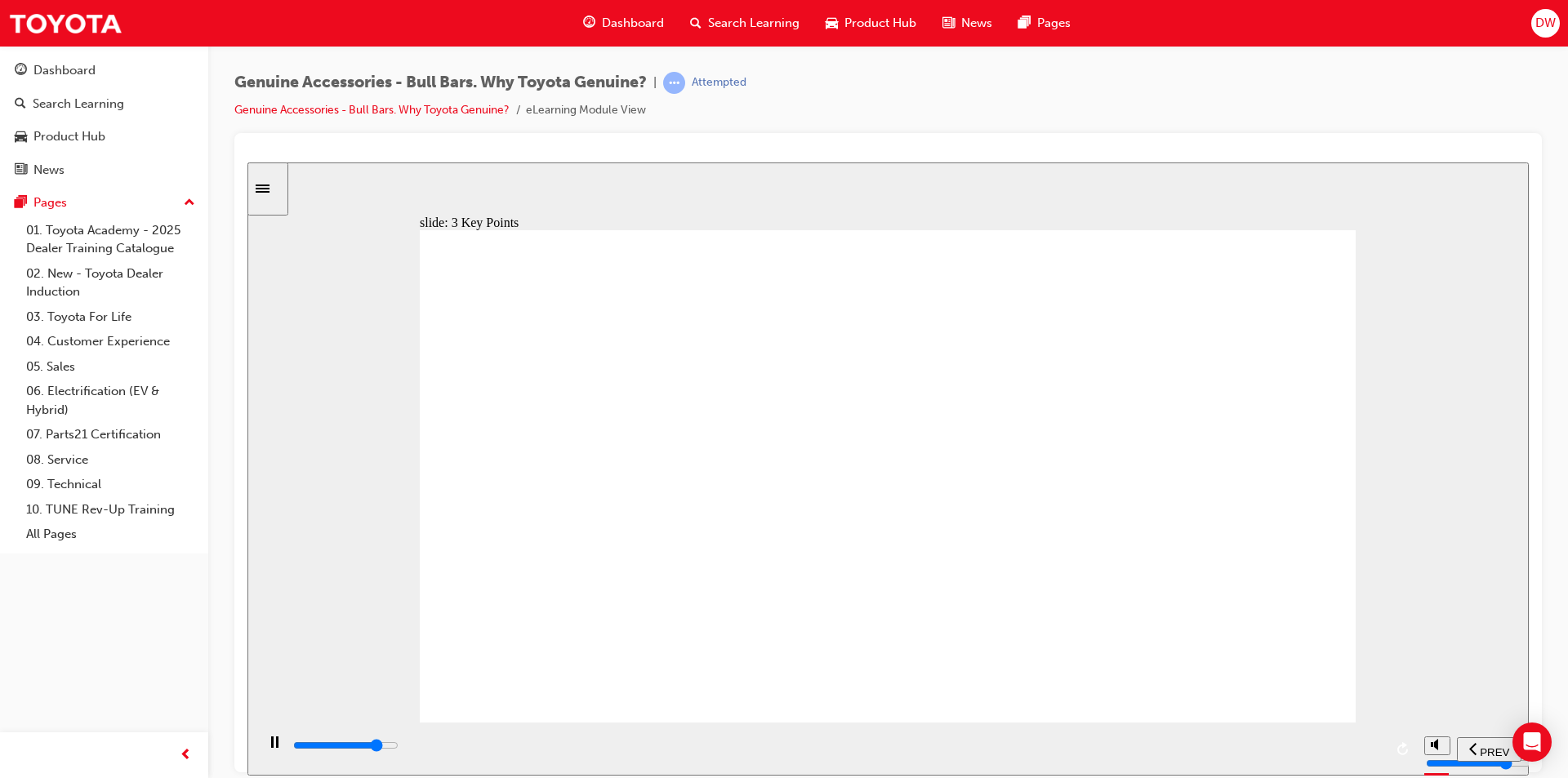 click 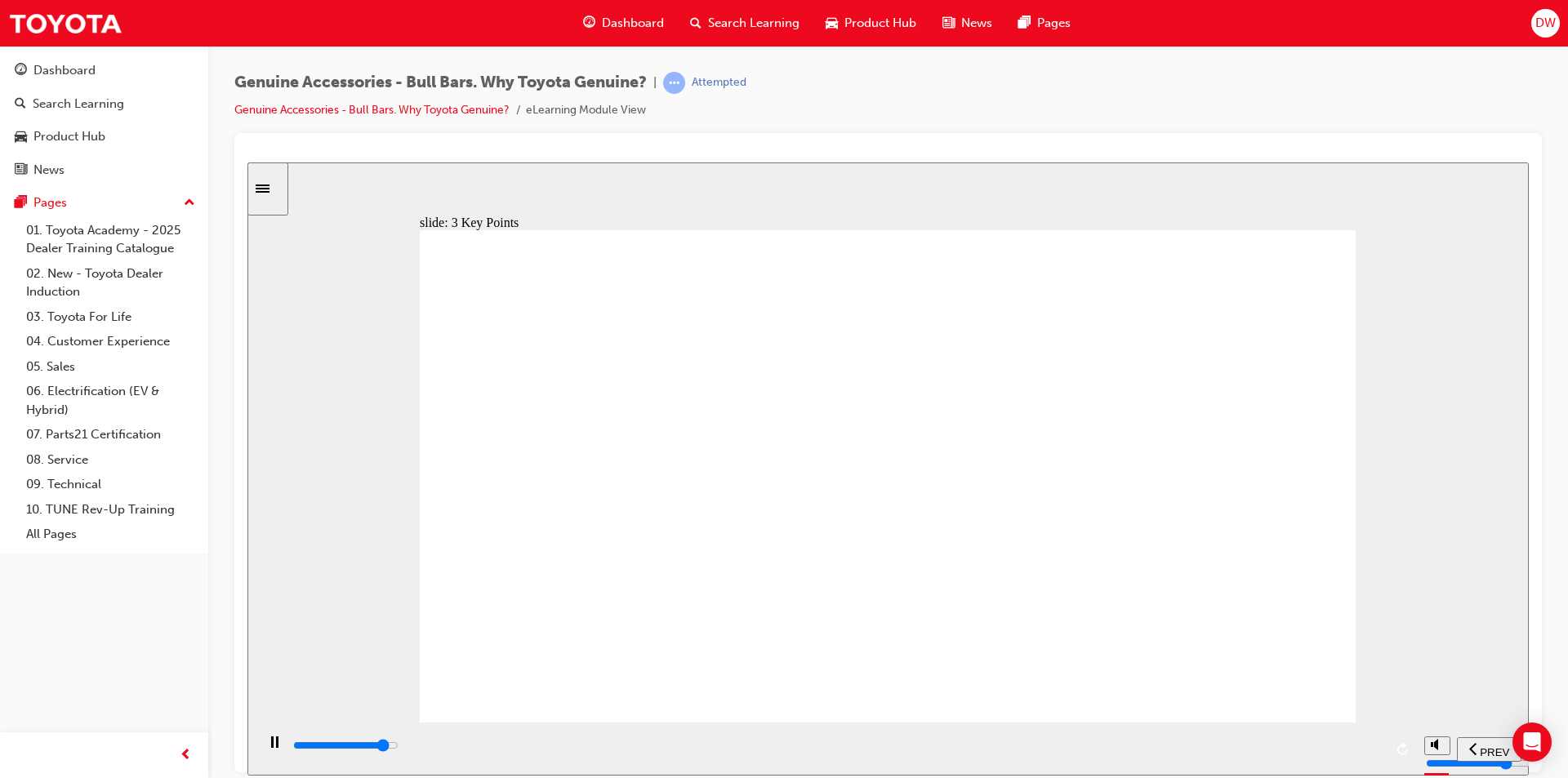 click 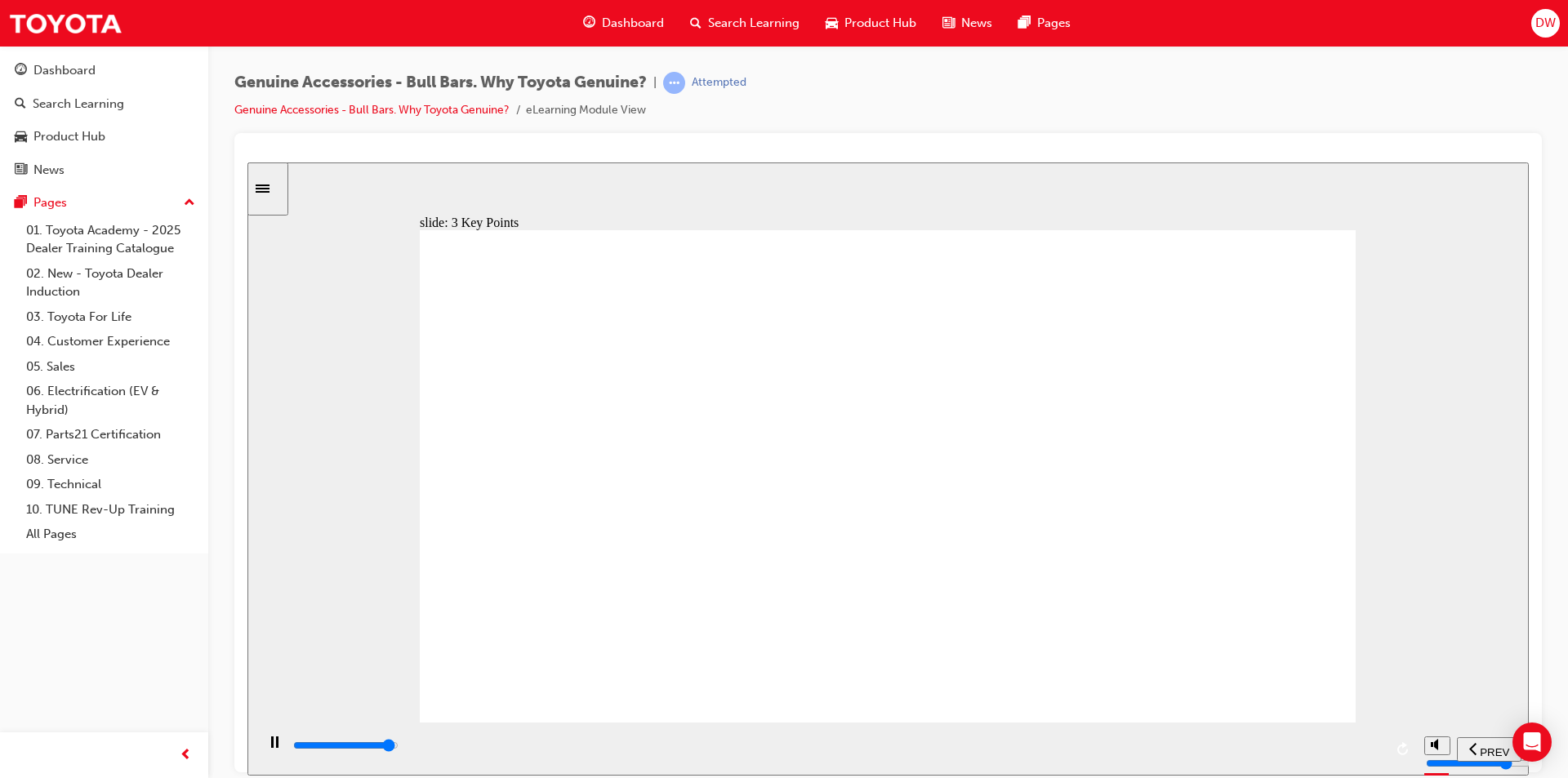 click 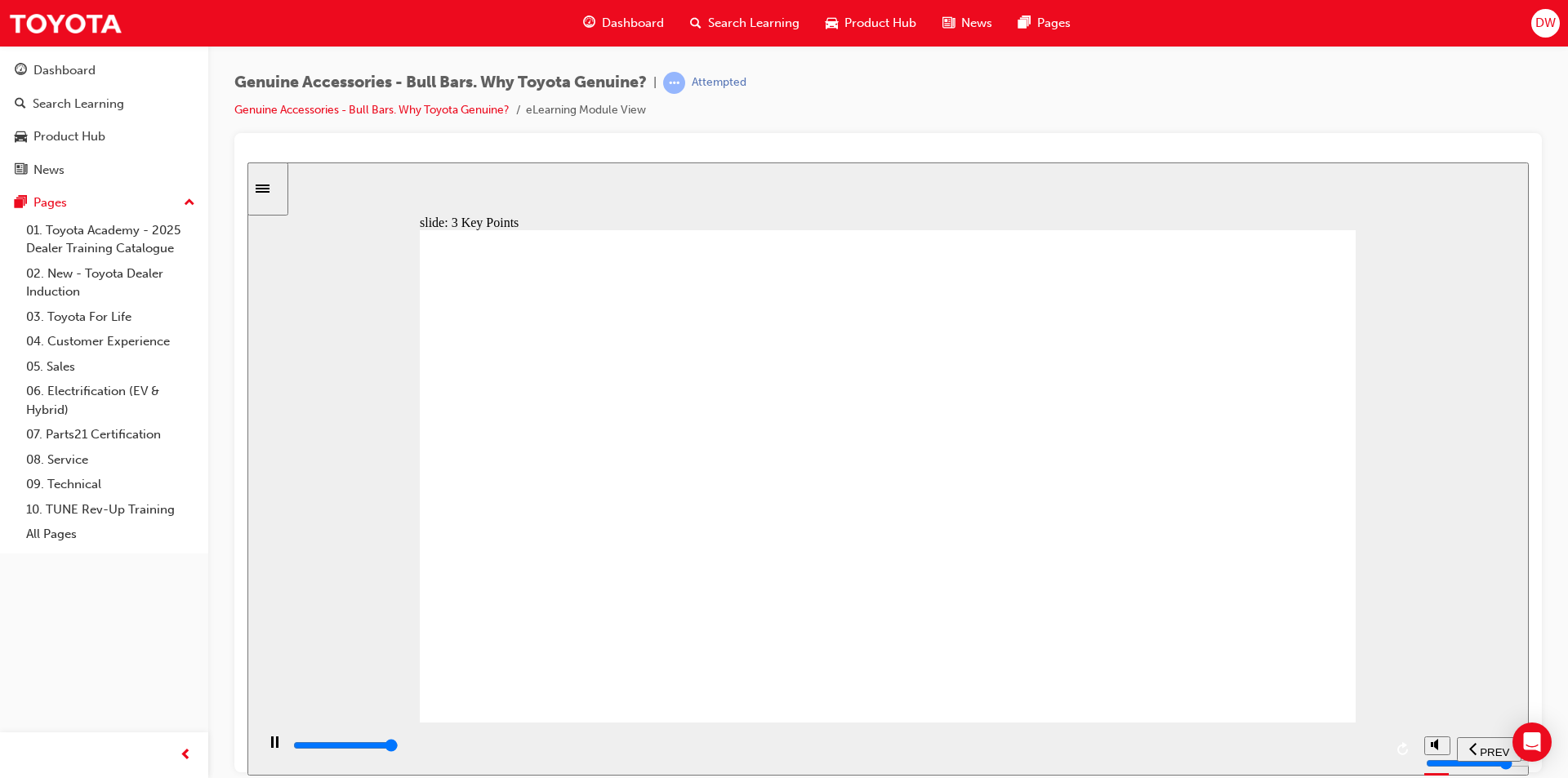 click at bounding box center [345, 745] 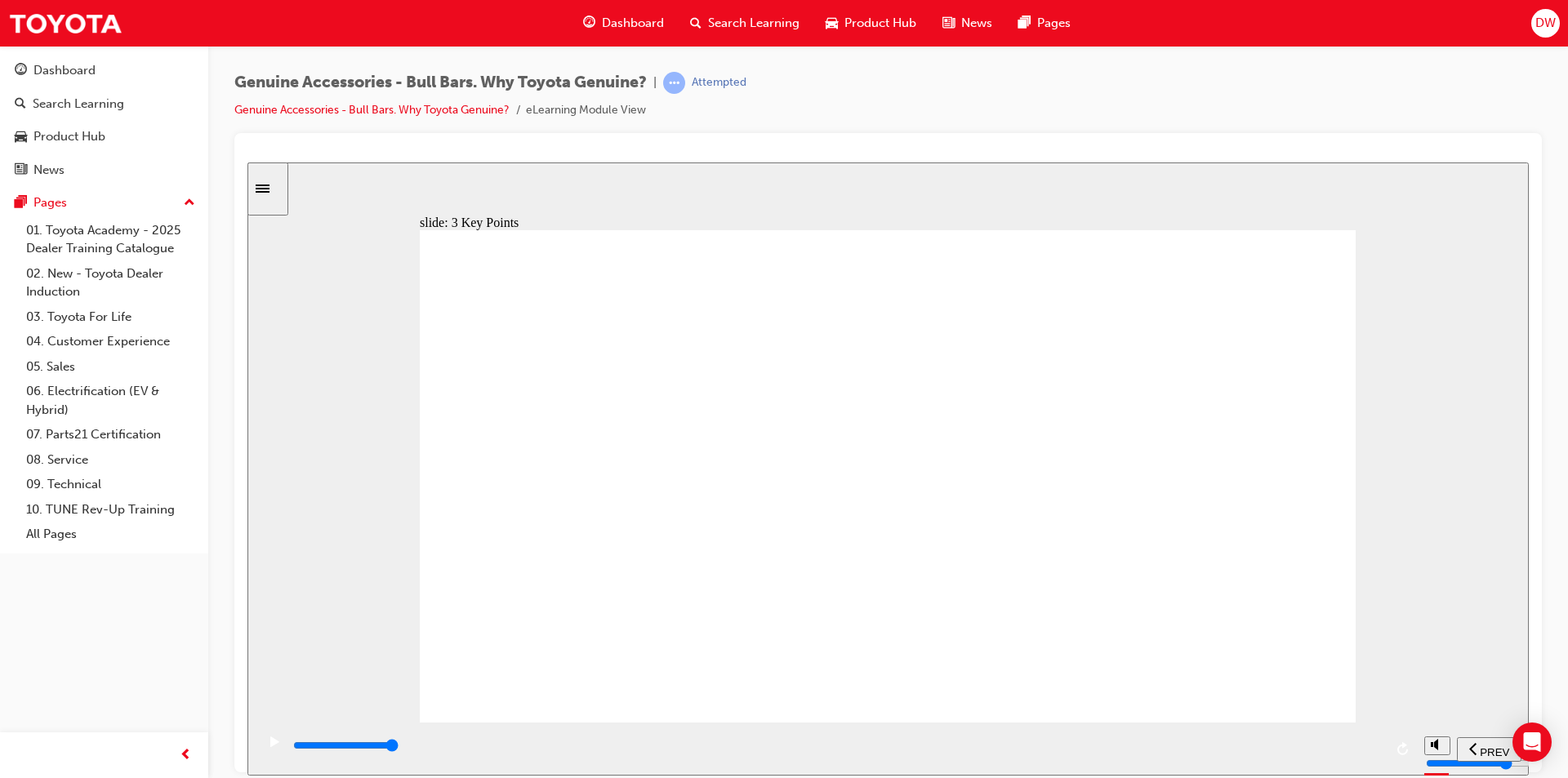 click 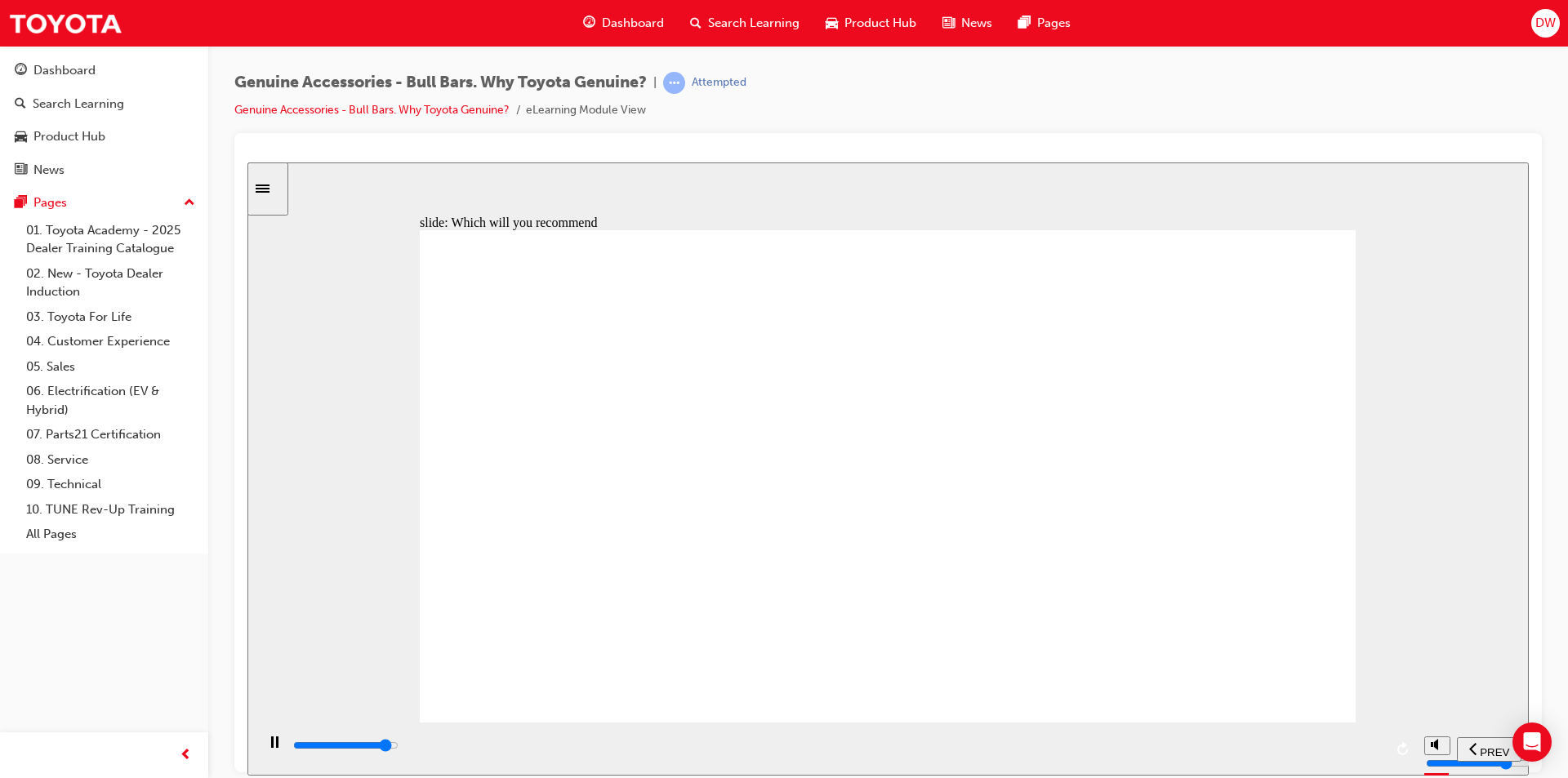 click 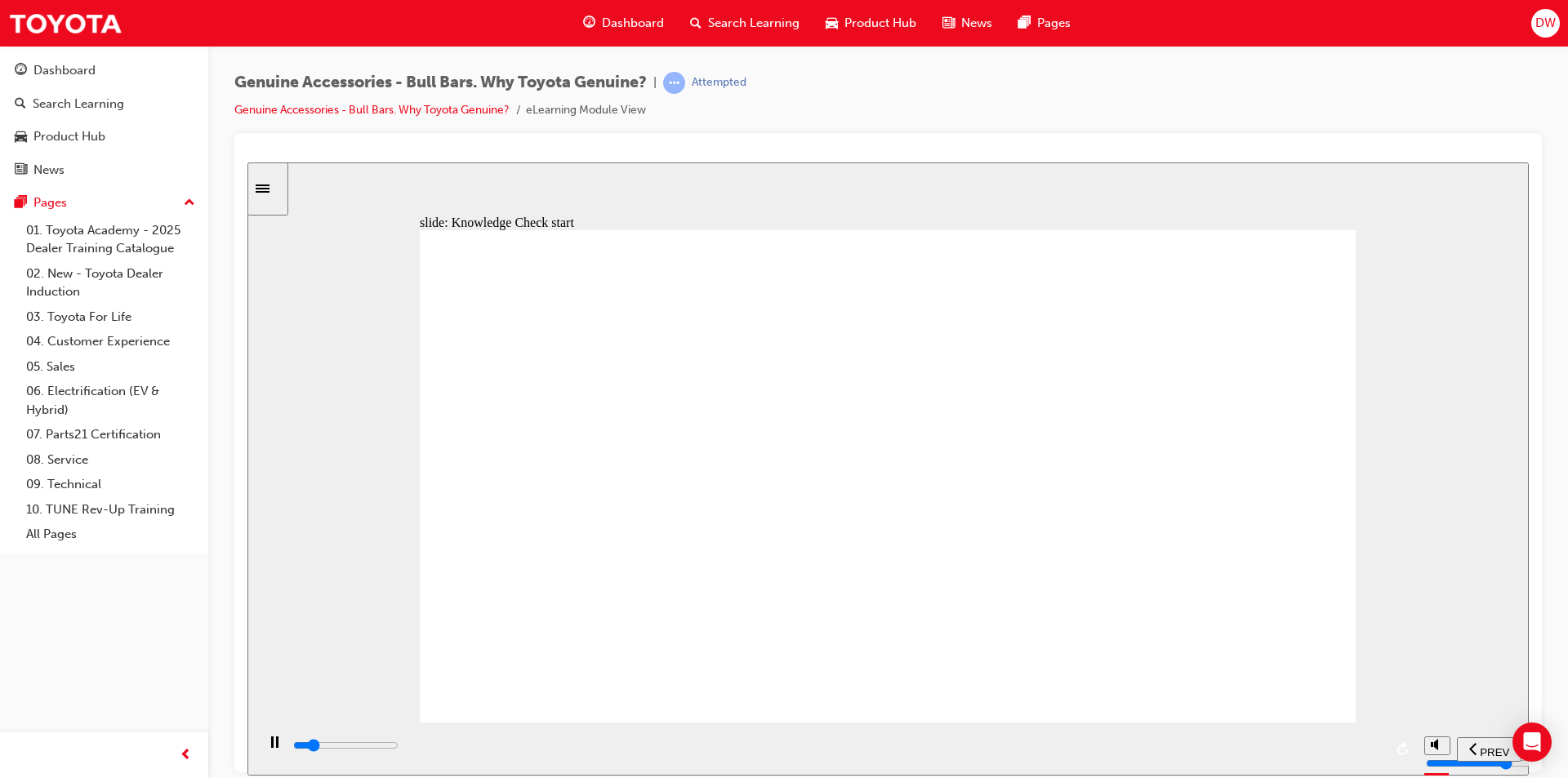 click at bounding box center (888, 1270) 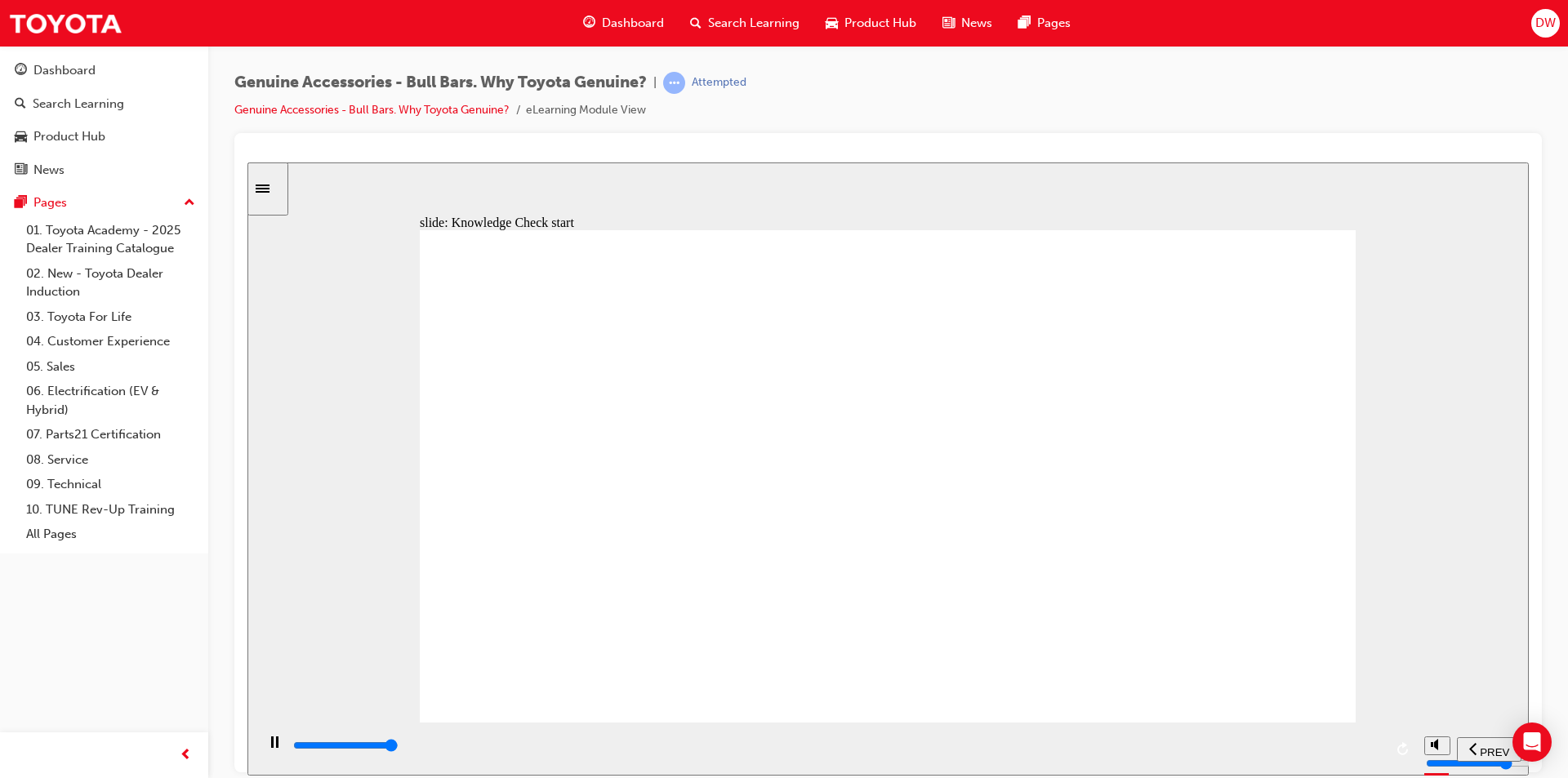 click at bounding box center (837, 745) 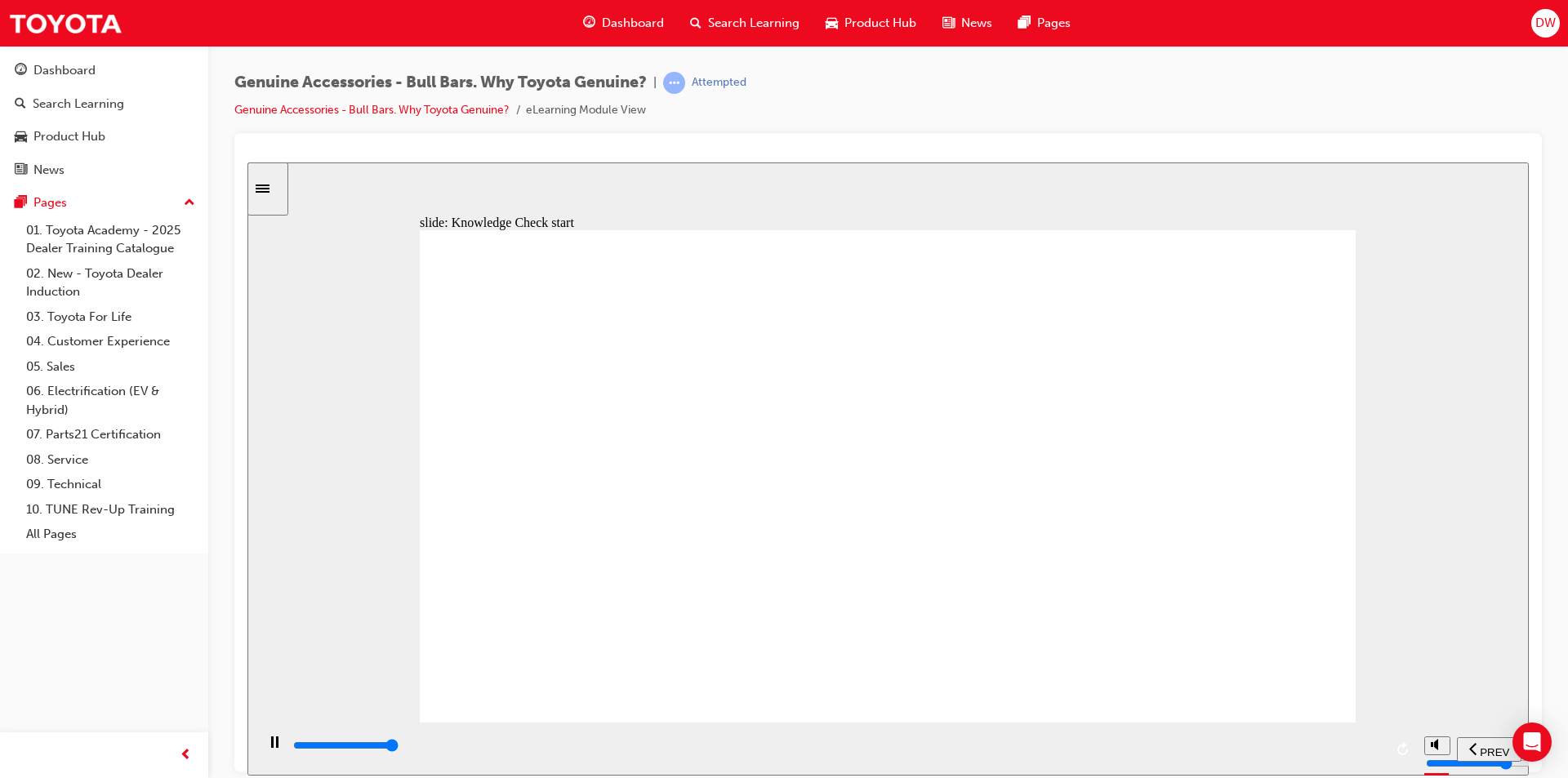type on "9300" 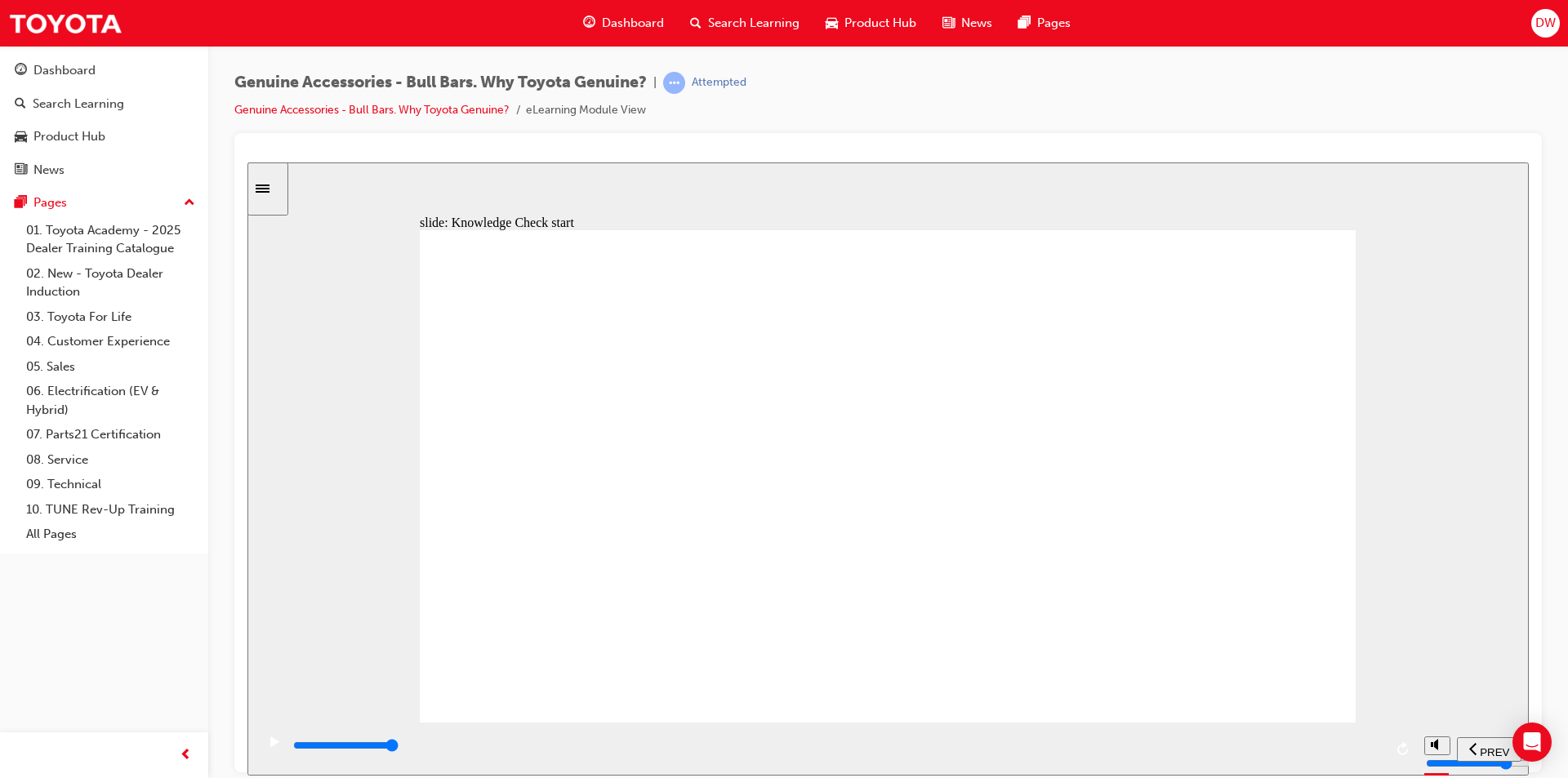 click 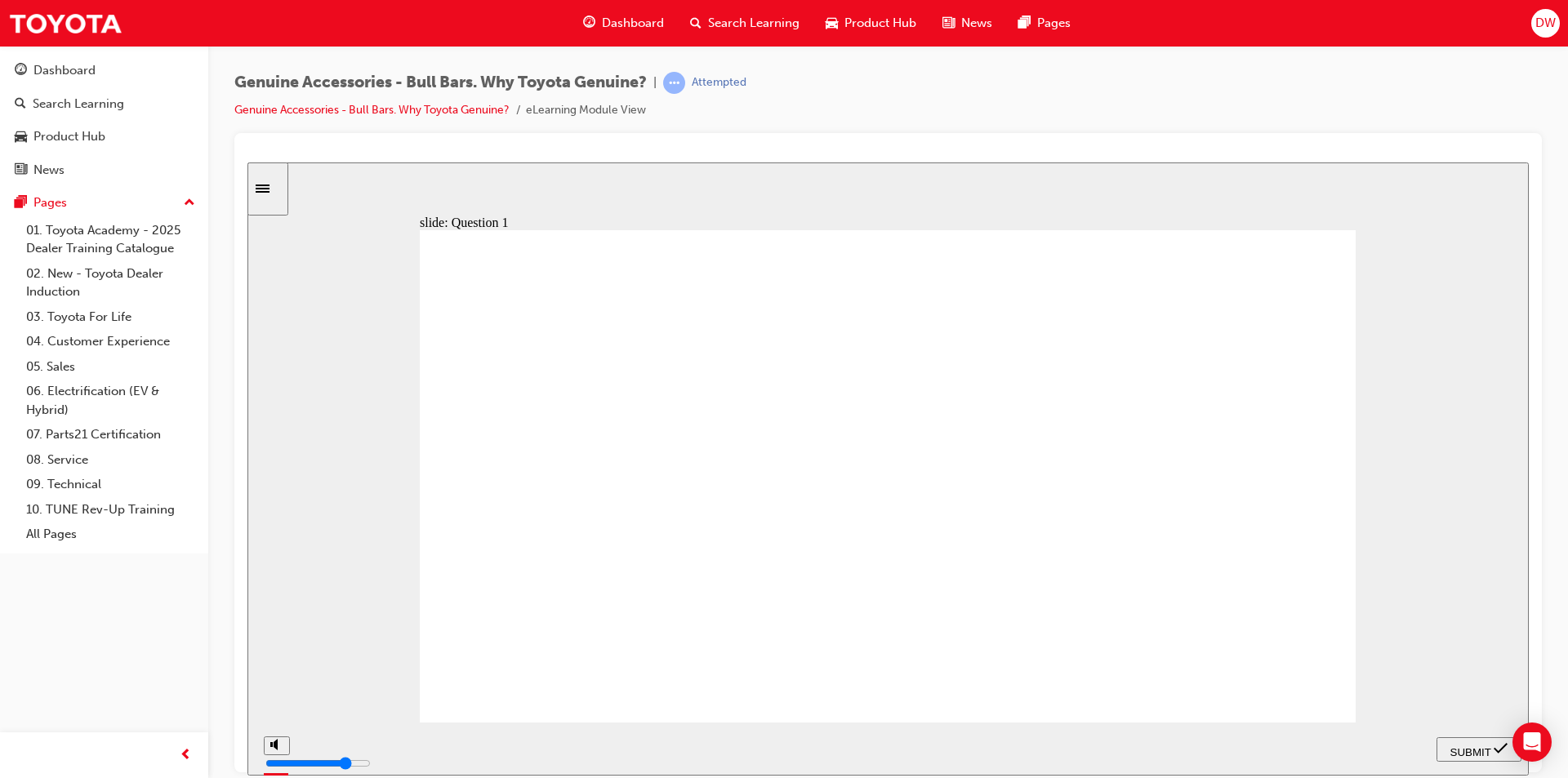 click 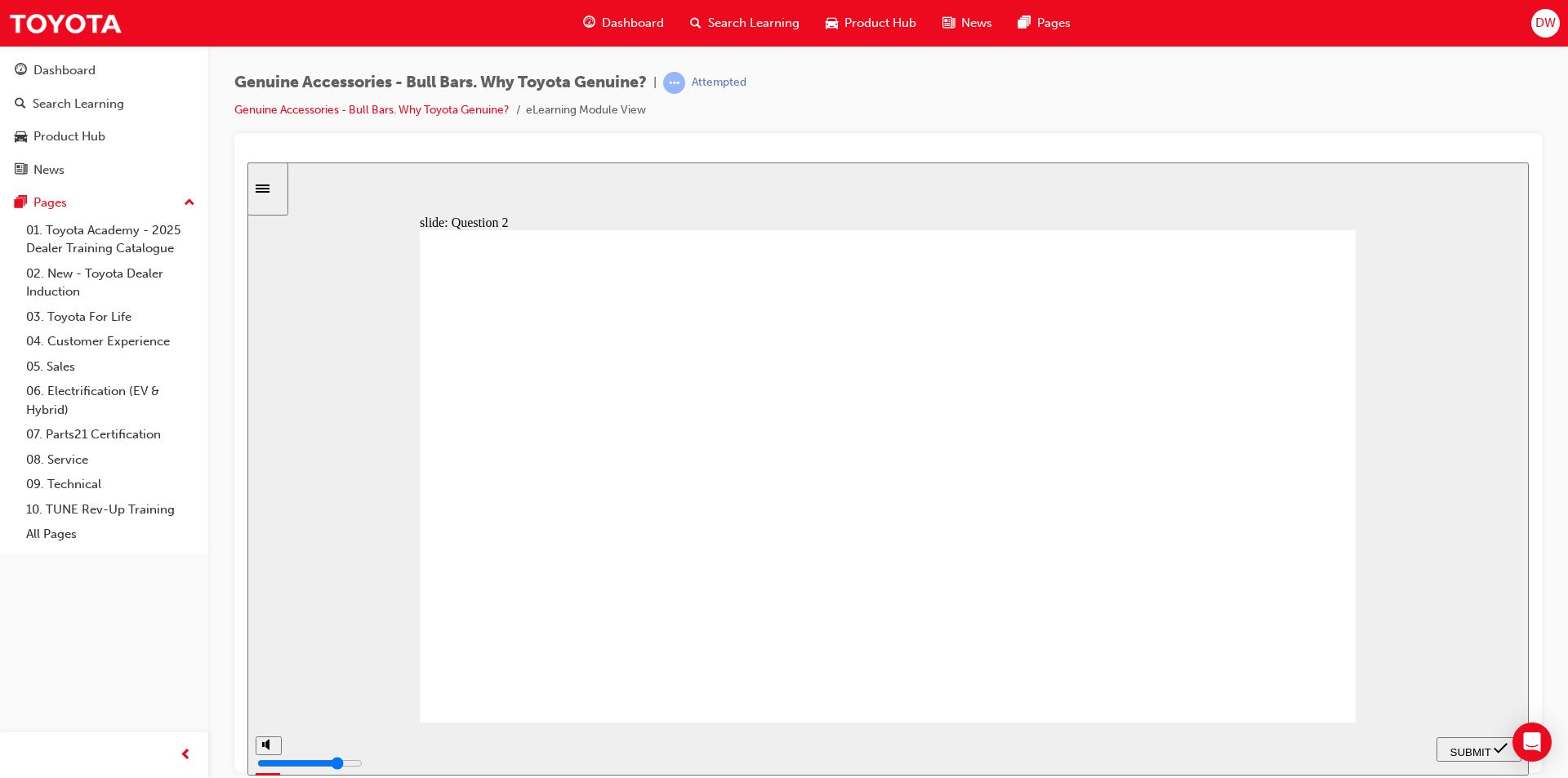 click 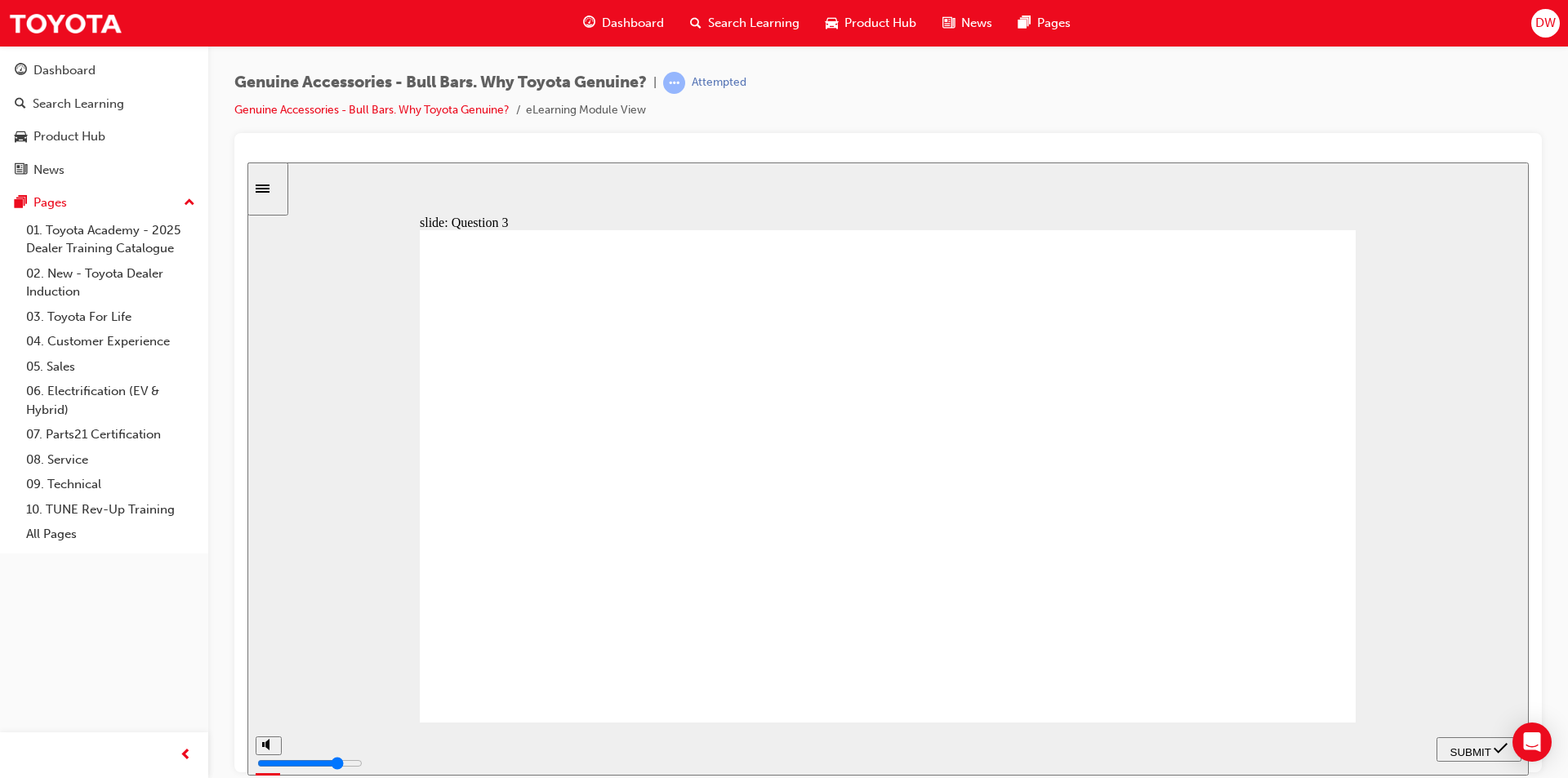 click 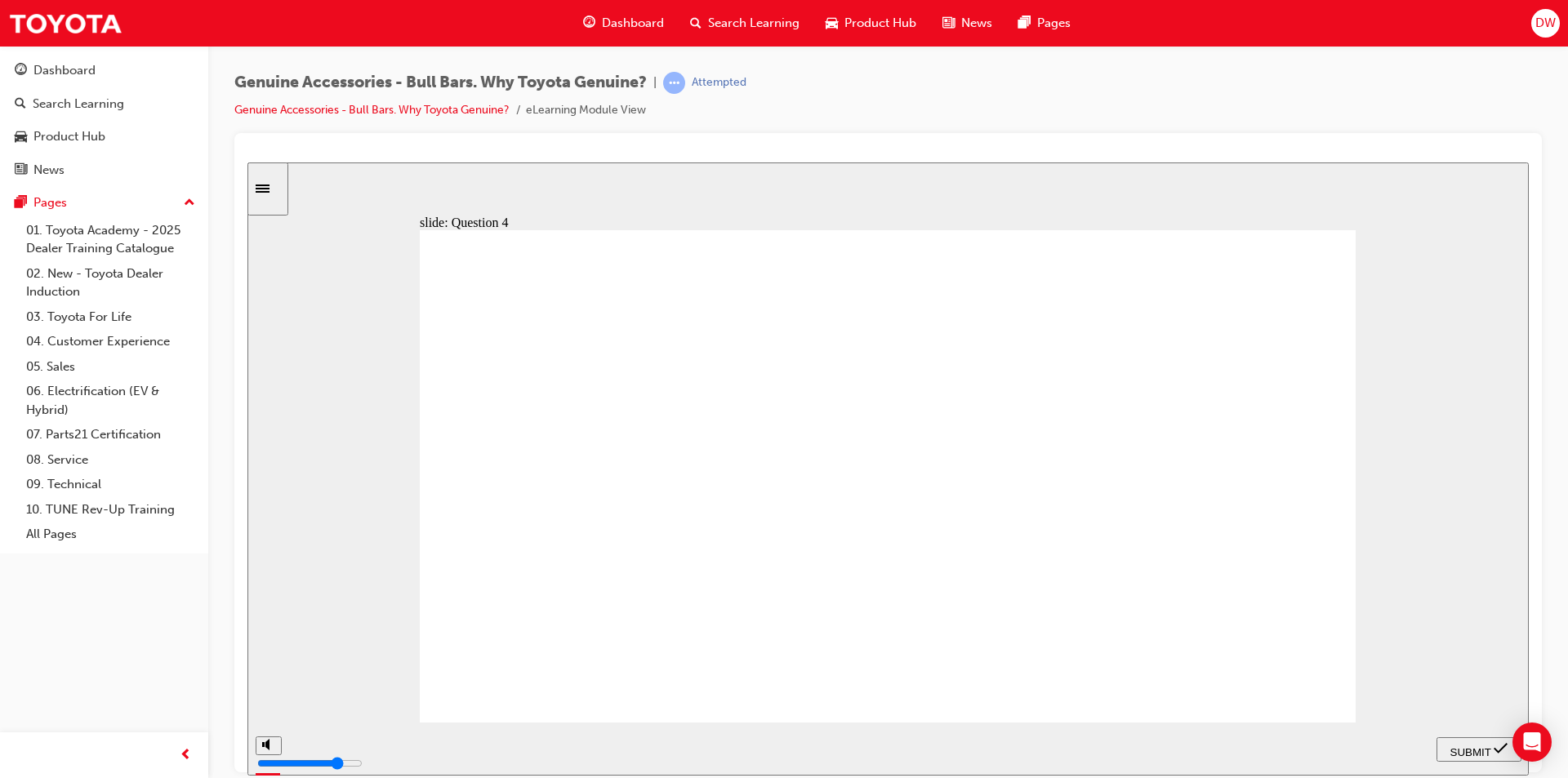 click 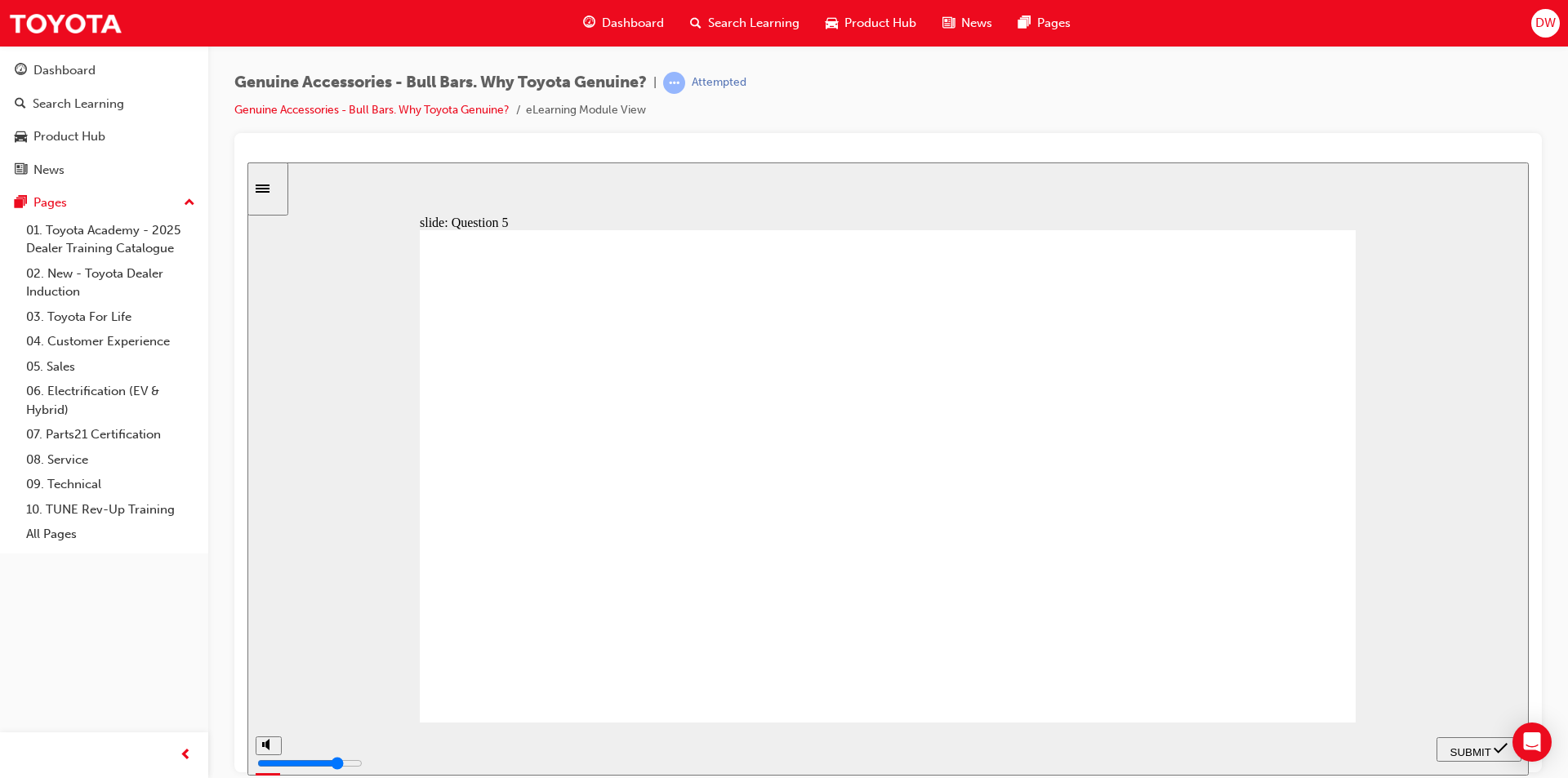 click 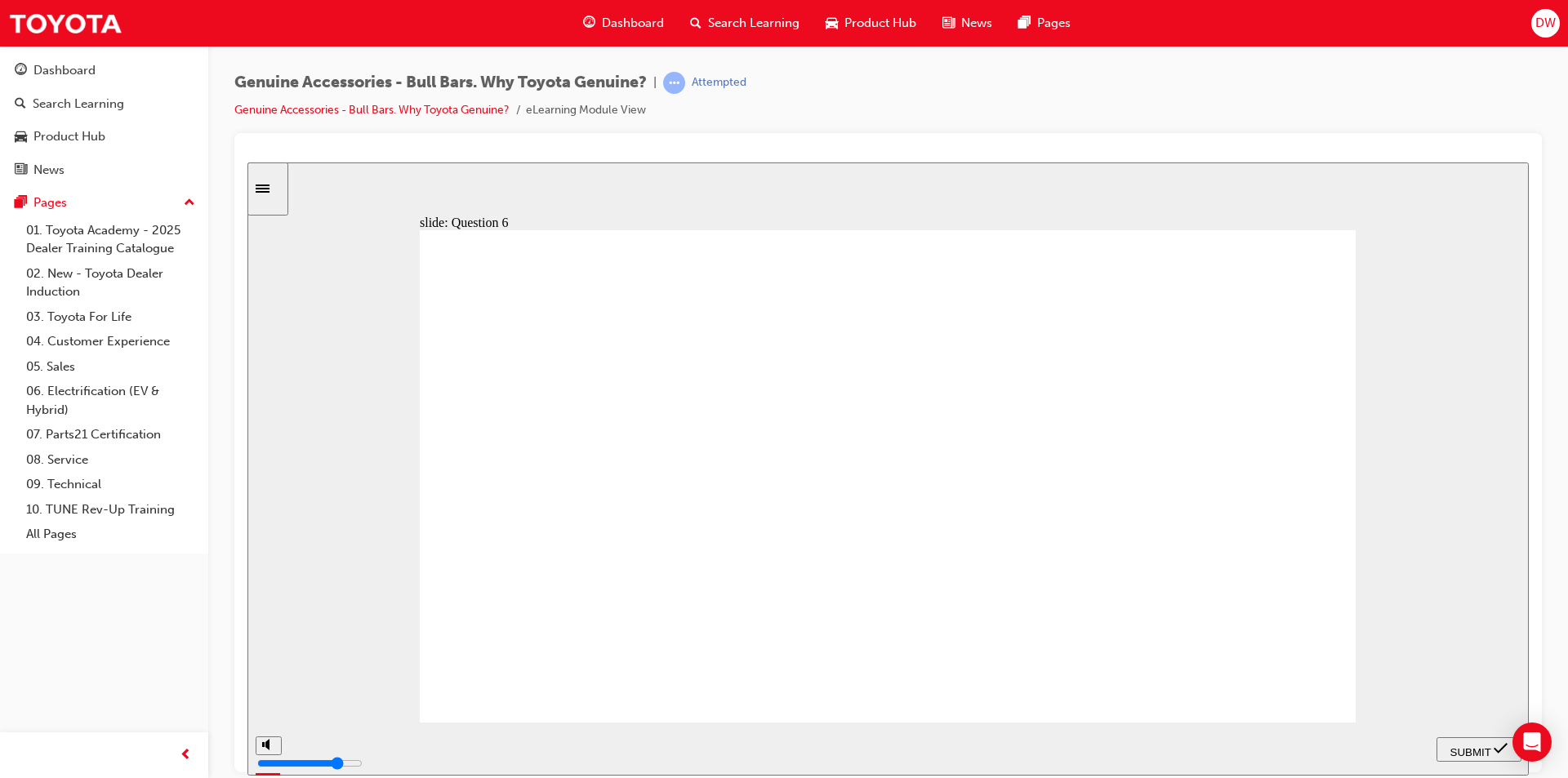 click 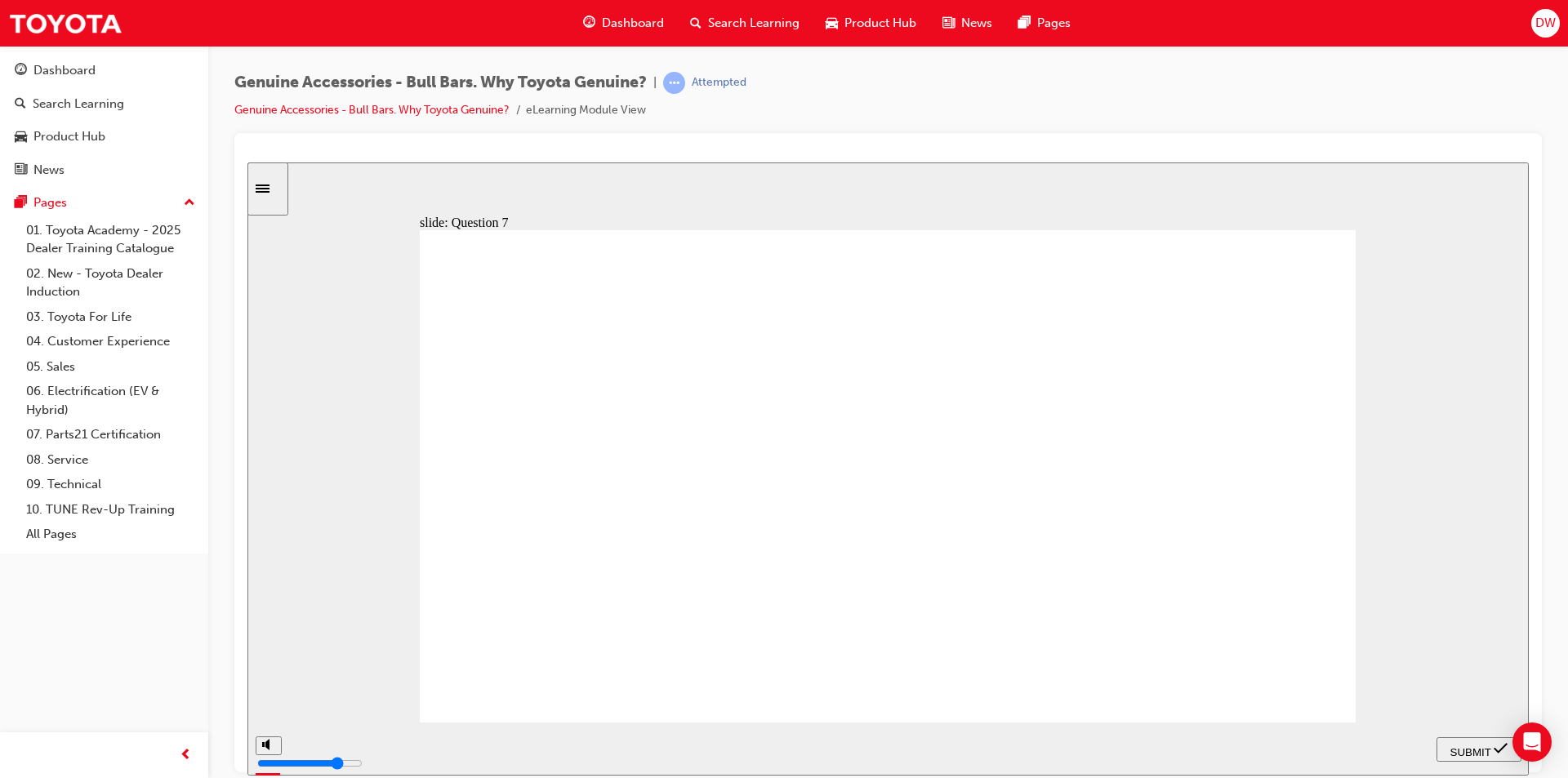 click 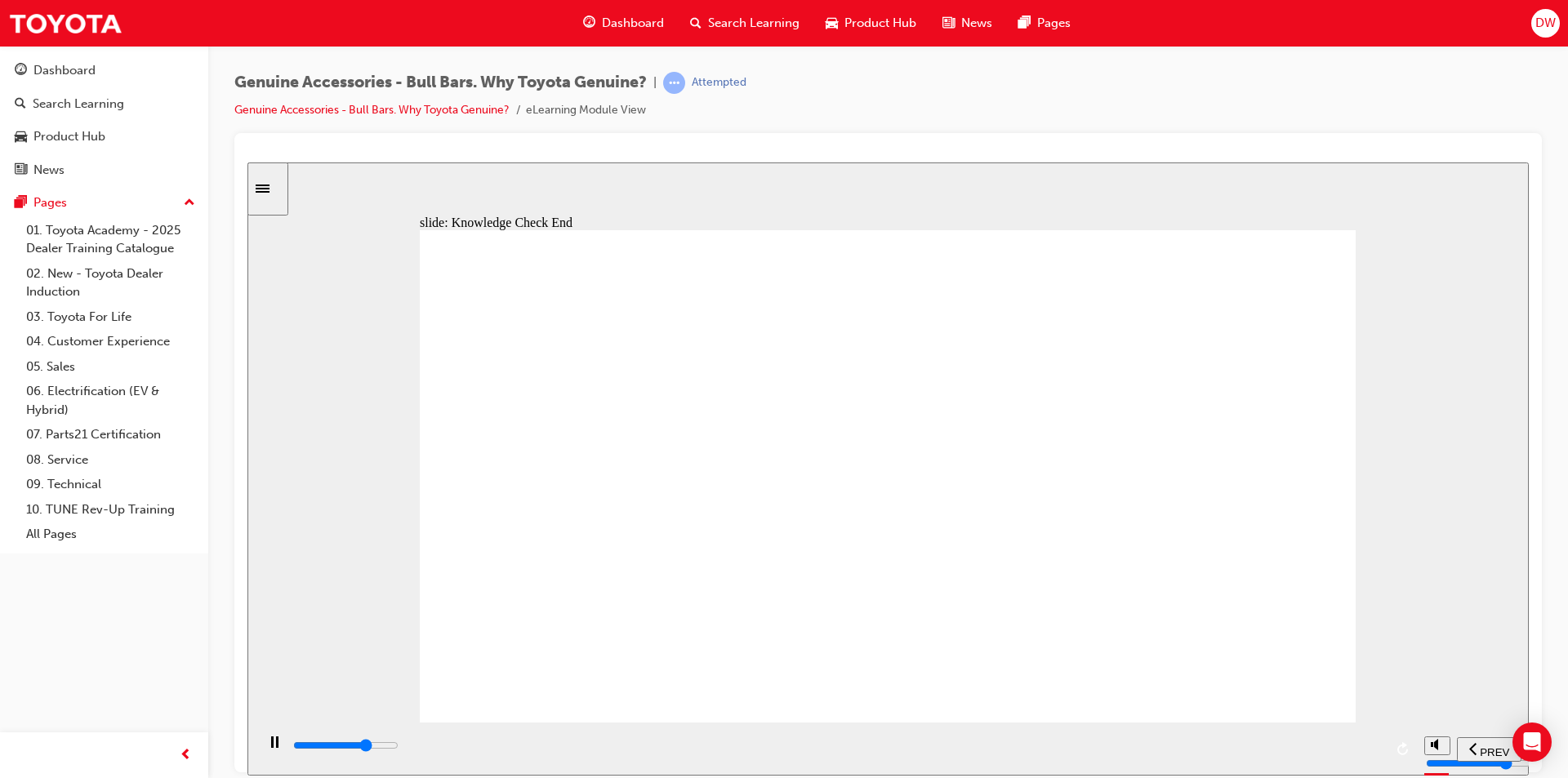 click 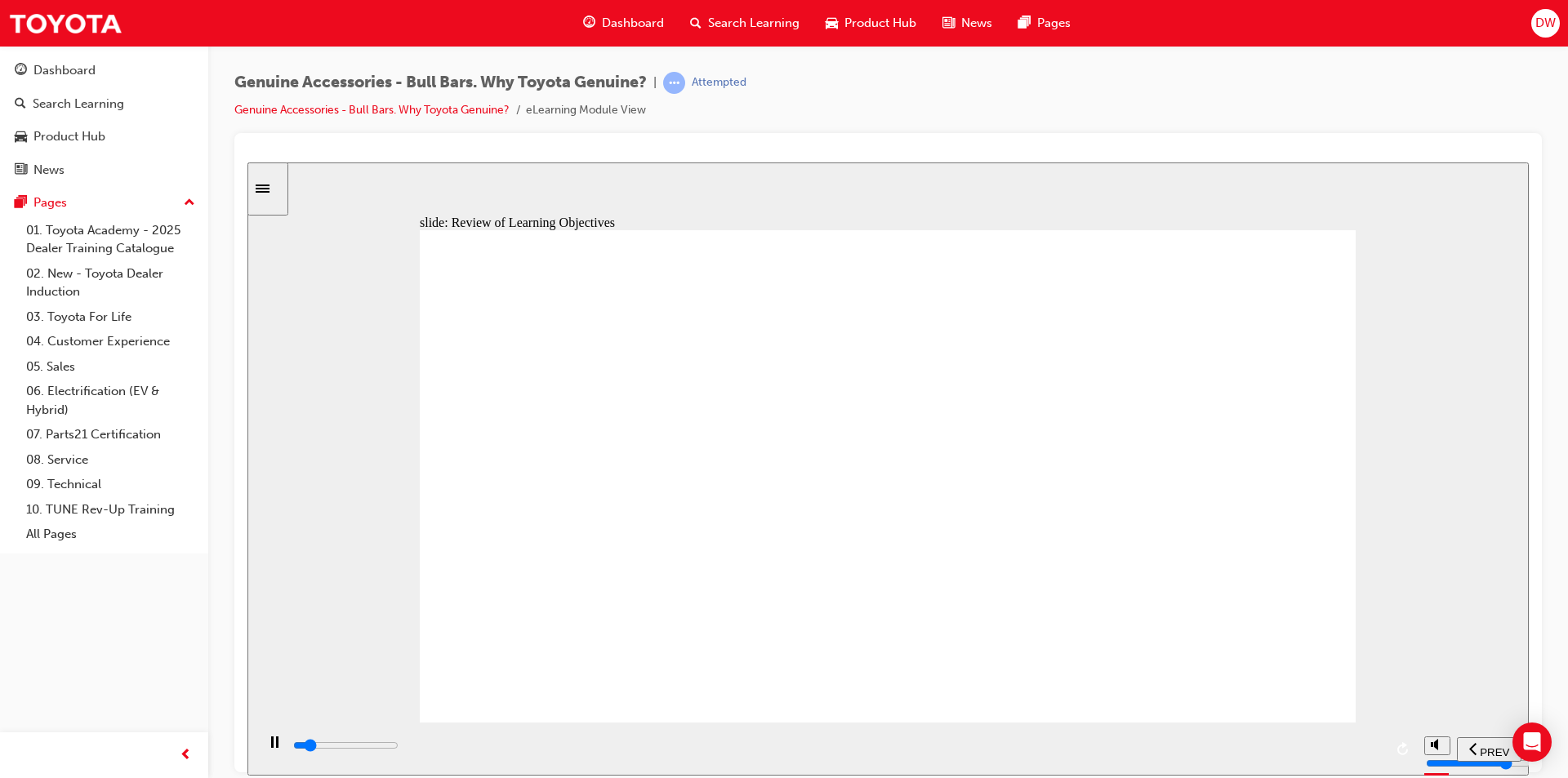 click at bounding box center (345, 745) 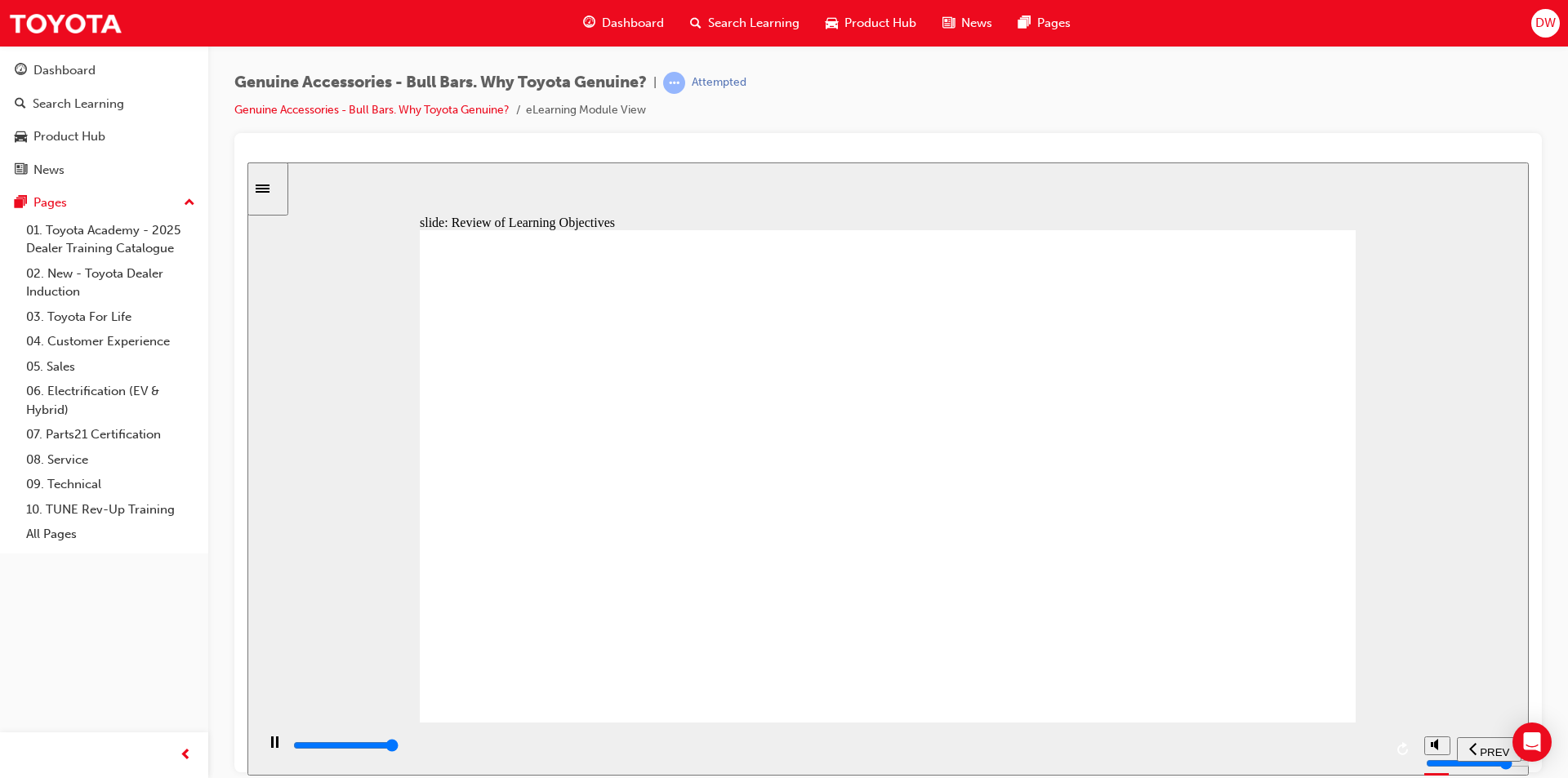 type on "23000" 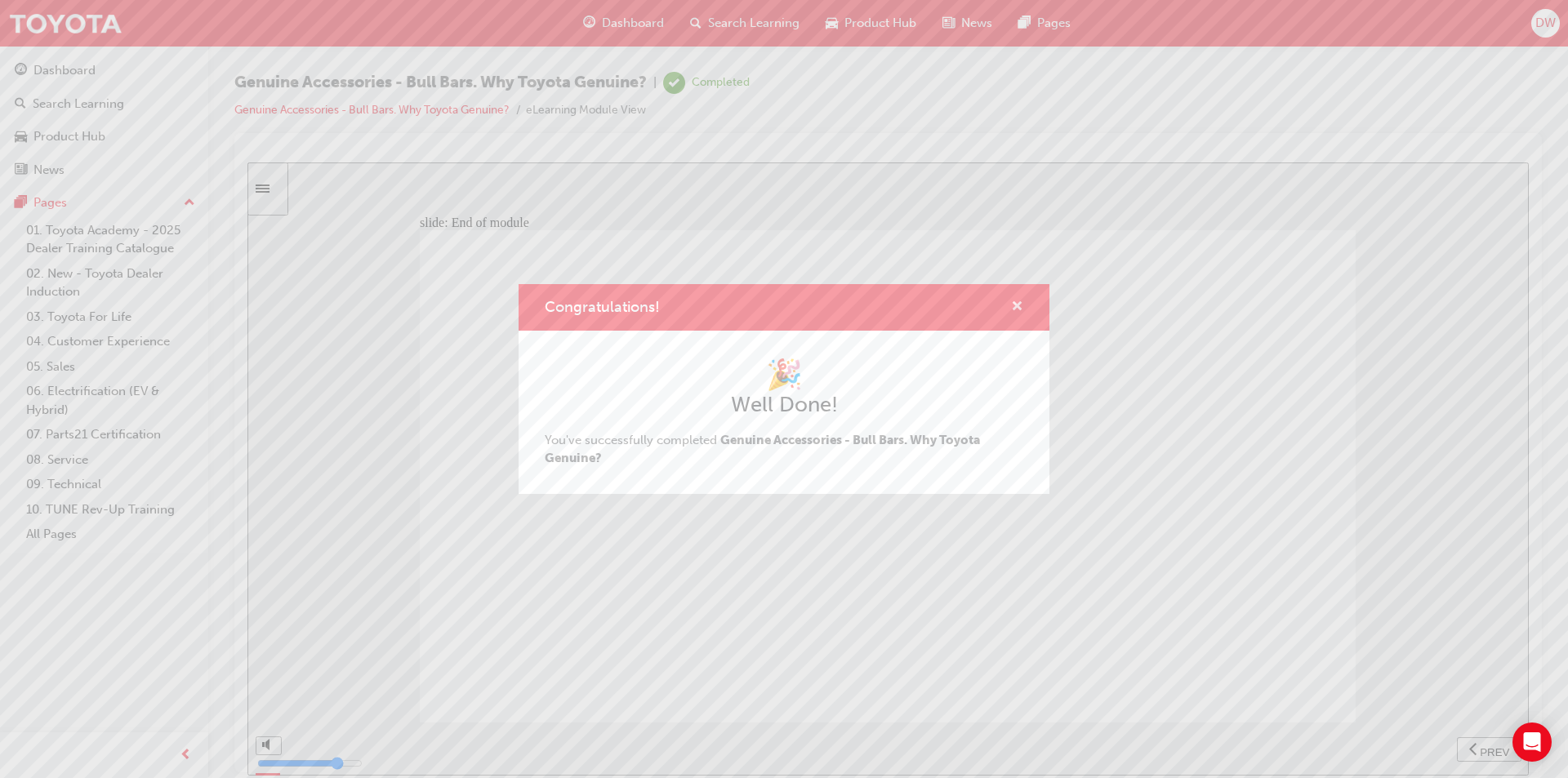 click at bounding box center (1017, 308) 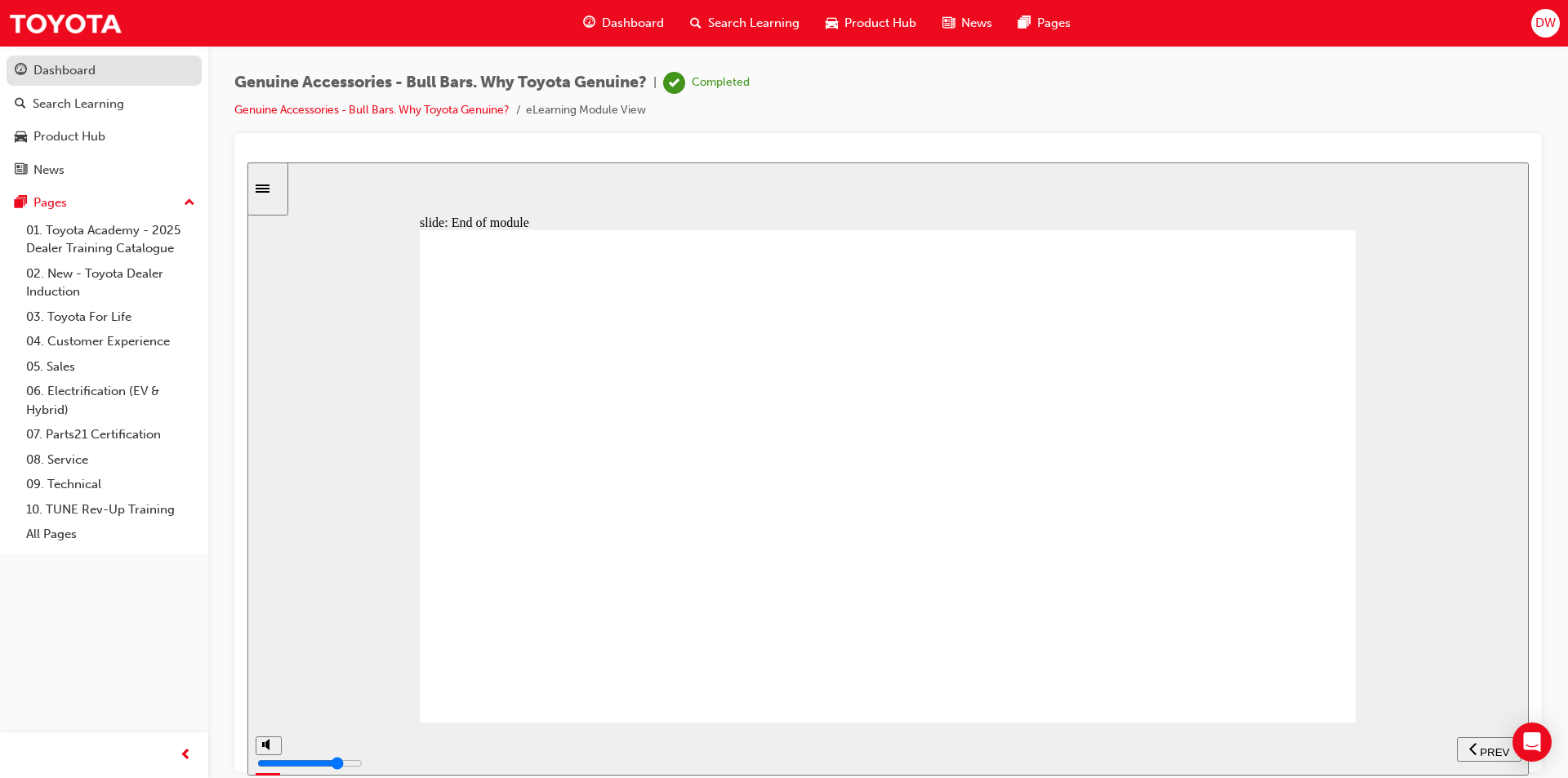 click on "Dashboard" at bounding box center [65, 70] 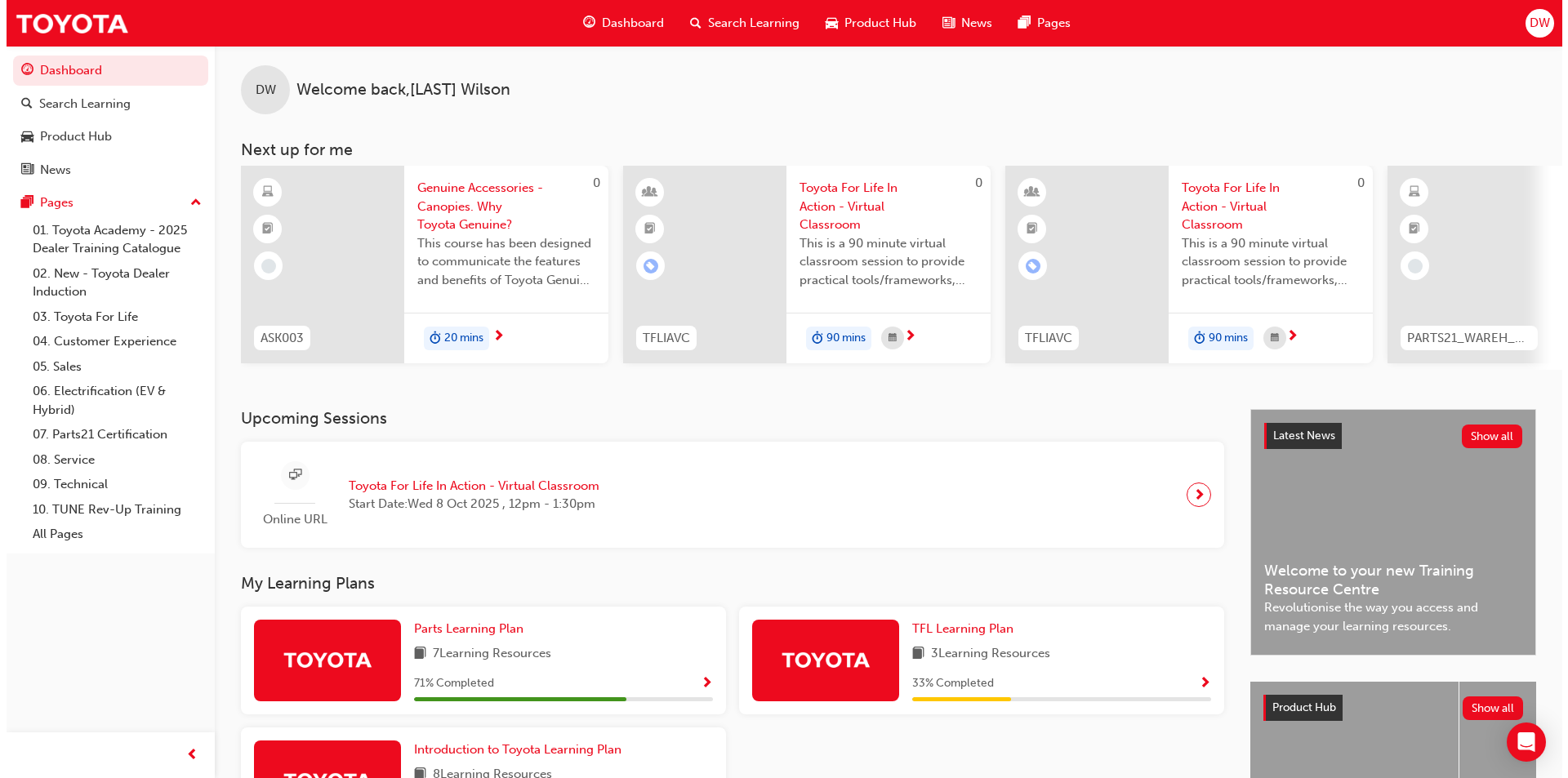 scroll, scrollTop: 0, scrollLeft: 0, axis: both 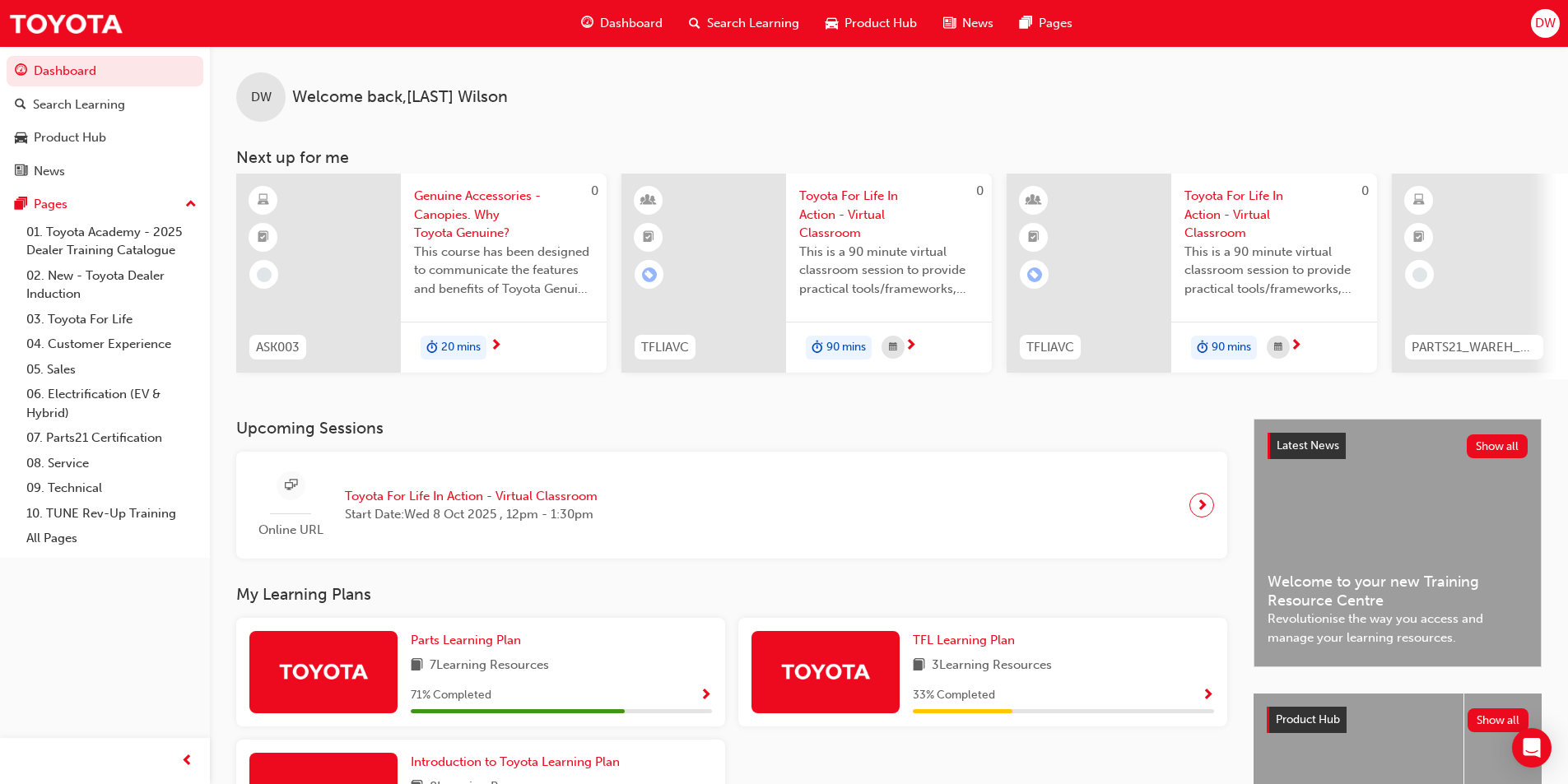 click on "Genuine Accessories - Canopies. Why Toyota Genuine?" at bounding box center [504, 215] 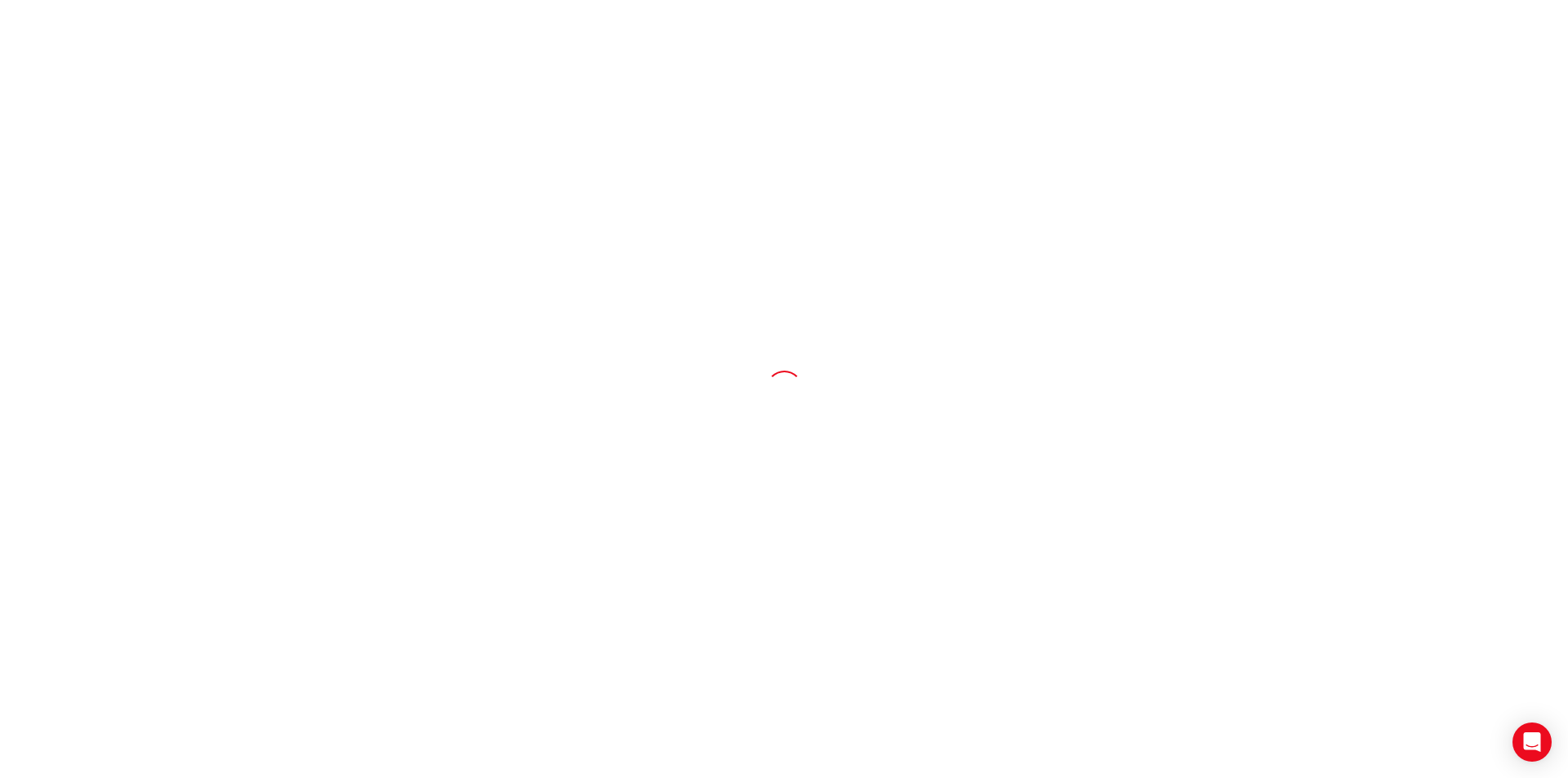 scroll, scrollTop: 0, scrollLeft: 0, axis: both 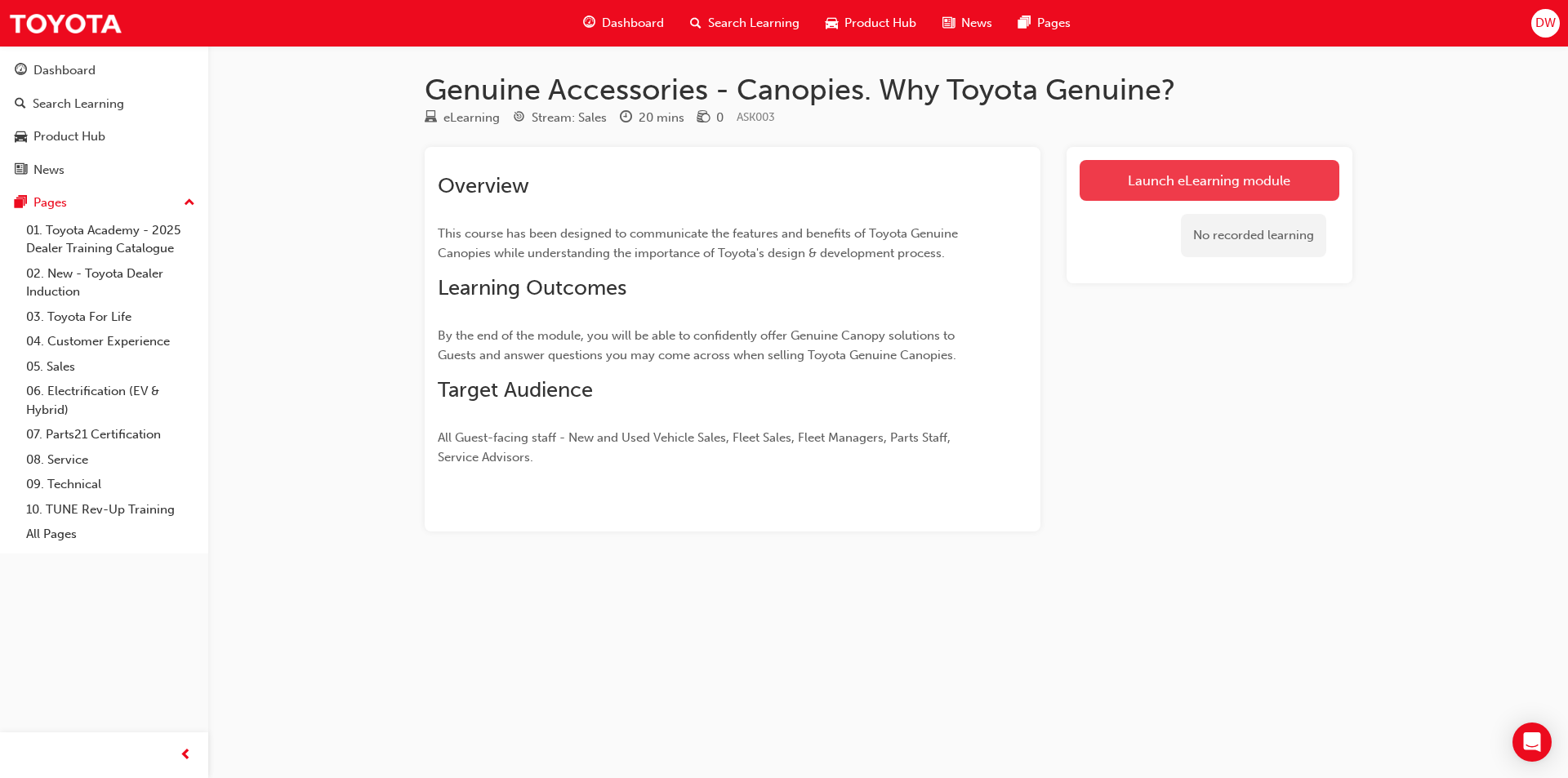 click on "Launch eLearning module" at bounding box center (1209, 180) 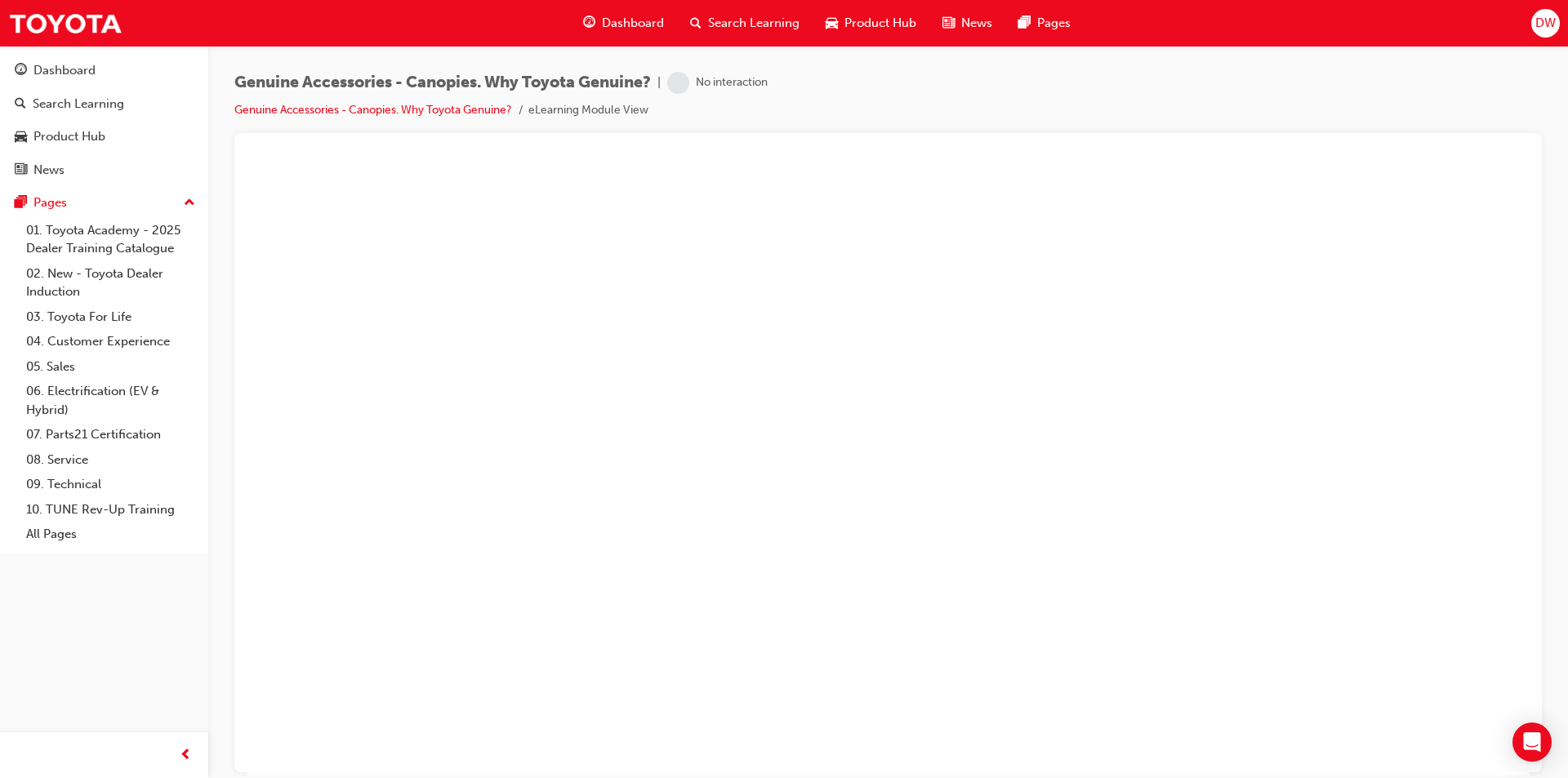 scroll, scrollTop: 0, scrollLeft: 0, axis: both 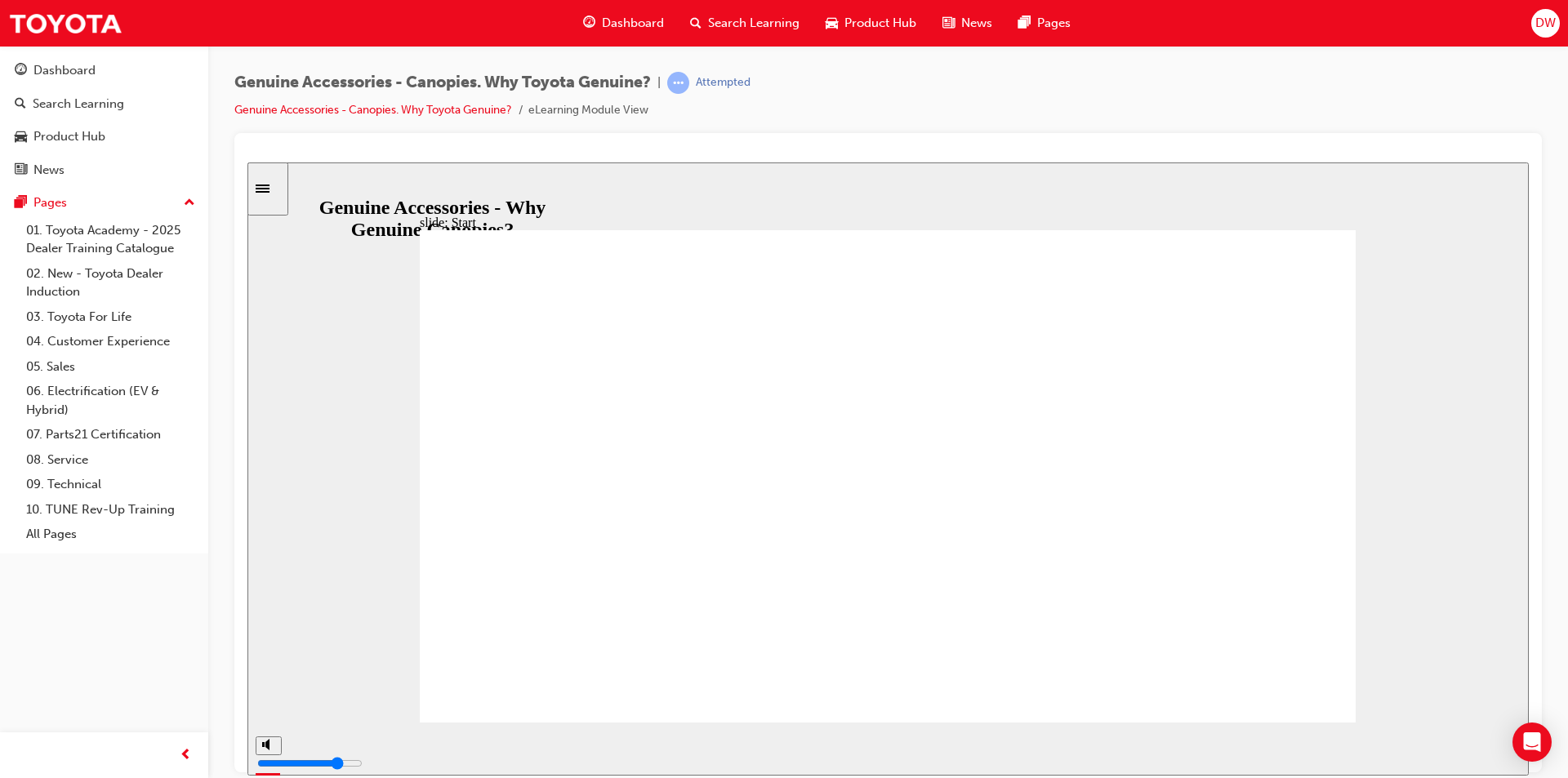 click 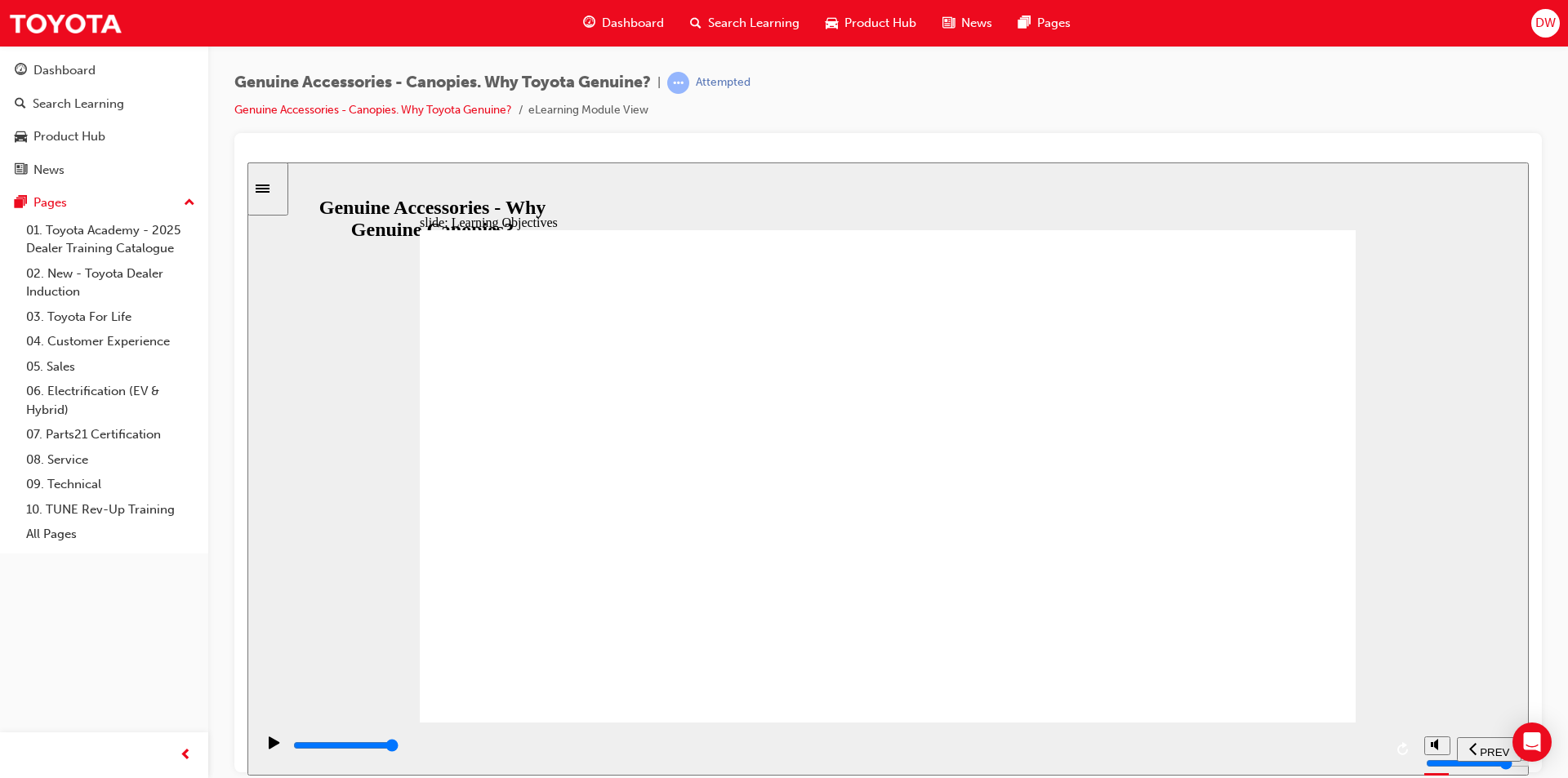 click 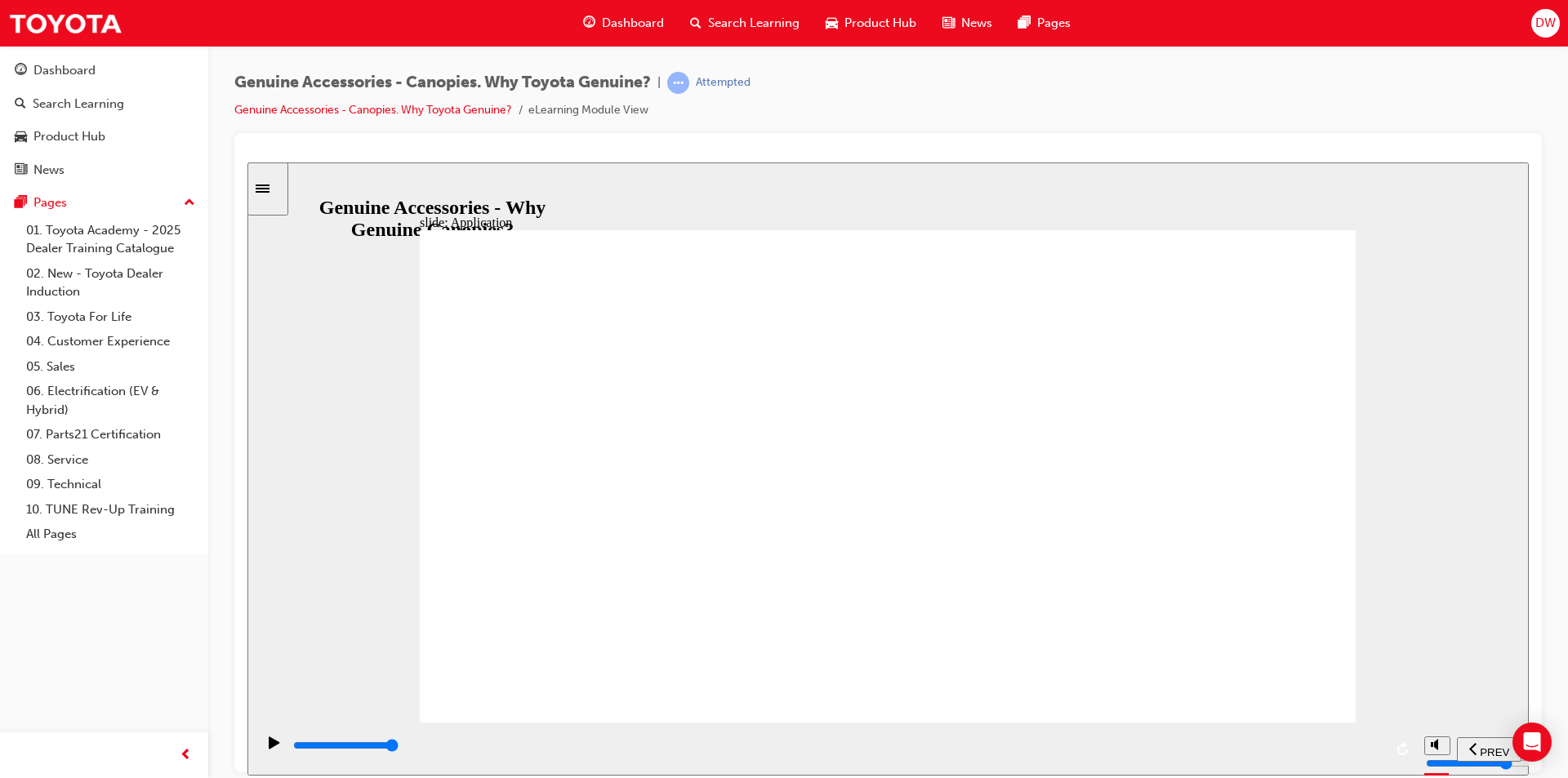 click 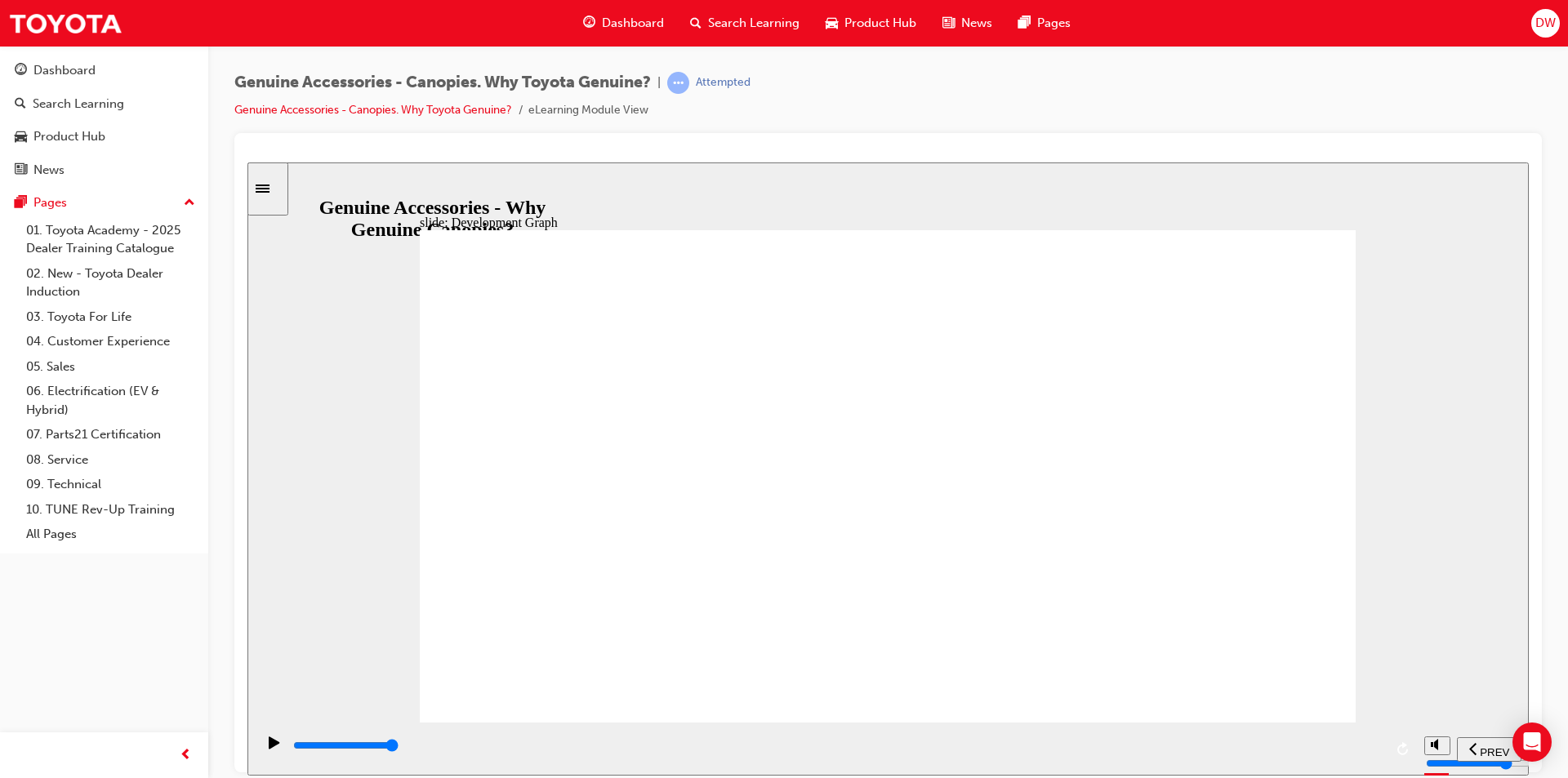 click 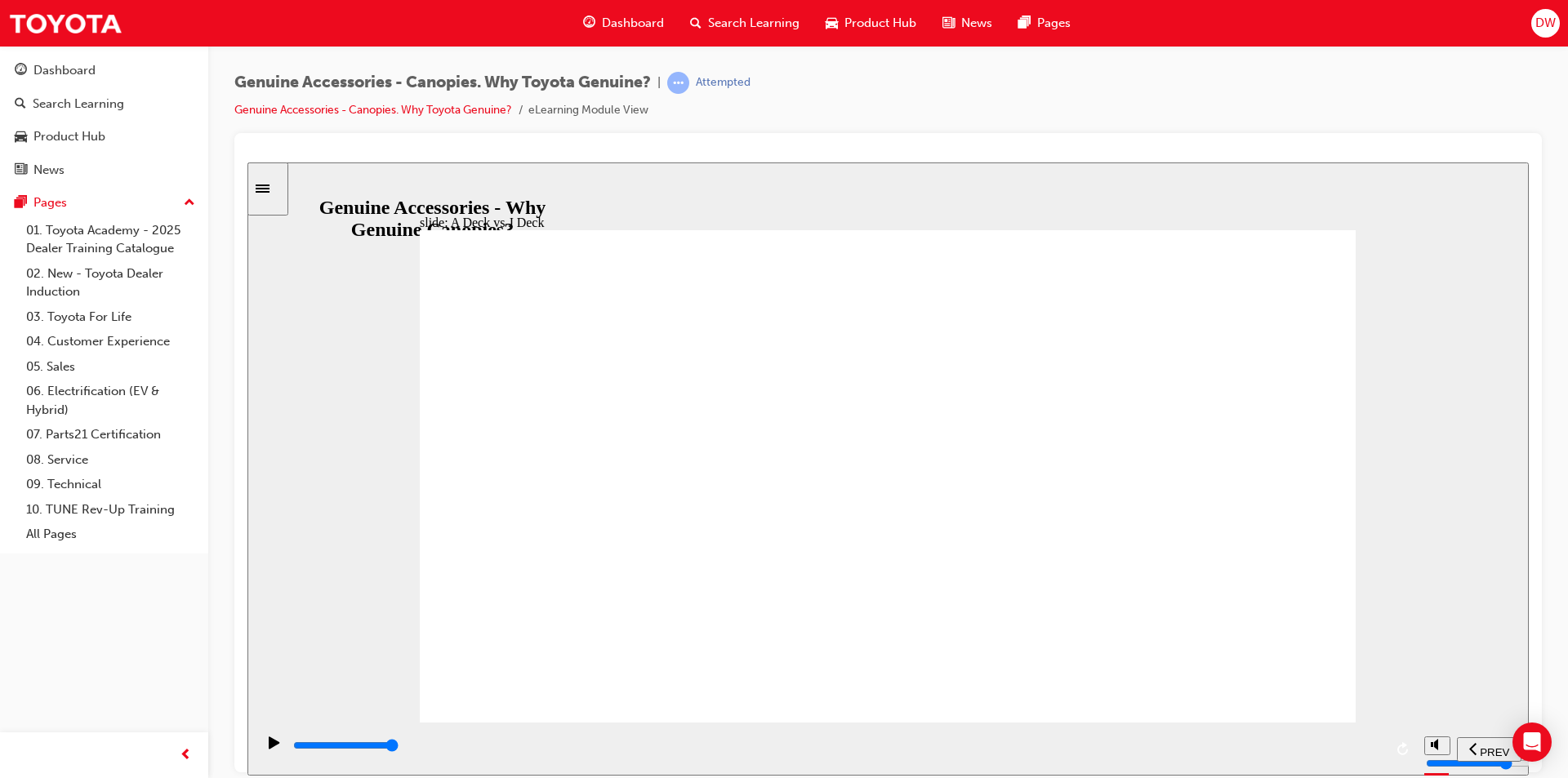 click at bounding box center (888, 1270) 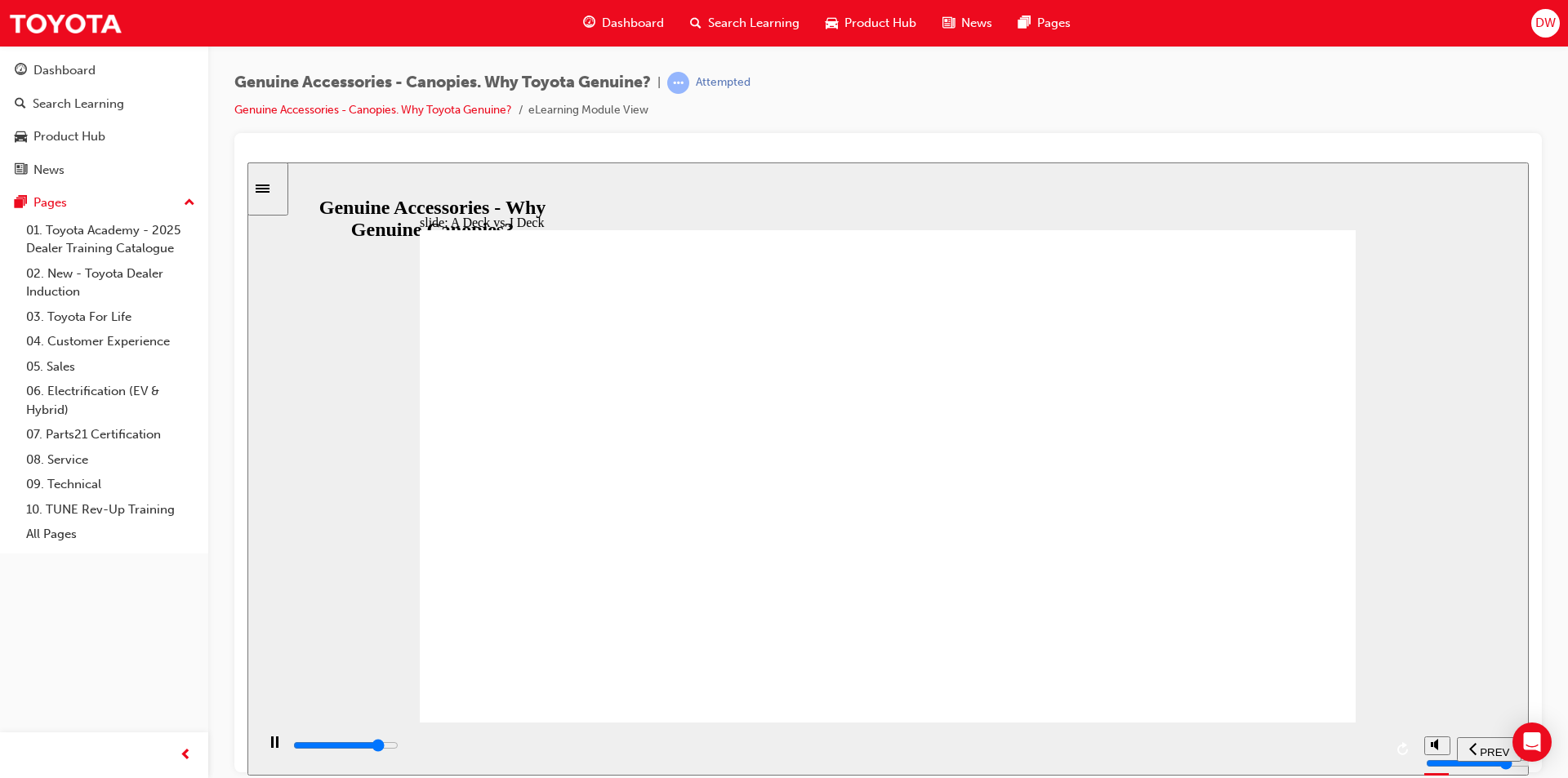 click at bounding box center [837, 745] 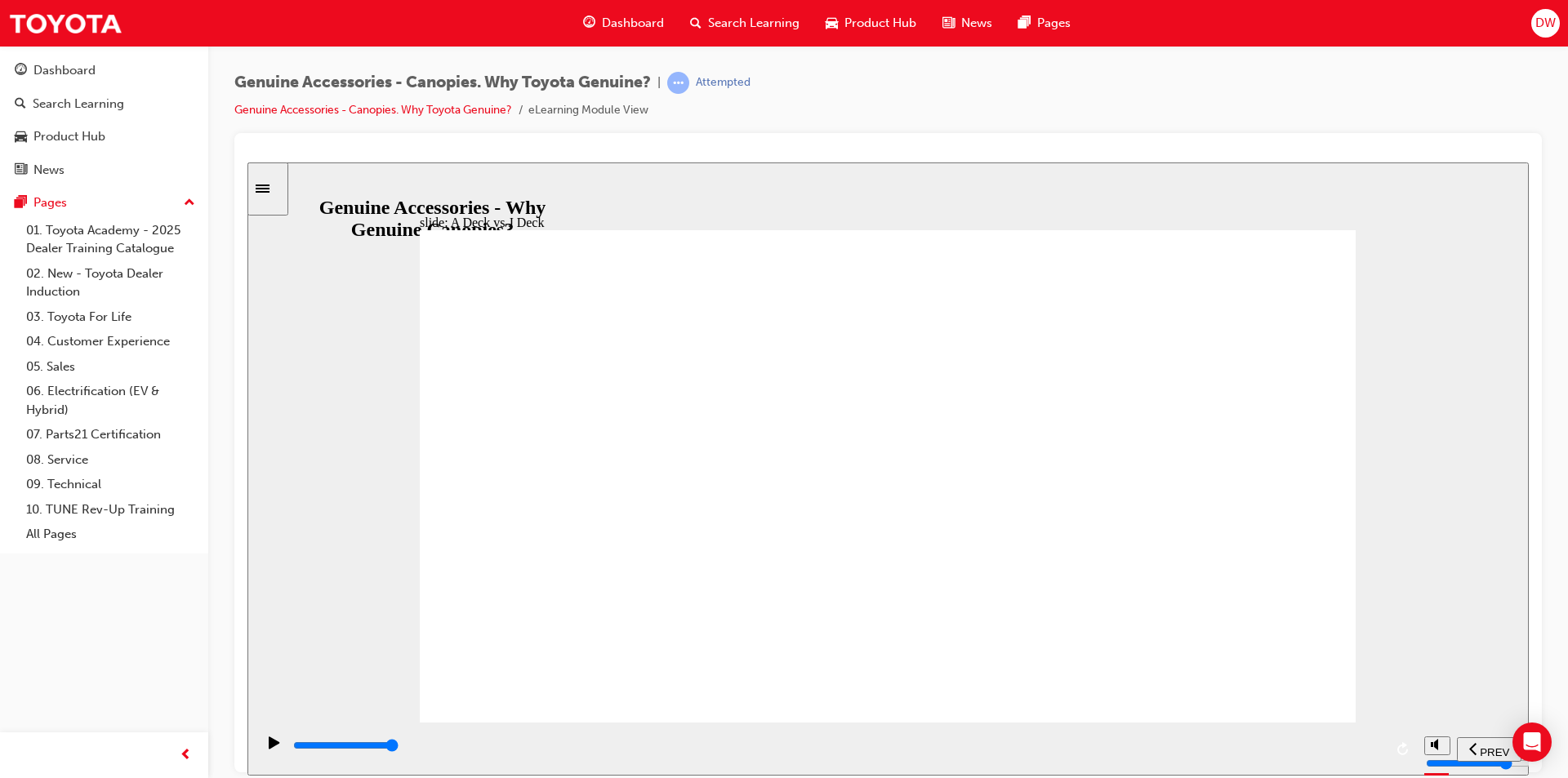 click 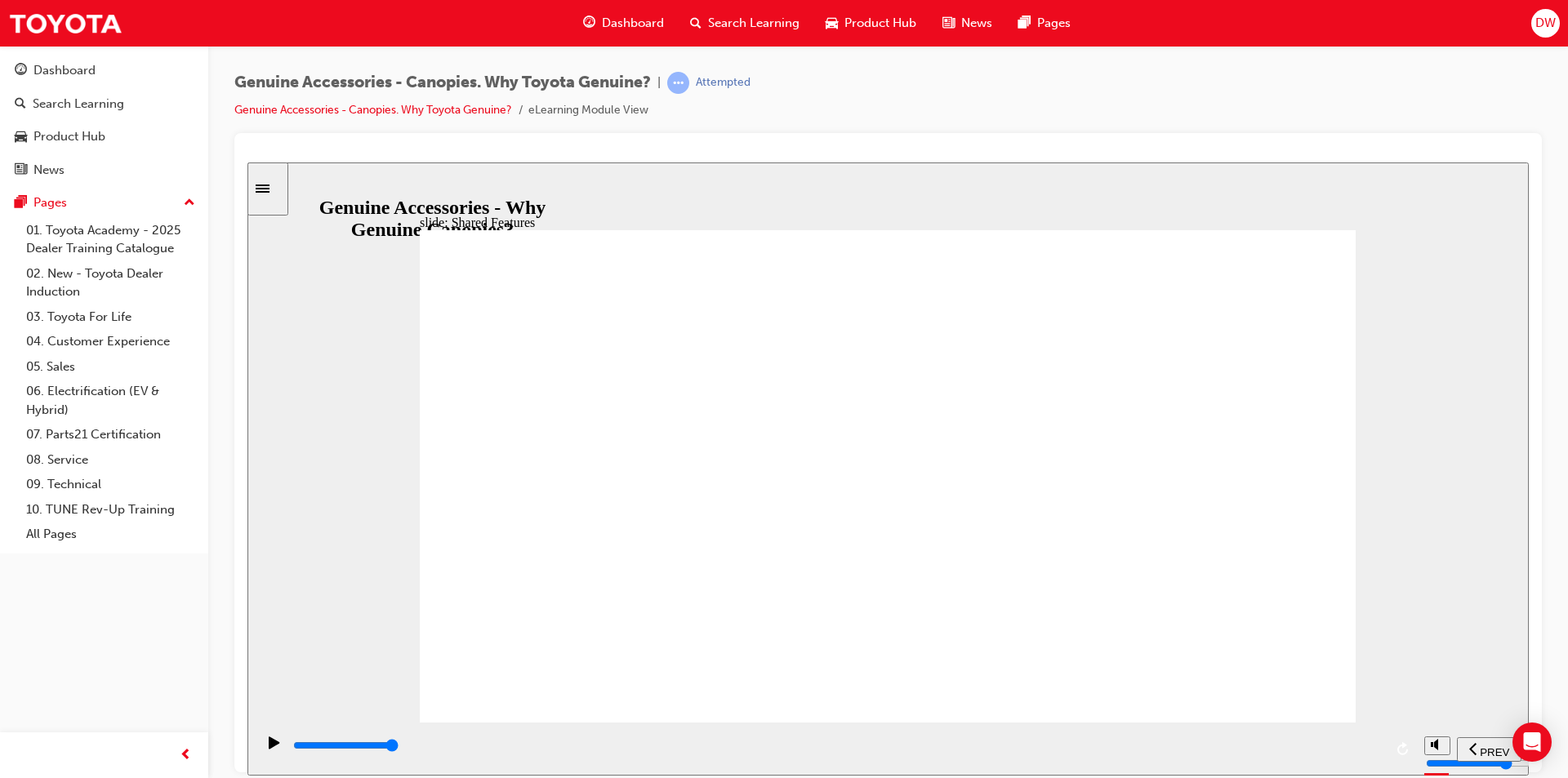 click 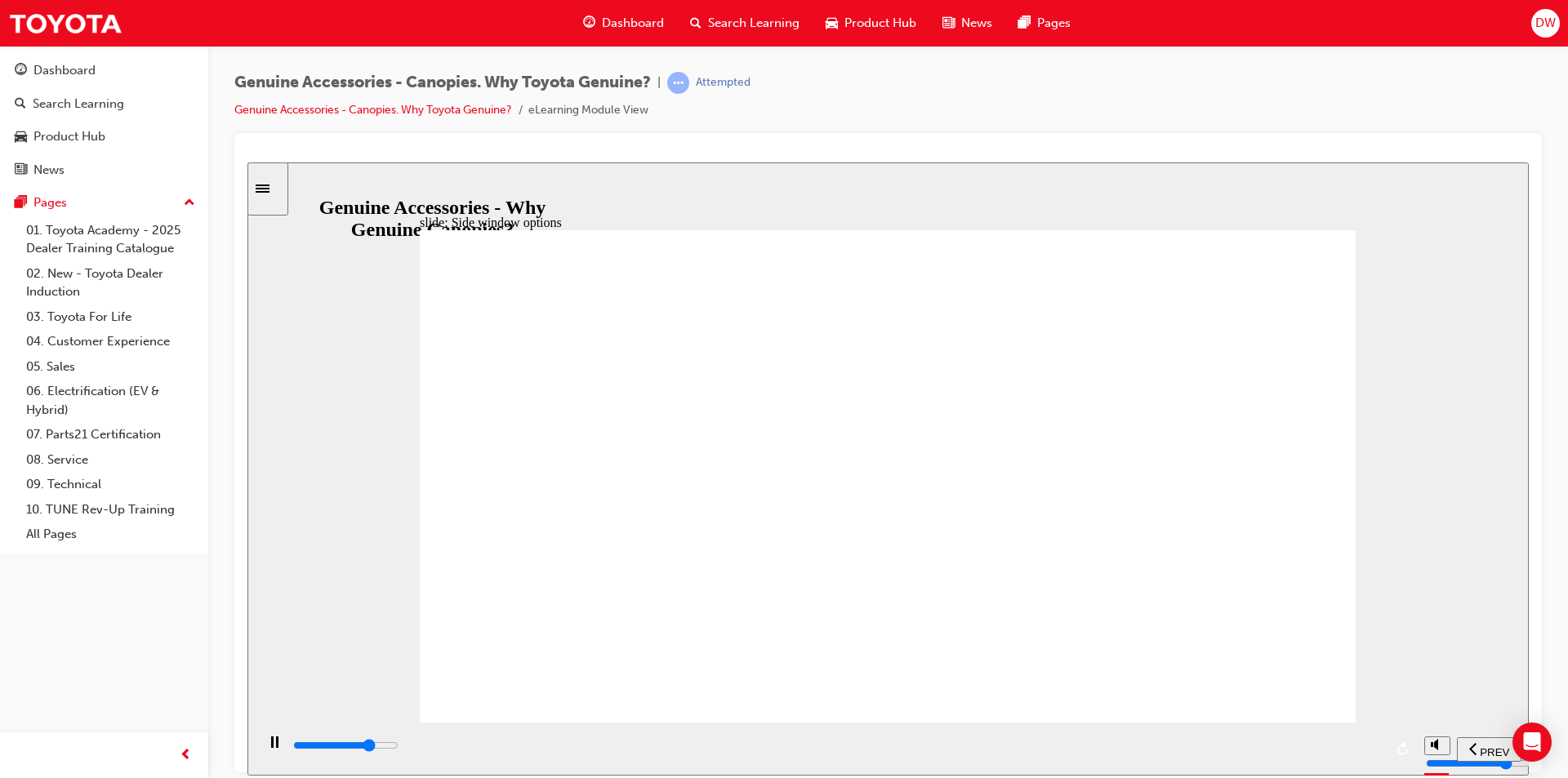 click 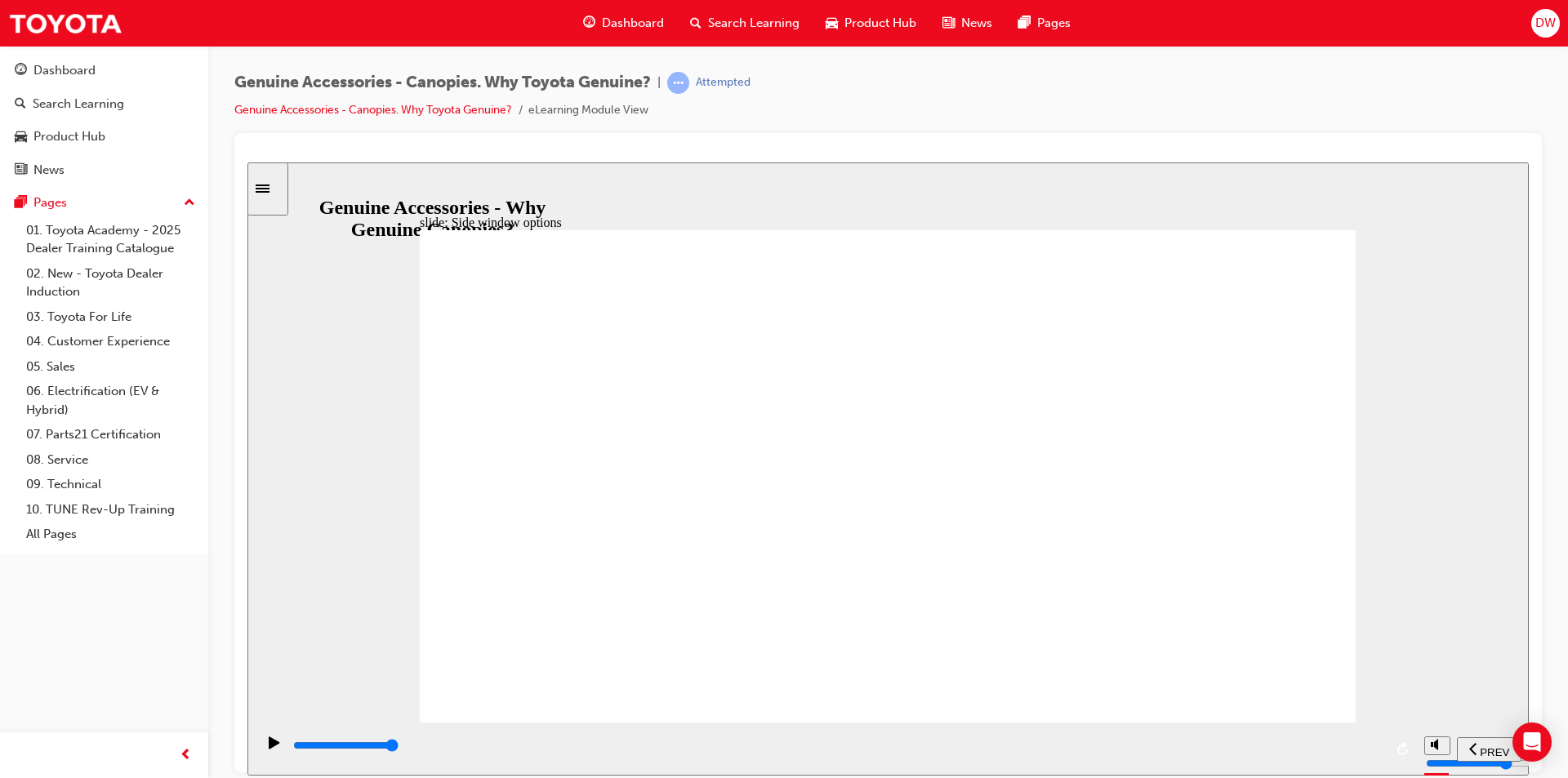 click at bounding box center (888, 1270) 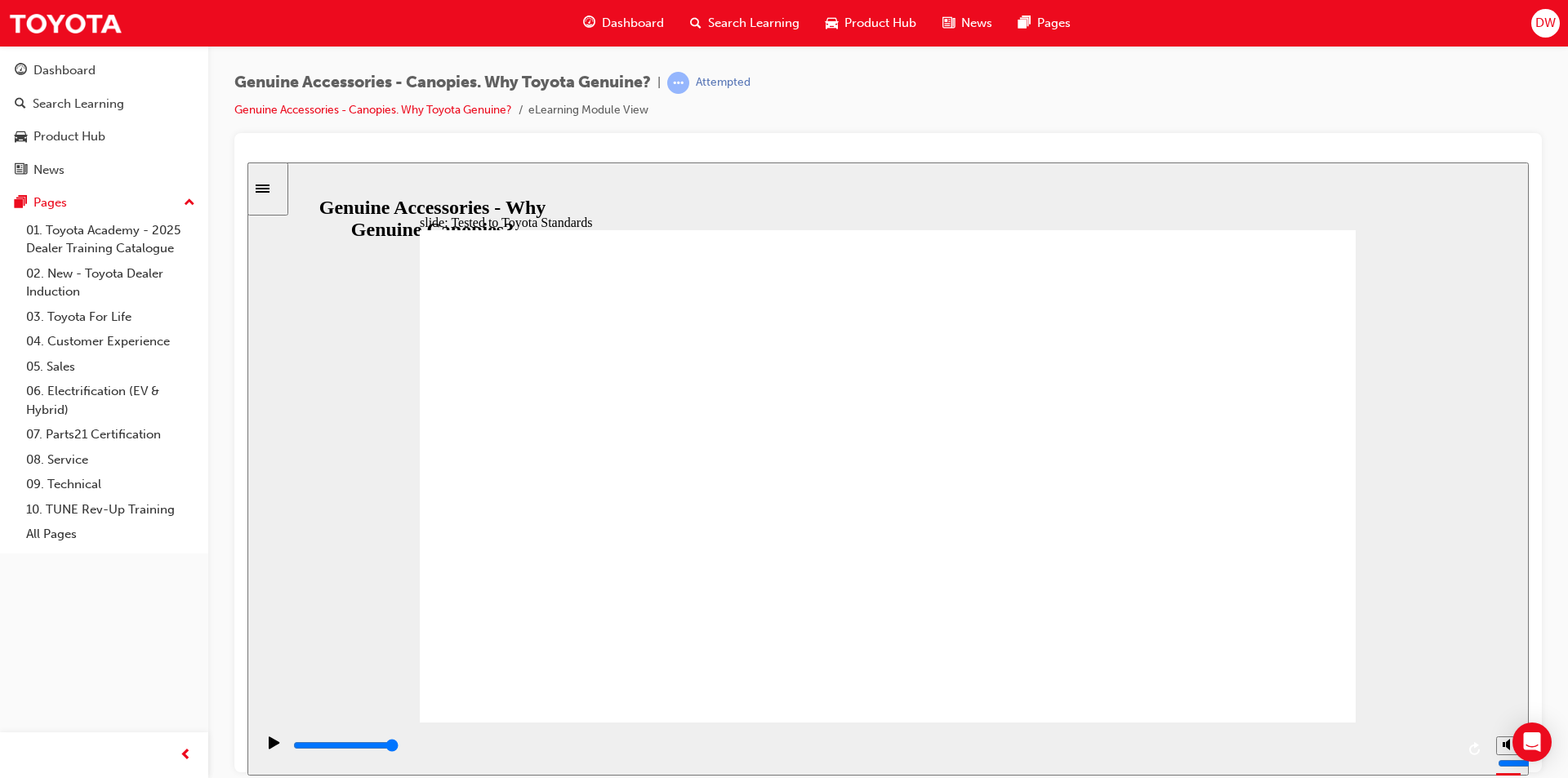 click 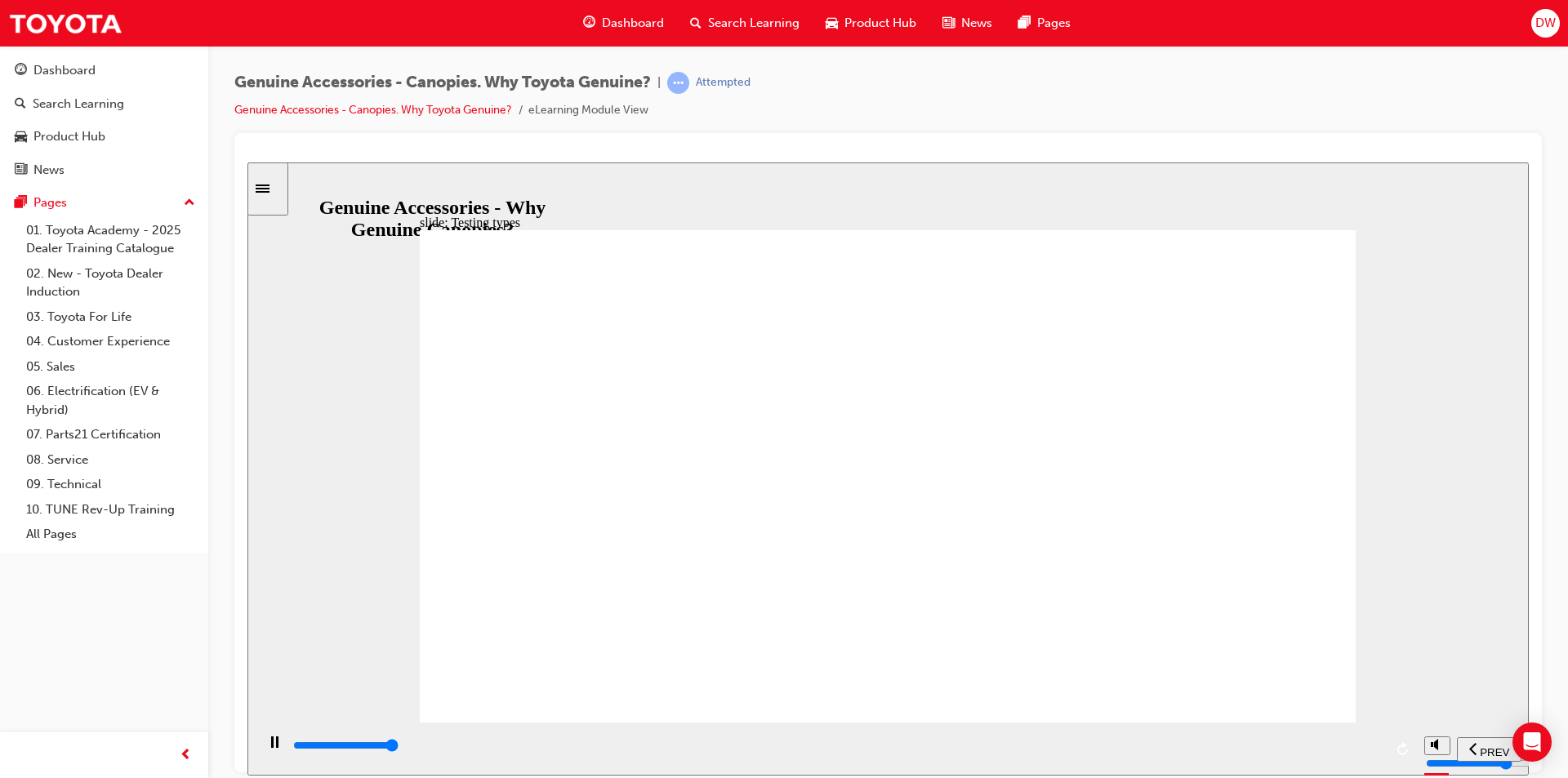 click 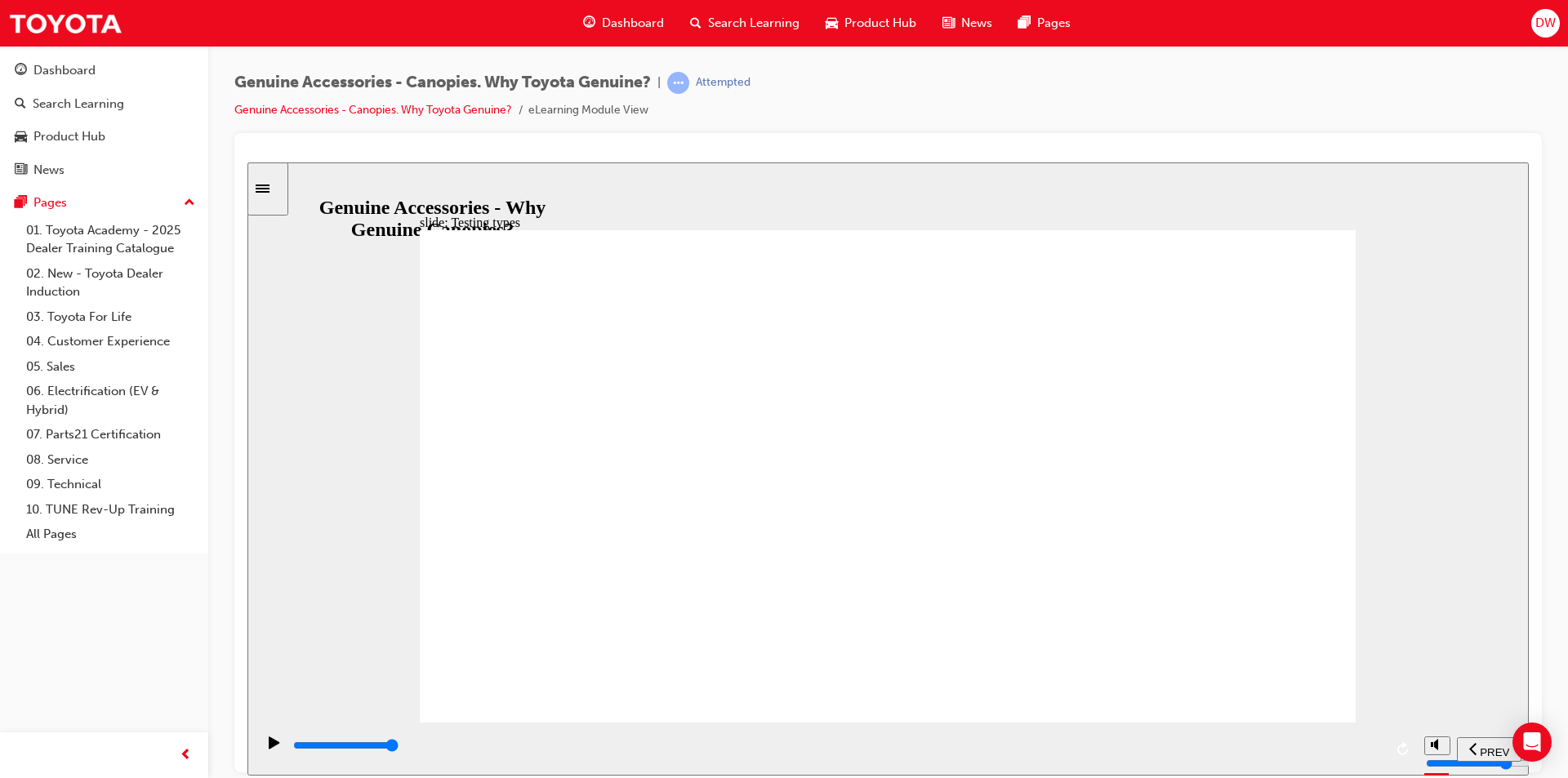 click 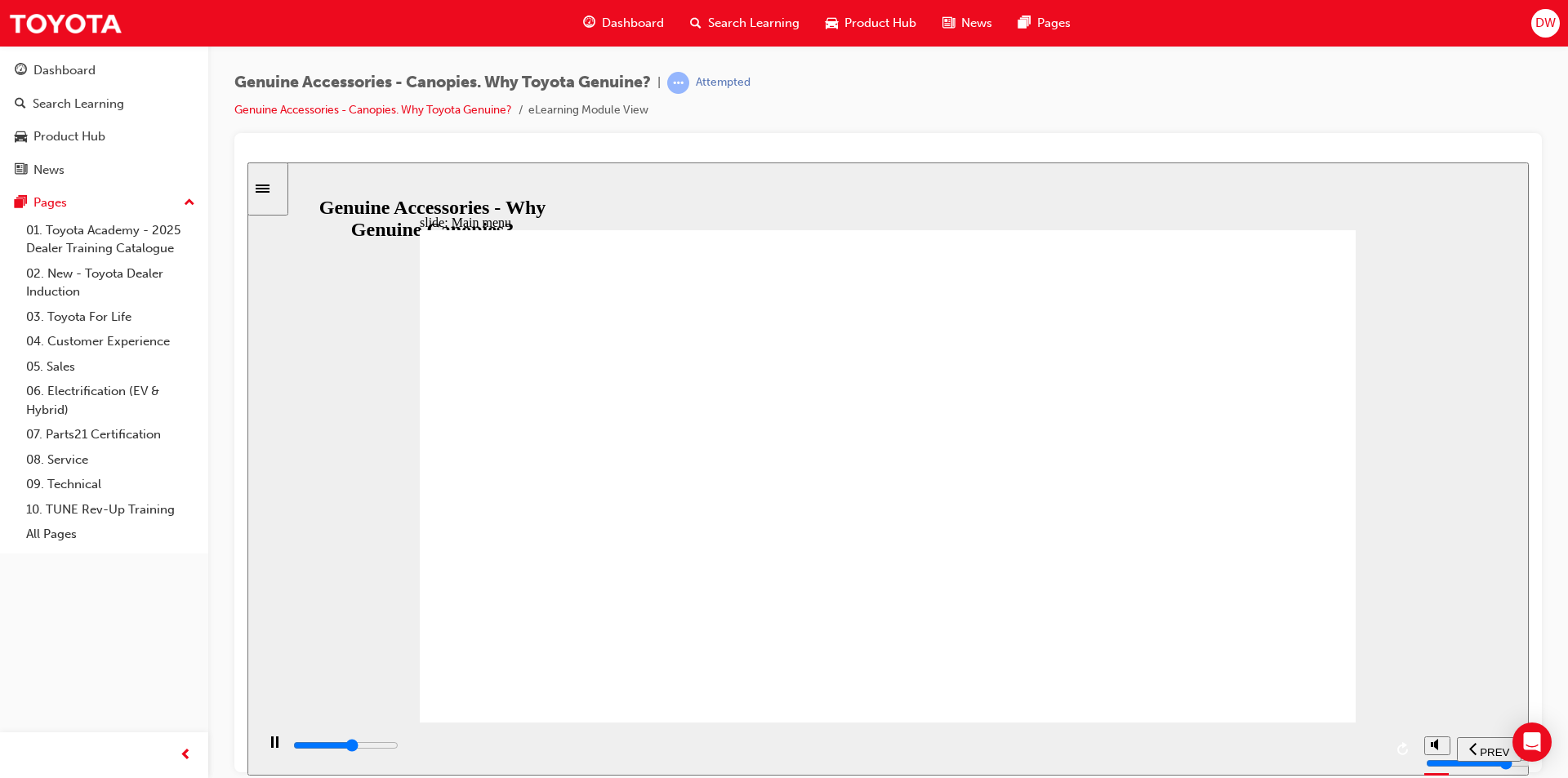 click 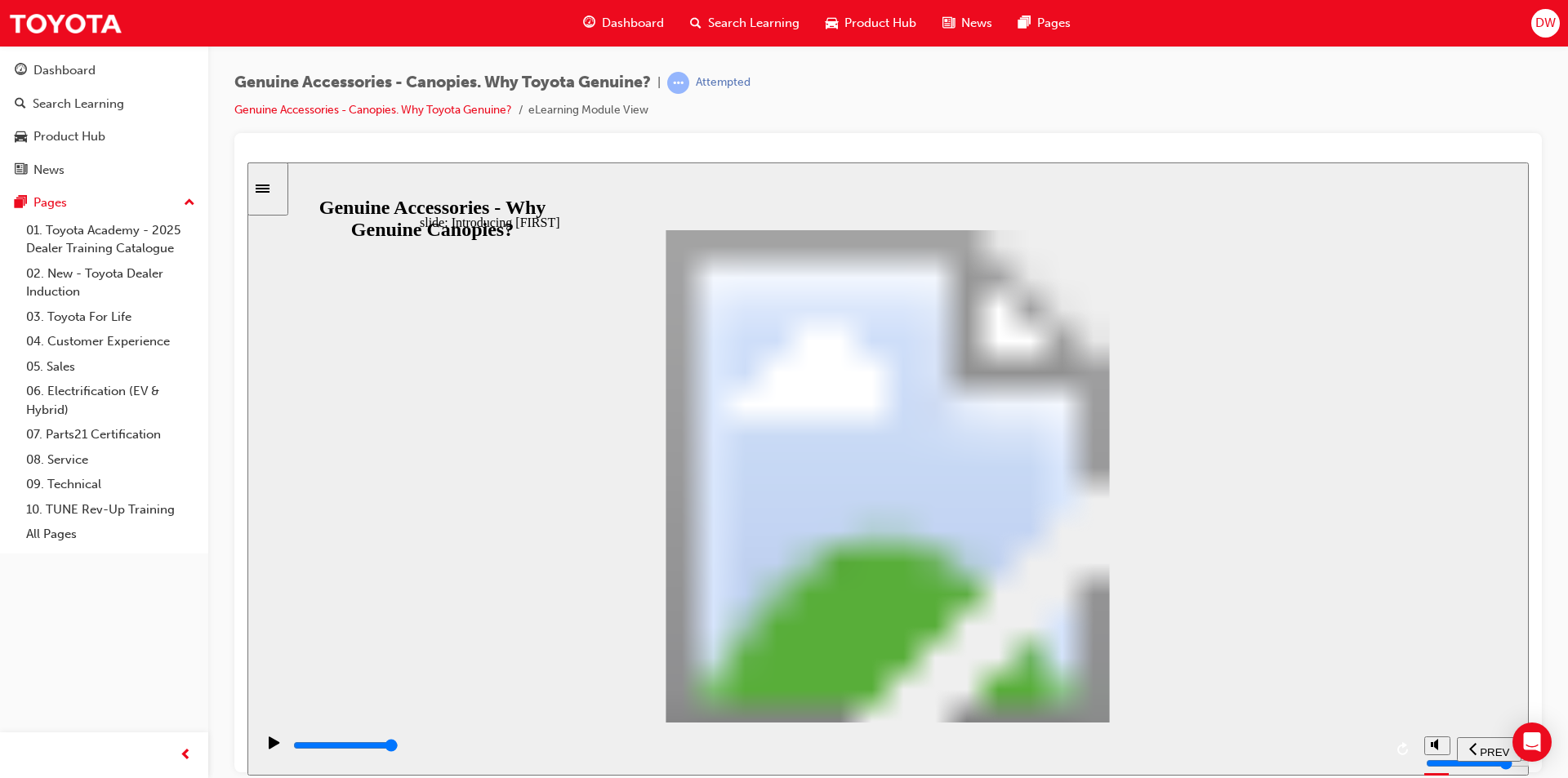 click at bounding box center (837, 745) 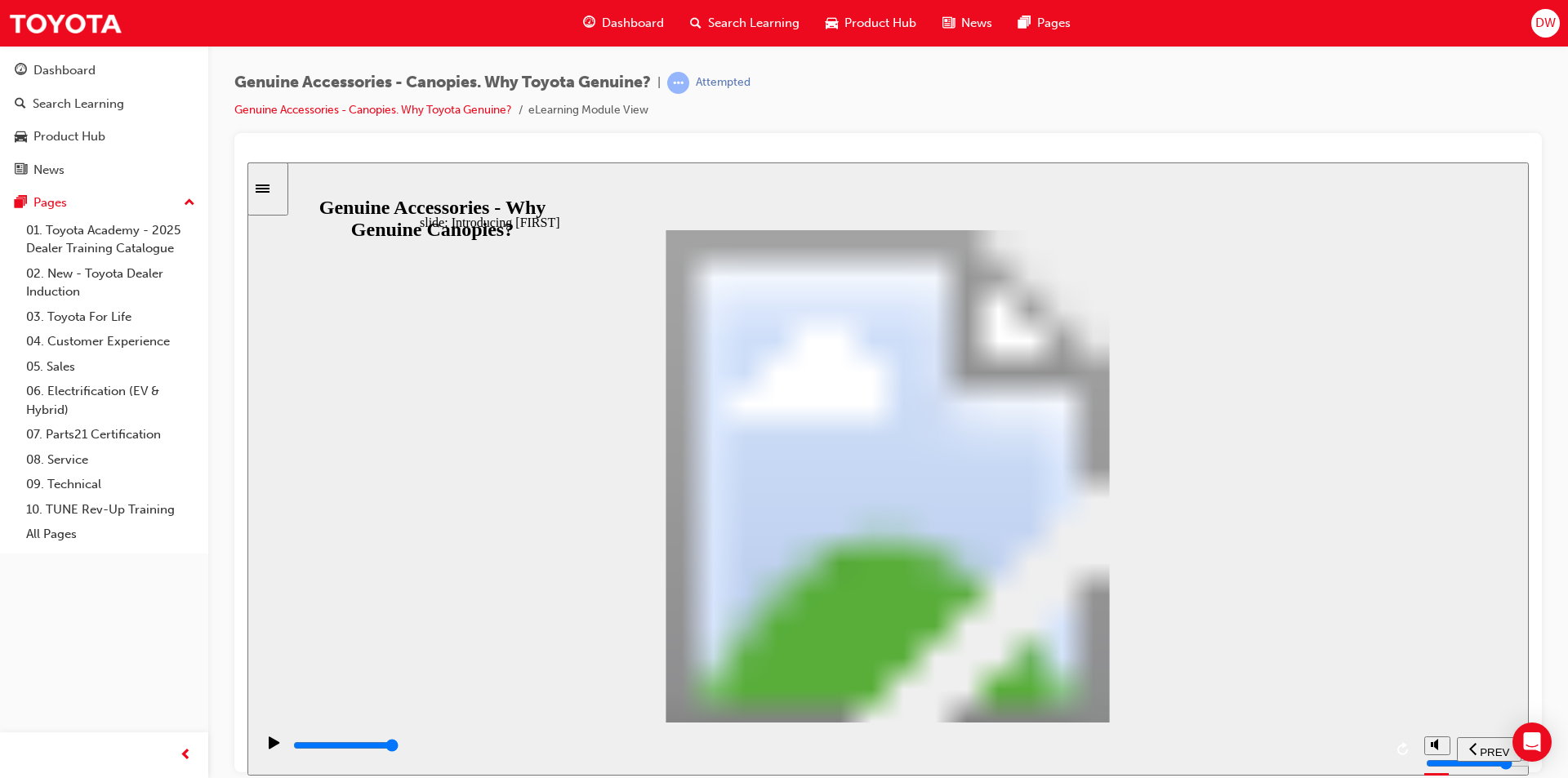 click 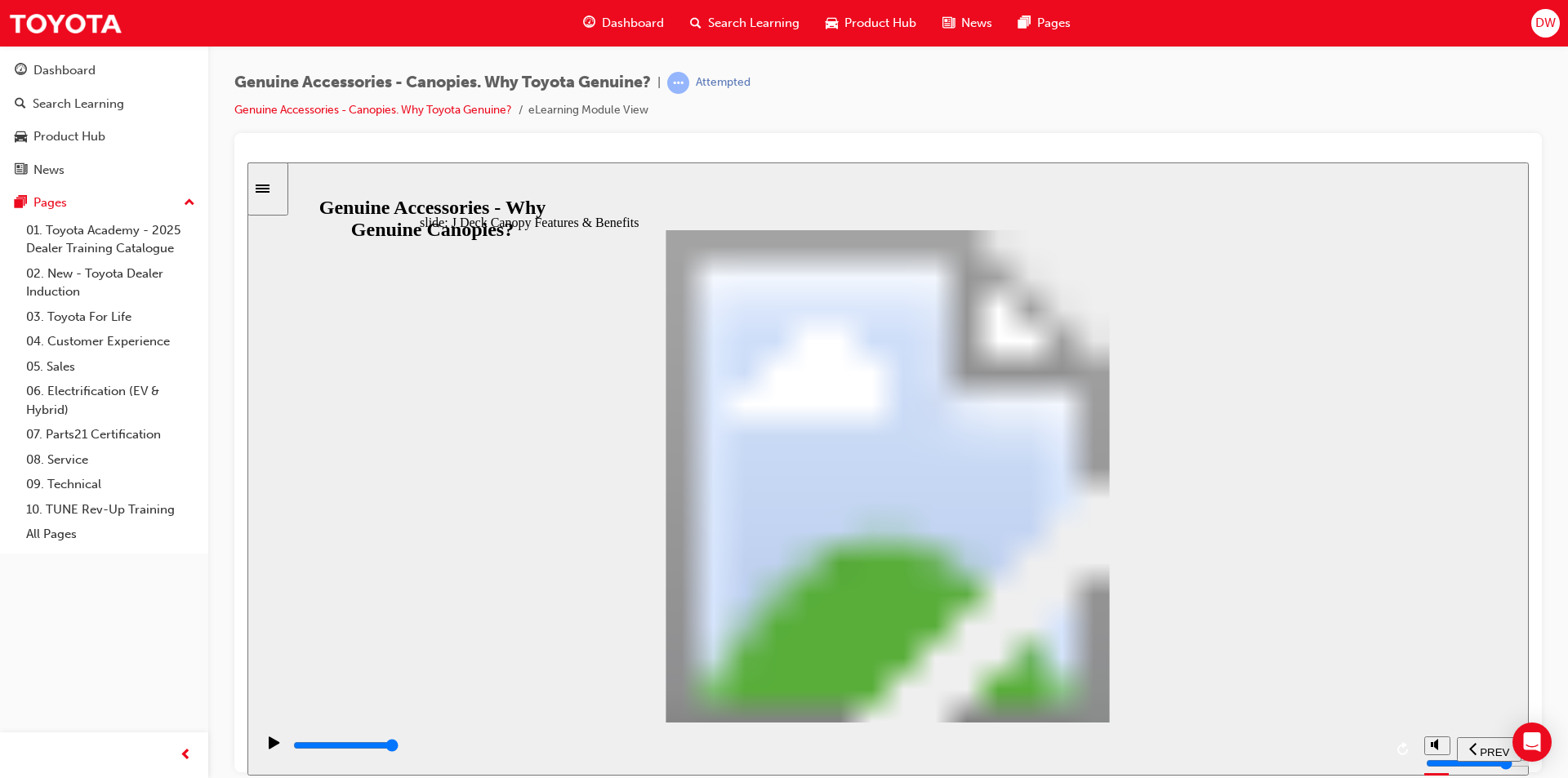 click at bounding box center [345, 745] 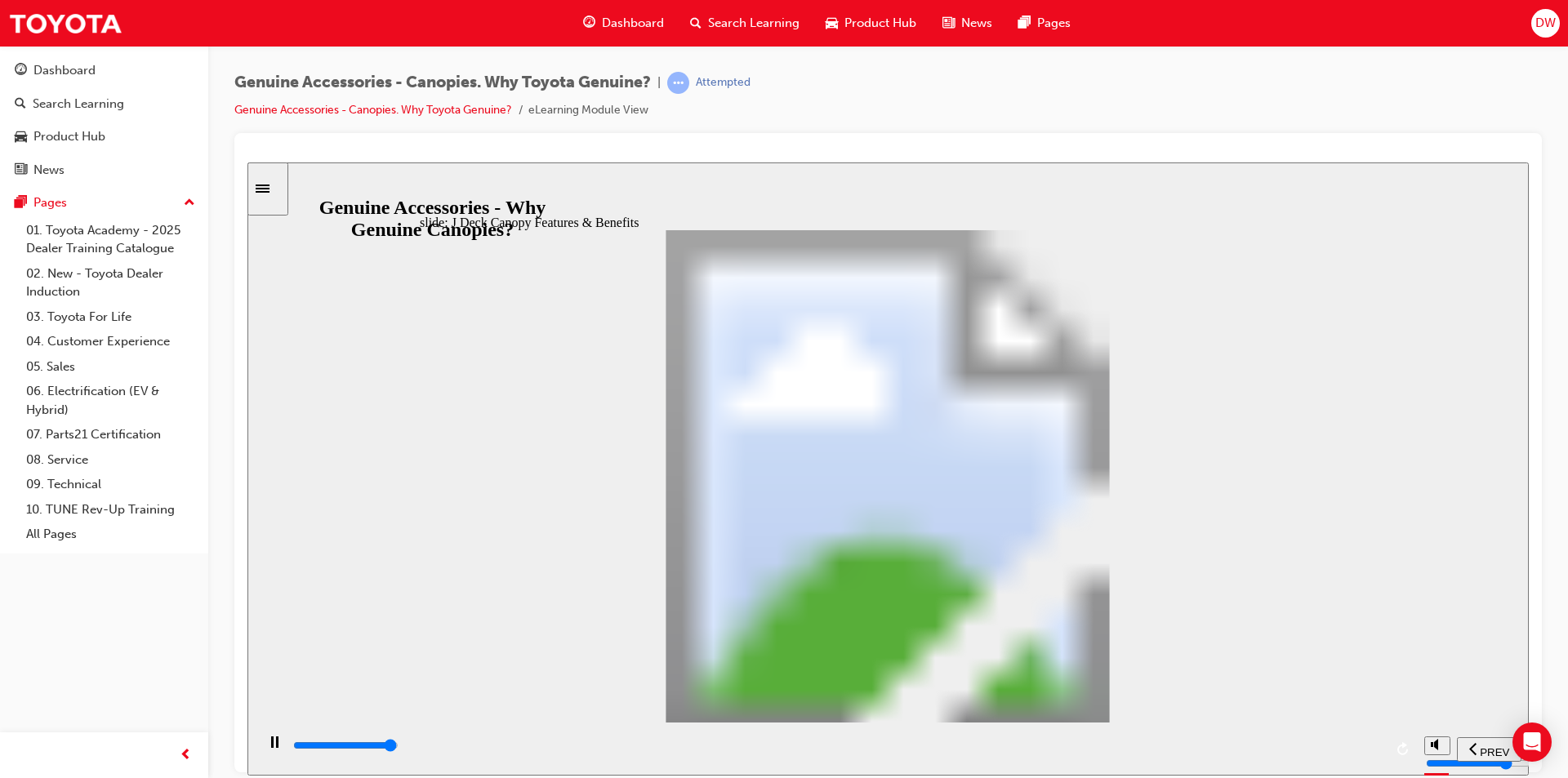 click at bounding box center [837, 745] 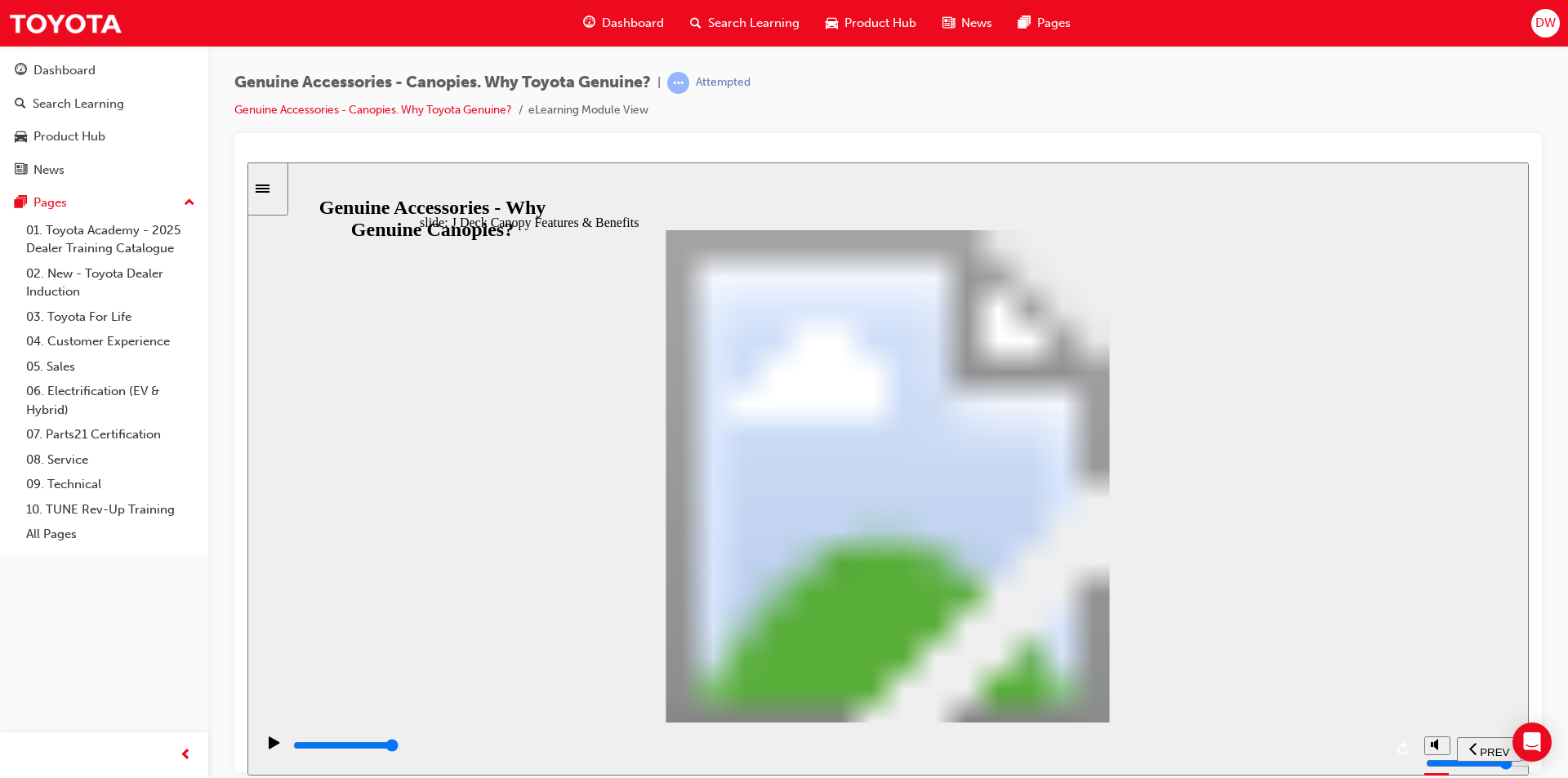 click 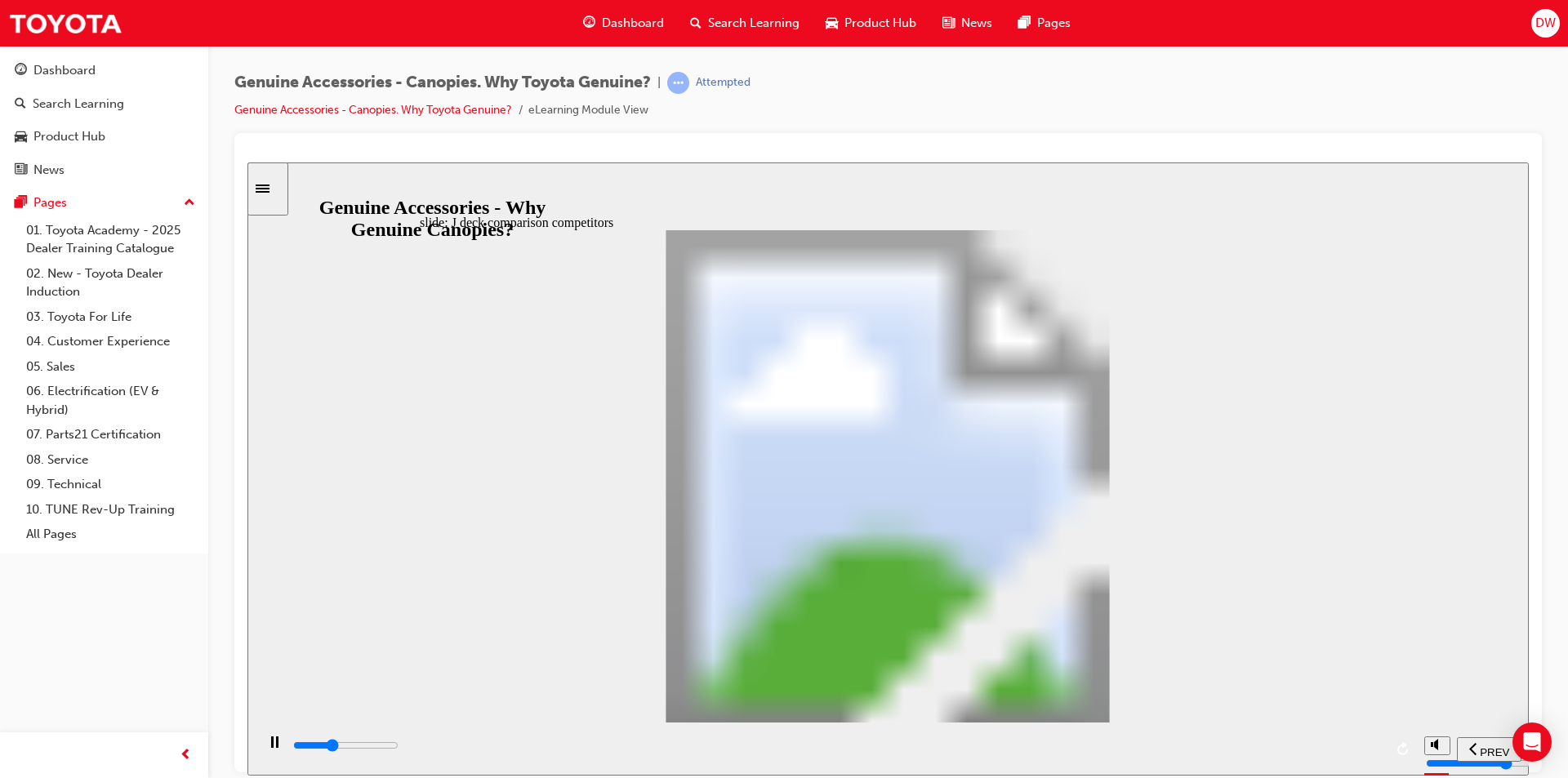 click 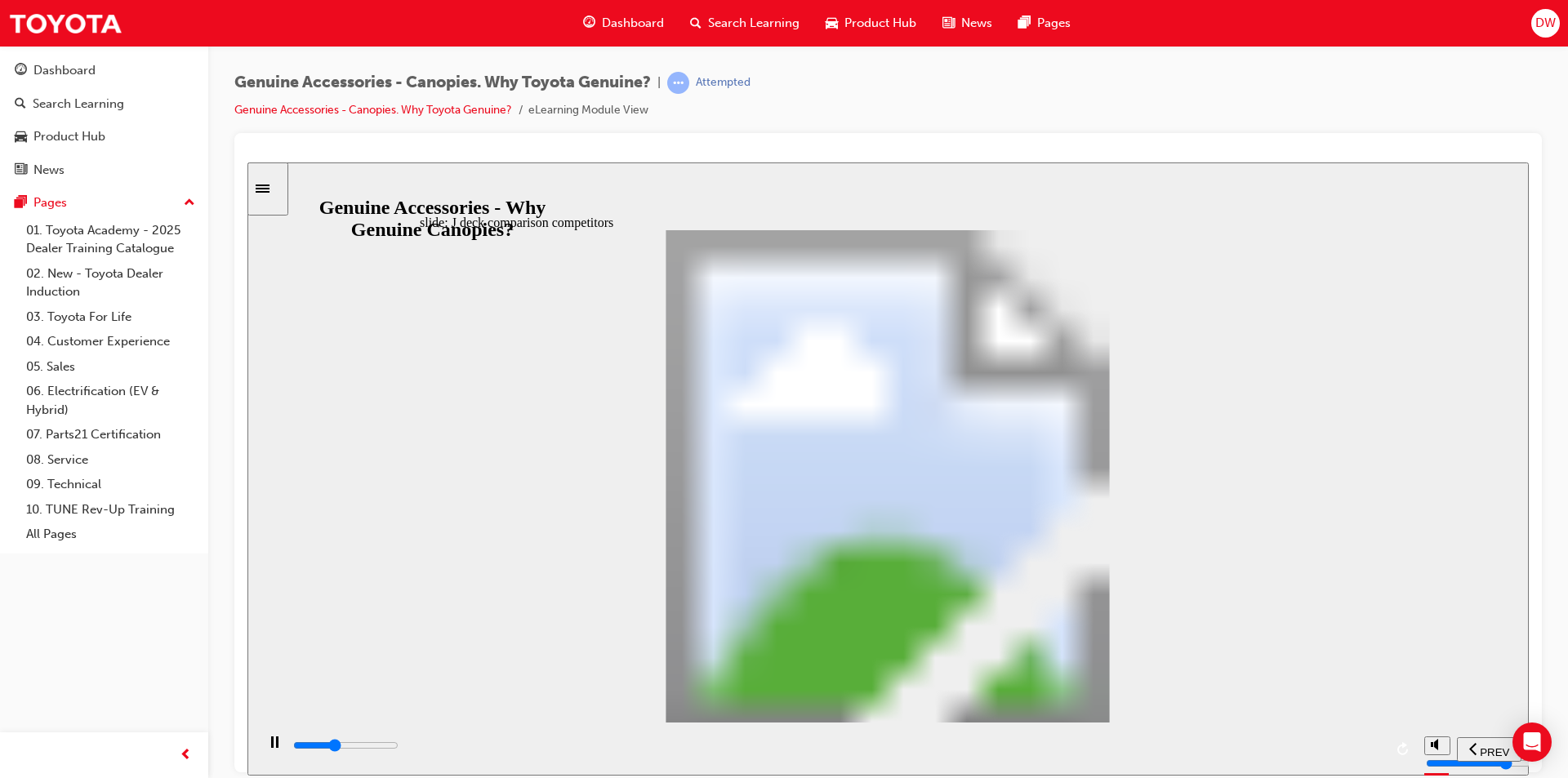 click at bounding box center [835, 748] 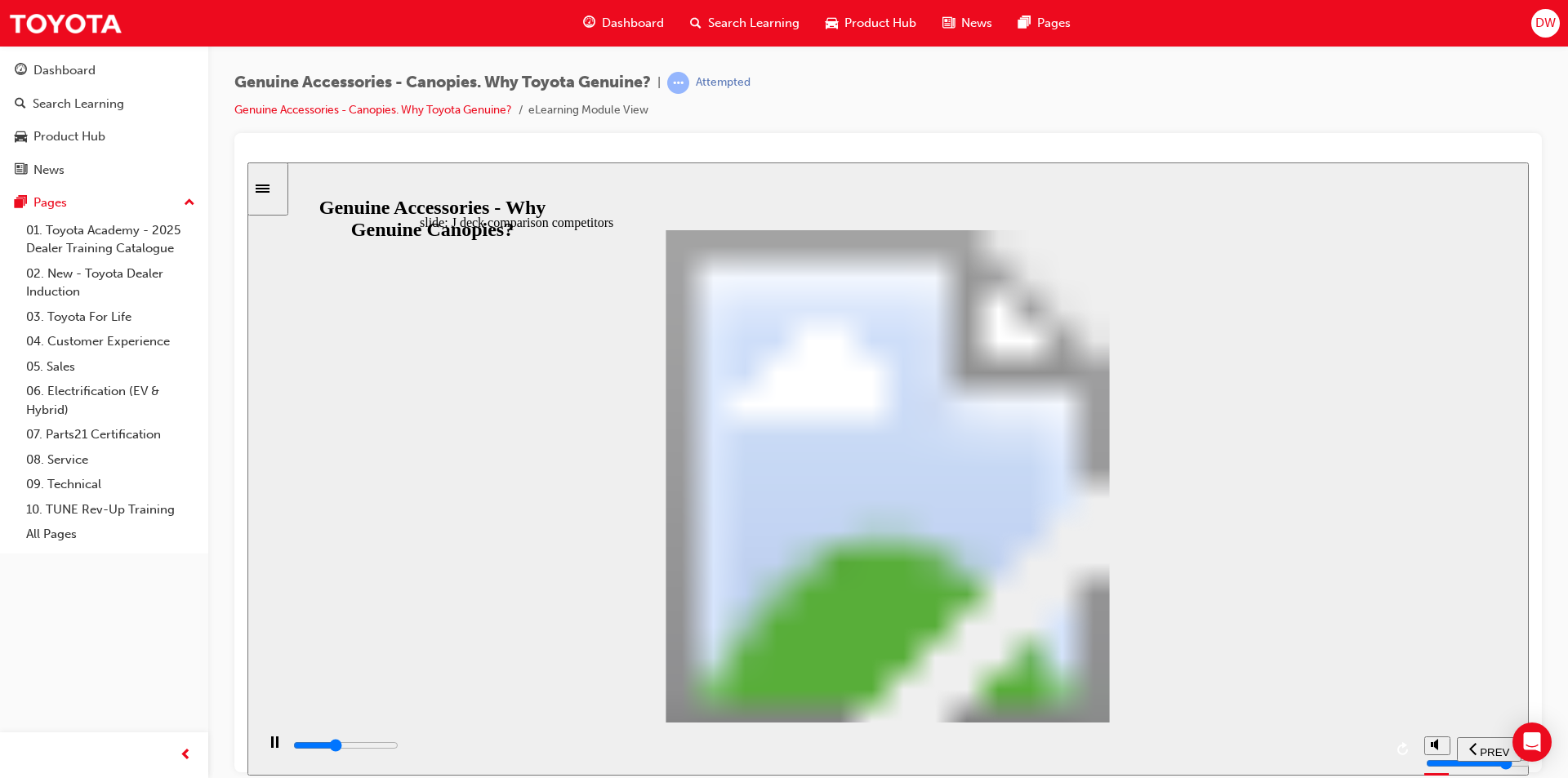 click at bounding box center (837, 745) 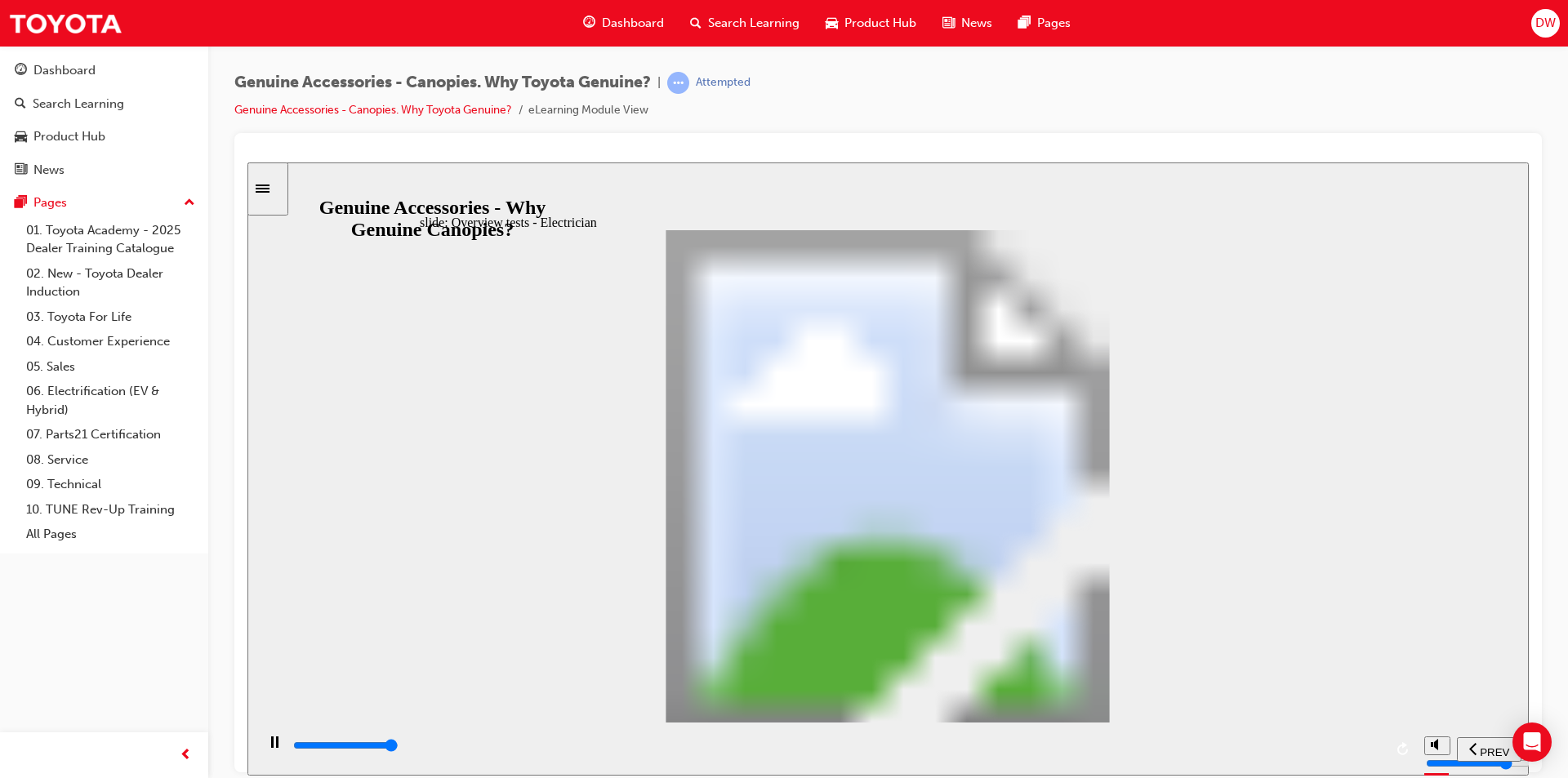 click at bounding box center [837, 745] 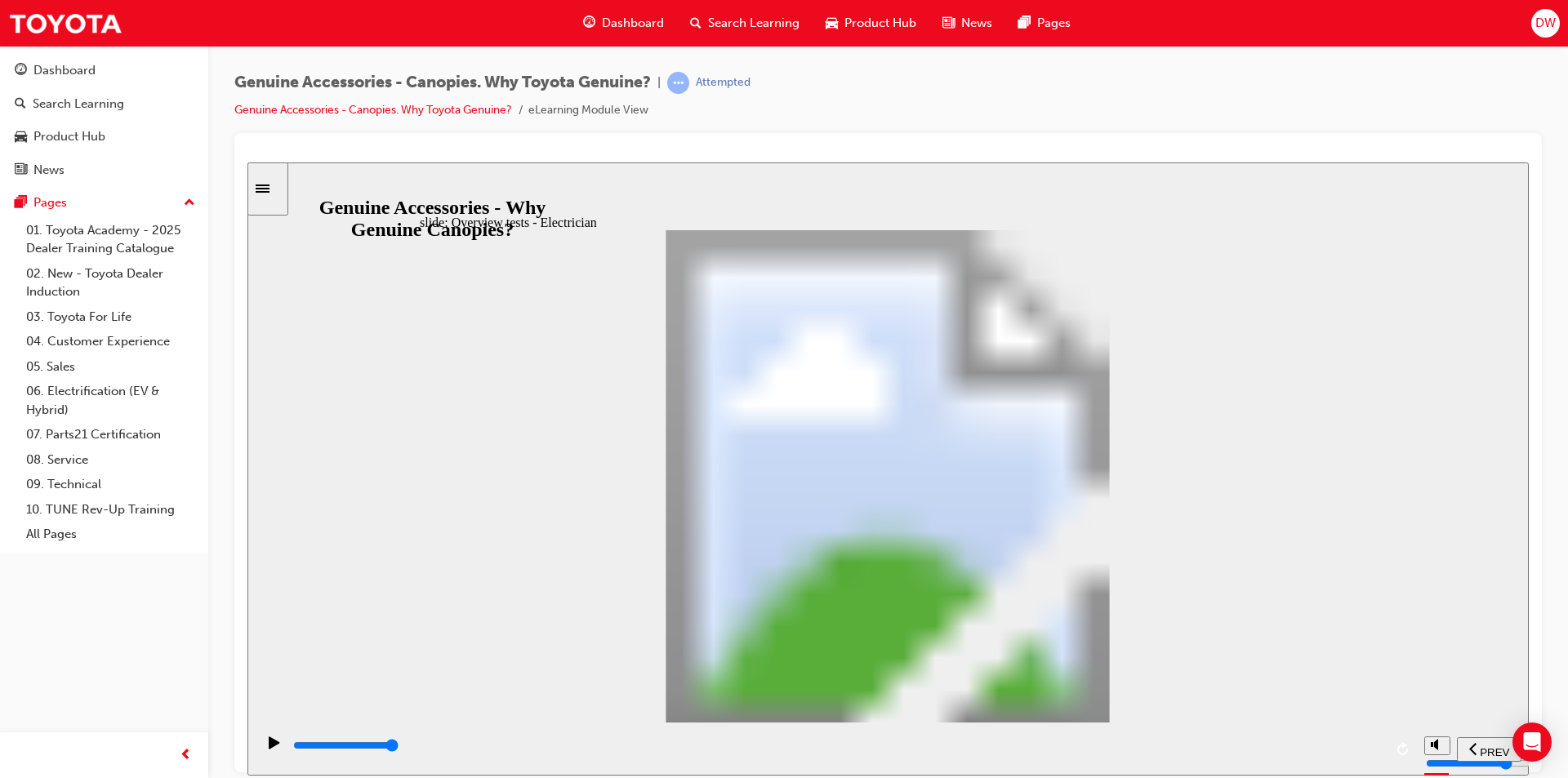 click 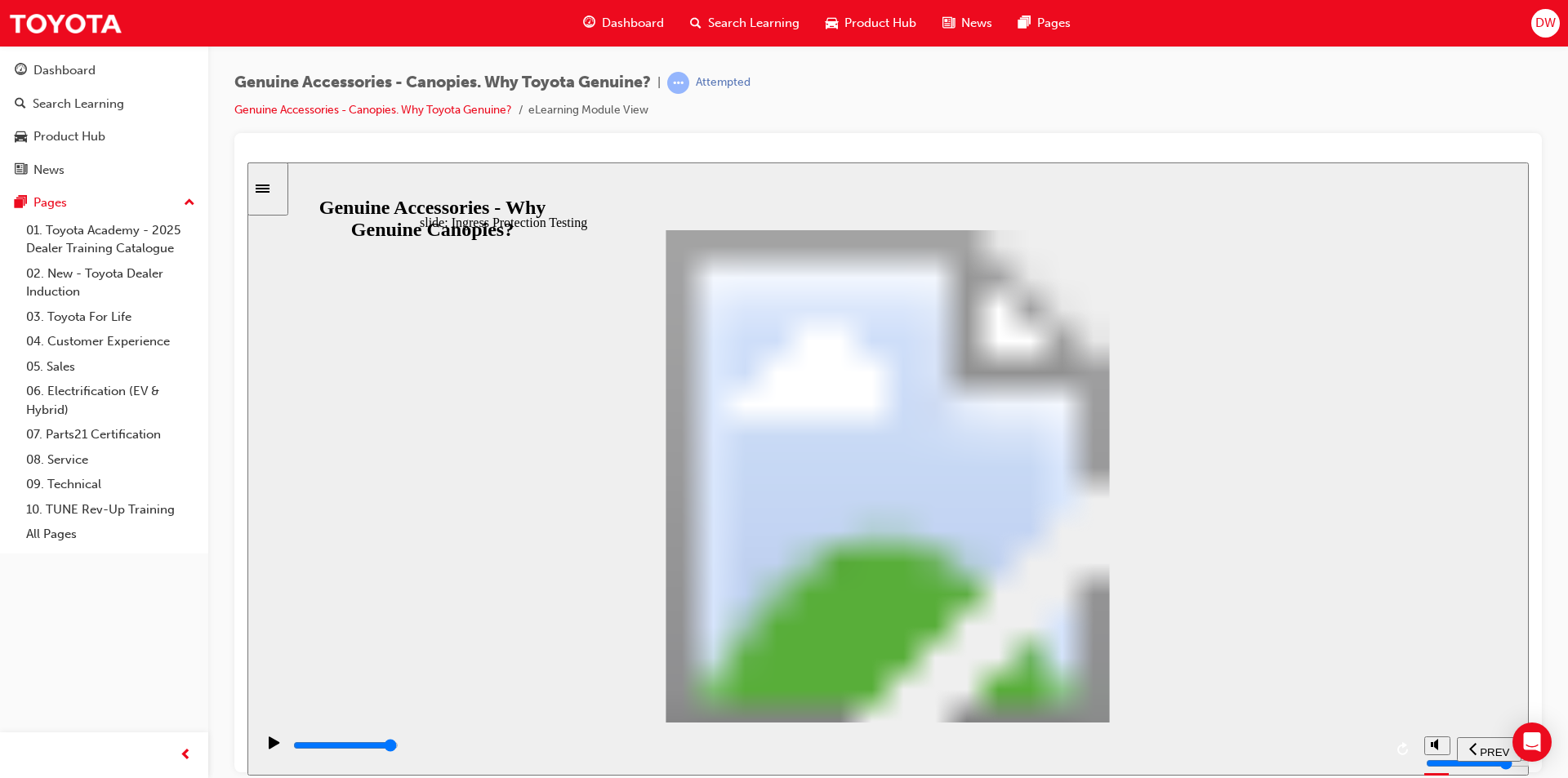 click at bounding box center (837, 745) 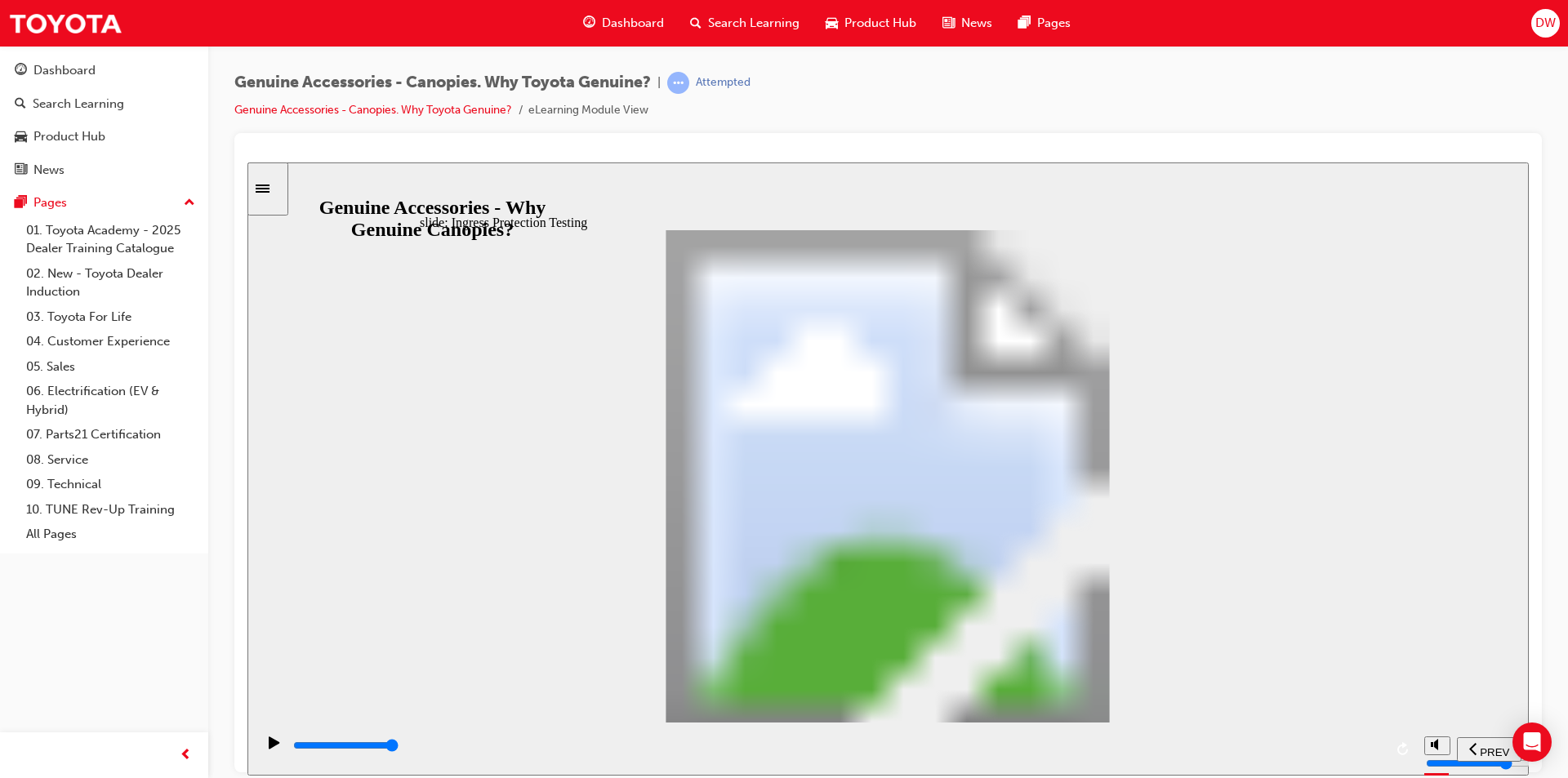 click 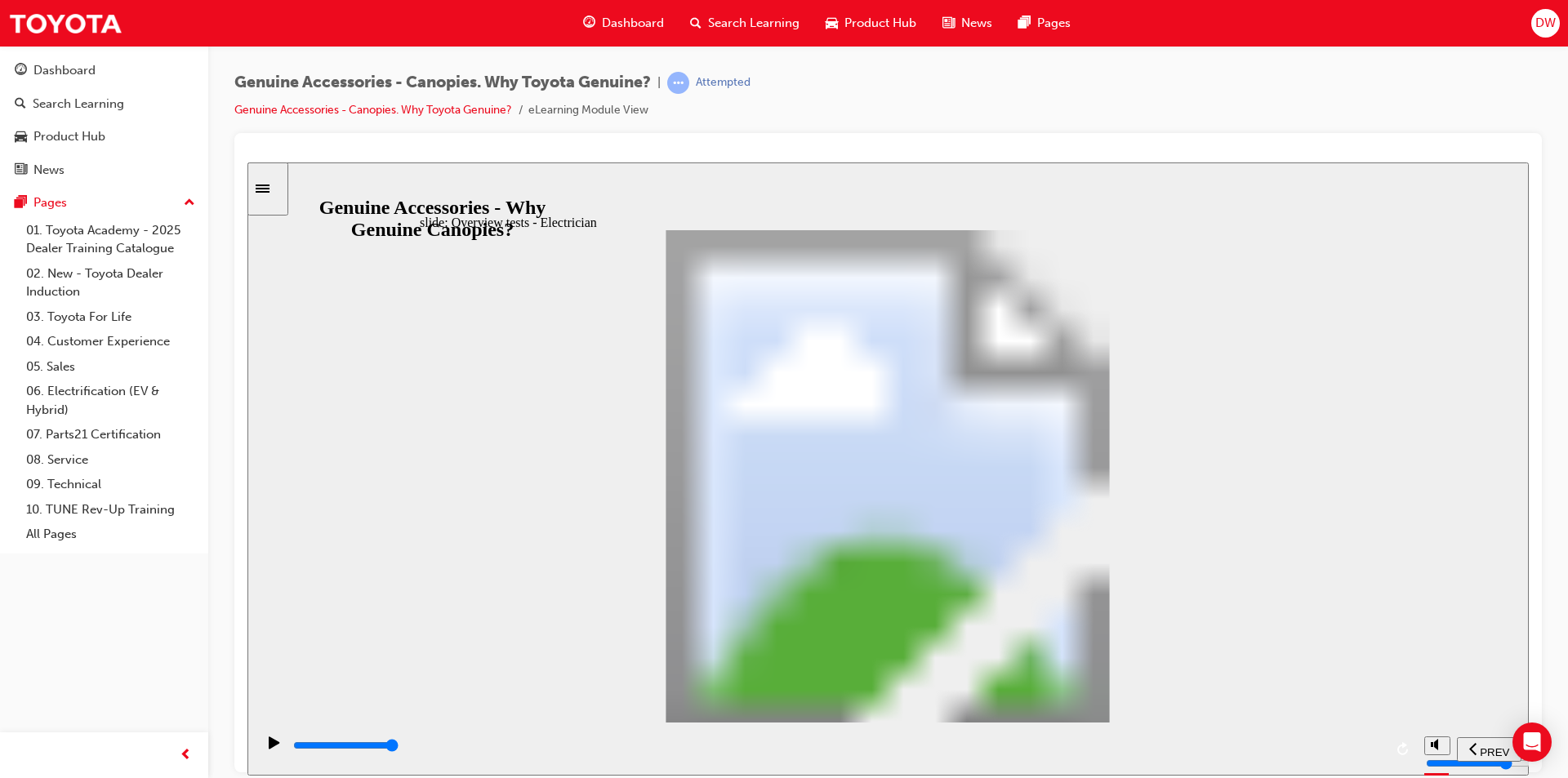 click 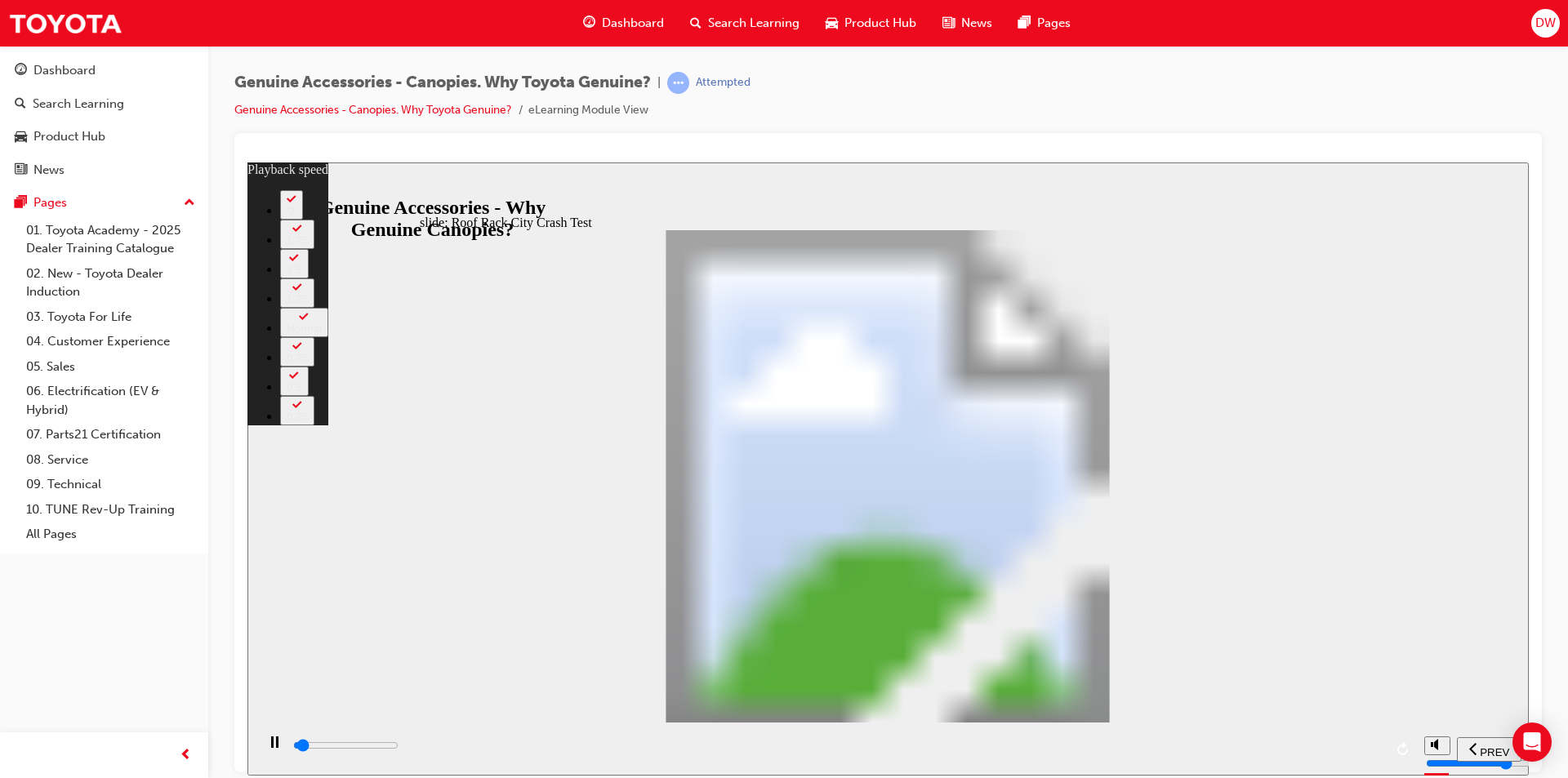 type on "1500" 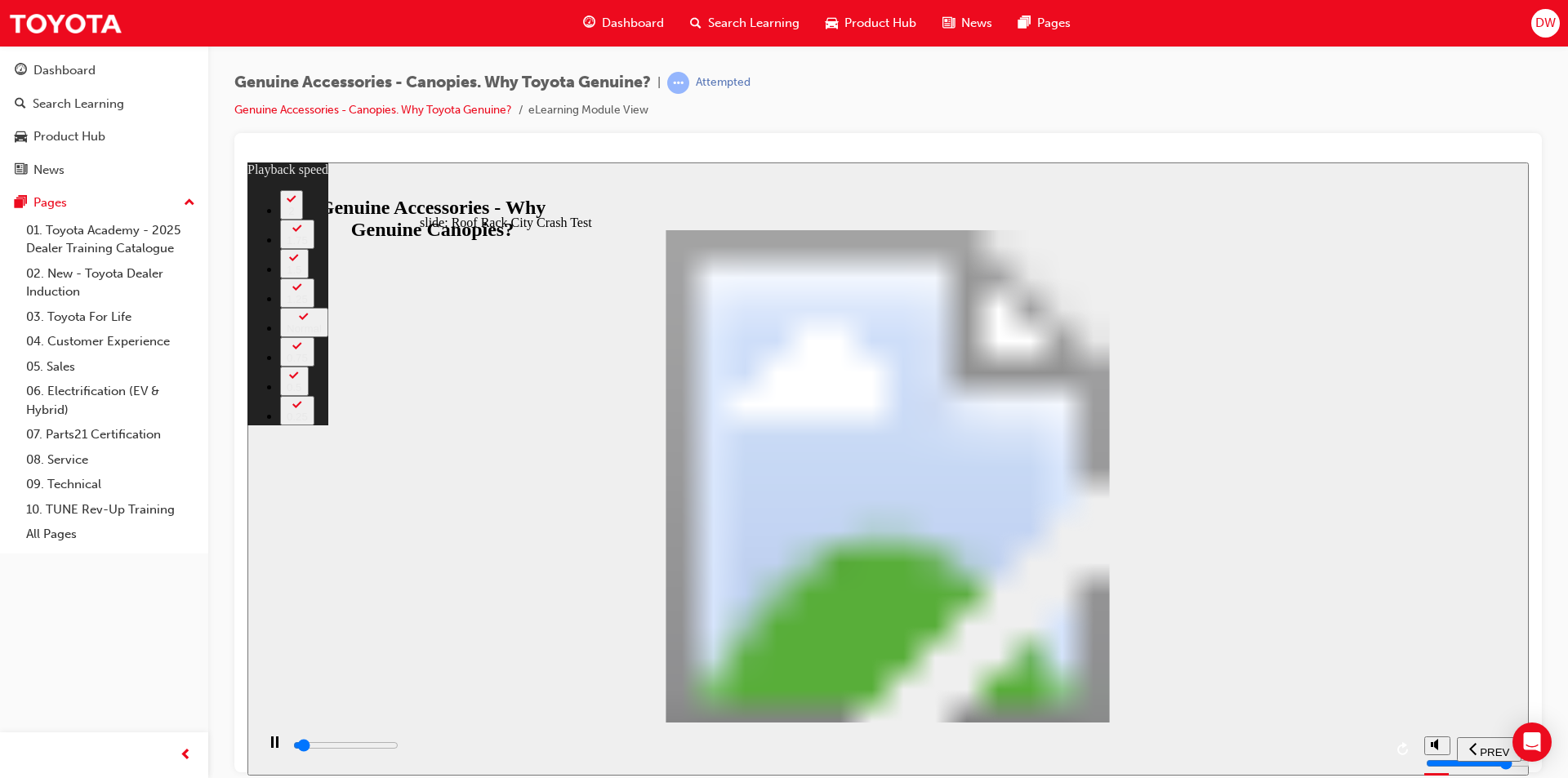 type on "1700" 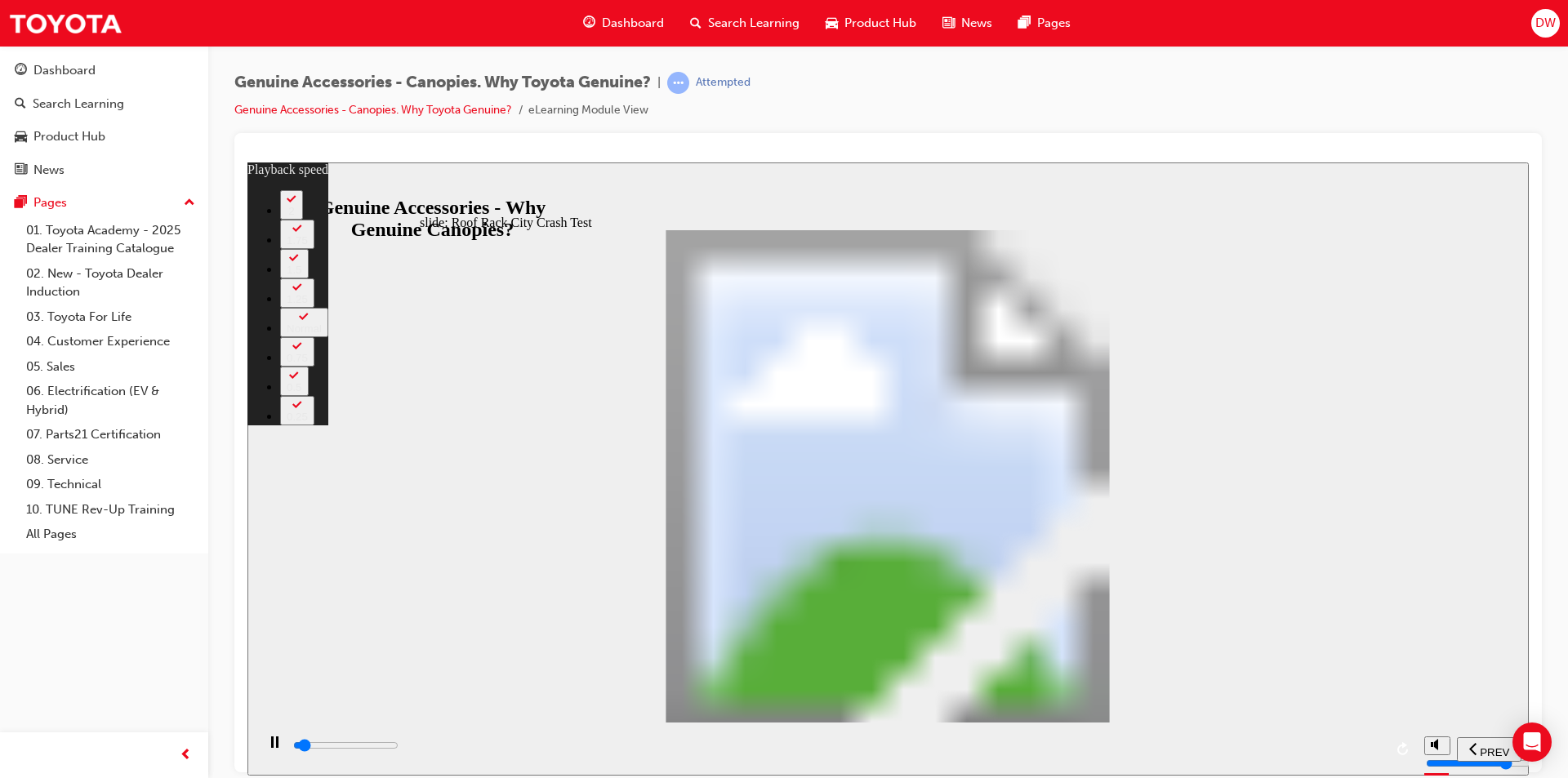 type on "2100" 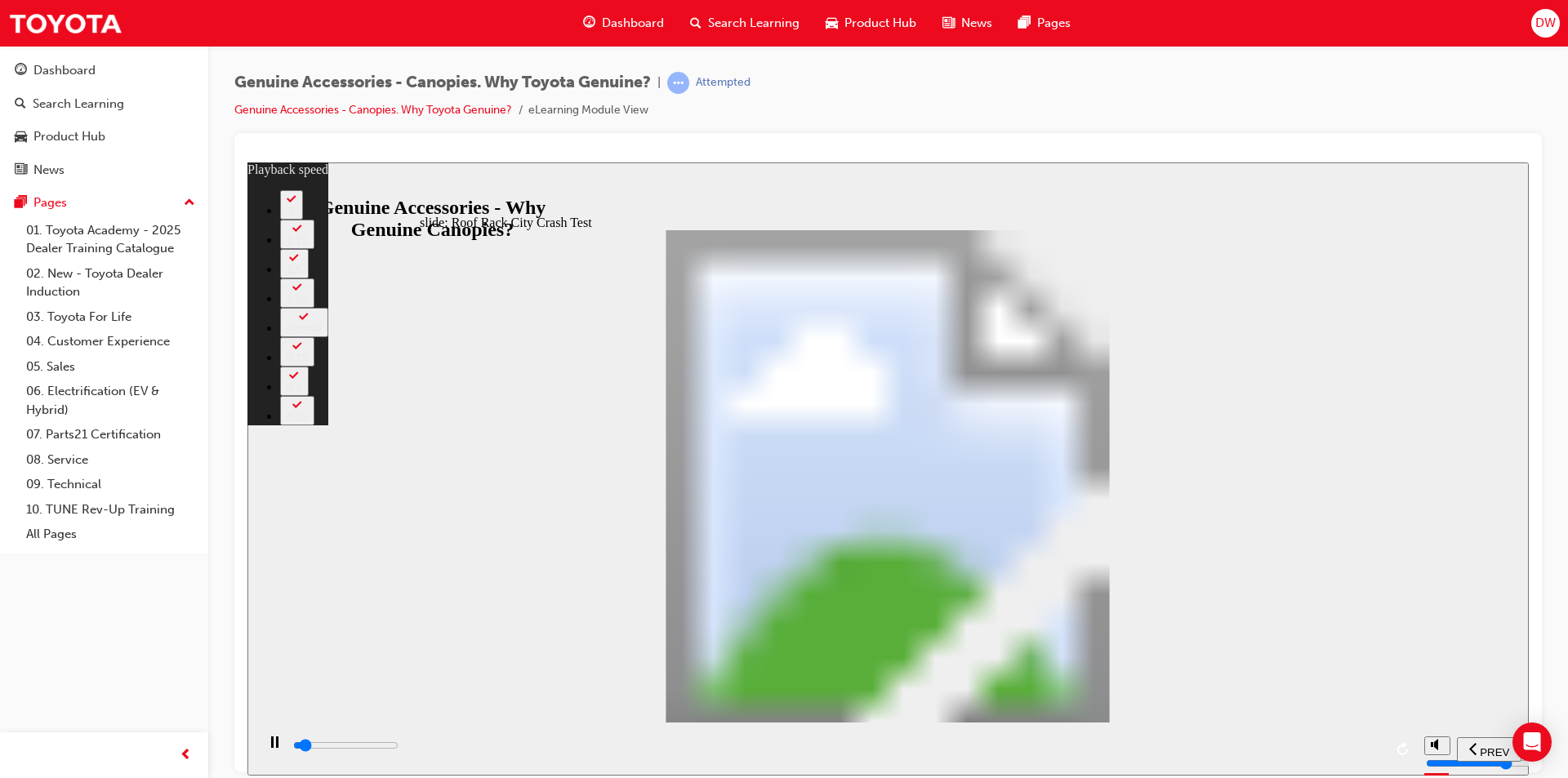 type on "2500" 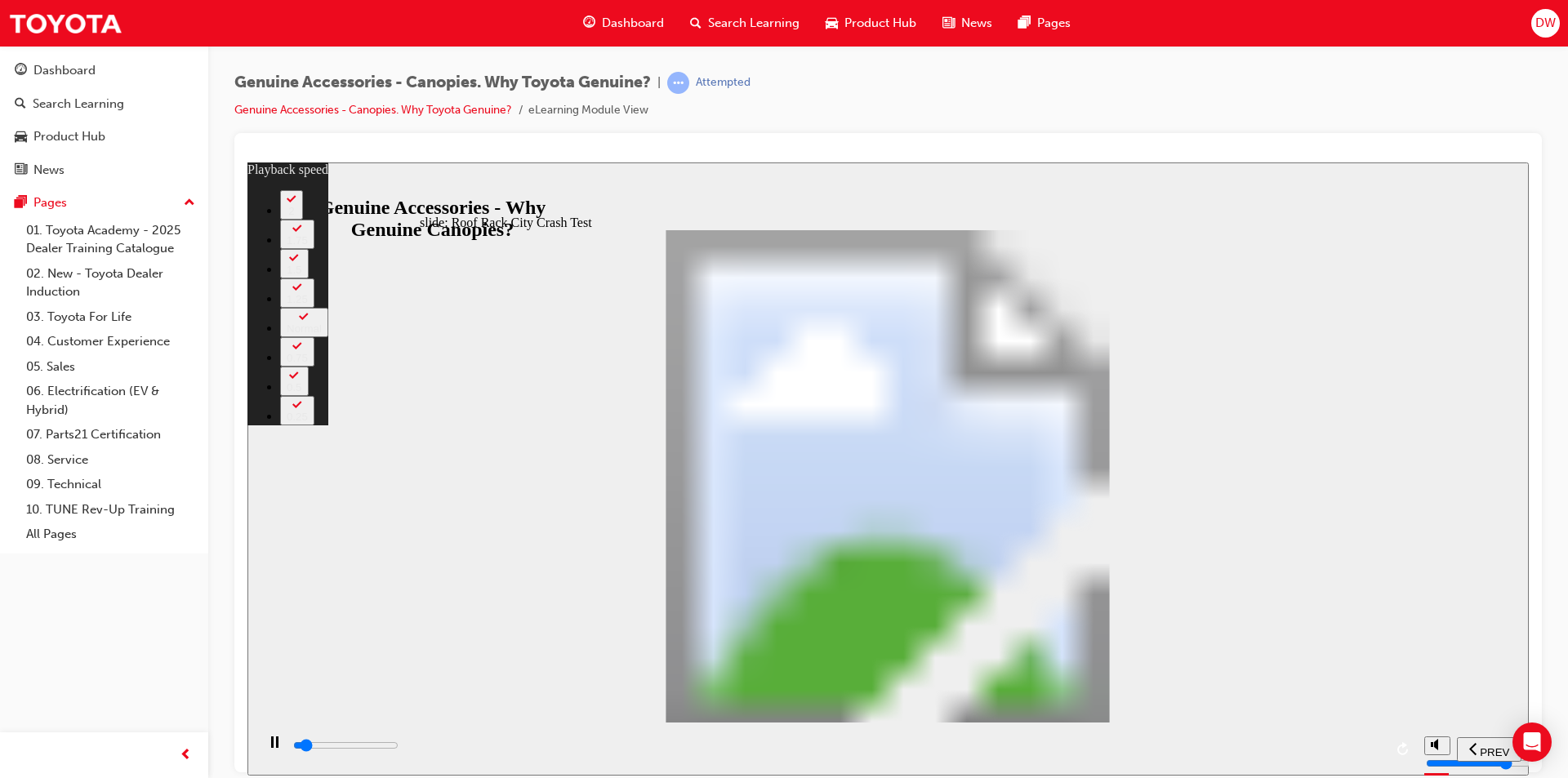 type on "3100" 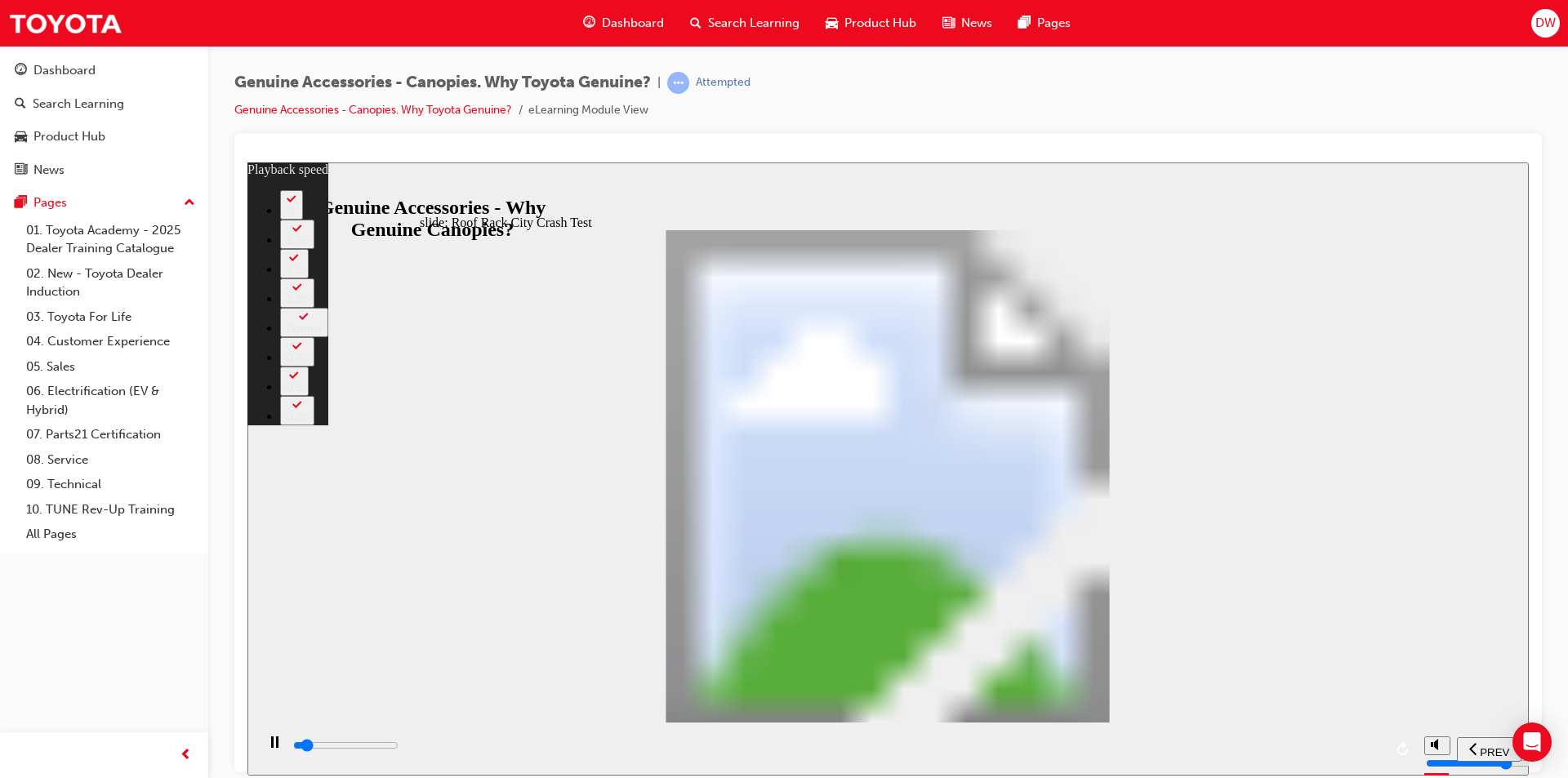 type on "3400" 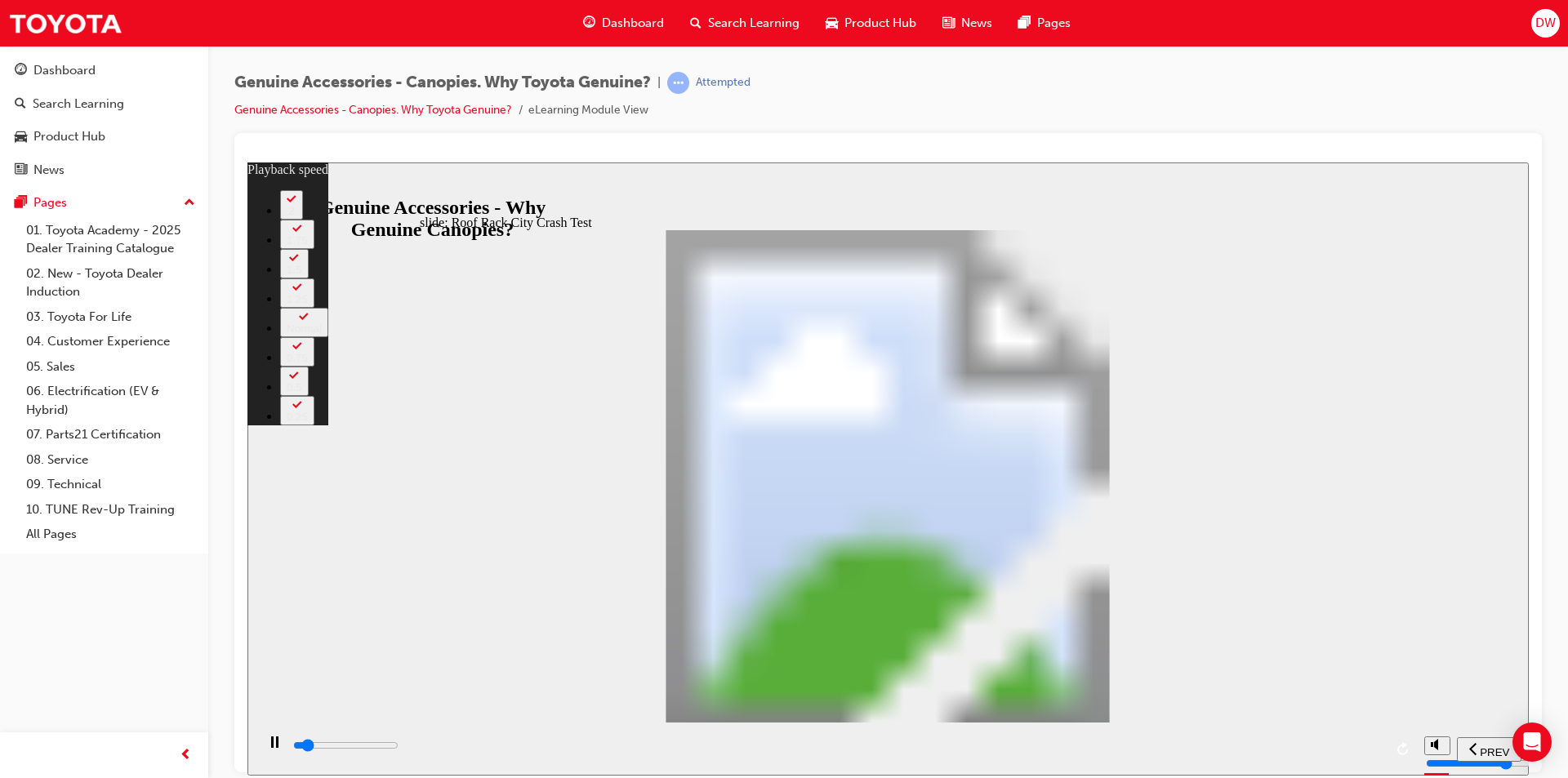 type on "3600" 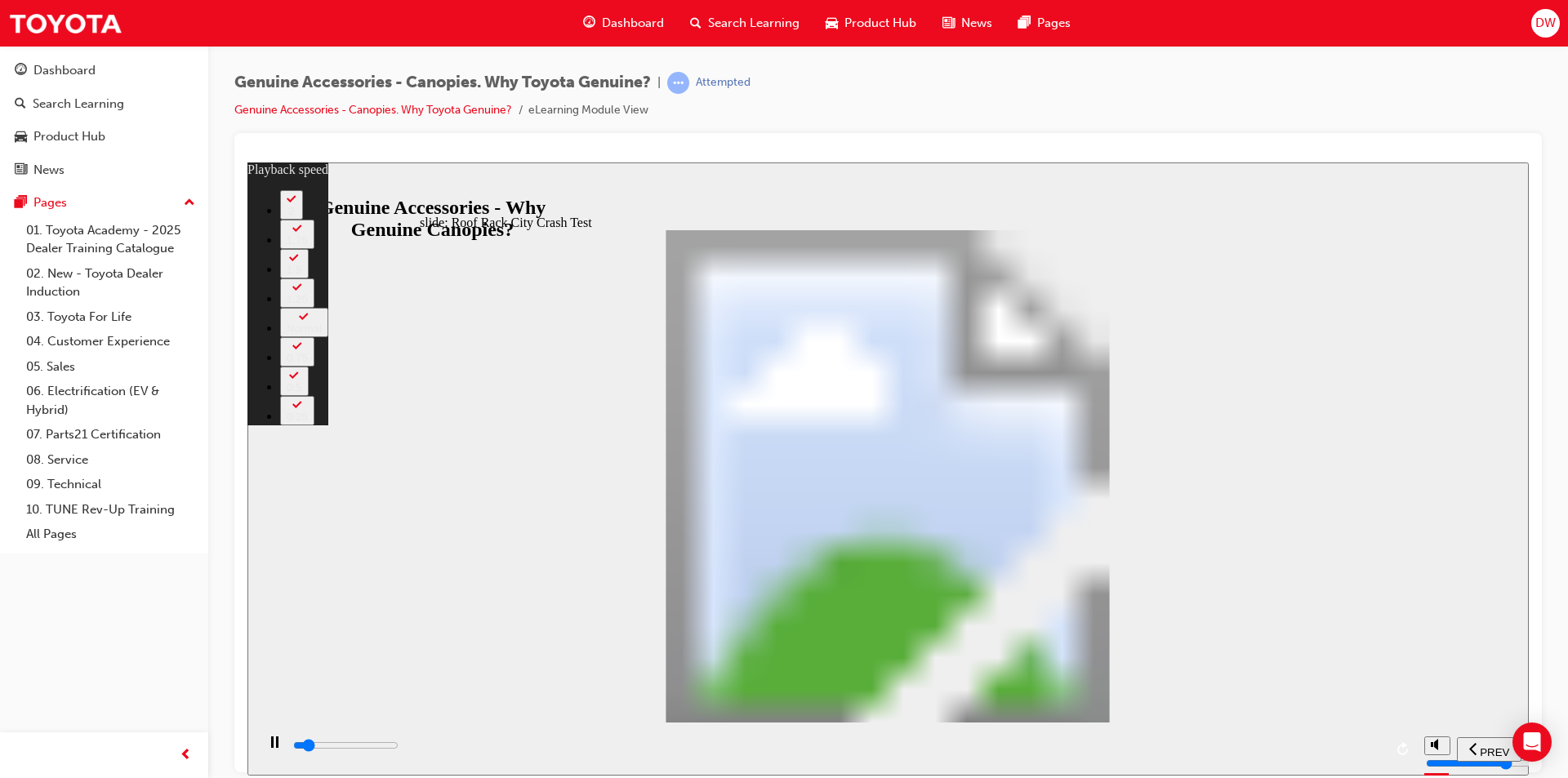 type on "4200" 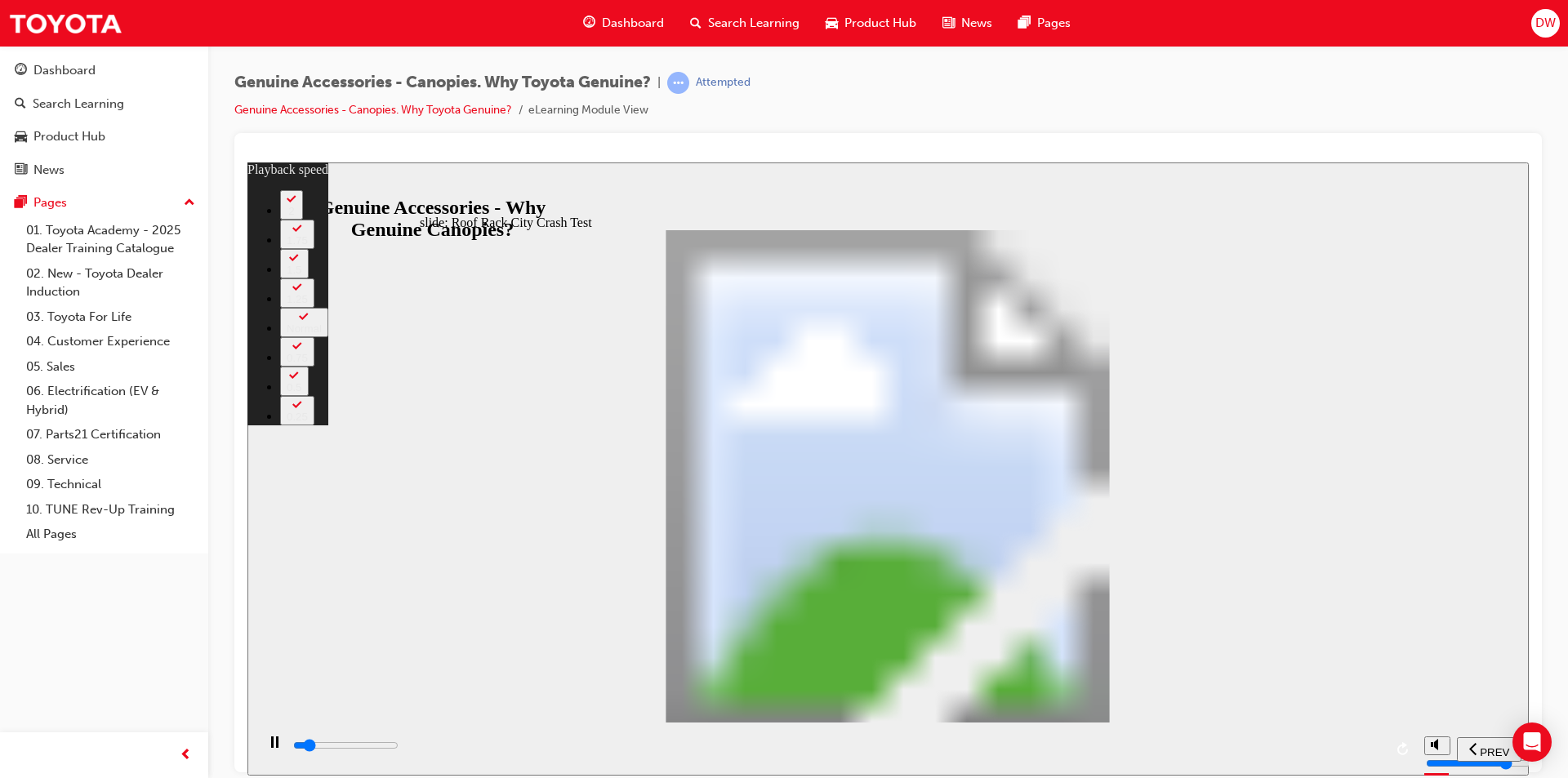 type on "4500" 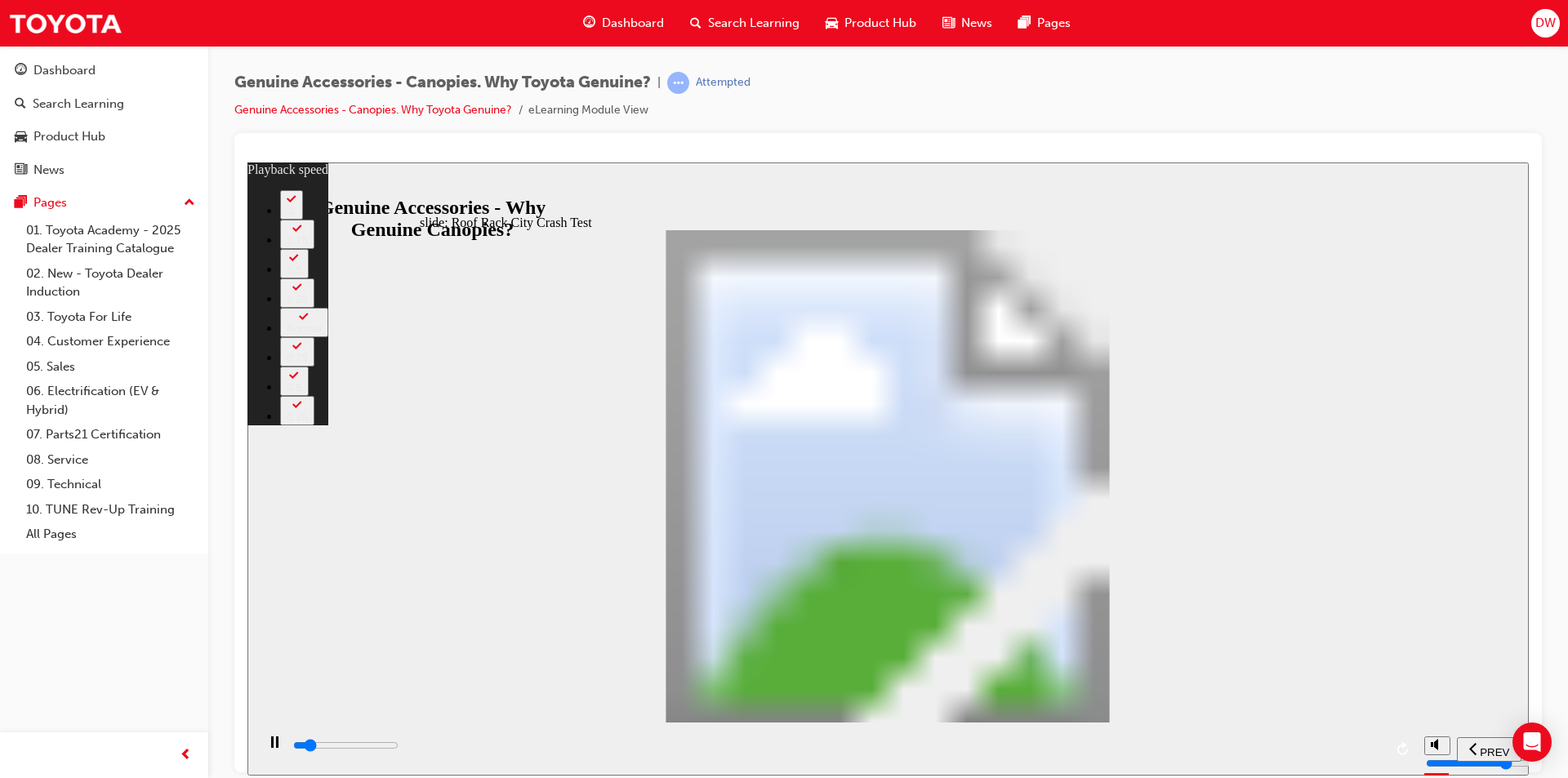 type on "4700" 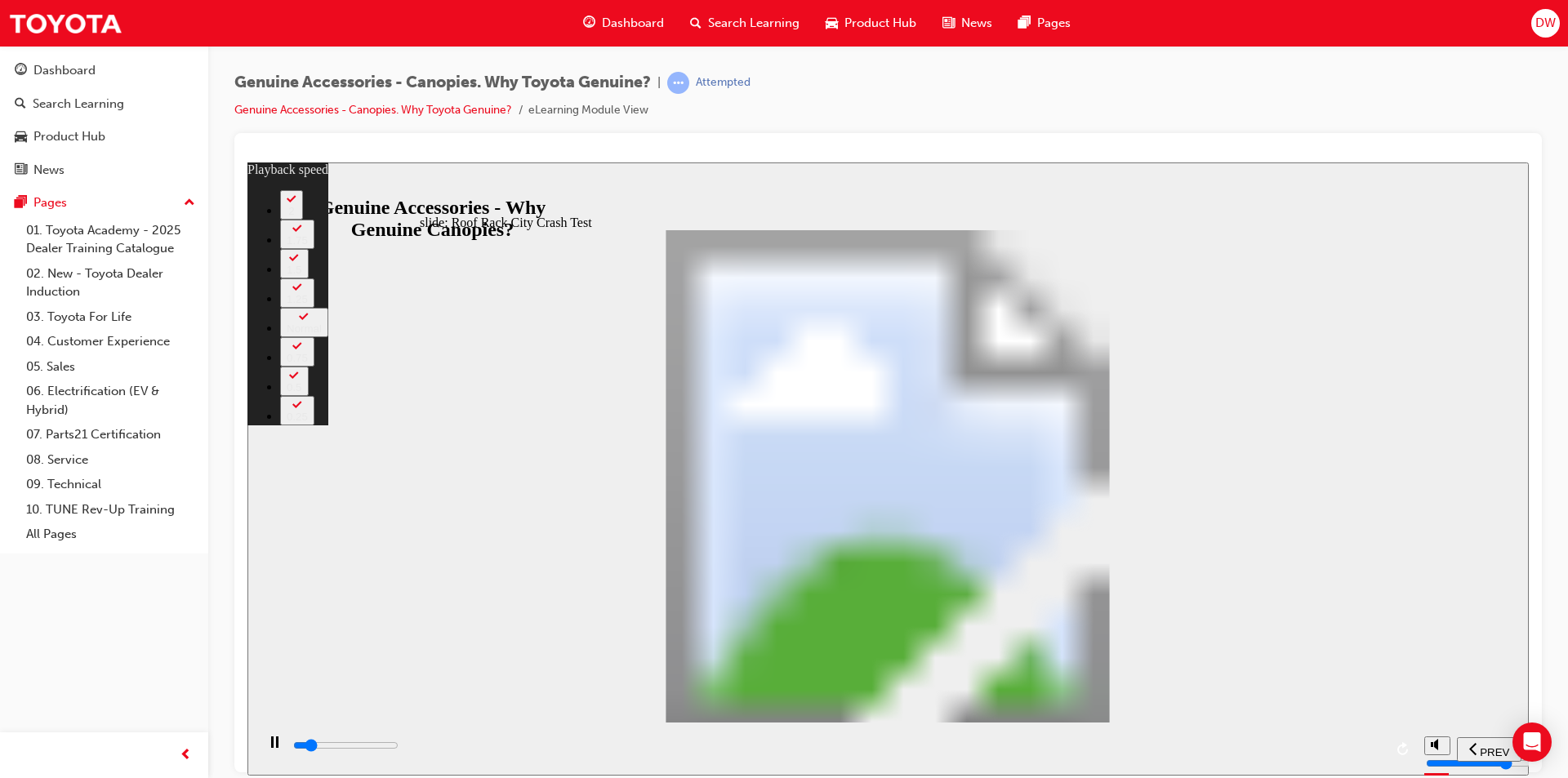 type on "5300" 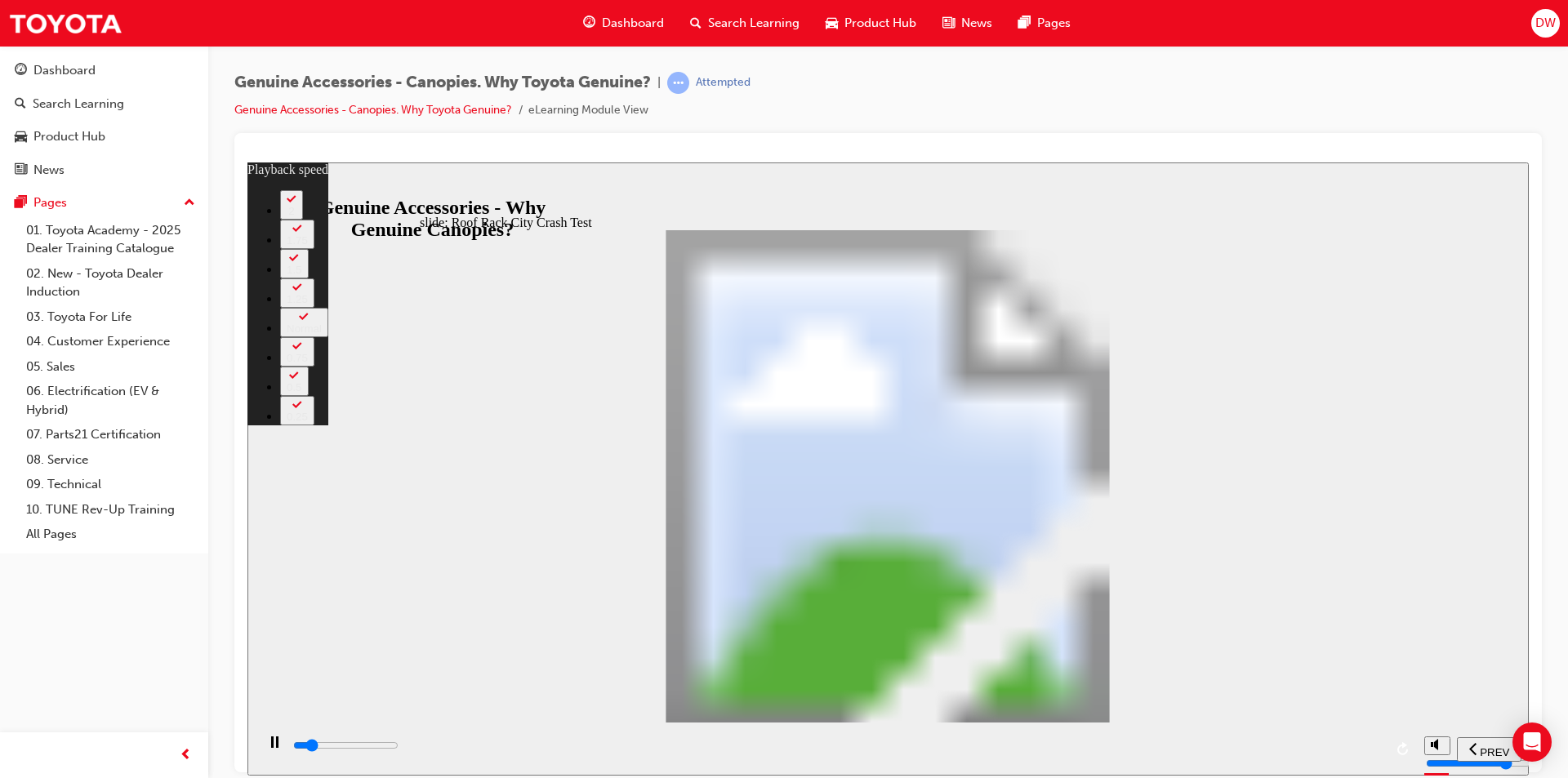 type on "5500" 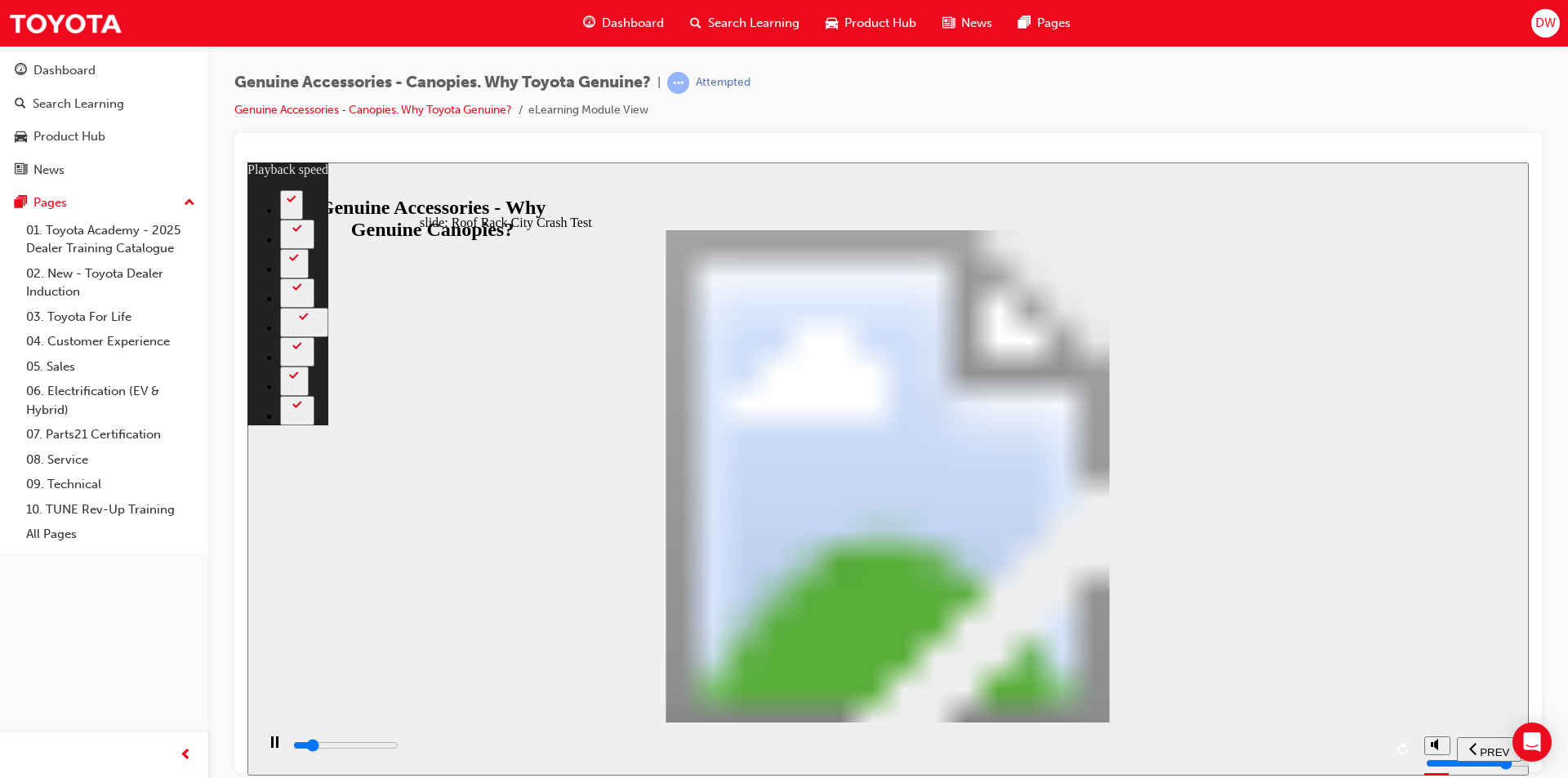 type on "5800" 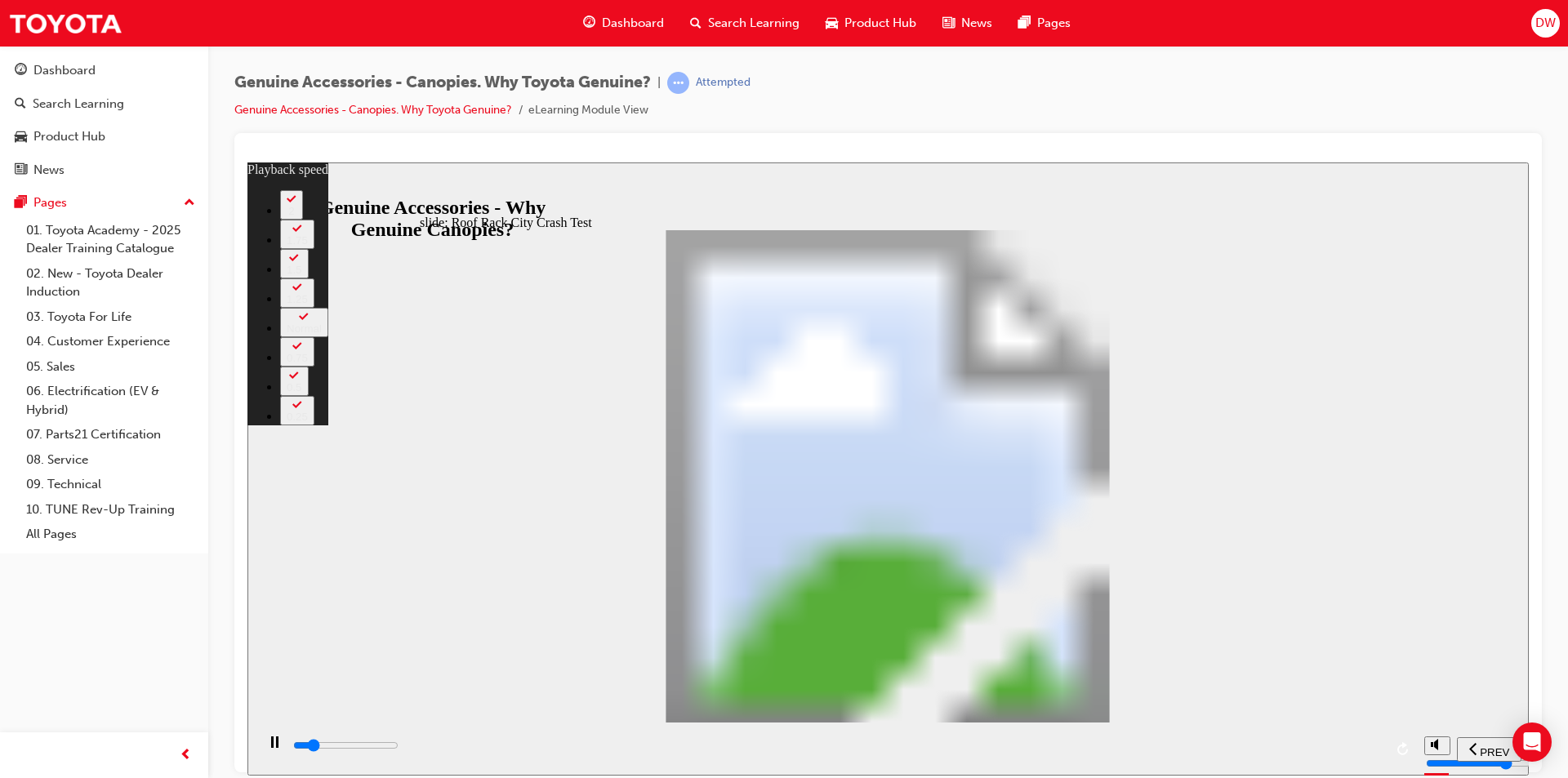 type on "6300" 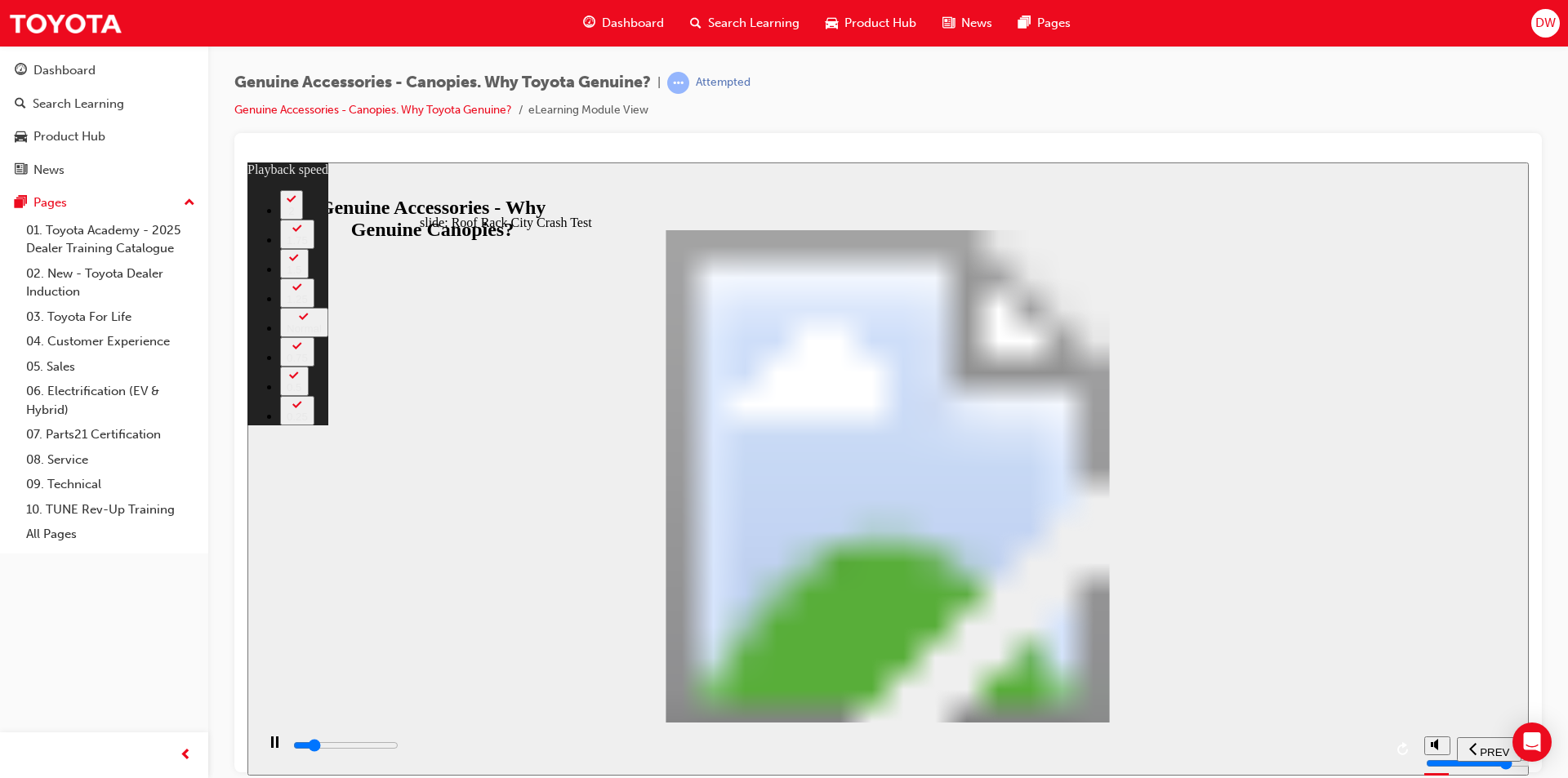 type on "6600" 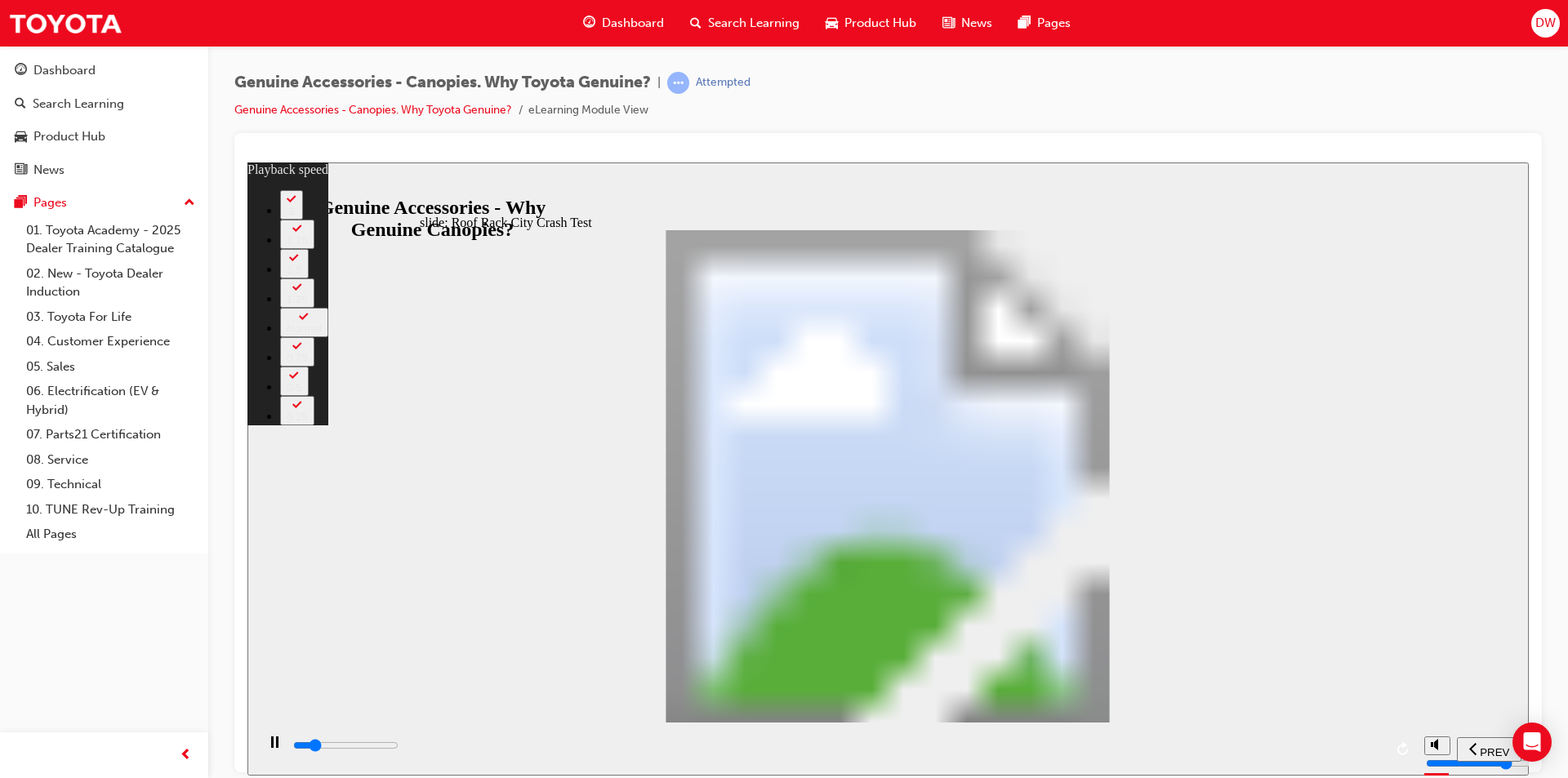type on "7100" 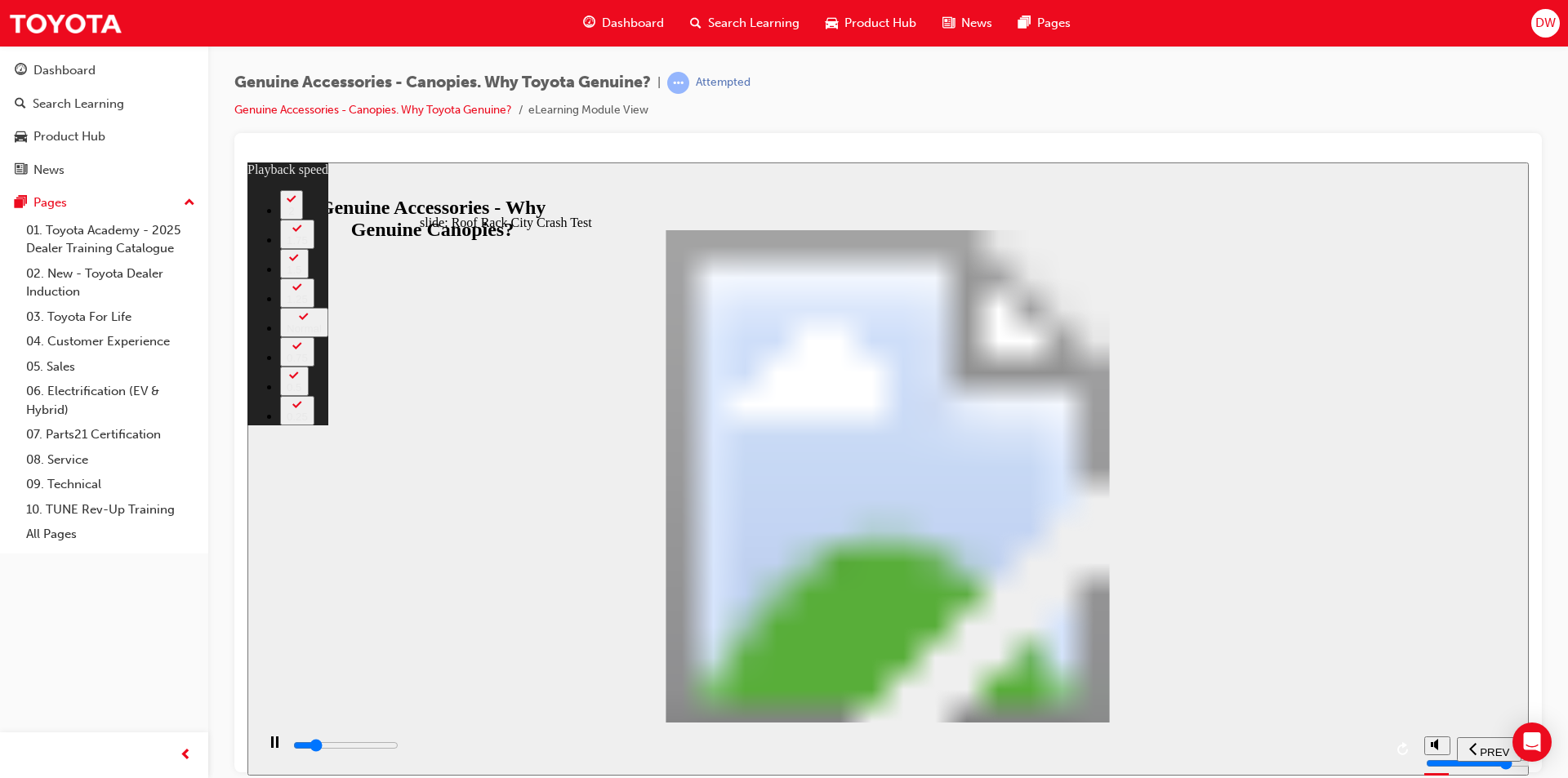 type on "7400" 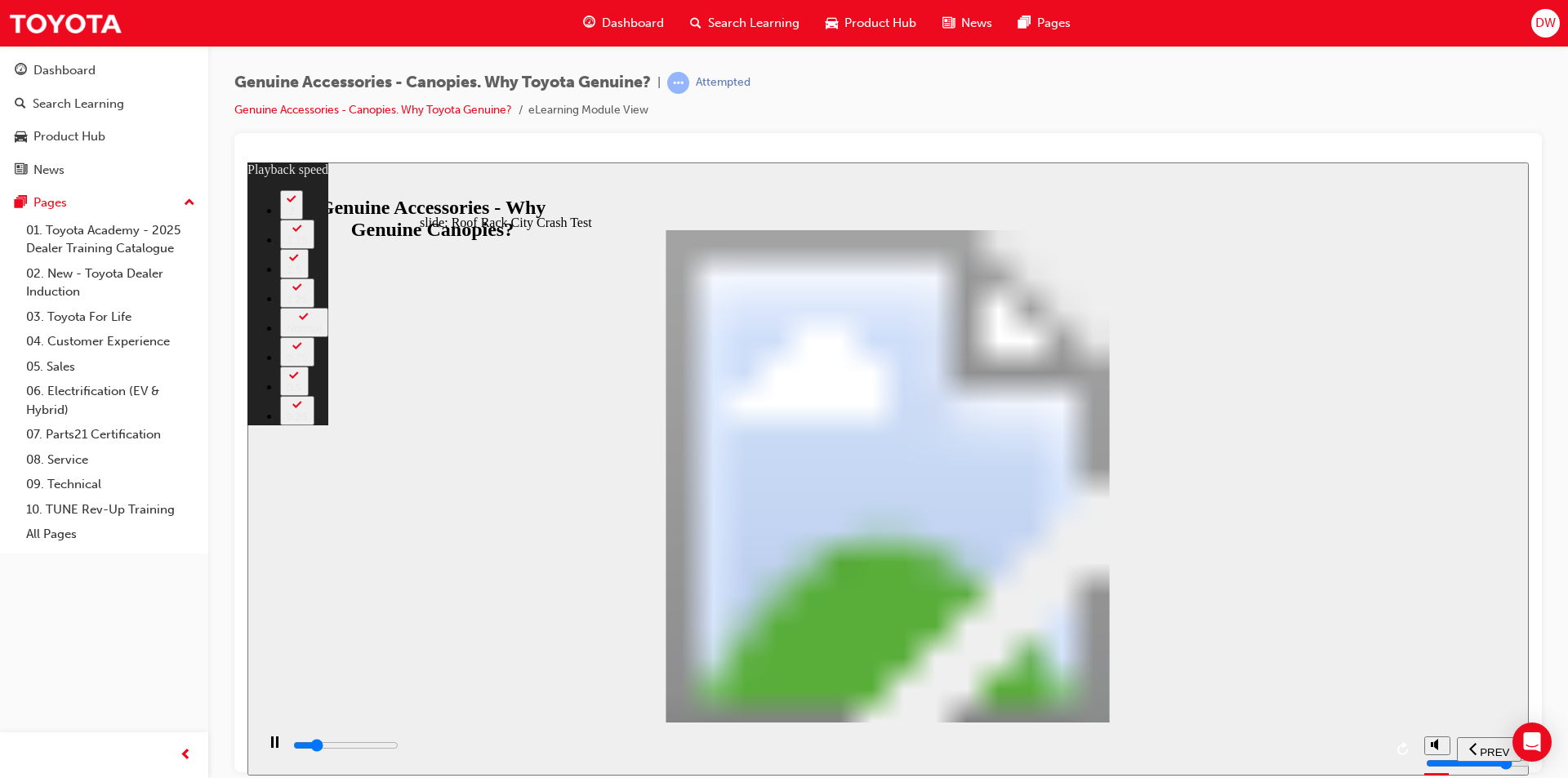 type on "7900" 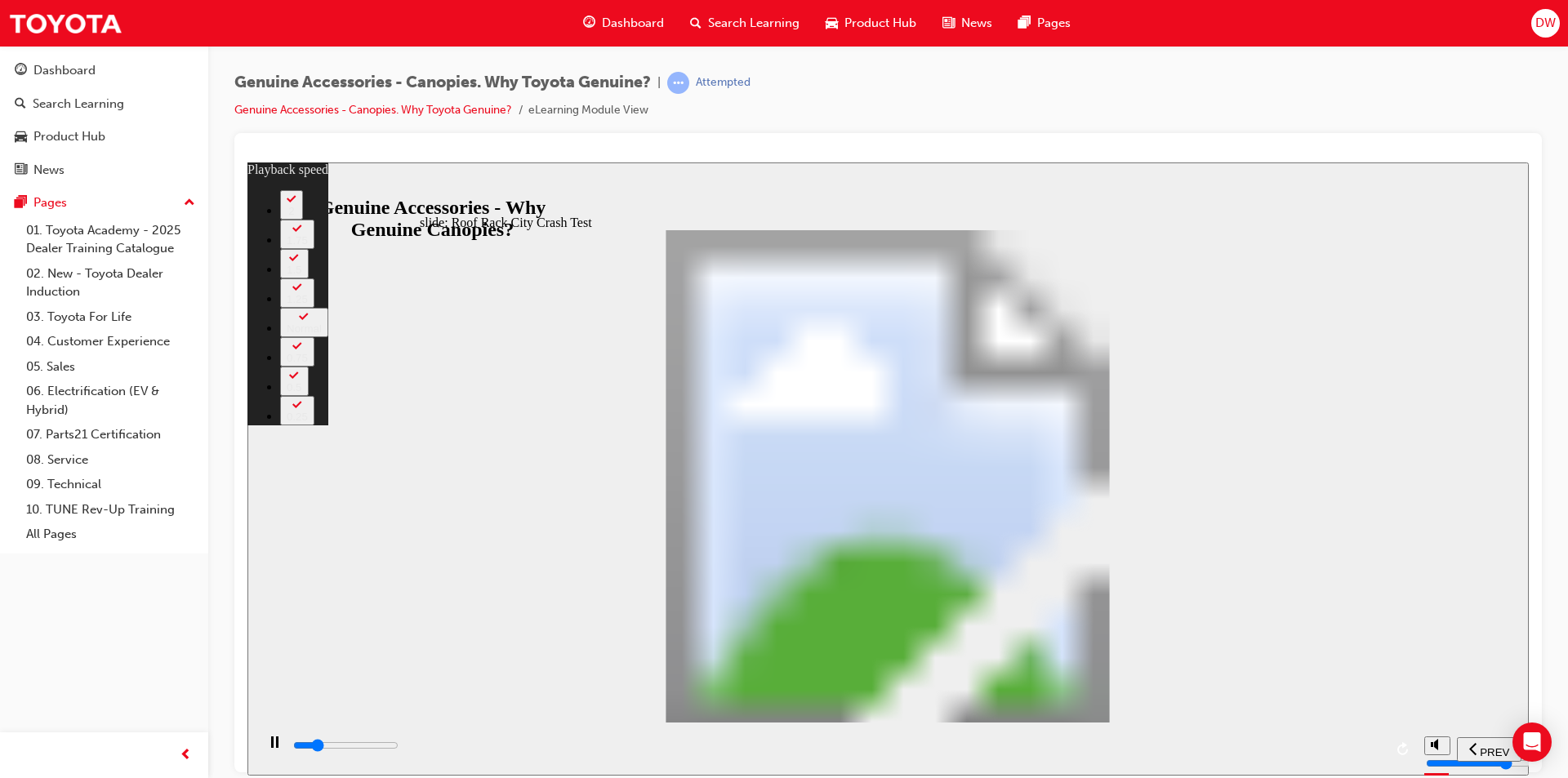 type on "8200" 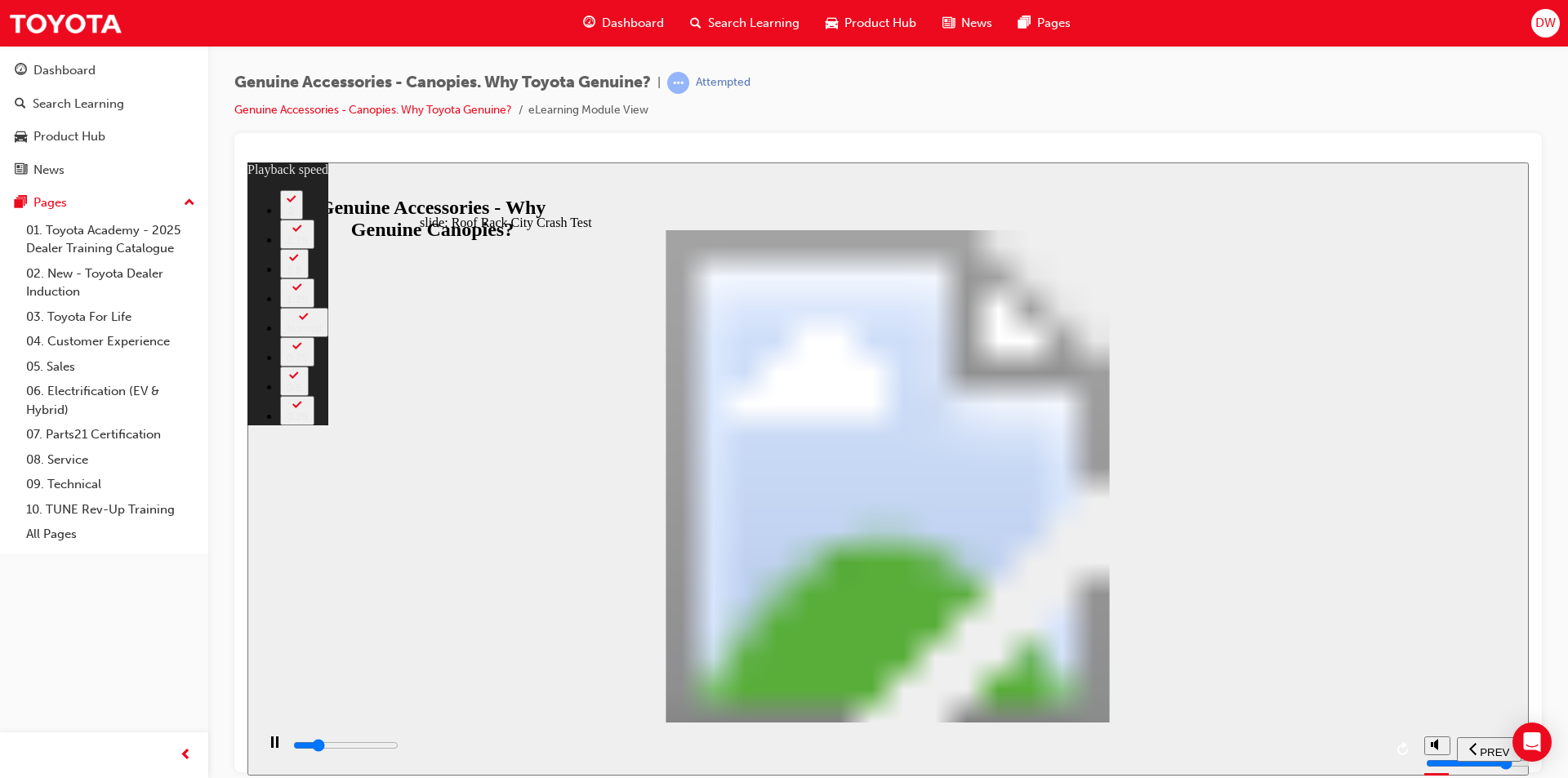 type on "8700" 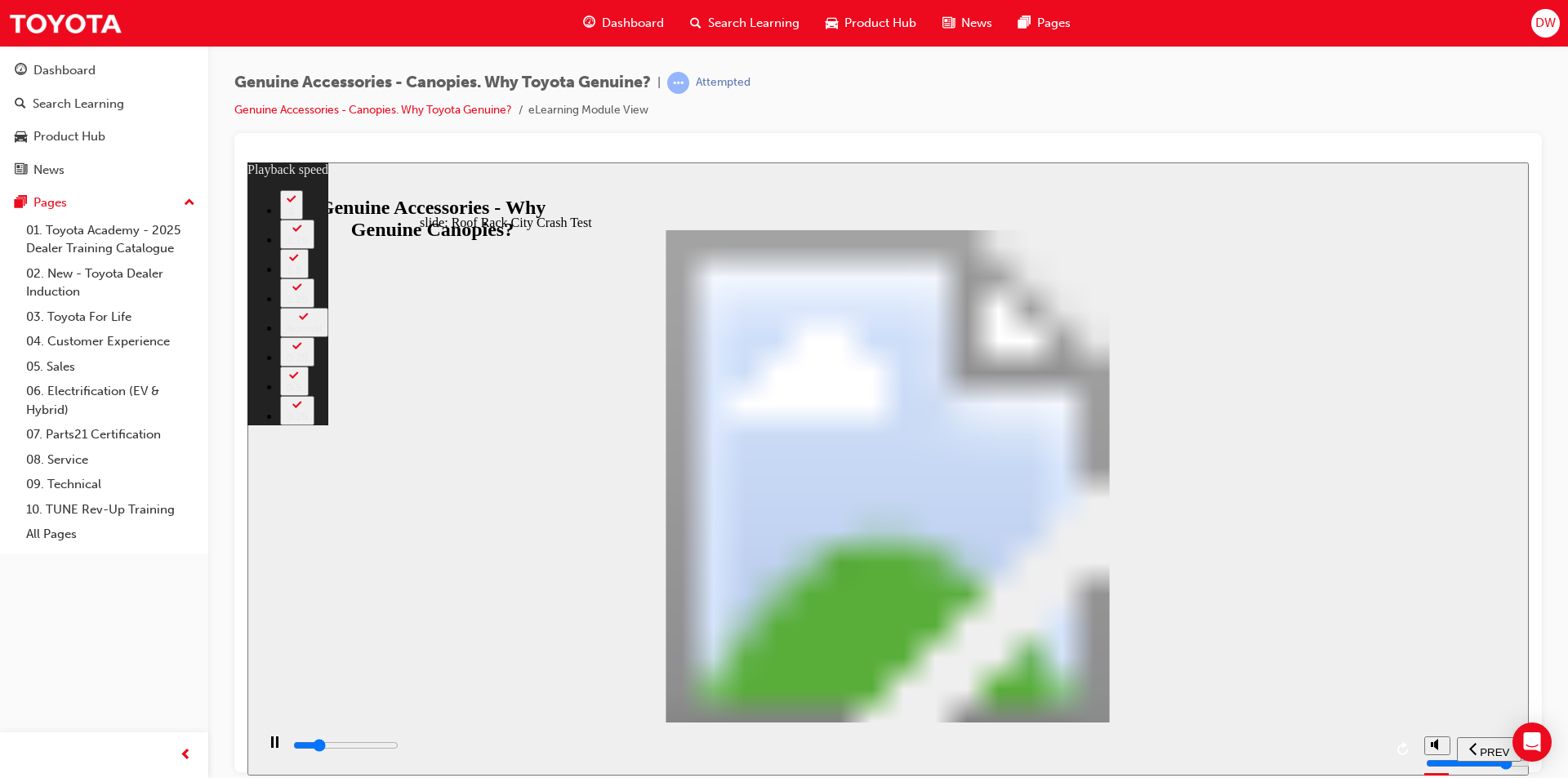 type 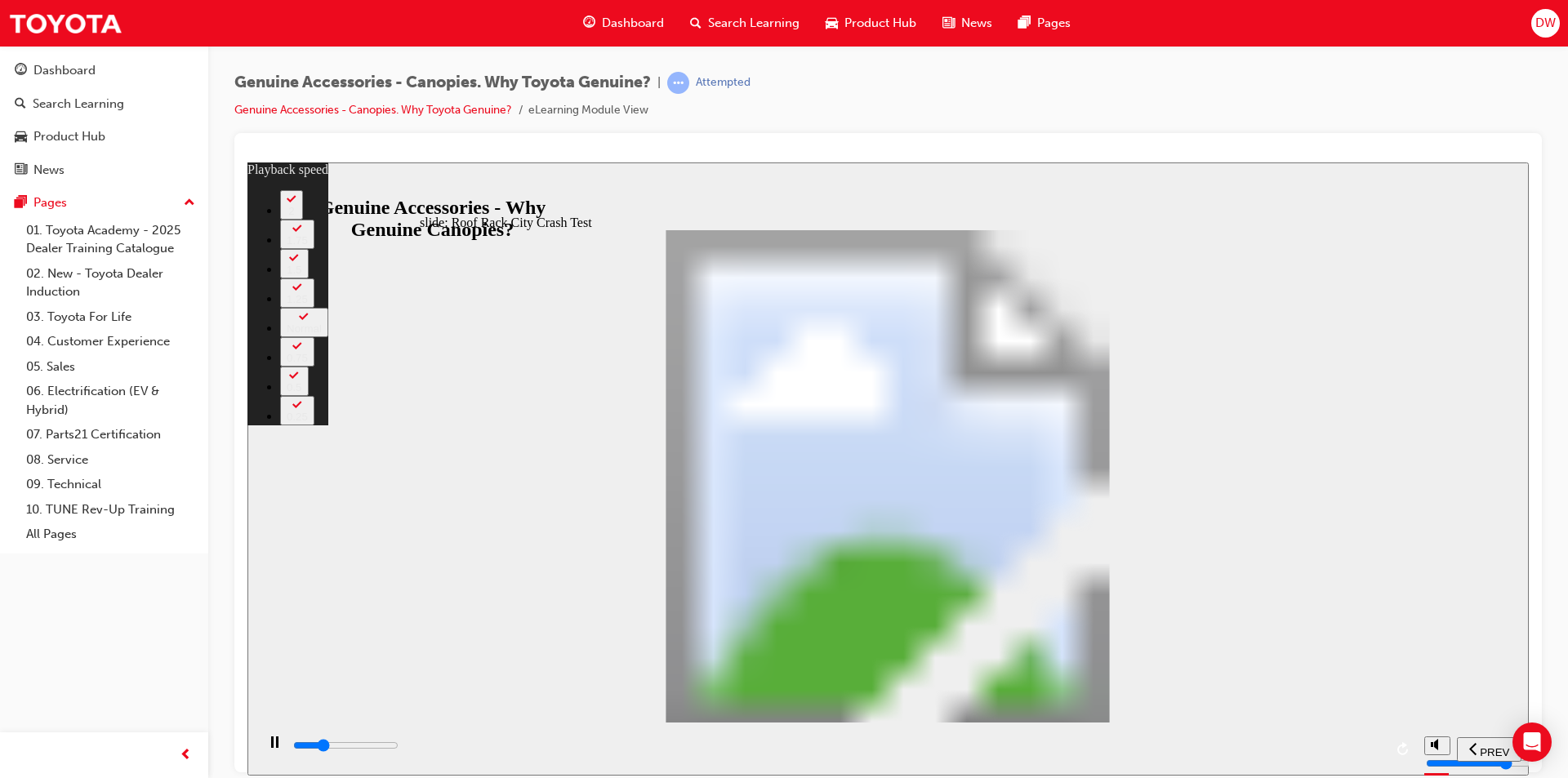 click at bounding box center (835, 748) 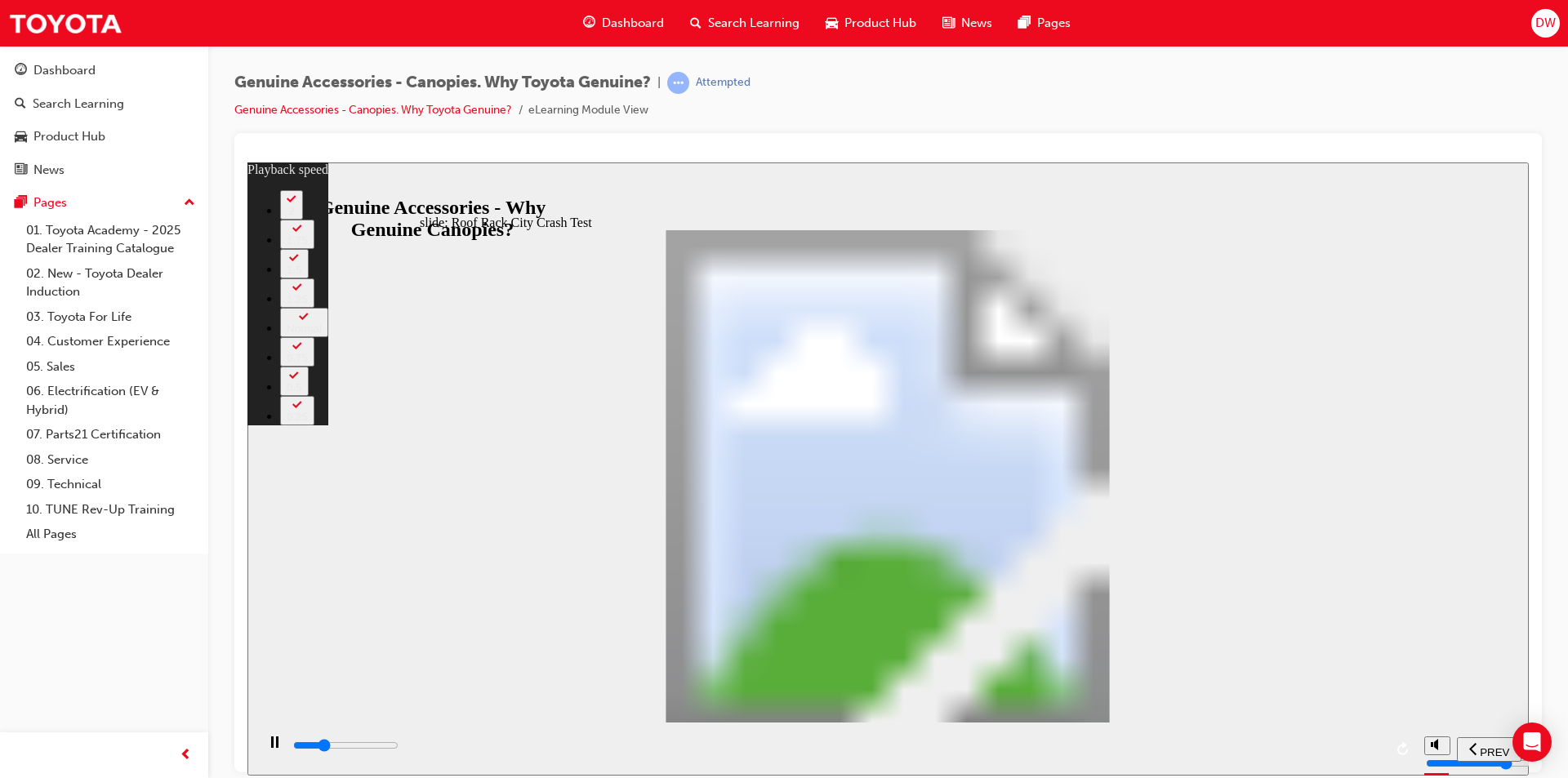click at bounding box center (345, 745) 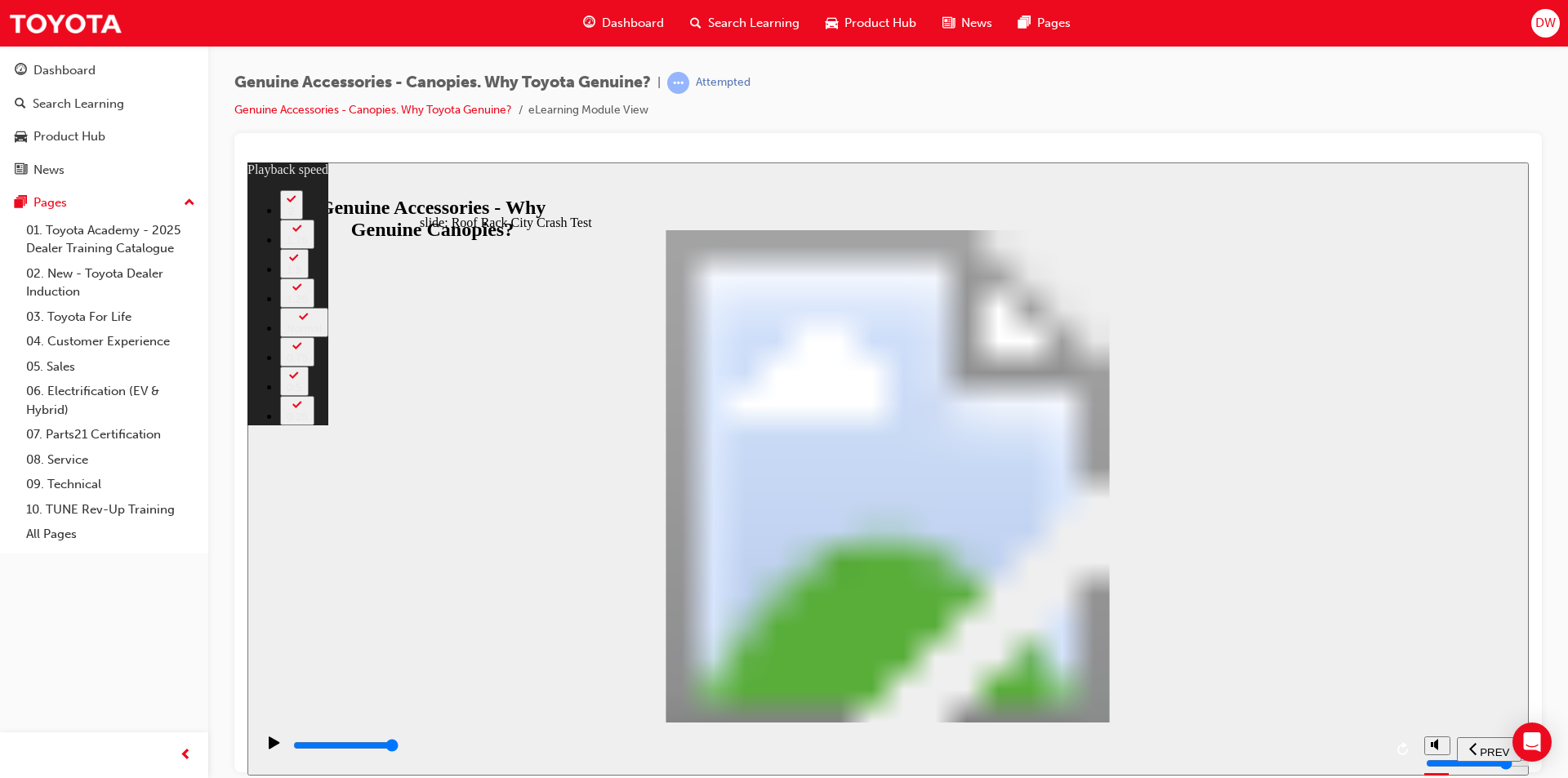 click 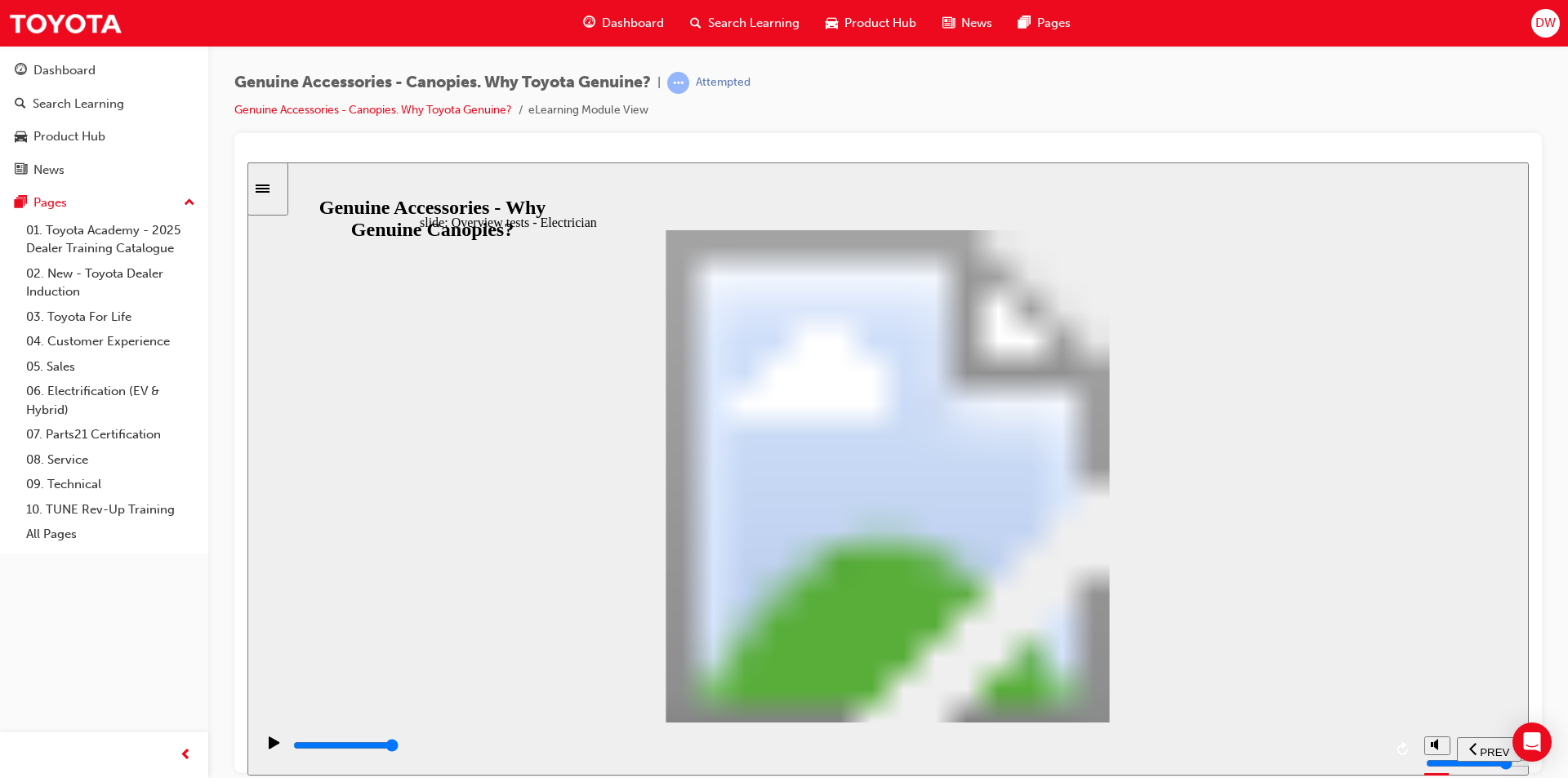 click 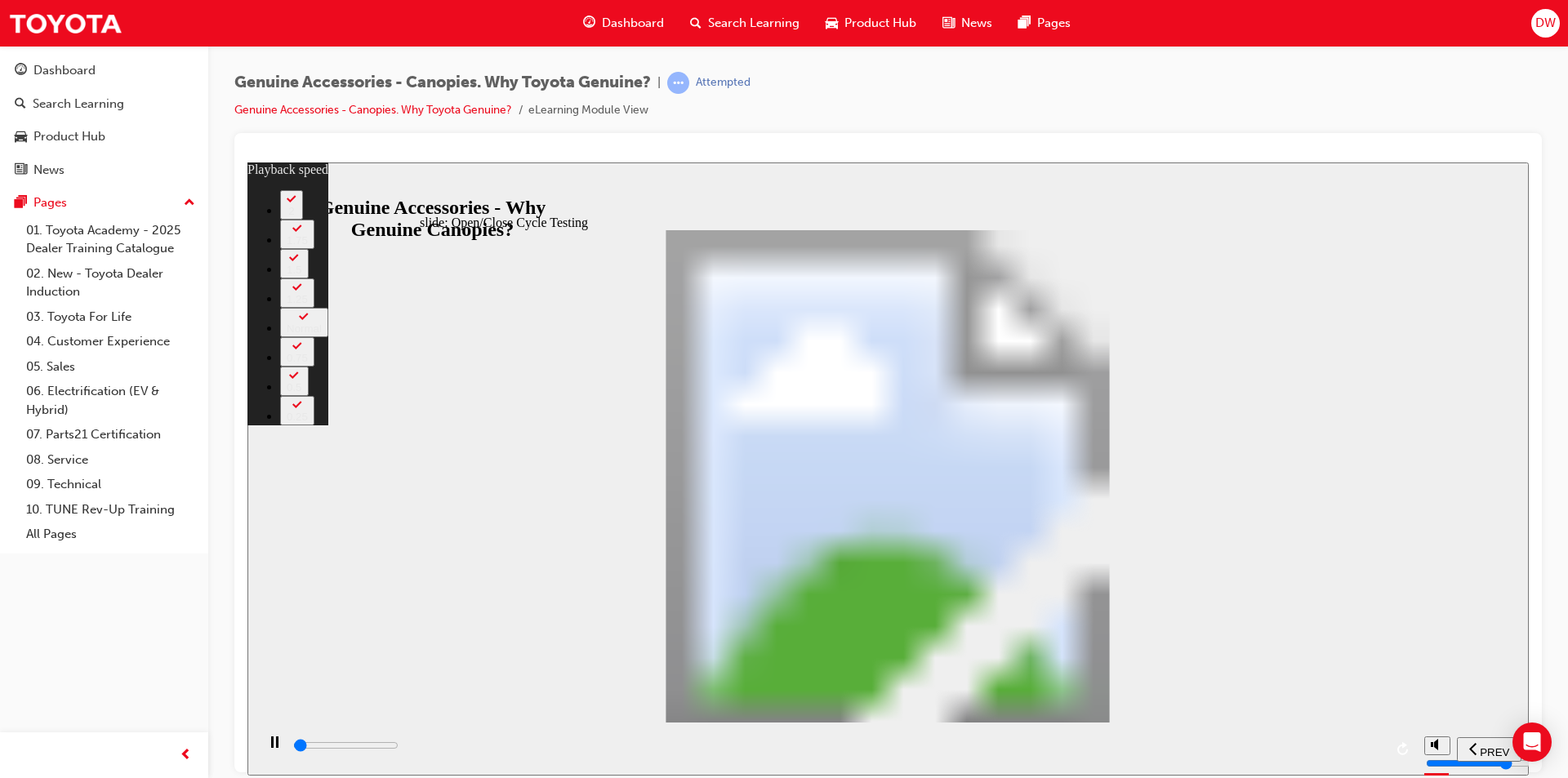 click at bounding box center [345, 745] 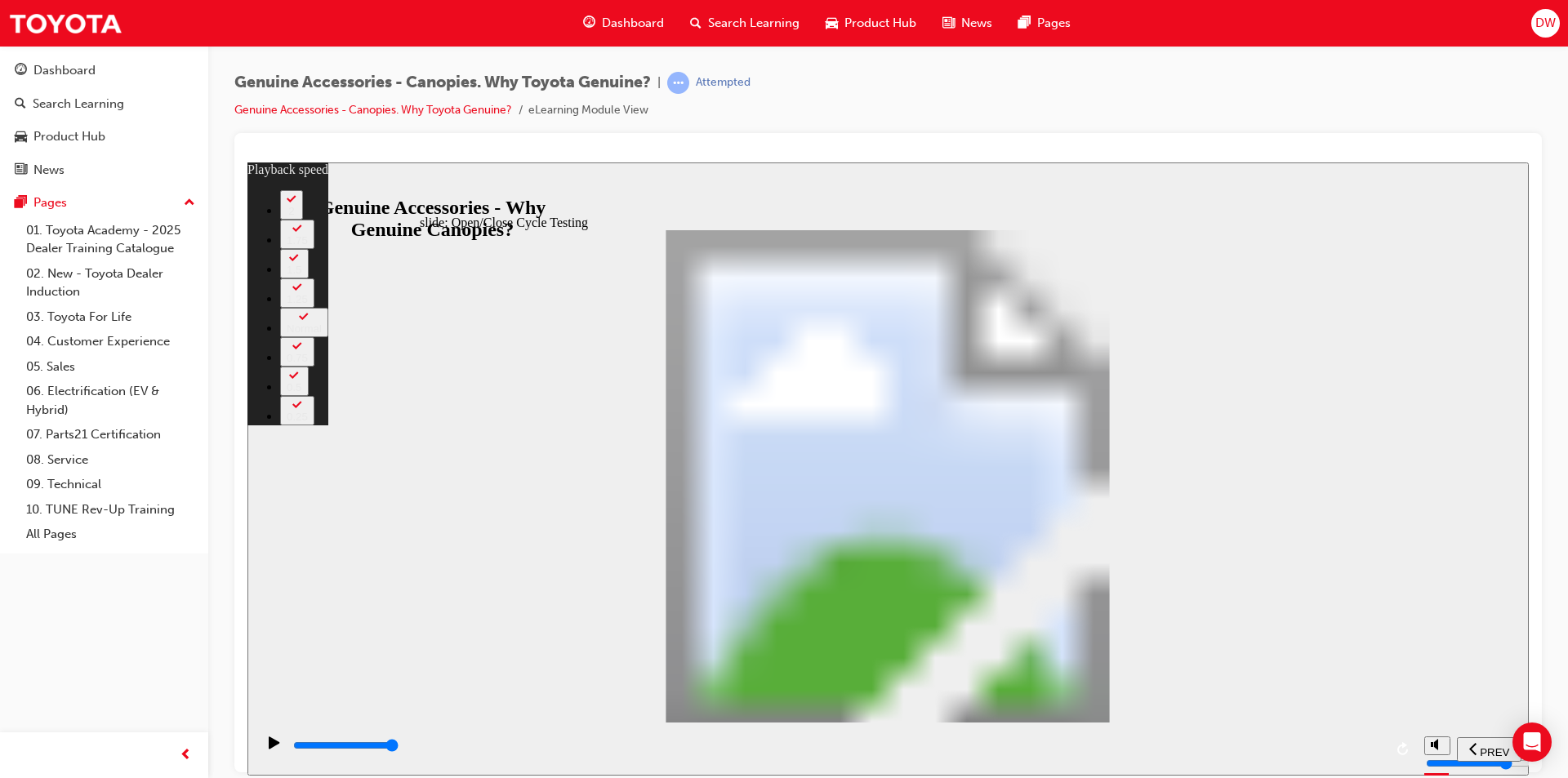 click 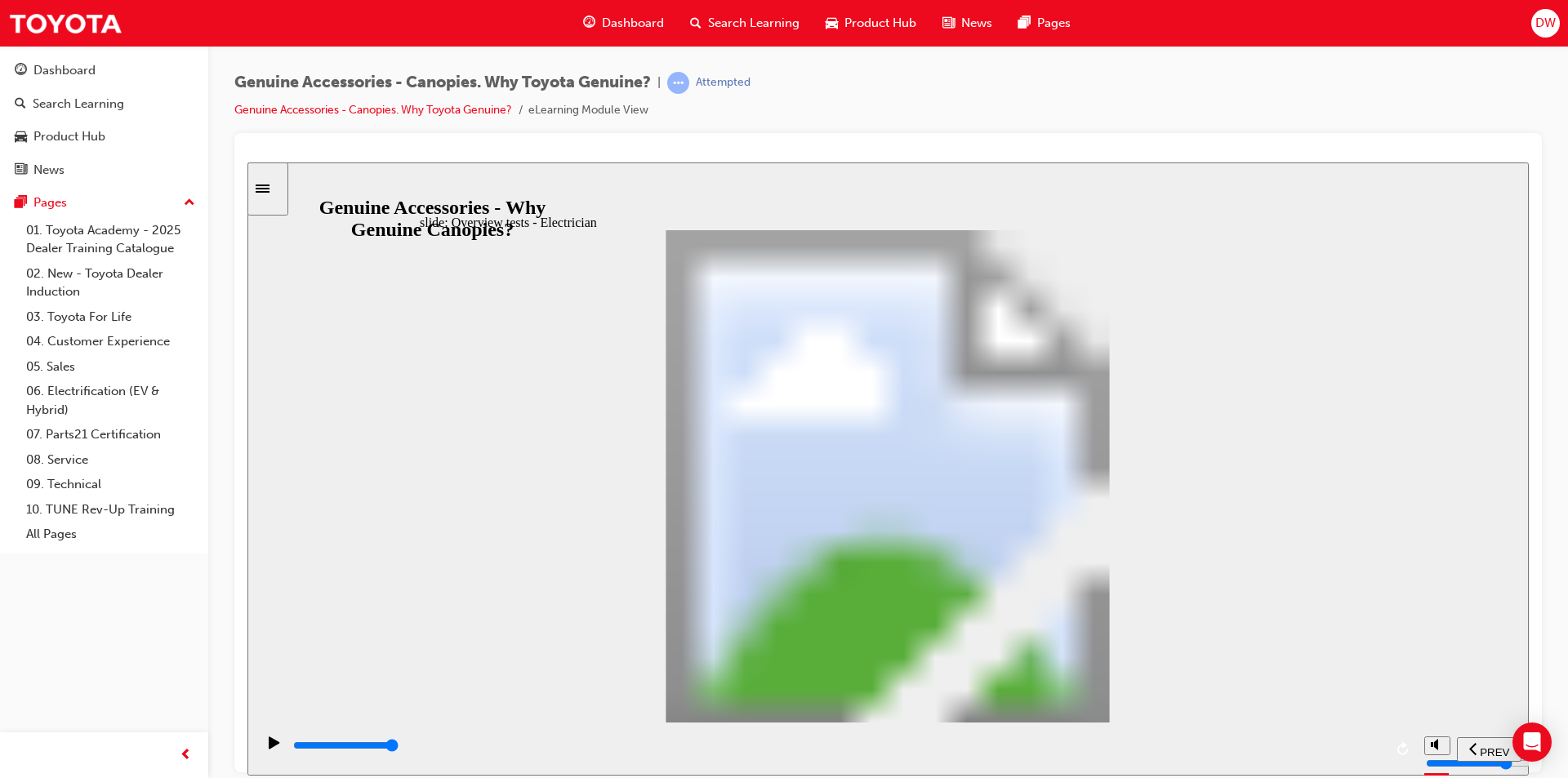 click 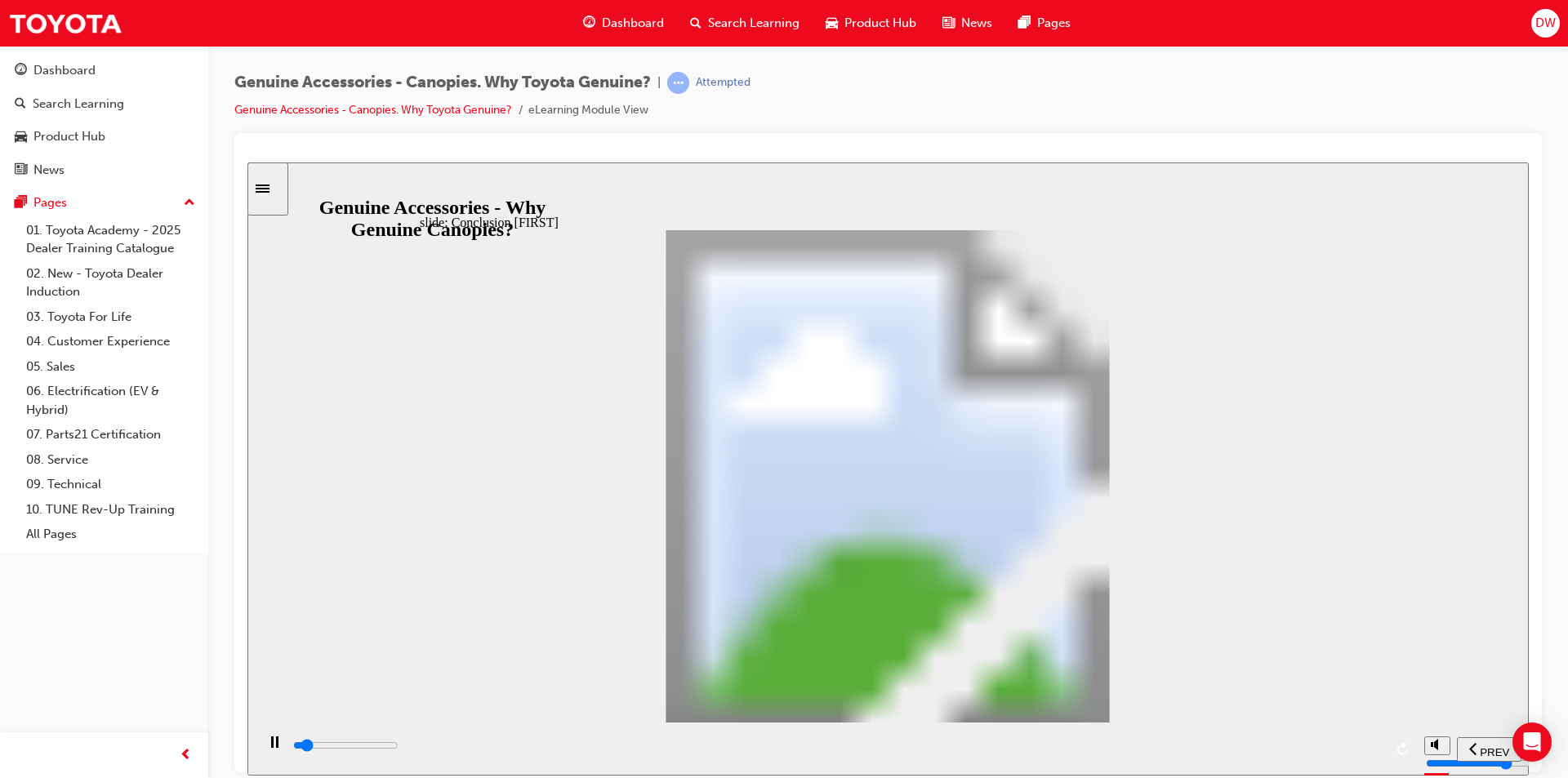 click at bounding box center (345, 745) 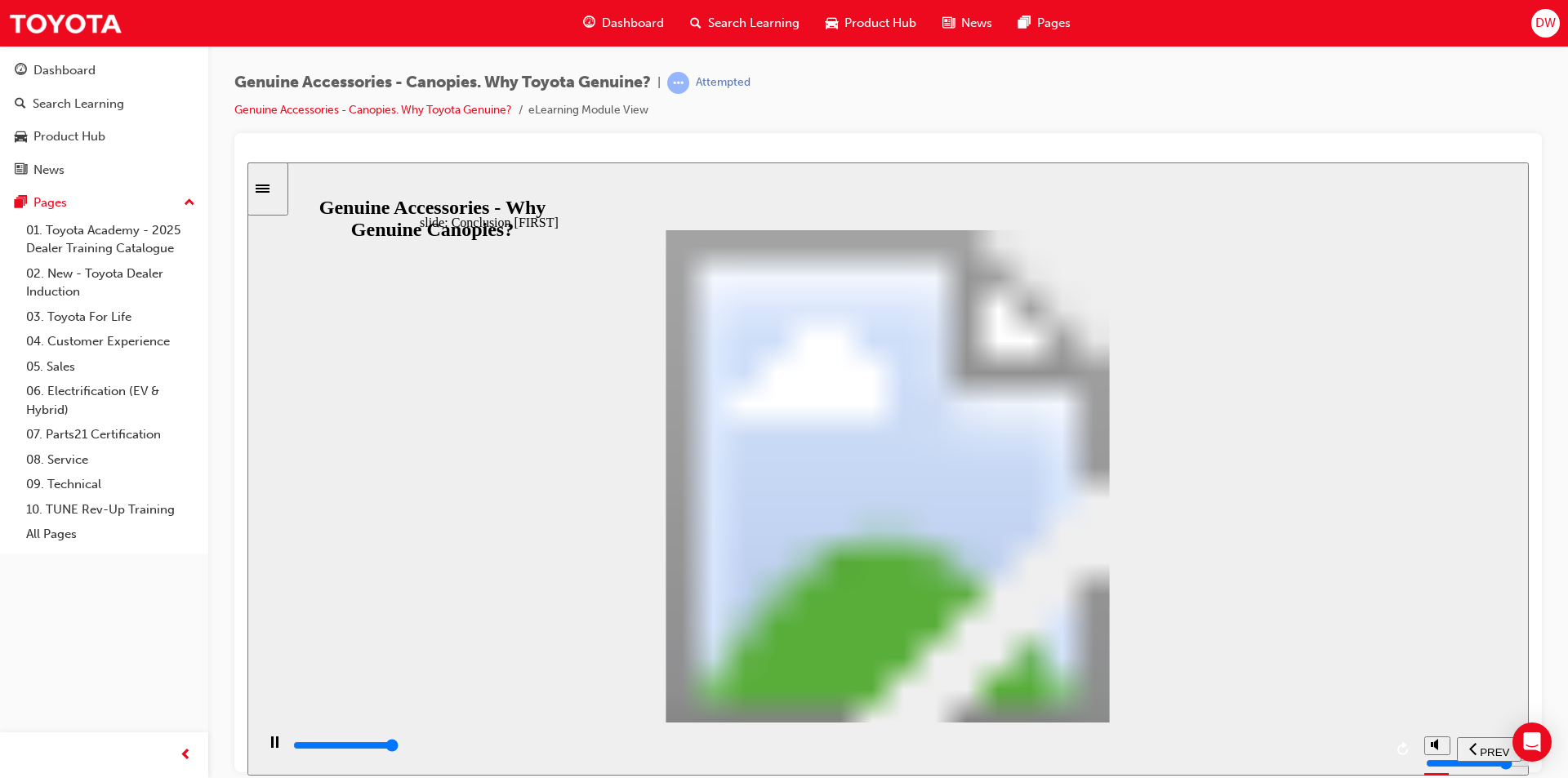 click at bounding box center [345, 745] 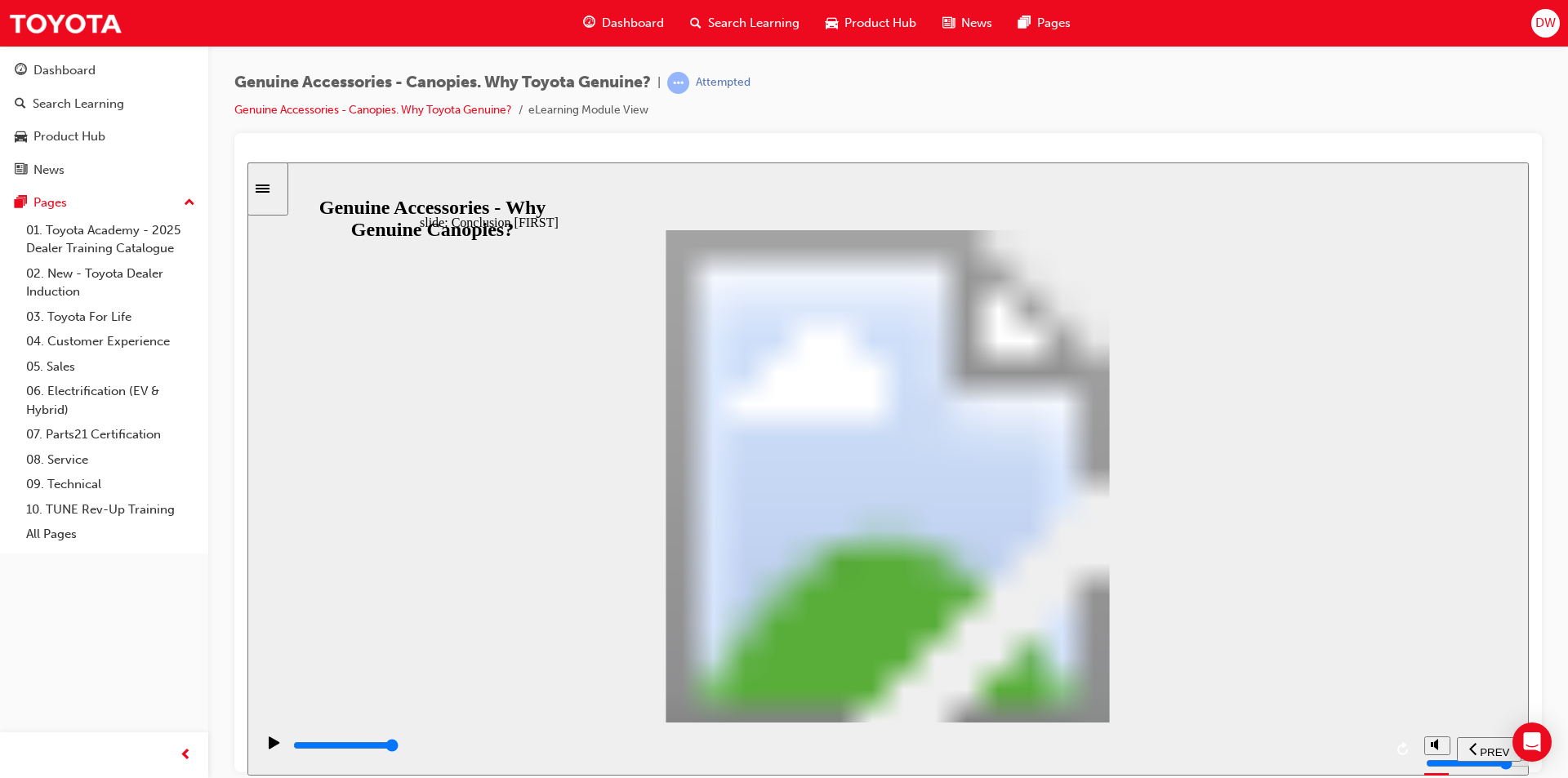 click 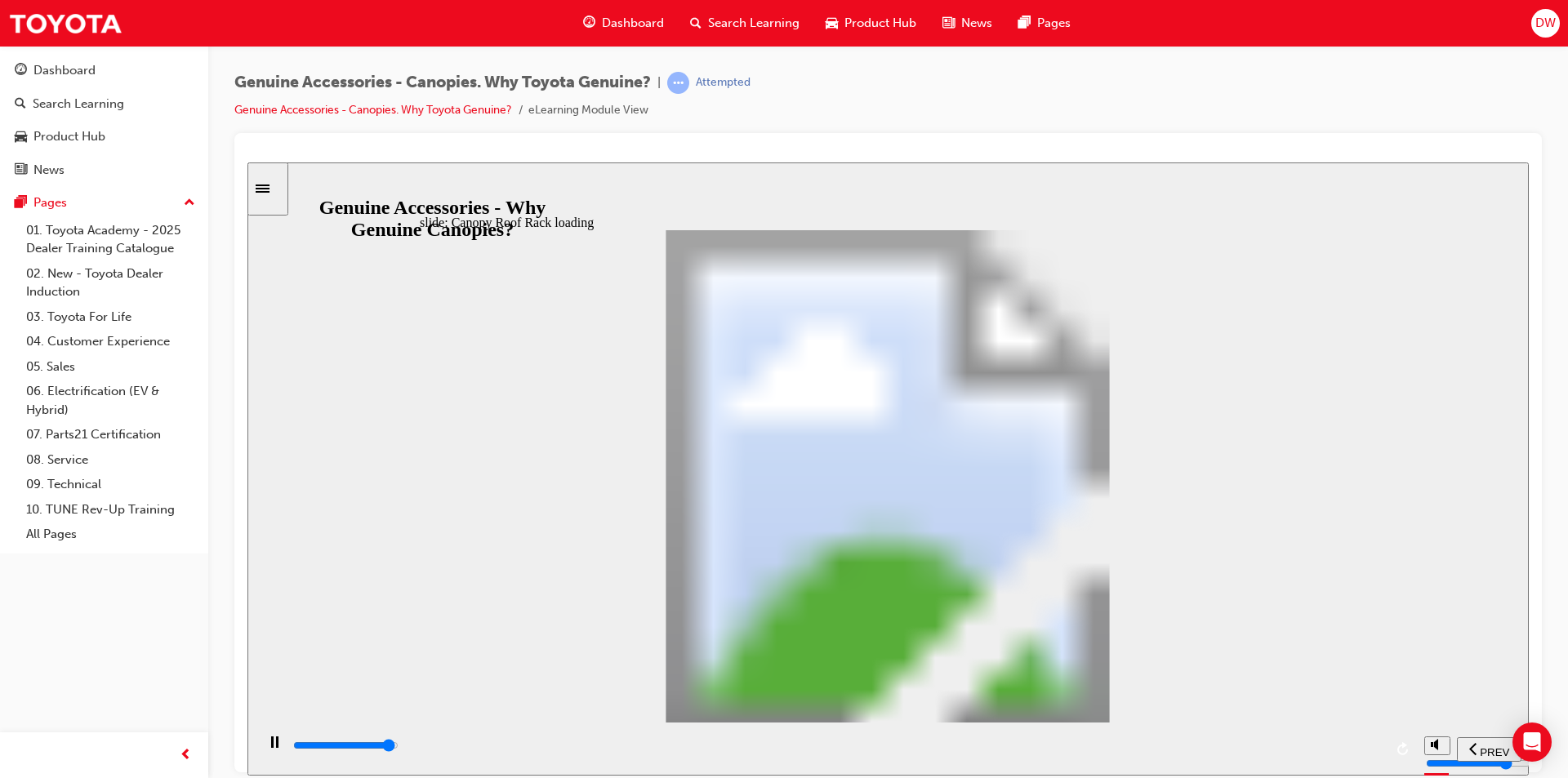 click at bounding box center [345, 745] 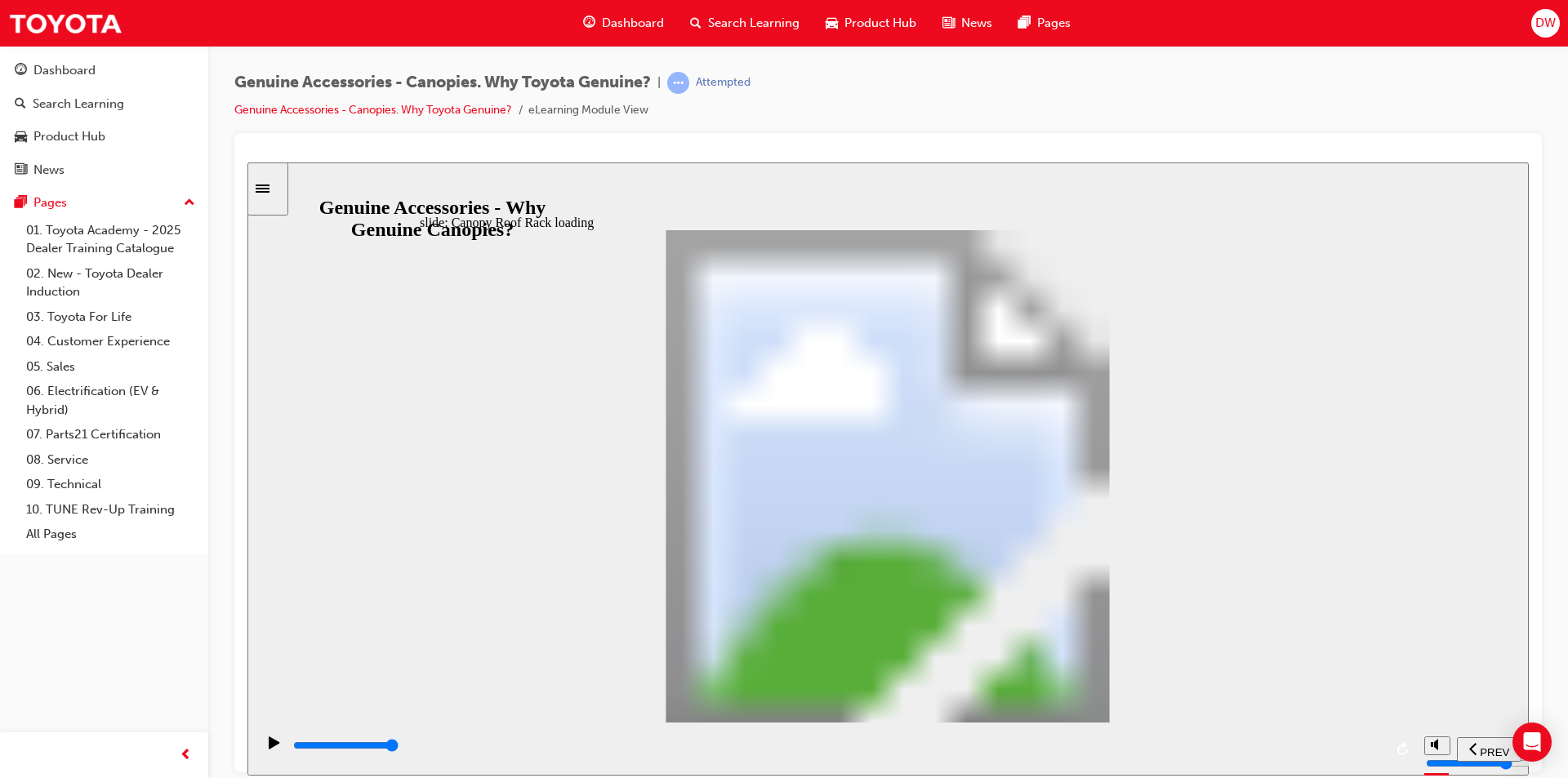 click 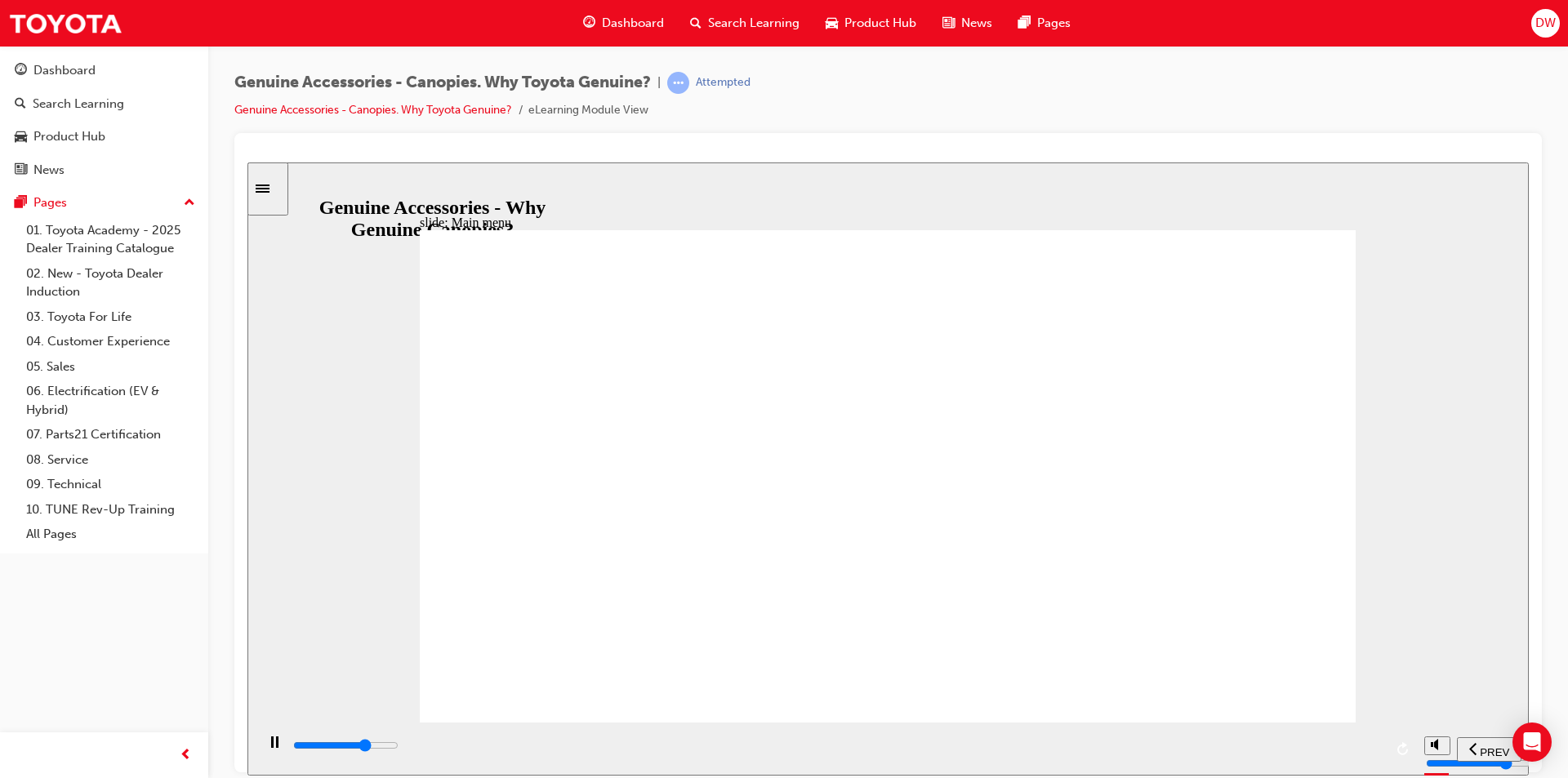 click 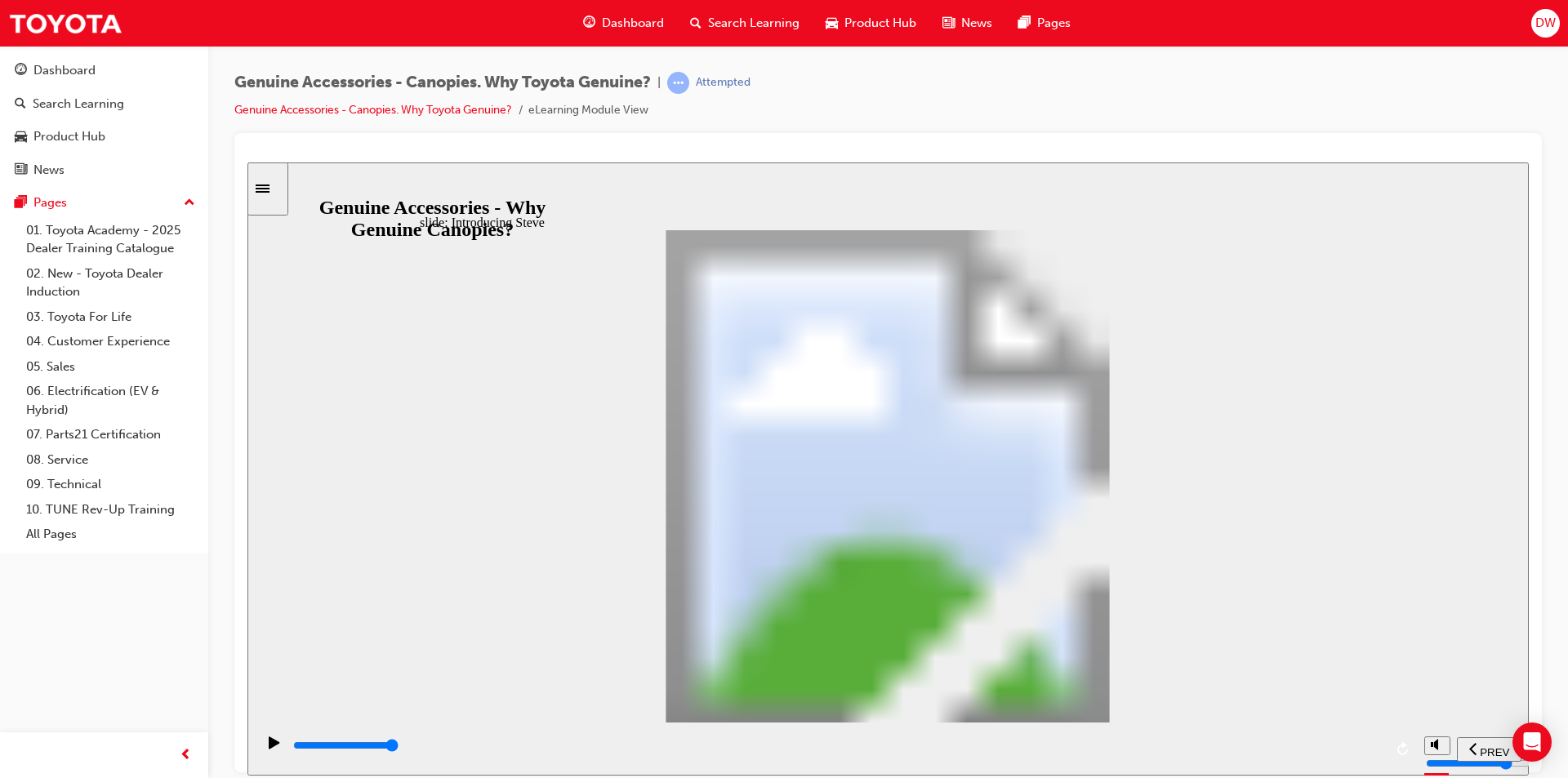 click 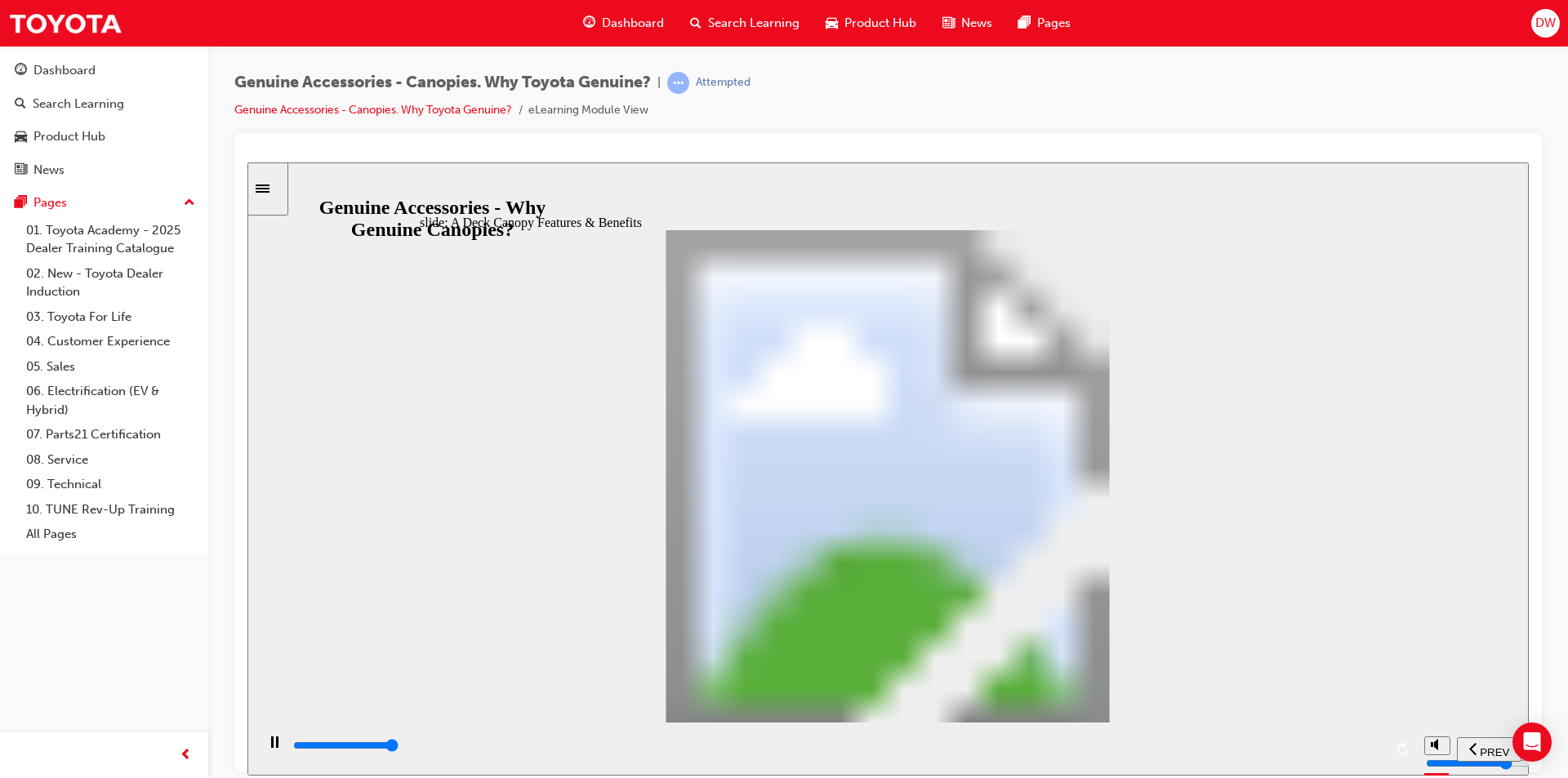 click at bounding box center (837, 745) 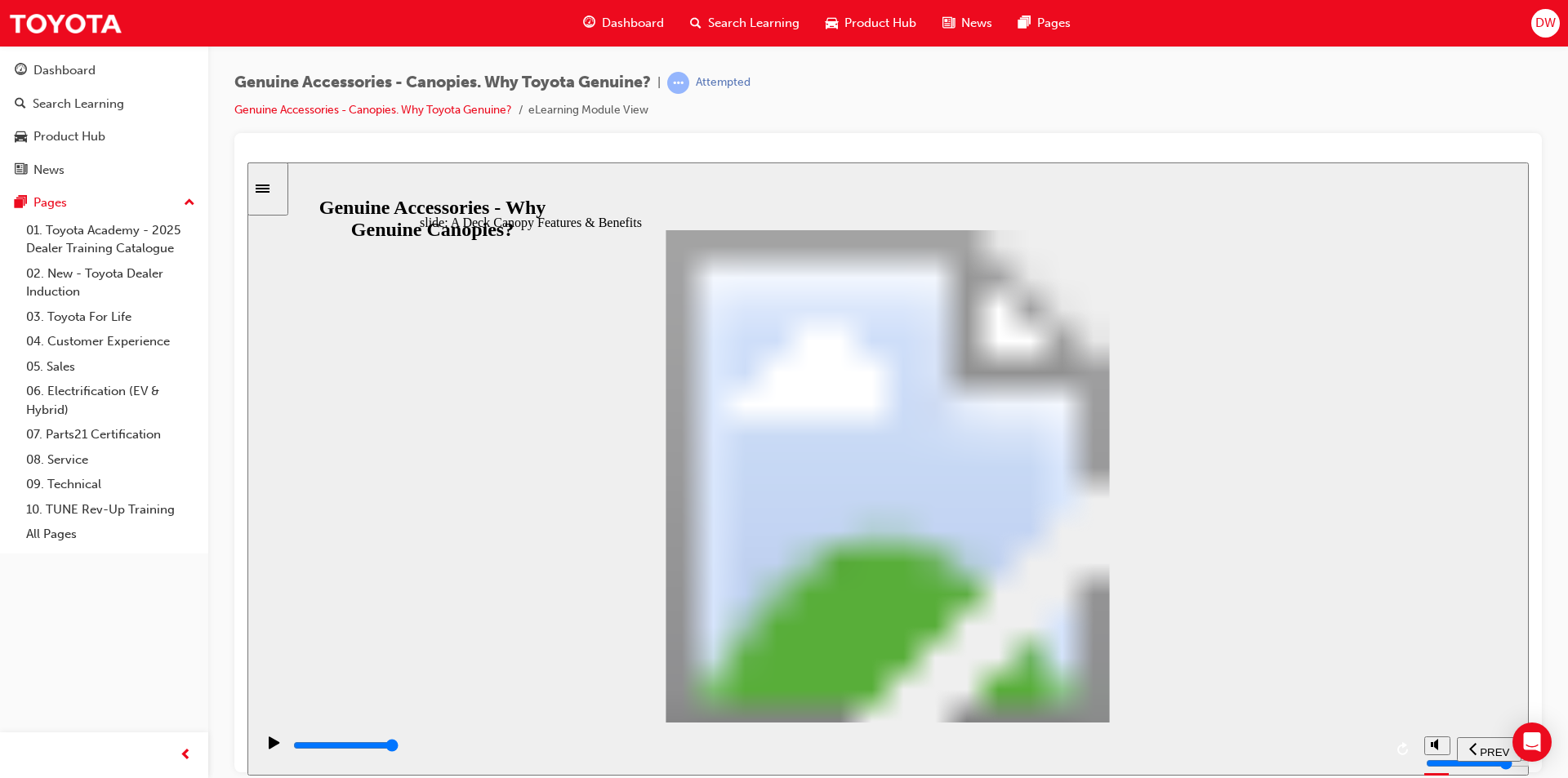 click 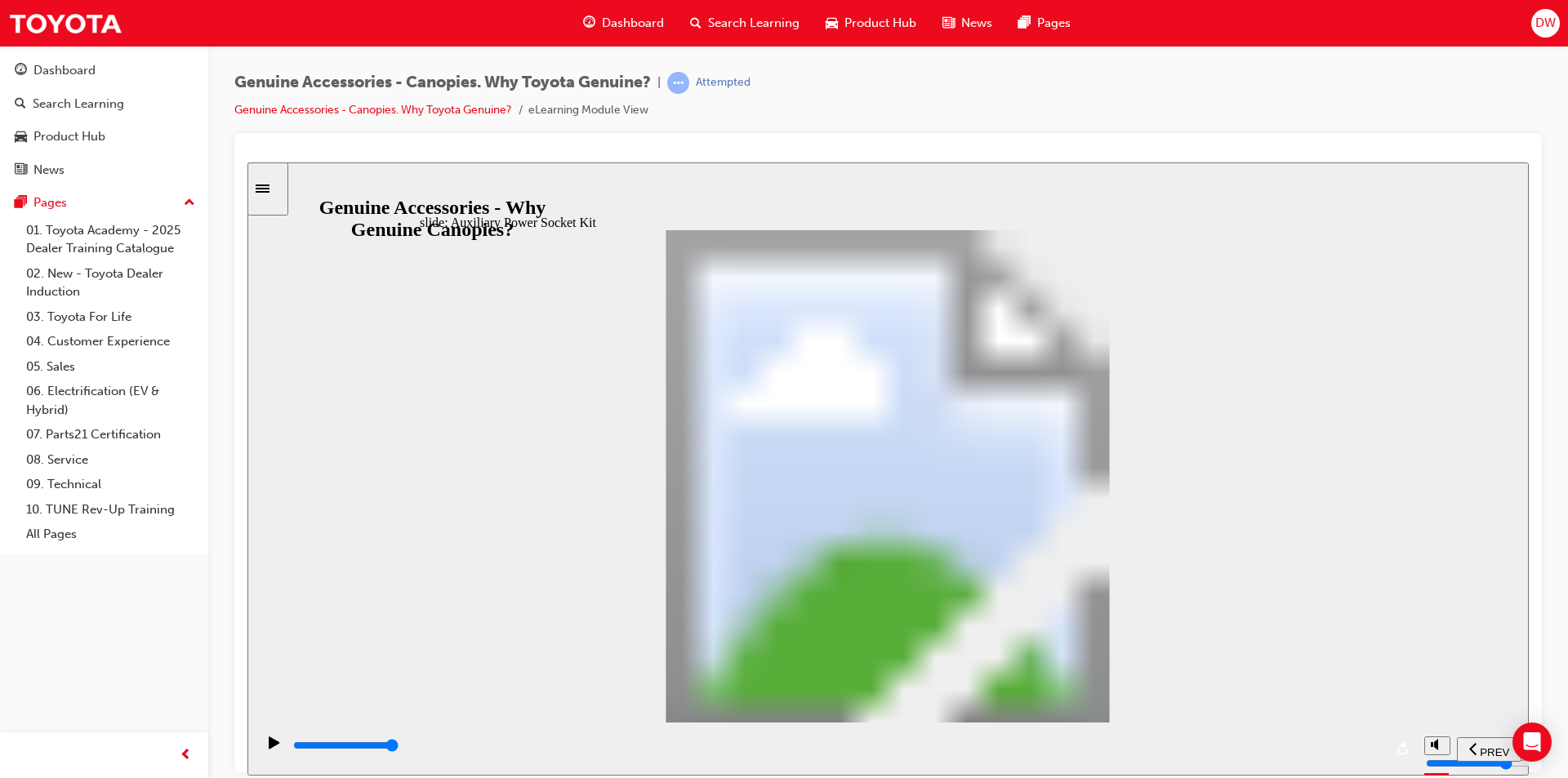 click 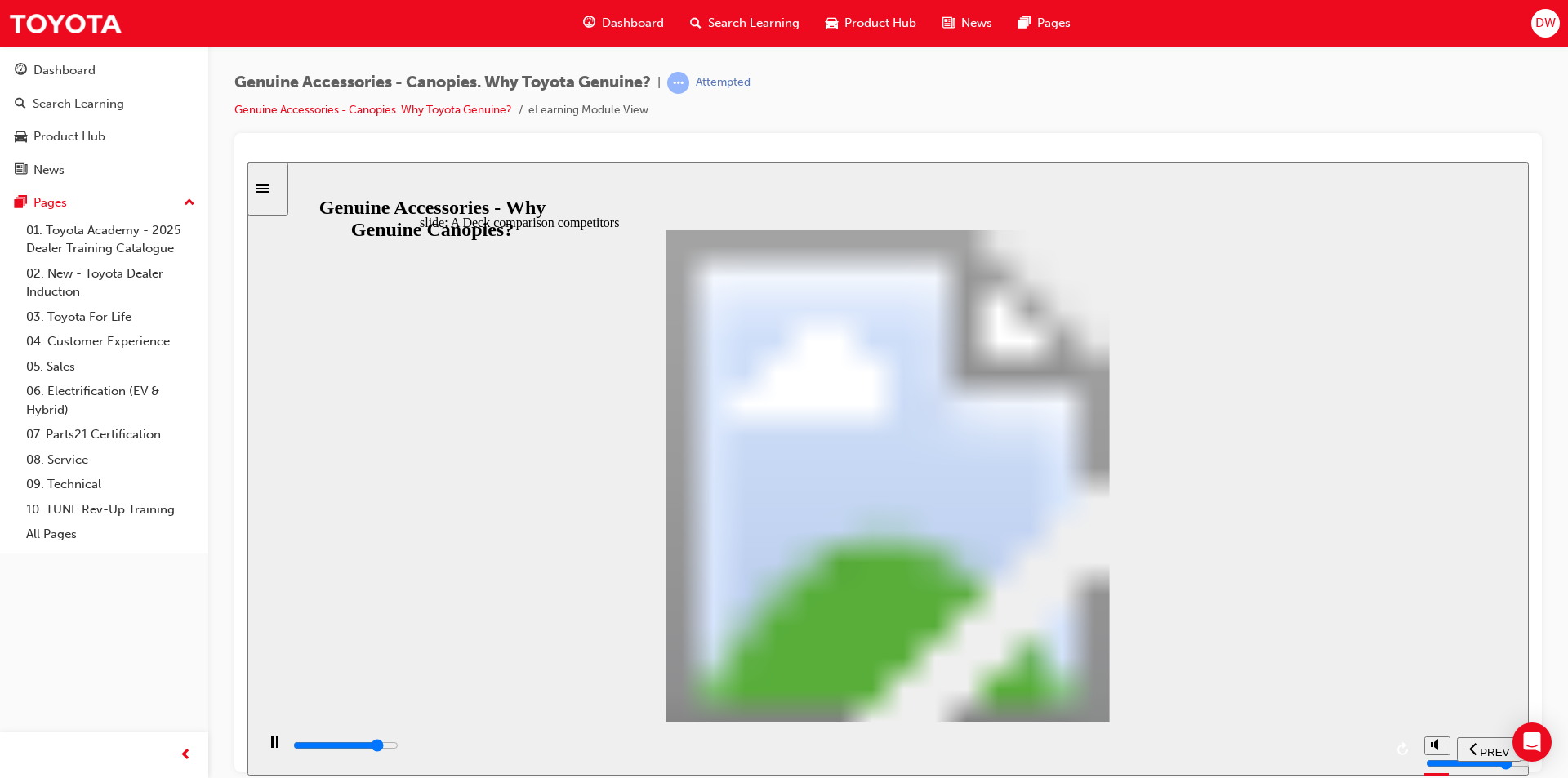 click at bounding box center [837, 745] 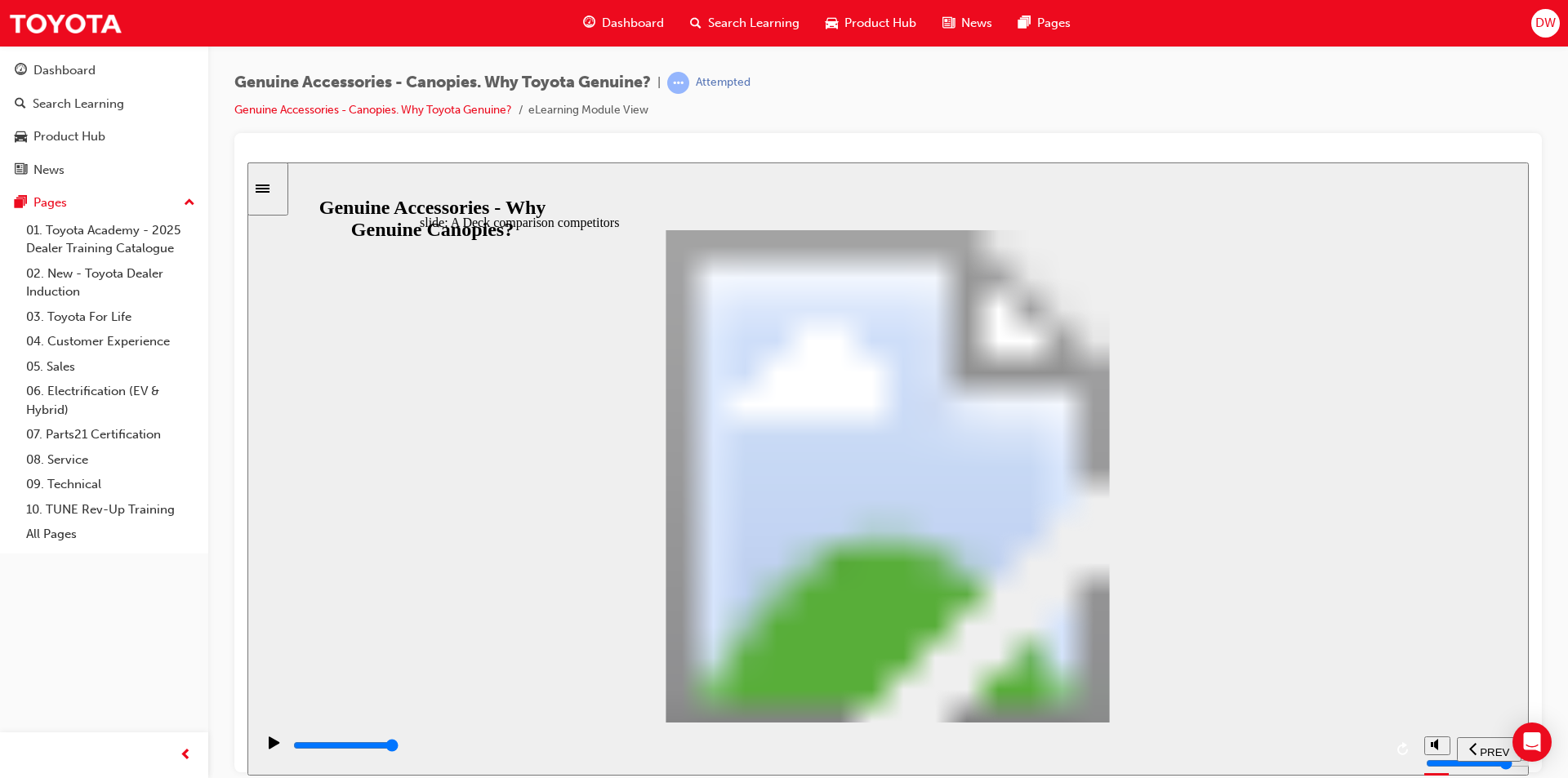 click 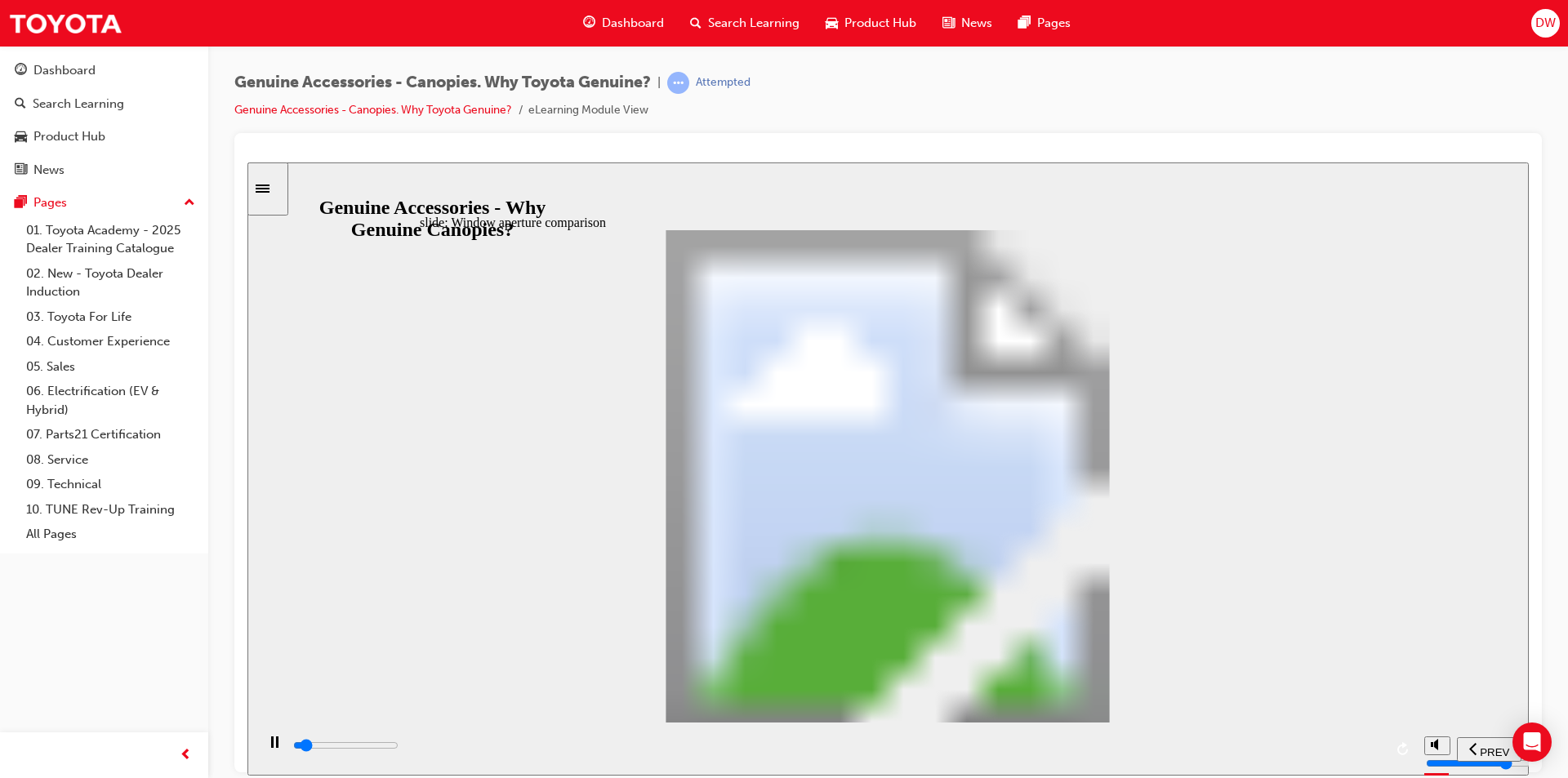 click at bounding box center (837, 745) 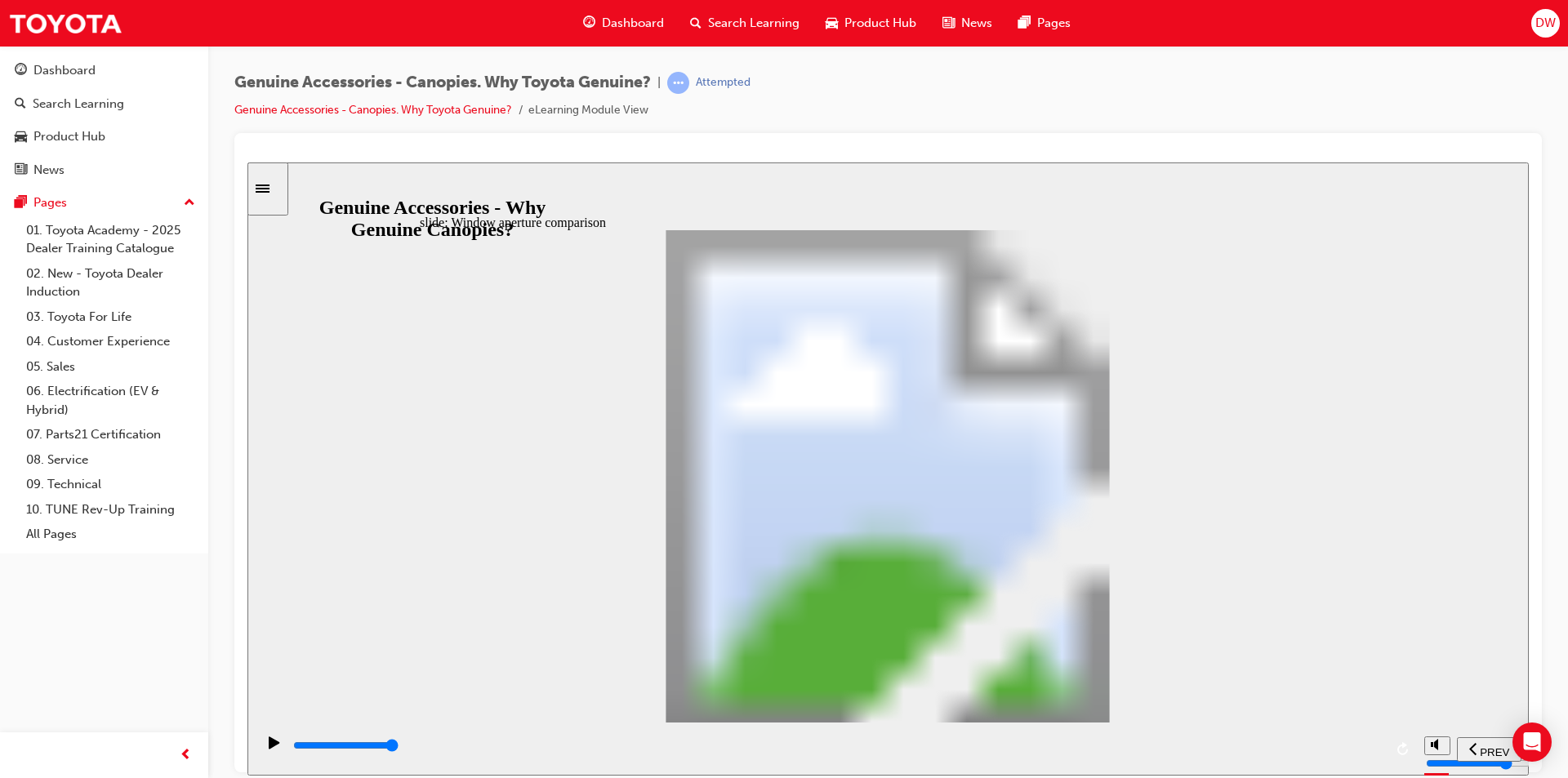 click 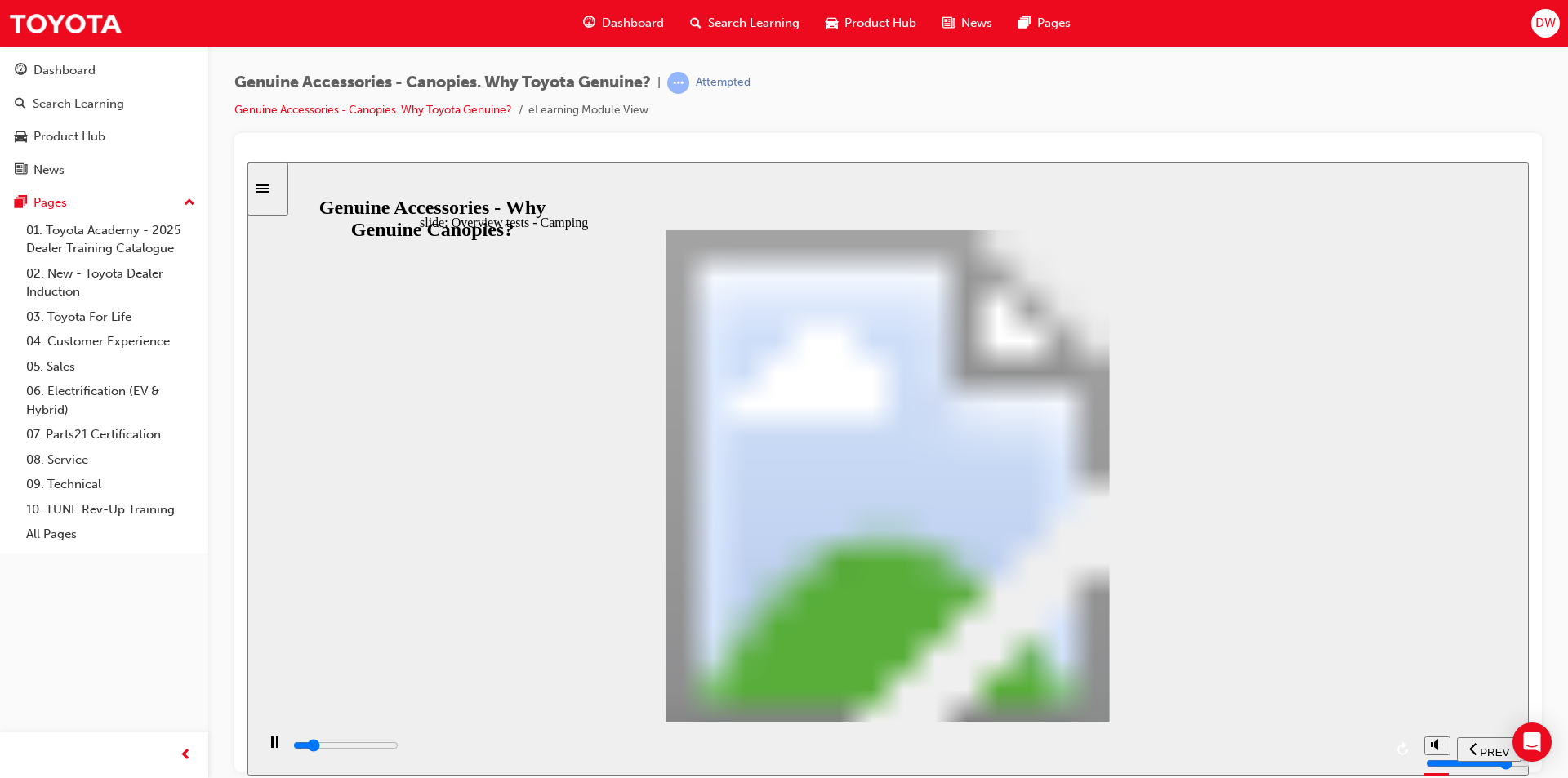 click 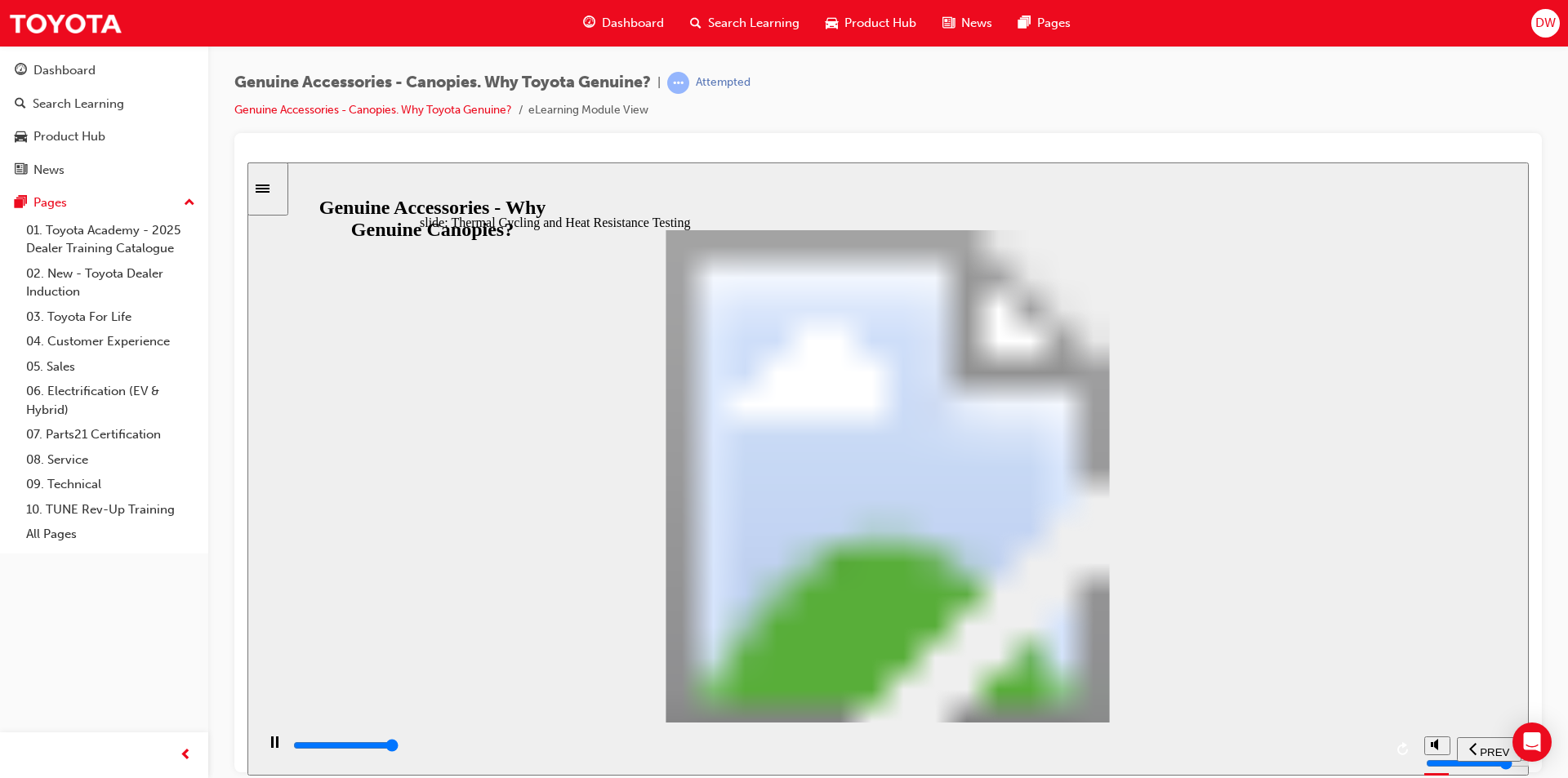 click at bounding box center (837, 745) 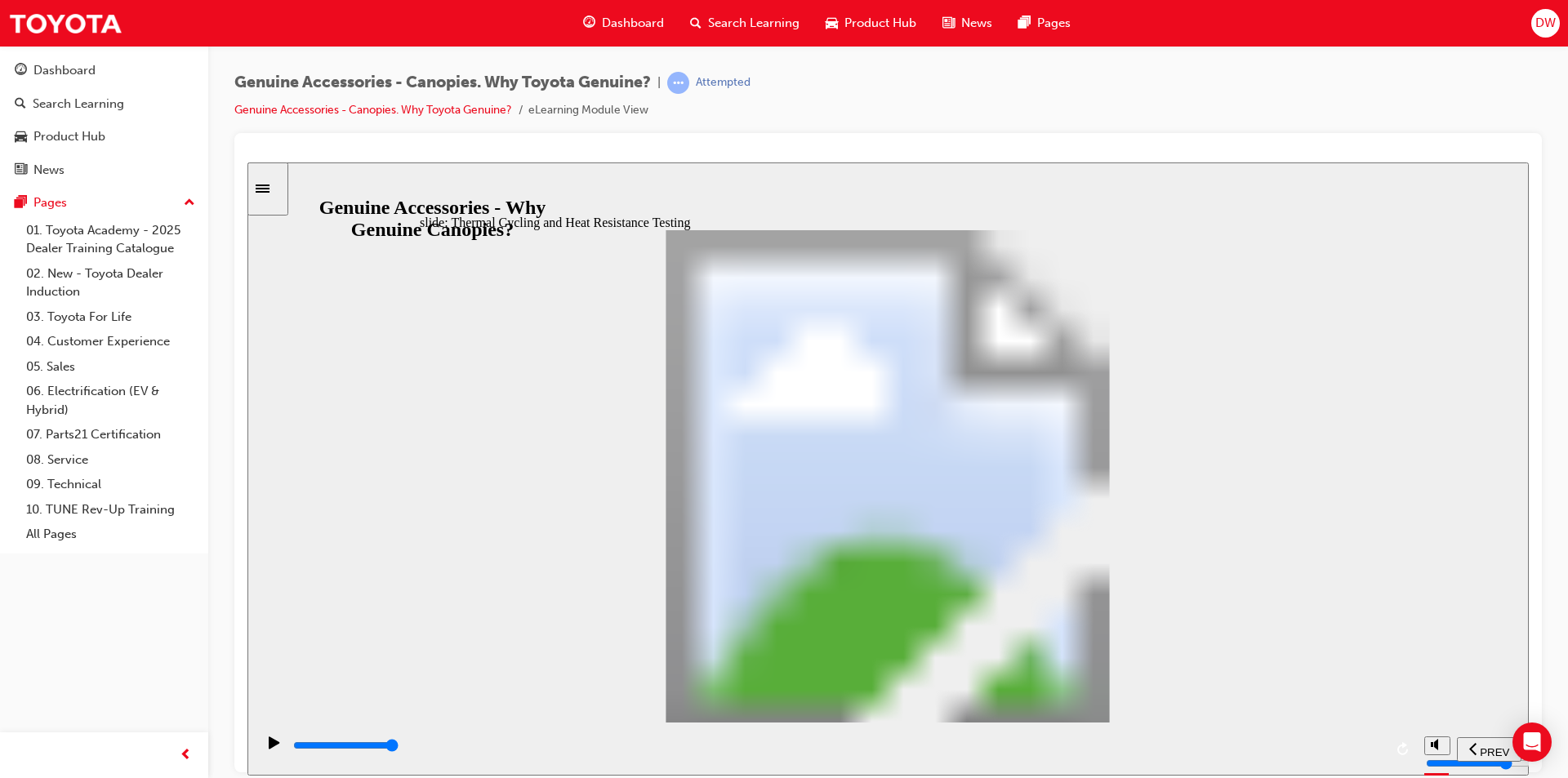 click 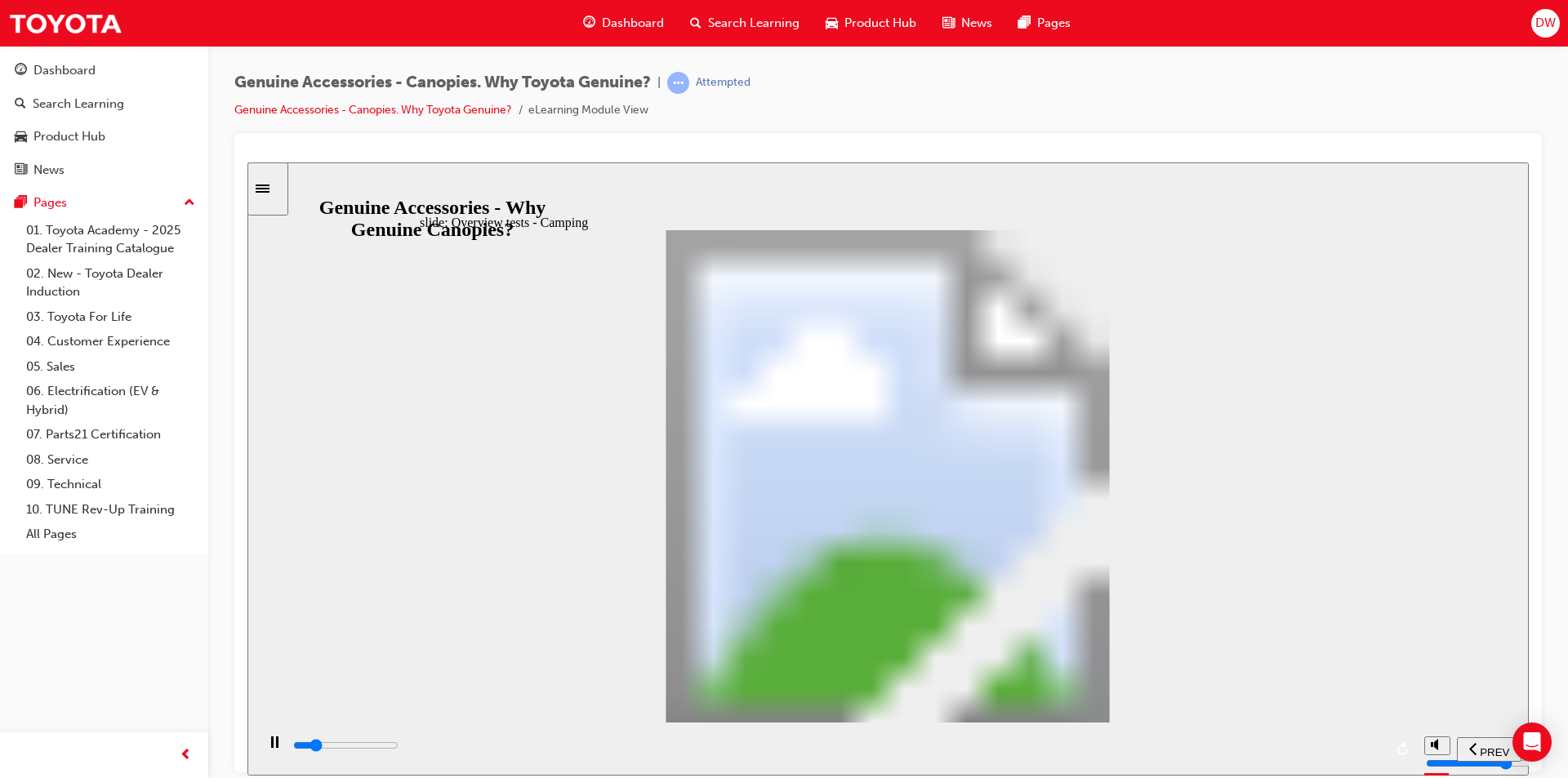 click 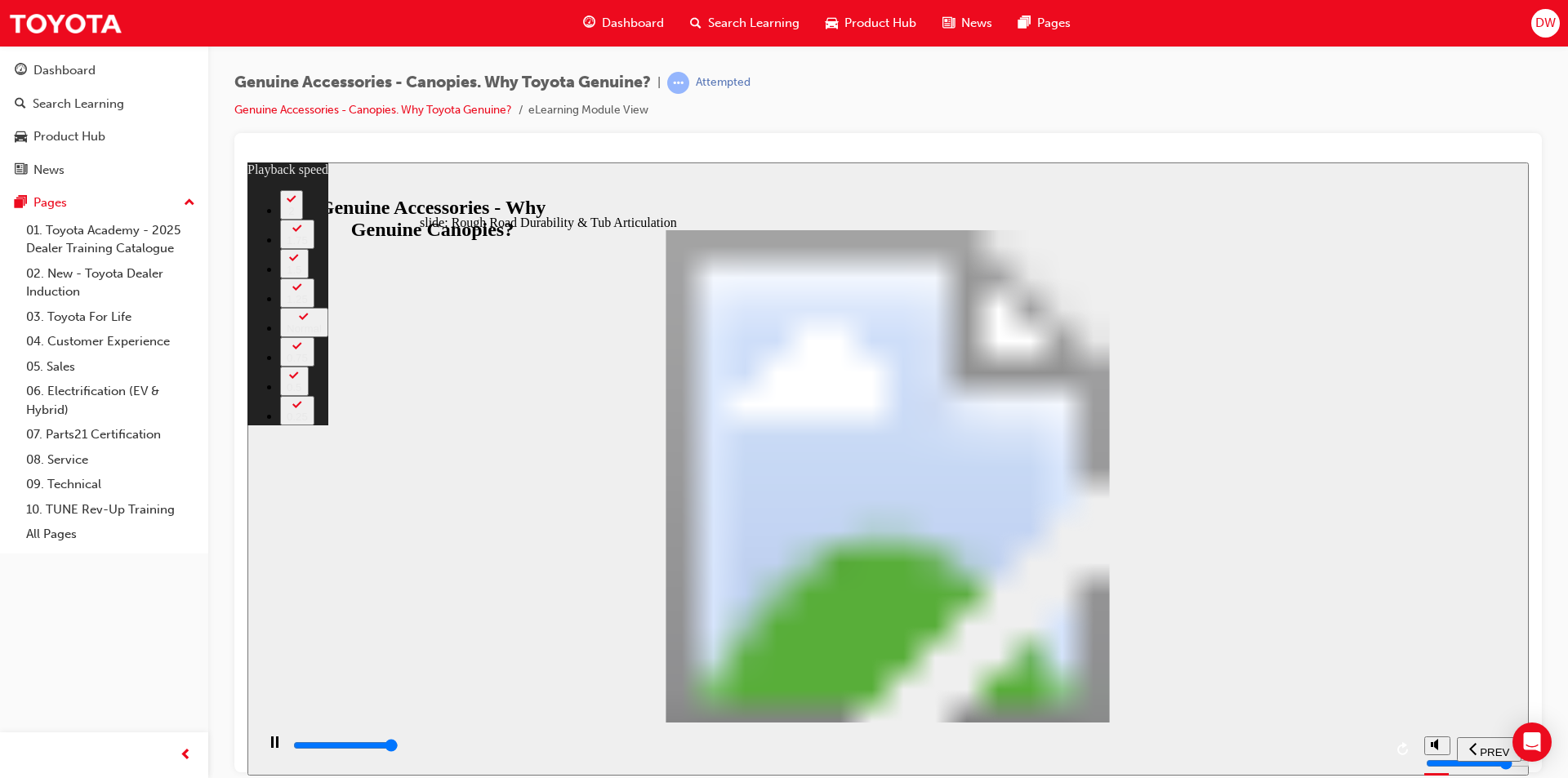 click at bounding box center (837, 745) 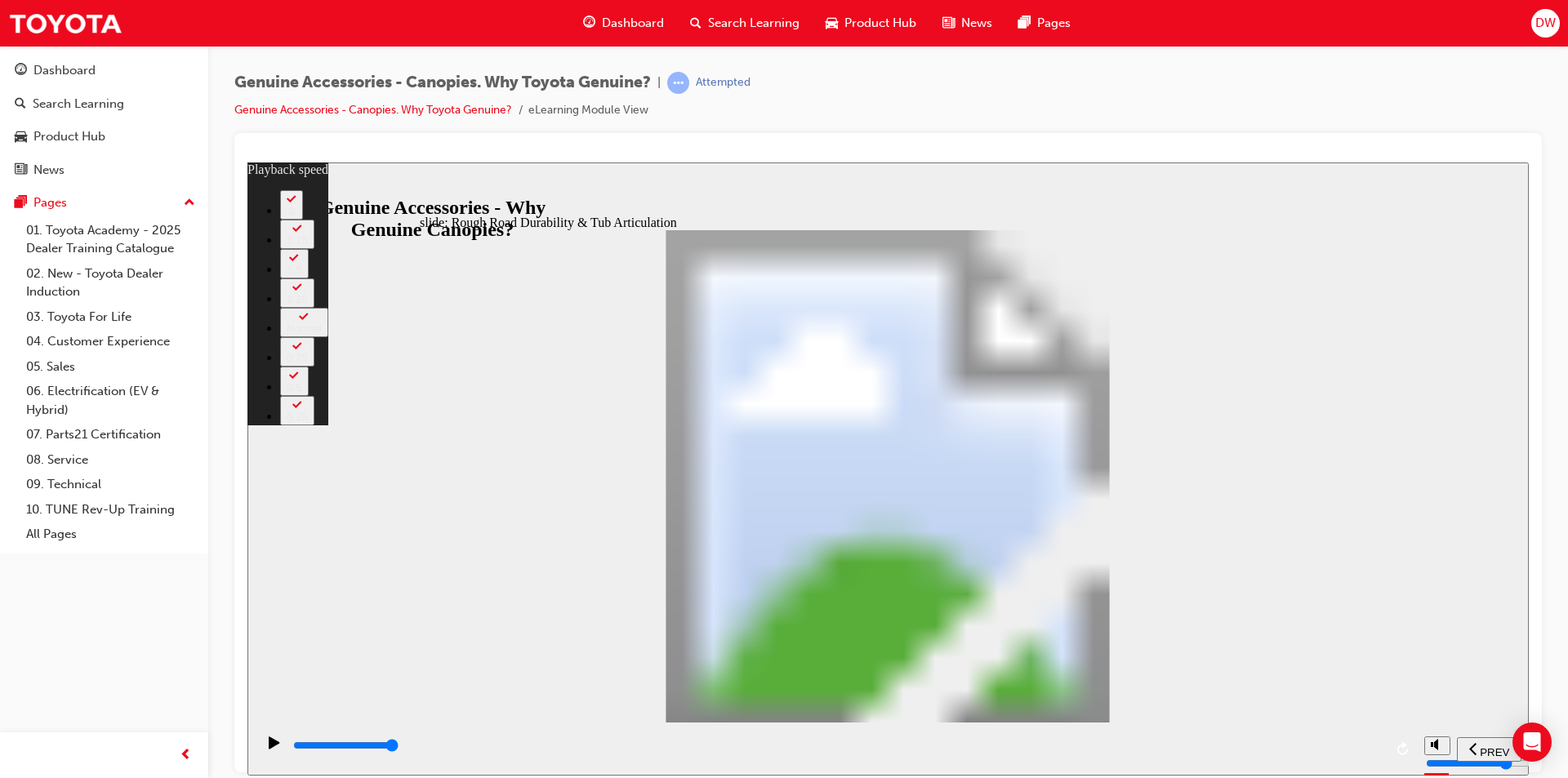 click 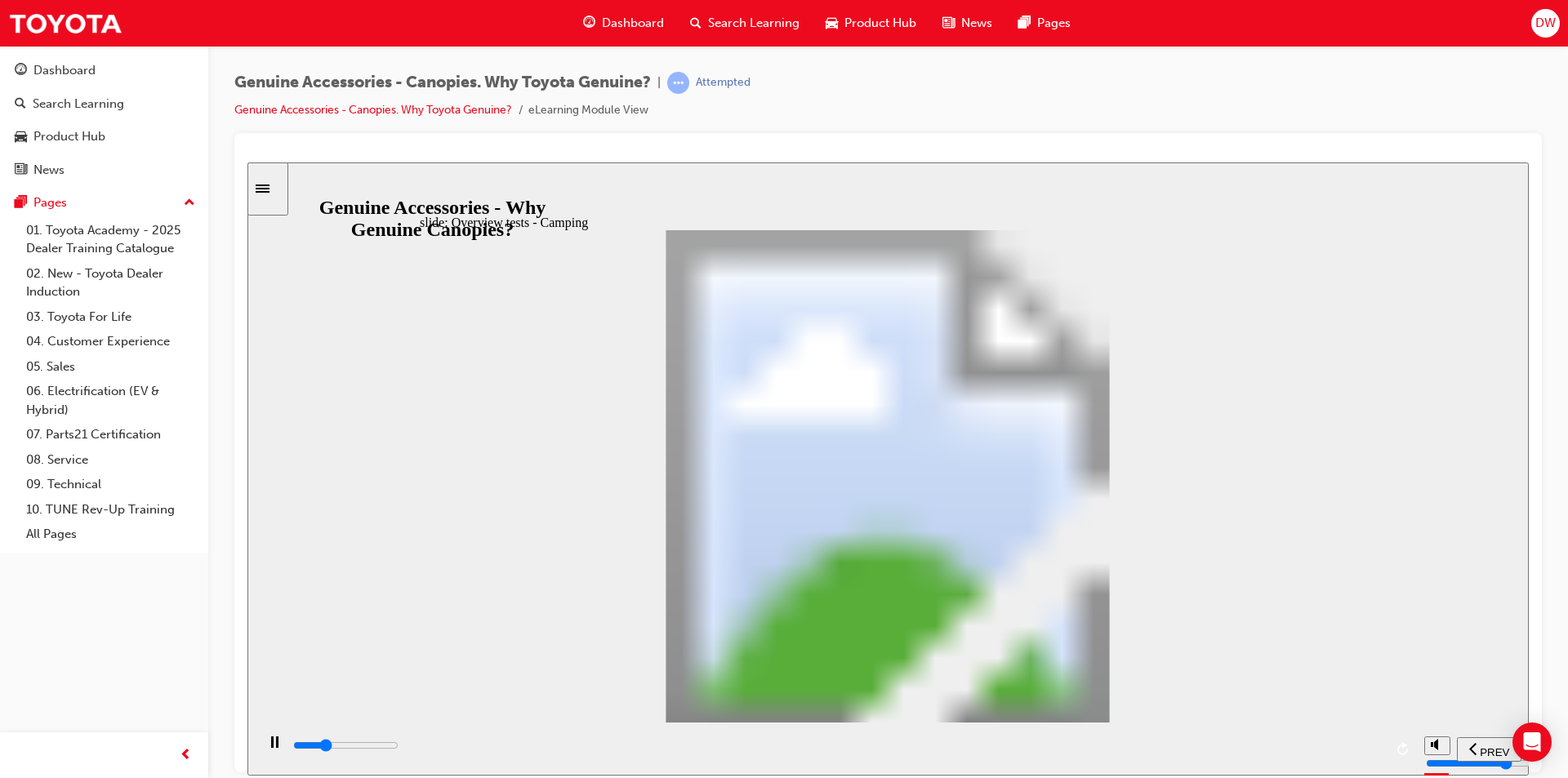 click 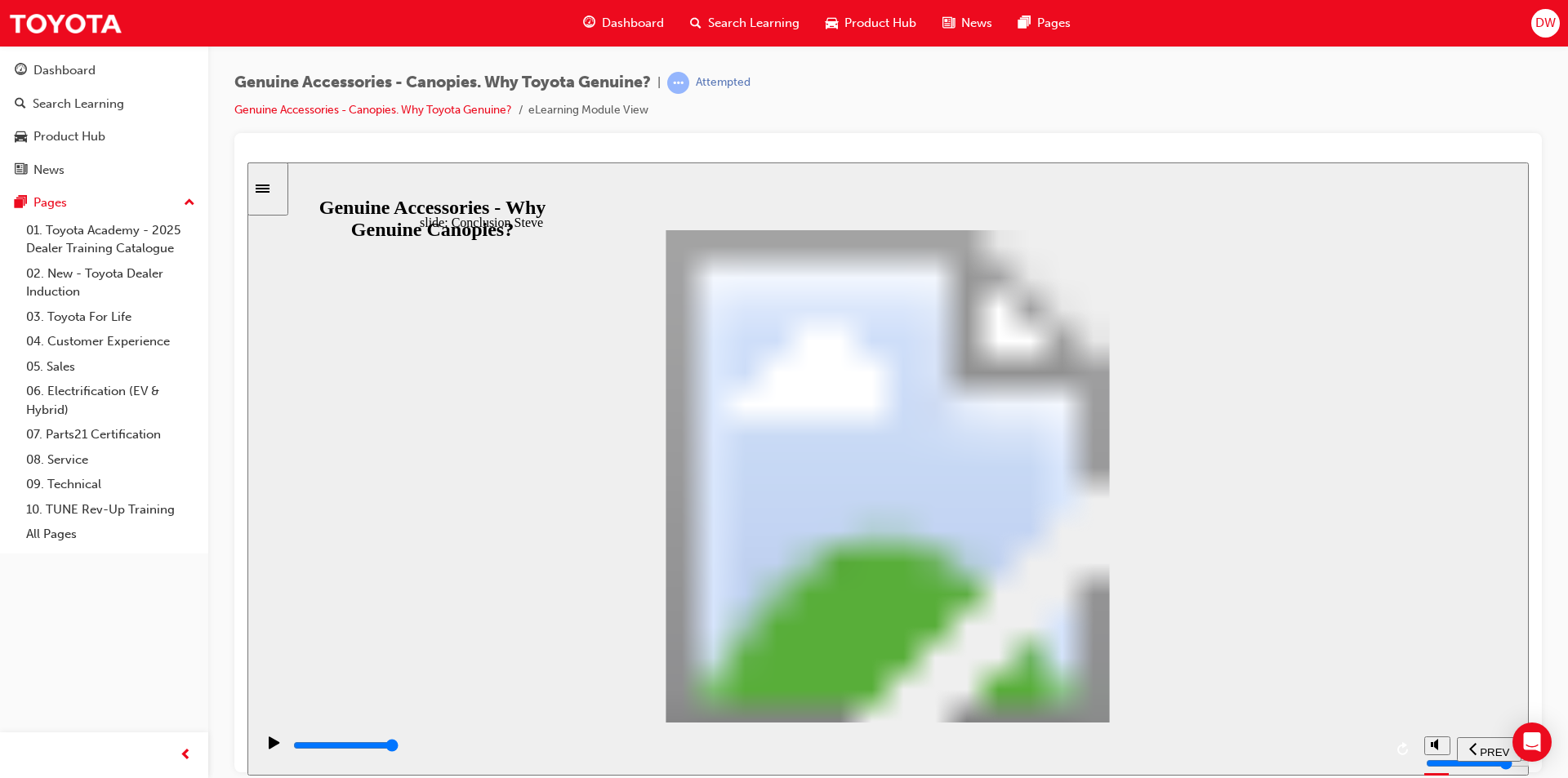 click 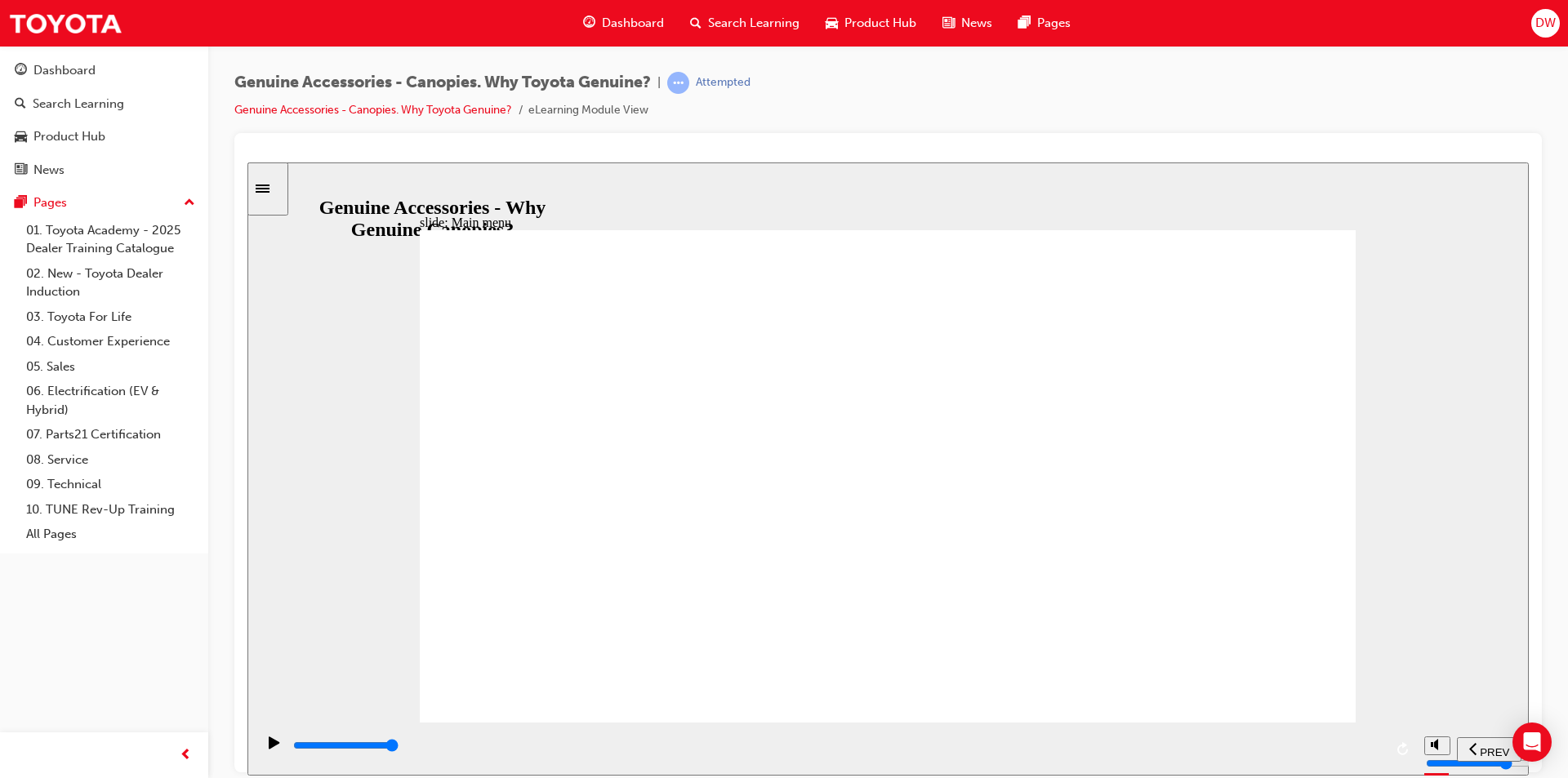 click 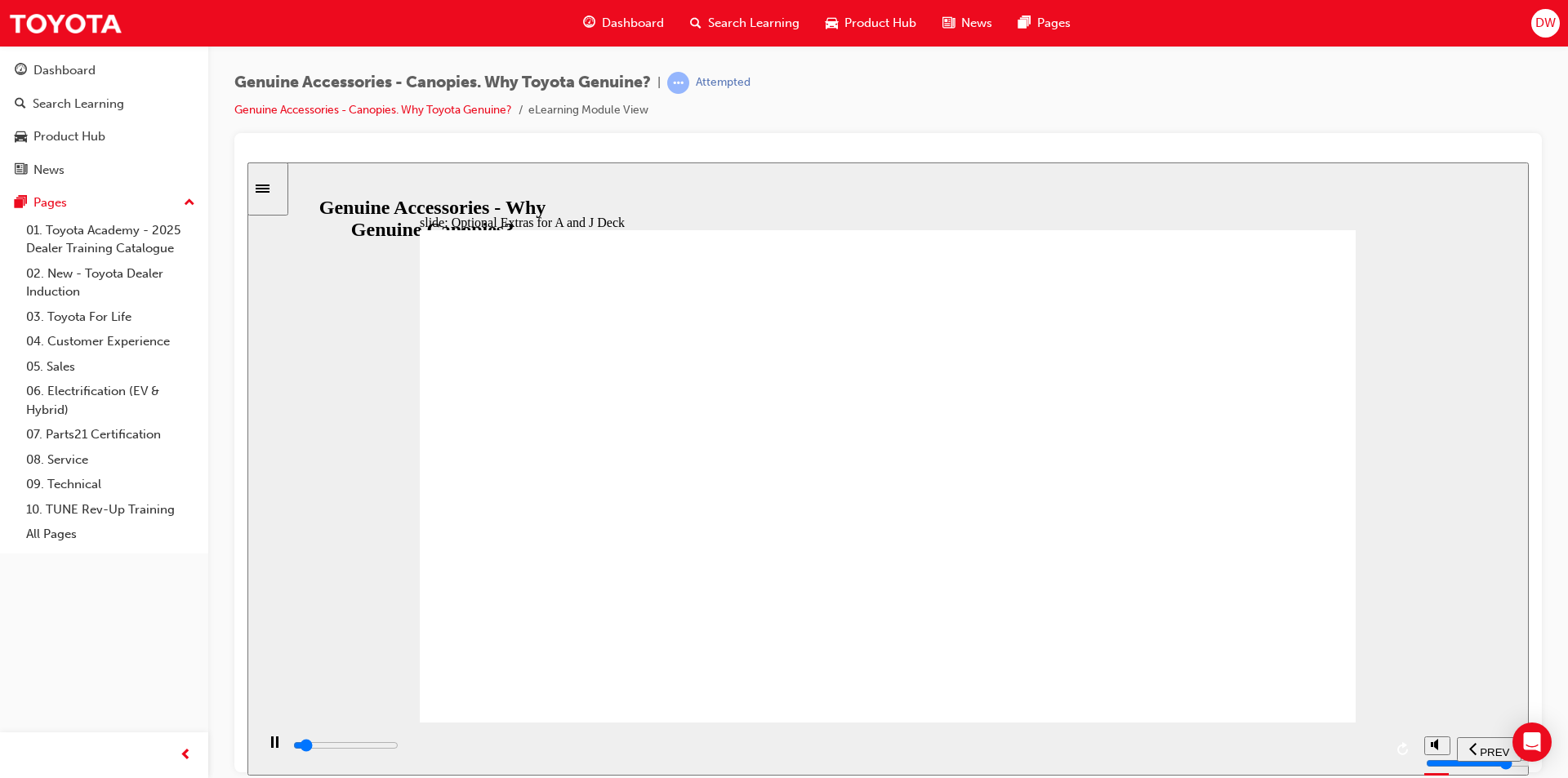 click at bounding box center (837, 745) 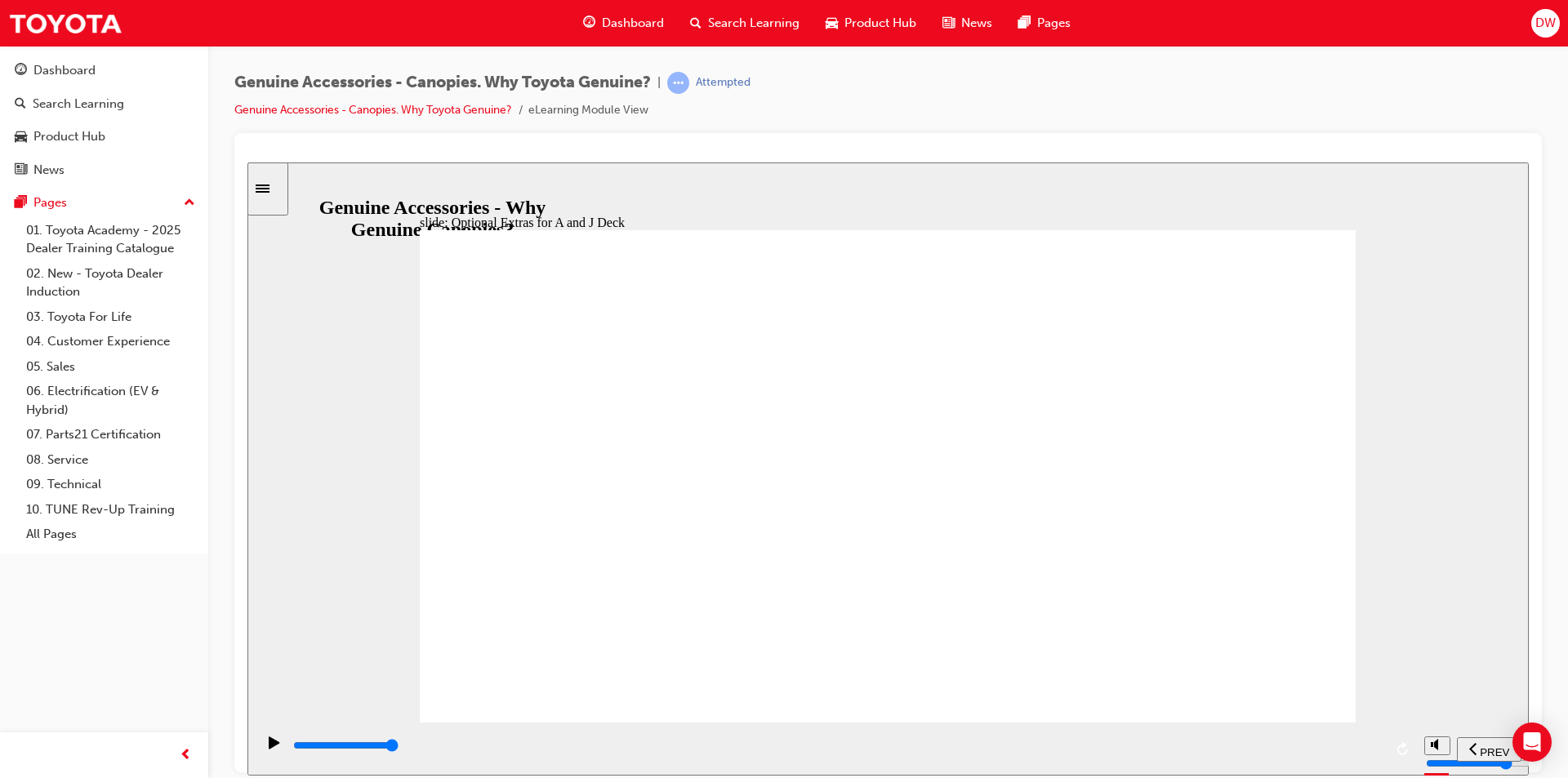 click 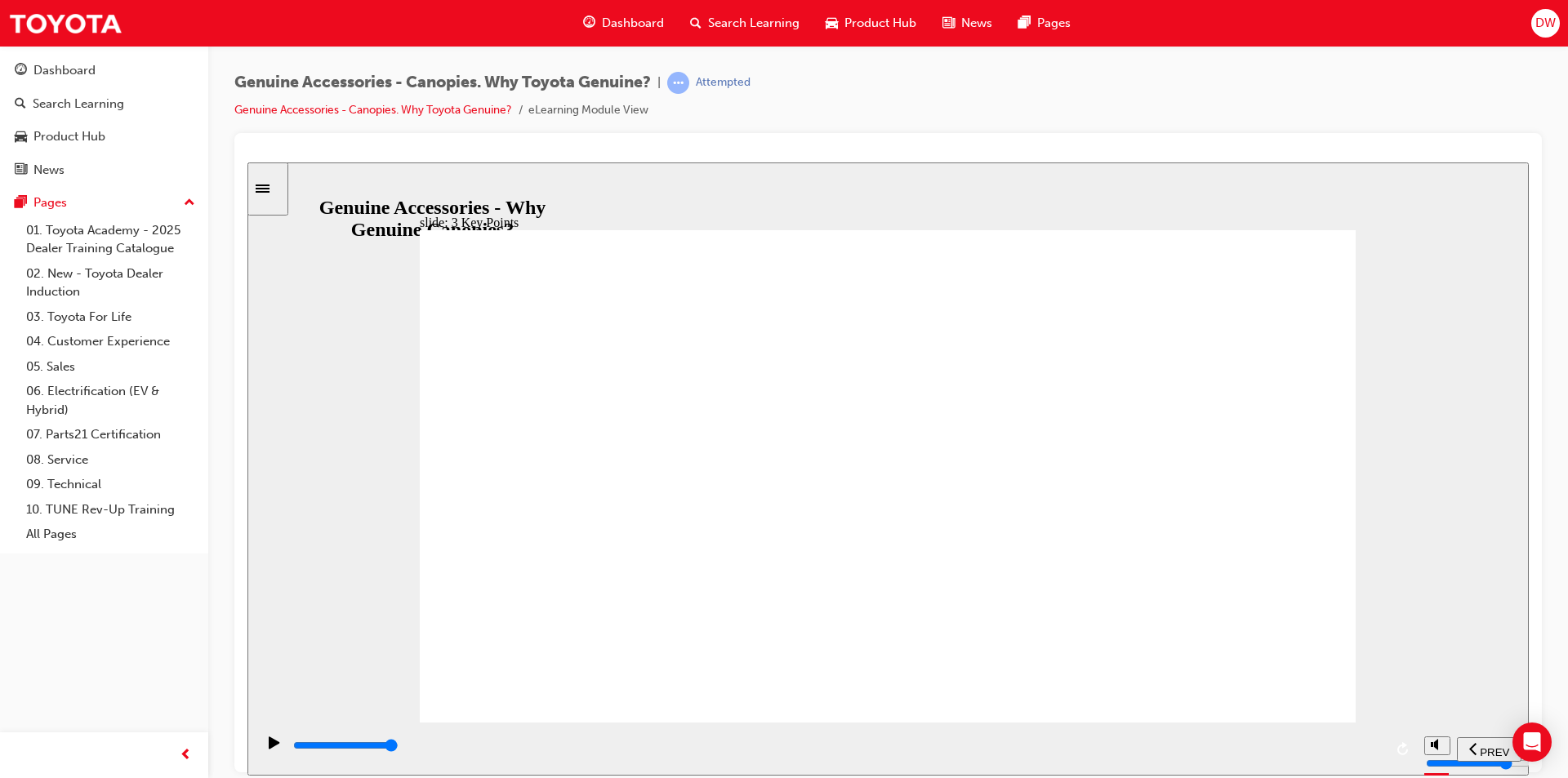 click 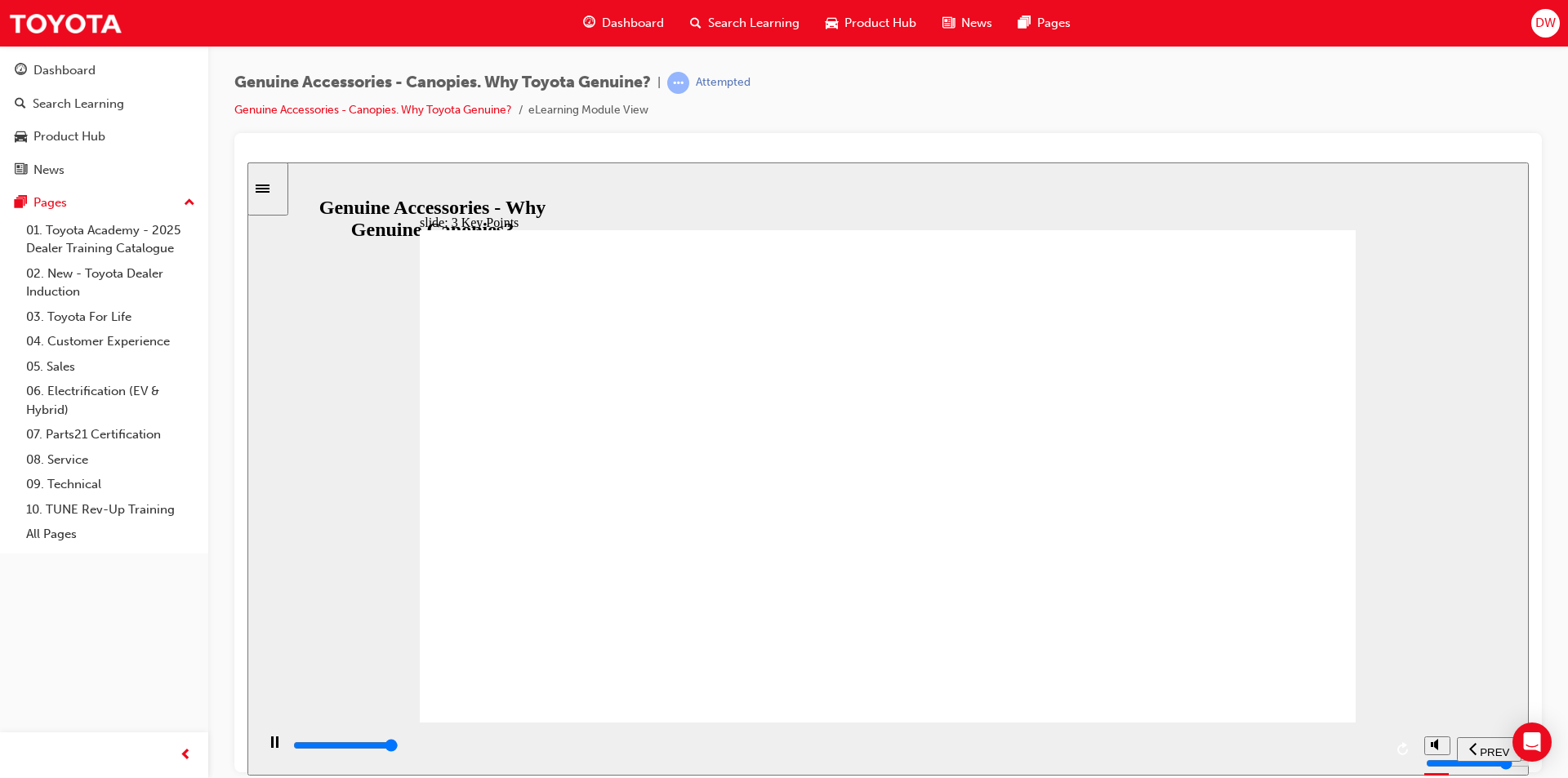 click at bounding box center (837, 745) 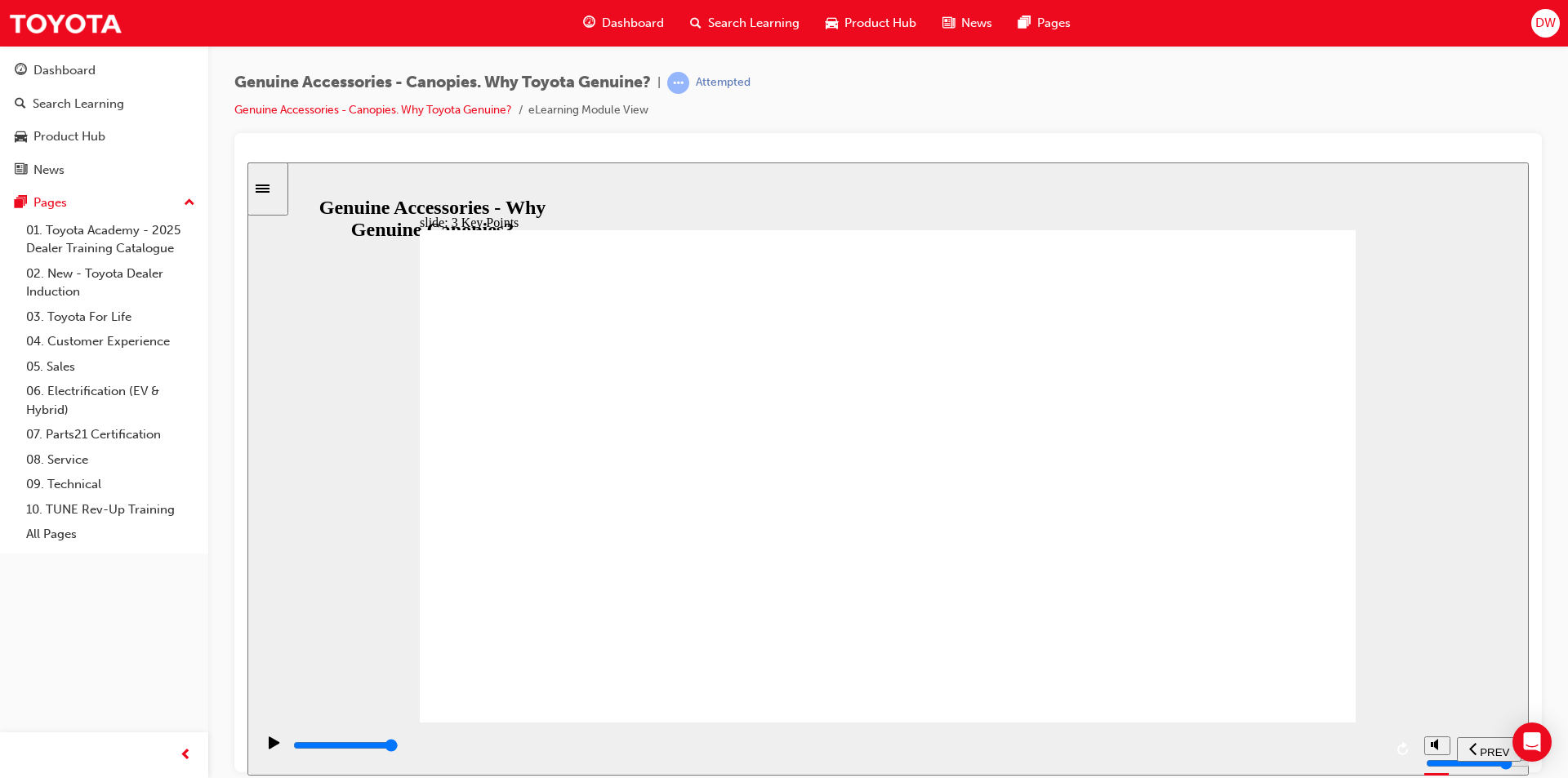 click at bounding box center [888, 1270] 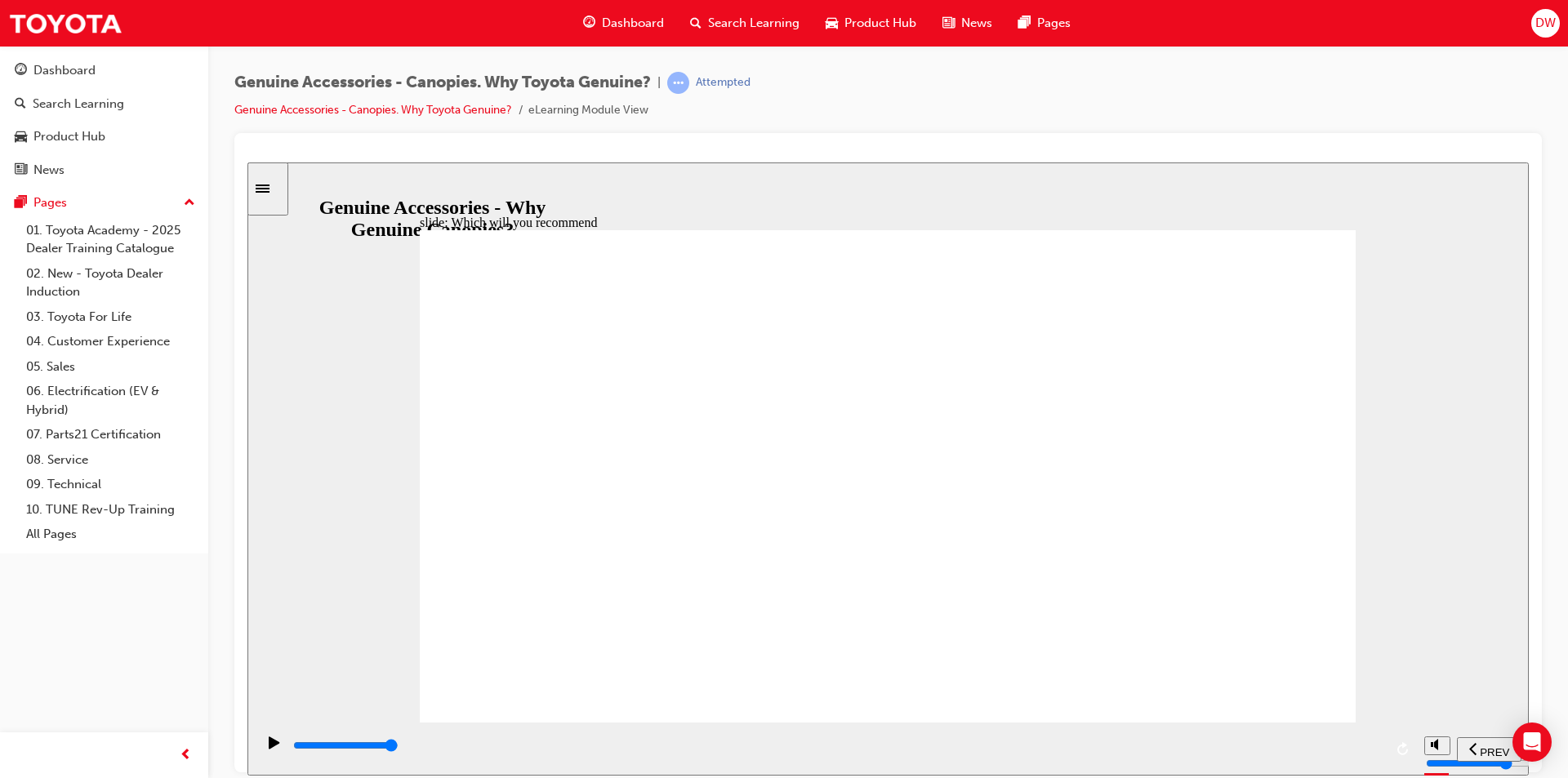 click 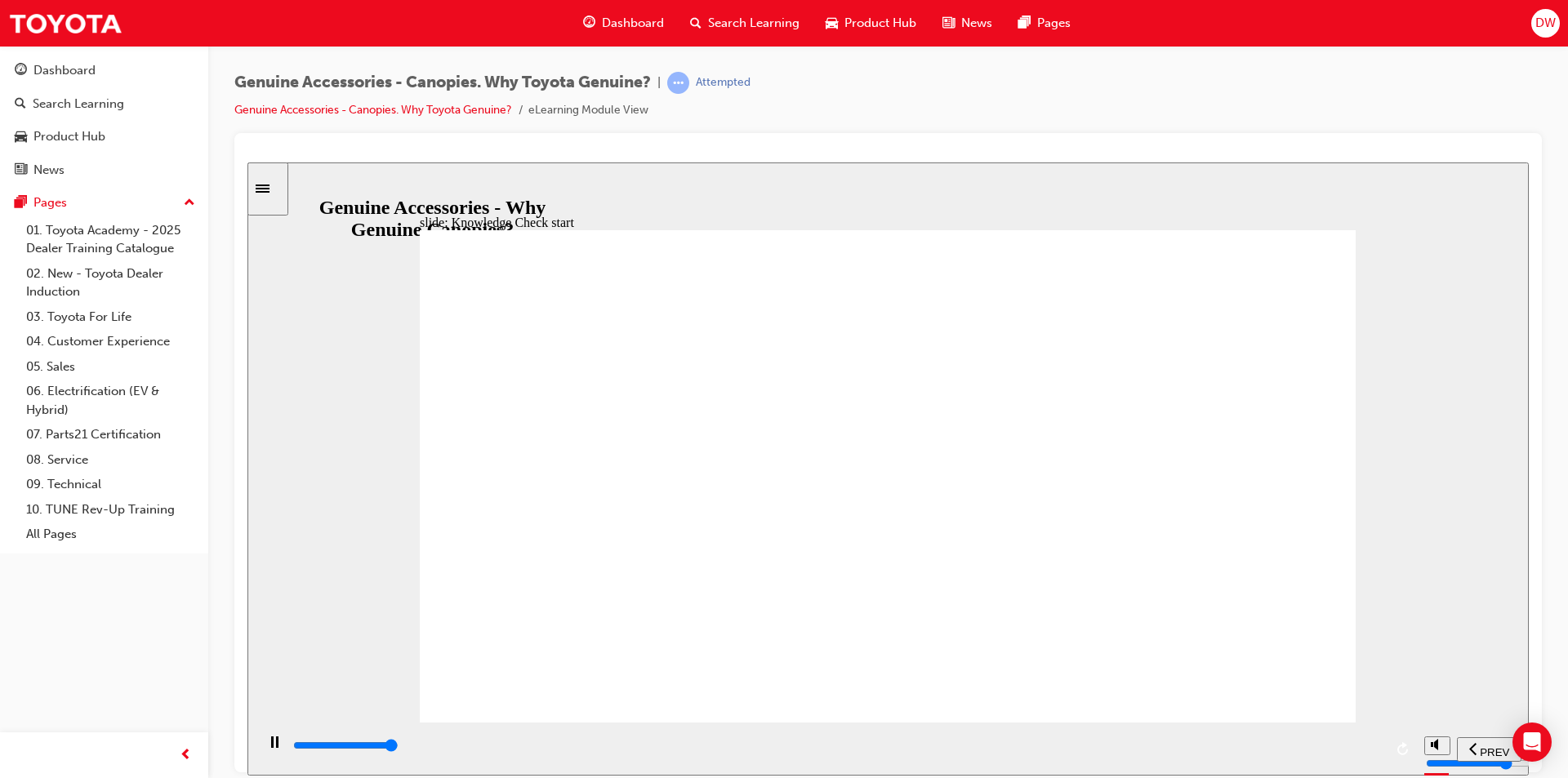 click at bounding box center (345, 745) 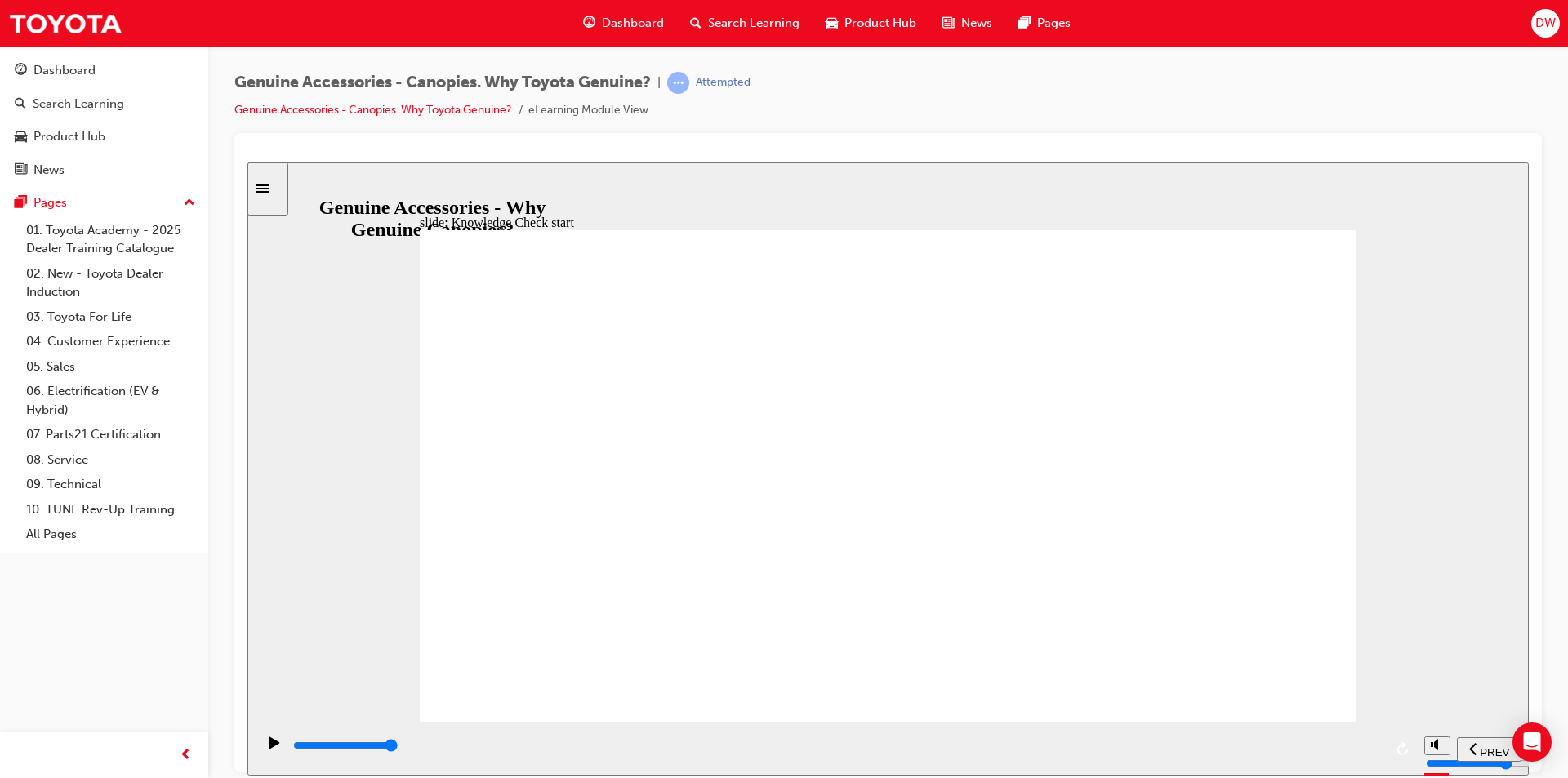 click 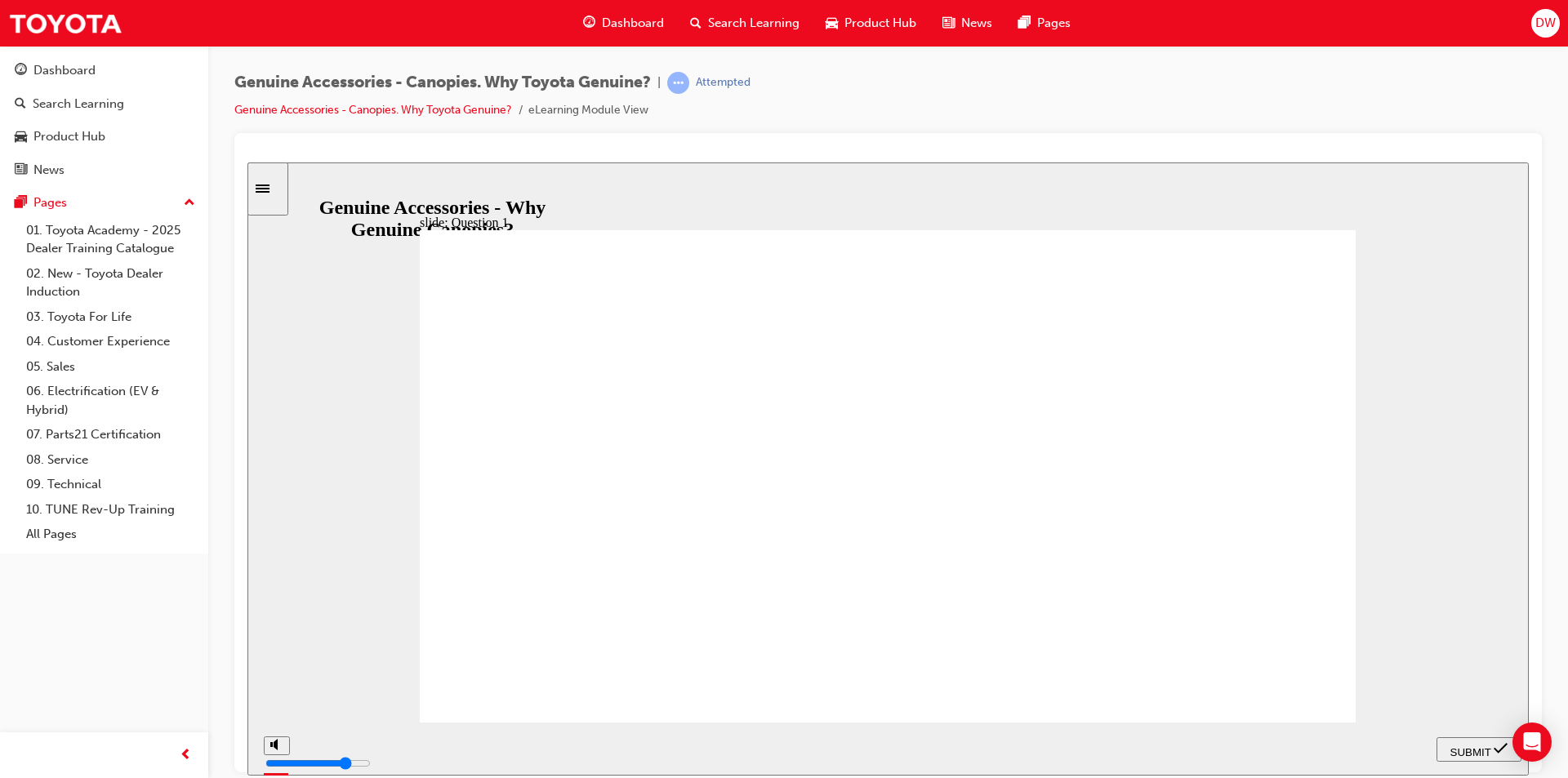 click 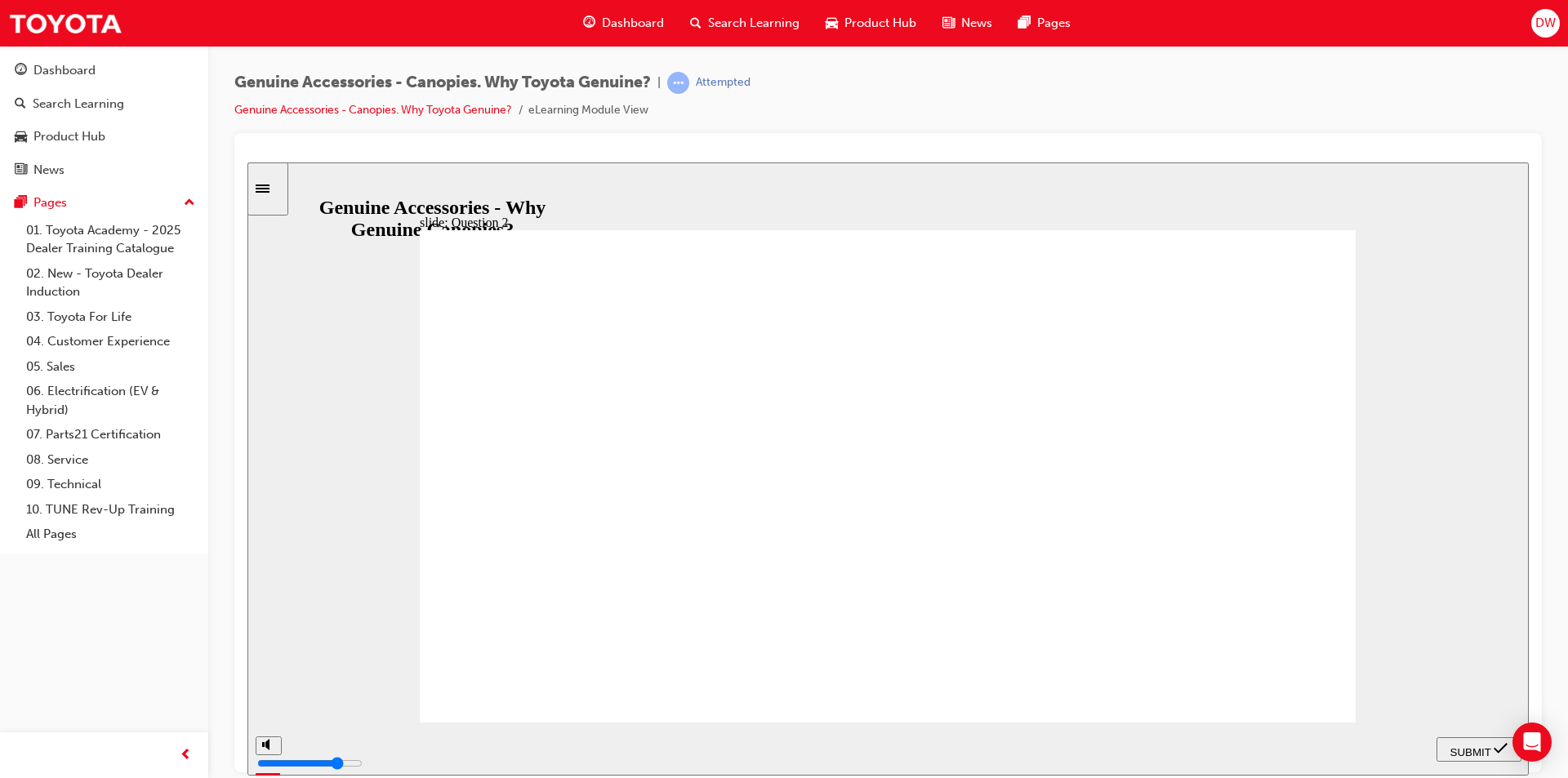 click 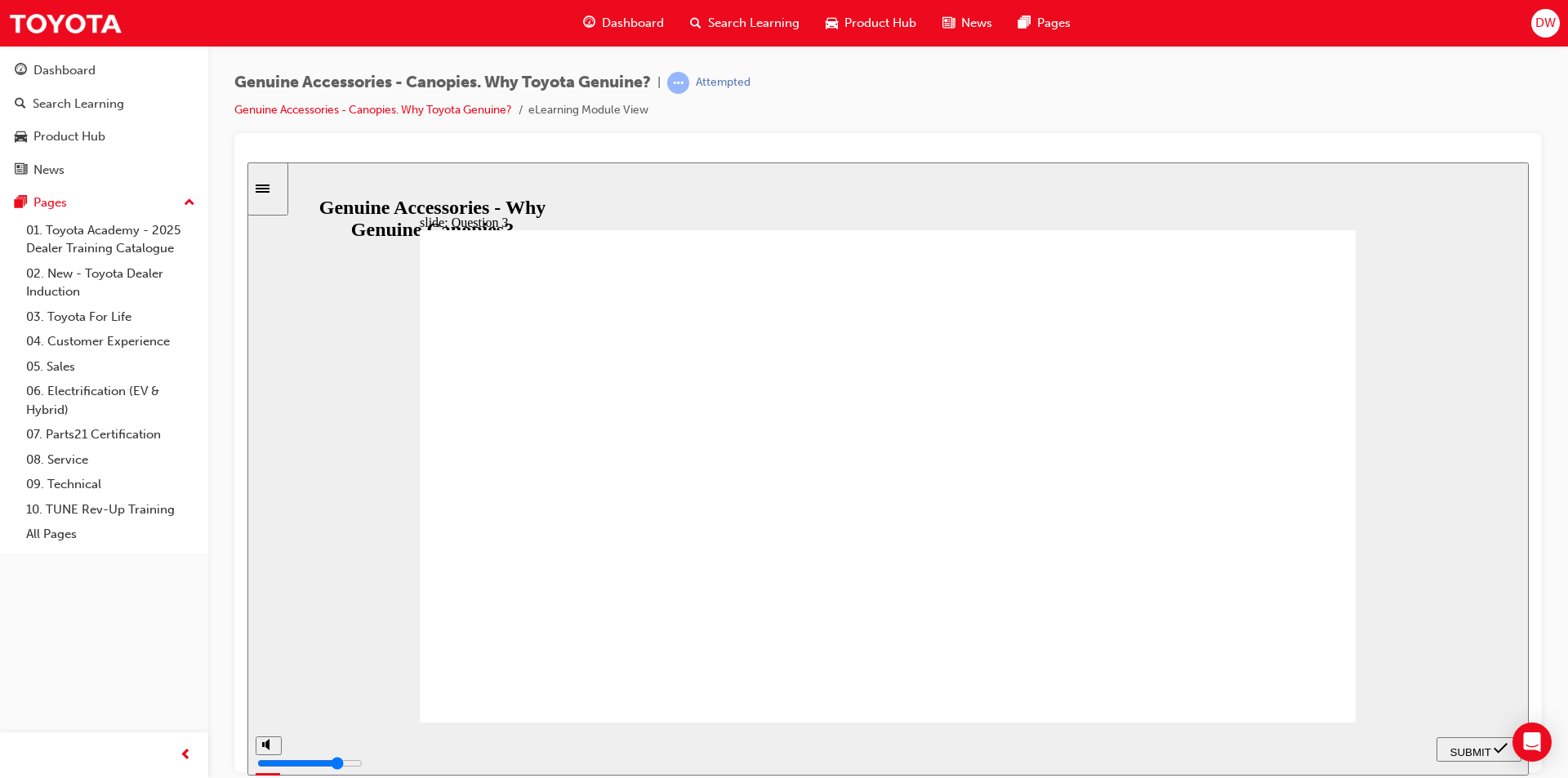 click 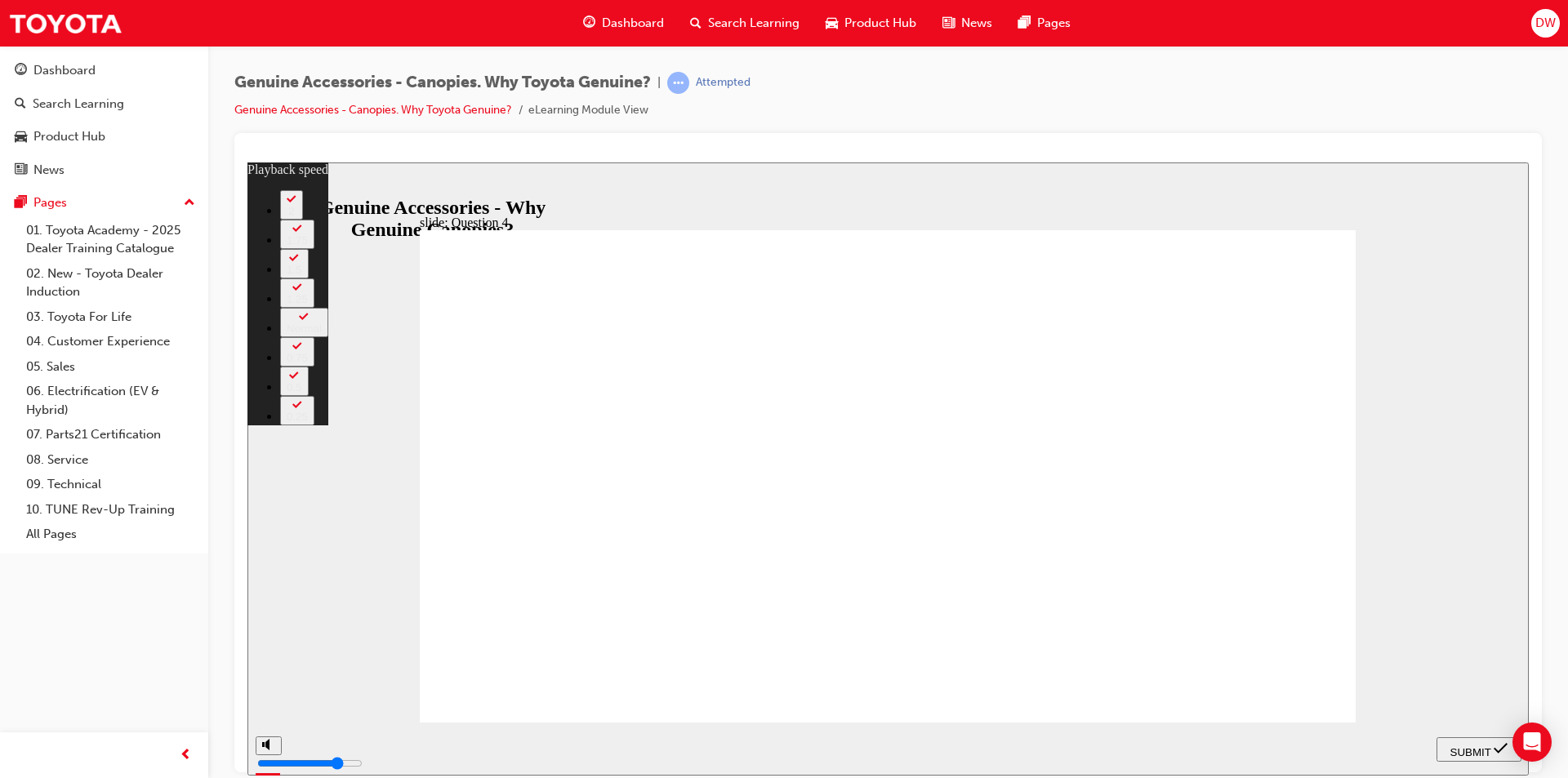 click 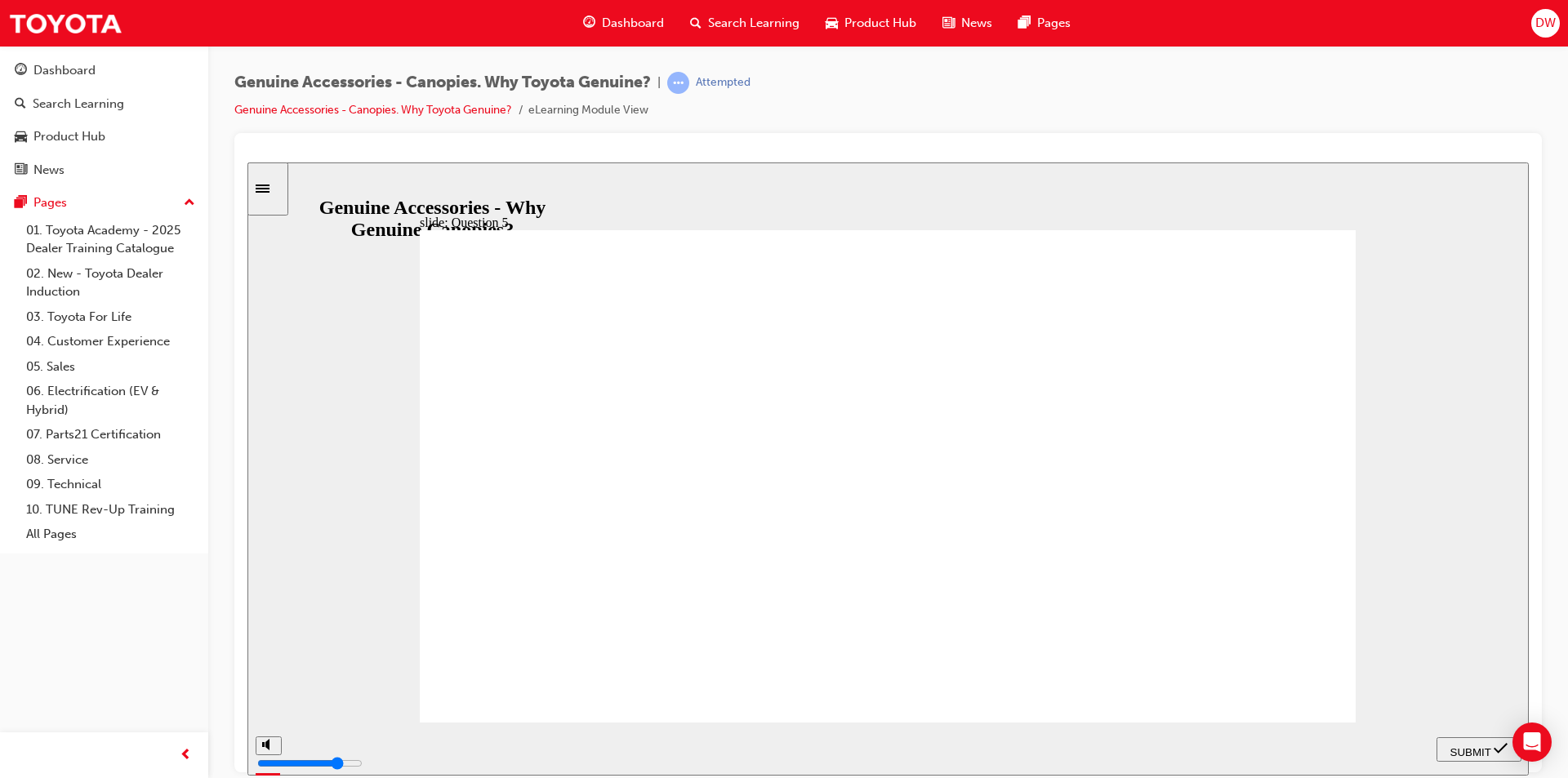 click 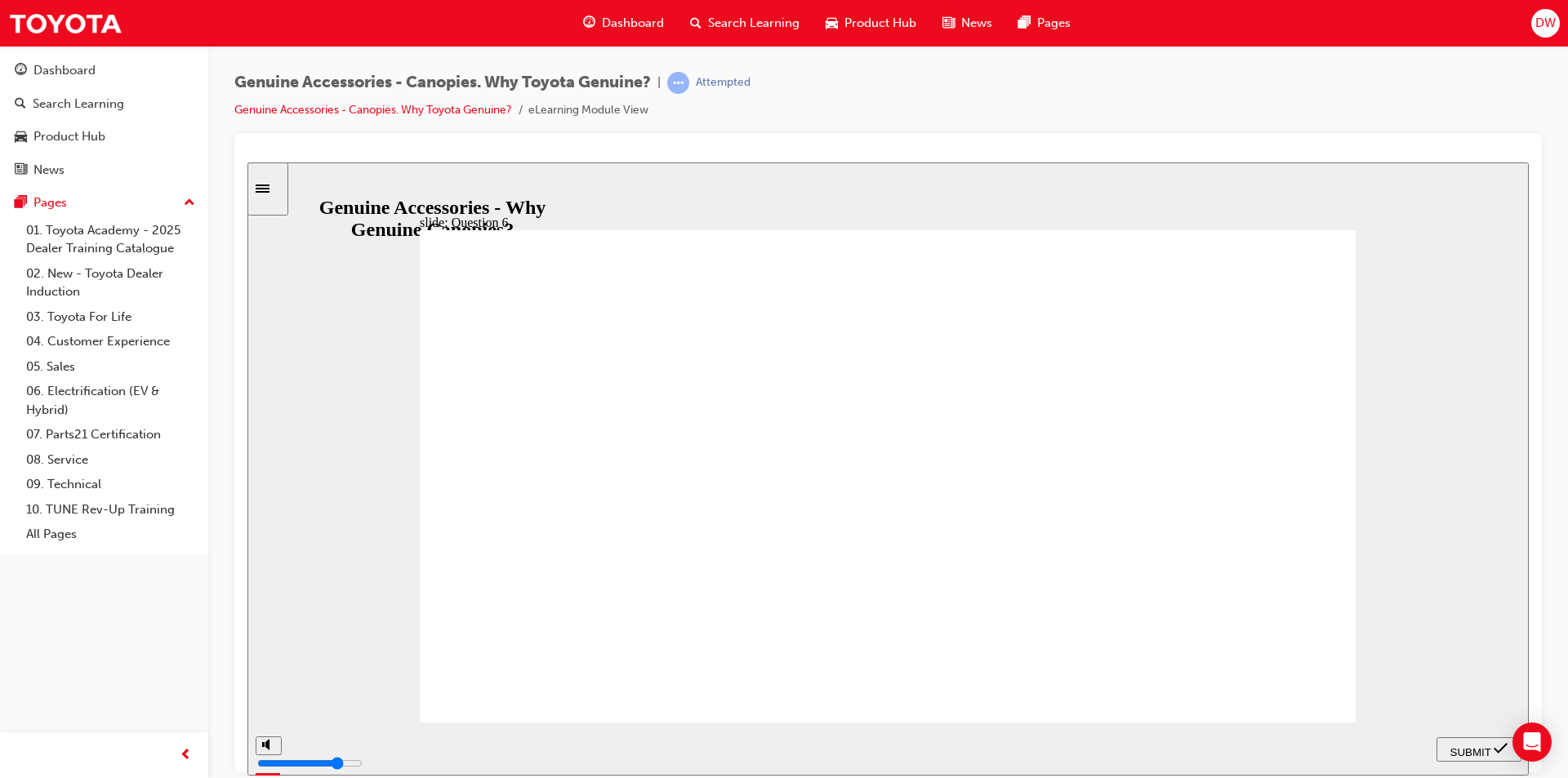 click 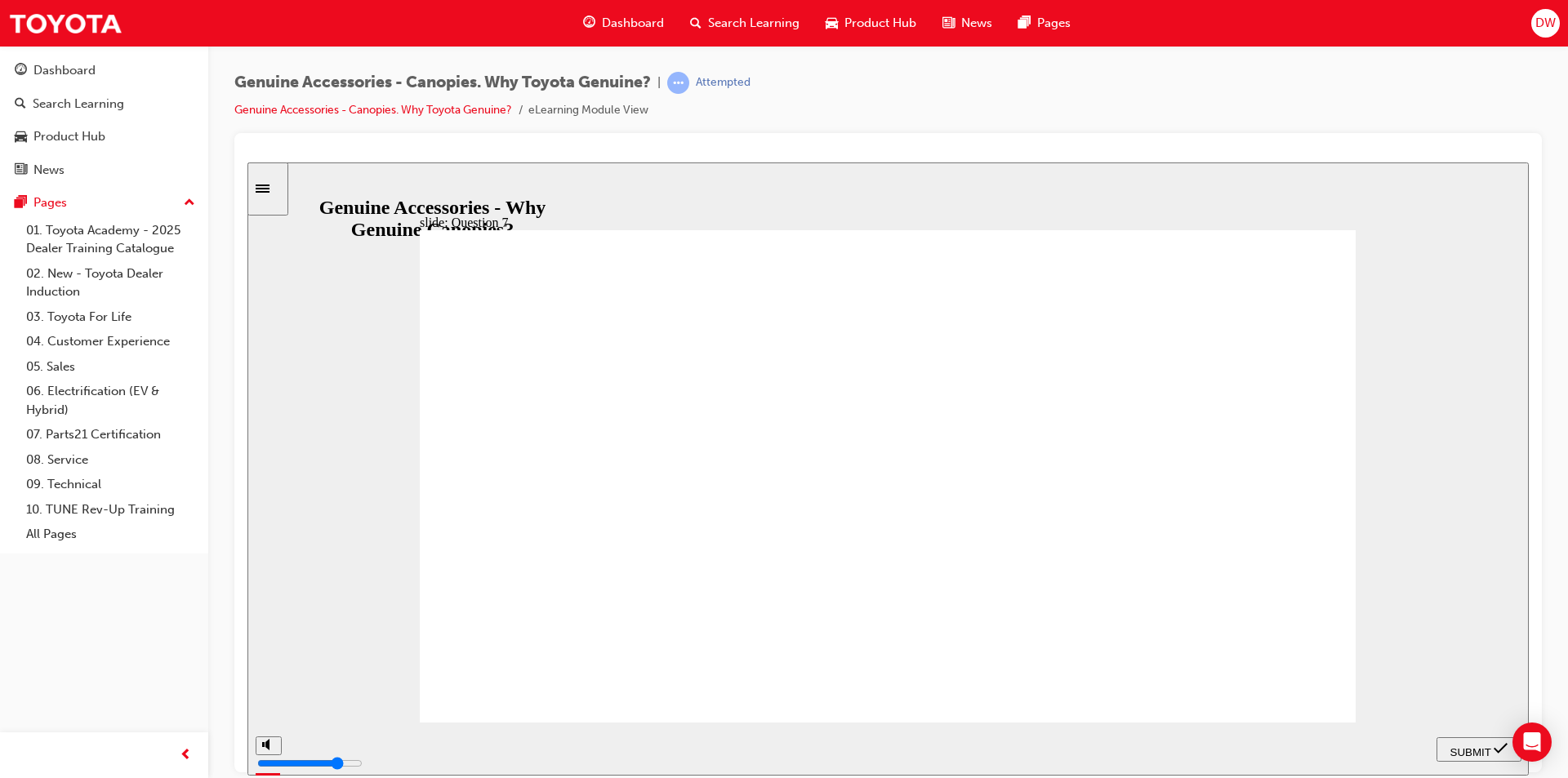 click 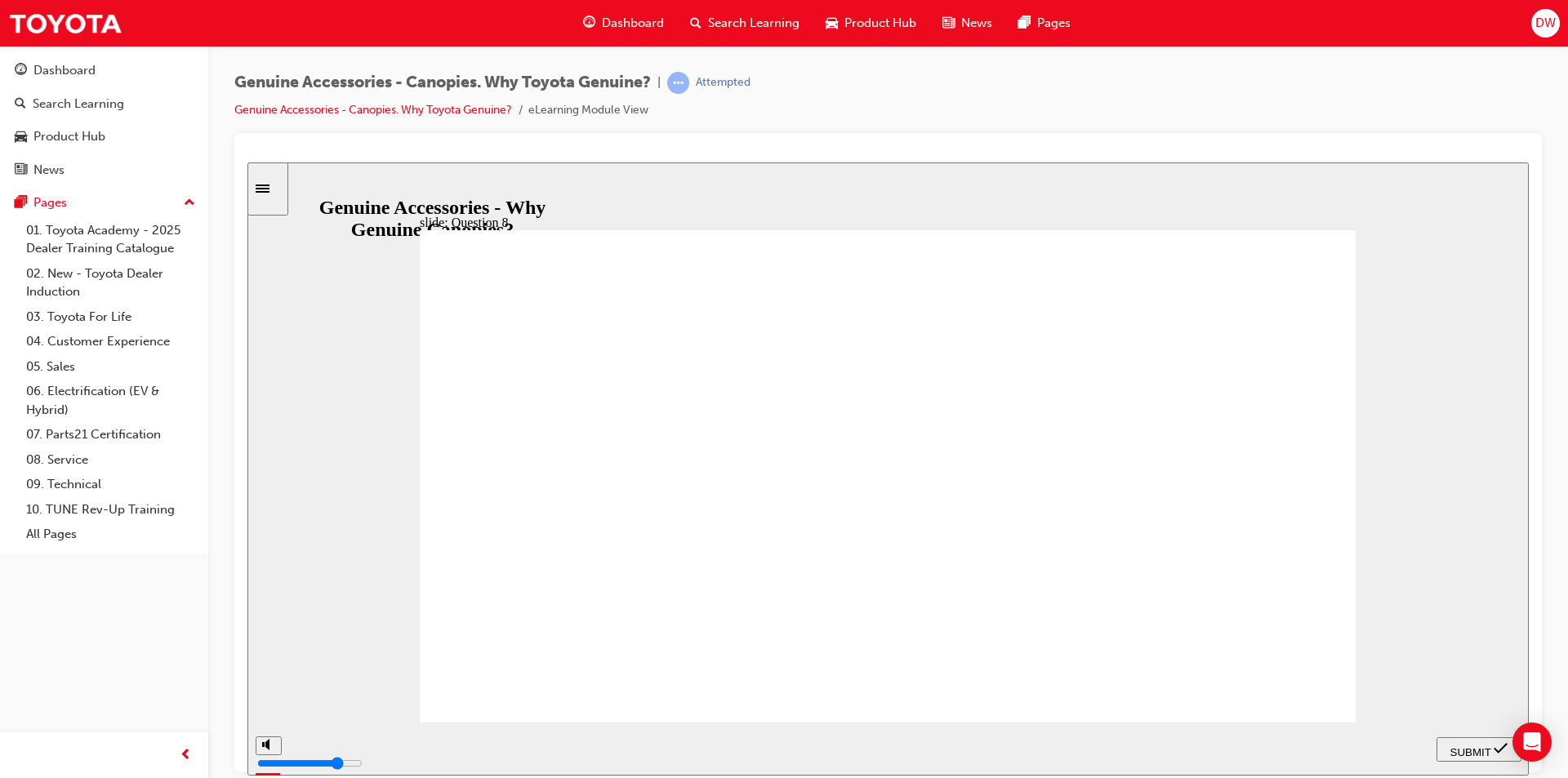 click 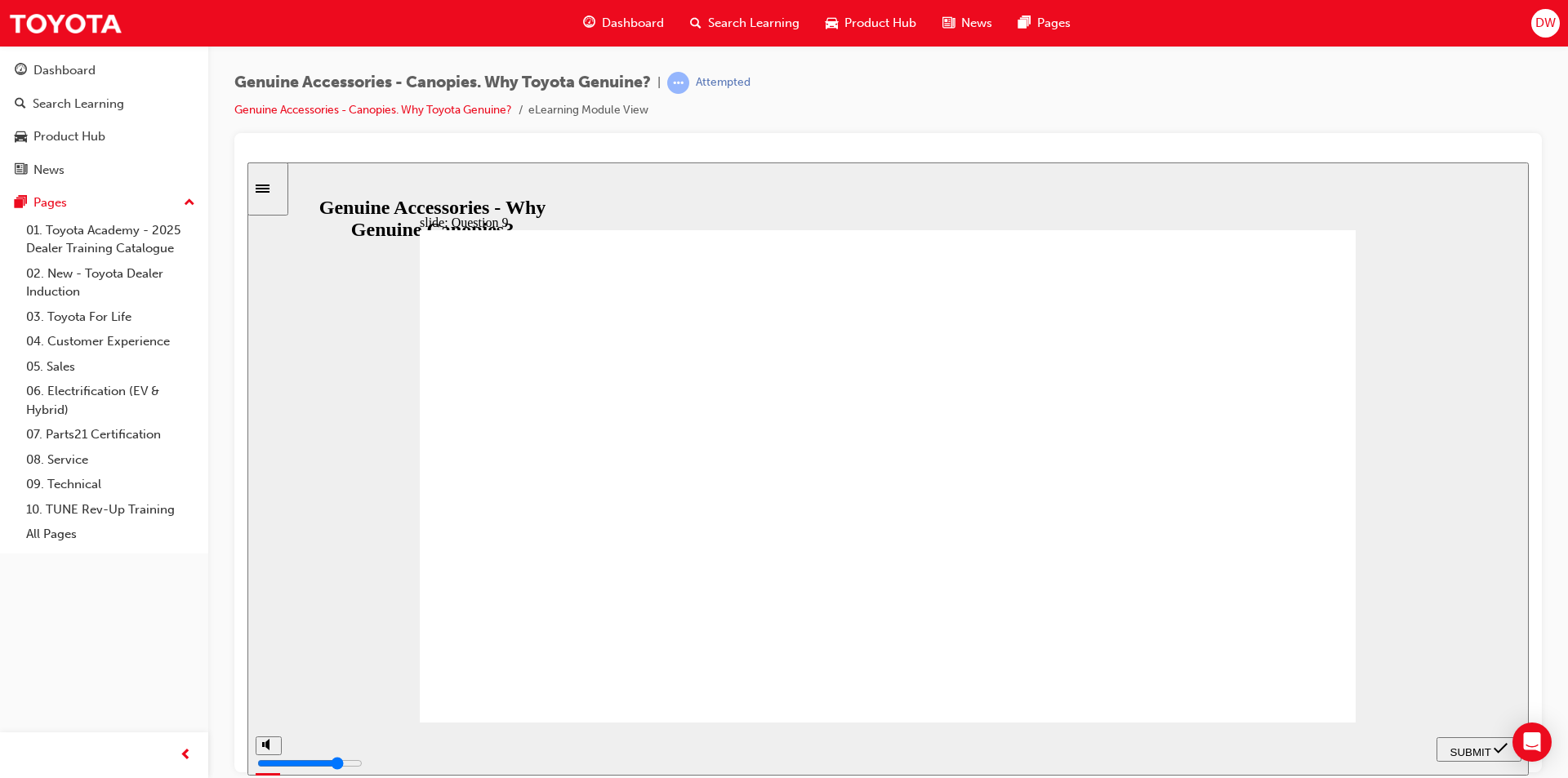 click 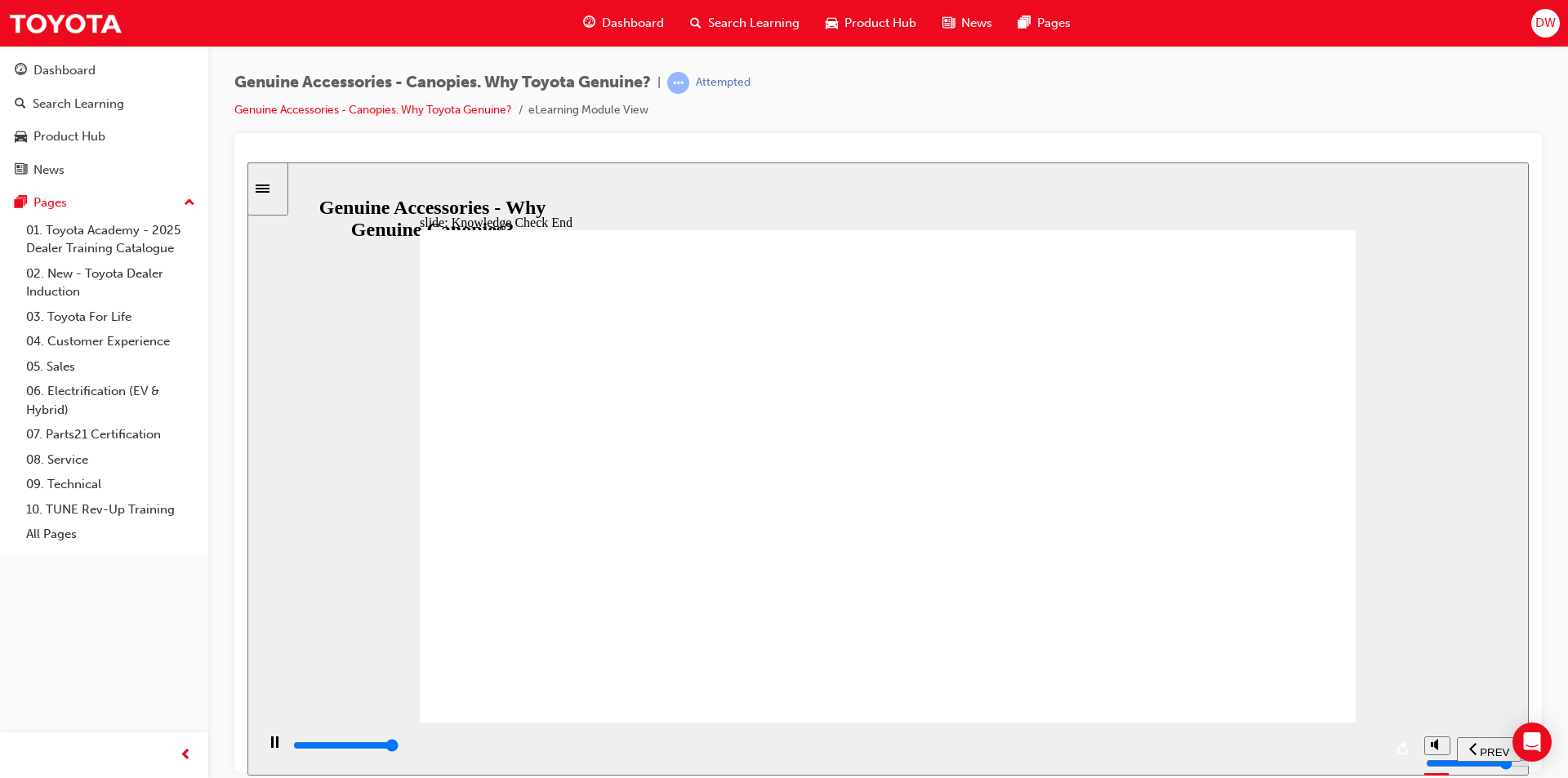click 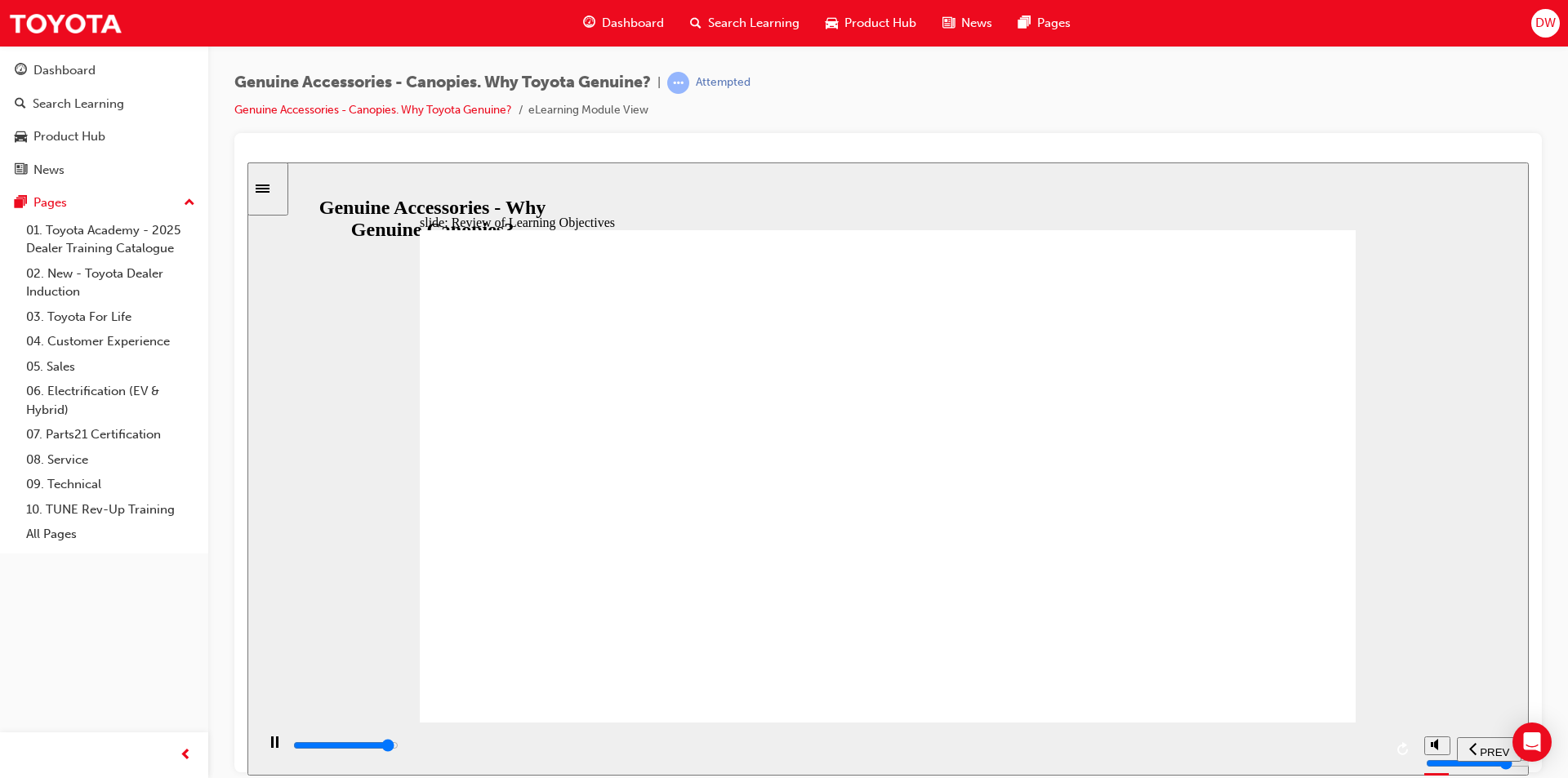 click 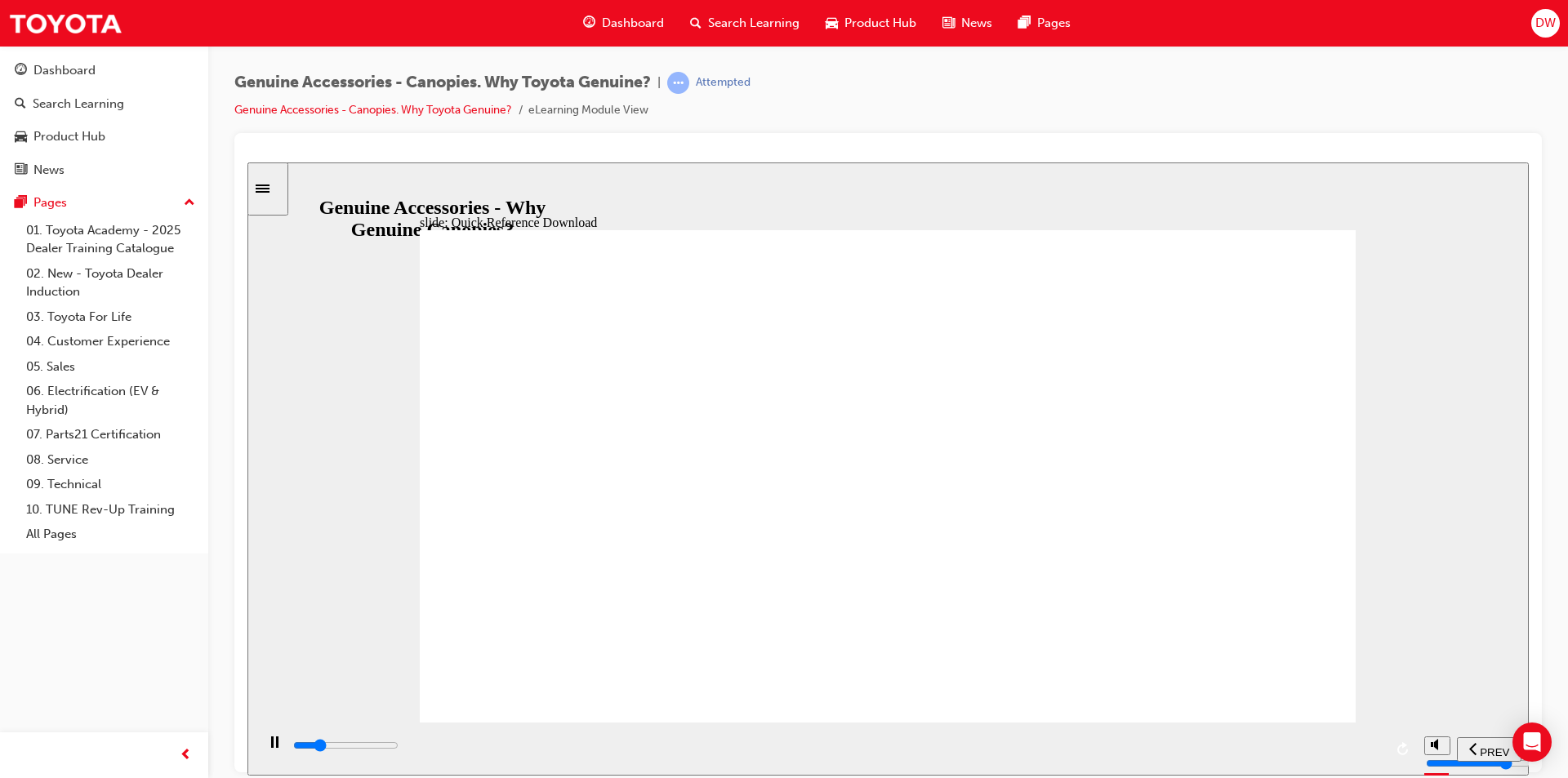 click 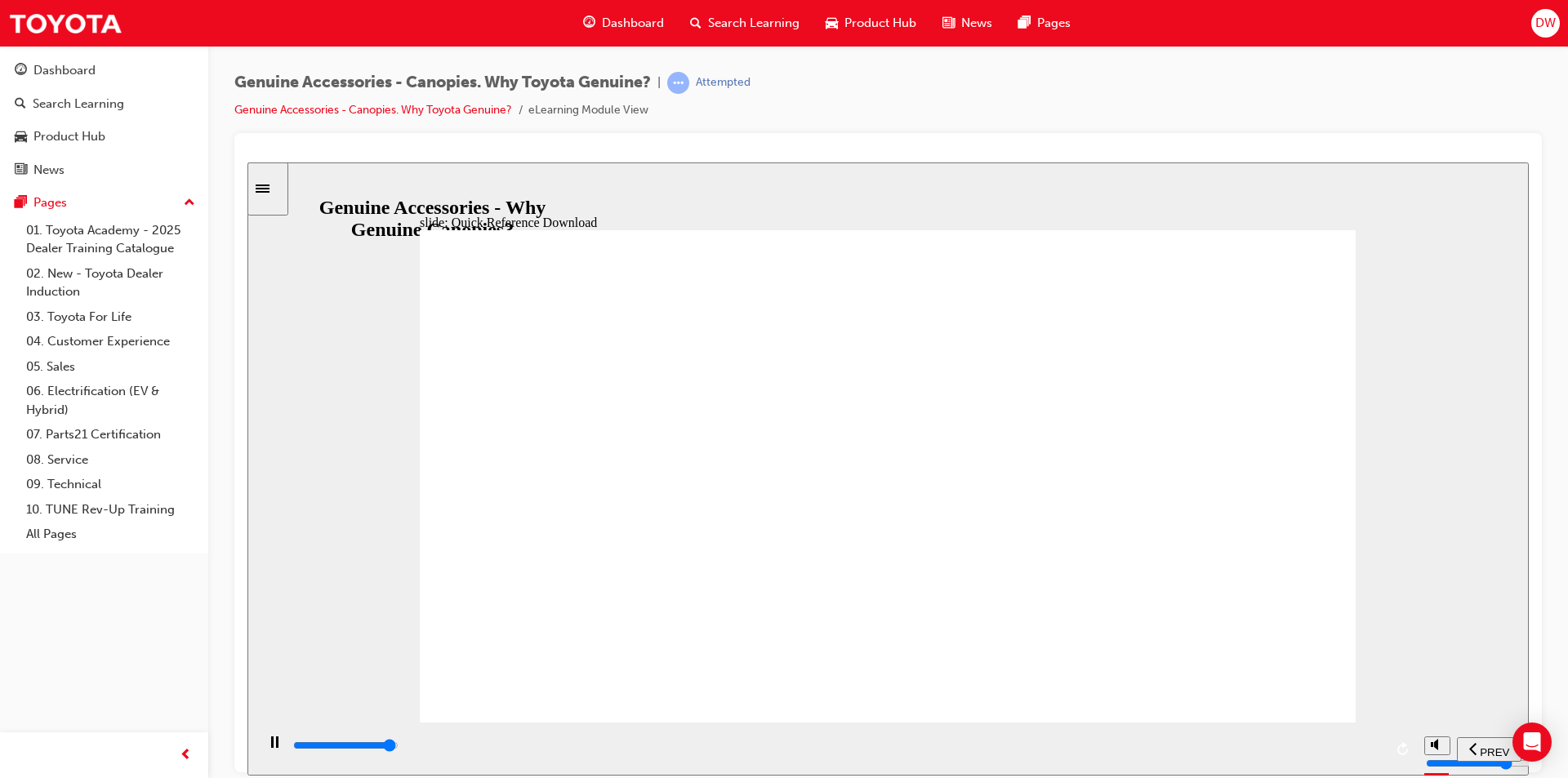 click 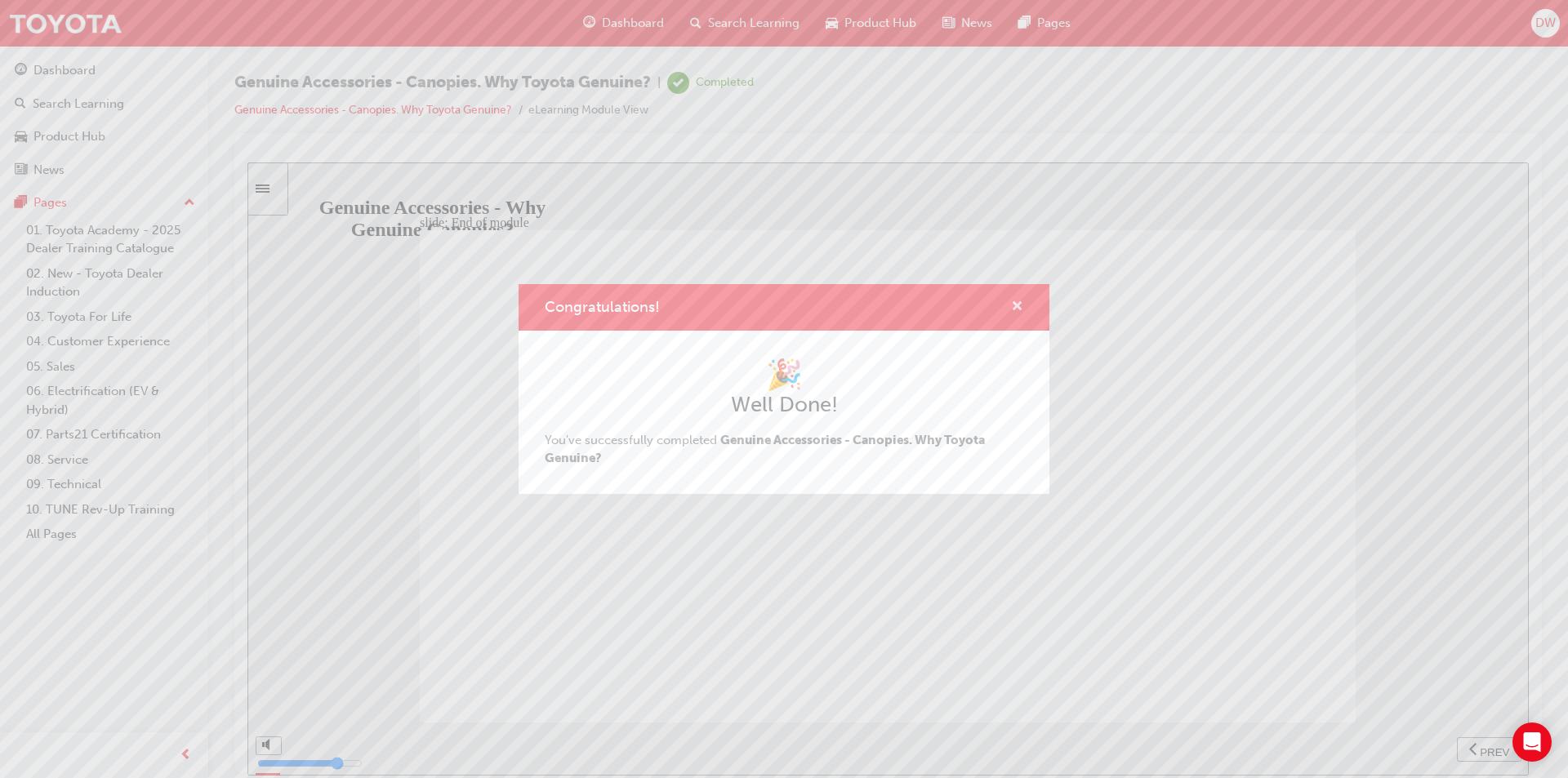 click at bounding box center (1017, 308) 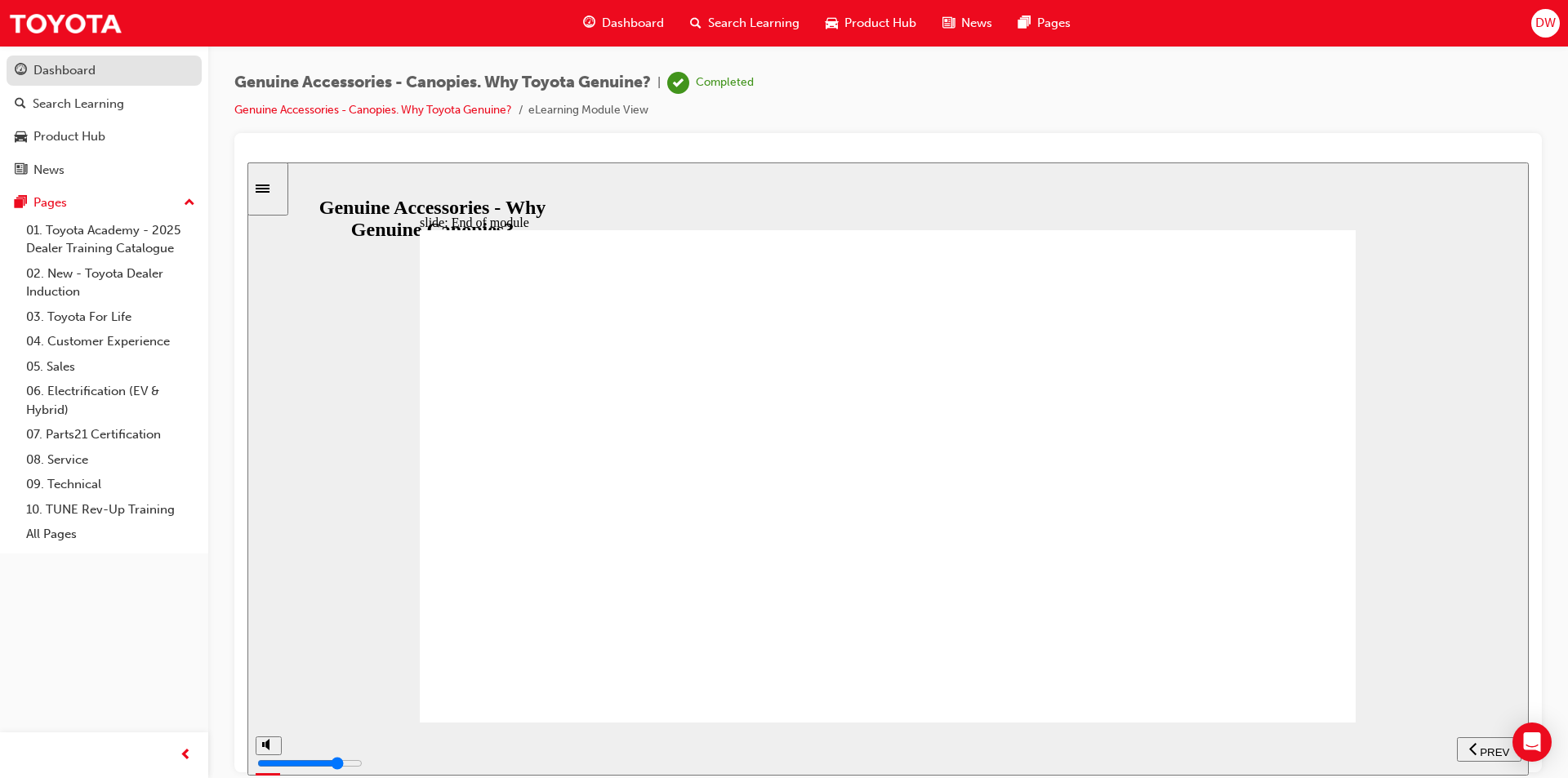click on "Dashboard" at bounding box center [65, 70] 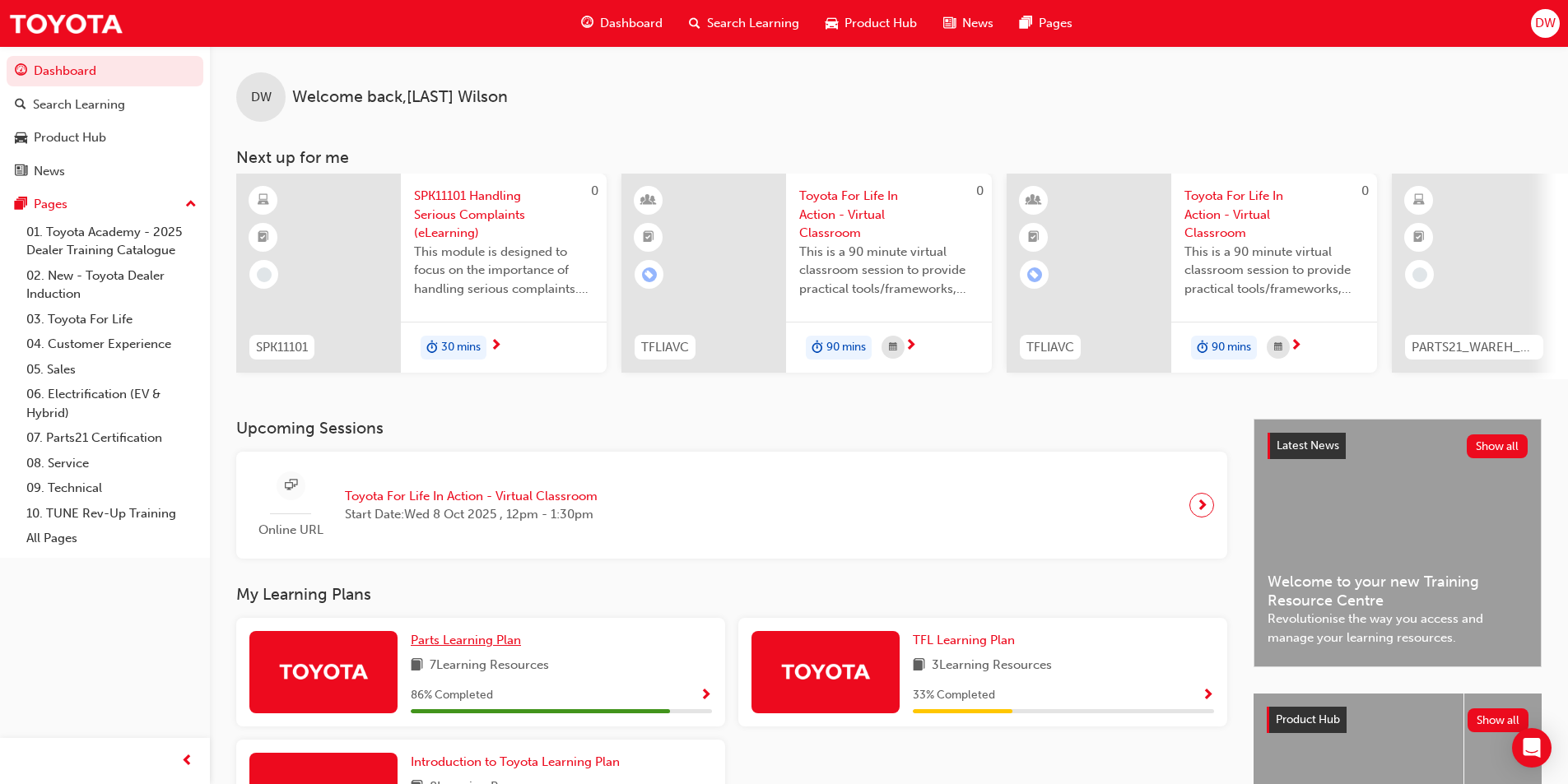 click on "Parts Learning Plan" at bounding box center (466, 640) 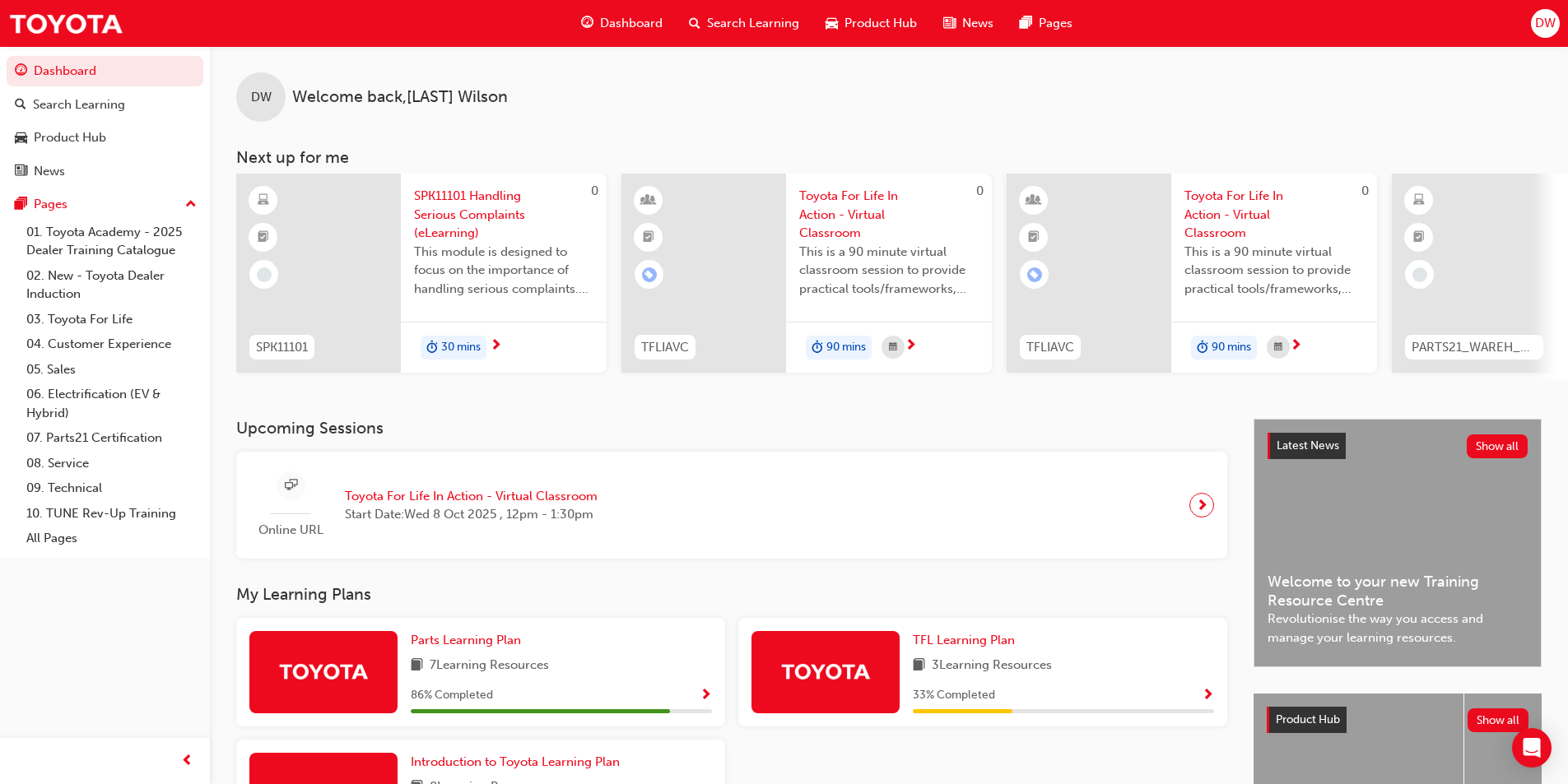 click on "SPK11101 Handling Serious Complaints (eLearning)" at bounding box center (504, 215) 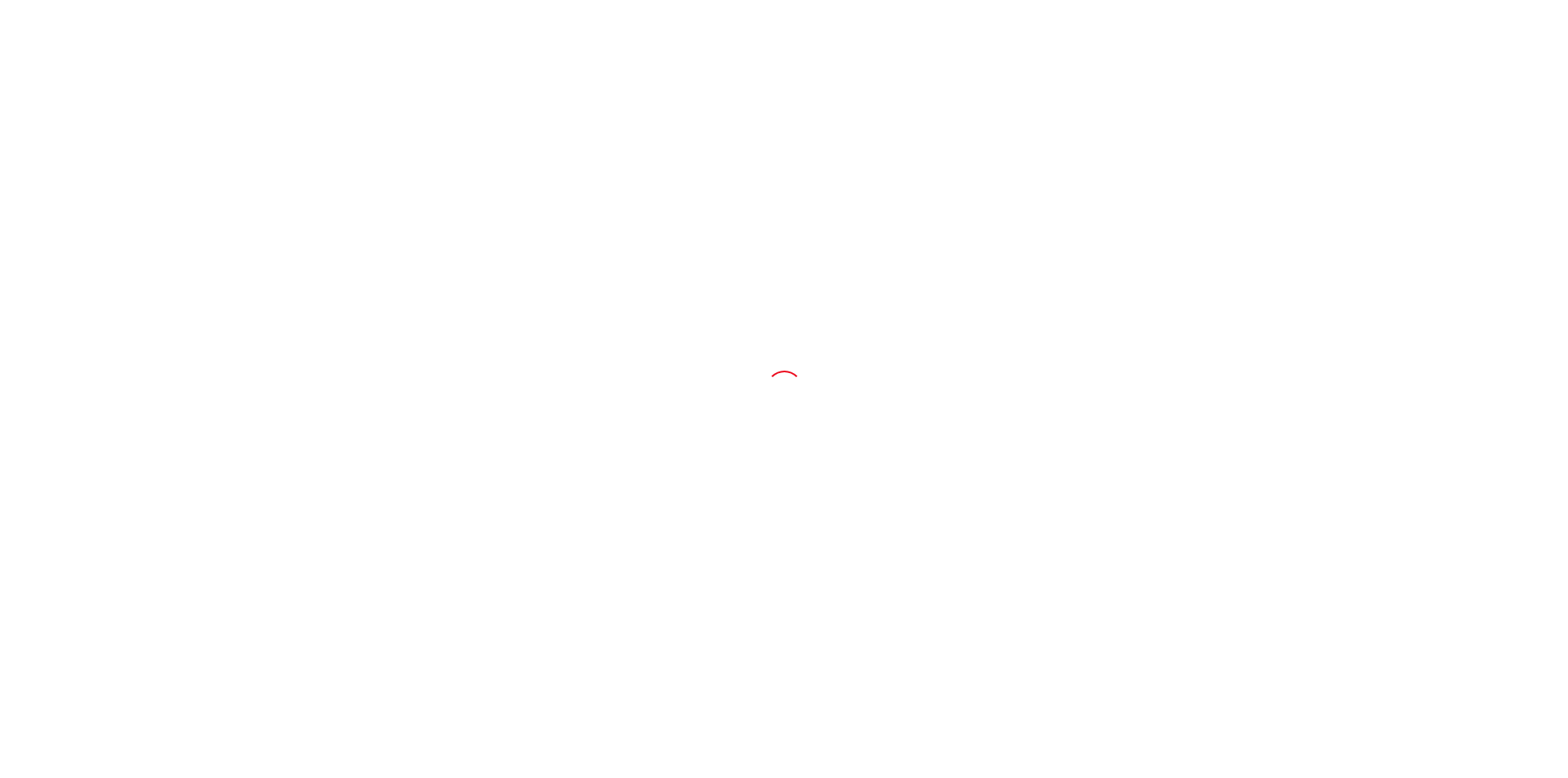 scroll, scrollTop: 0, scrollLeft: 0, axis: both 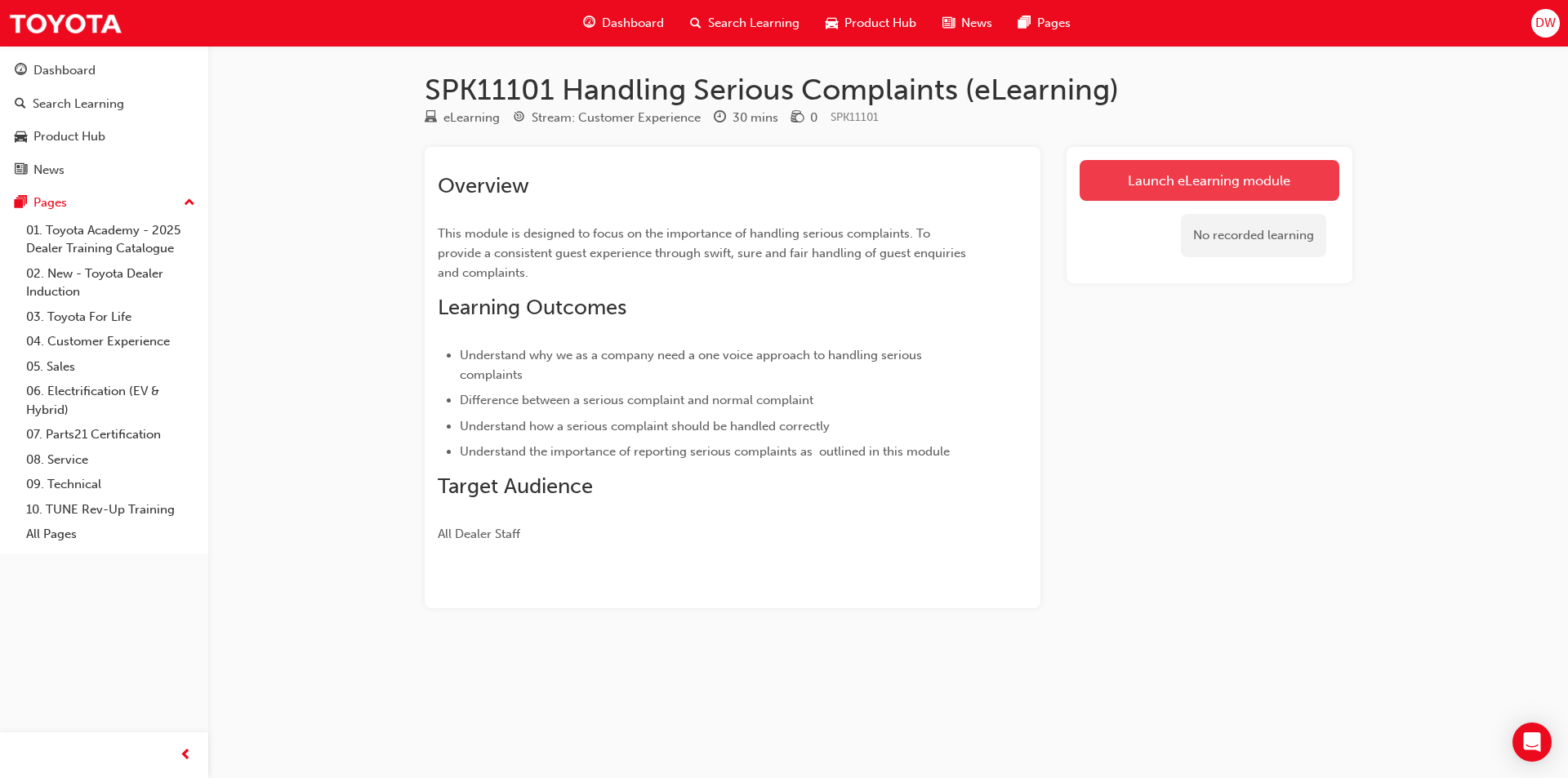 click on "Launch eLearning module" at bounding box center [1209, 180] 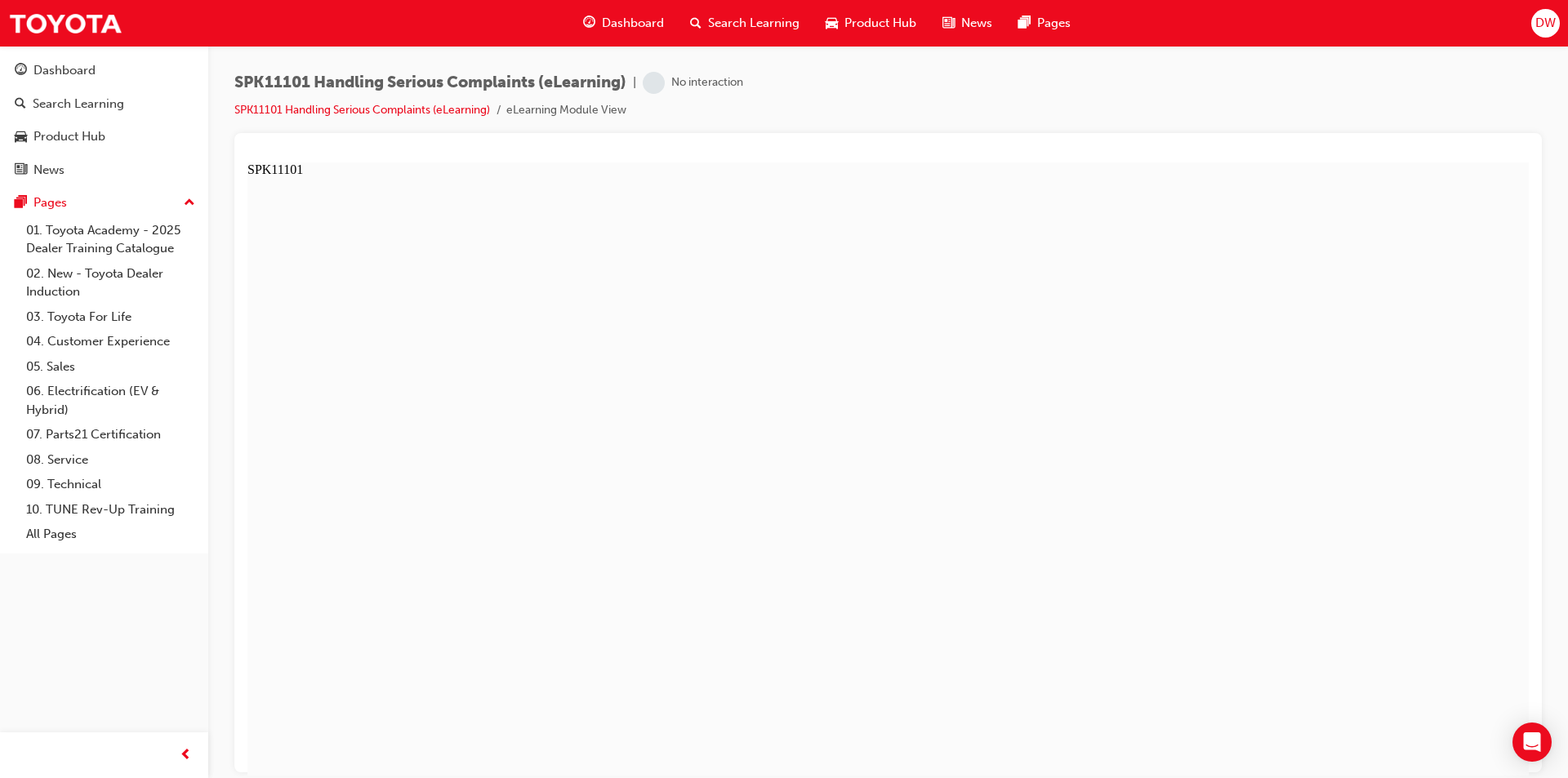 scroll, scrollTop: 0, scrollLeft: 0, axis: both 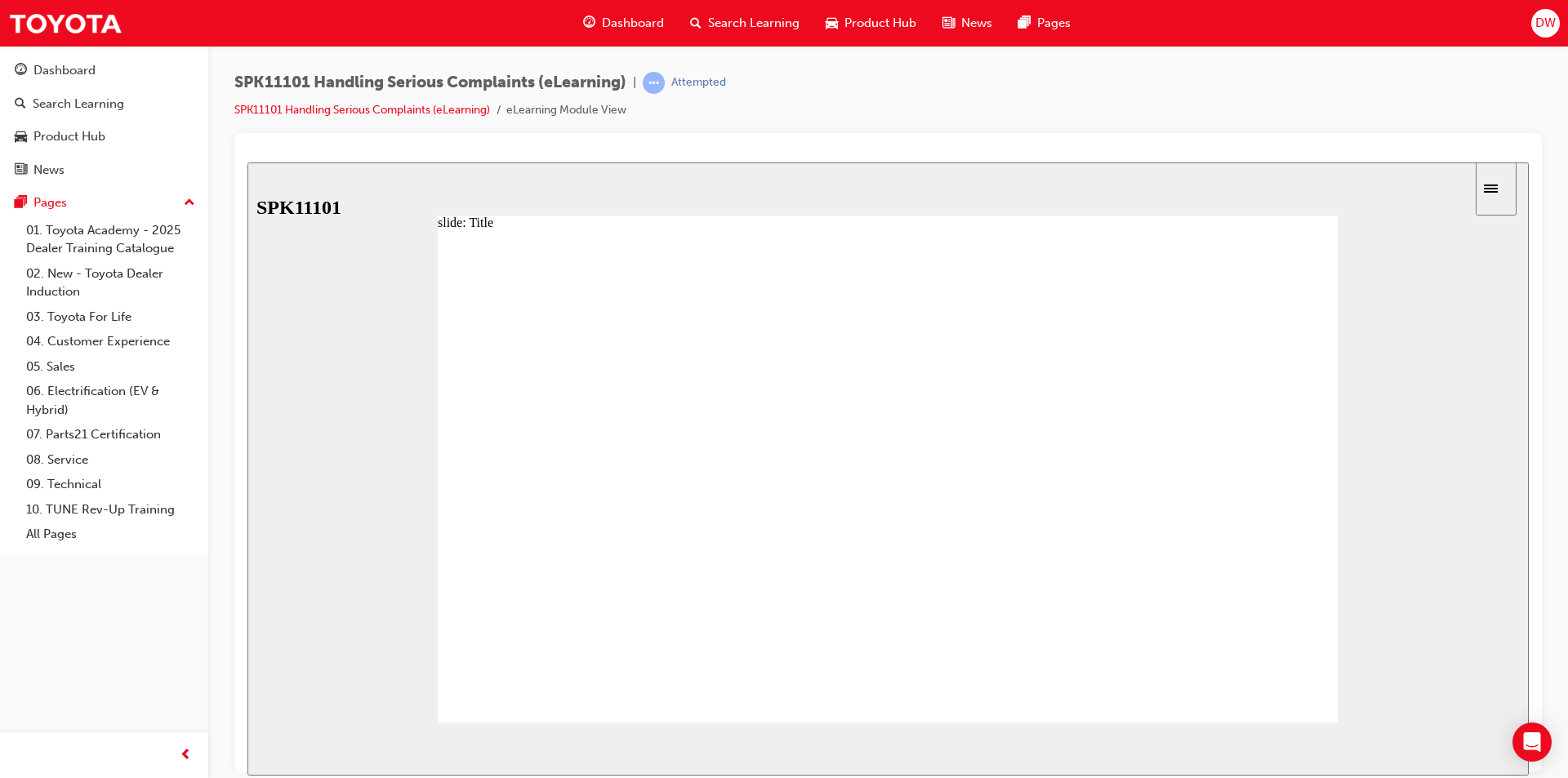 click 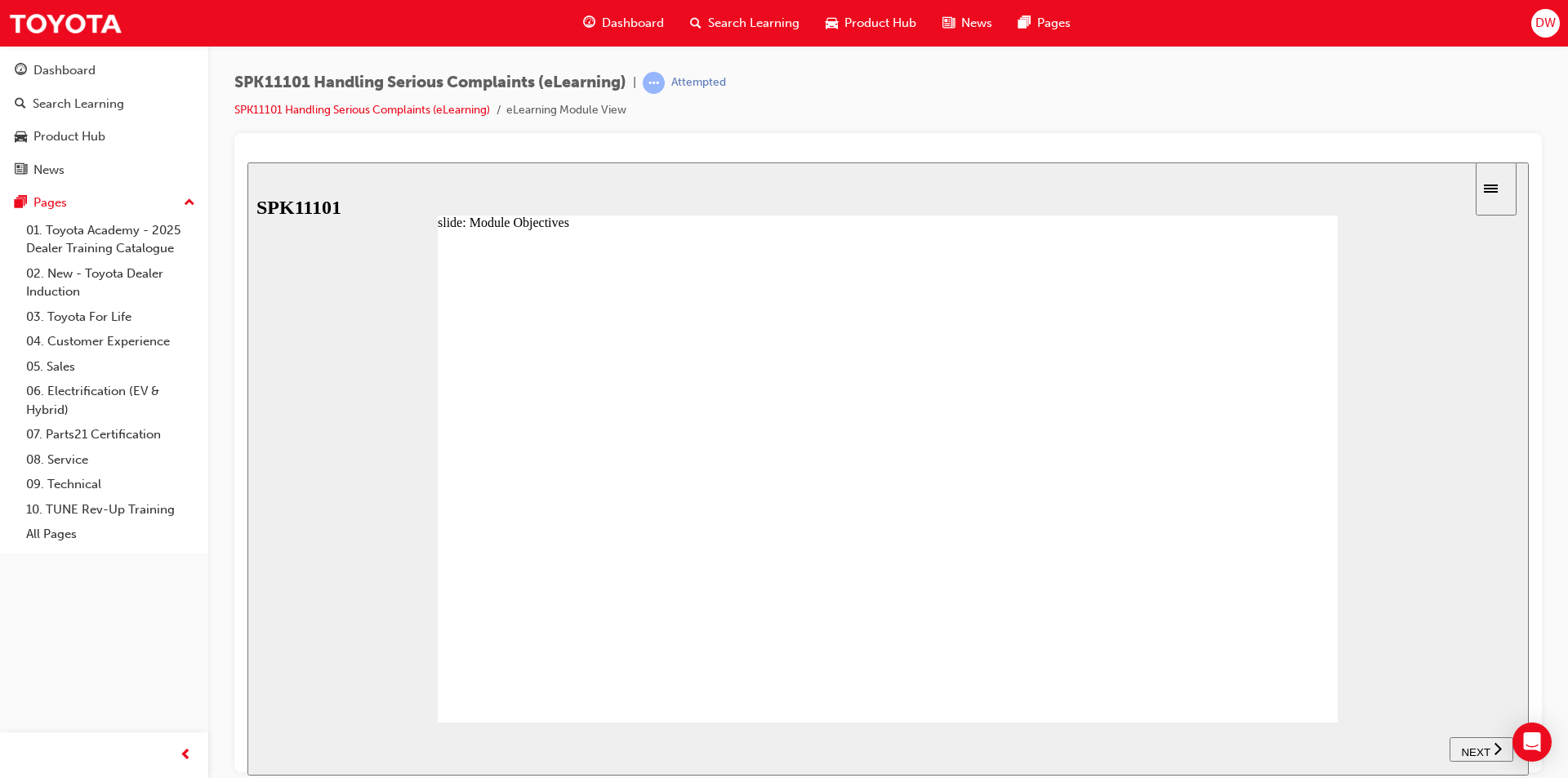 click 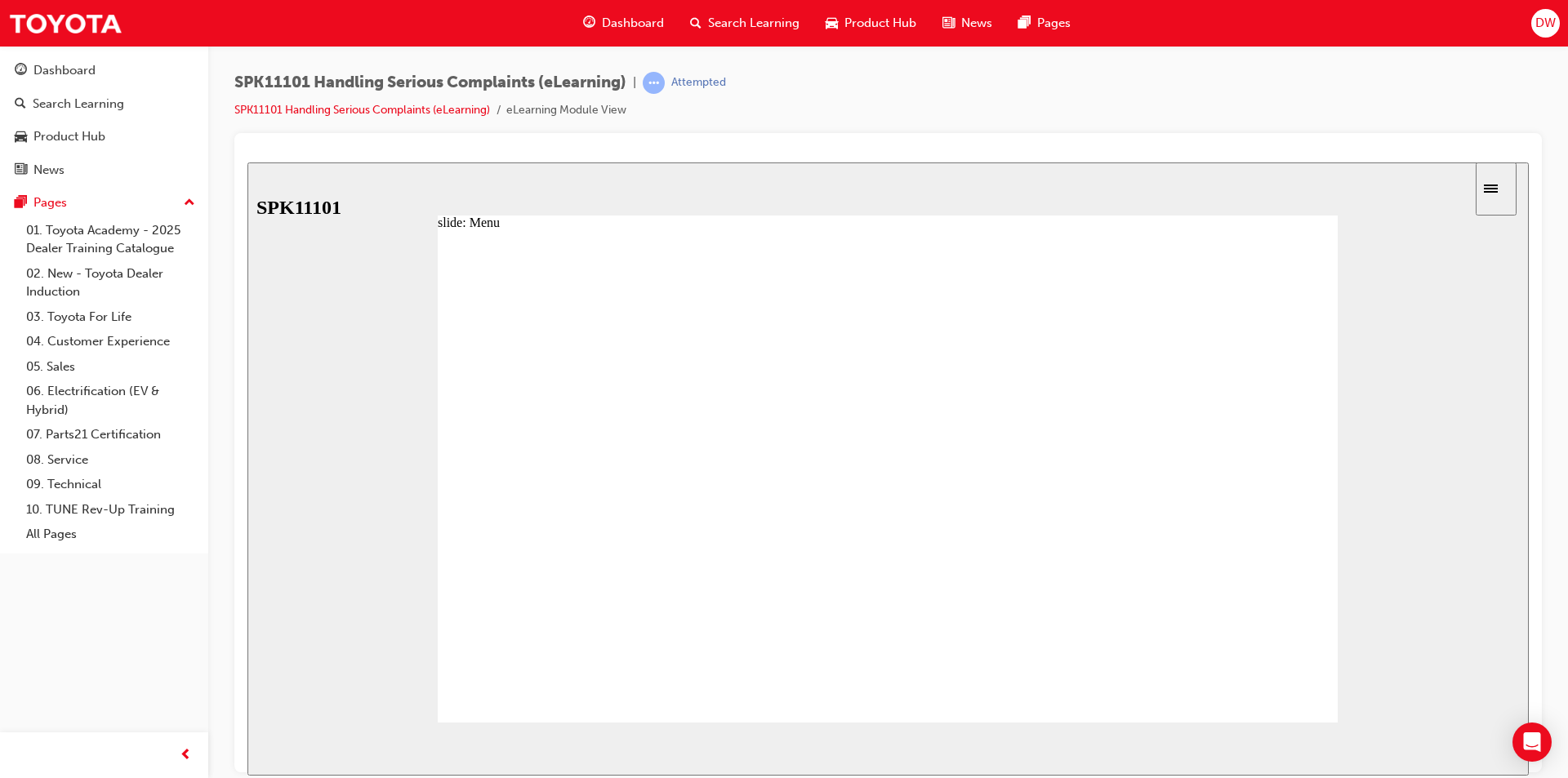 click 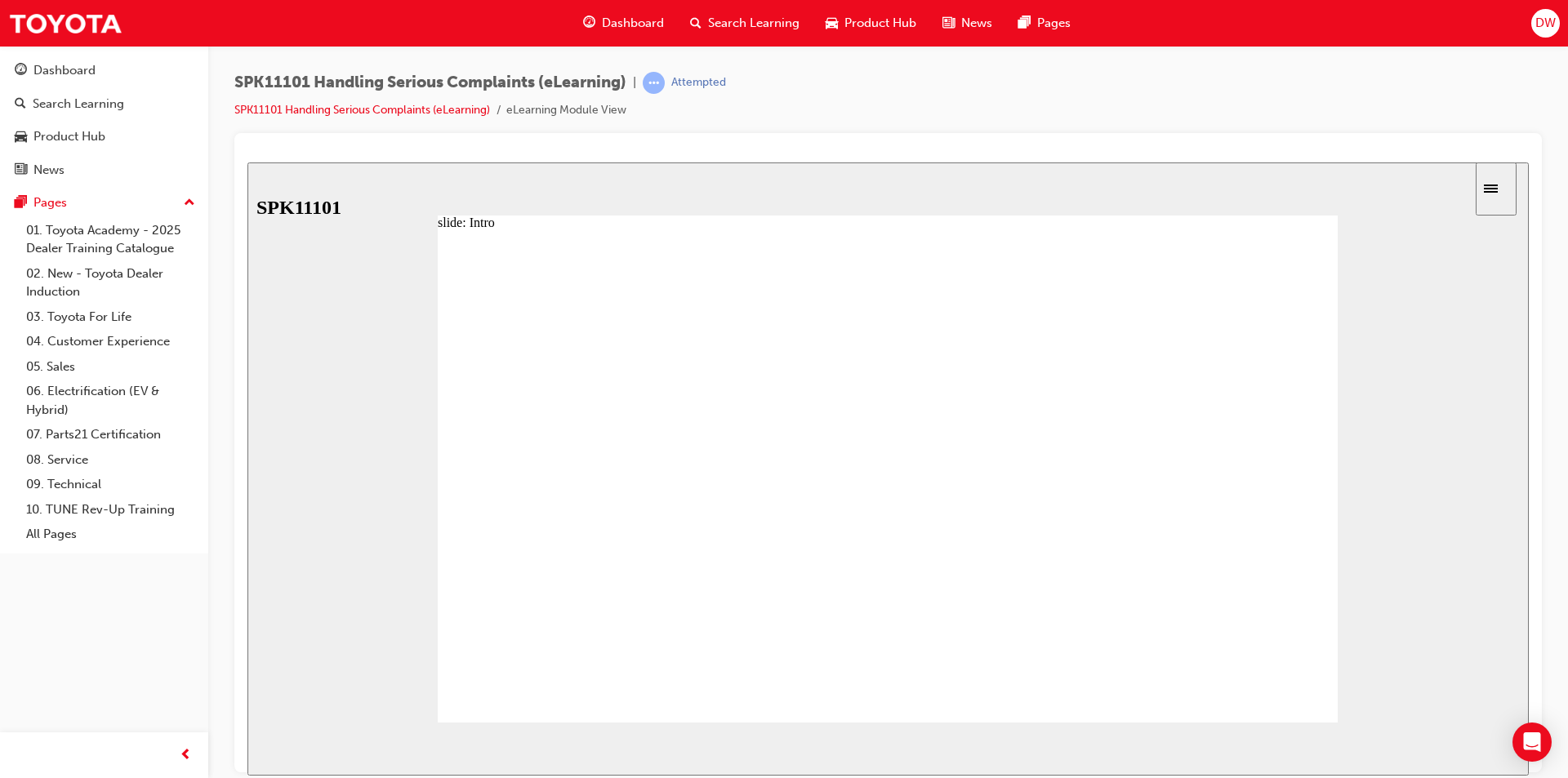 click 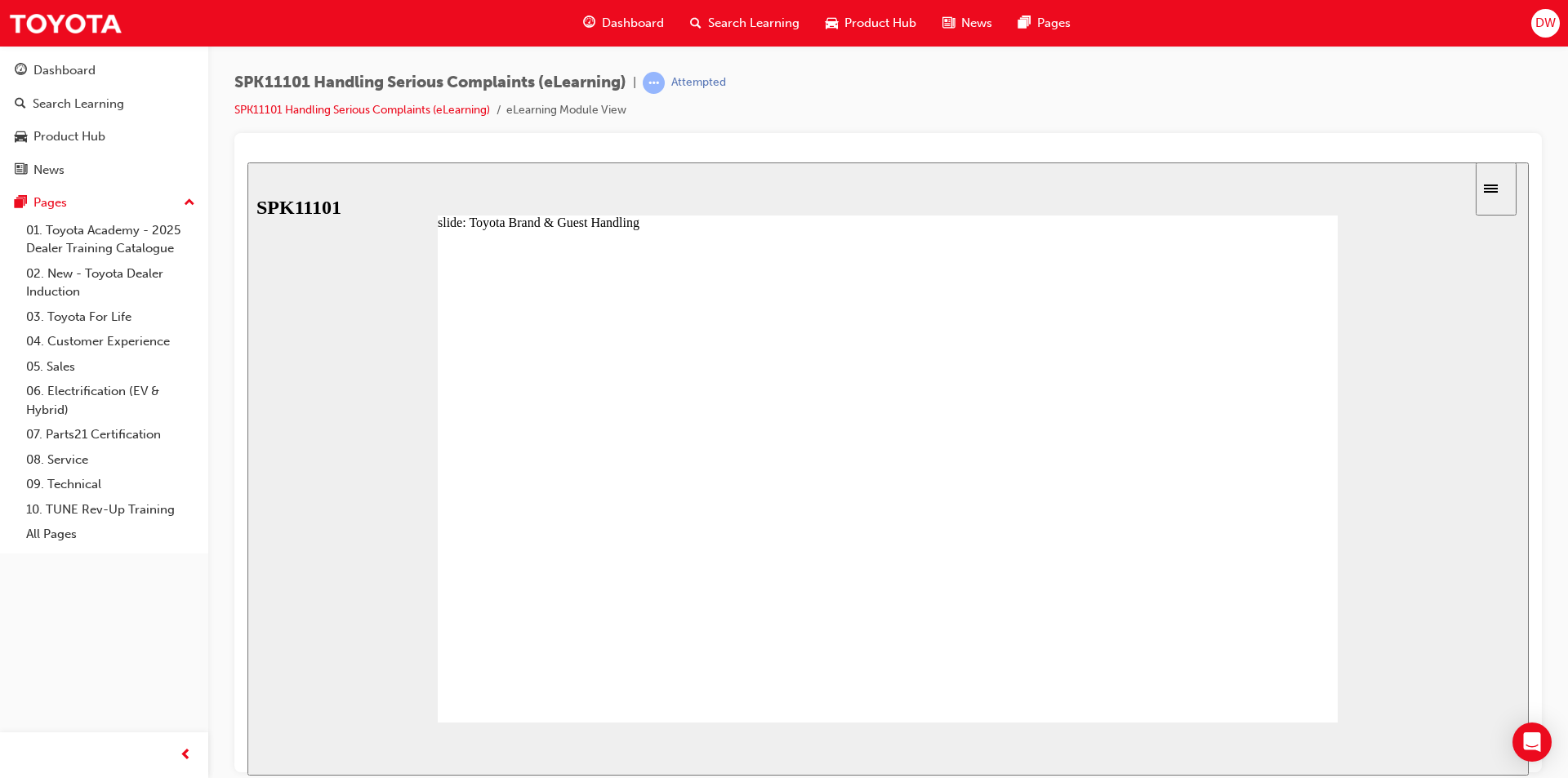 click 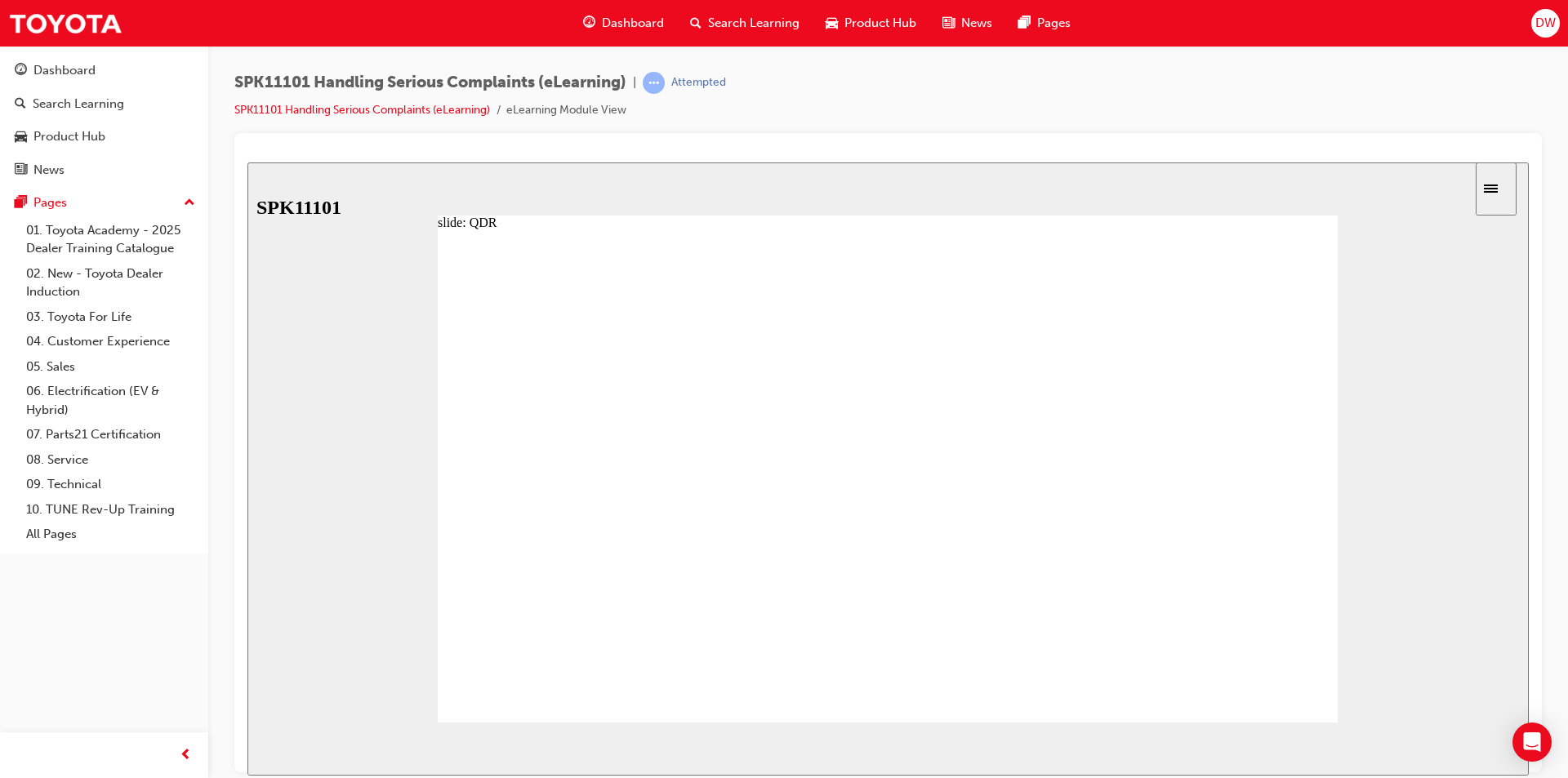click 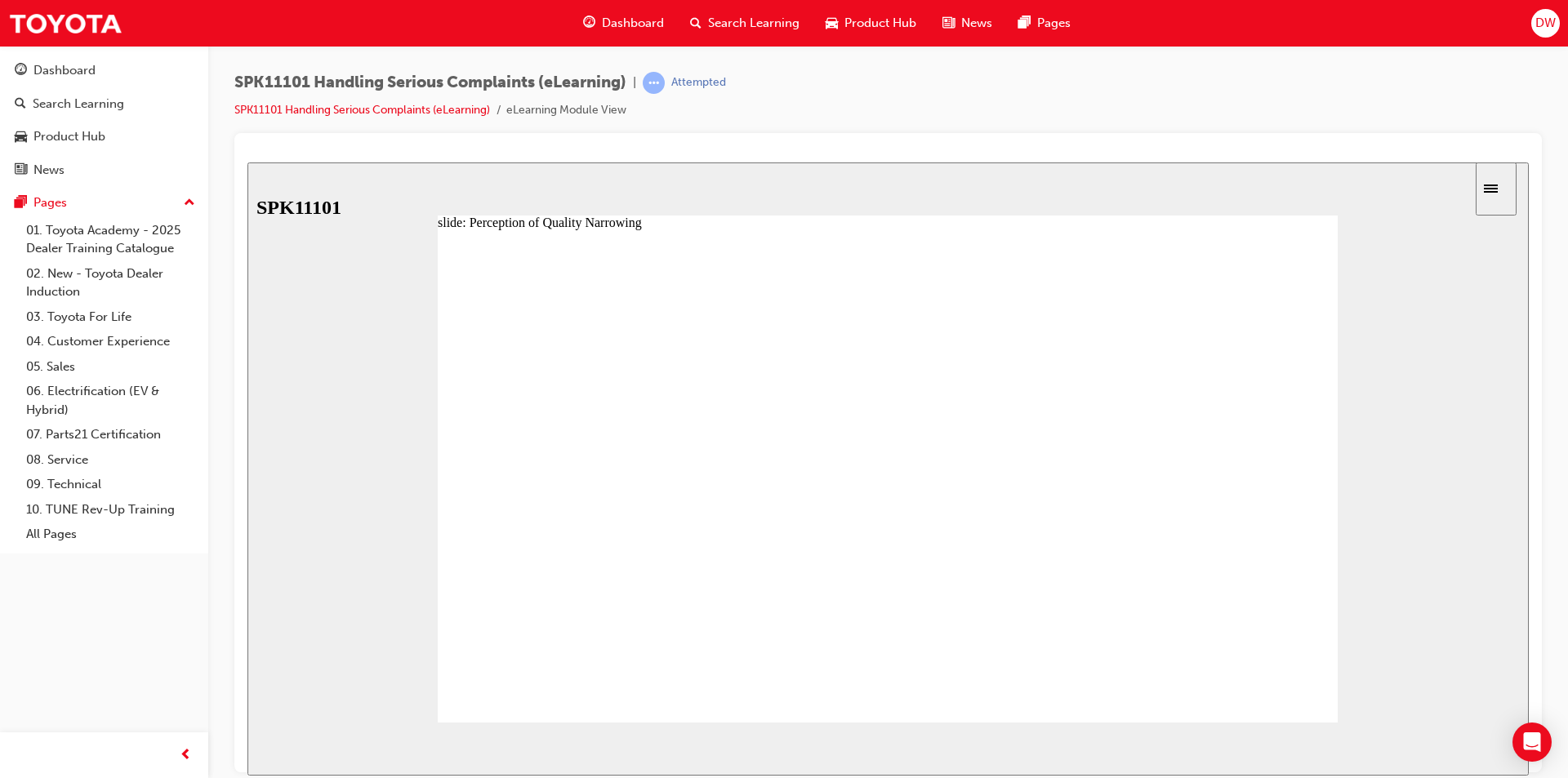click at bounding box center (888, 989) 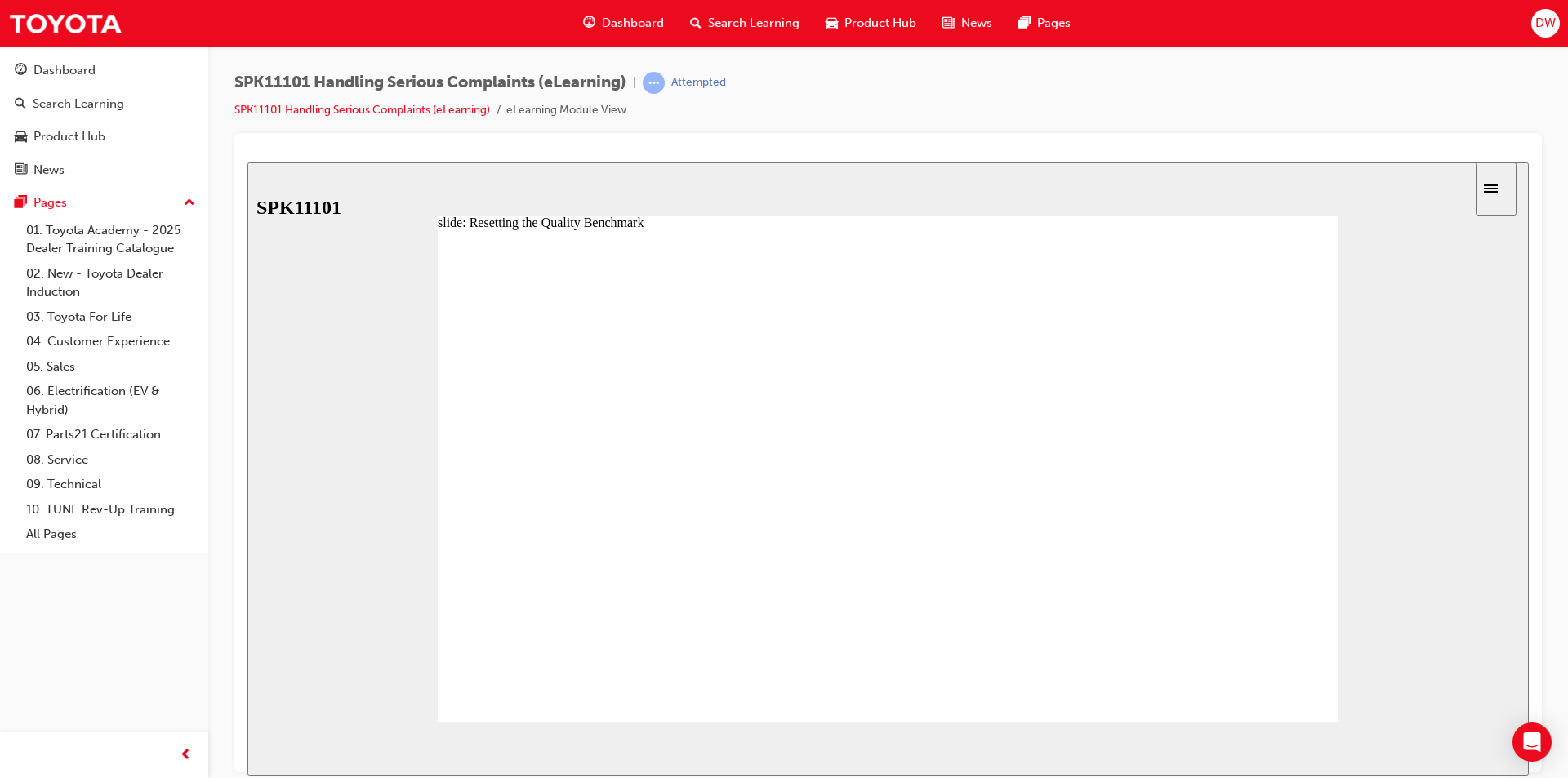 click at bounding box center (888, 1954) 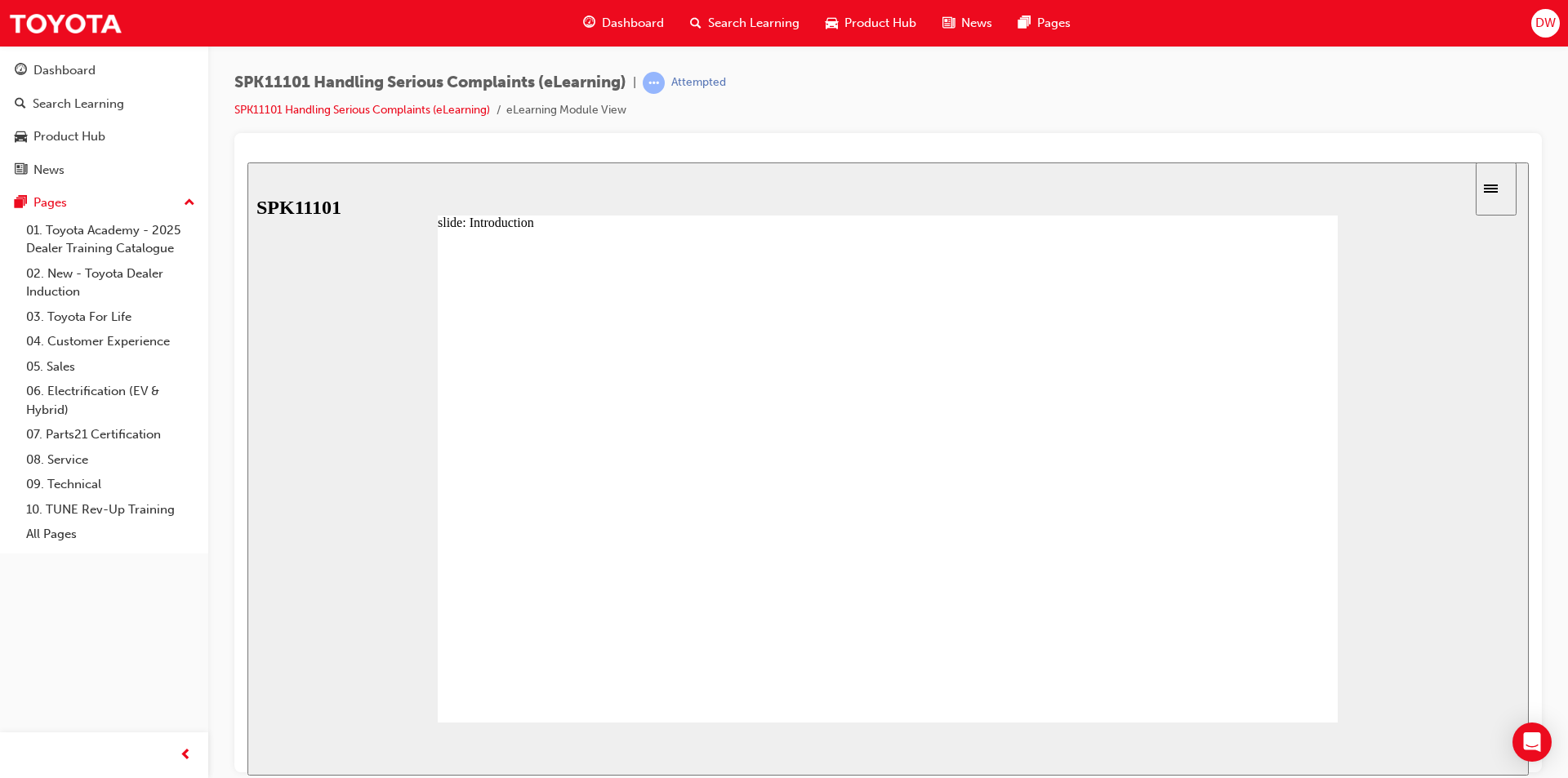 click at bounding box center [888, 1954] 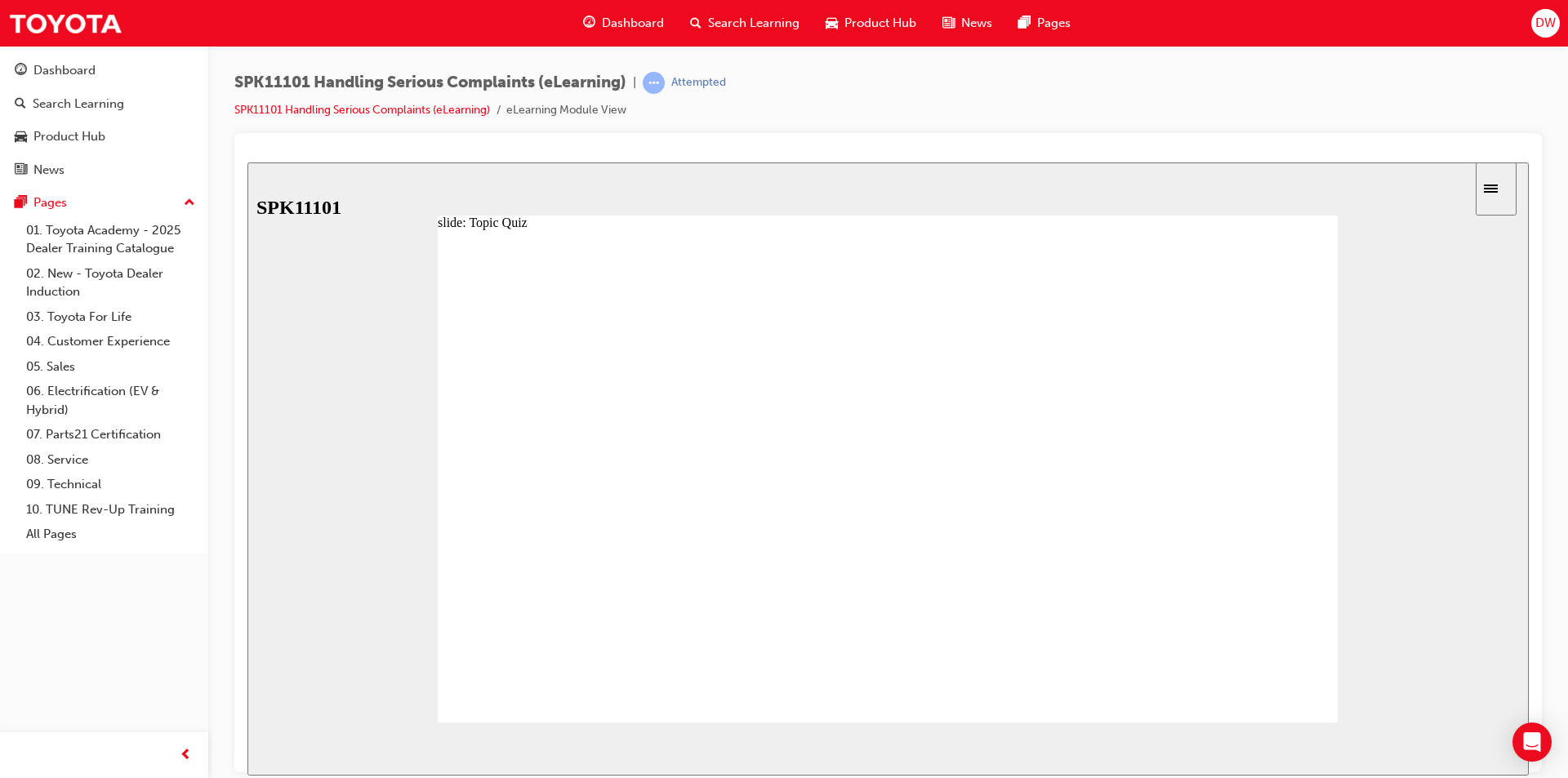 click 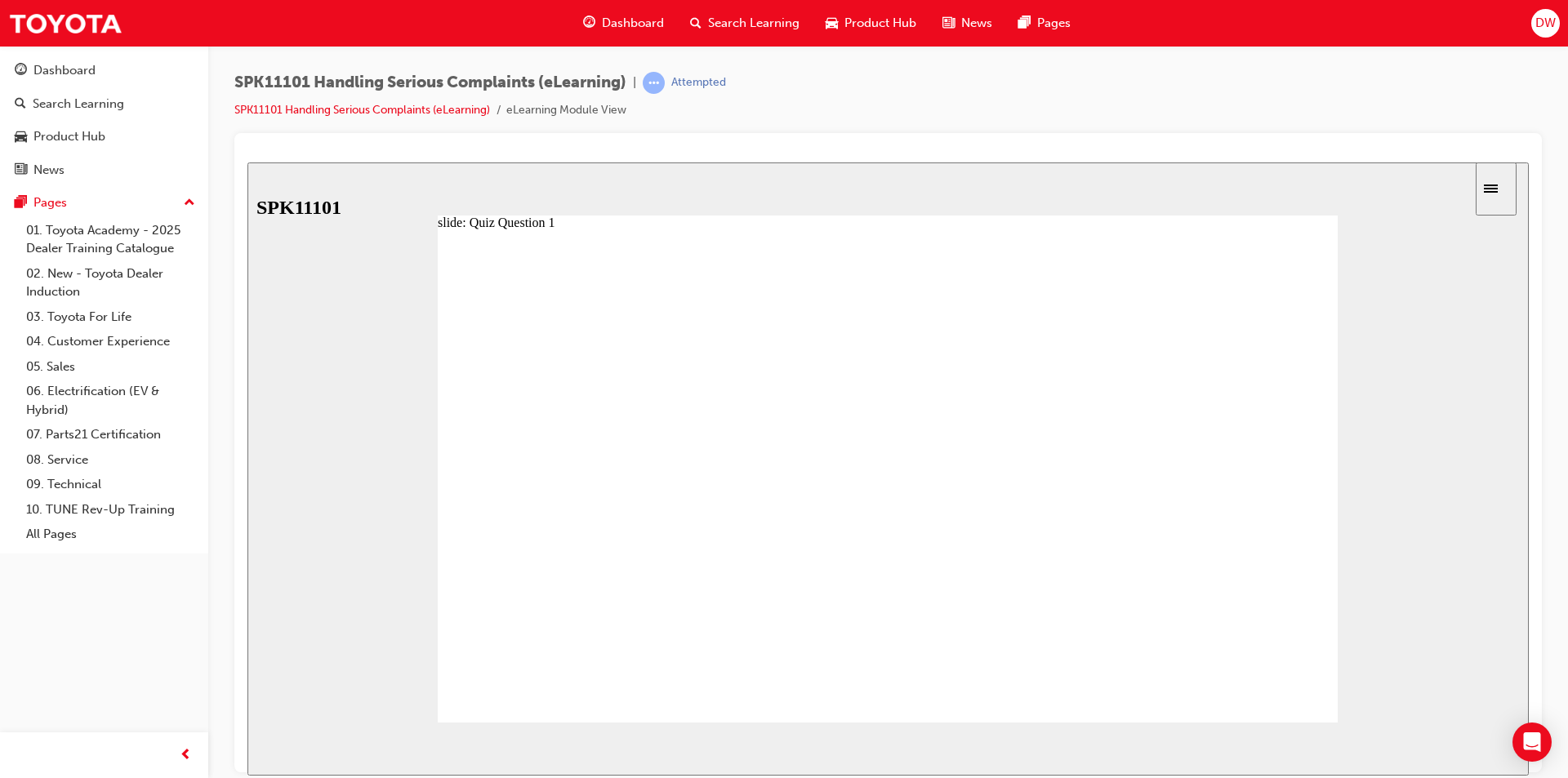click at bounding box center (888, 1954) 